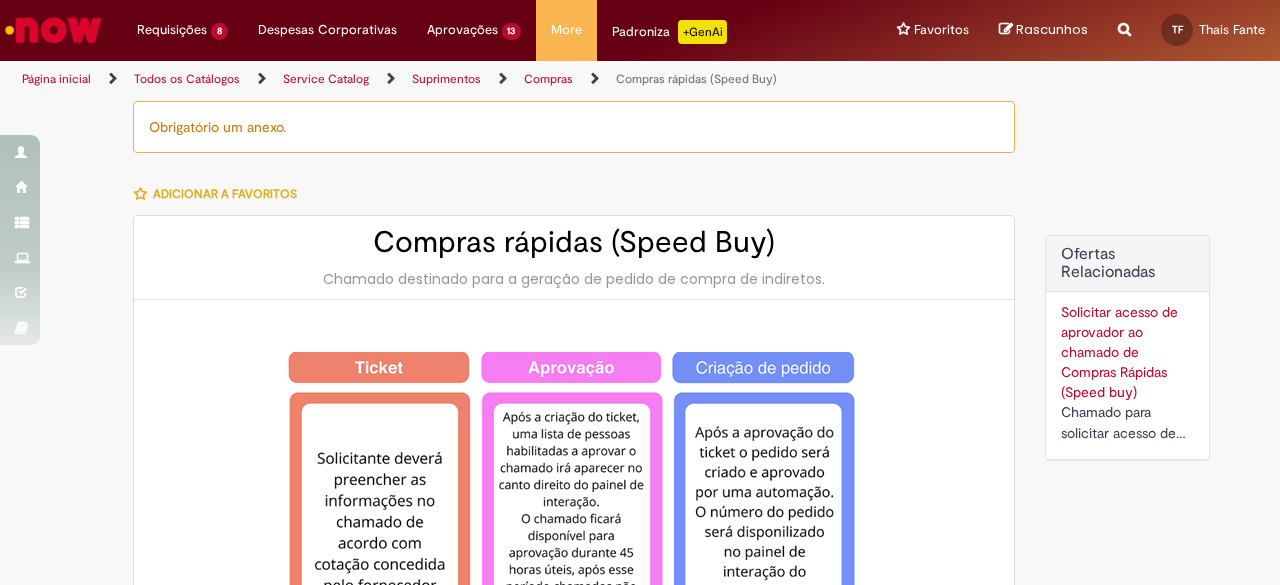 type on "**********" 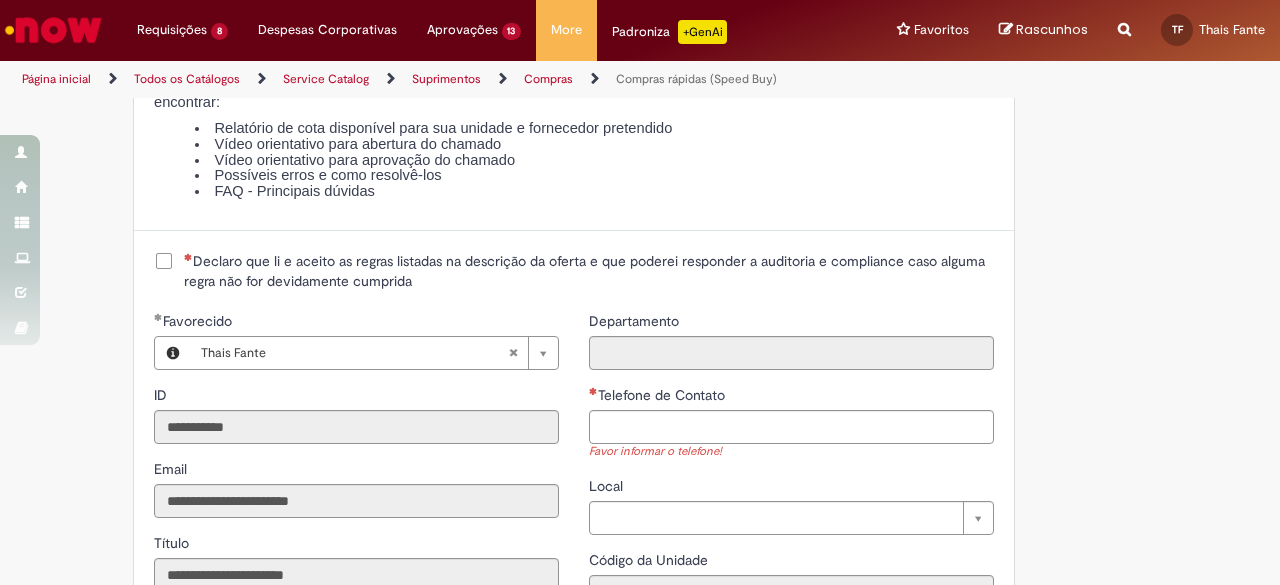 scroll, scrollTop: 2300, scrollLeft: 0, axis: vertical 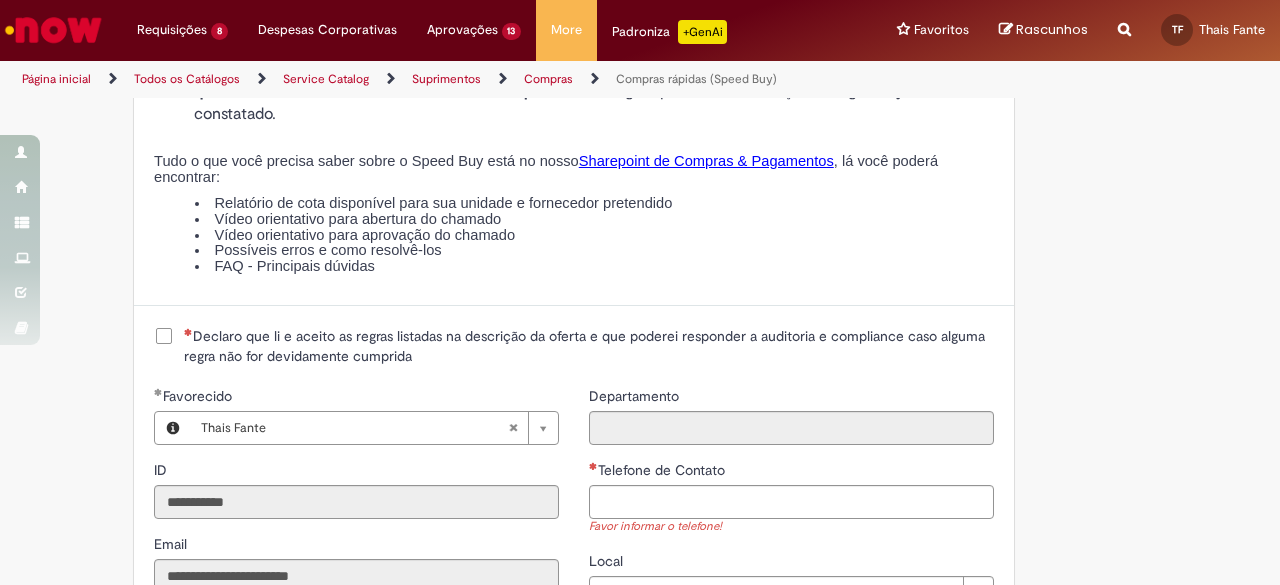 drag, startPoint x: 157, startPoint y: 348, endPoint x: 260, endPoint y: 323, distance: 105.99056 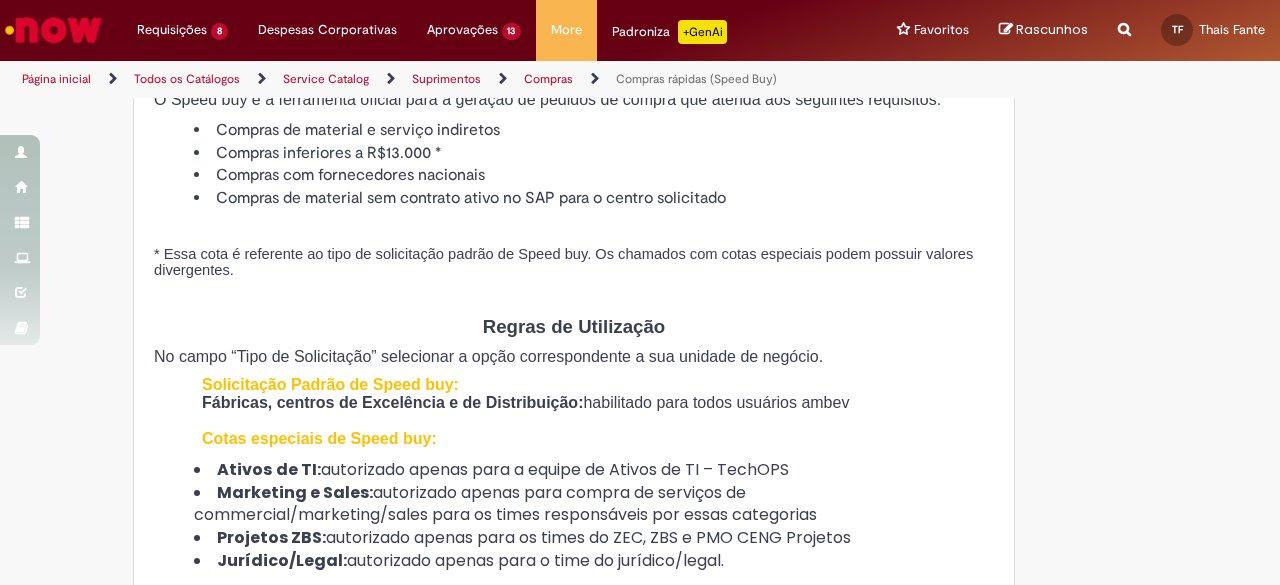 scroll, scrollTop: 300, scrollLeft: 0, axis: vertical 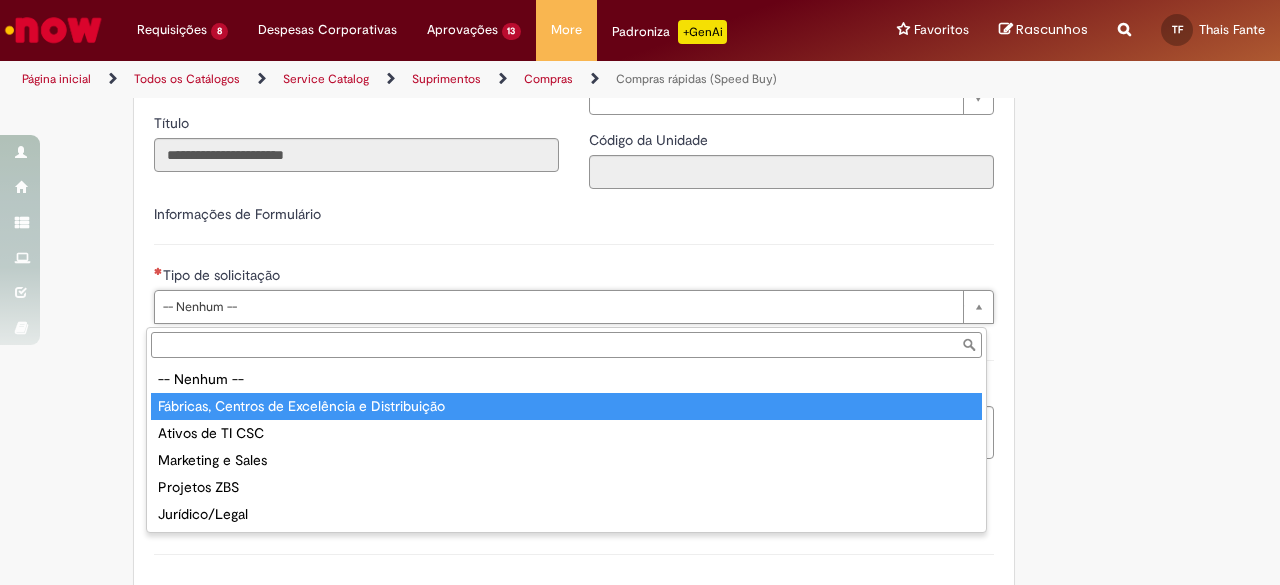 type on "**********" 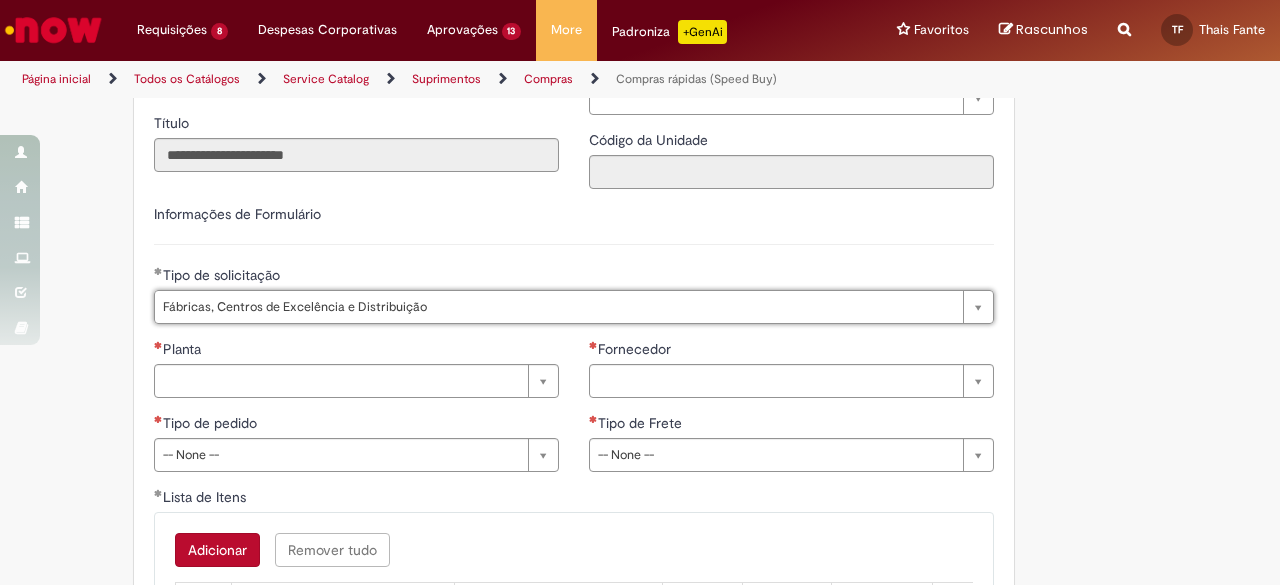 click on "Tire dúvidas com LupiAssist    +GenAI
Oi! Eu sou LupiAssist, uma Inteligência Artificial Generativa em constante aprendizado   Meu conteúdo é monitorado para trazer uma melhor experiência
Dúvidas comuns:
Só mais um instante, estou consultando nossas bases de conhecimento  e escrevendo a melhor resposta pra você!
Title
Lorem ipsum dolor sit amet    Fazer uma nova pergunta
Gerei esta resposta utilizando IA Generativa em conjunto com os nossos padrões. Em caso de divergência, os documentos oficiais prevalecerão.
Saiba mais em:
Ou ligue para:
E aí, te ajudei?
Sim, obrigado!" at bounding box center (640, -731) 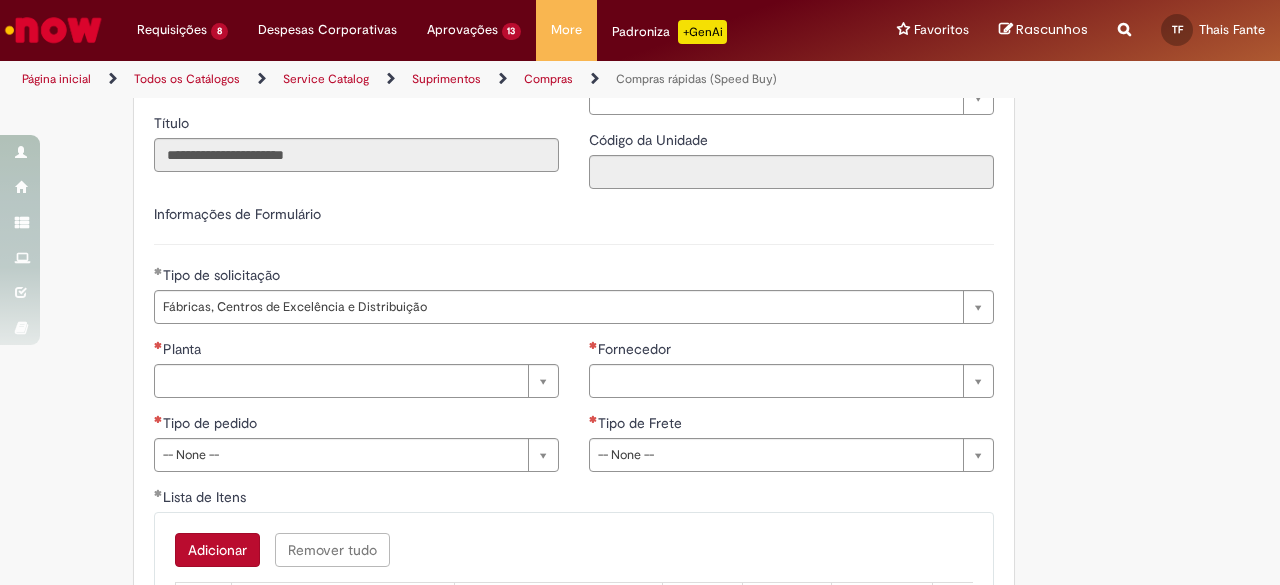 scroll, scrollTop: 3095, scrollLeft: 0, axis: vertical 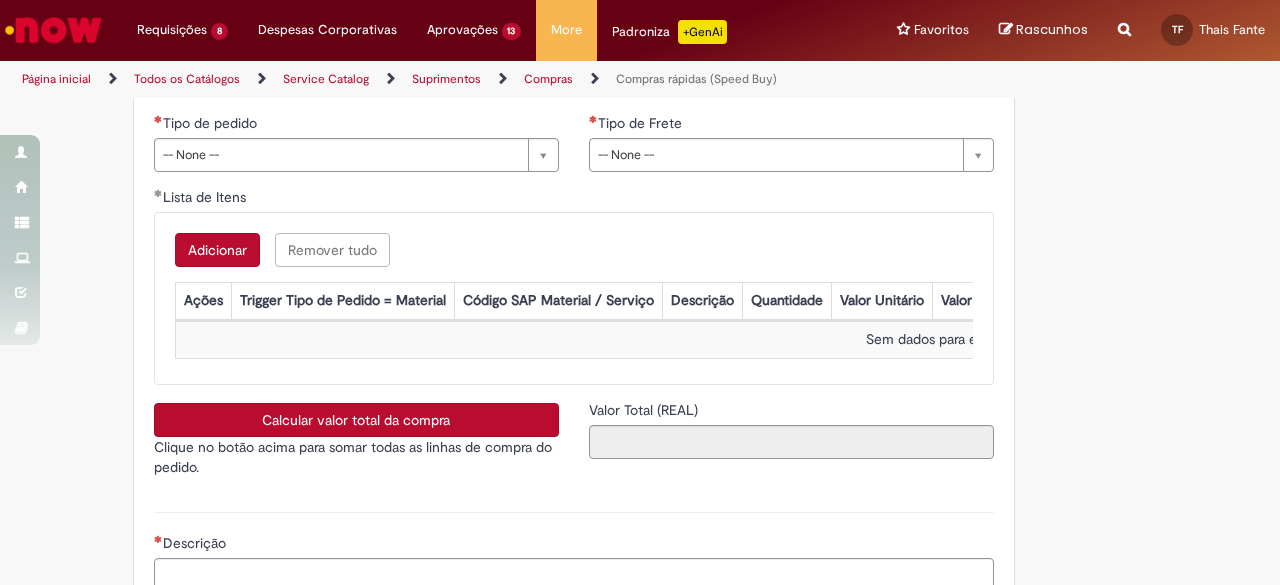 click on "Adicionar" at bounding box center (217, 250) 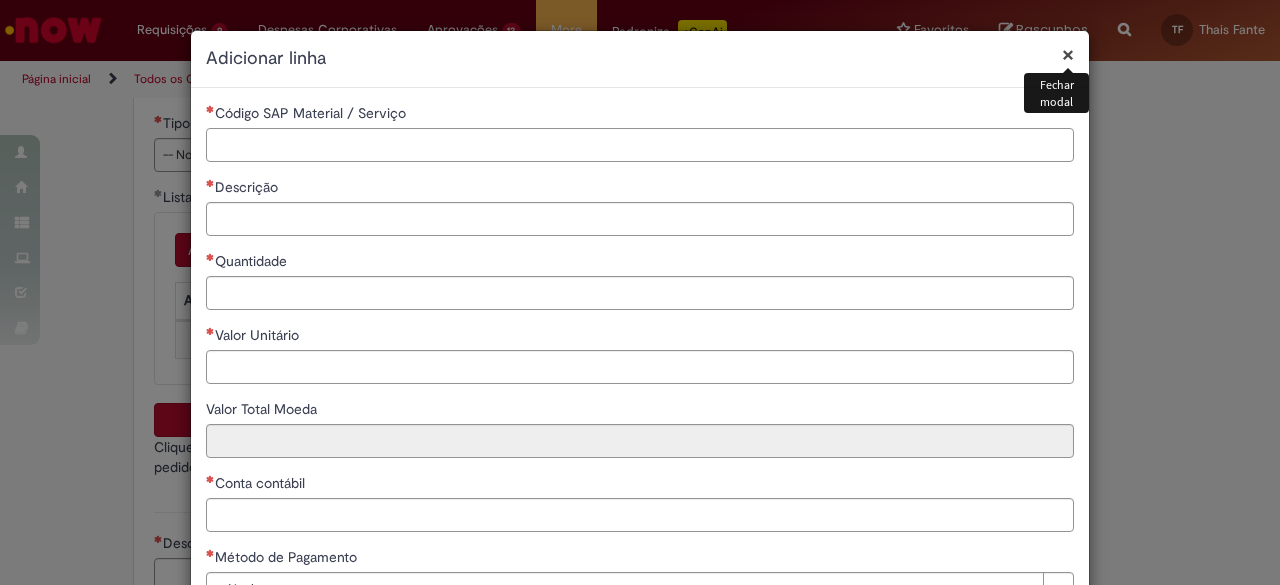 click on "Código SAP Material / Serviço" at bounding box center (640, 145) 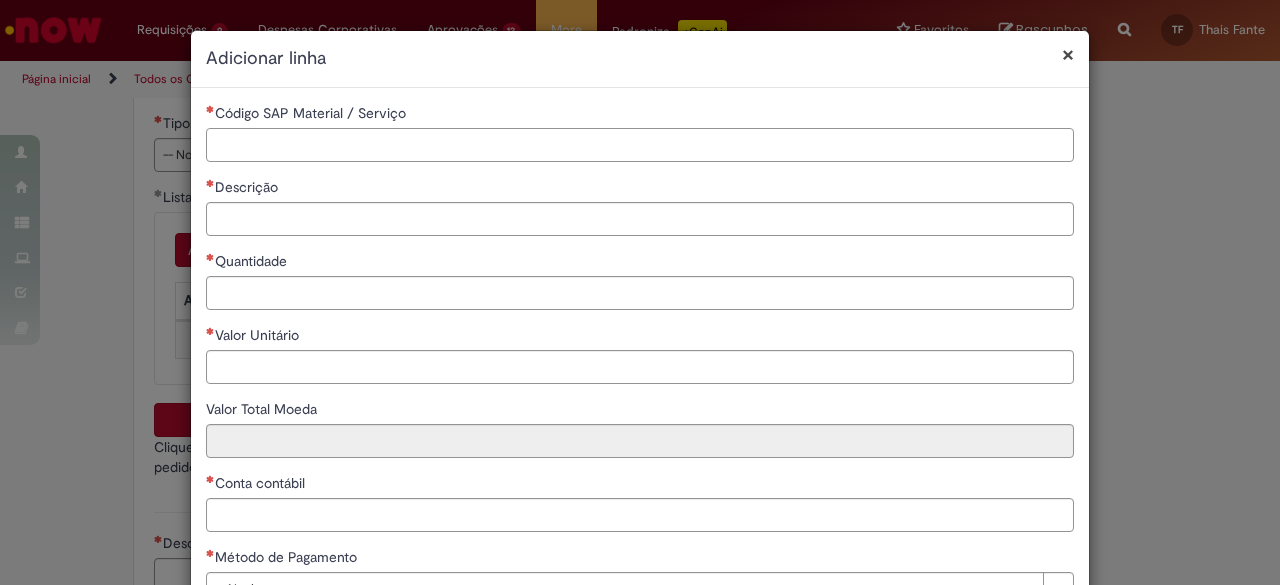 paste on "********" 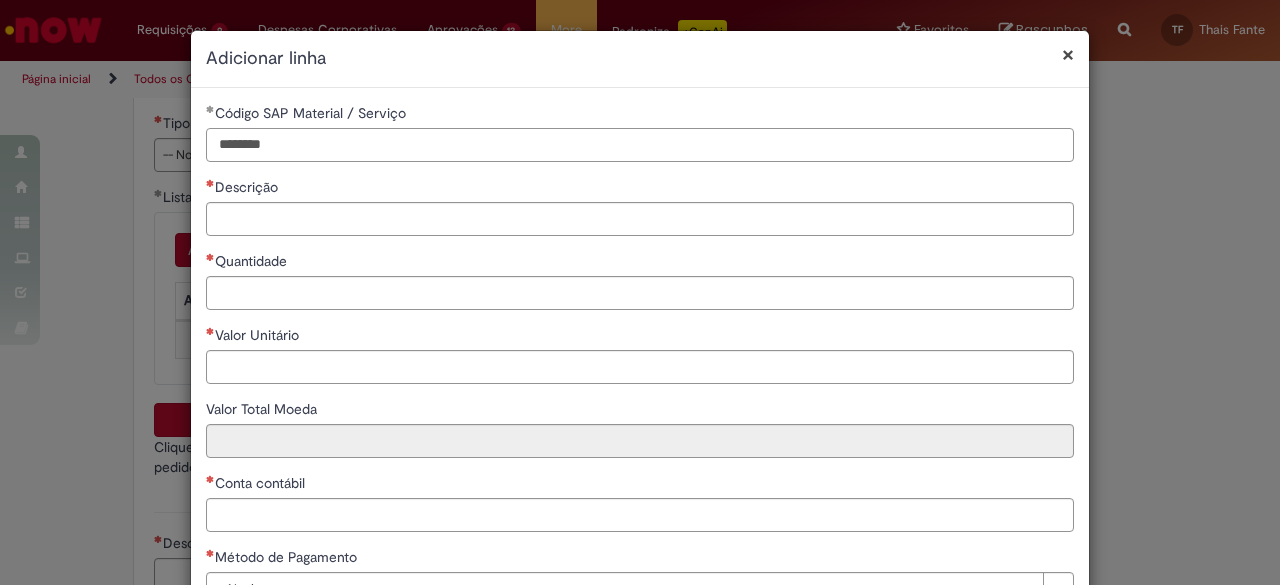 type on "********" 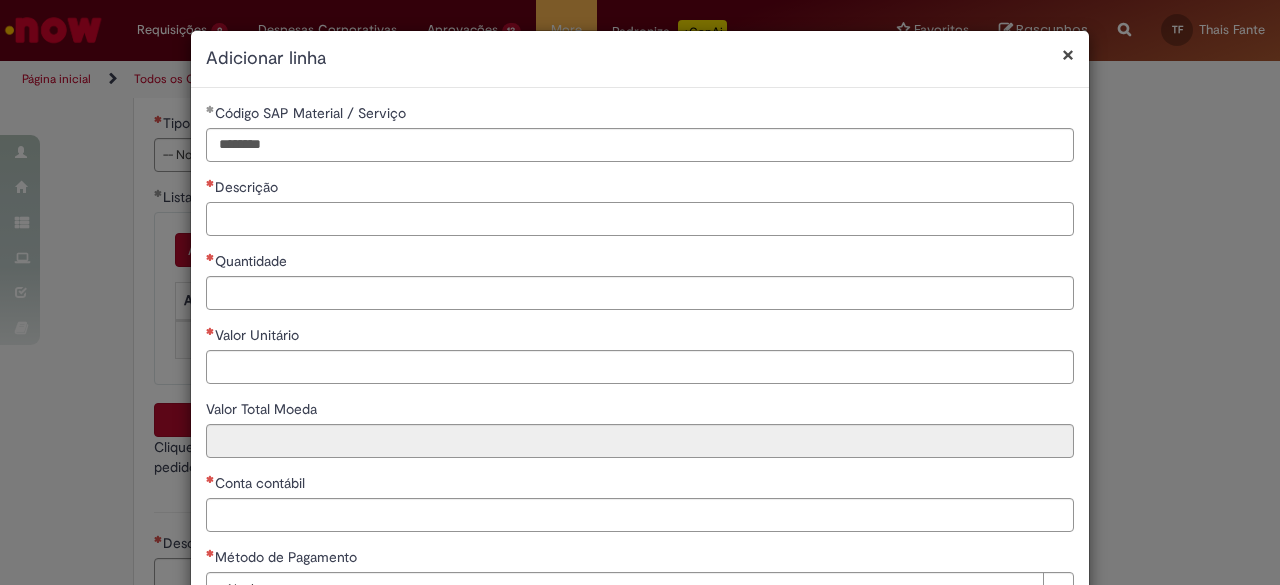 click on "Descrição" at bounding box center [640, 219] 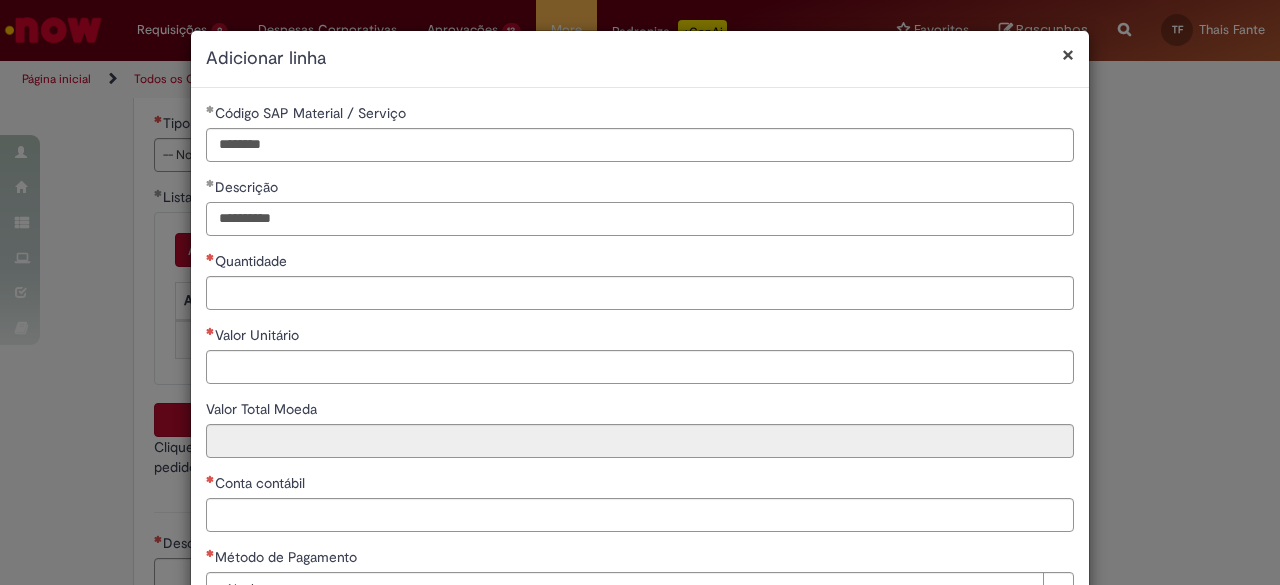 type on "**********" 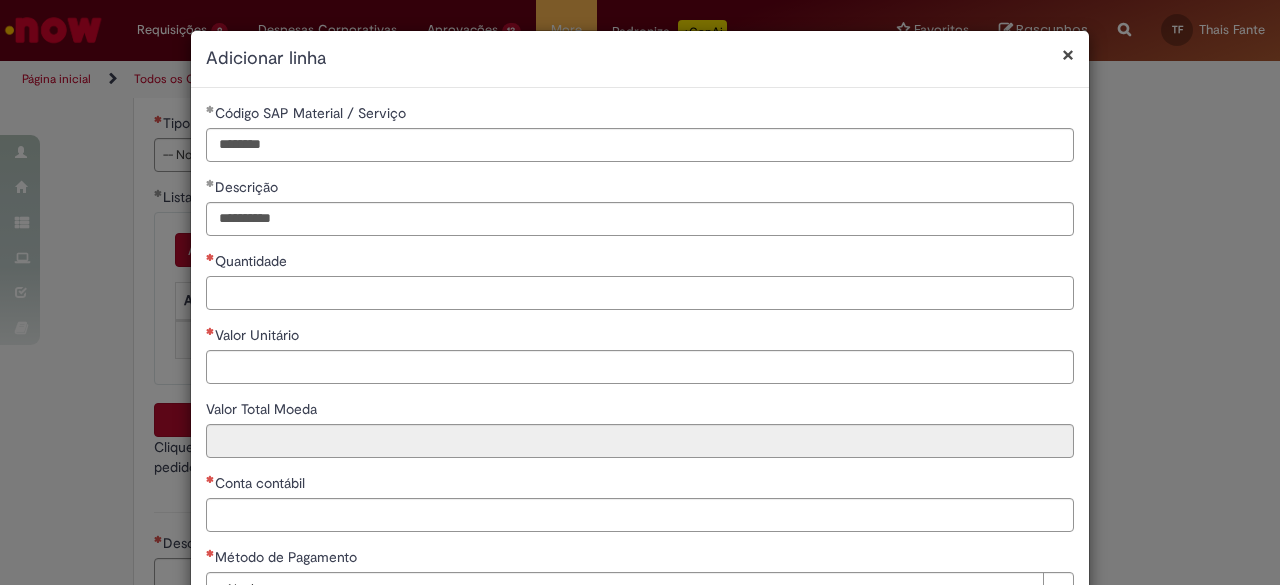 click on "Quantidade" at bounding box center [640, 293] 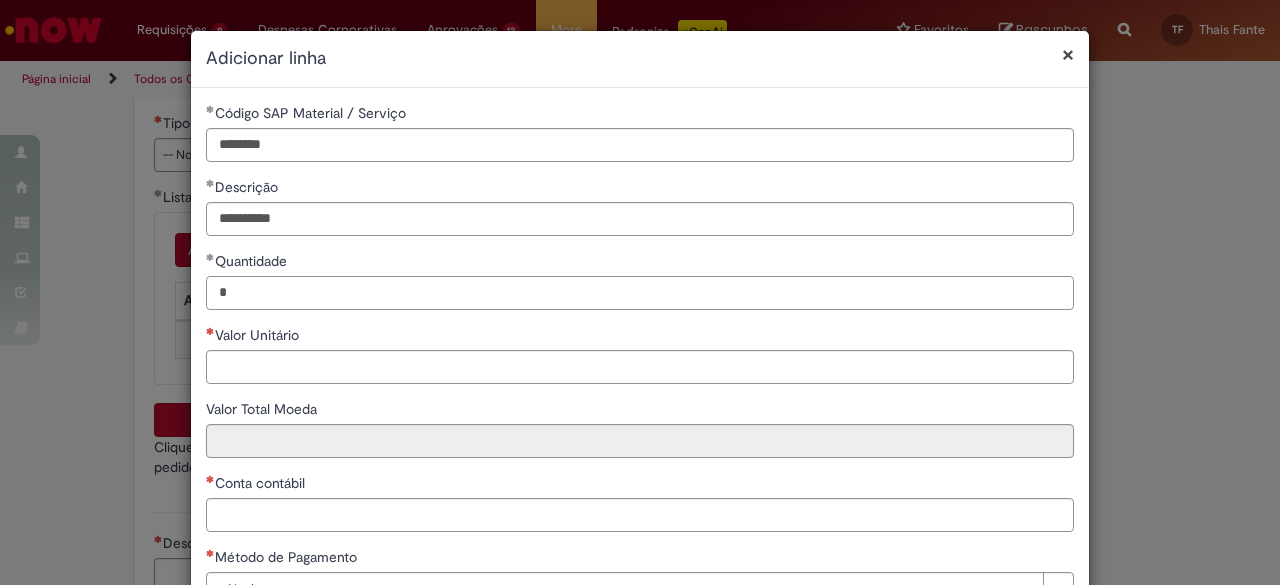 type on "*" 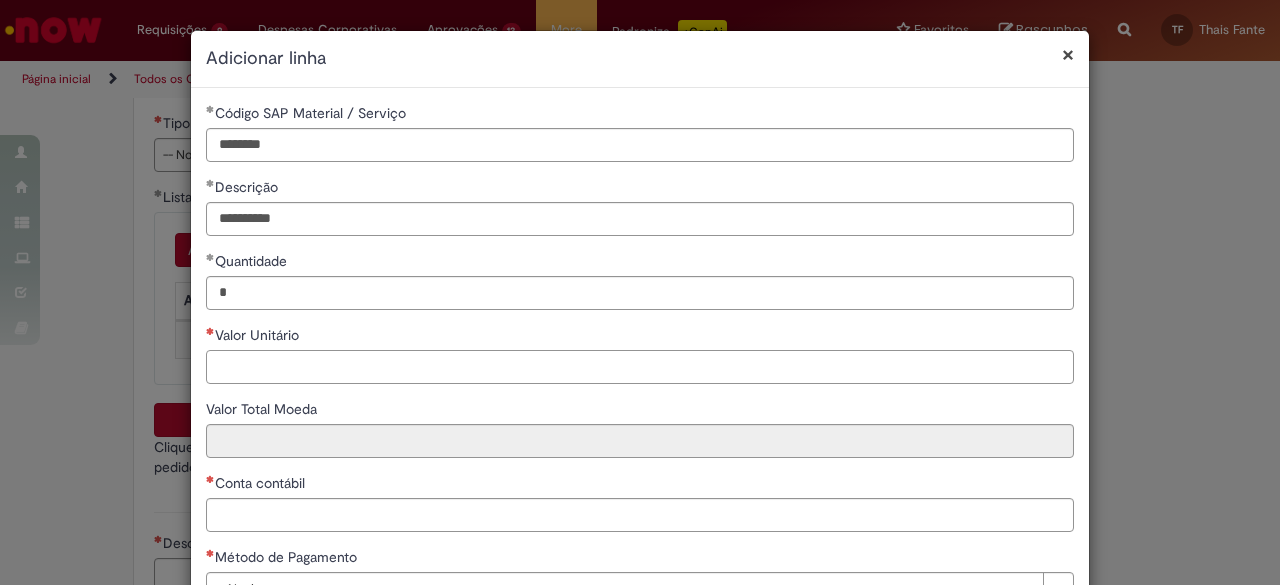 click on "Valor Unitário" at bounding box center (640, 367) 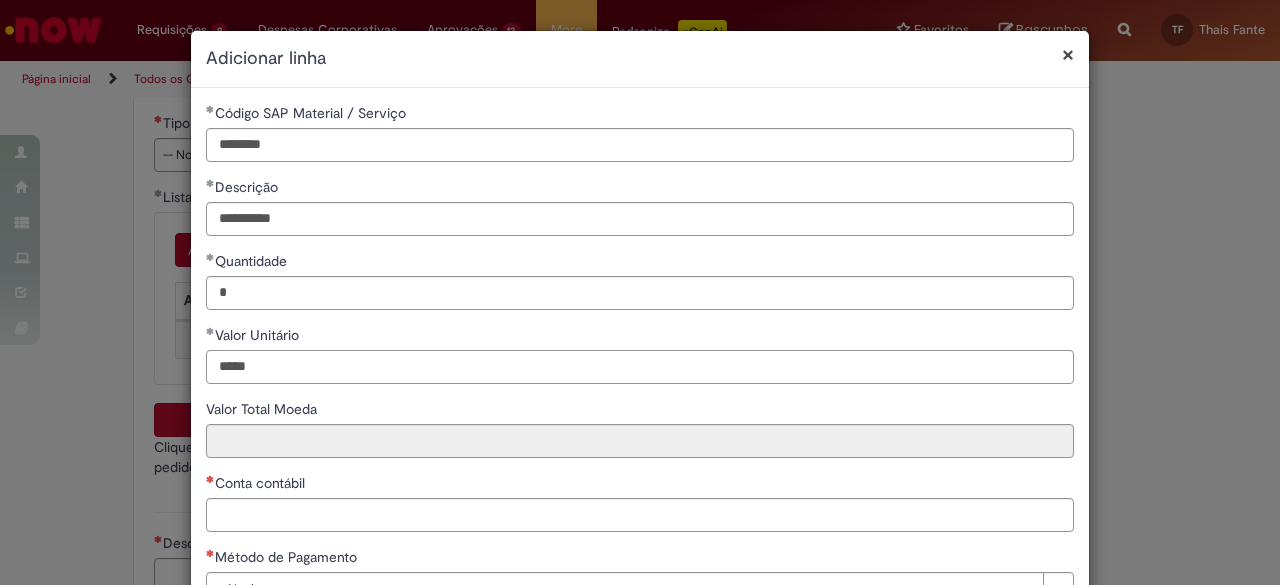 type on "*****" 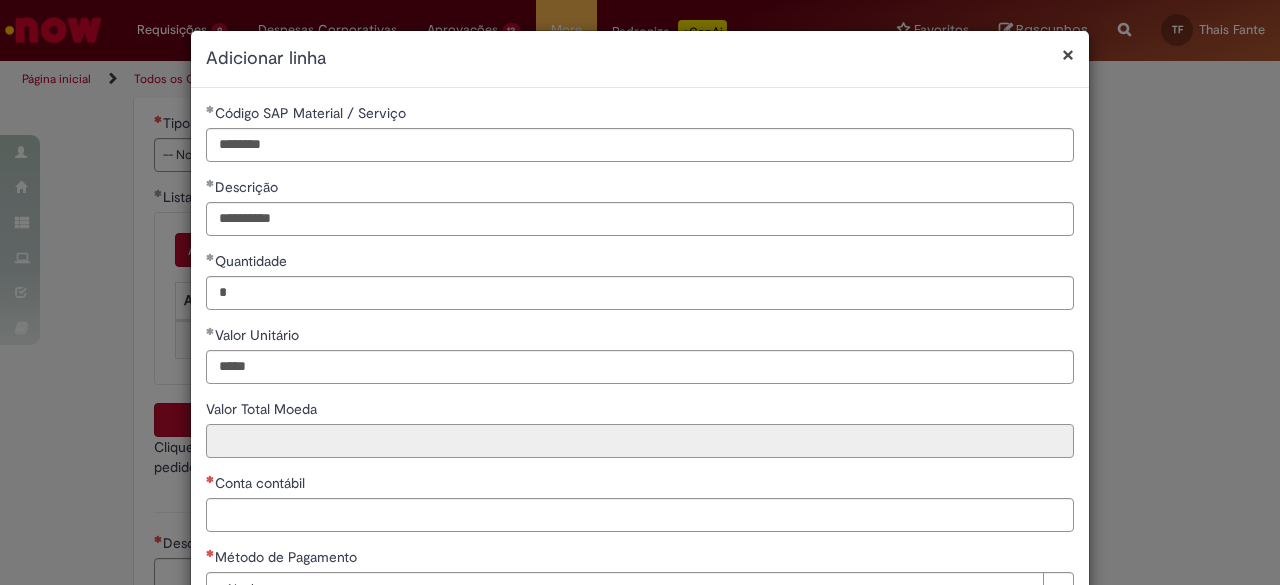type on "*****" 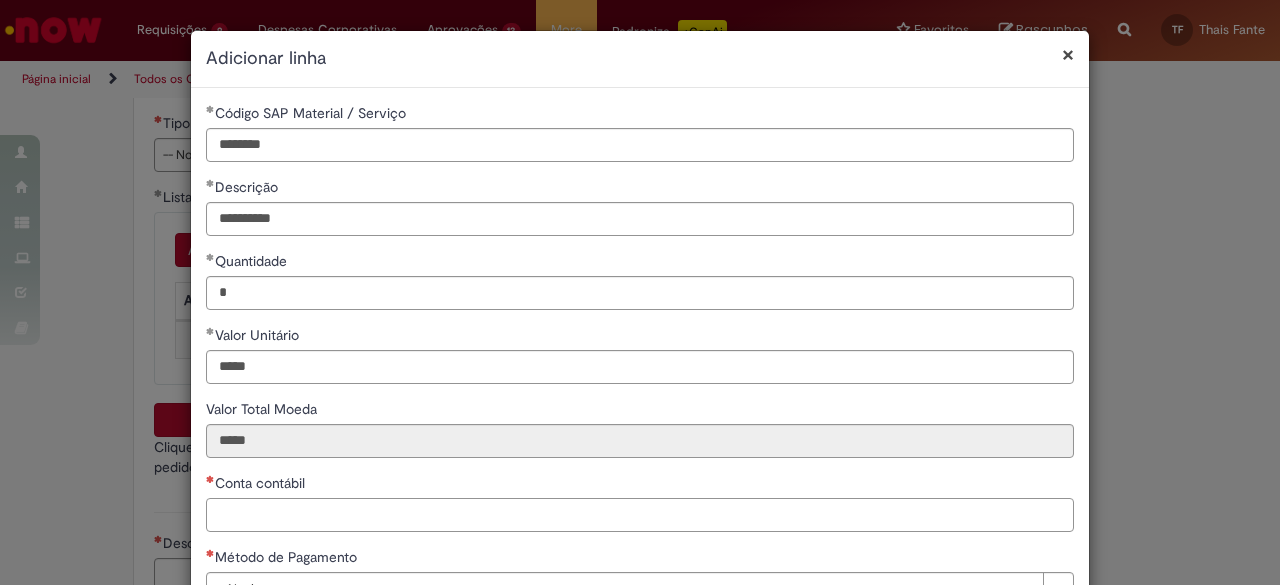 paste on "*******" 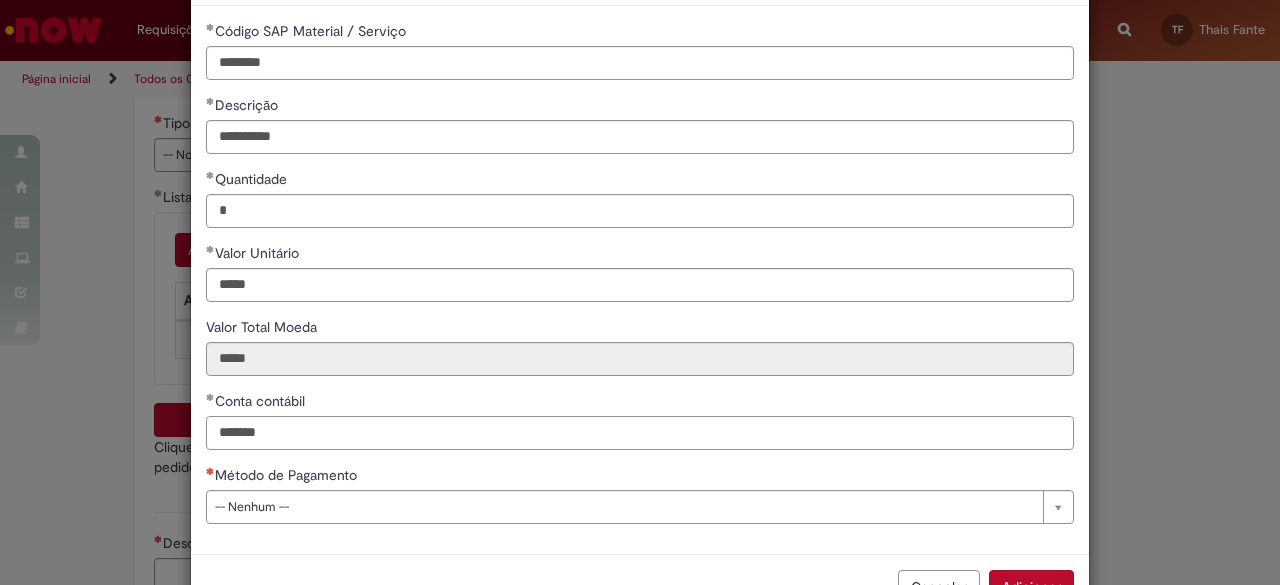 scroll, scrollTop: 144, scrollLeft: 0, axis: vertical 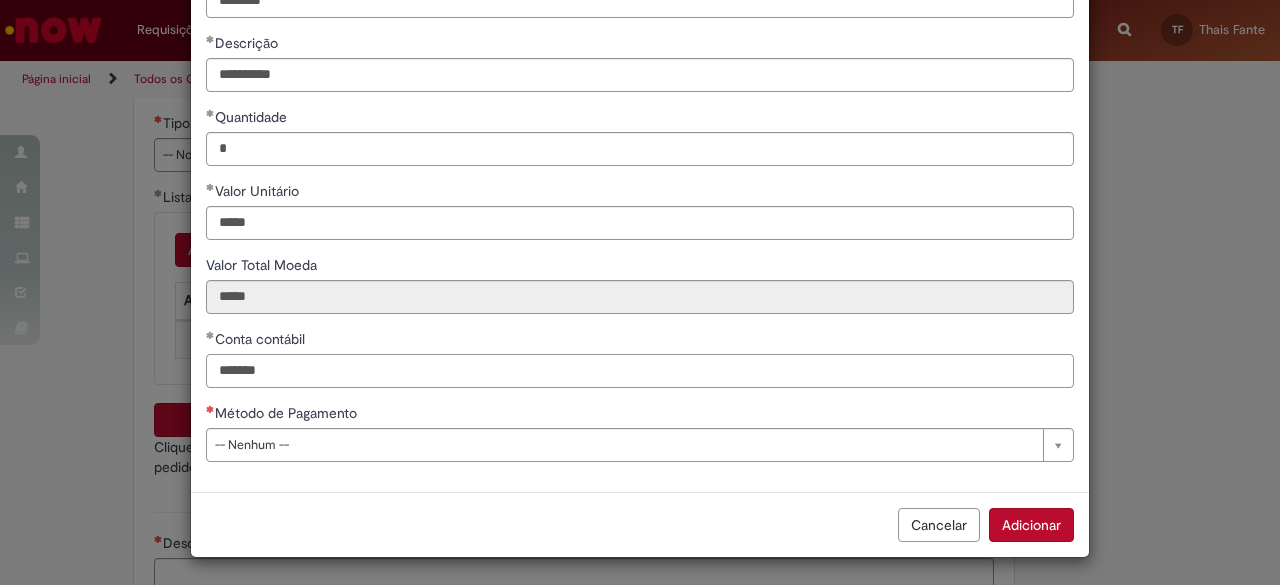 type on "*******" 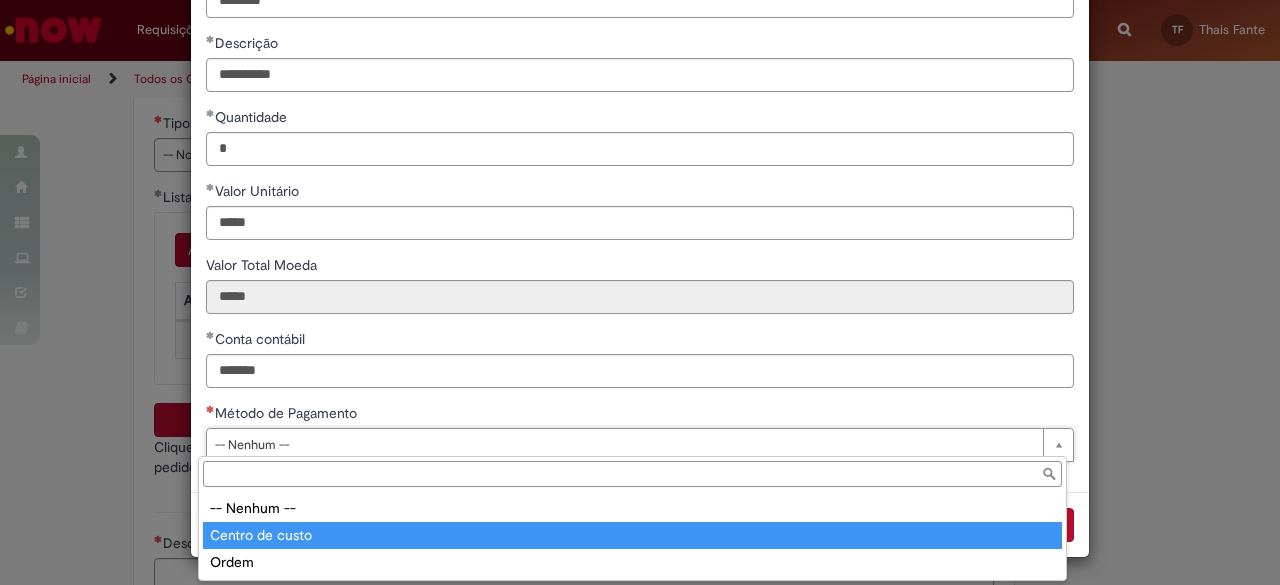 type on "**********" 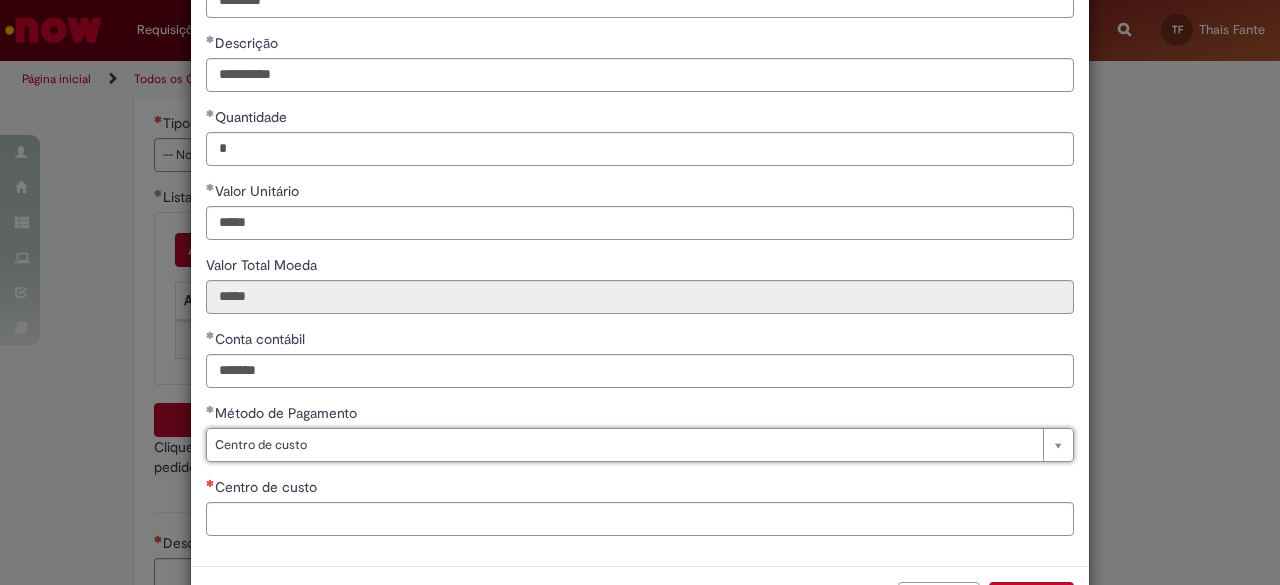 click on "**********" at bounding box center [640, 255] 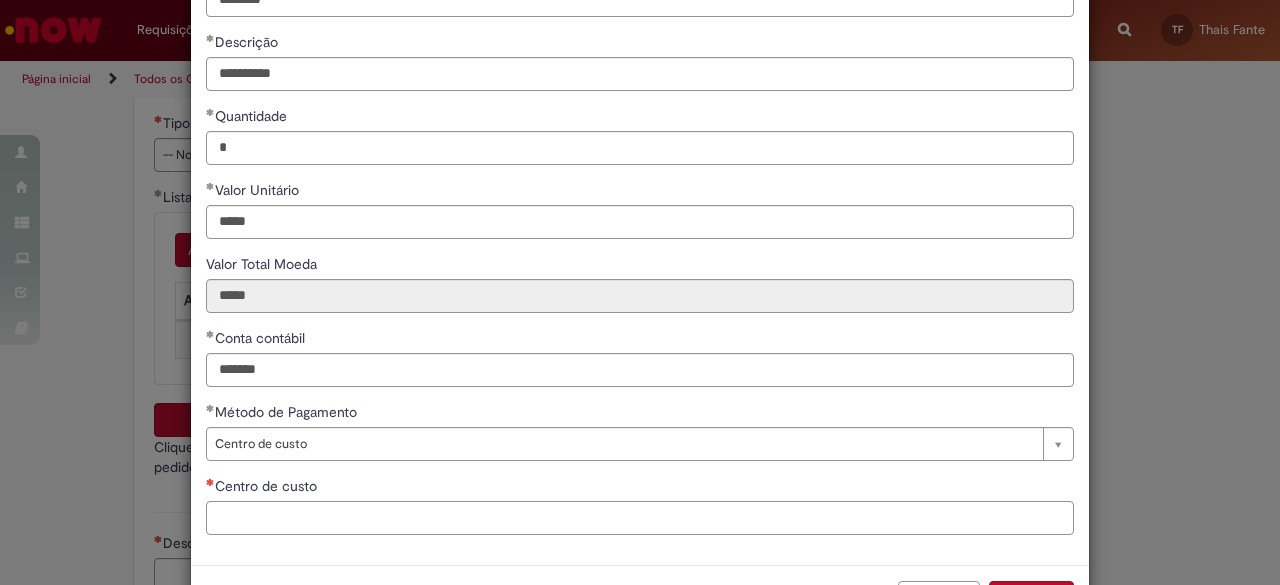 click on "Centro de custo" at bounding box center (640, 518) 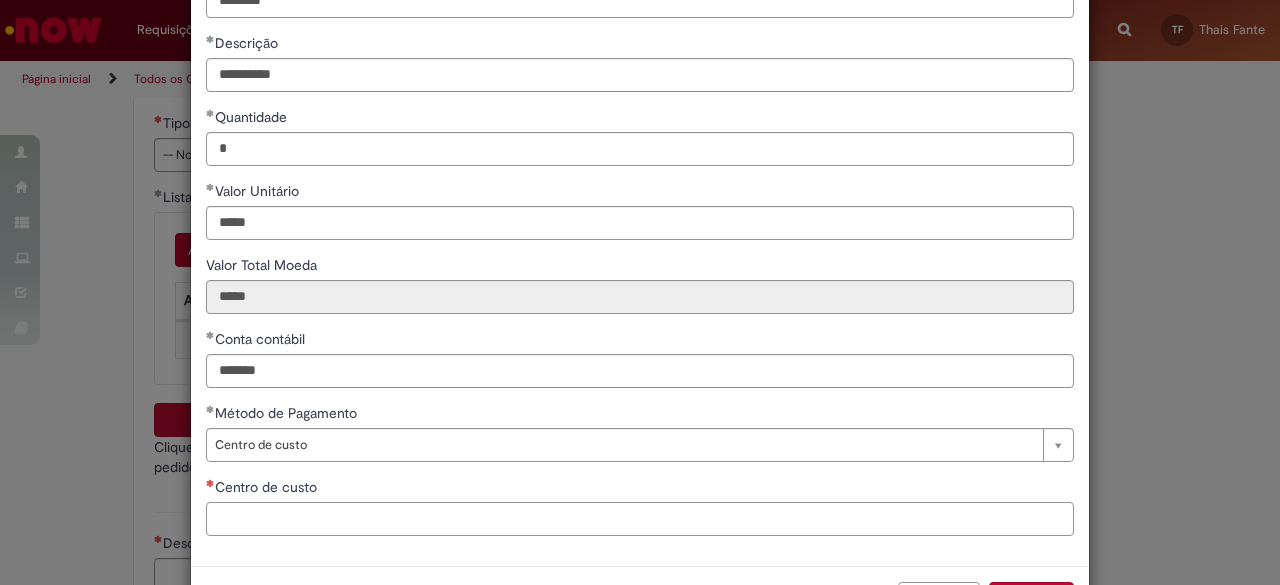paste on "**********" 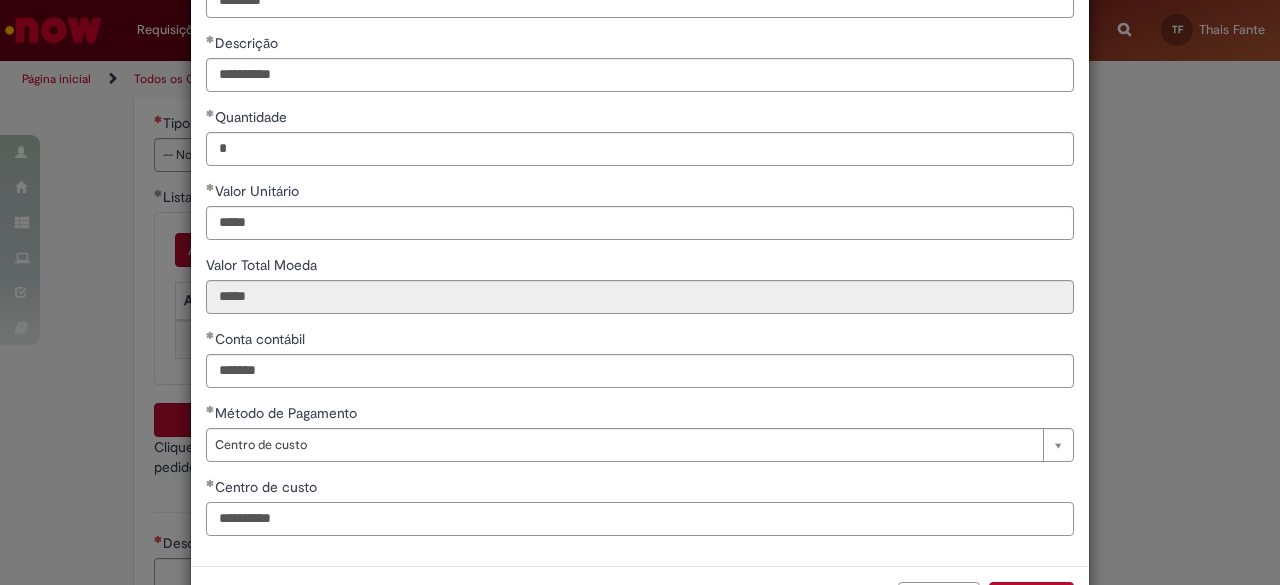 scroll, scrollTop: 218, scrollLeft: 0, axis: vertical 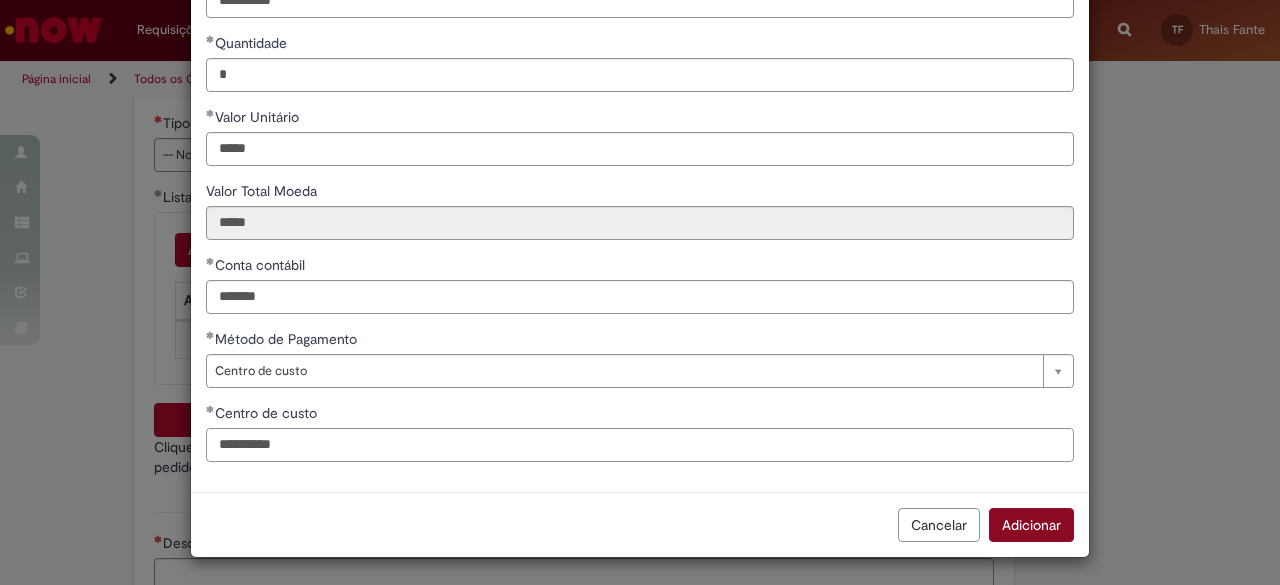 type on "**********" 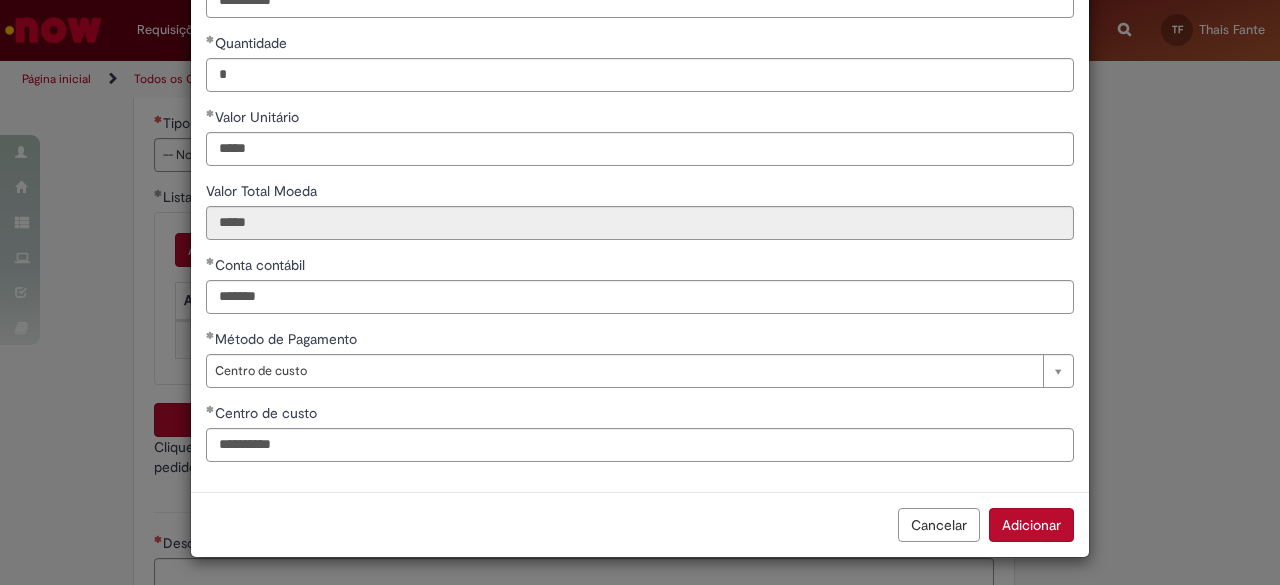 click on "Adicionar" at bounding box center (1031, 525) 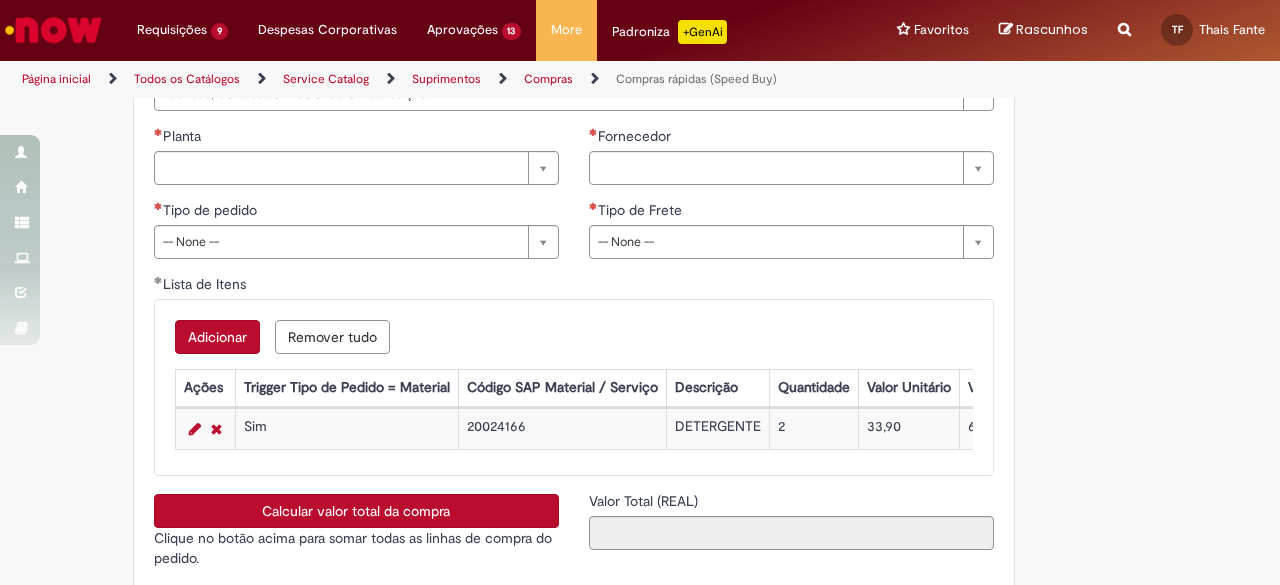 scroll, scrollTop: 3095, scrollLeft: 0, axis: vertical 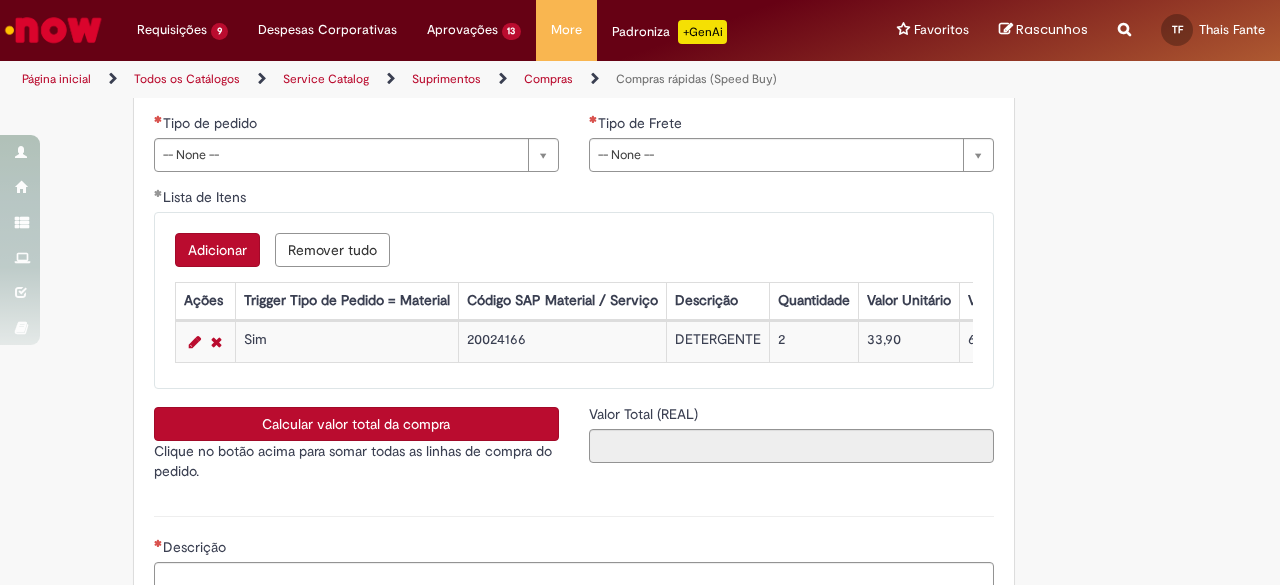 click on "Adicionar" at bounding box center [217, 250] 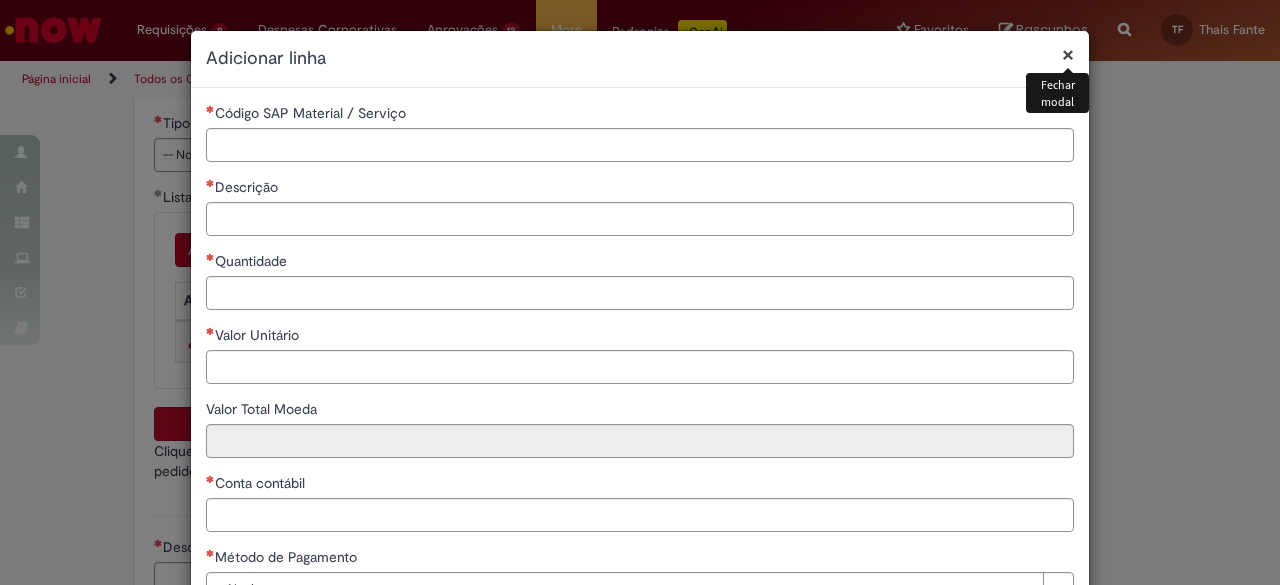 click on "Código SAP Material / Serviço" at bounding box center [640, 115] 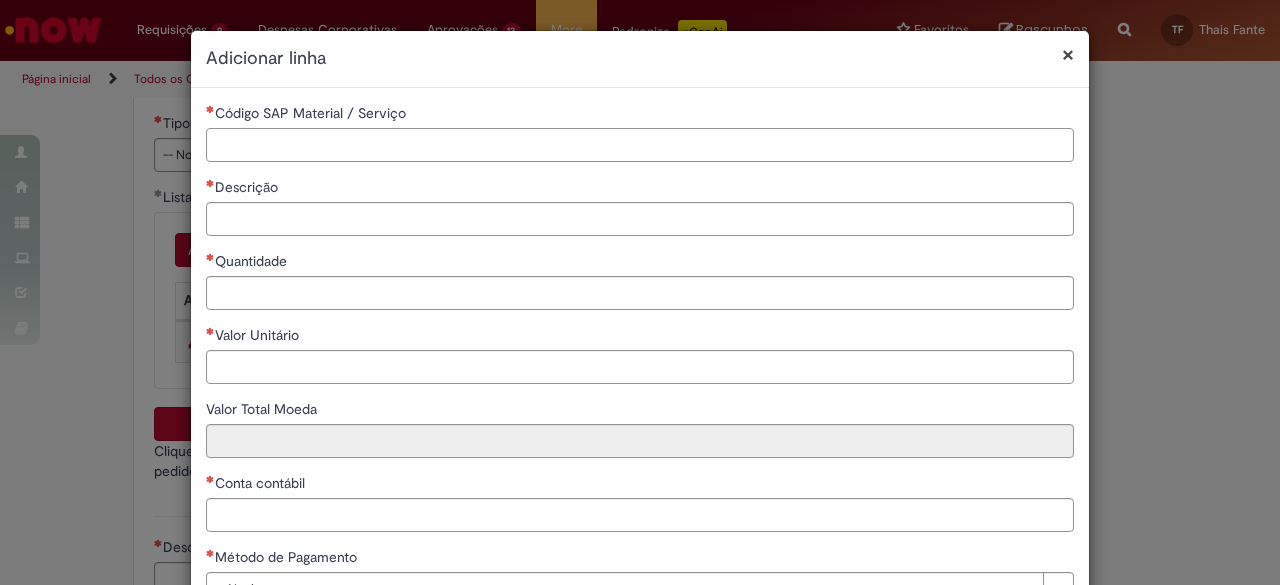 click on "Código SAP Material / Serviço" at bounding box center [640, 145] 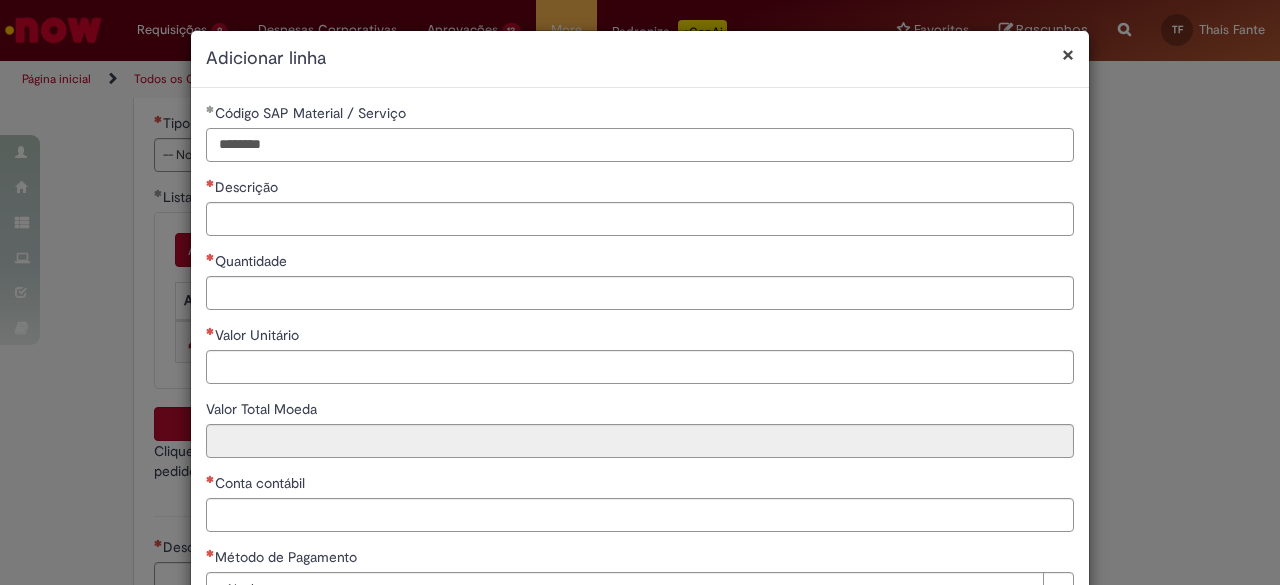 type on "********" 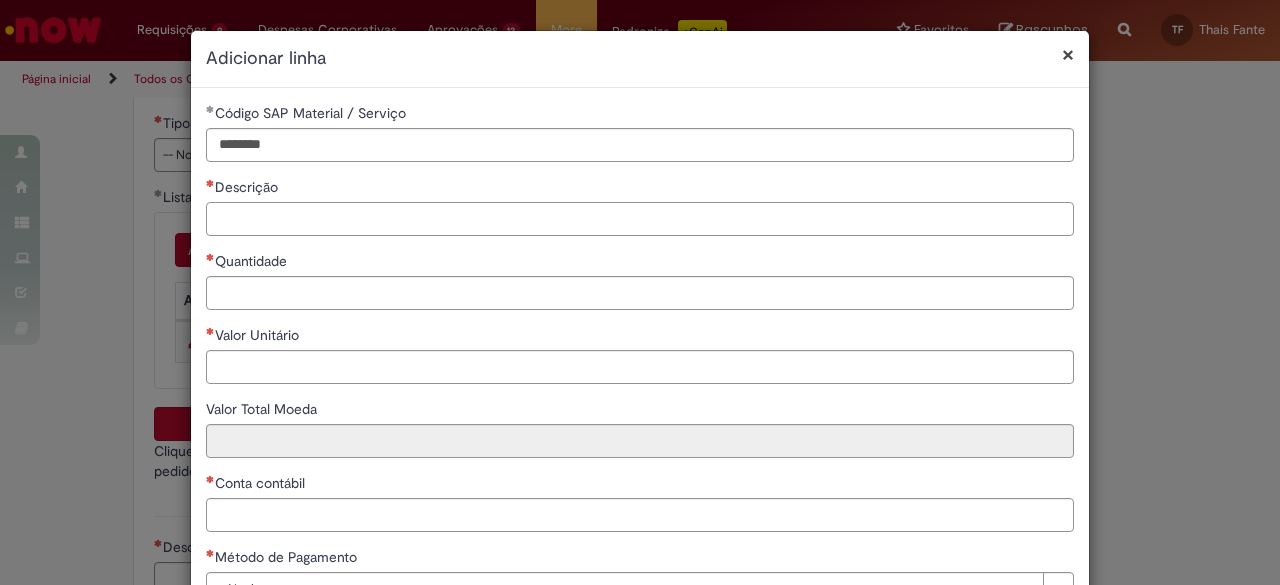 click on "Descrição" at bounding box center [640, 219] 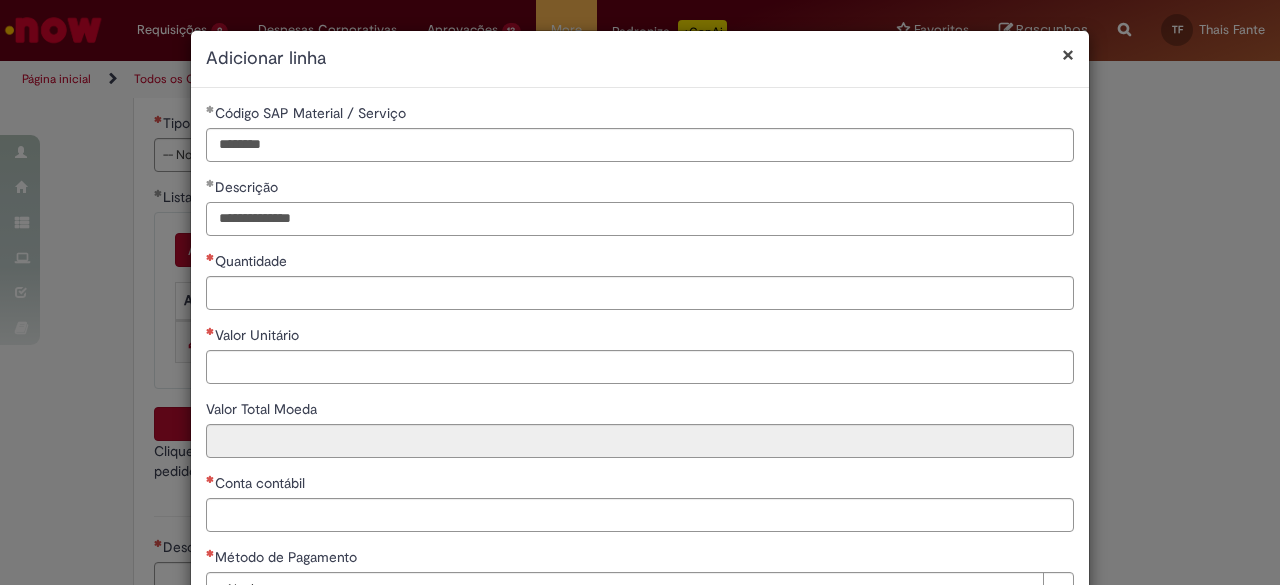 type on "**********" 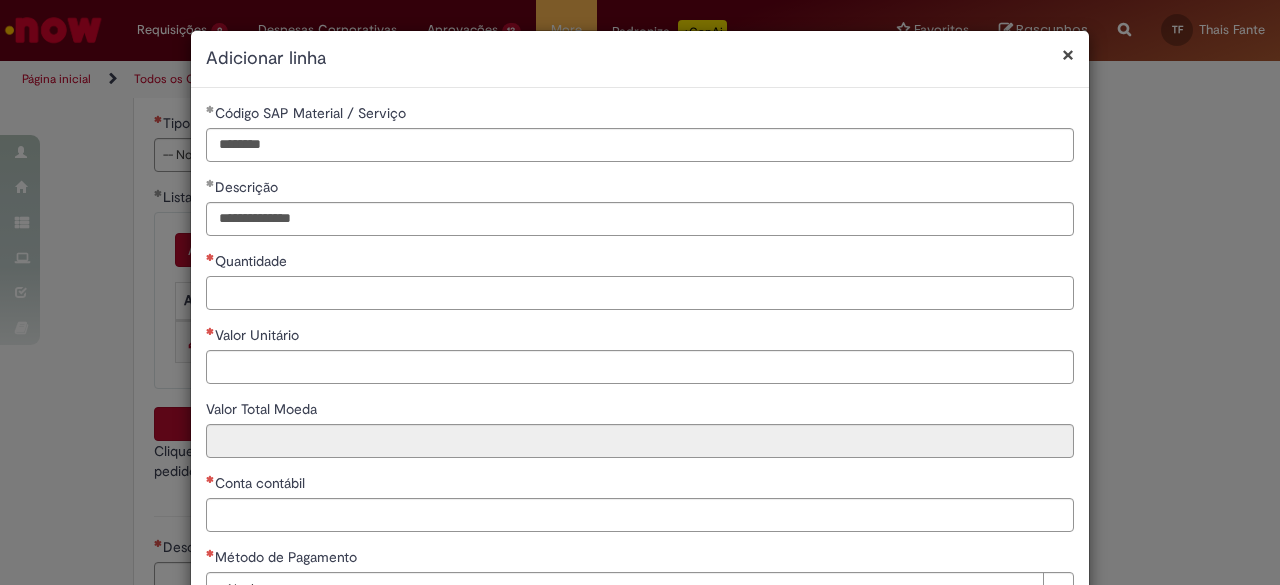 click on "Quantidade" at bounding box center [640, 293] 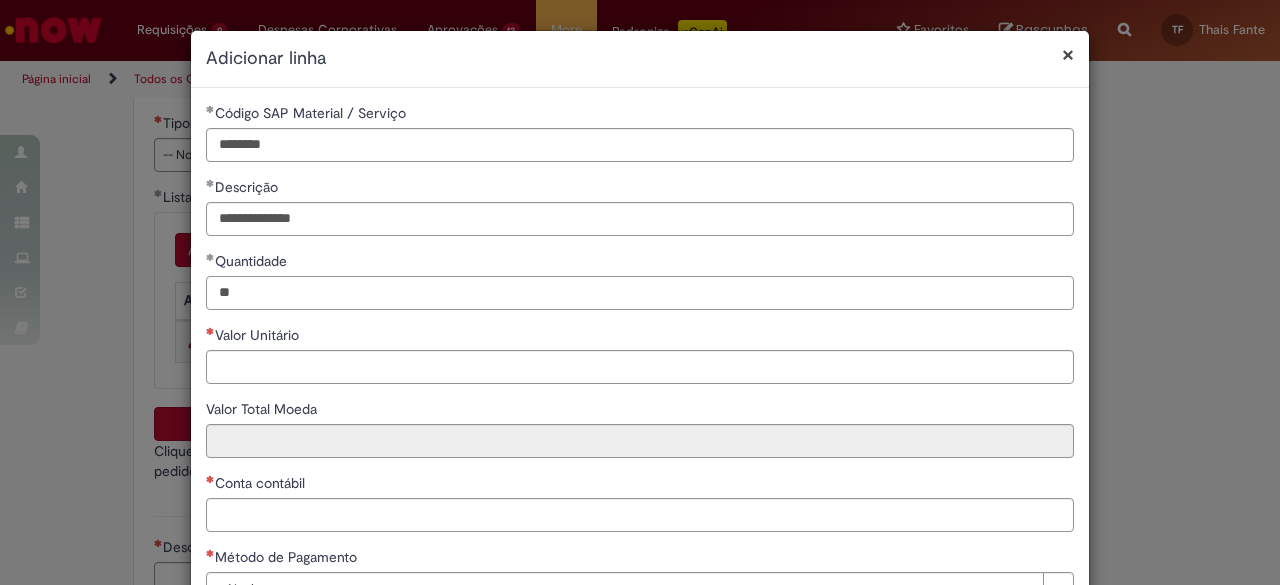 type on "**" 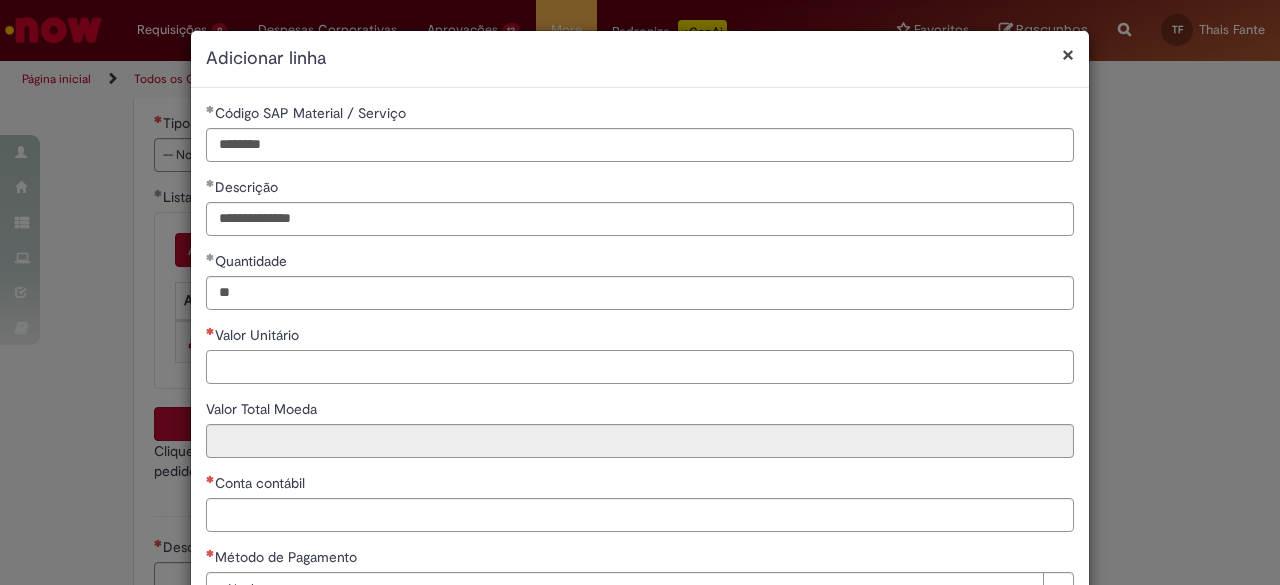 click on "Valor Unitário" at bounding box center [640, 367] 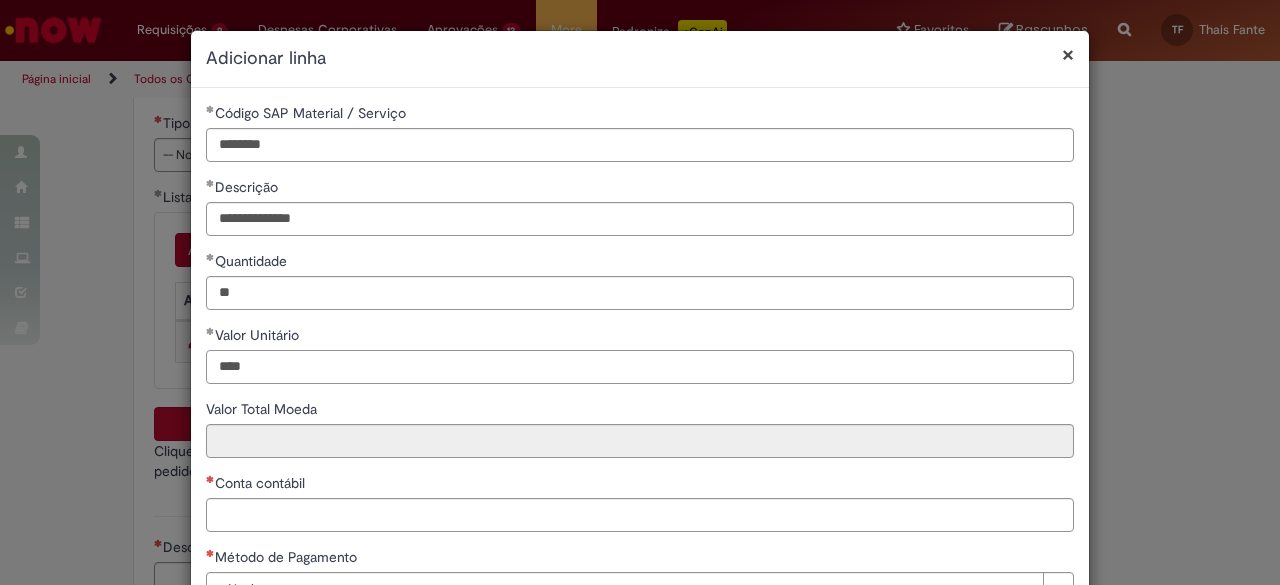 type on "****" 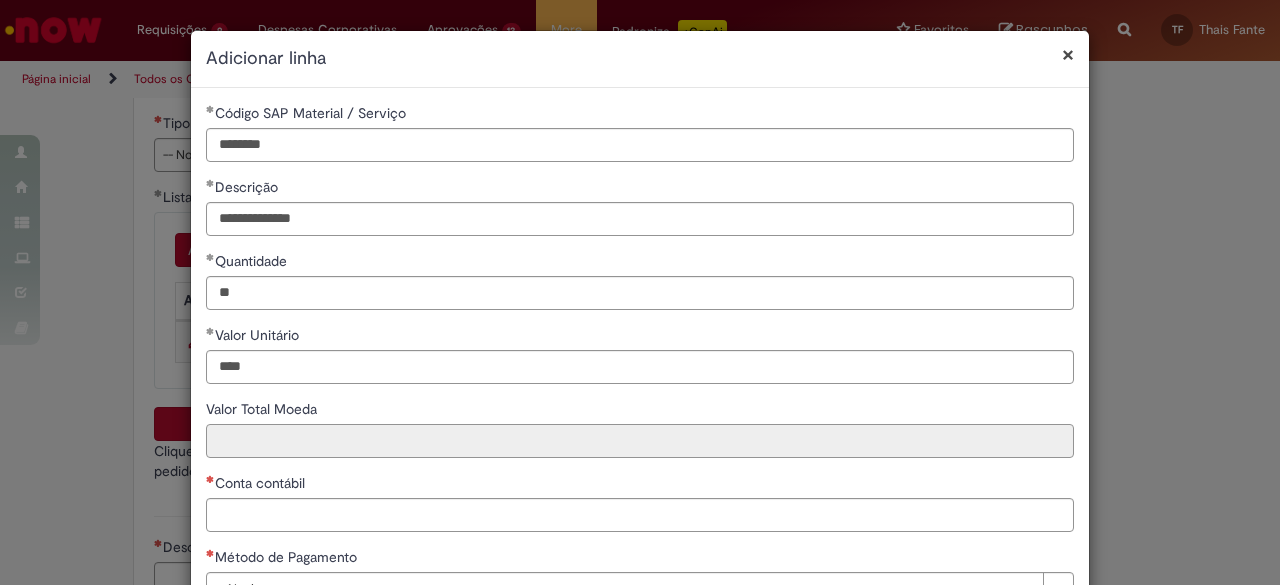 type on "*****" 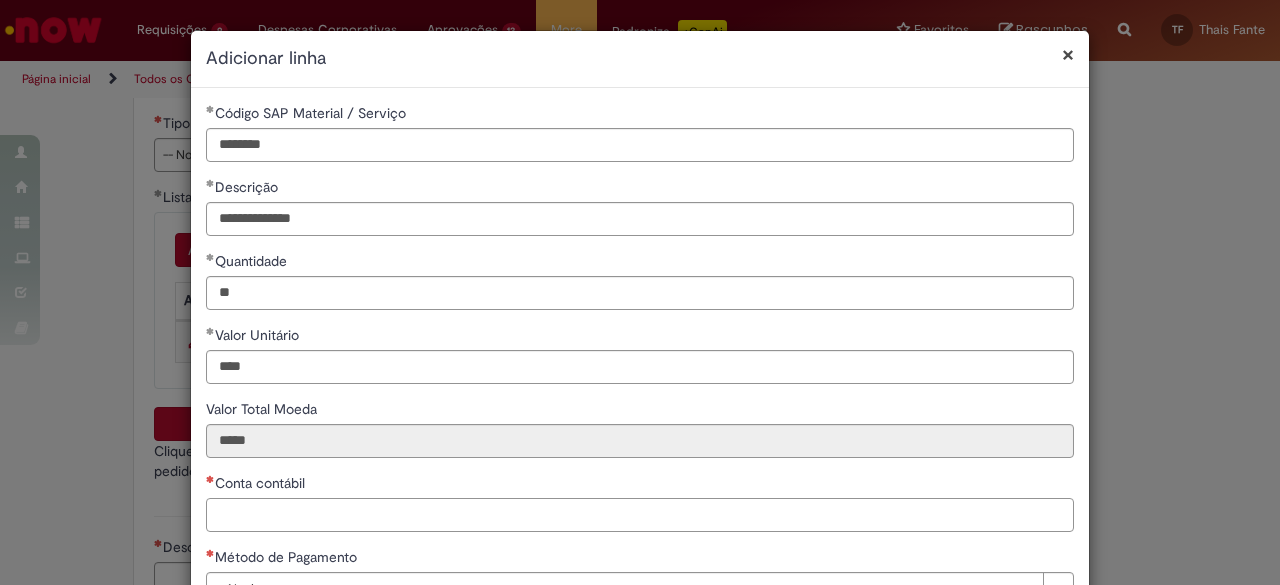click on "Conta contábil" at bounding box center [640, 515] 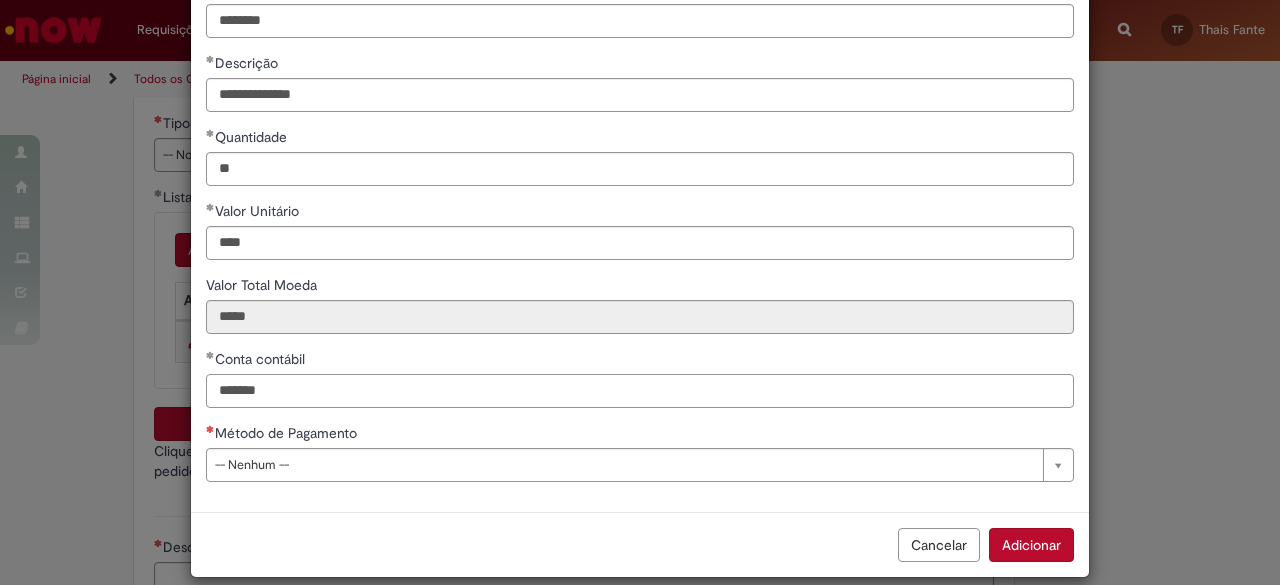 scroll, scrollTop: 144, scrollLeft: 0, axis: vertical 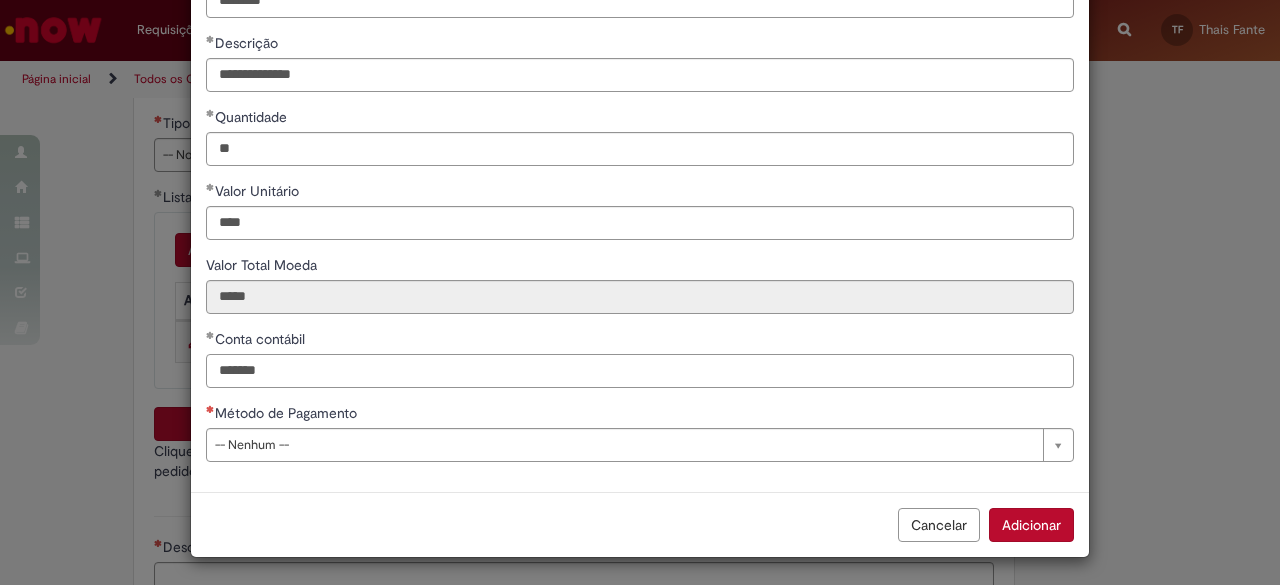 type on "*******" 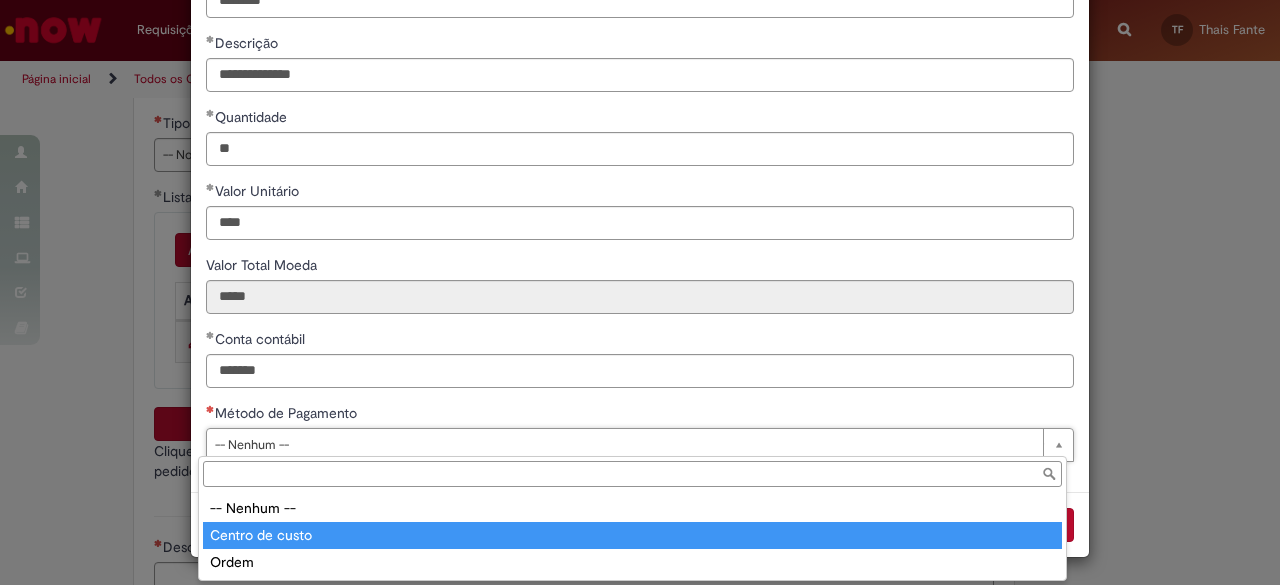 type on "**********" 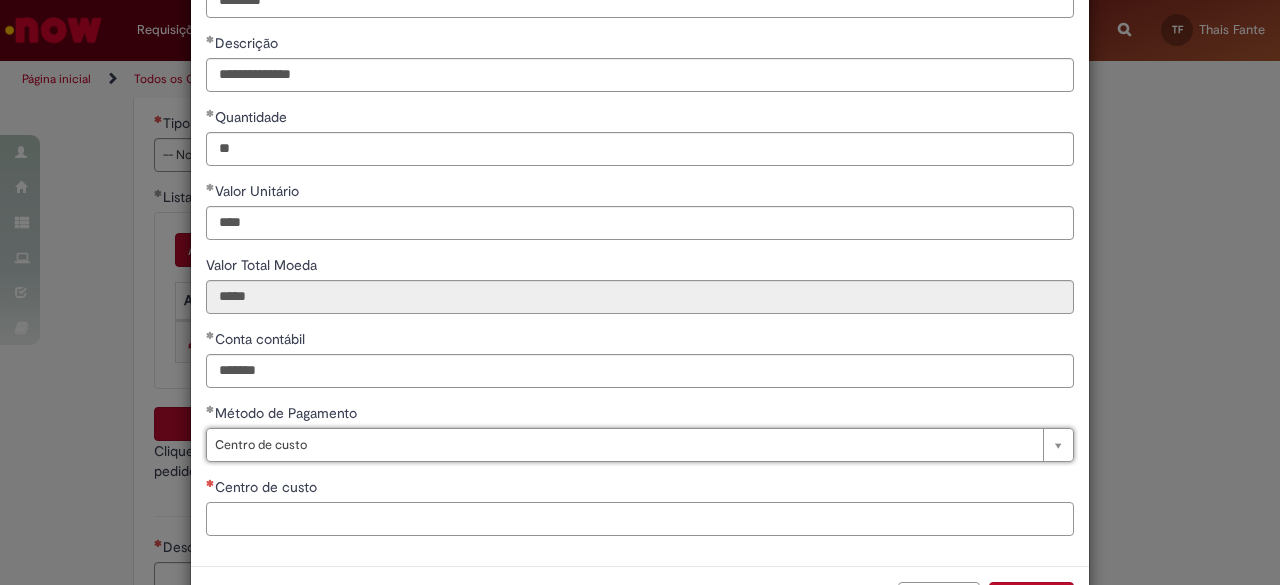 click on "Centro de custo" at bounding box center (640, 519) 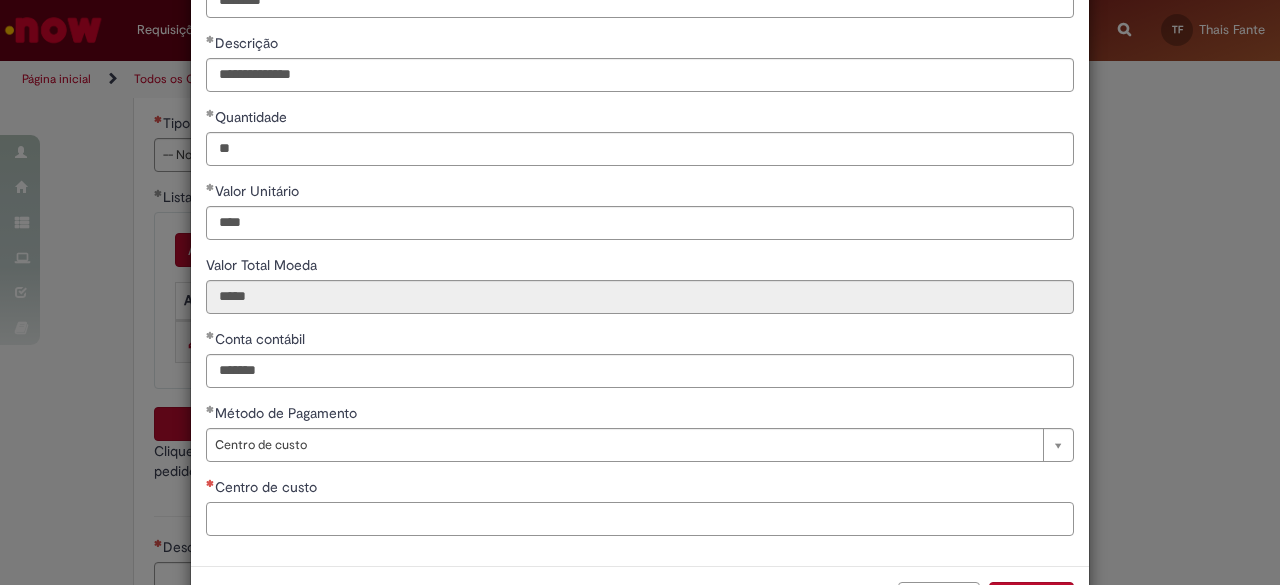 paste on "**********" 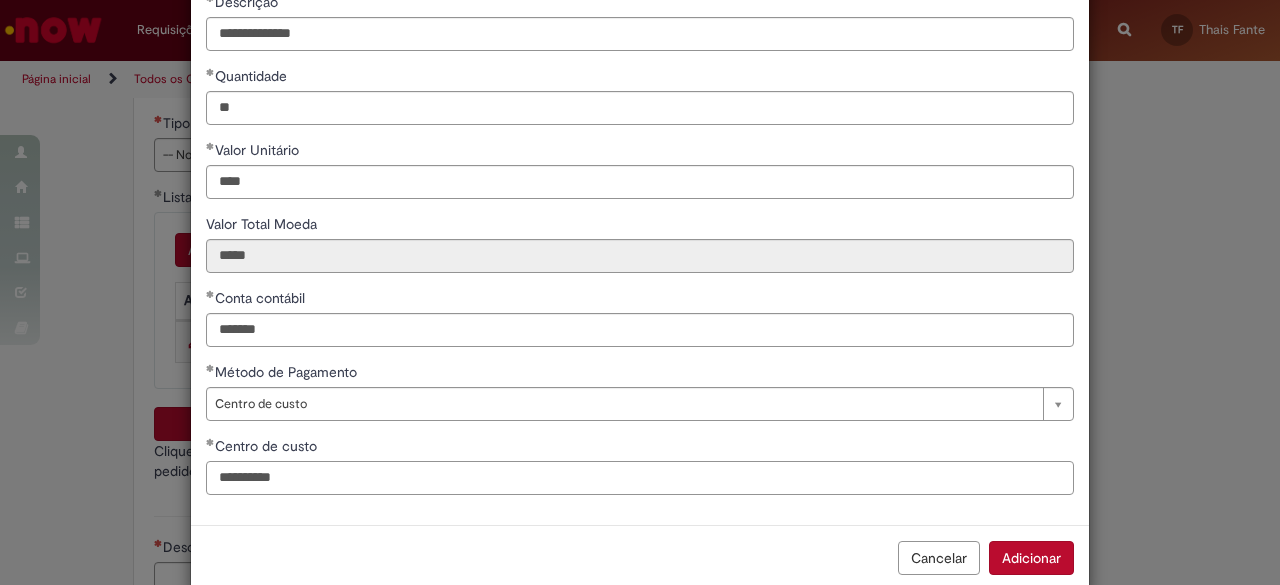 scroll, scrollTop: 218, scrollLeft: 0, axis: vertical 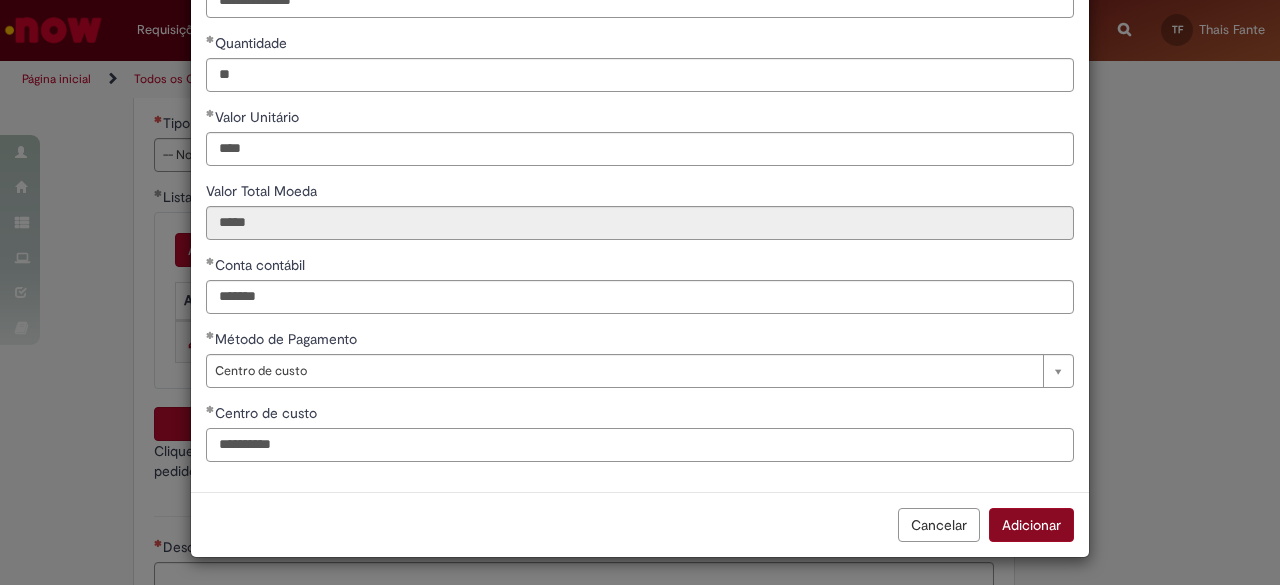 type on "**********" 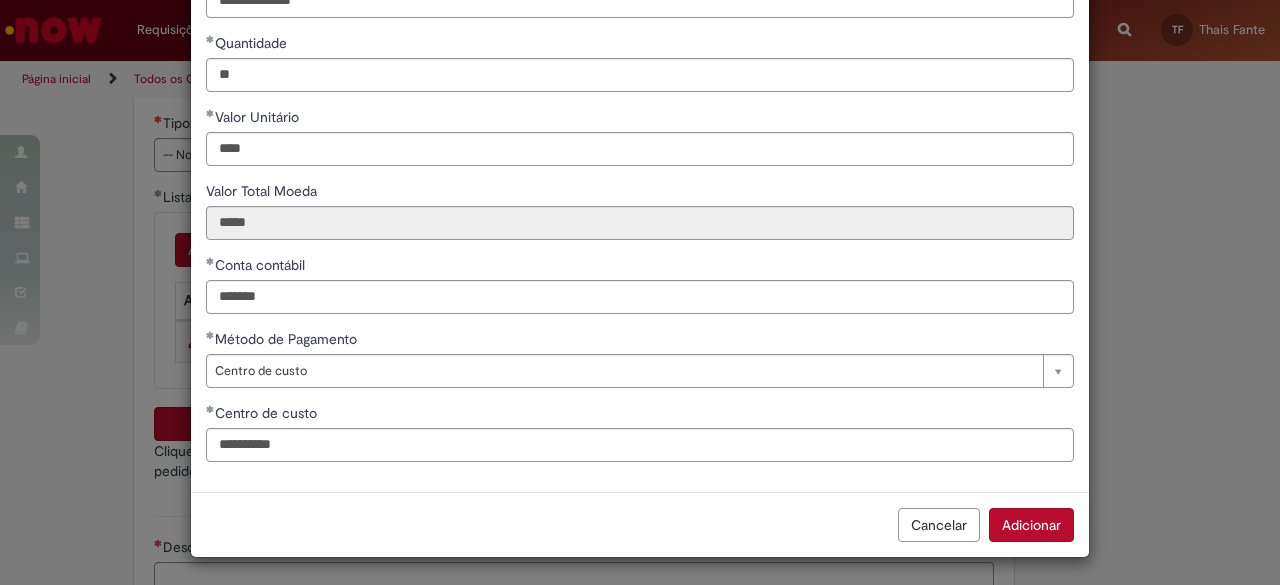 click on "Adicionar" at bounding box center [1031, 525] 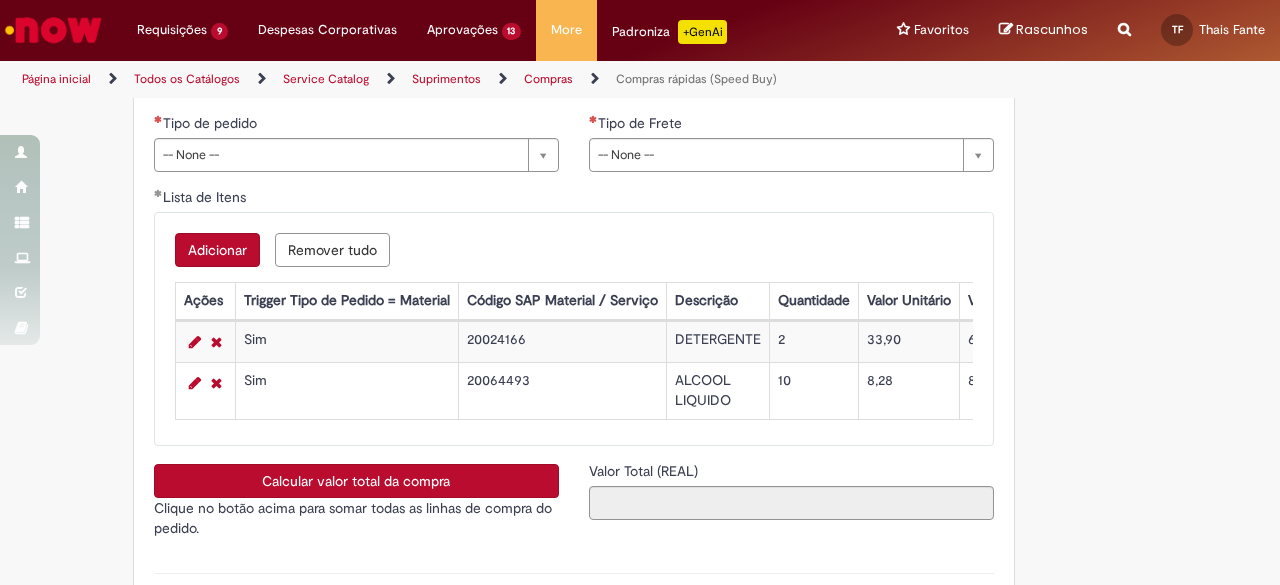 scroll, scrollTop: 2795, scrollLeft: 0, axis: vertical 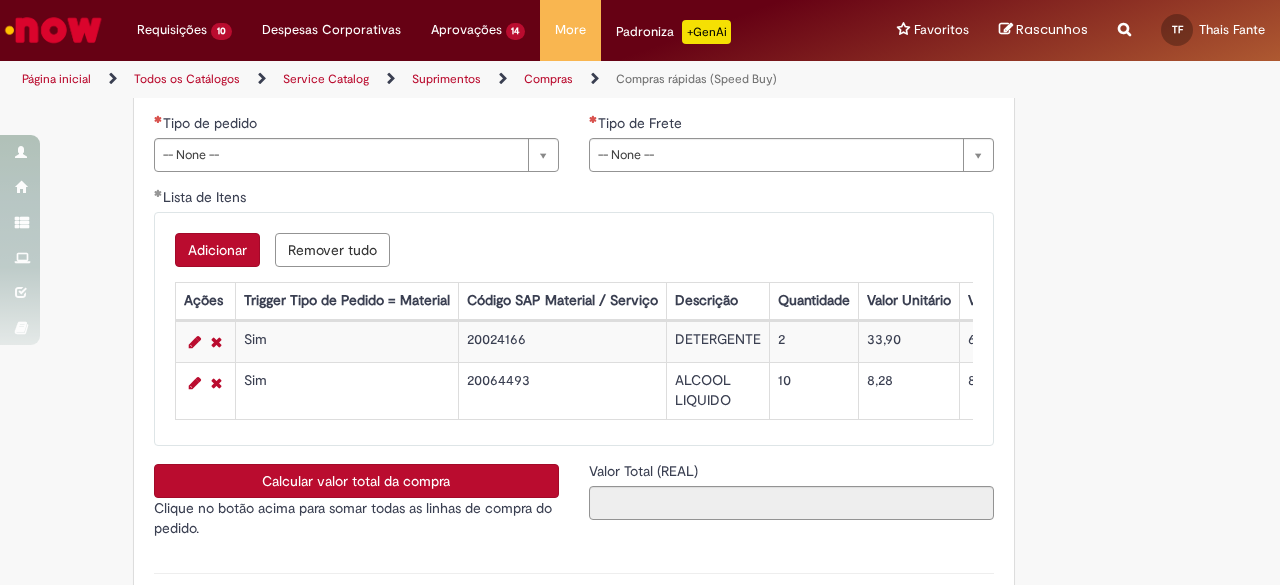 click on "Adicionar" at bounding box center (217, 250) 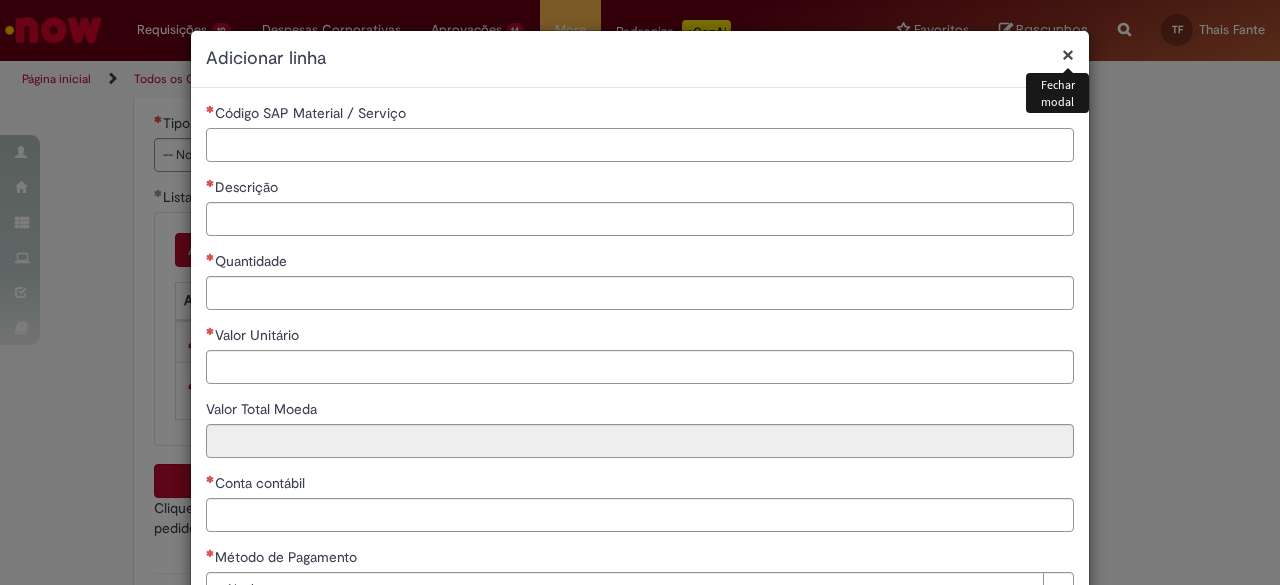 click on "Código SAP Material / Serviço" at bounding box center (640, 145) 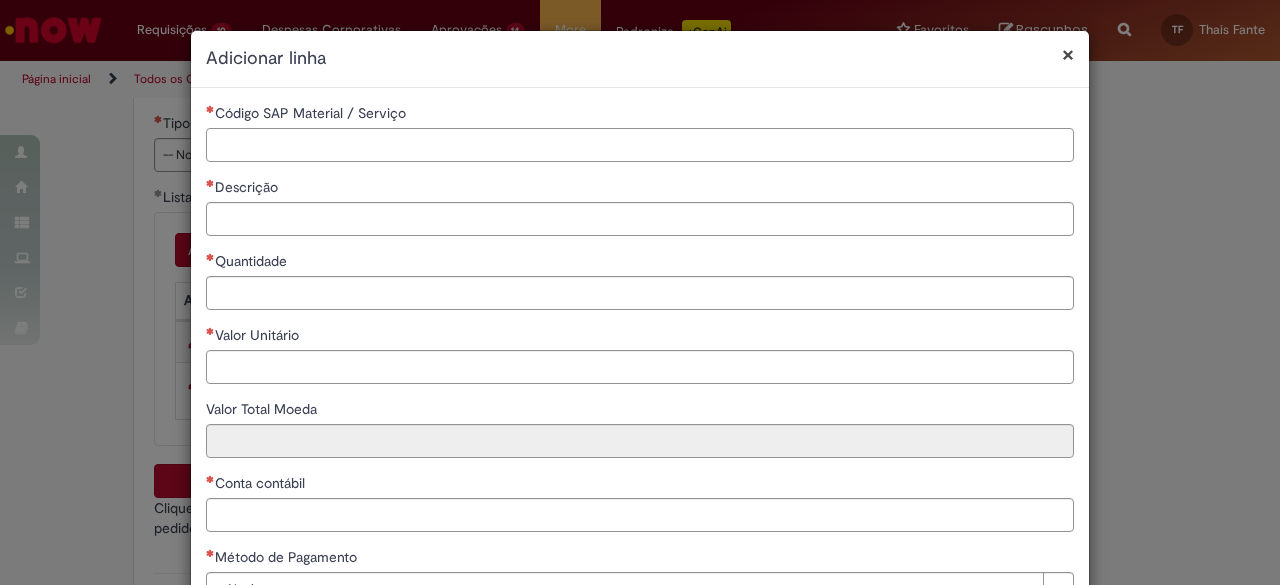 paste on "********" 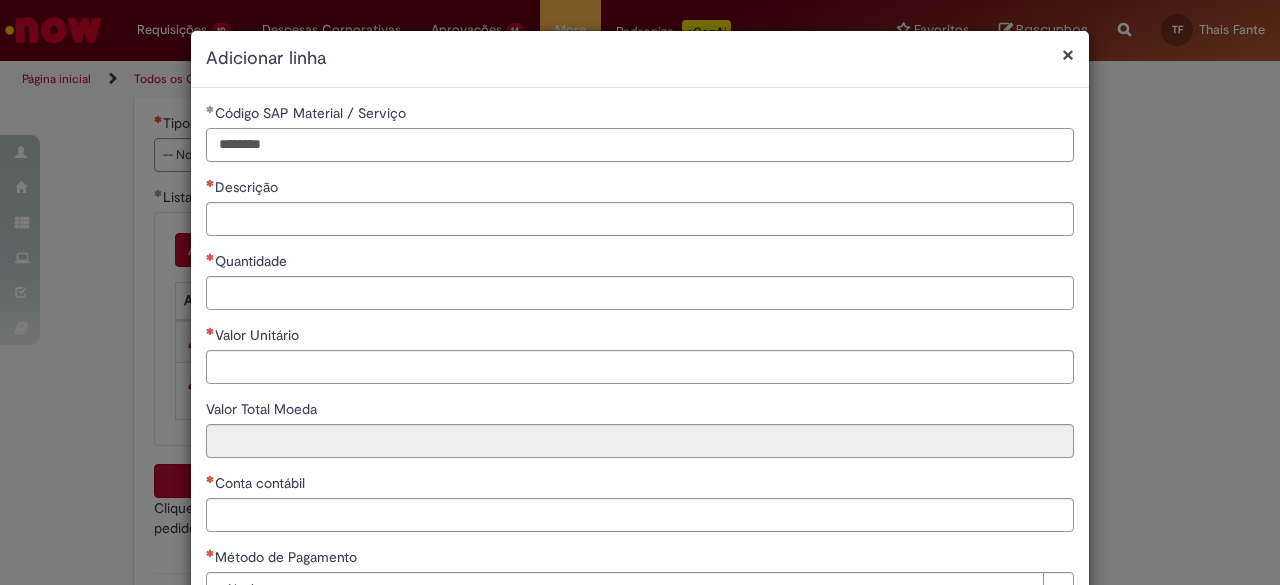 type on "********" 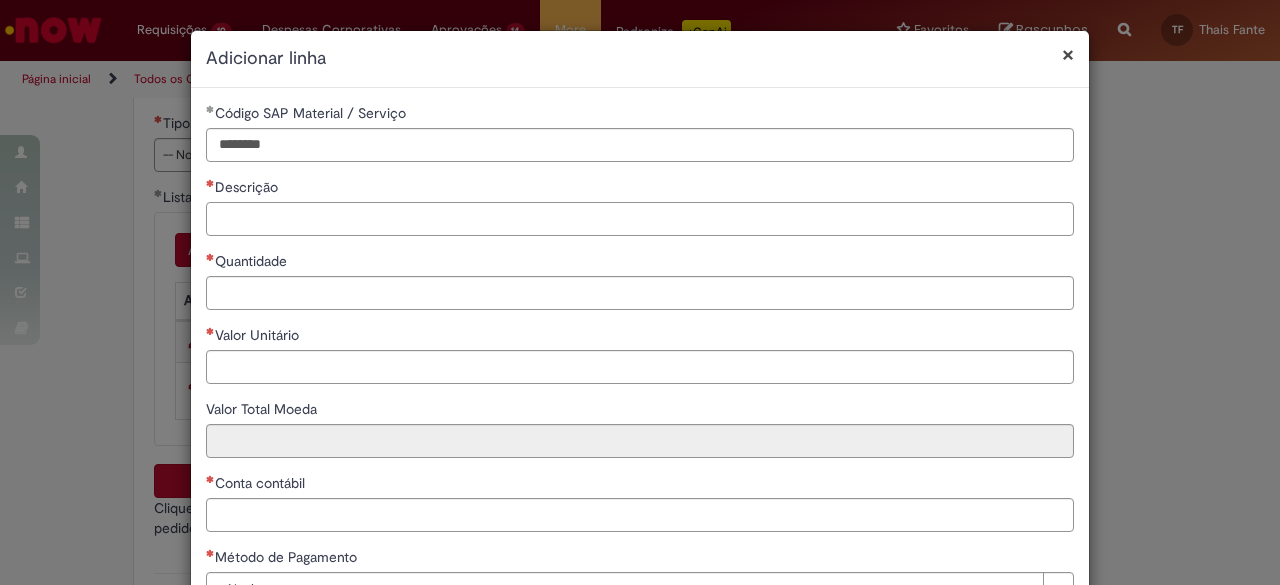 click on "Descrição" at bounding box center [640, 219] 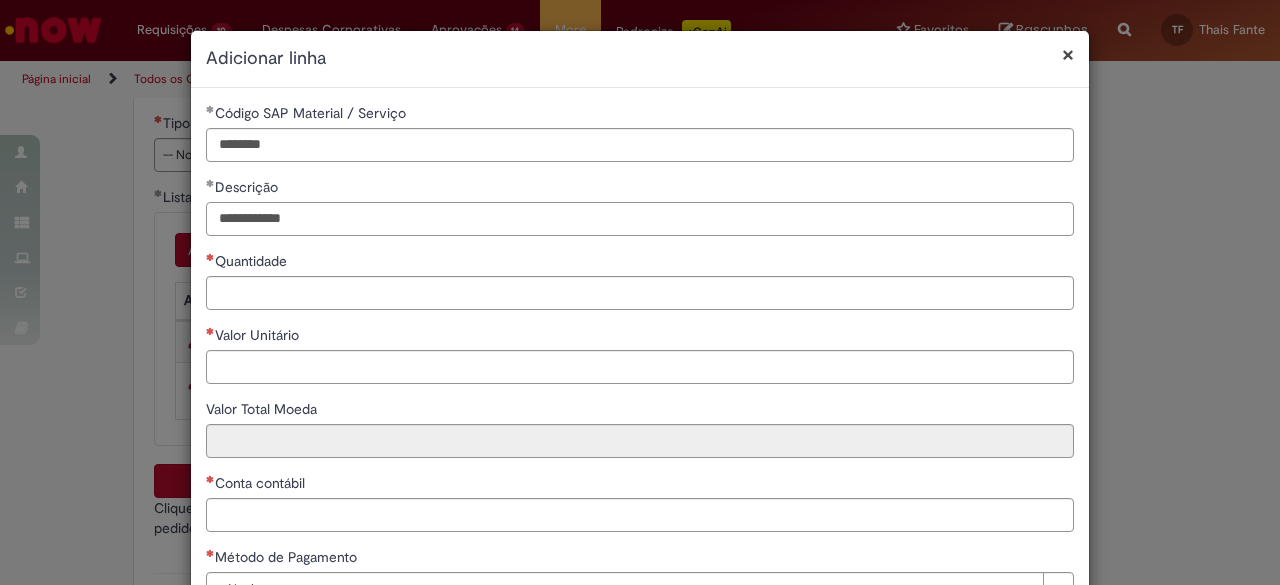 type on "**********" 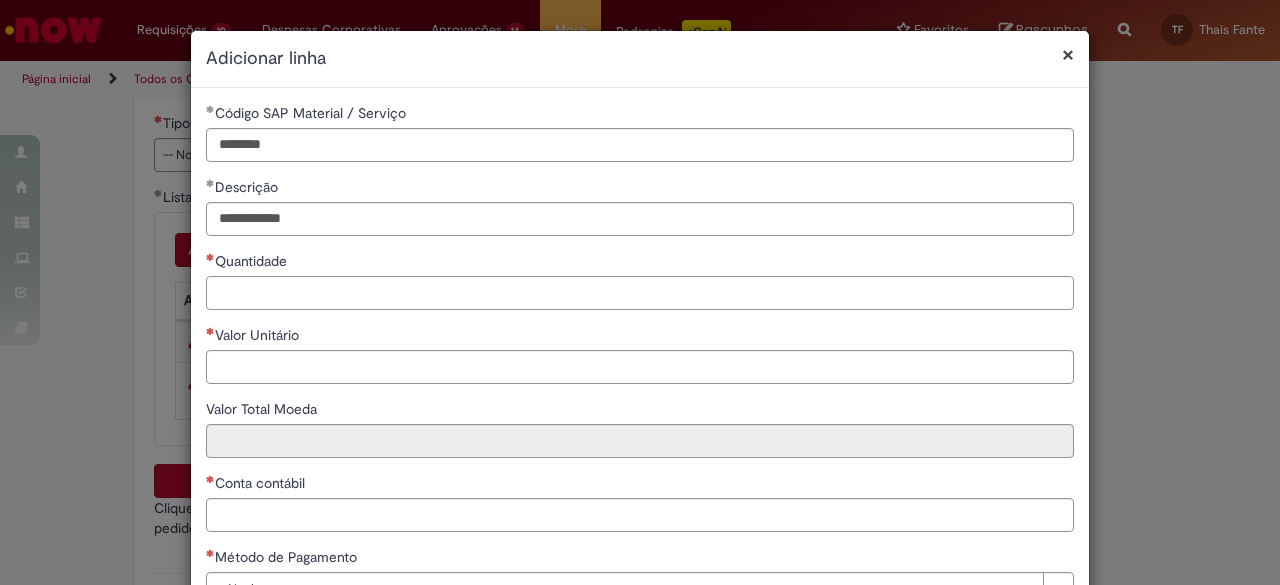 click on "Quantidade" at bounding box center [640, 293] 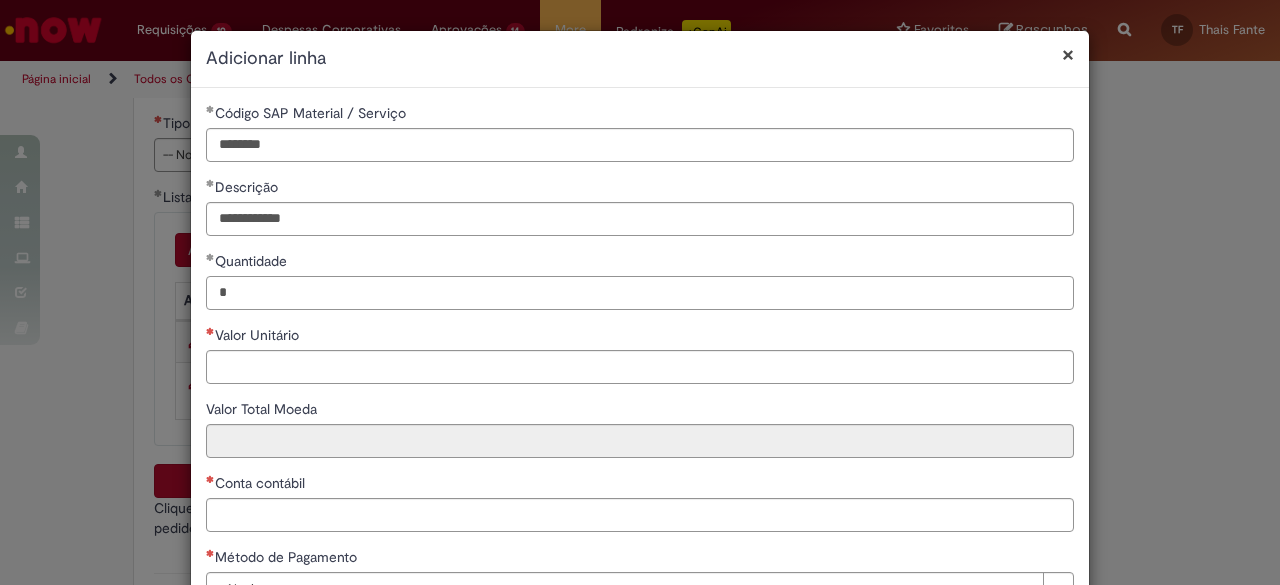 type on "*" 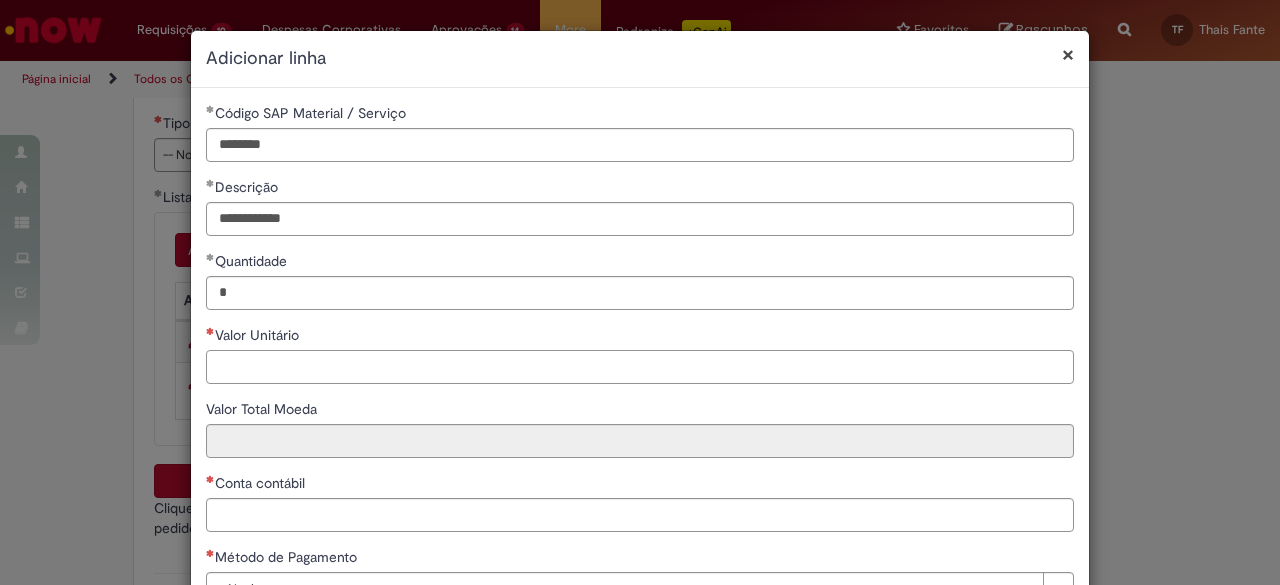 click on "Valor Unitário" at bounding box center (640, 367) 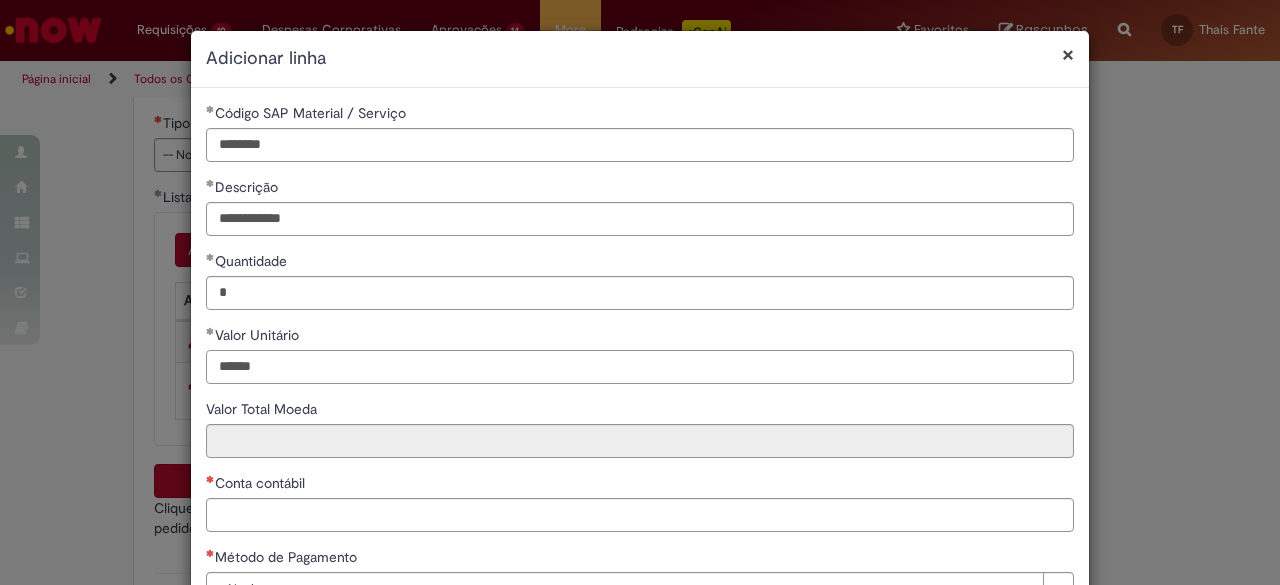 type on "******" 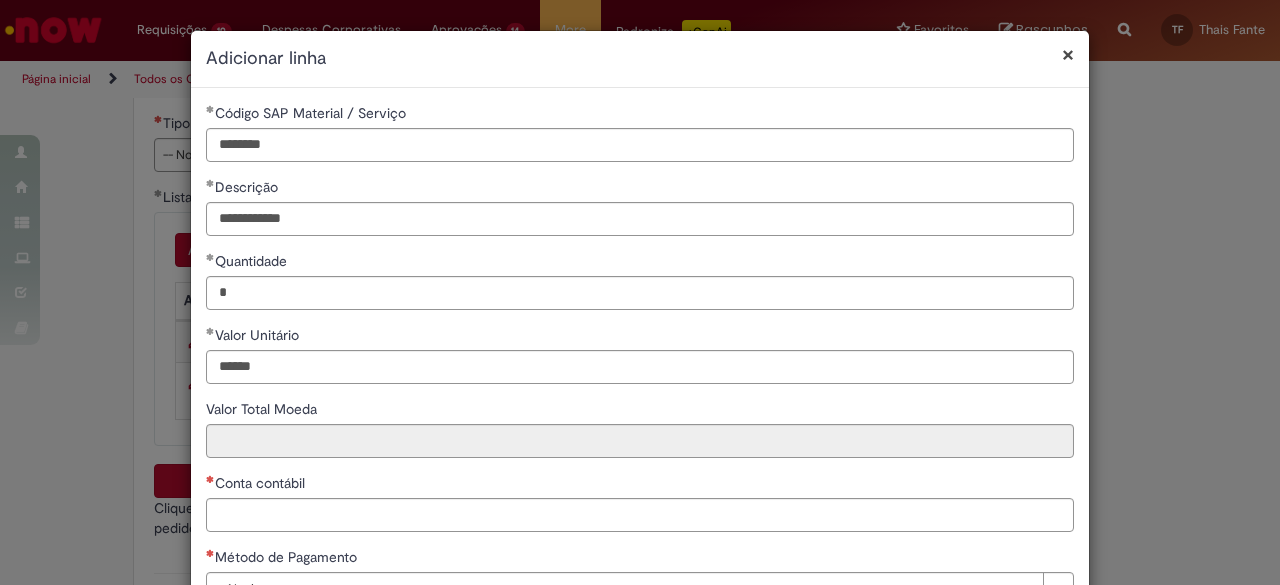 type on "******" 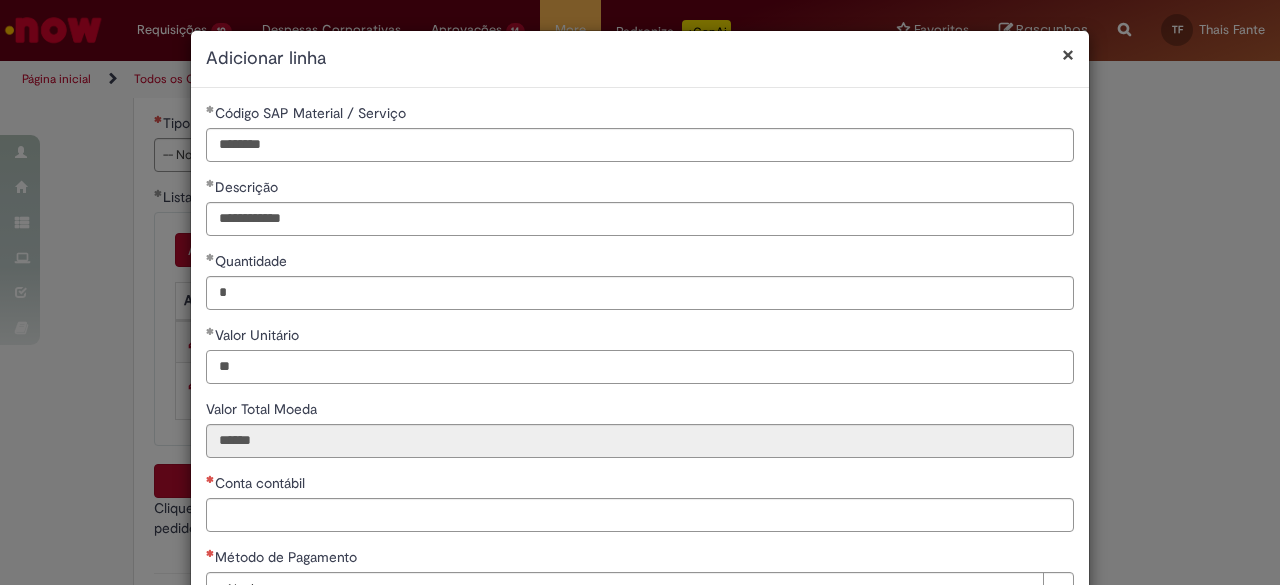 type on "*" 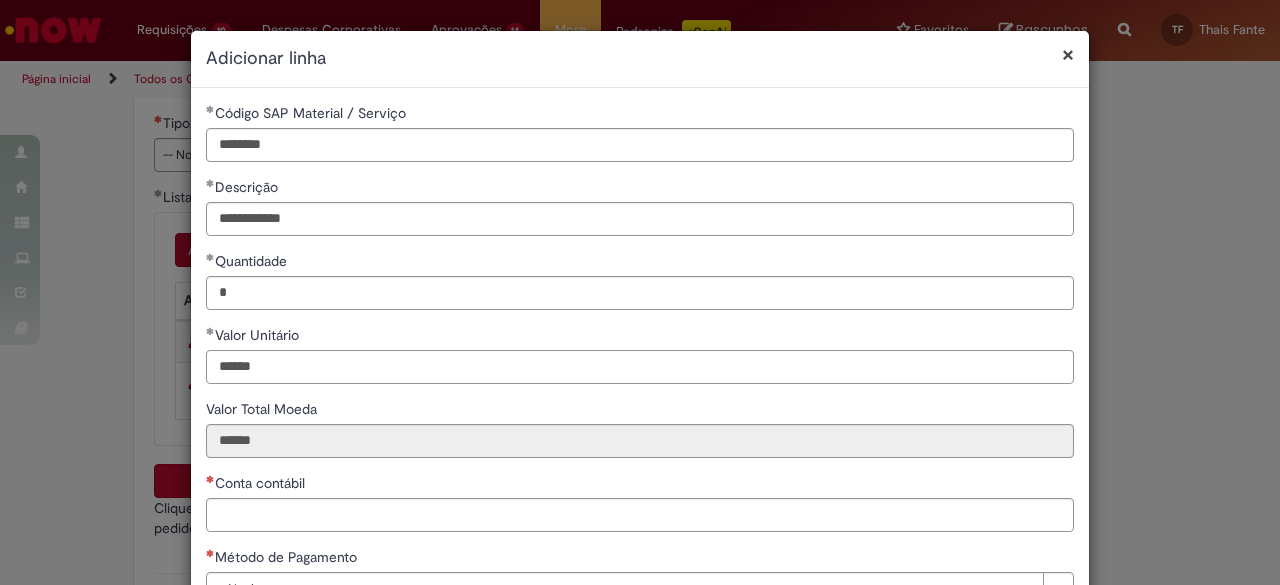 type on "******" 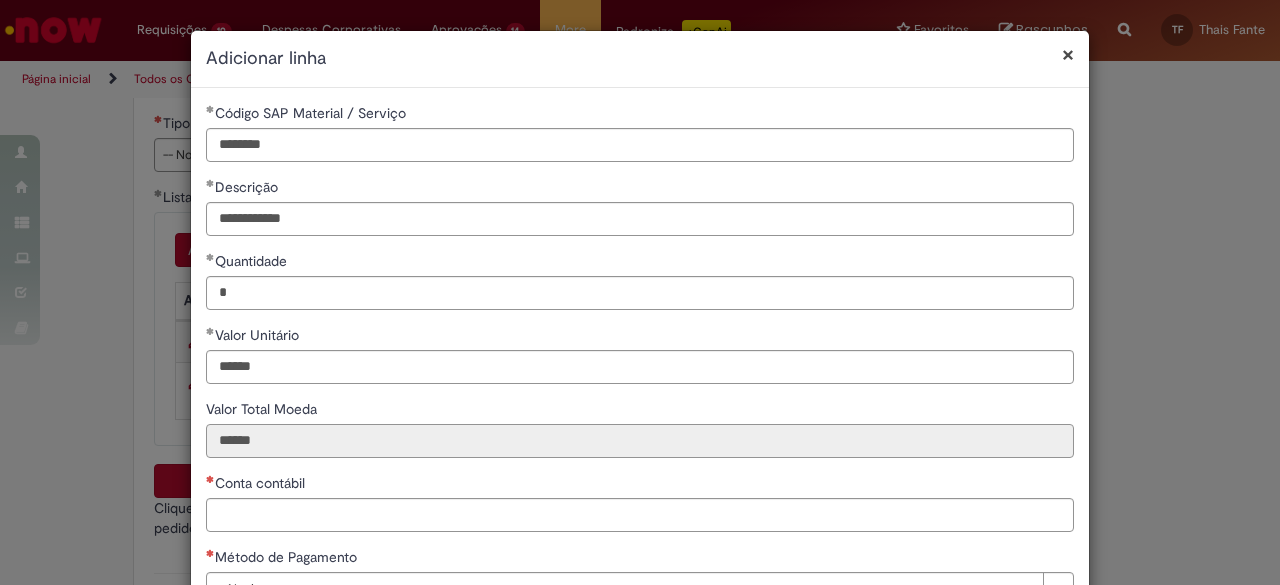 type on "******" 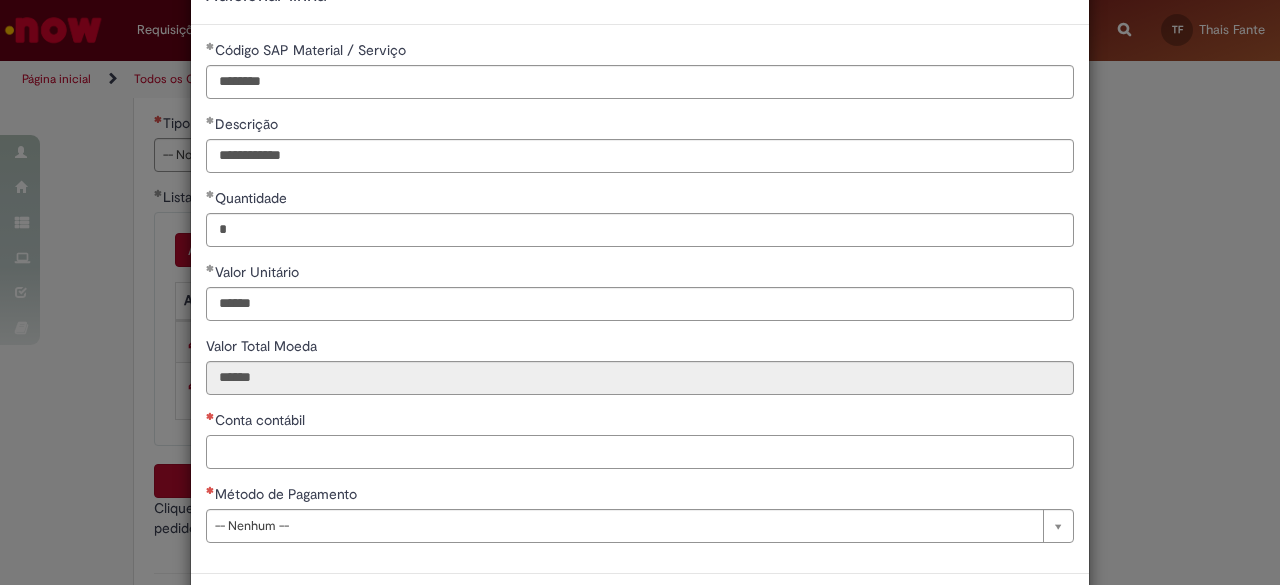 scroll, scrollTop: 144, scrollLeft: 0, axis: vertical 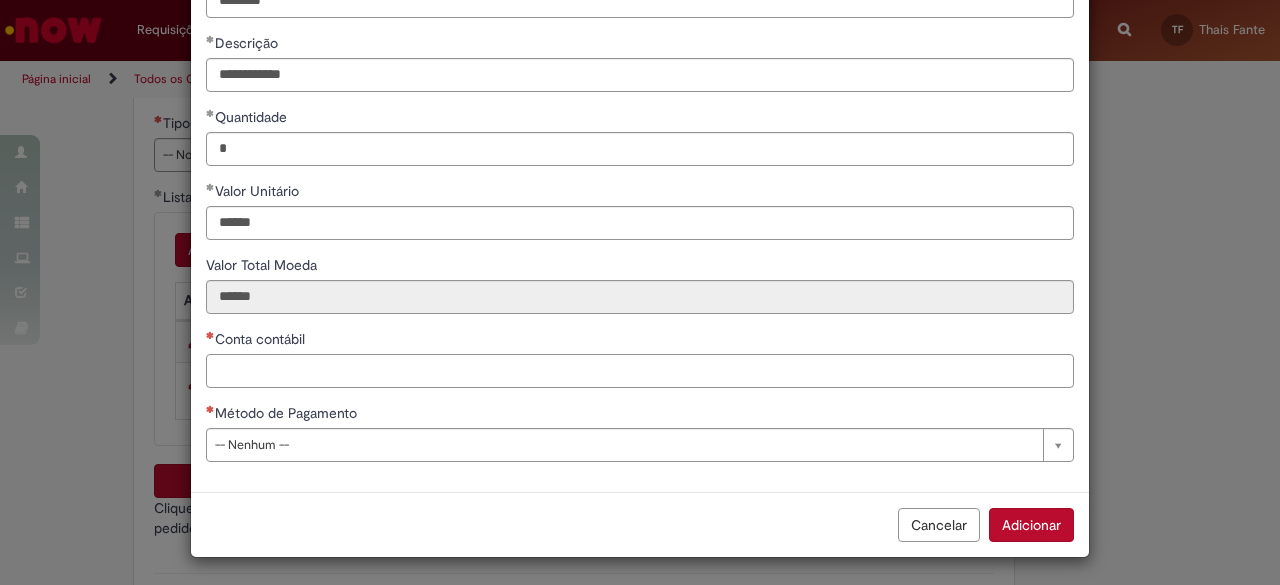 paste on "*******" 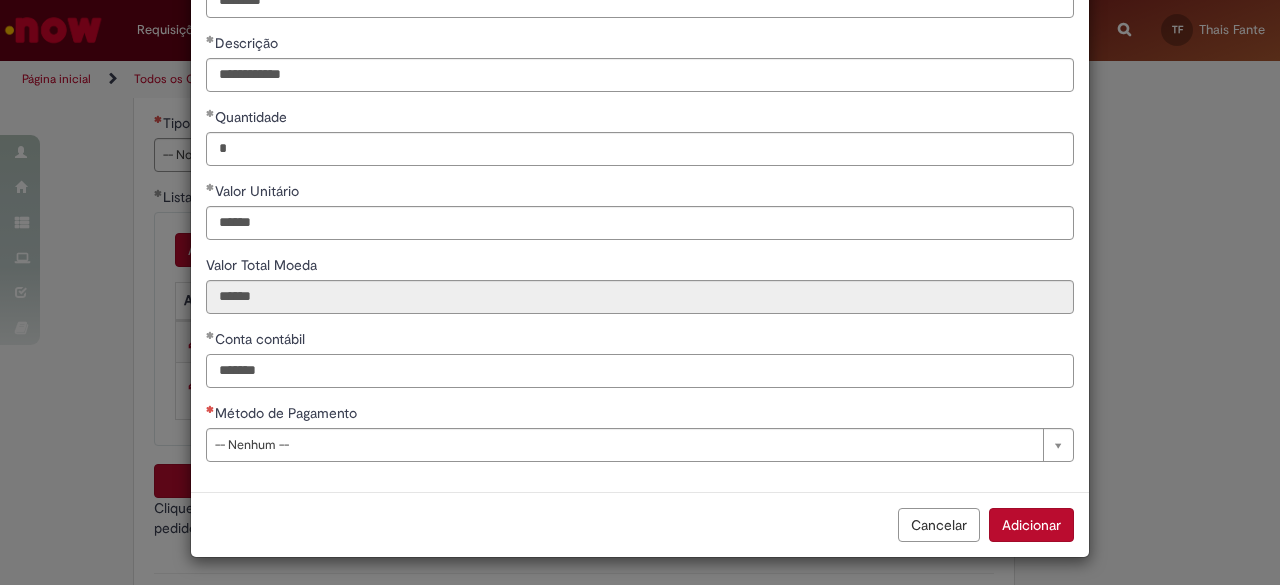 type on "*******" 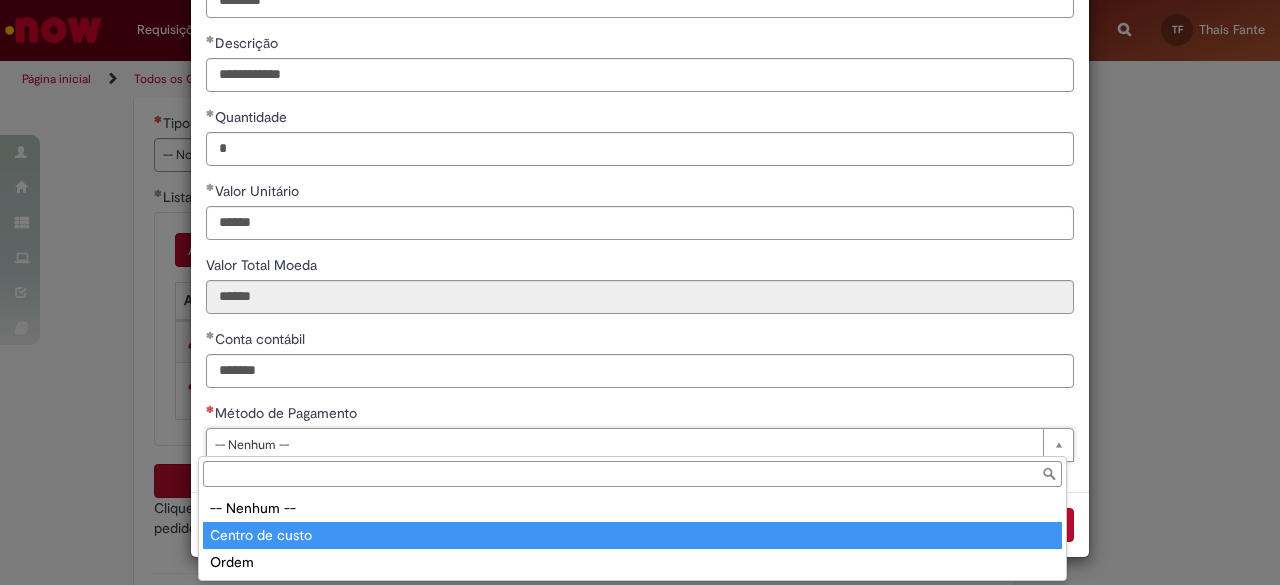 type on "**********" 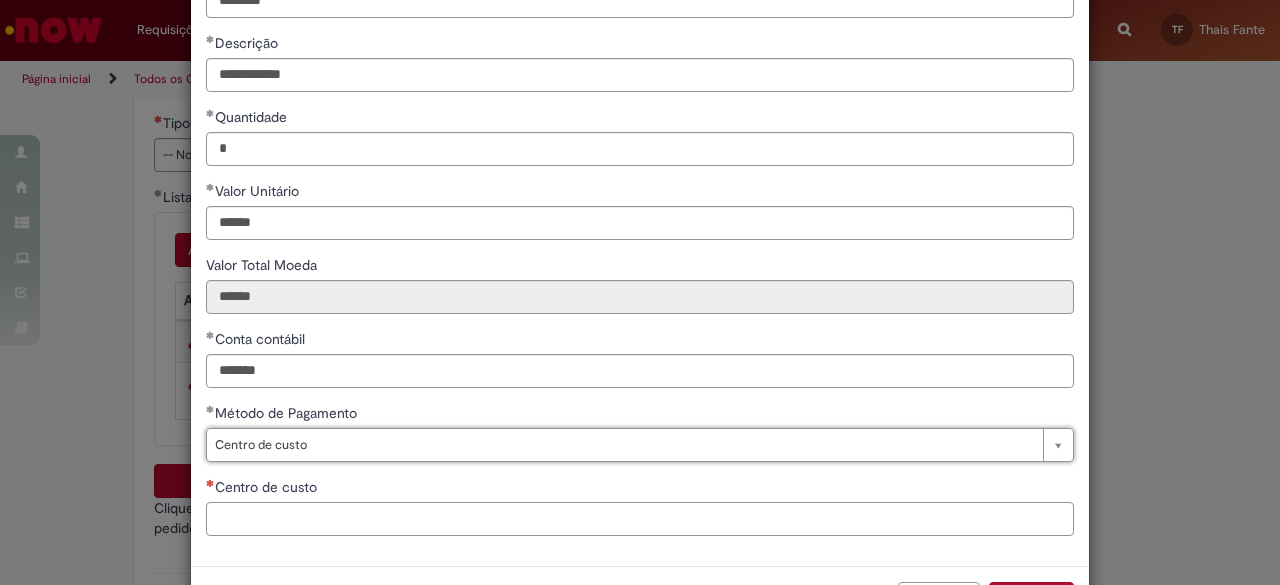 click on "Centro de custo" at bounding box center [640, 519] 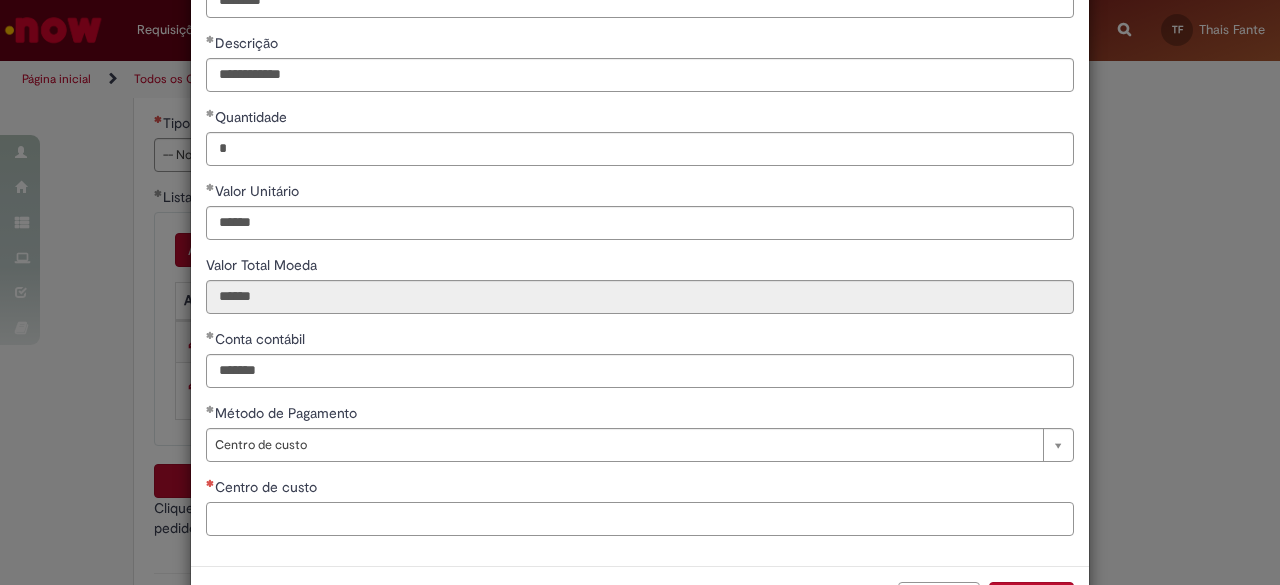 paste on "**********" 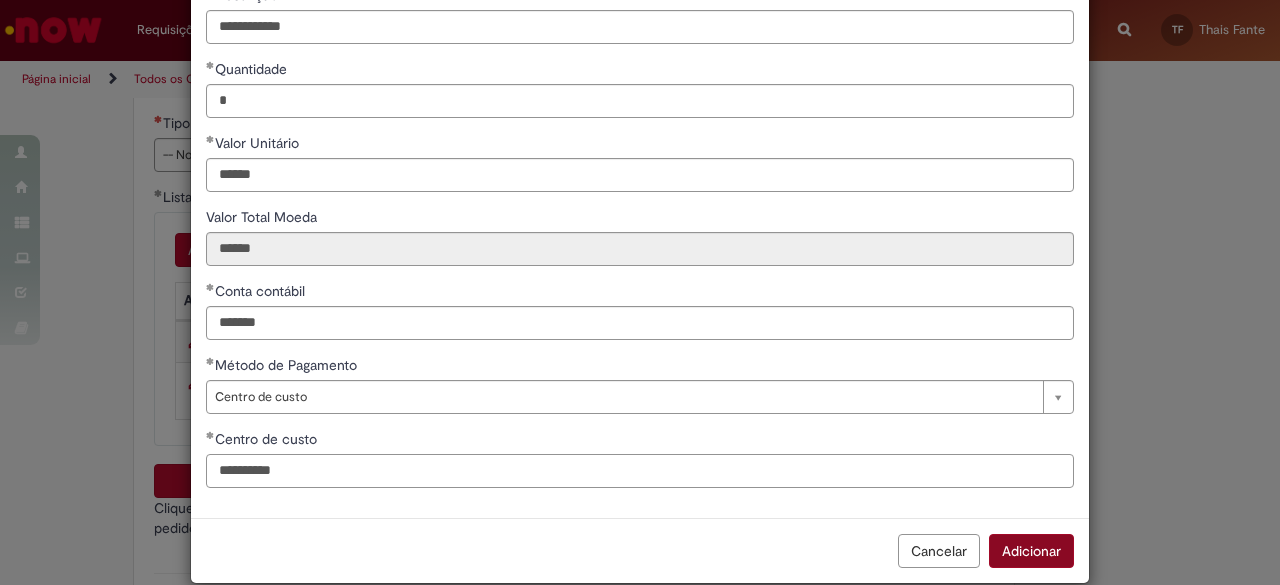scroll, scrollTop: 218, scrollLeft: 0, axis: vertical 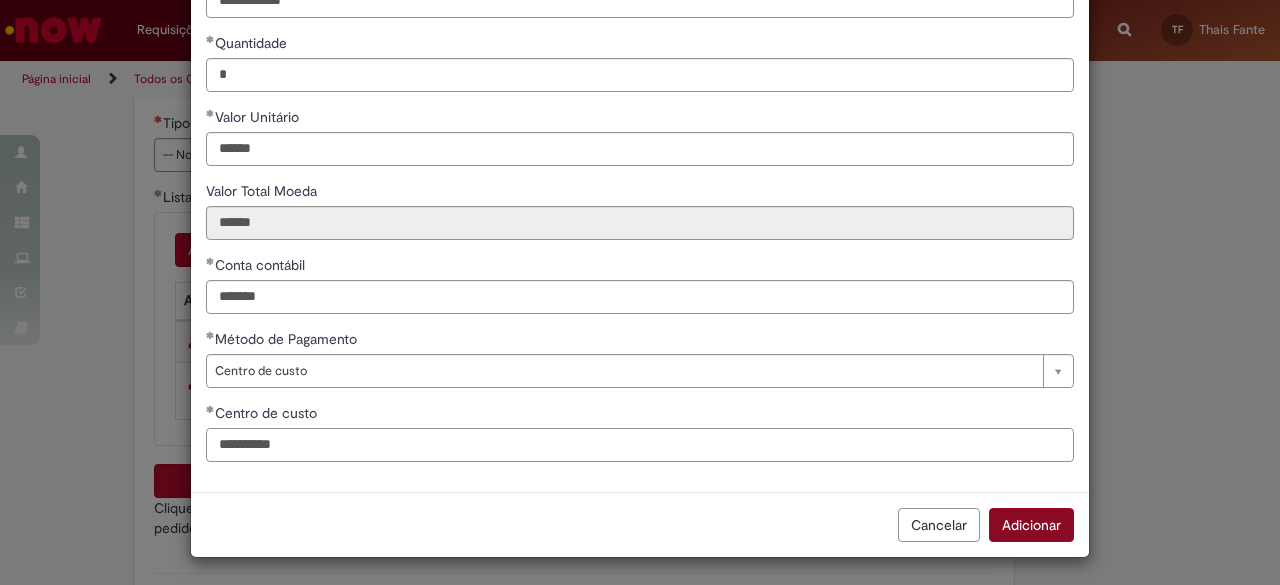 type on "**********" 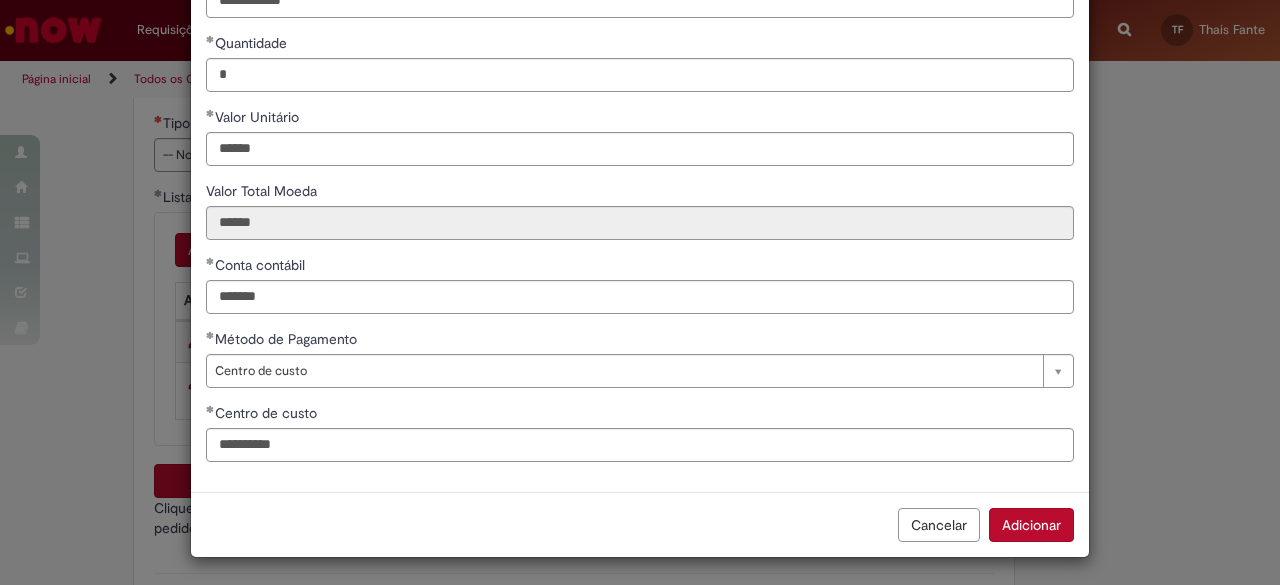 click on "Adicionar" at bounding box center [1031, 525] 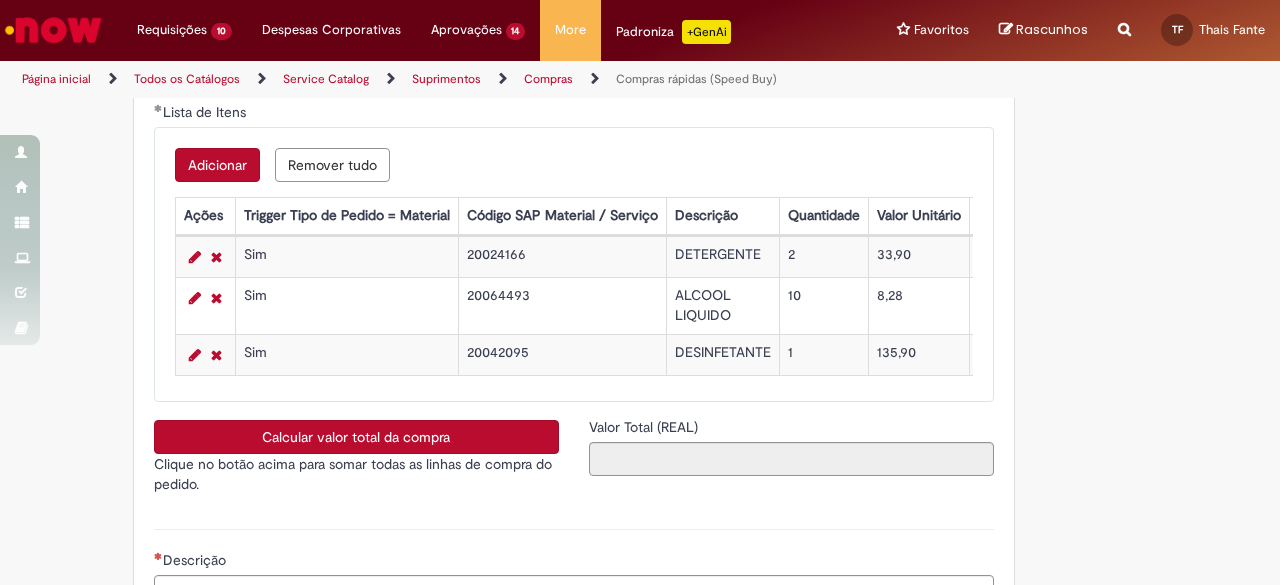 scroll, scrollTop: 3295, scrollLeft: 0, axis: vertical 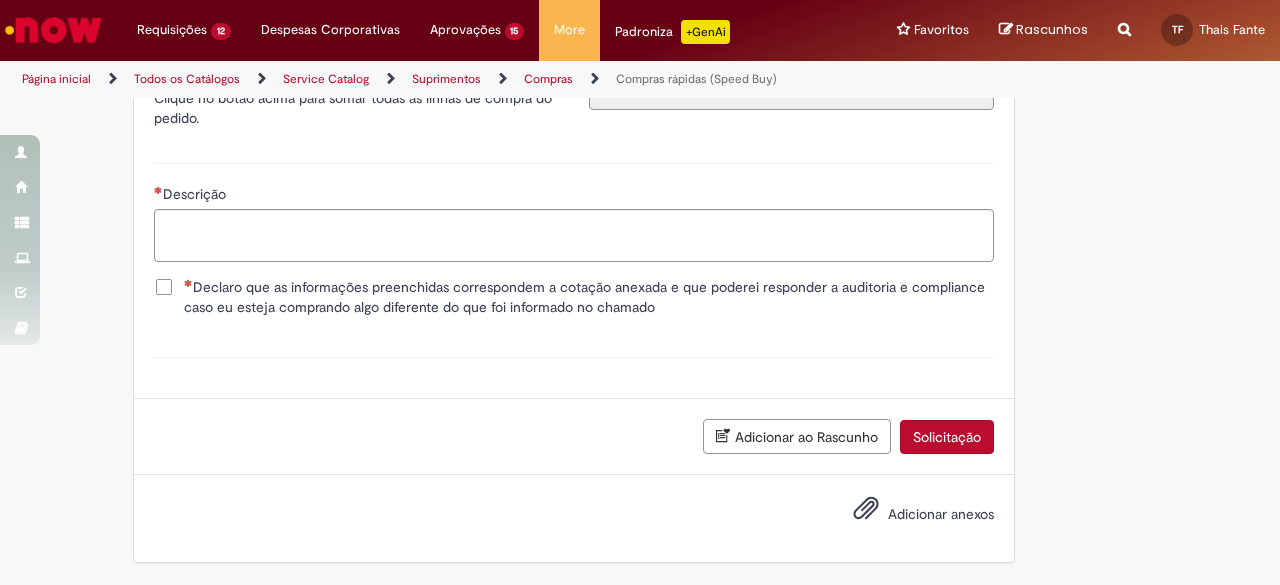 type 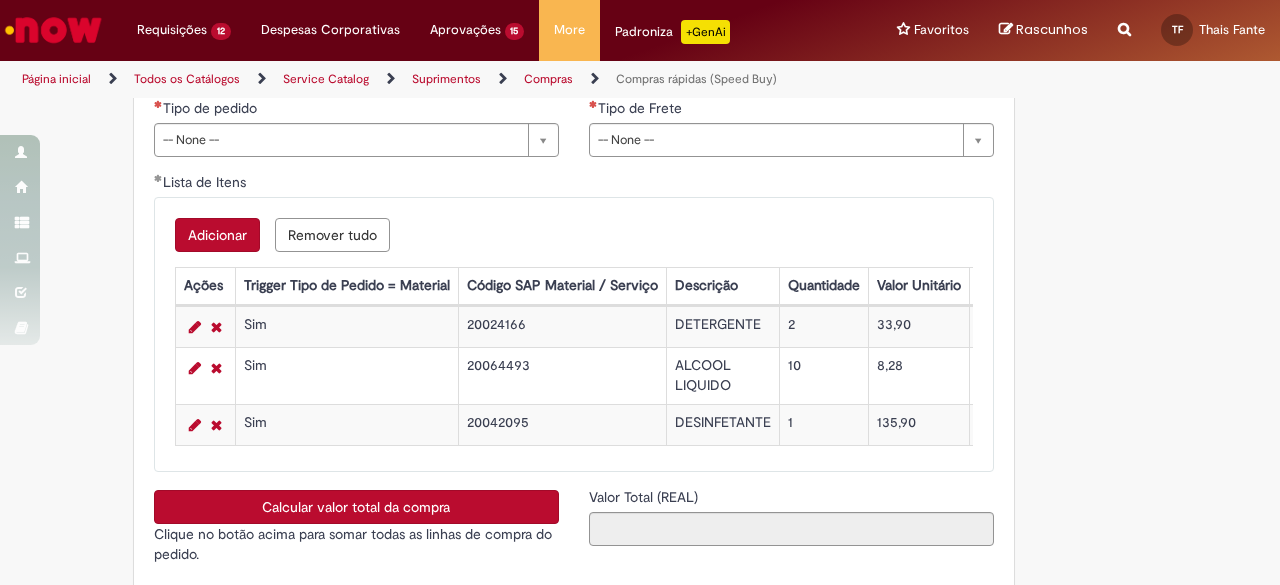 type 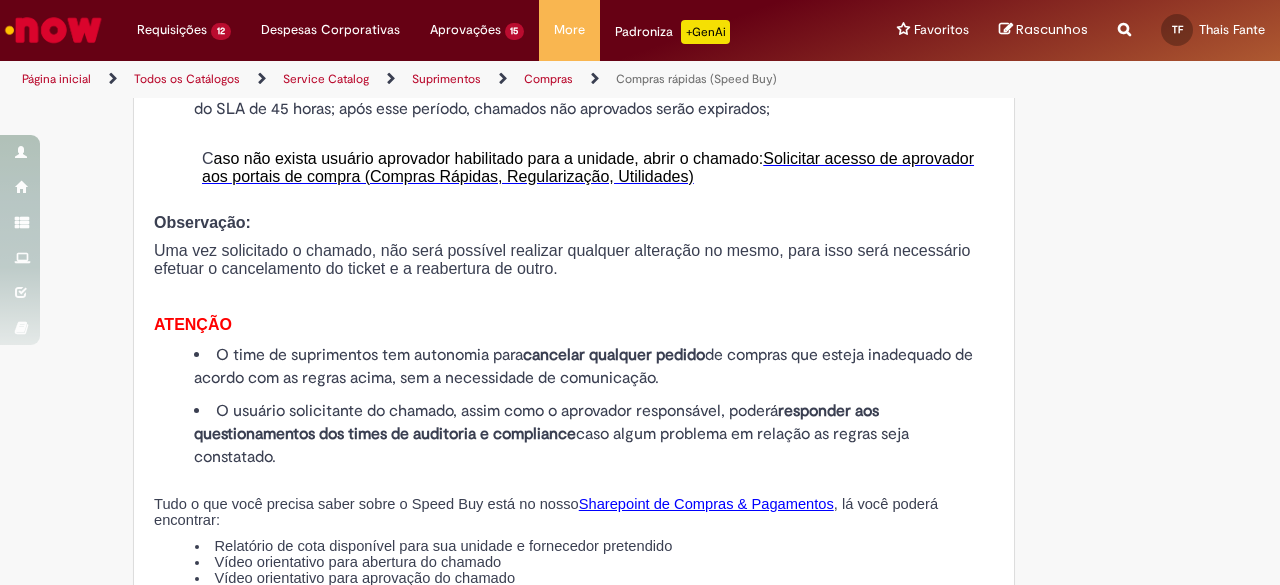 scroll, scrollTop: 1610, scrollLeft: 0, axis: vertical 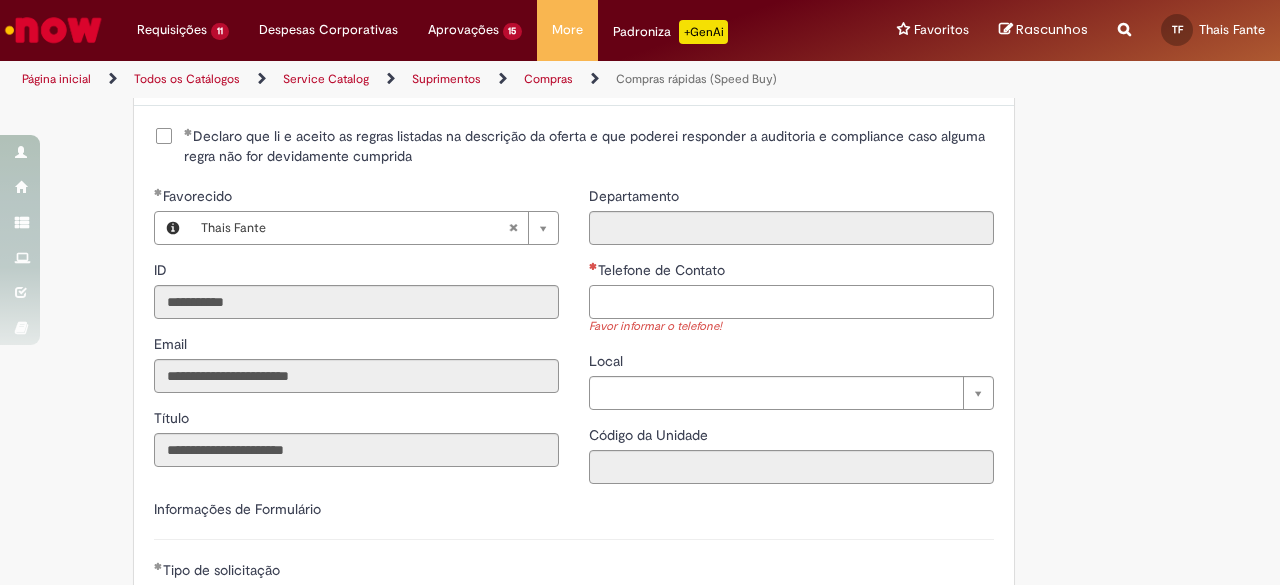 click on "Telefone de Contato" at bounding box center [791, 302] 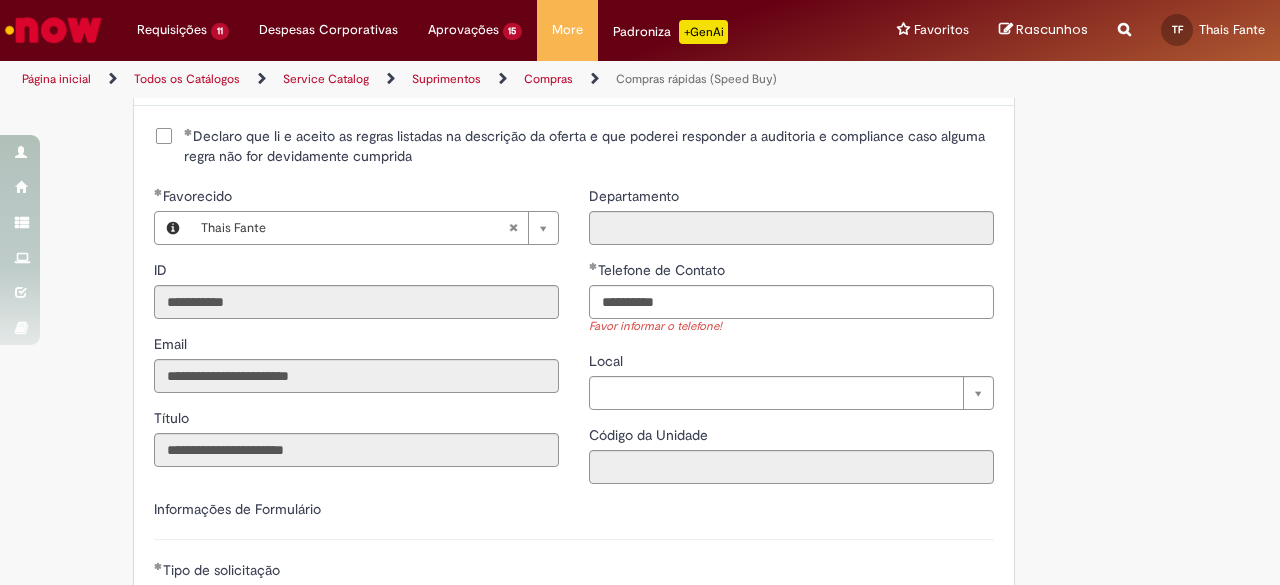 click on "Obrigatório um anexo.
Adicionar a Favoritos
Compras rápidas (Speed Buy)
Chamado destinado para a geração de pedido de compra de indiretos.
O Speed buy é a ferramenta oficial para a geração de pedidos de compra que atenda aos seguintes requisitos:
Compras de material e serviço indiretos
Compras inferiores a R$13.000 *
Compras com fornecedores nacionais
Compras de material sem contrato ativo no SAP para o centro solicitado
* Essa cota é referente ao tipo de solicitação padrão de Speed buy. Os chamados com cotas especiais podem possuir valores divergentes.
Regras de Utilização
No campo “Tipo de Solicitação” selecionar a opção correspondente a sua unidade de negócio.
Solicitação Padrão de Speed buy:
Fábricas, centros de Excelência e de Distribuição:  habilitado para todos usuários ambev
Ativos   de TI:" at bounding box center [640, -385] 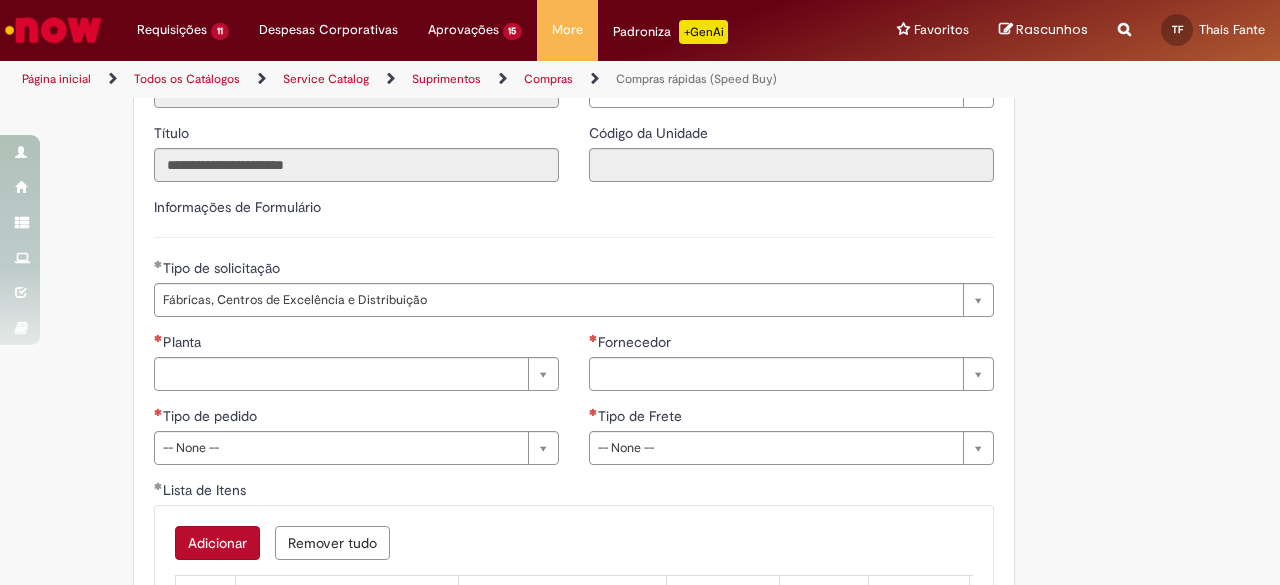 scroll, scrollTop: 2800, scrollLeft: 0, axis: vertical 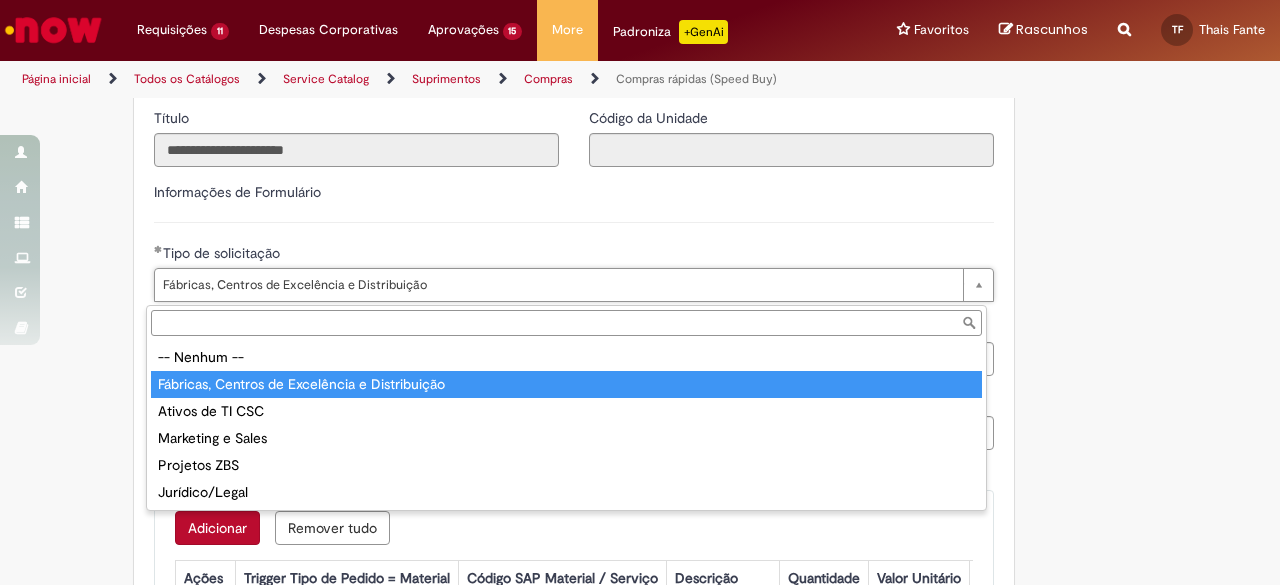 type on "**********" 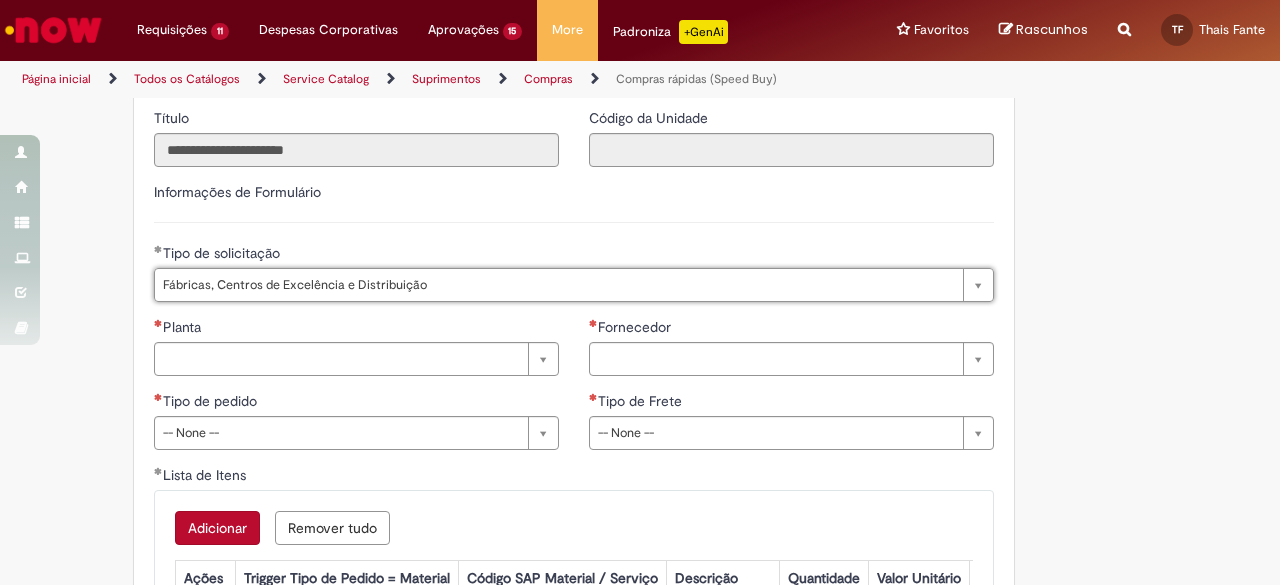 click on "**********" at bounding box center [356, 391] 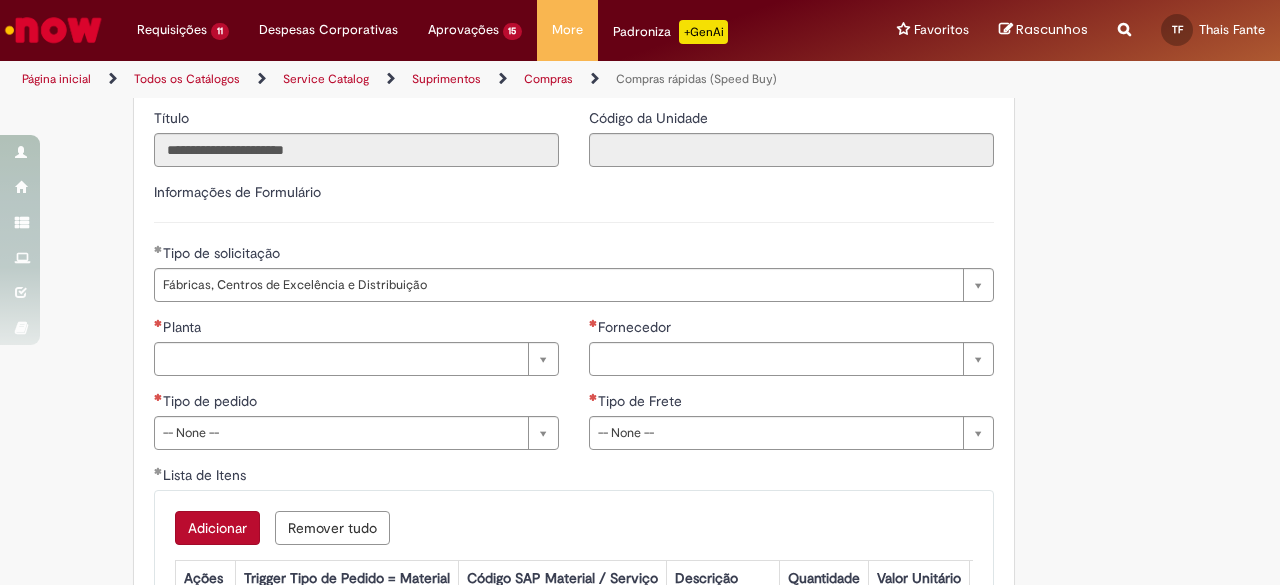 click on "**********" at bounding box center [356, 391] 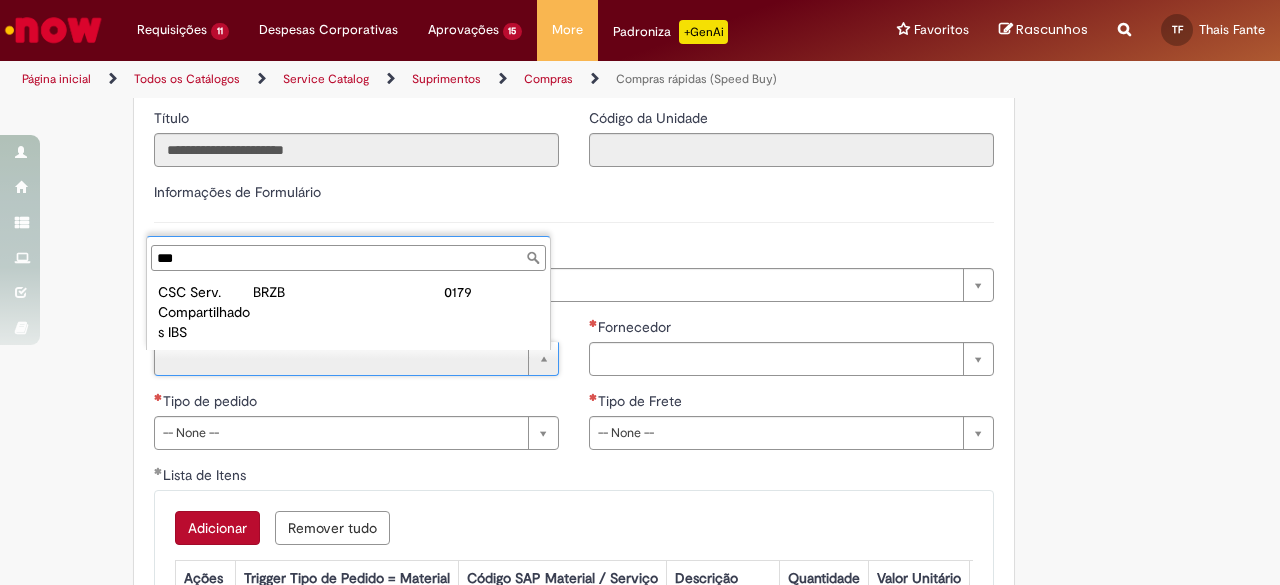 type on "***" 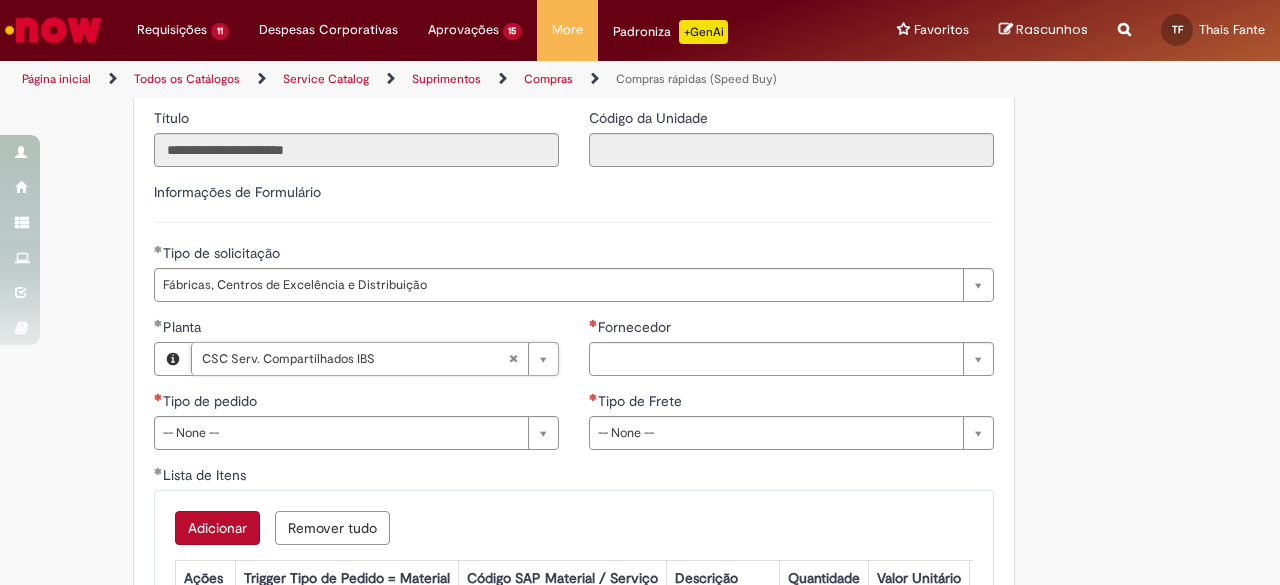 click on "Obrigatório um anexo.
Adicionar a Favoritos
Compras rápidas (Speed Buy)
Chamado destinado para a geração de pedido de compra de indiretos.
O Speed buy é a ferramenta oficial para a geração de pedidos de compra que atenda aos seguintes requisitos:
Compras de material e serviço indiretos
Compras inferiores a R$13.000 *
Compras com fornecedores nacionais
Compras de material sem contrato ativo no SAP para o centro solicitado
* Essa cota é referente ao tipo de solicitação padrão de Speed buy. Os chamados com cotas especiais podem possuir valores divergentes.
Regras de Utilização
No campo “Tipo de Solicitação” selecionar a opção correspondente a sua unidade de negócio.
Solicitação Padrão de Speed buy:
Fábricas, centros de Excelência e de Distribuição:  habilitado para todos usuários ambev
Cotas especiais de Speed buy:" at bounding box center (542, -694) 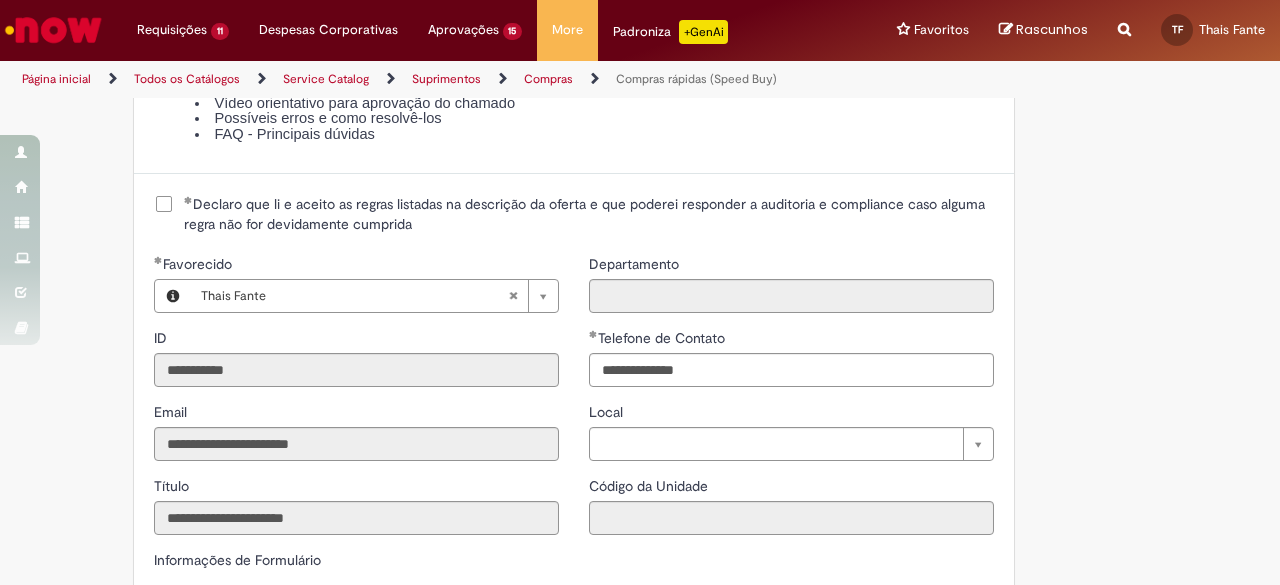 scroll, scrollTop: 2200, scrollLeft: 0, axis: vertical 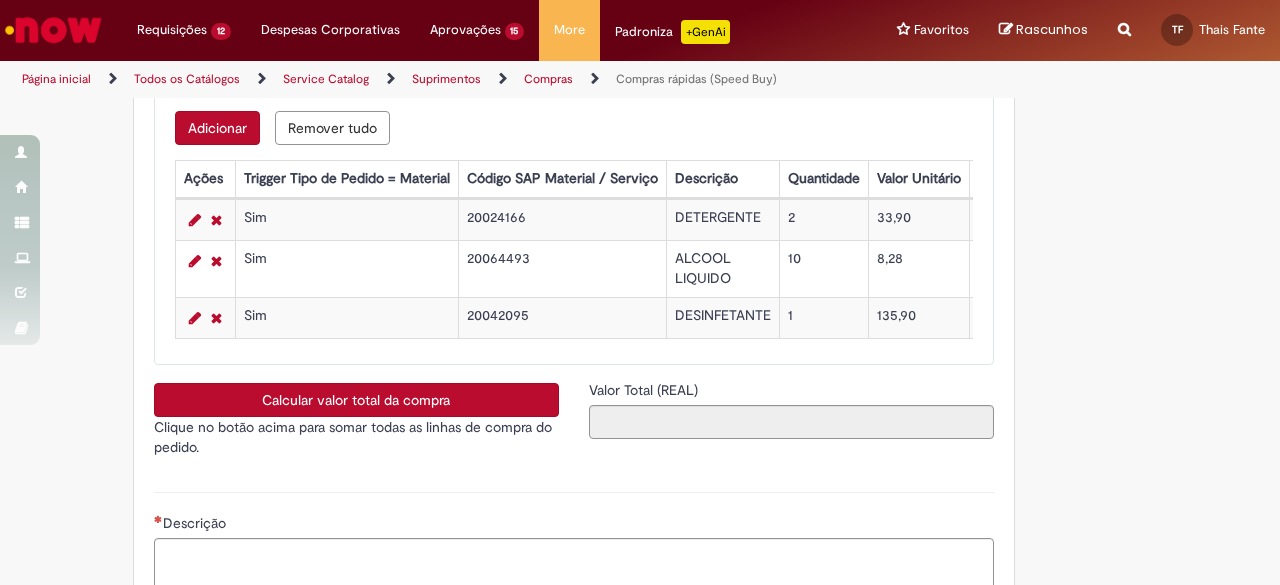 click on "Adicionar Remover tudo" at bounding box center [574, 128] 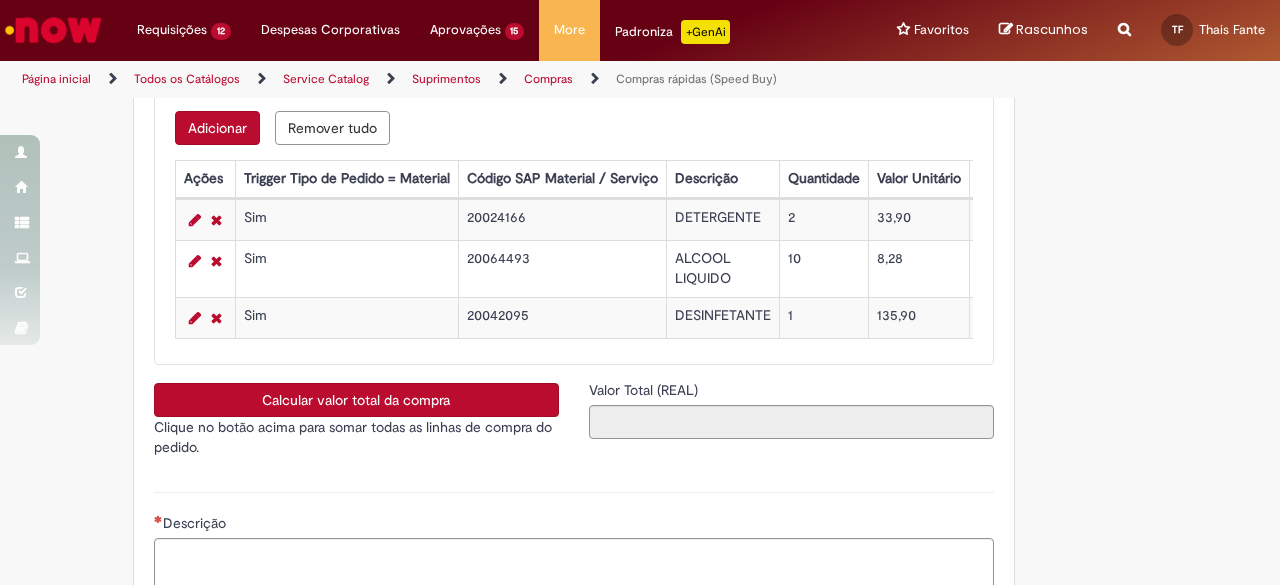 click on "Adicionar" at bounding box center (217, 128) 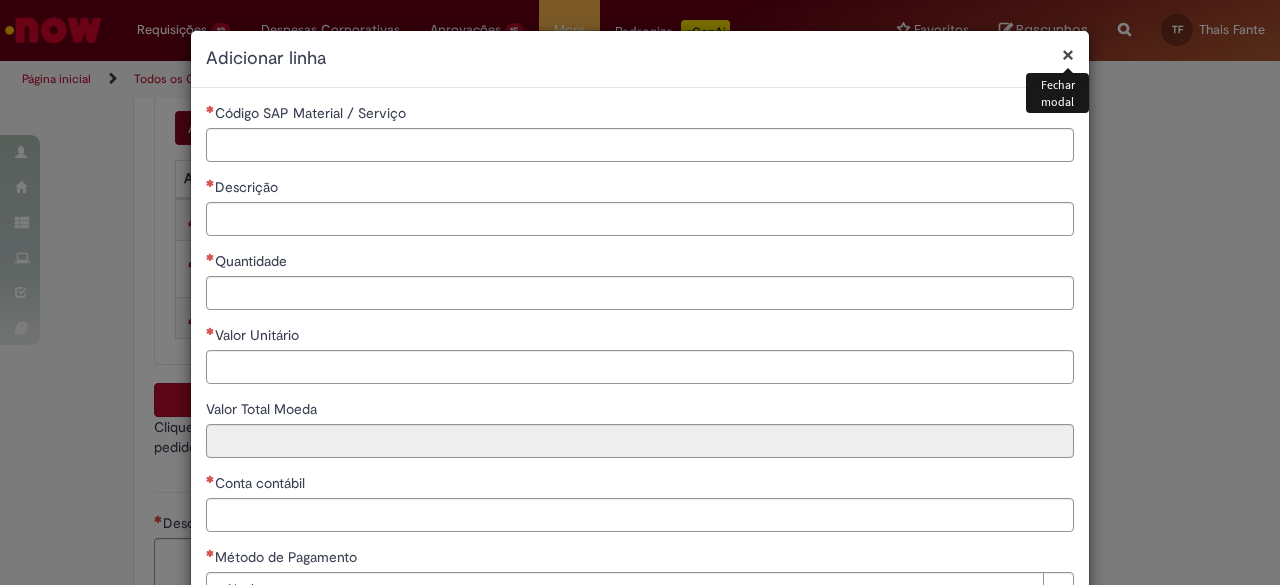 type 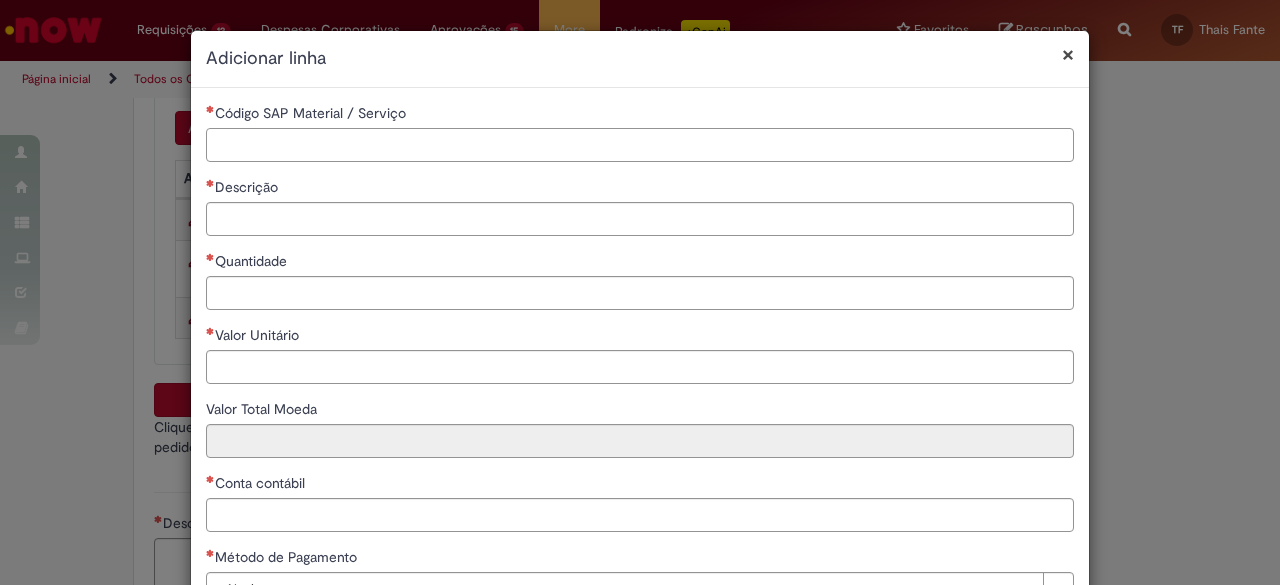 click on "Código SAP Material / Serviço" at bounding box center [640, 145] 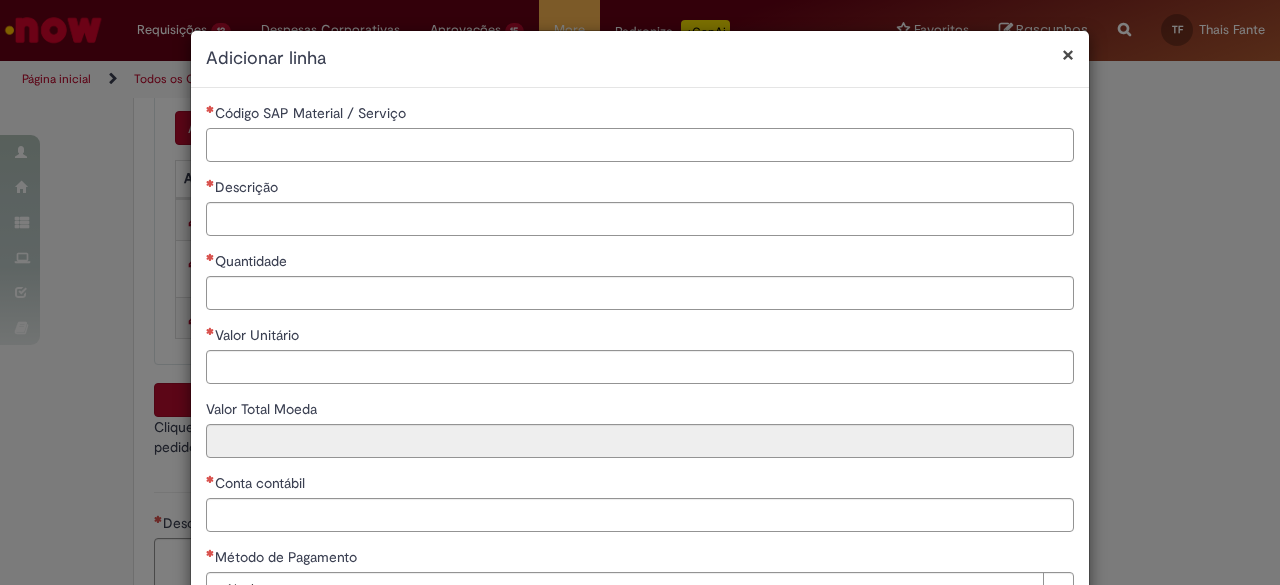 paste on "********" 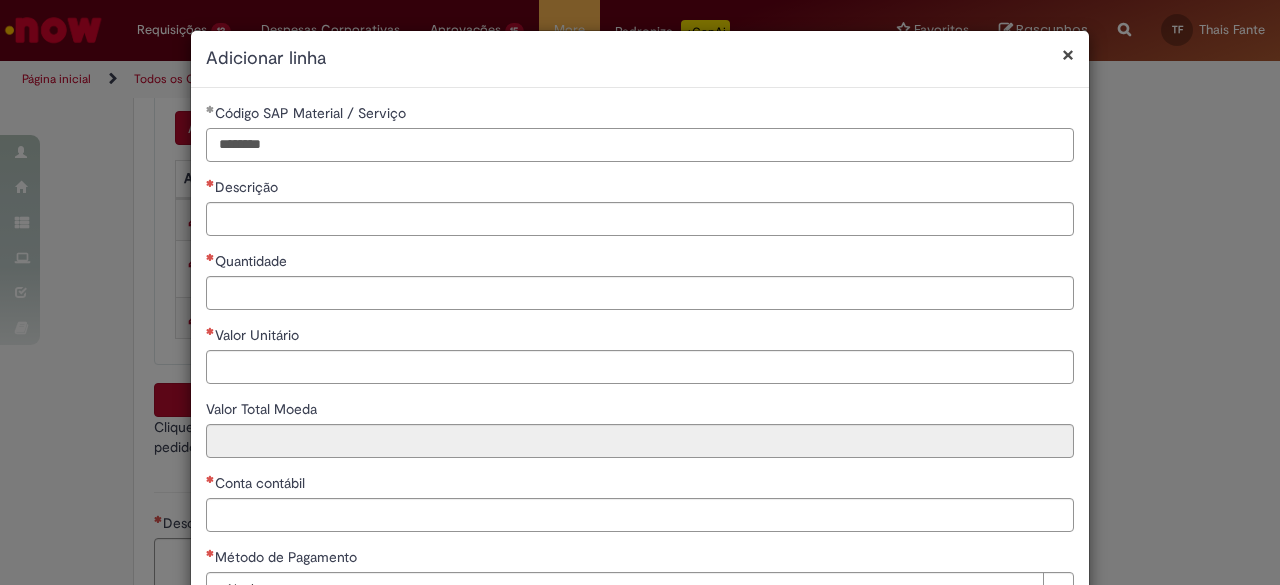 type on "********" 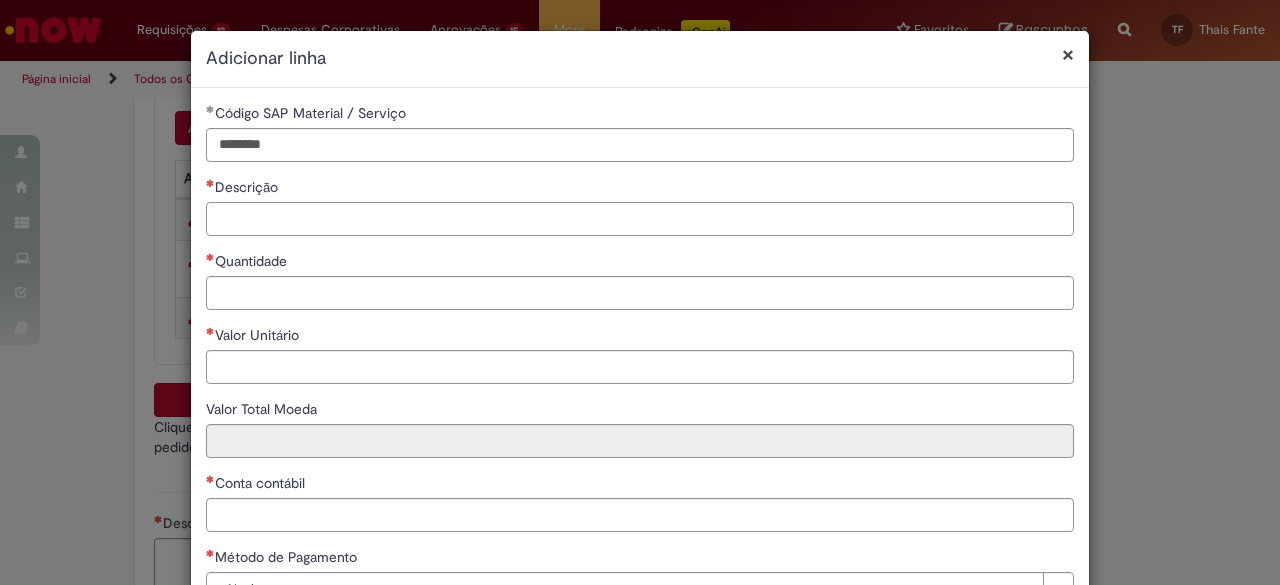 click on "Descrição" at bounding box center [640, 219] 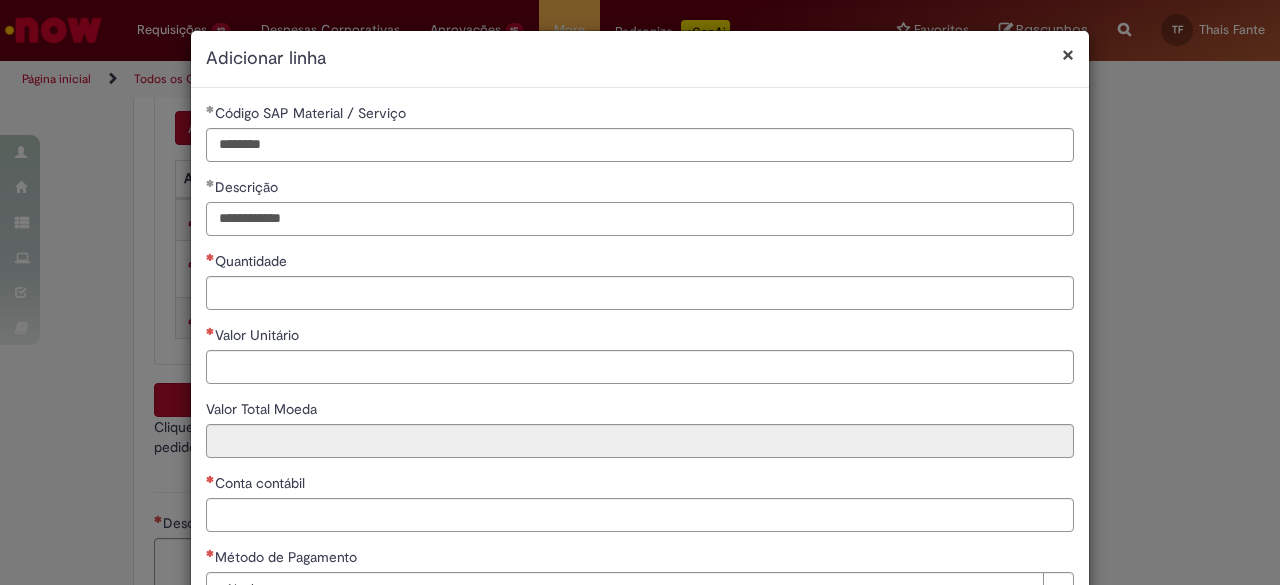 type on "**********" 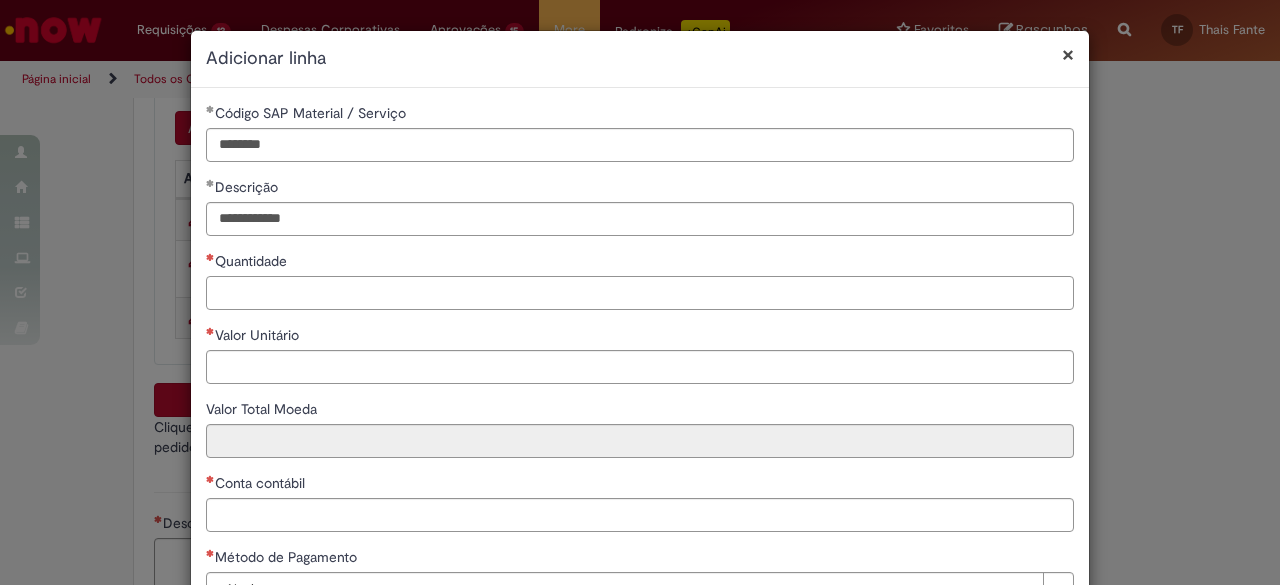 click on "Quantidade" at bounding box center (640, 293) 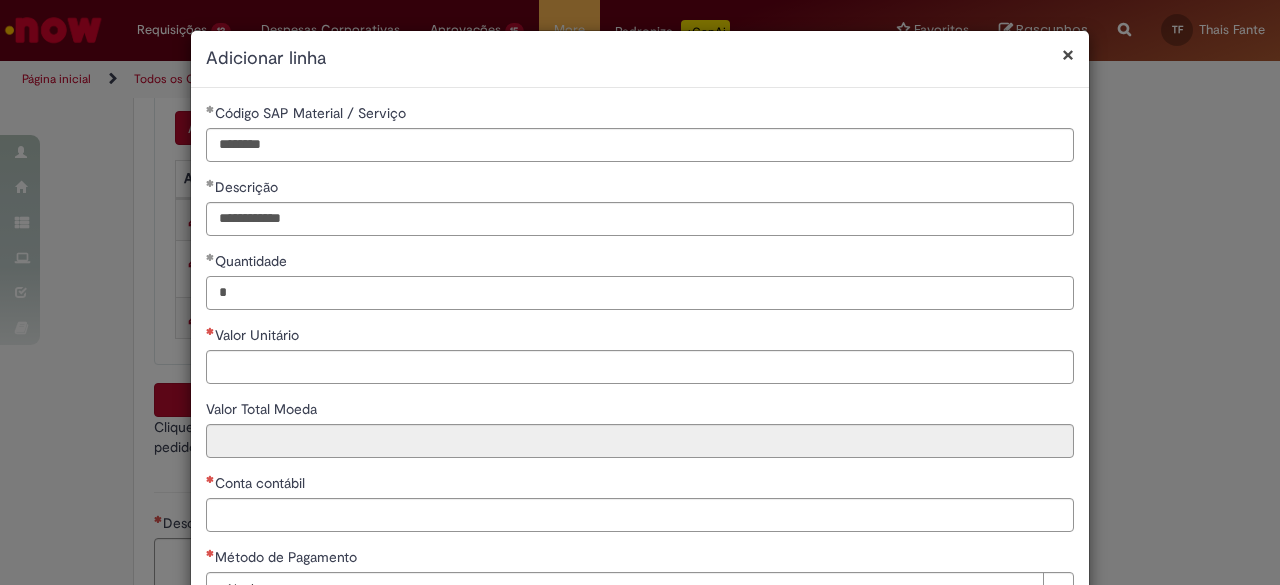 type on "*" 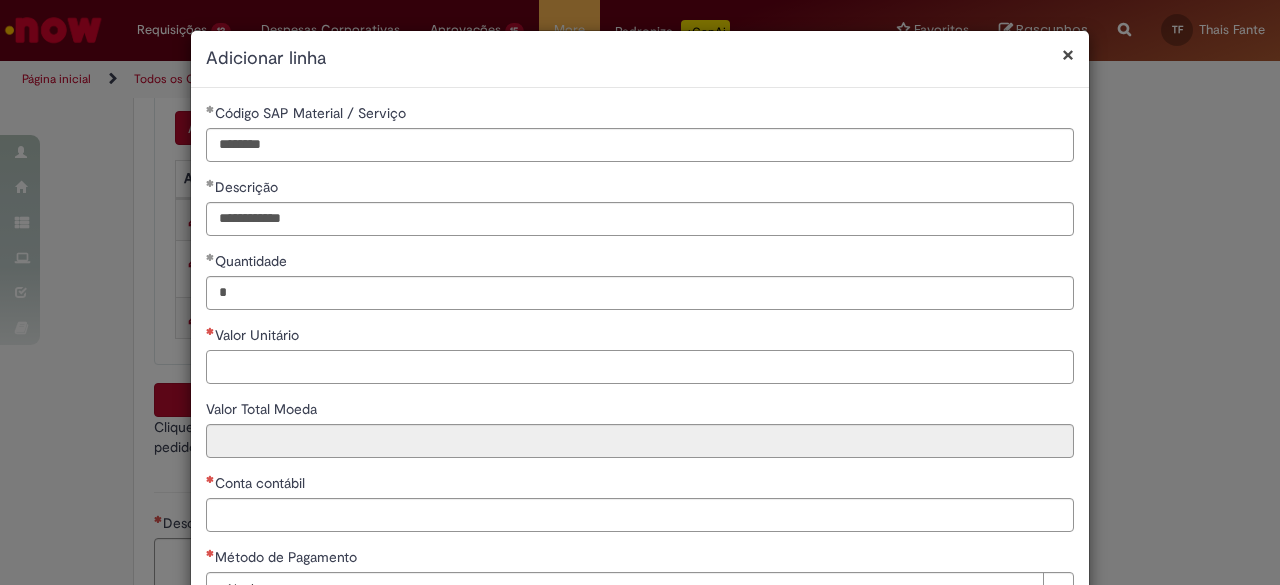 click on "Valor Unitário" at bounding box center [640, 367] 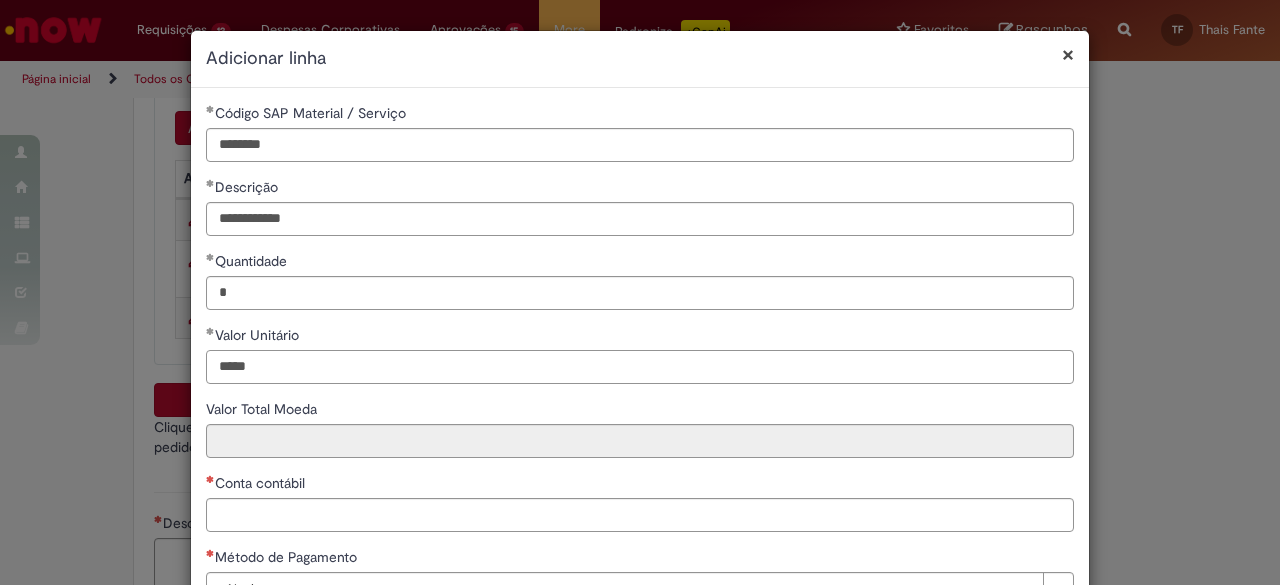 type on "*****" 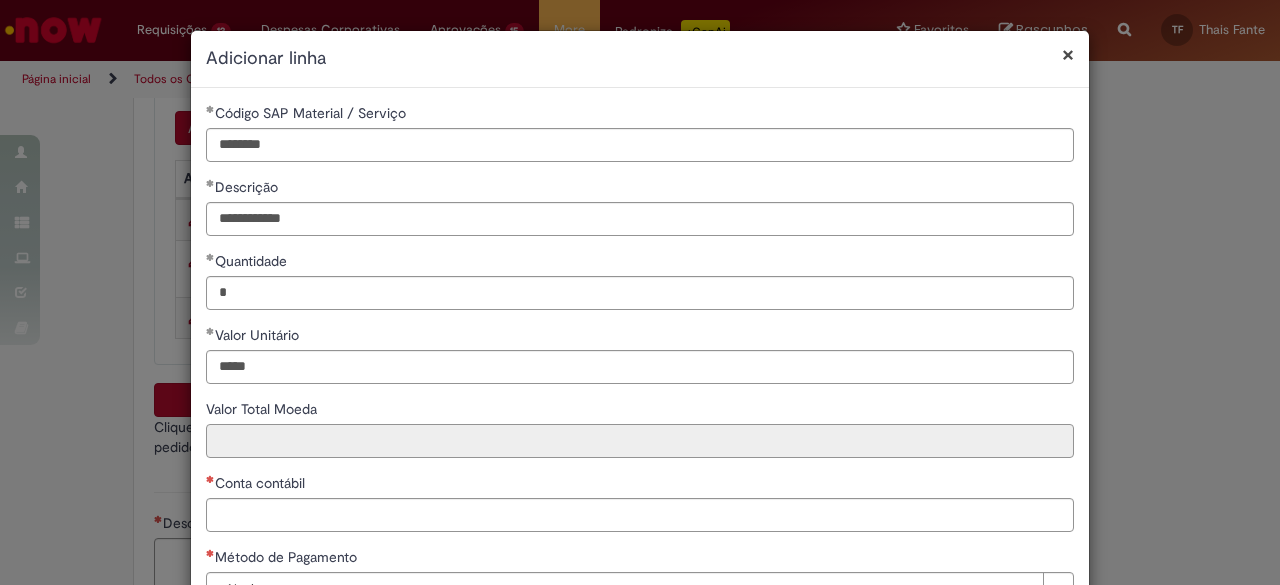 type on "******" 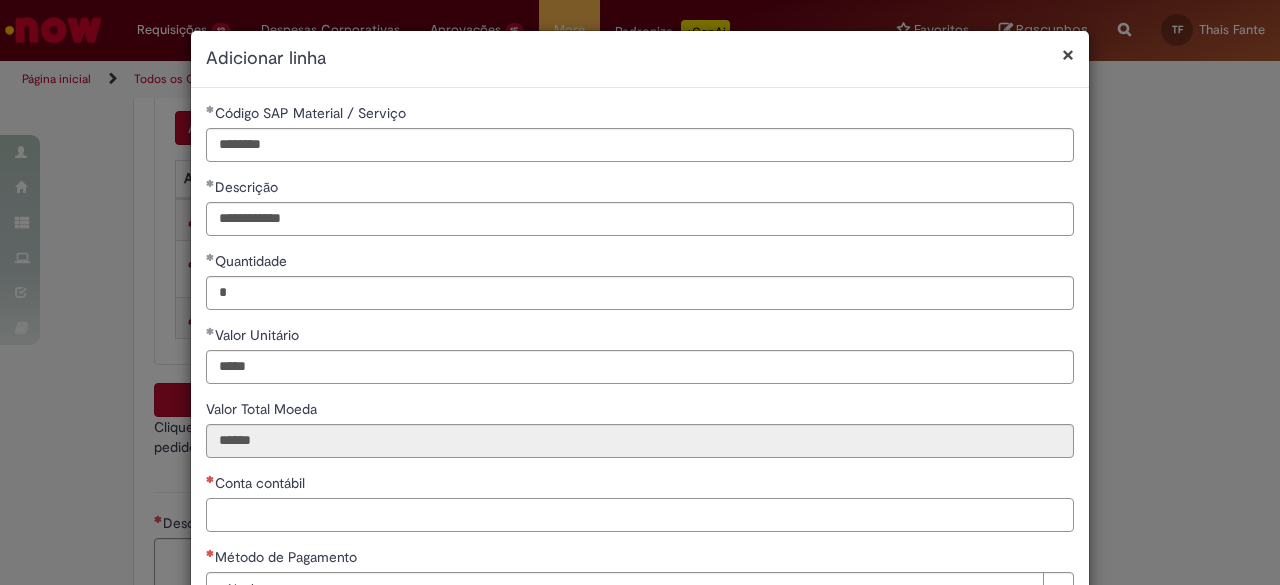 paste on "*******" 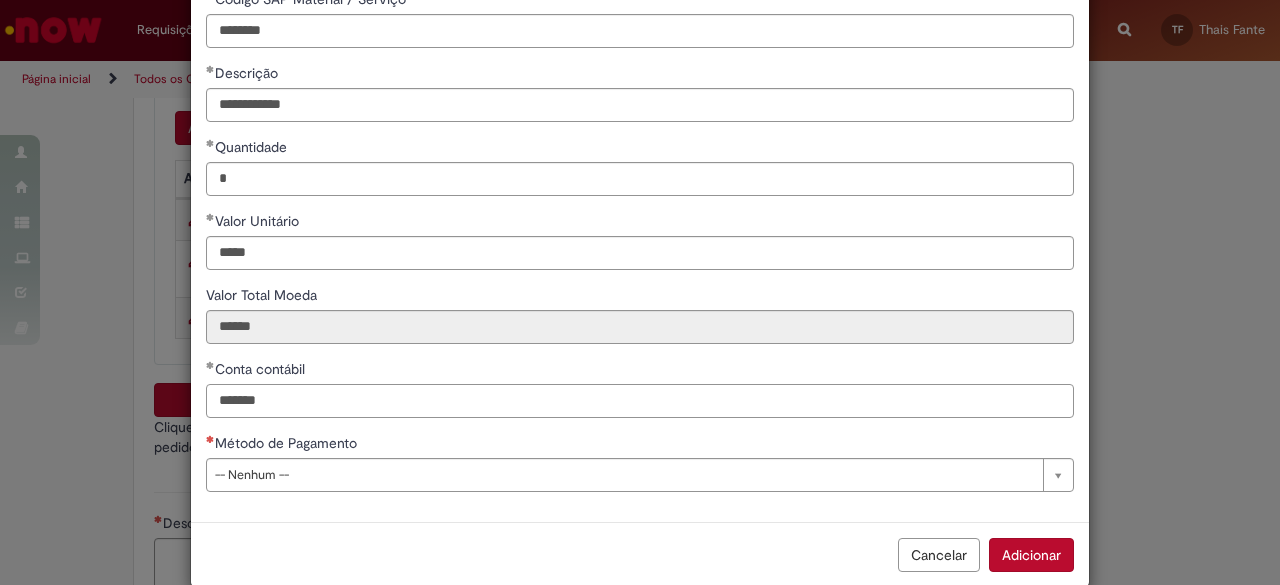 scroll, scrollTop: 144, scrollLeft: 0, axis: vertical 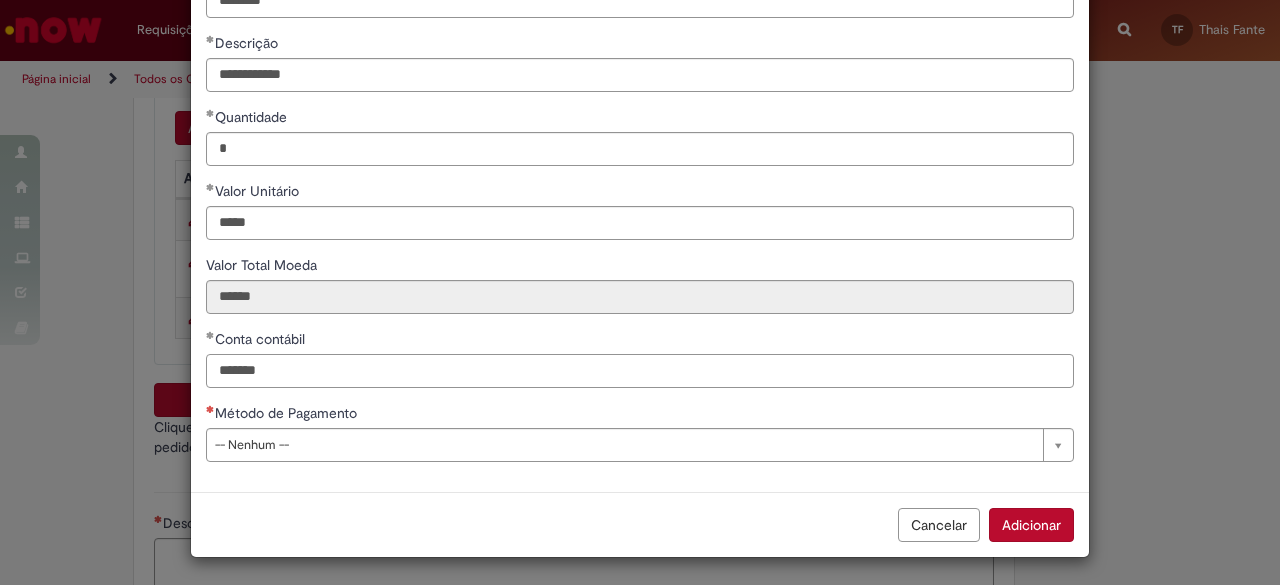 type on "*******" 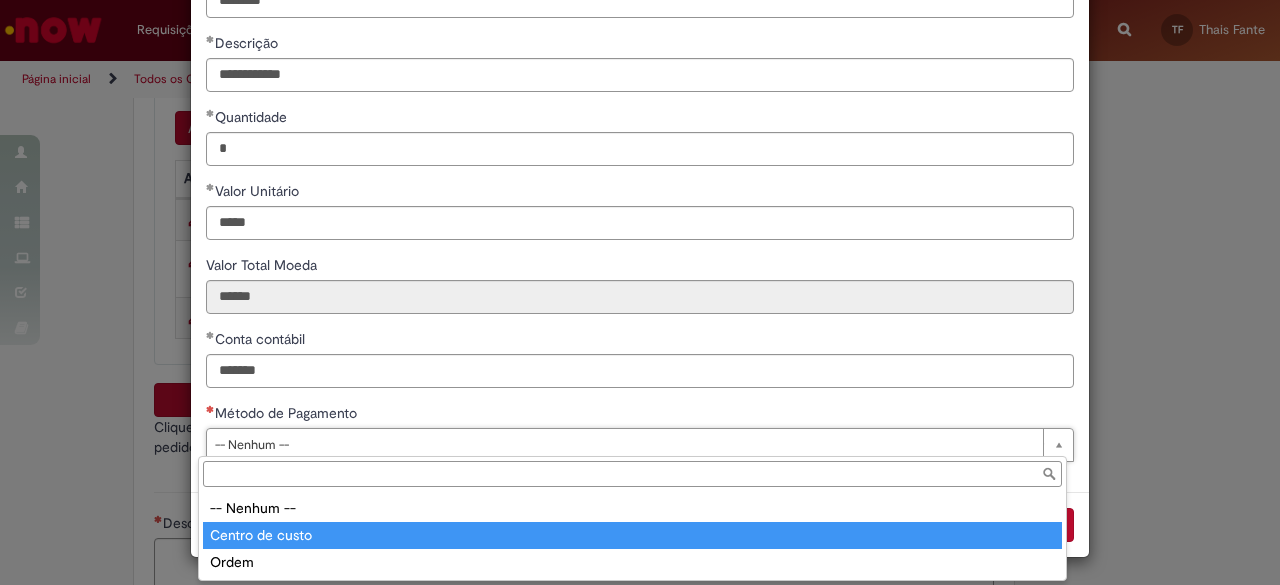 type on "**********" 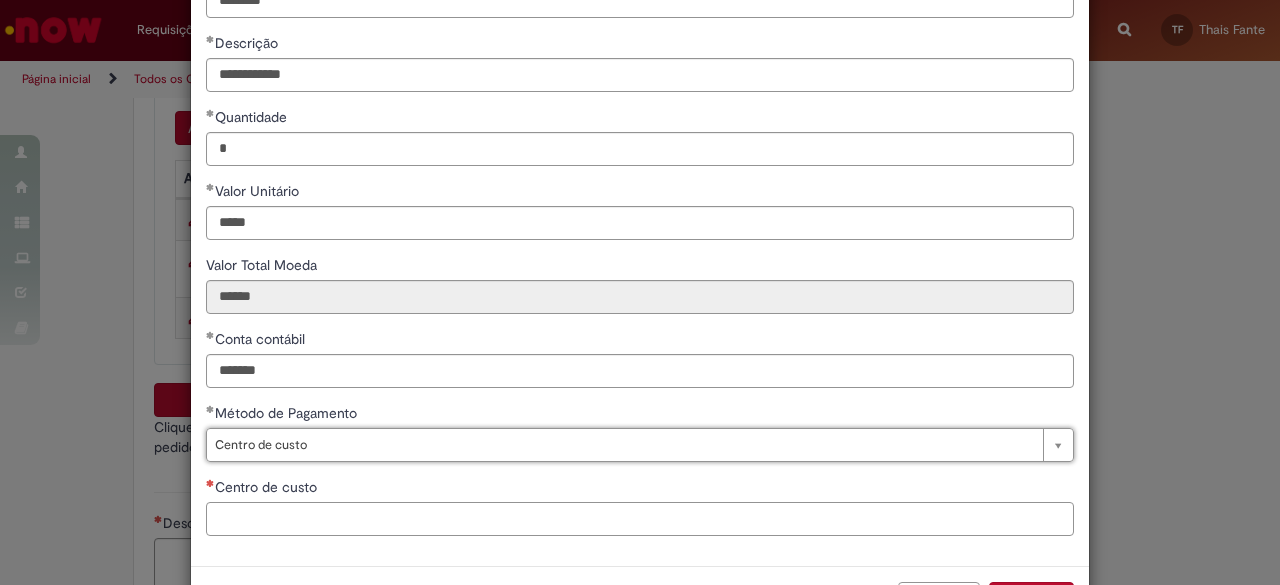 click on "Centro de custo" at bounding box center [640, 519] 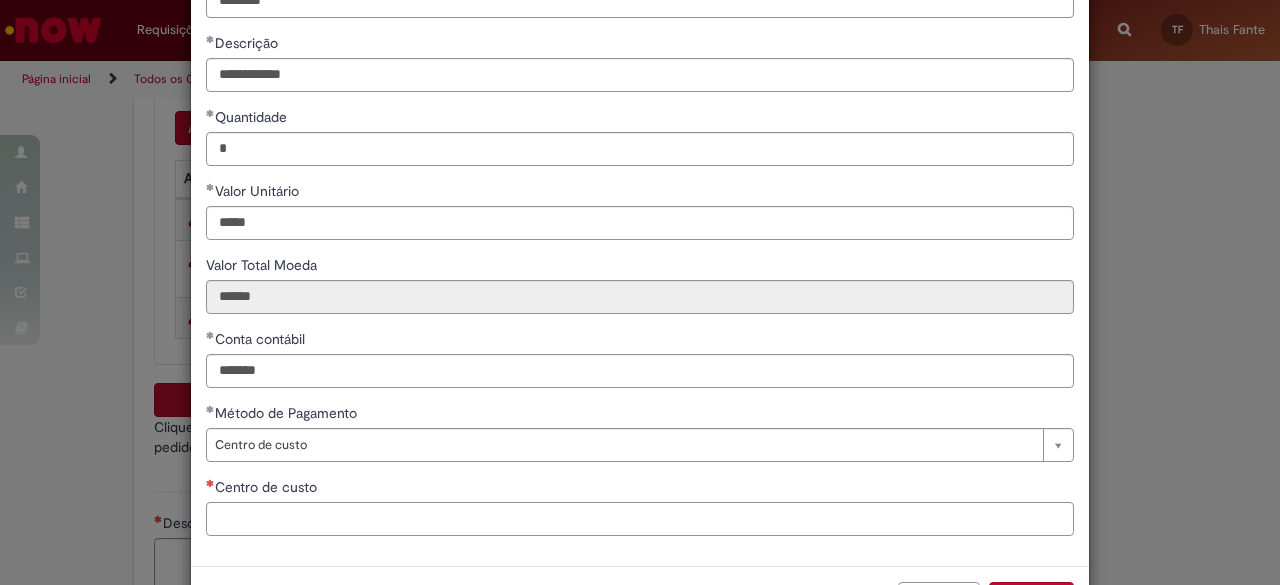 click on "Centro de custo" at bounding box center [640, 519] 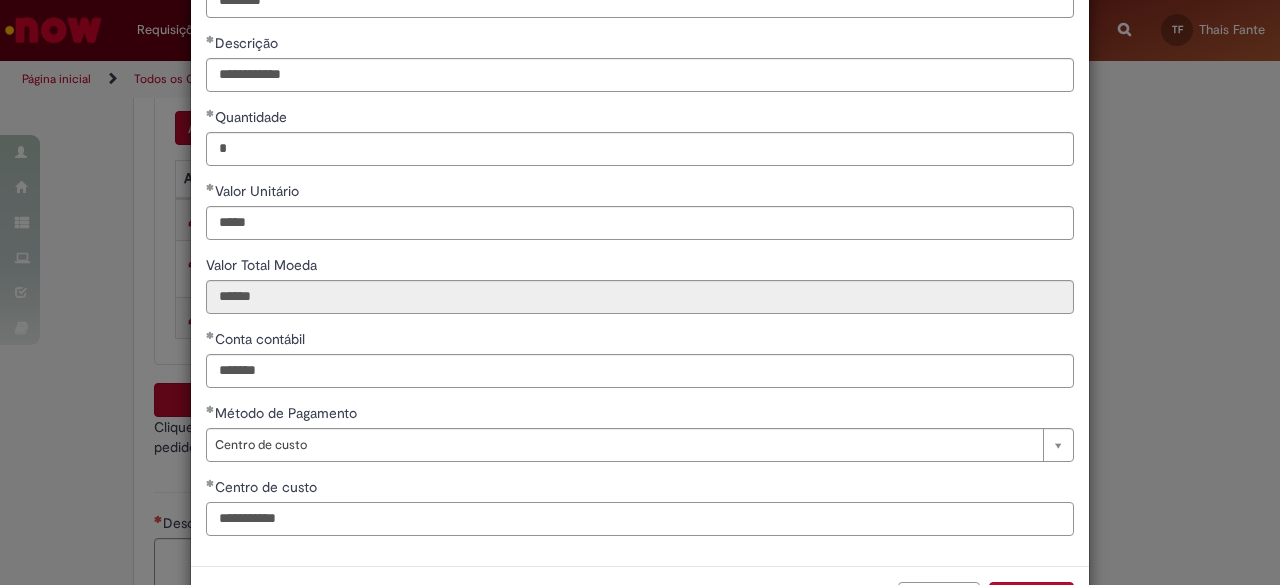 drag, startPoint x: 237, startPoint y: 515, endPoint x: 146, endPoint y: 507, distance: 91.350975 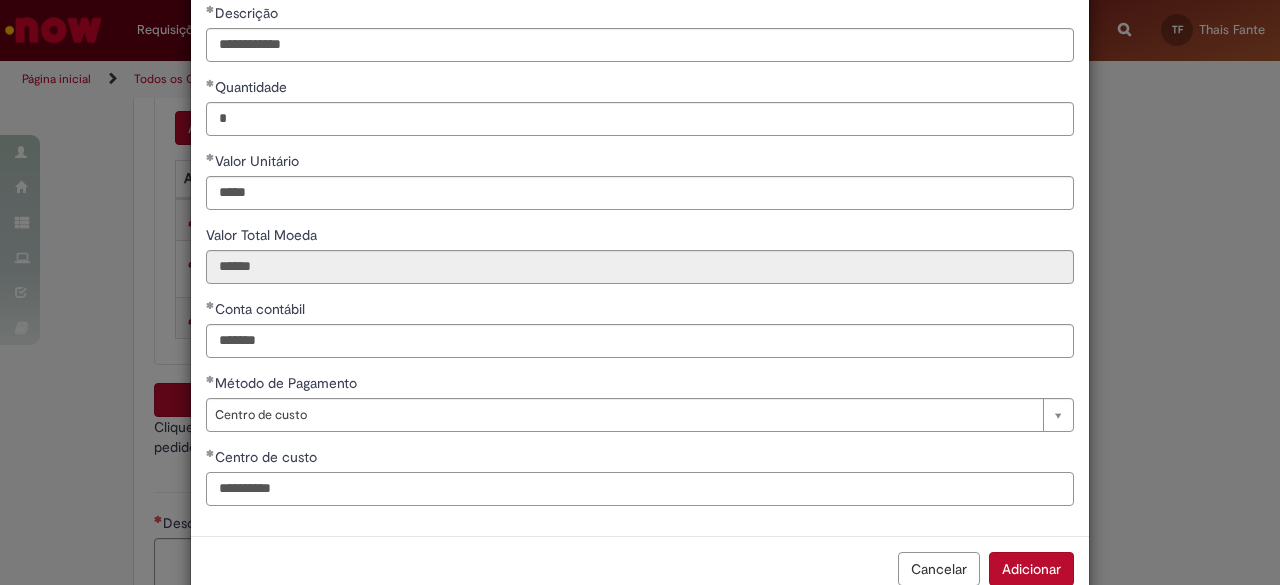 scroll, scrollTop: 218, scrollLeft: 0, axis: vertical 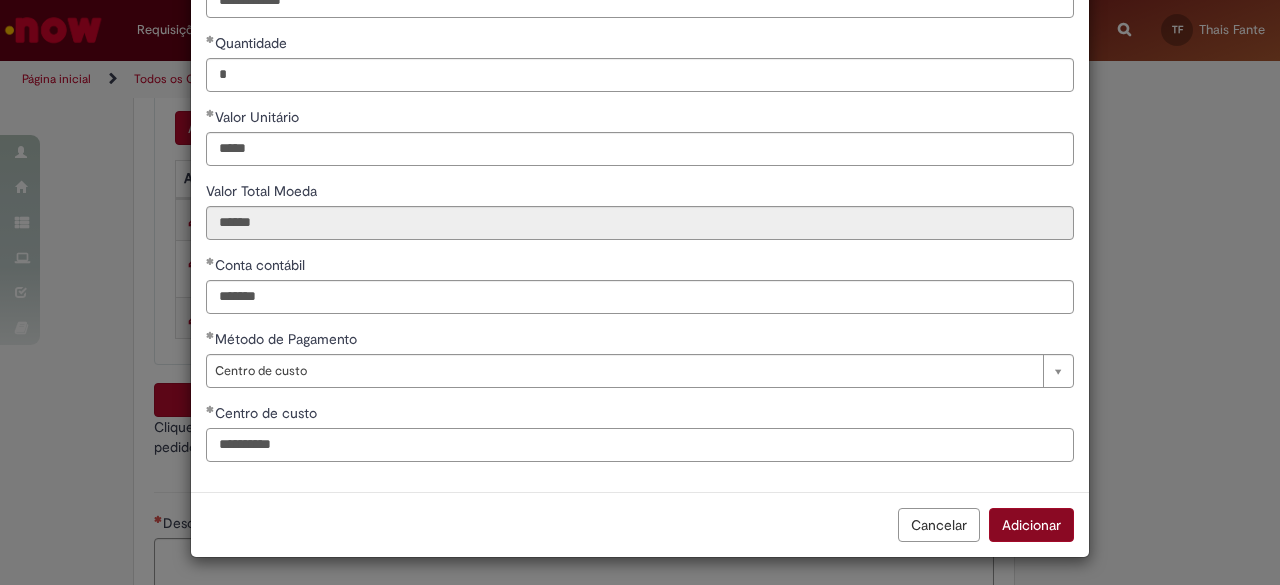 type on "**********" 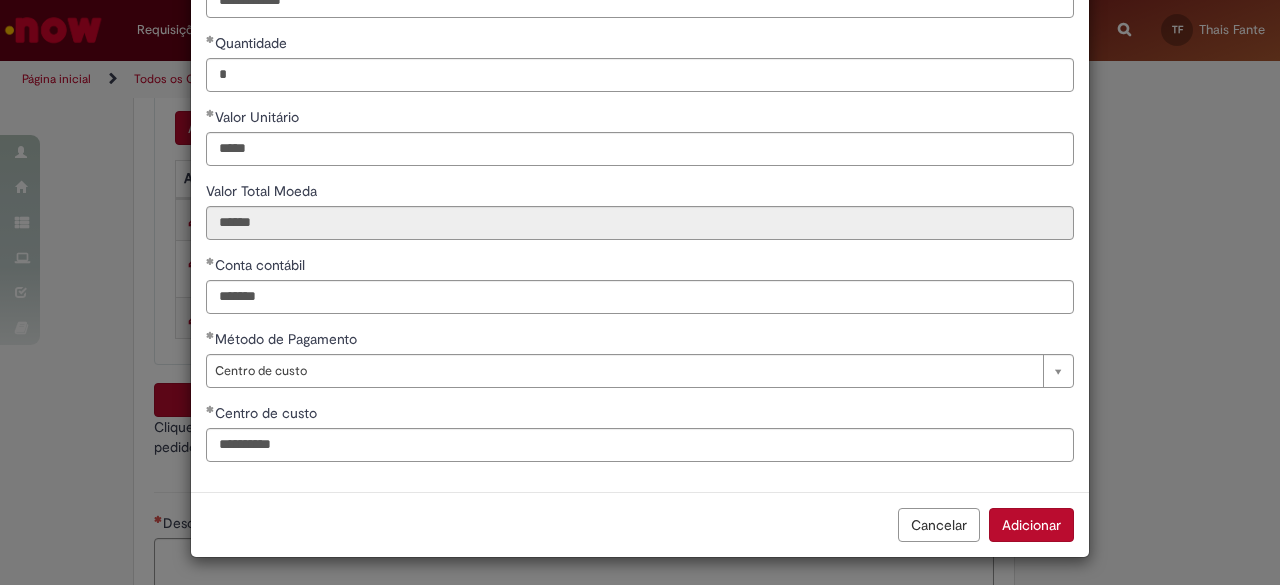 click on "Adicionar" at bounding box center (1031, 525) 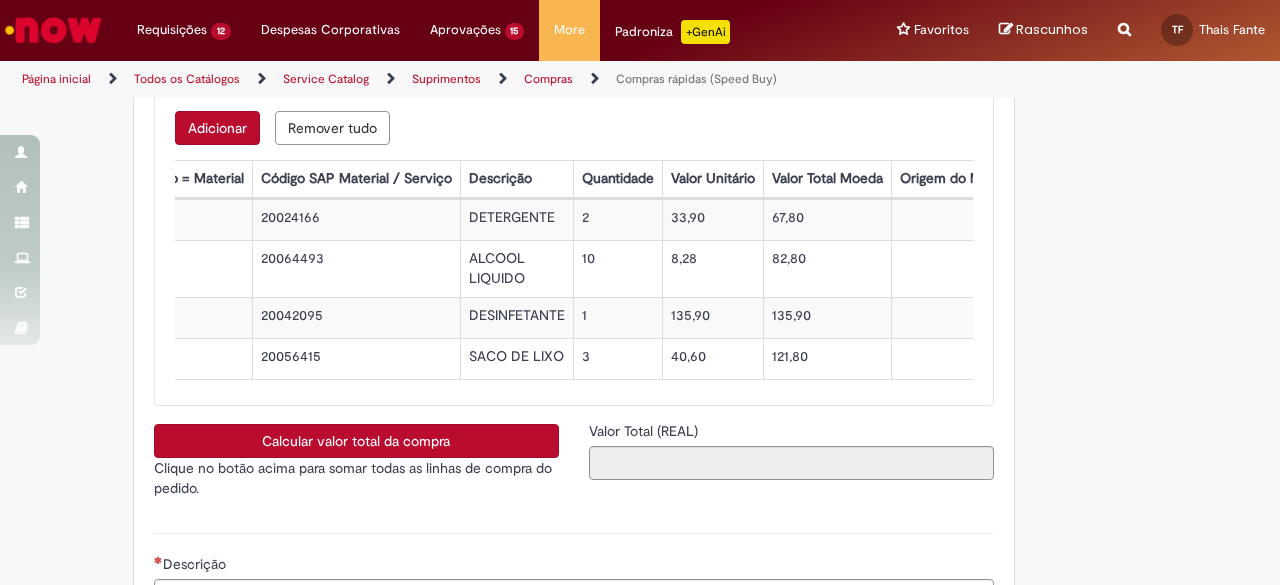 scroll, scrollTop: 0, scrollLeft: 0, axis: both 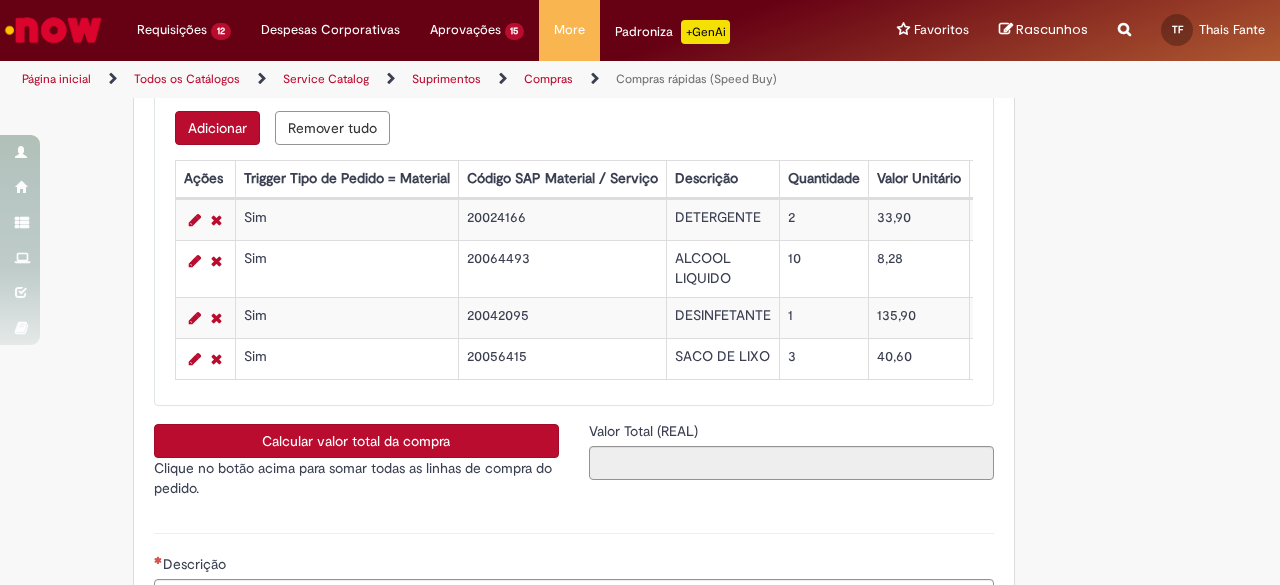 click on "Adicionar" at bounding box center [217, 128] 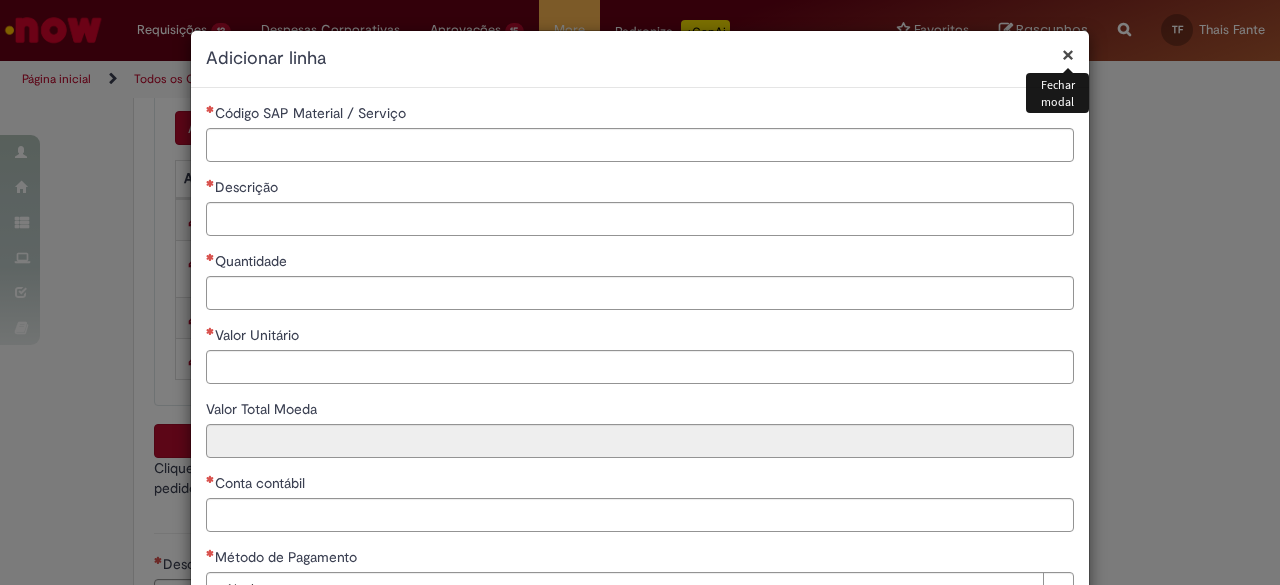 click on "**********" at bounding box center (640, 362) 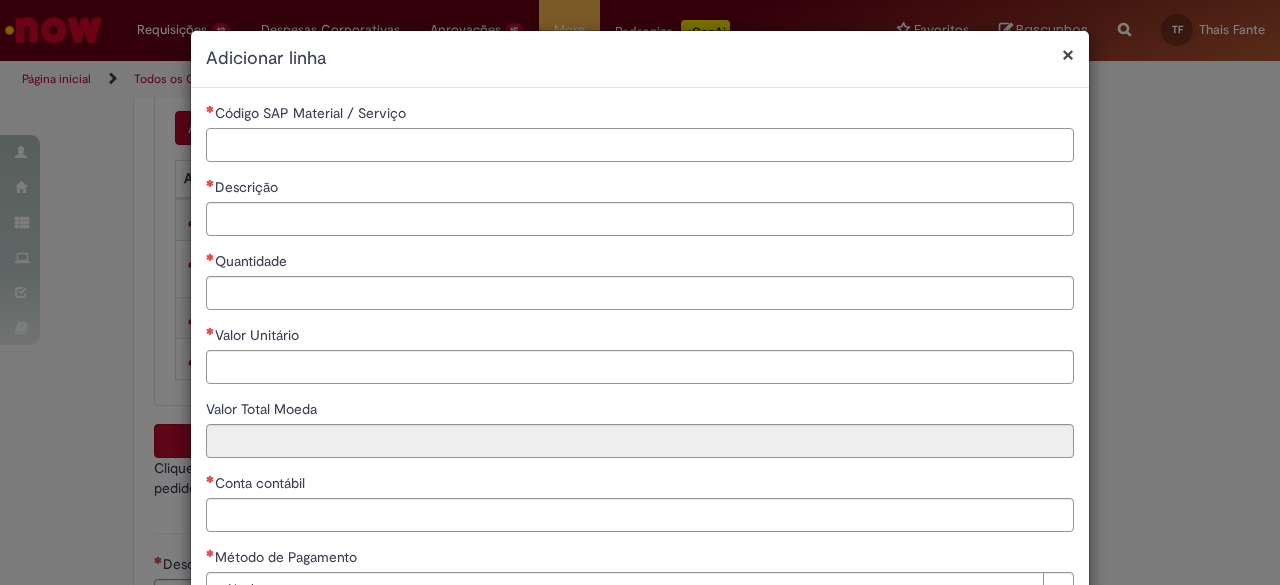 click on "Código SAP Material / Serviço" at bounding box center [640, 145] 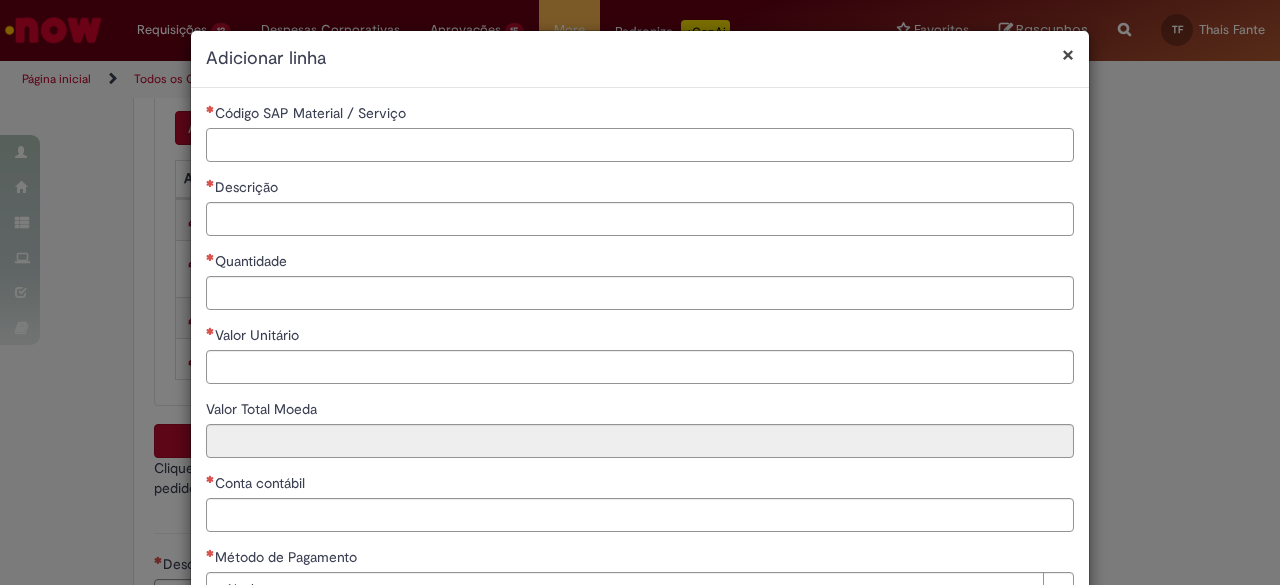 paste on "**********" 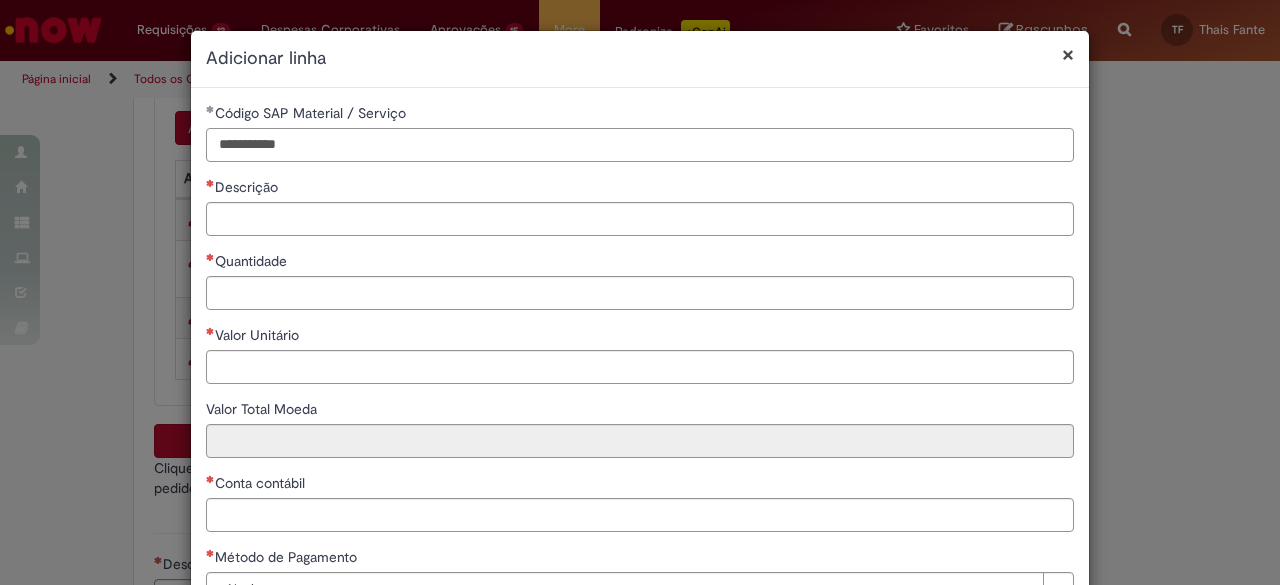 drag, startPoint x: 366, startPoint y: 147, endPoint x: 85, endPoint y: 161, distance: 281.34854 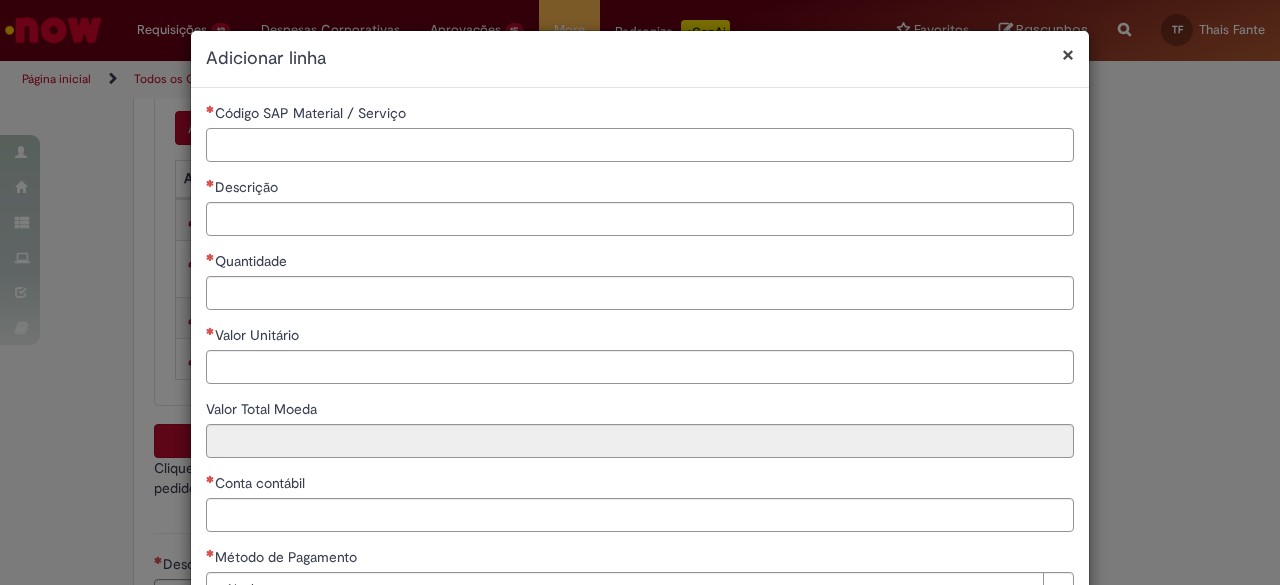paste on "********" 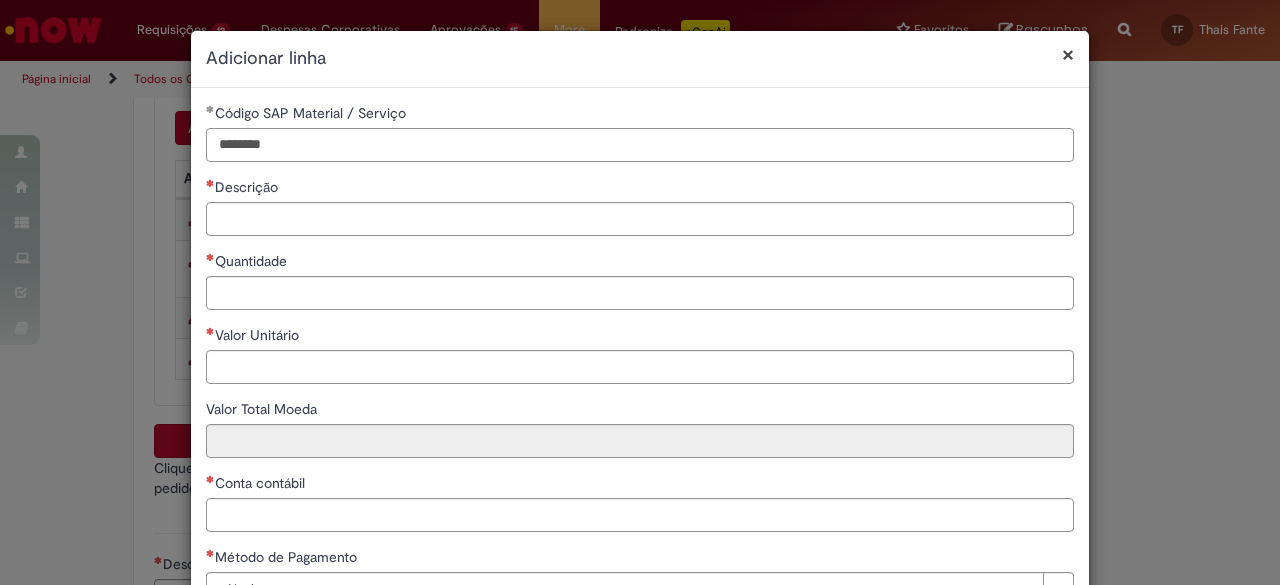 type on "********" 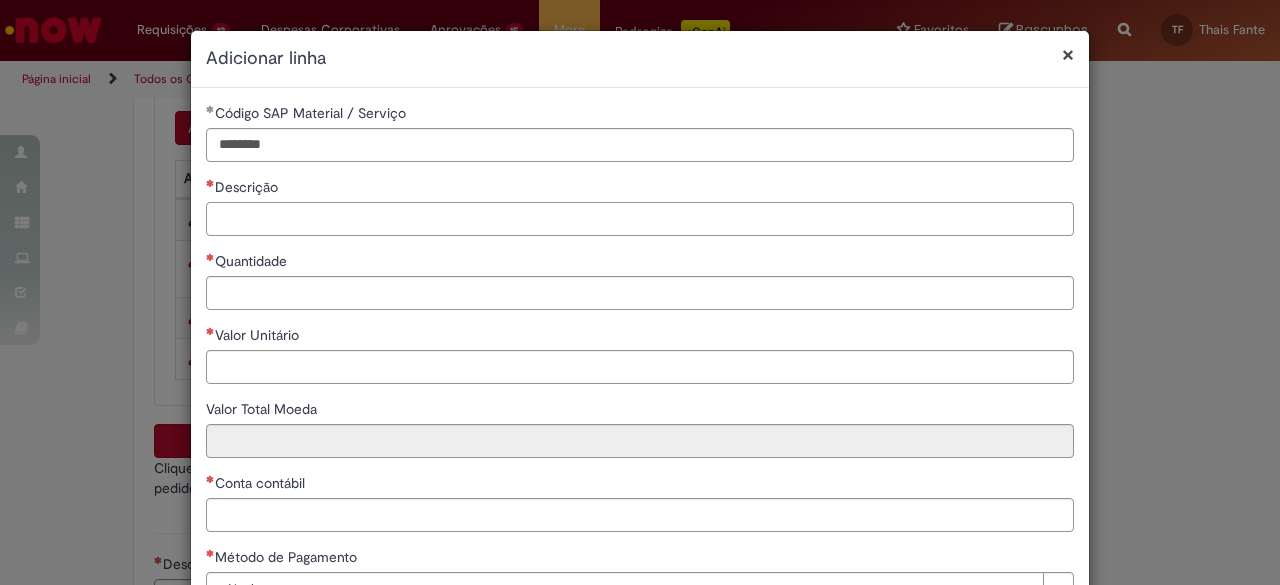 click on "Descrição" at bounding box center [640, 219] 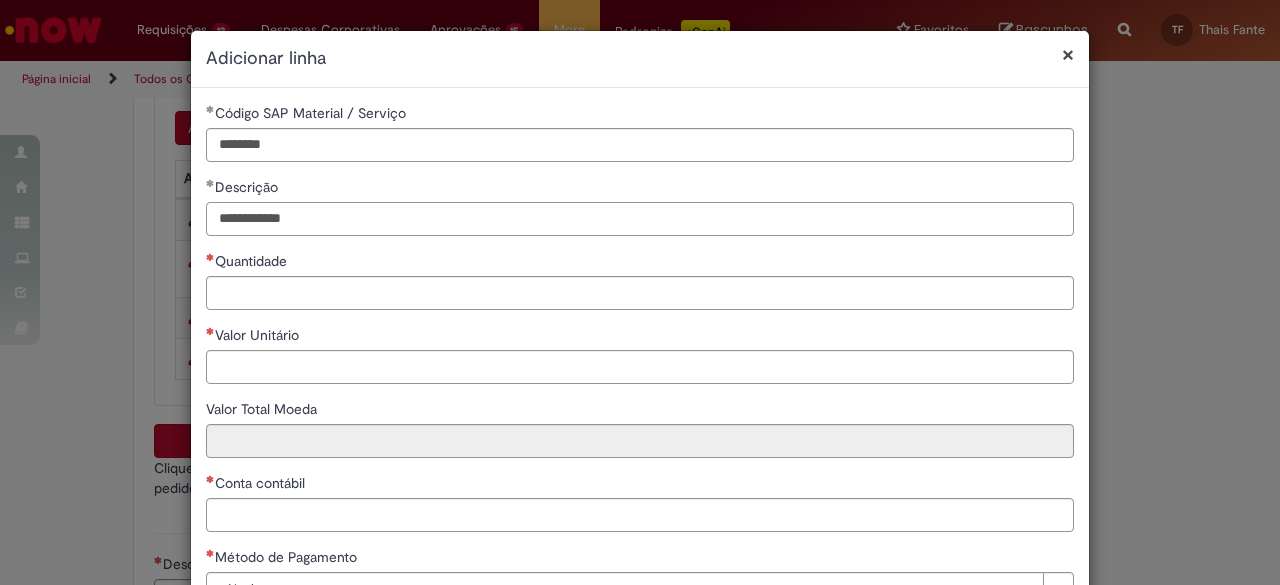 type on "**********" 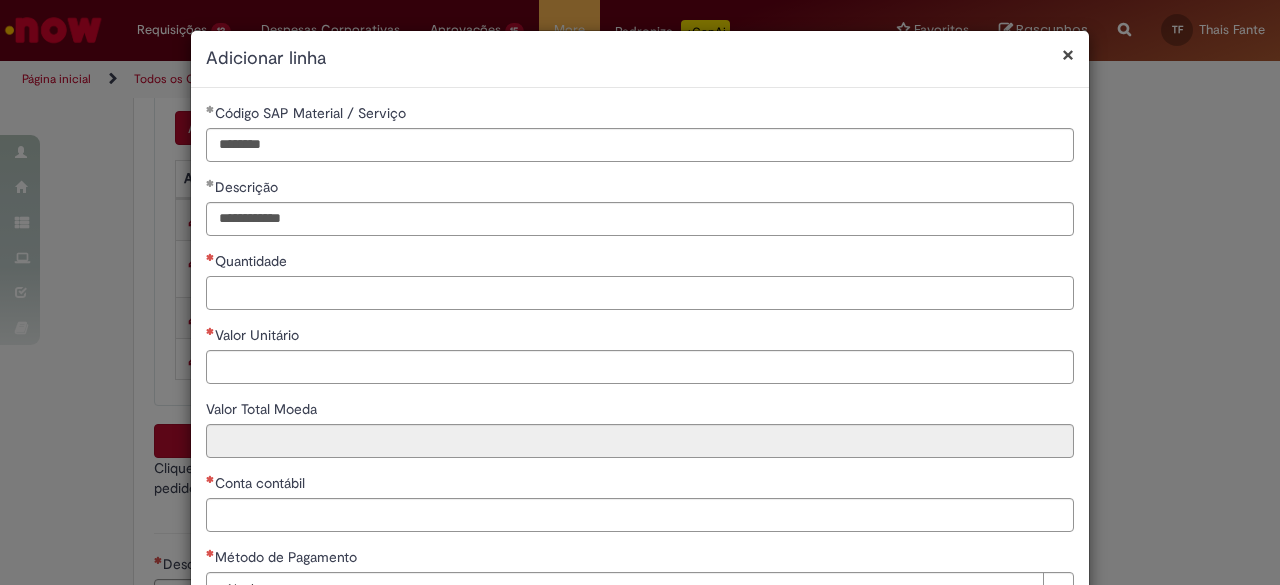 click on "Quantidade" at bounding box center [640, 293] 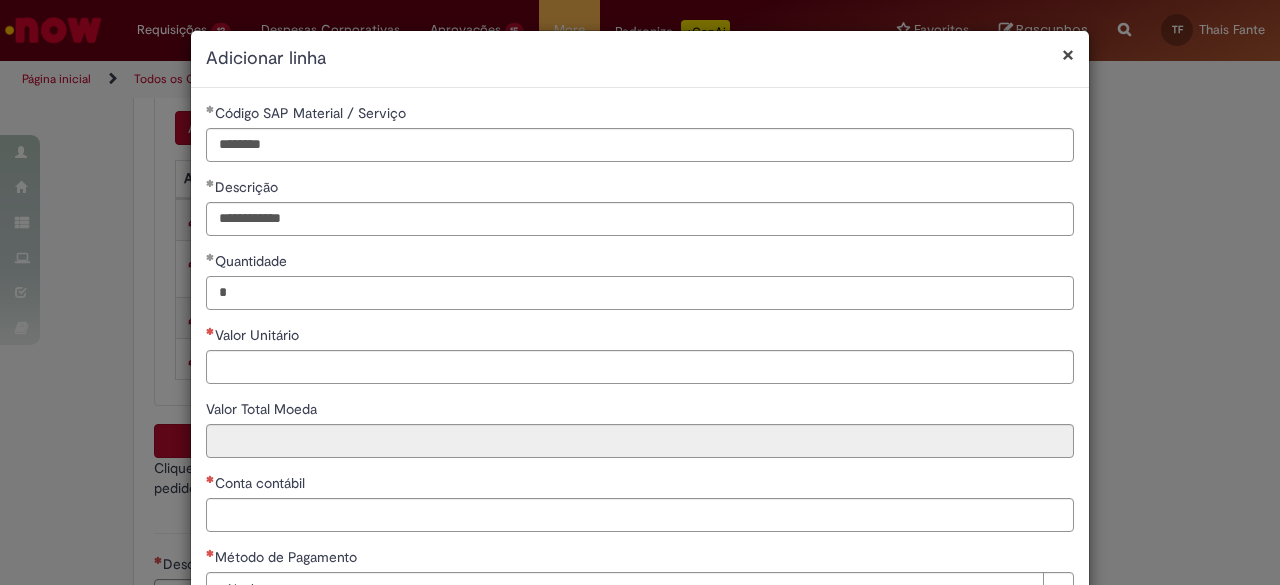 type on "*" 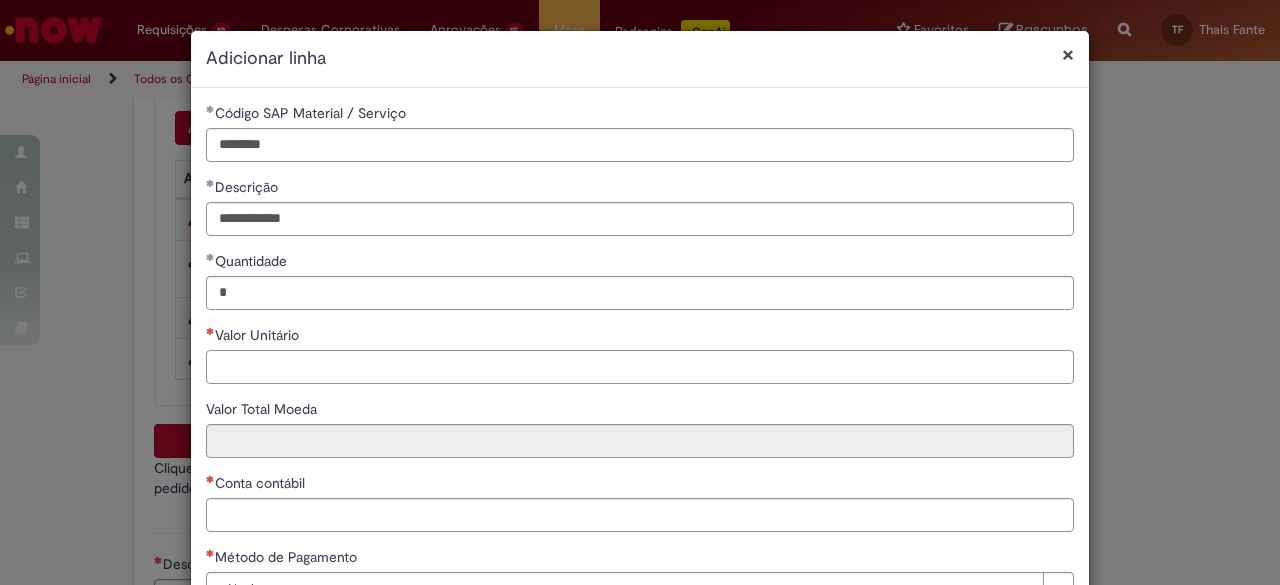 click on "Valor Unitário" at bounding box center [640, 367] 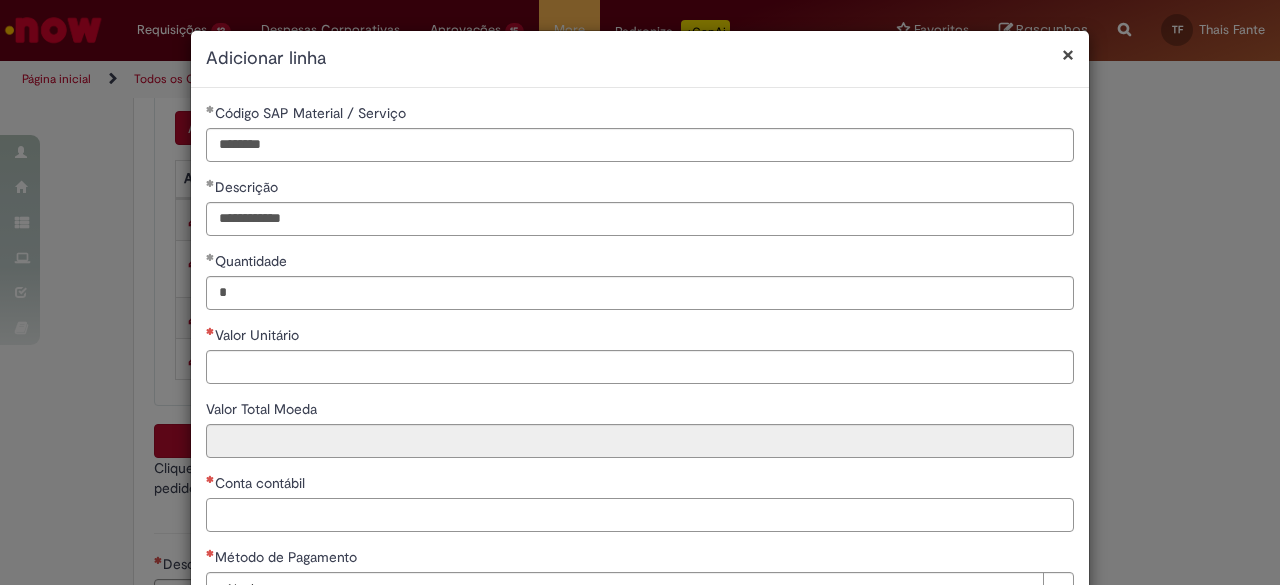 click on "Conta contábil" at bounding box center [640, 515] 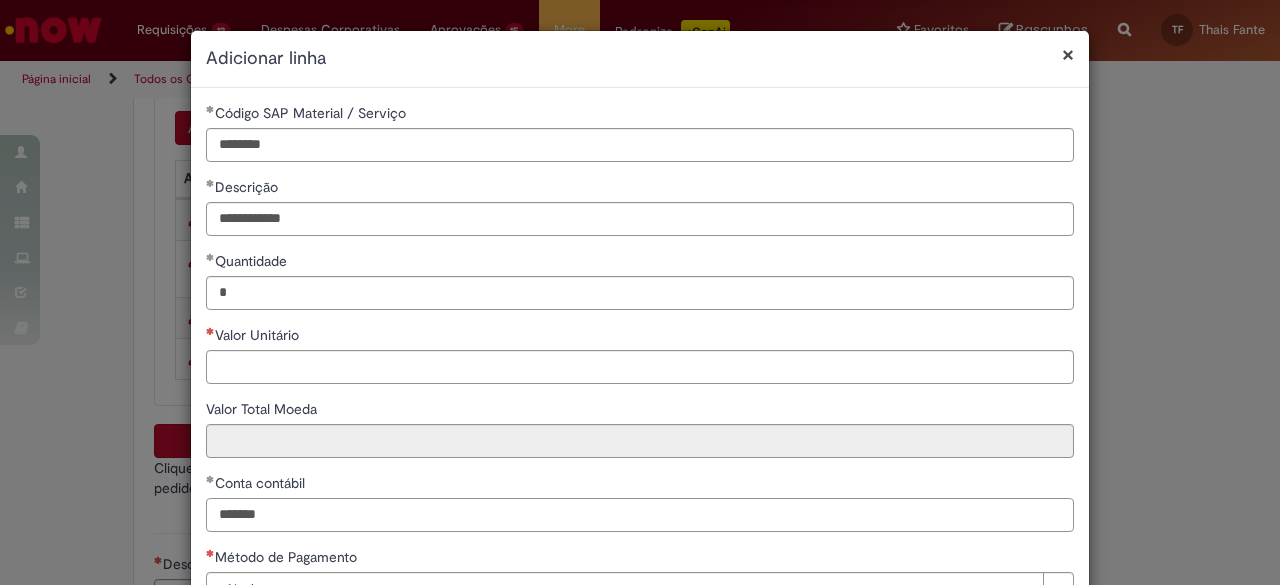 type on "*******" 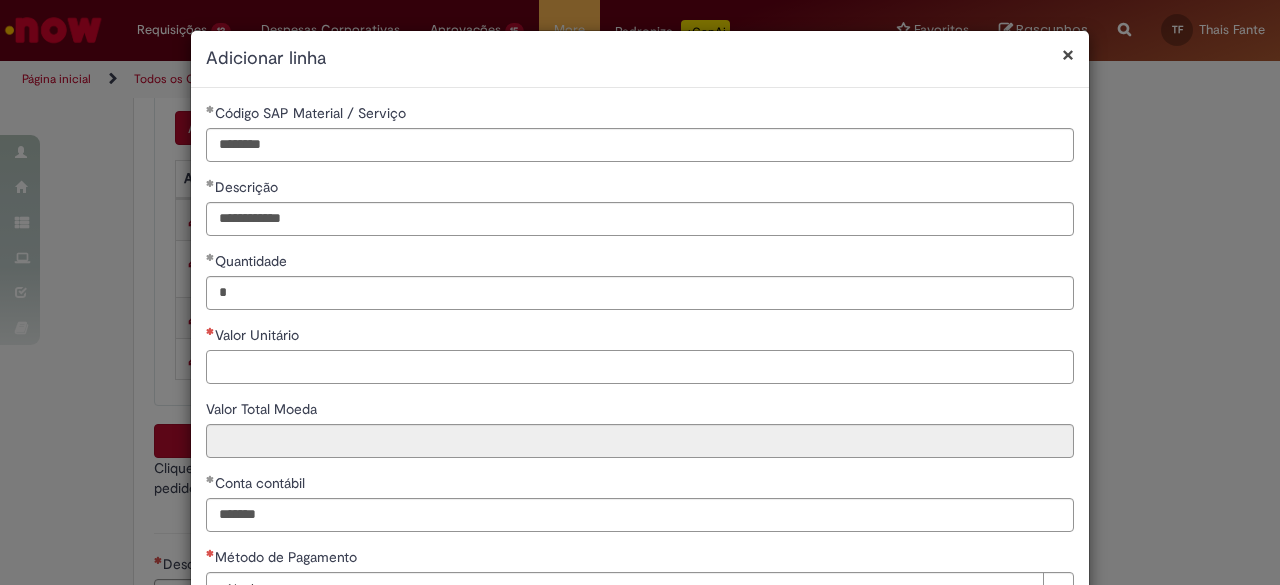 click on "Valor Unitário" at bounding box center (640, 367) 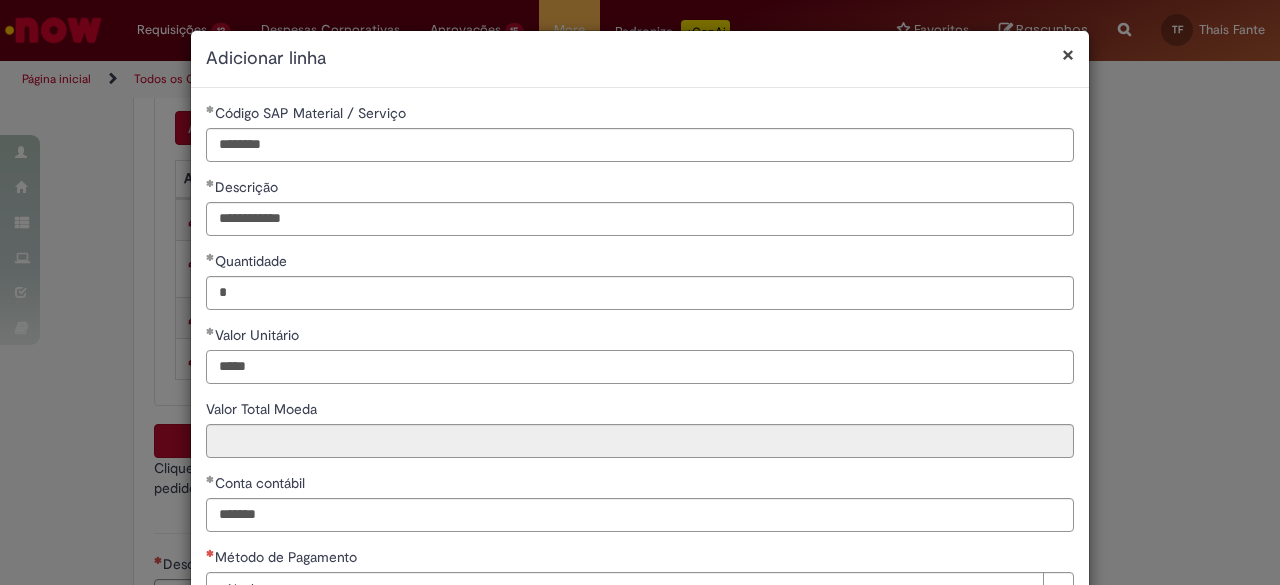 type on "*****" 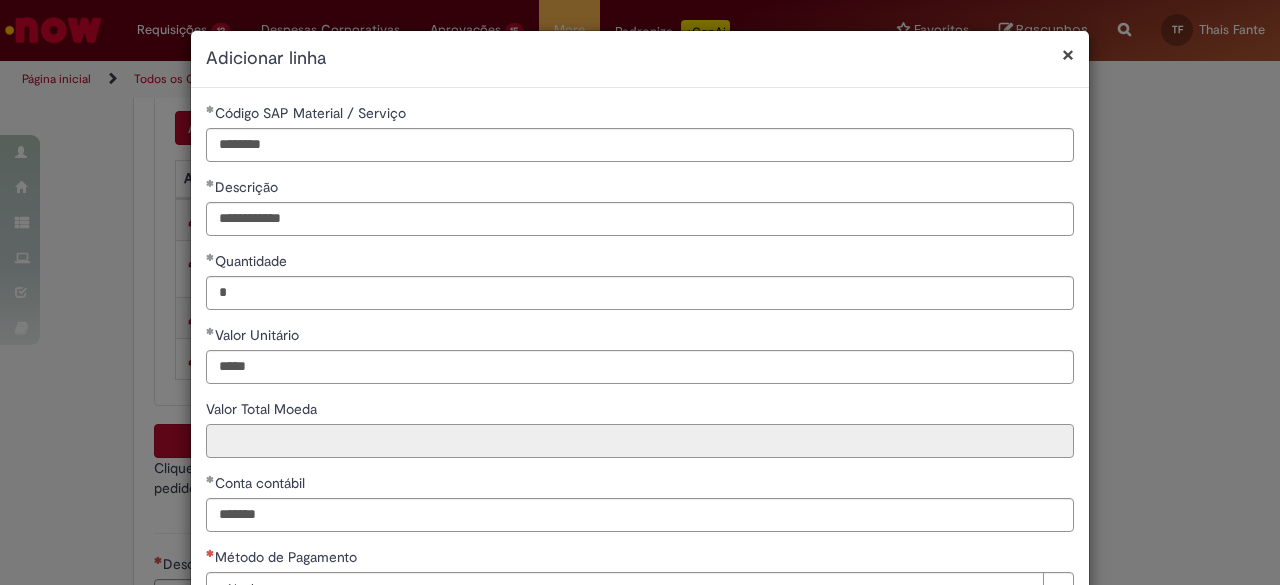 type on "******" 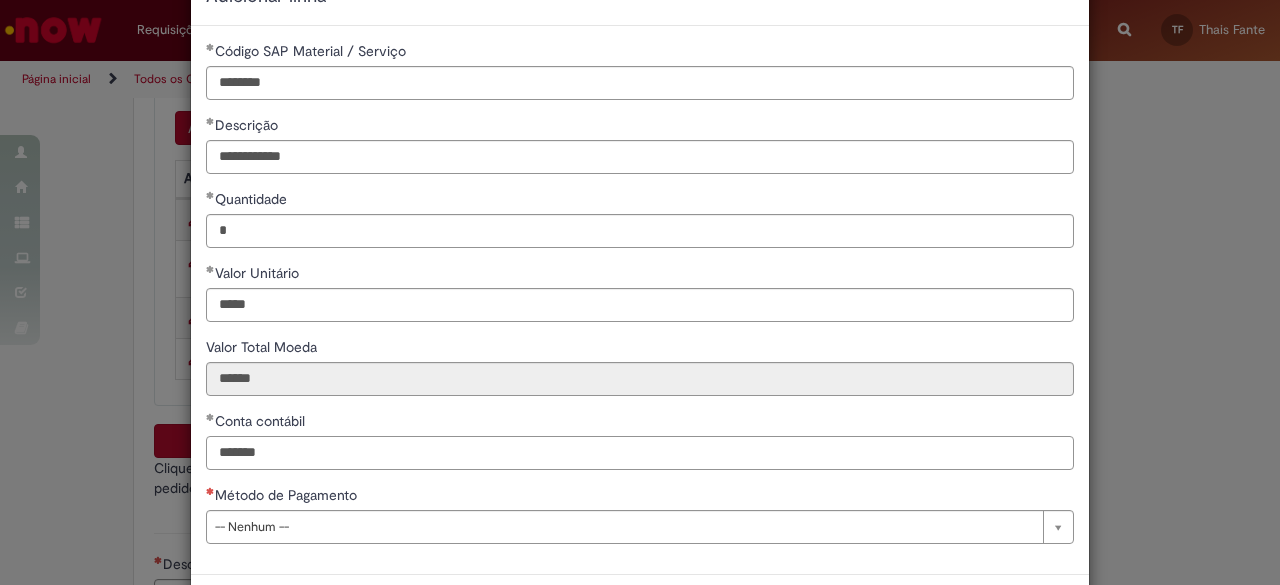 scroll, scrollTop: 144, scrollLeft: 0, axis: vertical 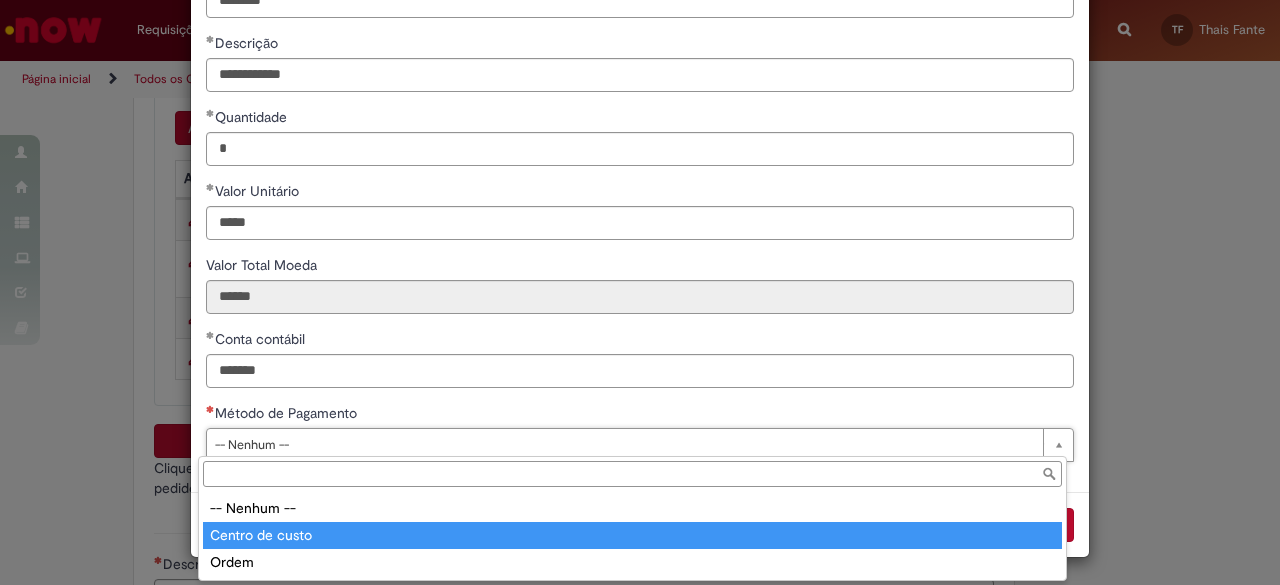 type on "**********" 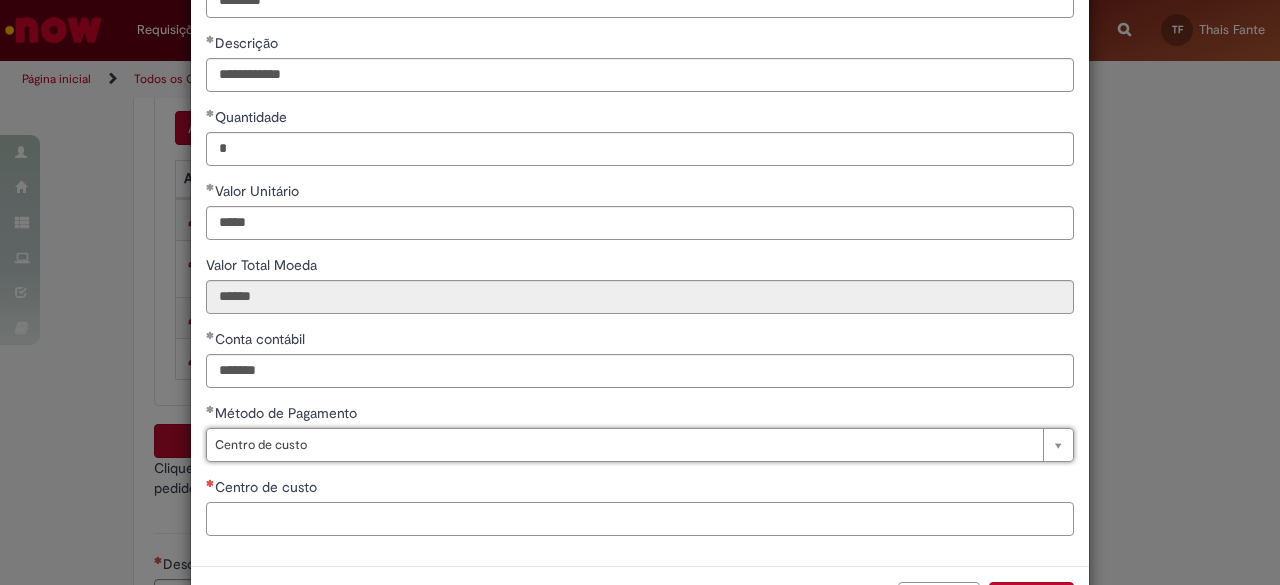 click on "Centro de custo" at bounding box center [640, 519] 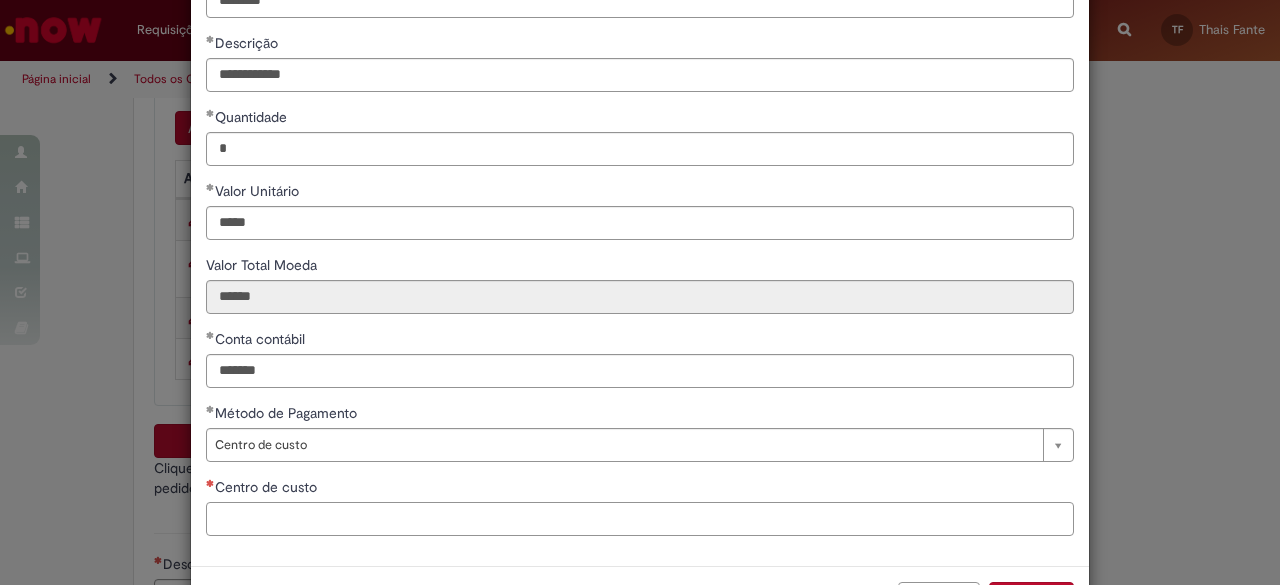 paste on "**********" 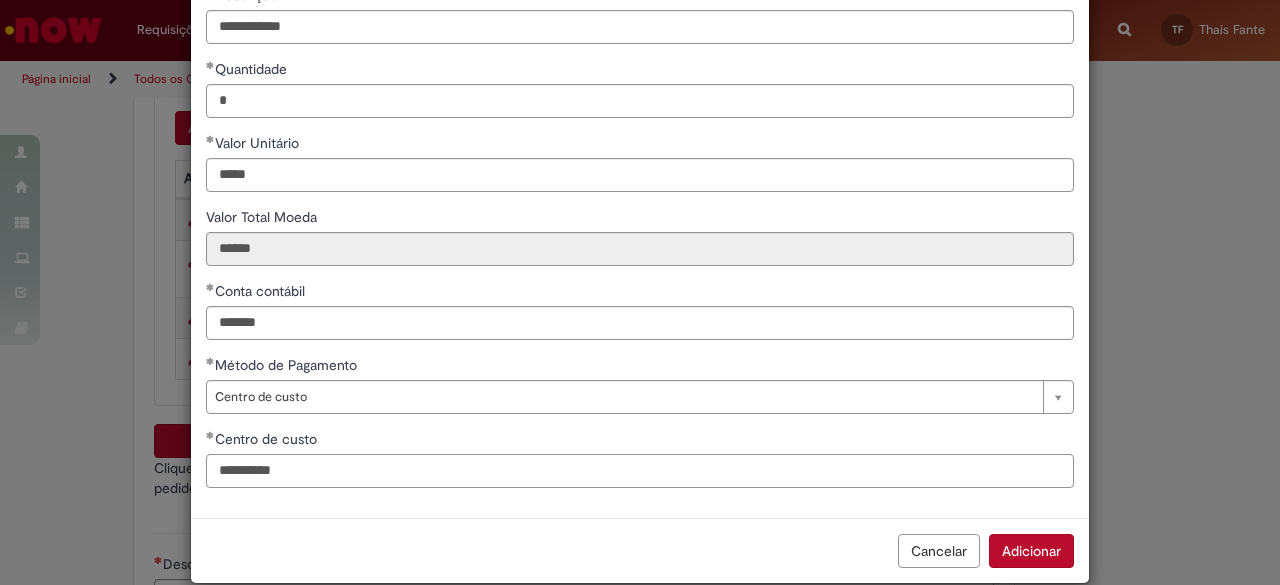 scroll, scrollTop: 218, scrollLeft: 0, axis: vertical 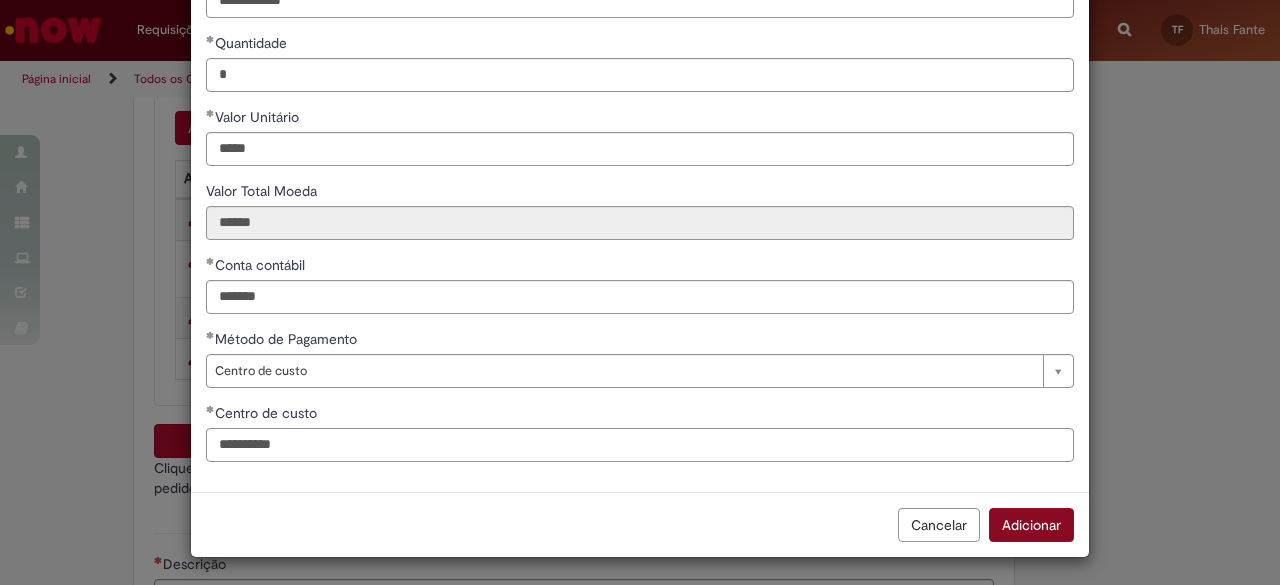 type on "**********" 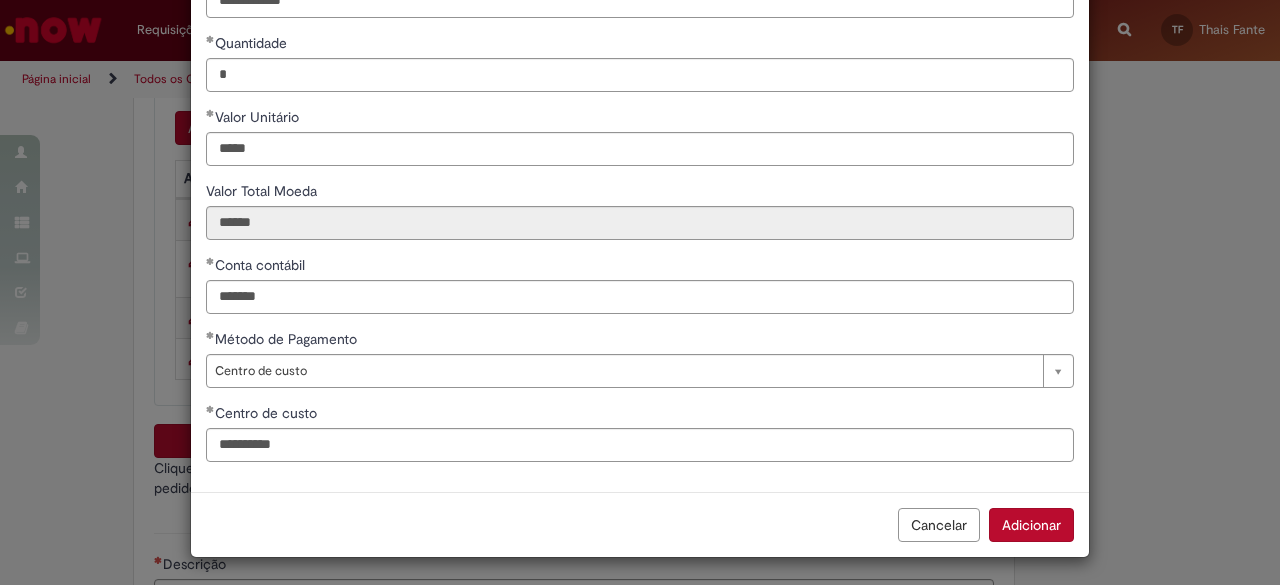 click on "Adicionar" at bounding box center [1031, 525] 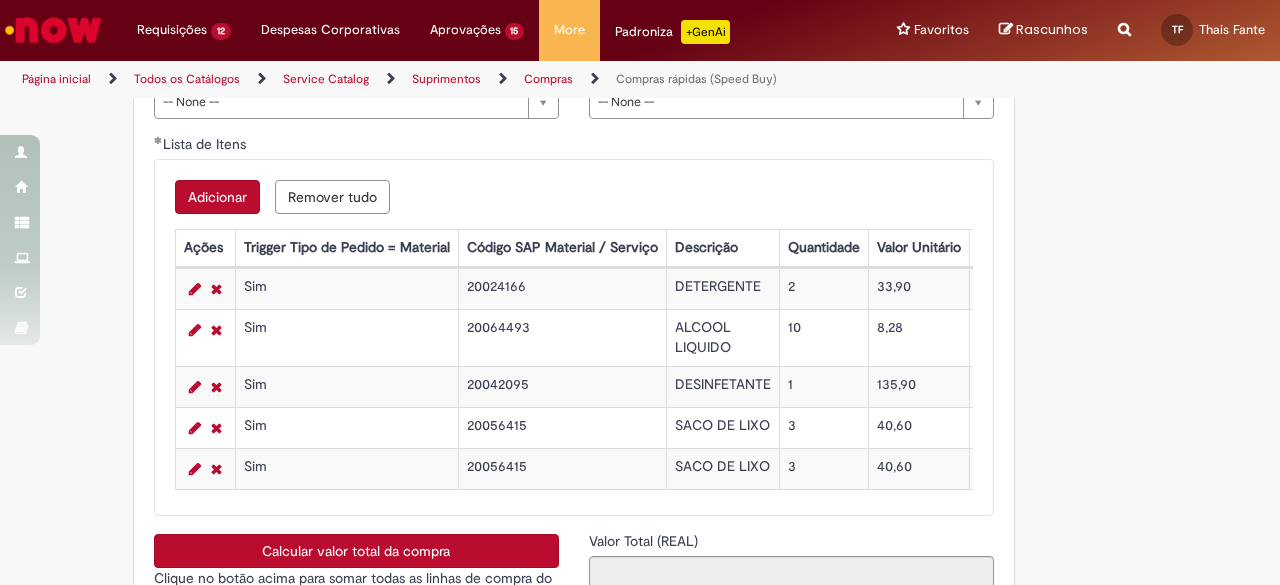 scroll, scrollTop: 3100, scrollLeft: 0, axis: vertical 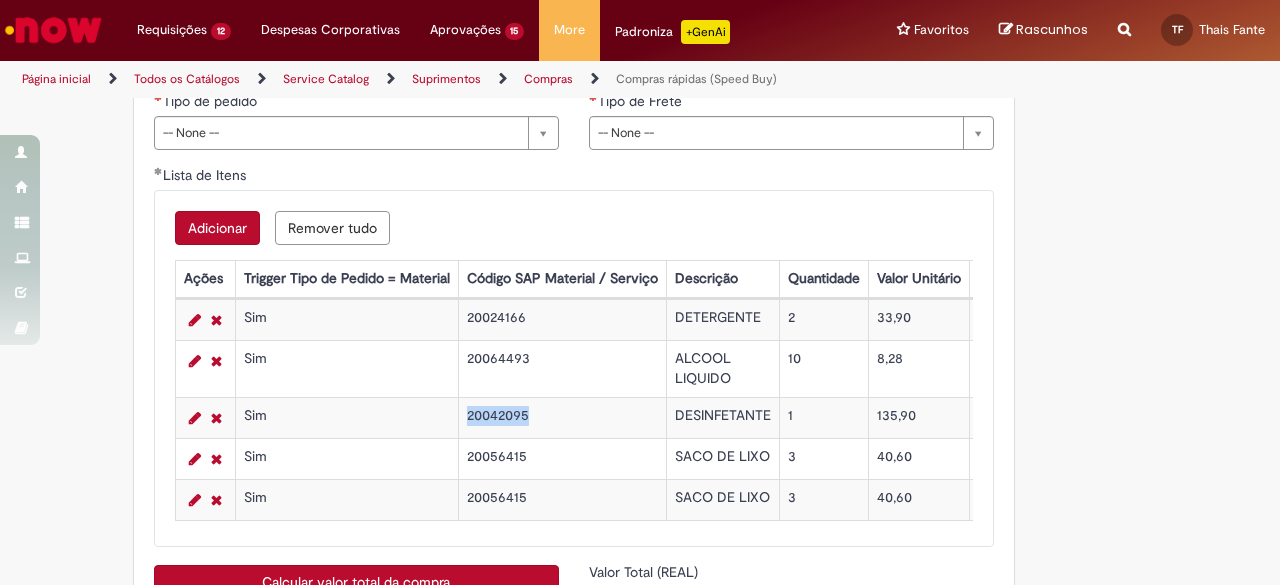 drag, startPoint x: 535, startPoint y: 422, endPoint x: 452, endPoint y: 412, distance: 83.60024 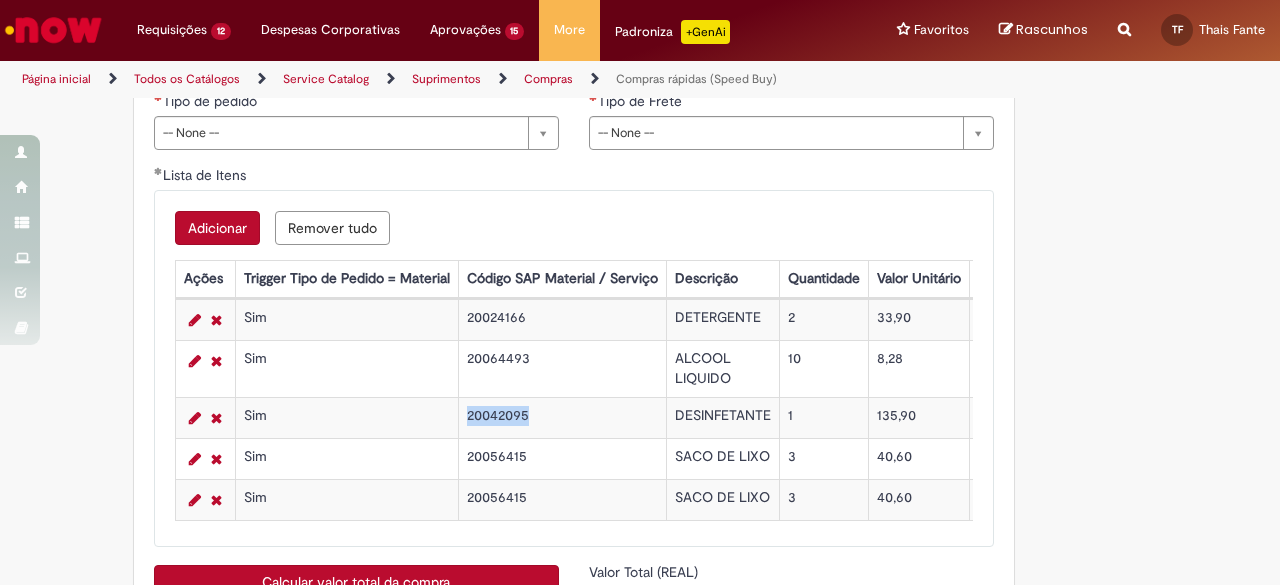 click on "Adicionar" at bounding box center (217, 228) 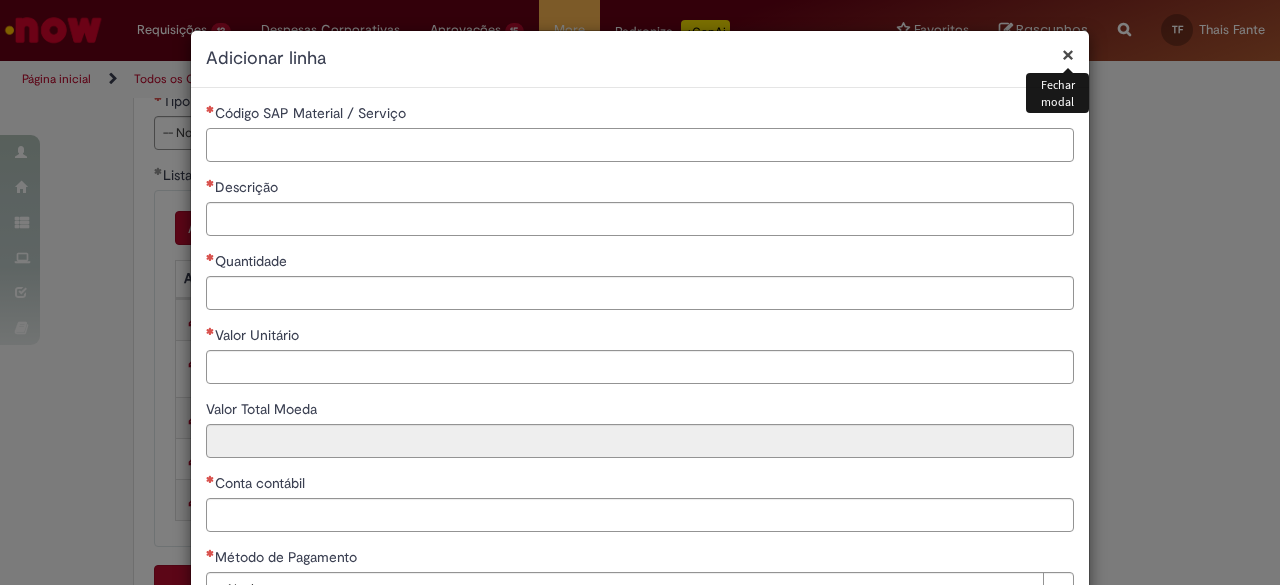 click on "Código SAP Material / Serviço" at bounding box center (640, 145) 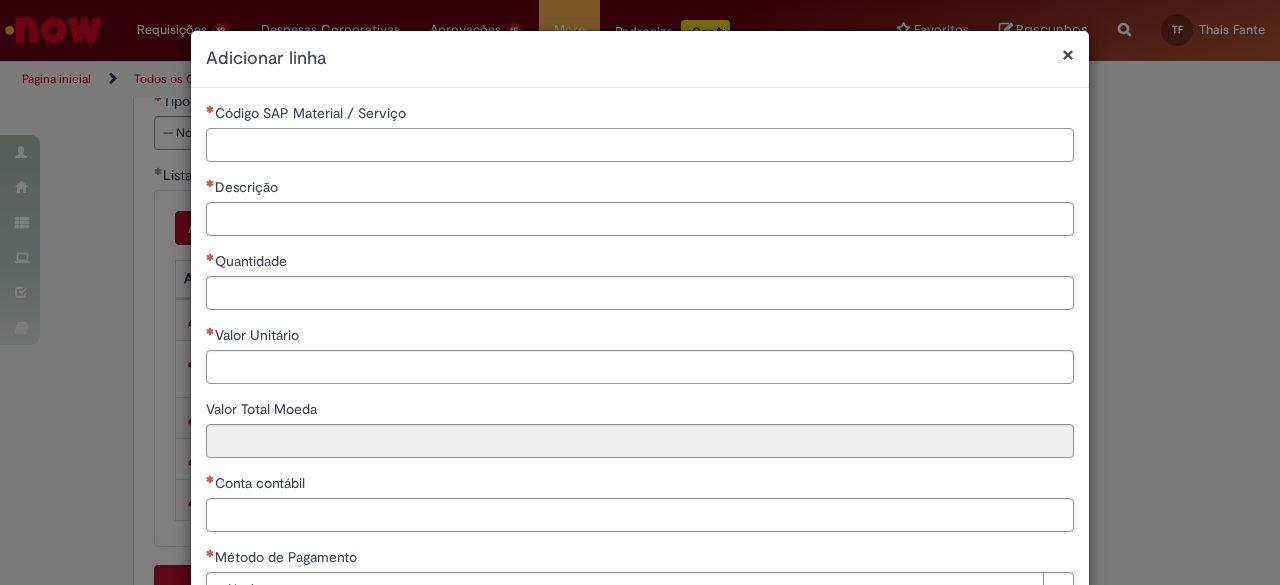 paste on "********" 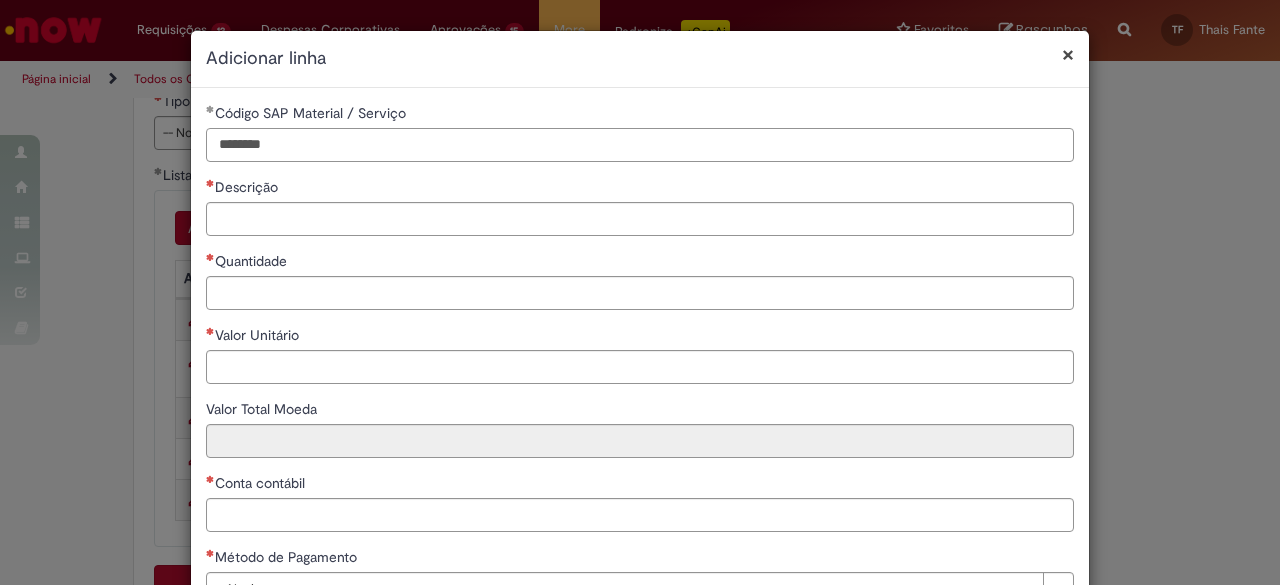 type on "********" 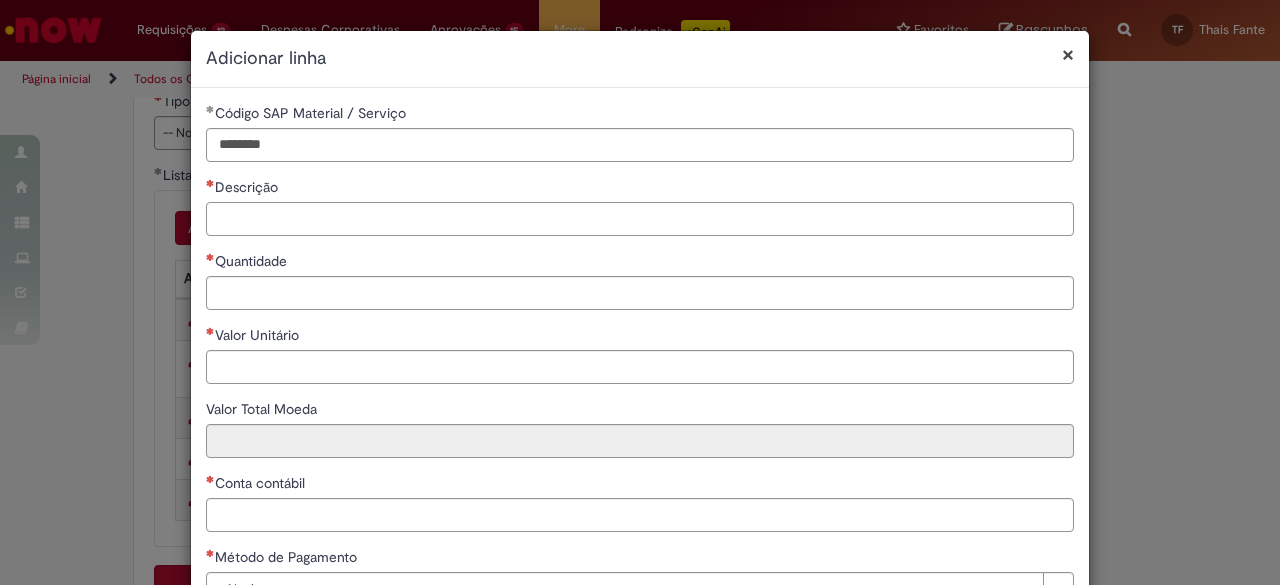click on "Descrição" at bounding box center [640, 219] 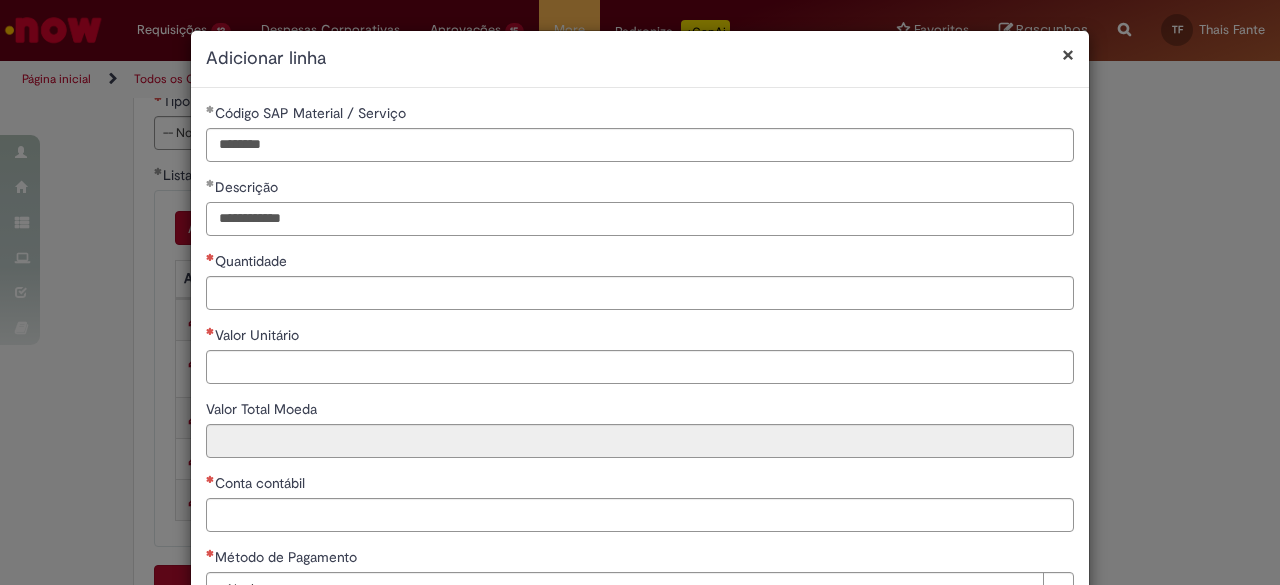 type on "**********" 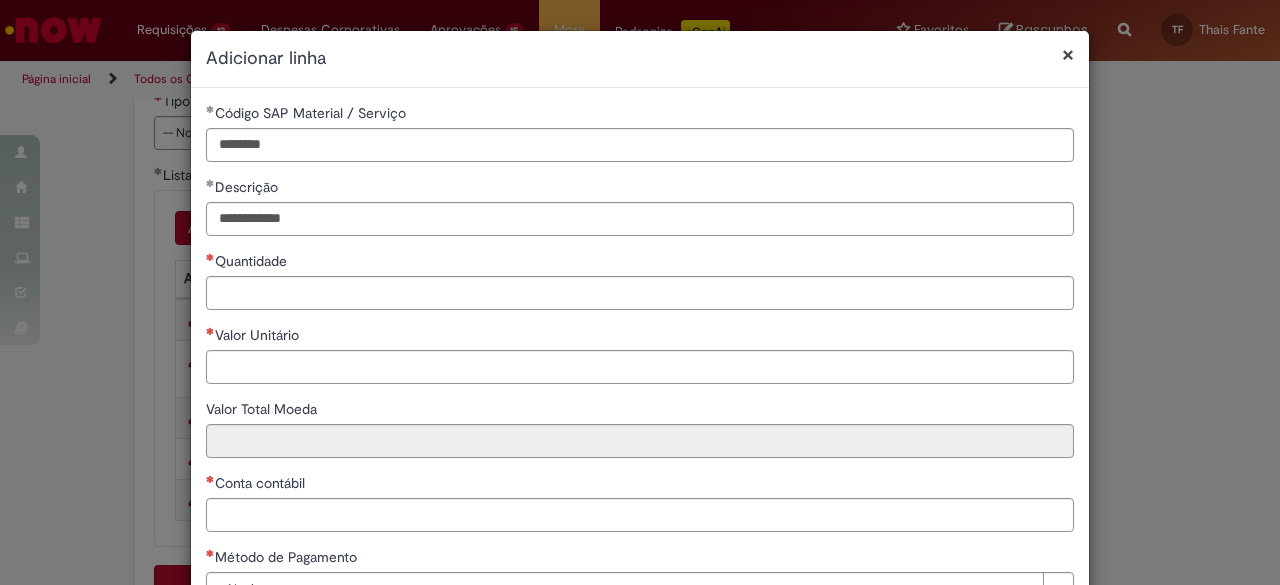 click on "**********" at bounding box center [640, 362] 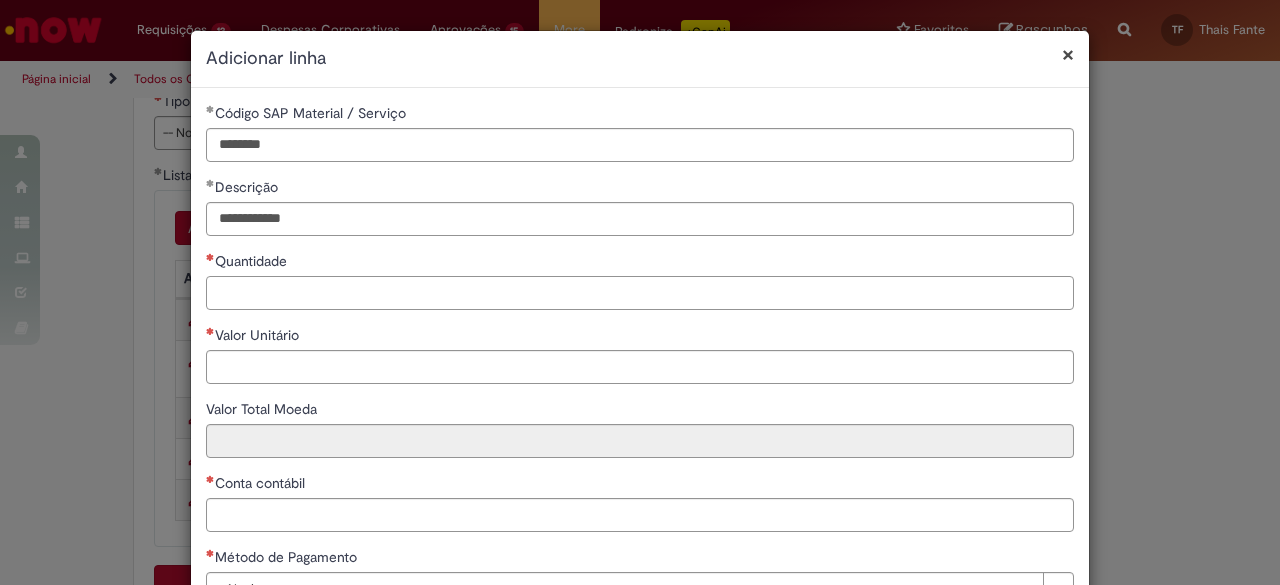 click on "Quantidade" at bounding box center [640, 293] 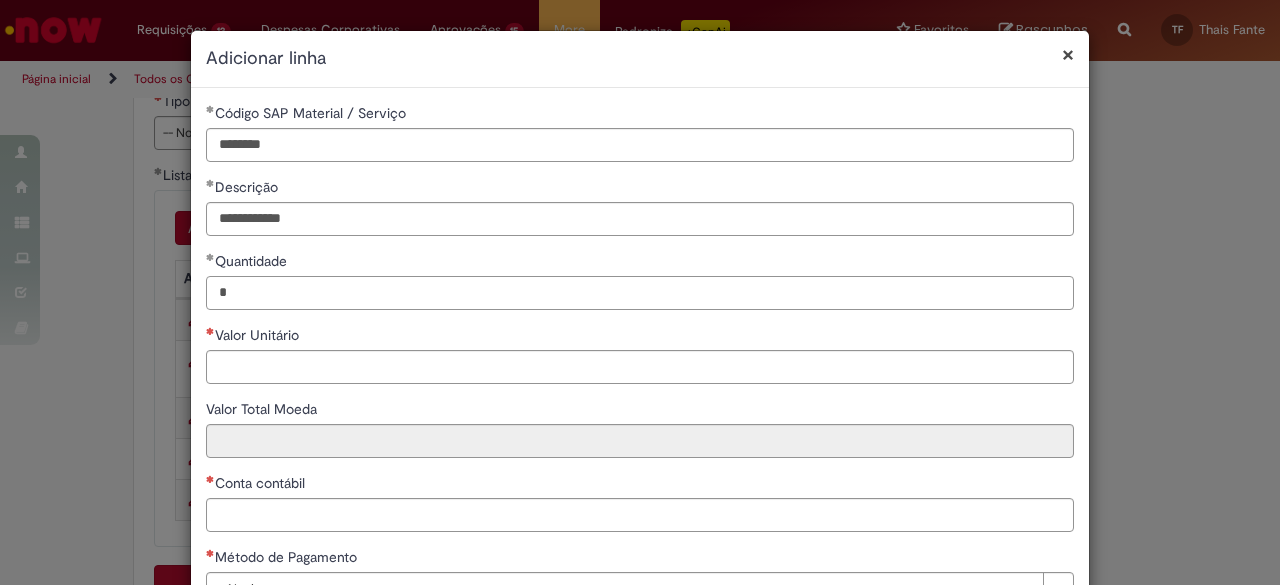 type on "*" 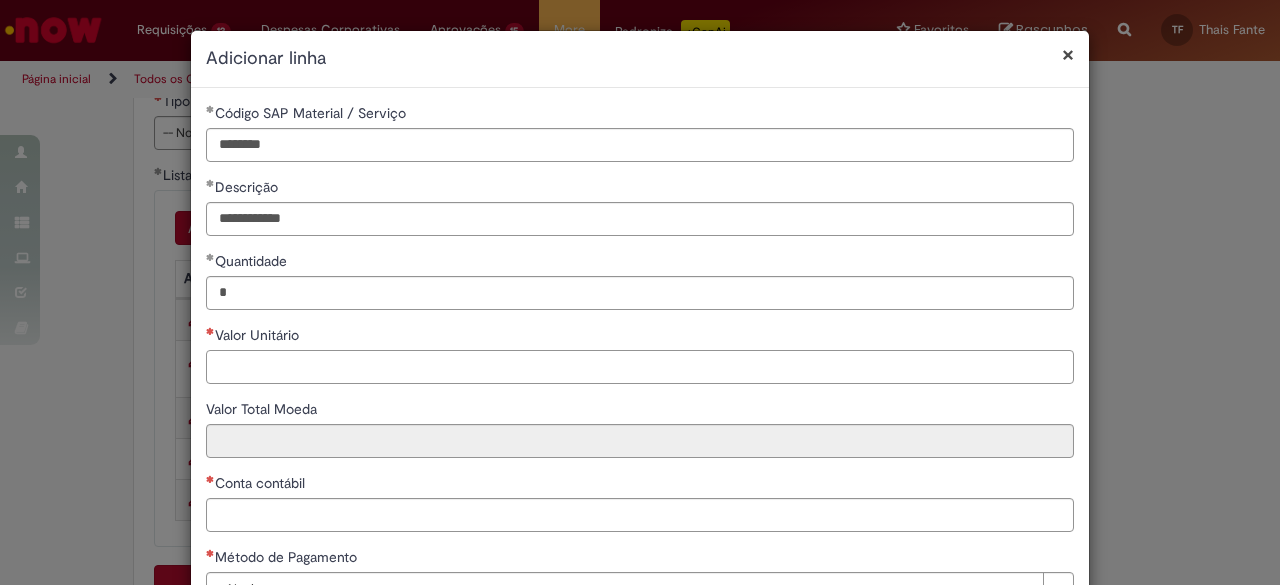 click on "Valor Unitário" at bounding box center [640, 367] 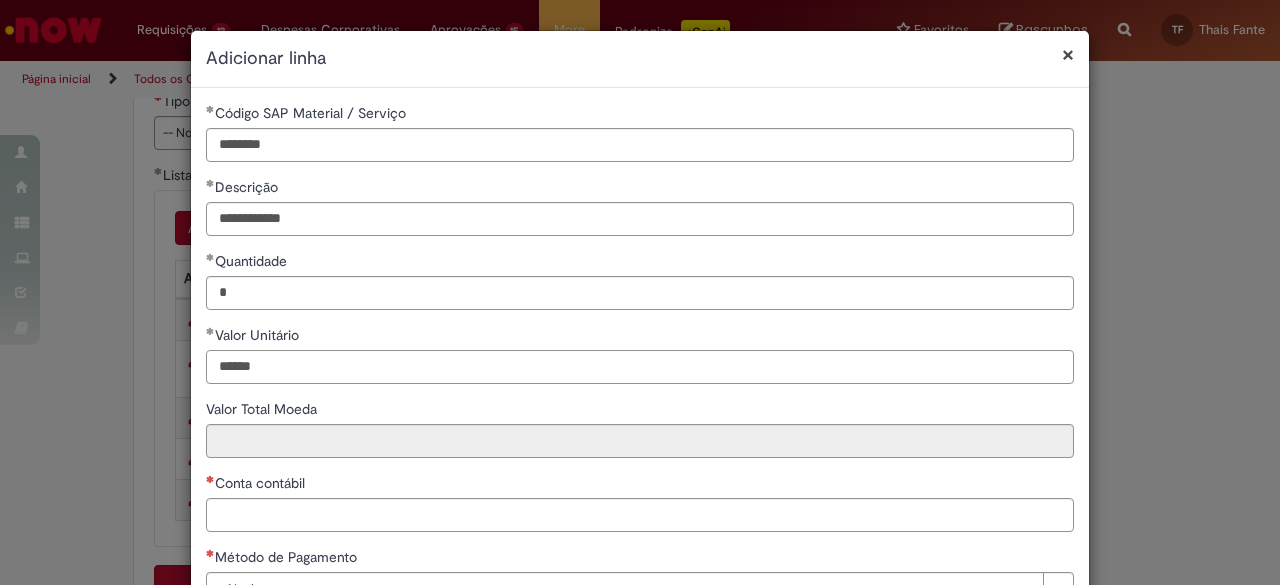 type on "******" 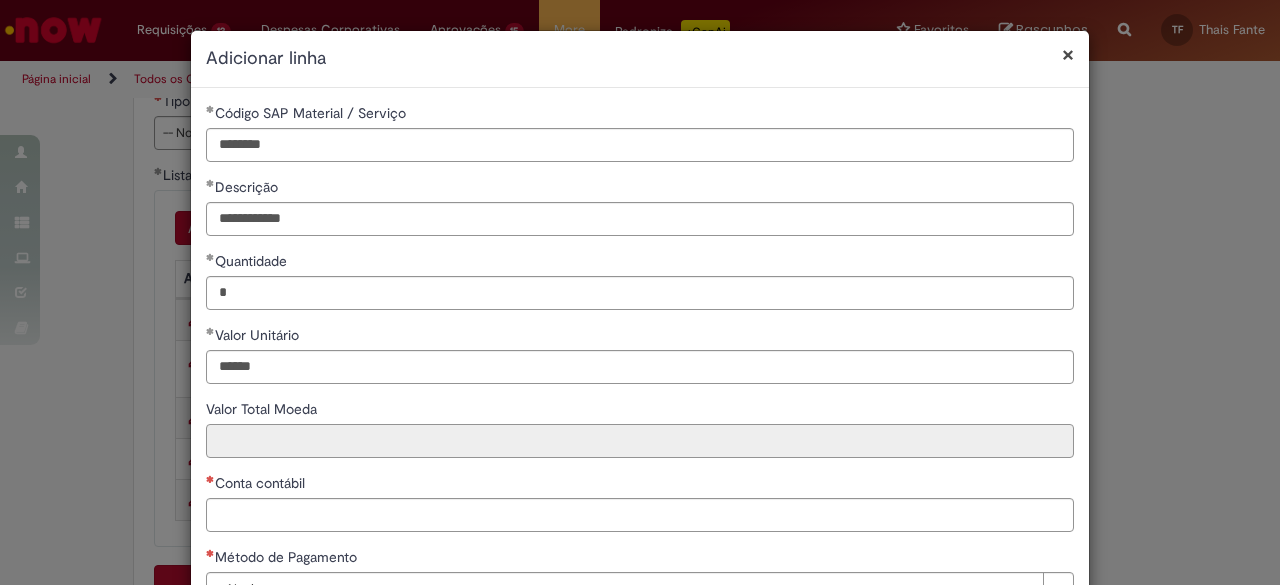 type on "******" 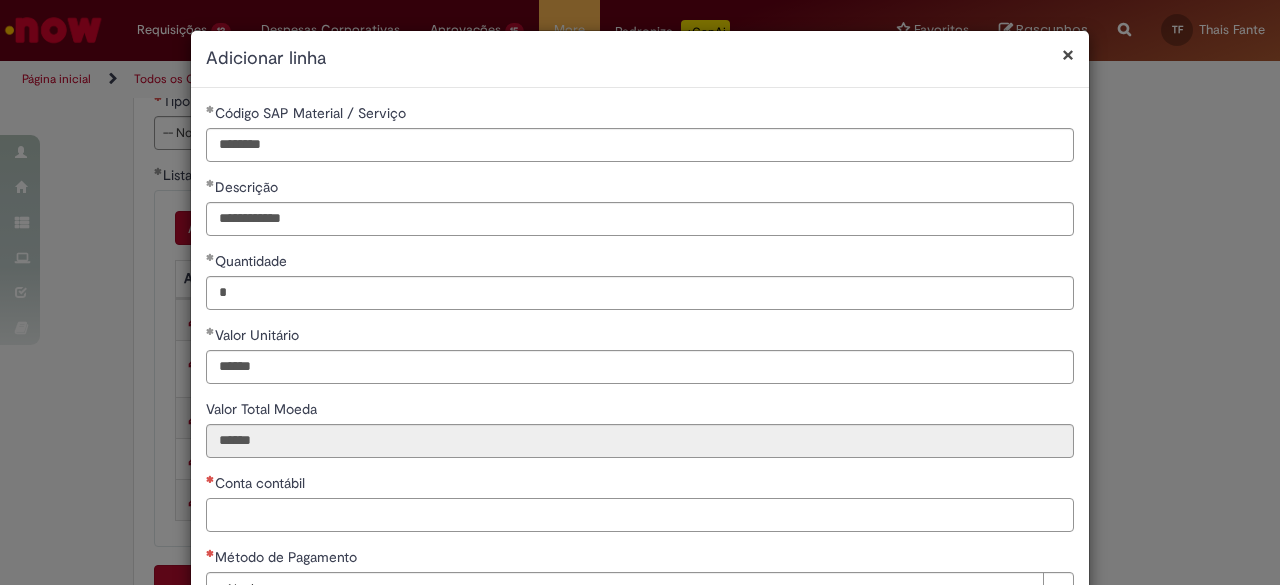 scroll, scrollTop: 100, scrollLeft: 0, axis: vertical 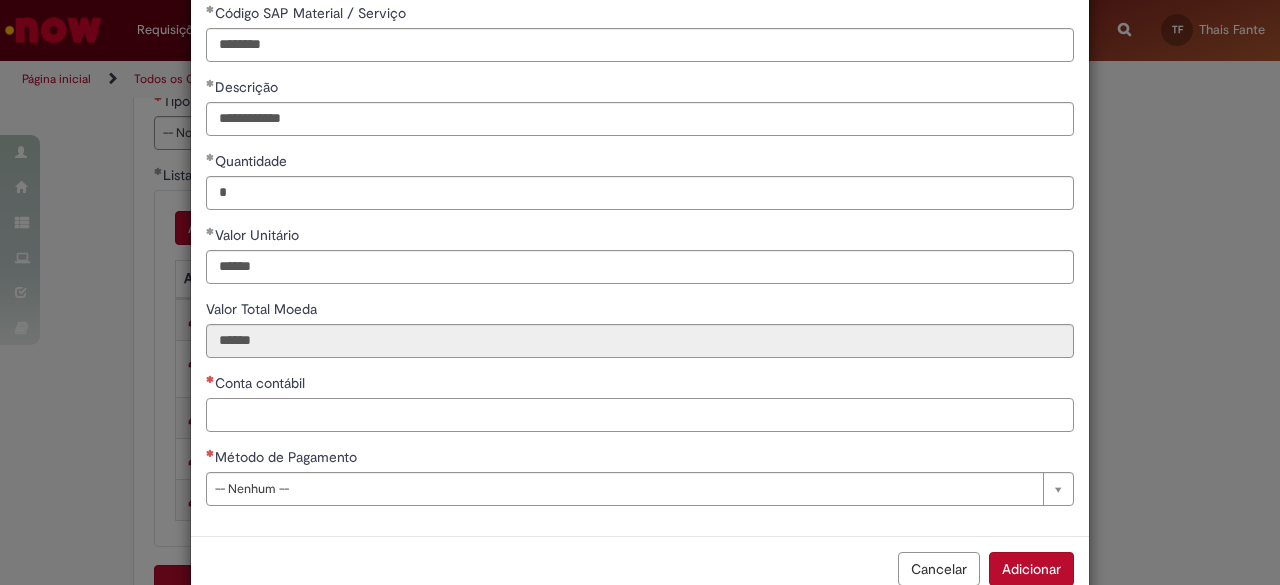 paste on "*******" 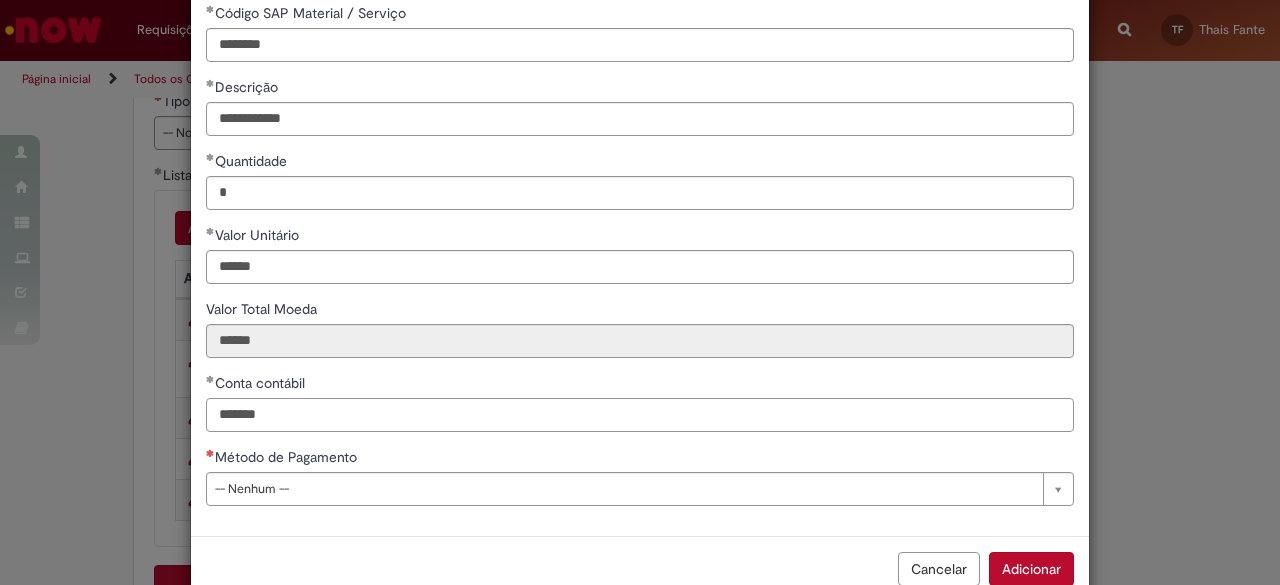 type on "*******" 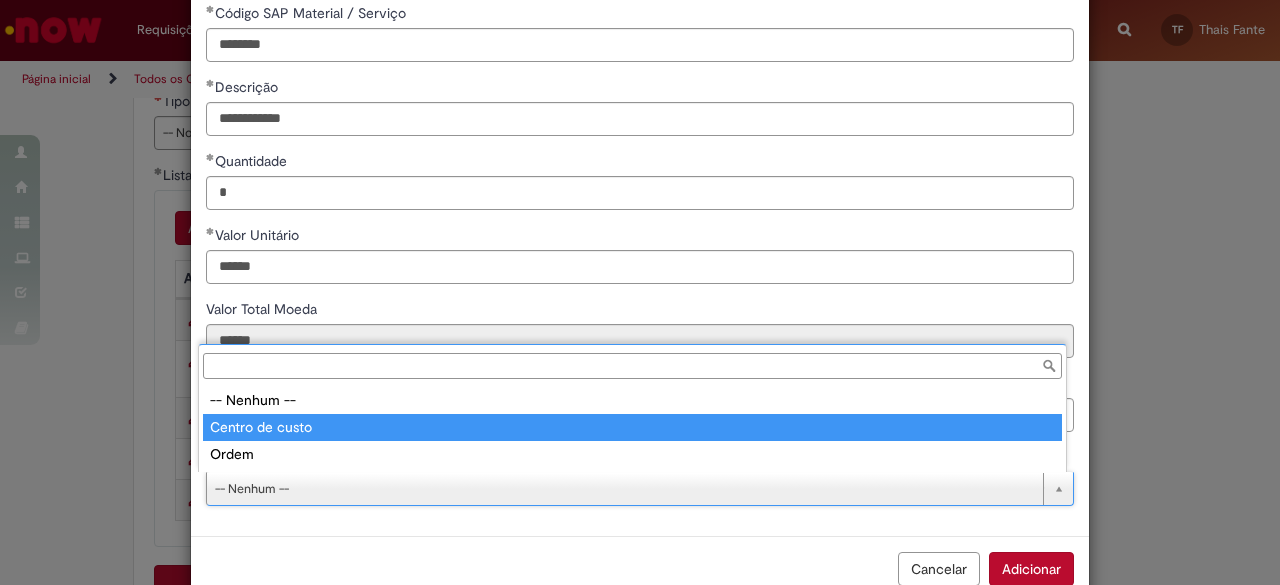 type on "**********" 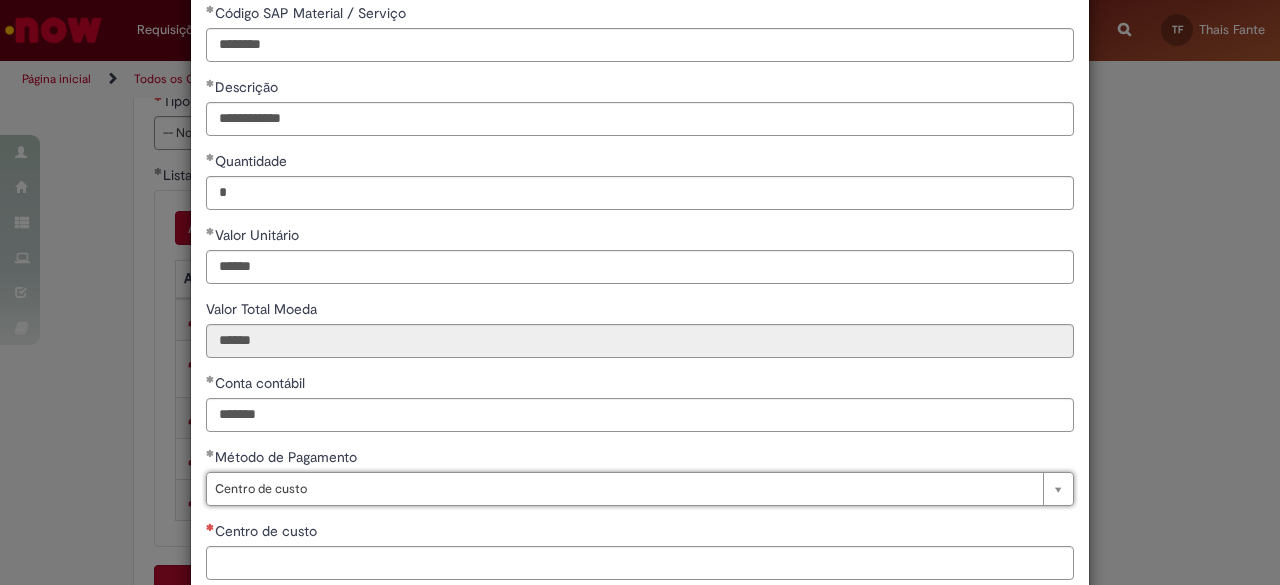 click on "Centro de custo" at bounding box center (640, 533) 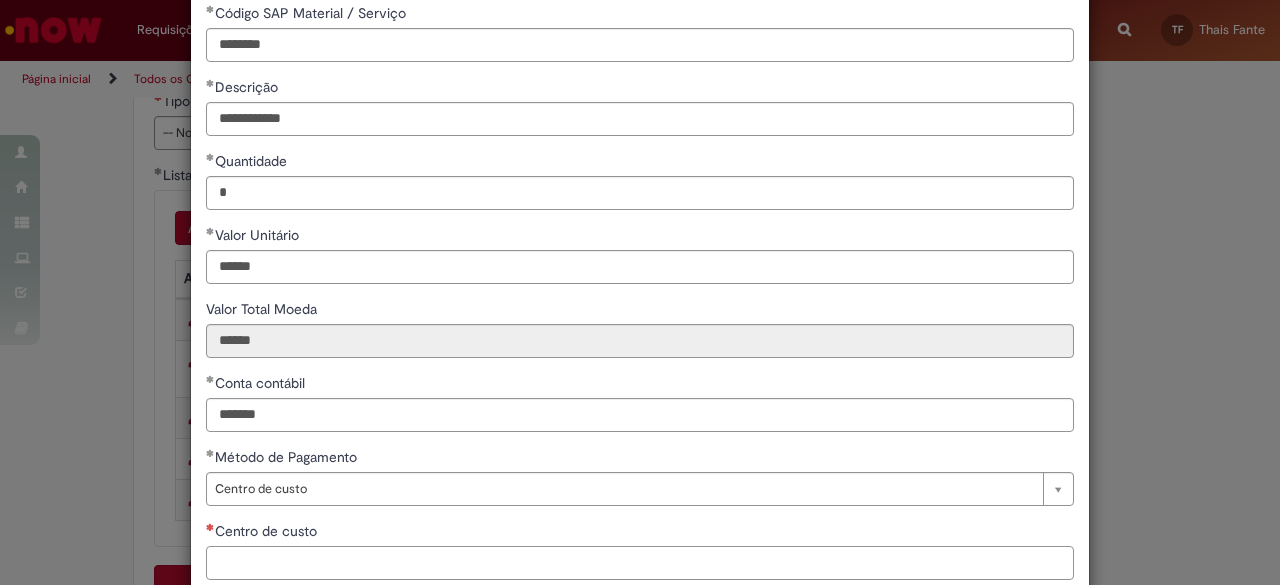 click on "Centro de custo" at bounding box center (640, 563) 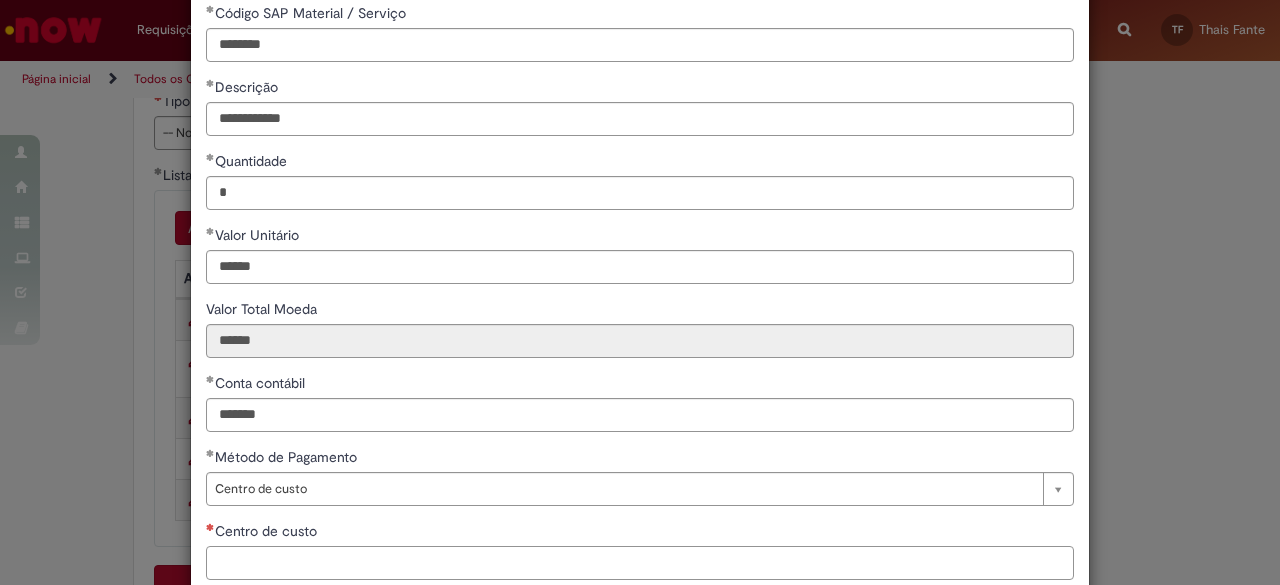 paste on "**********" 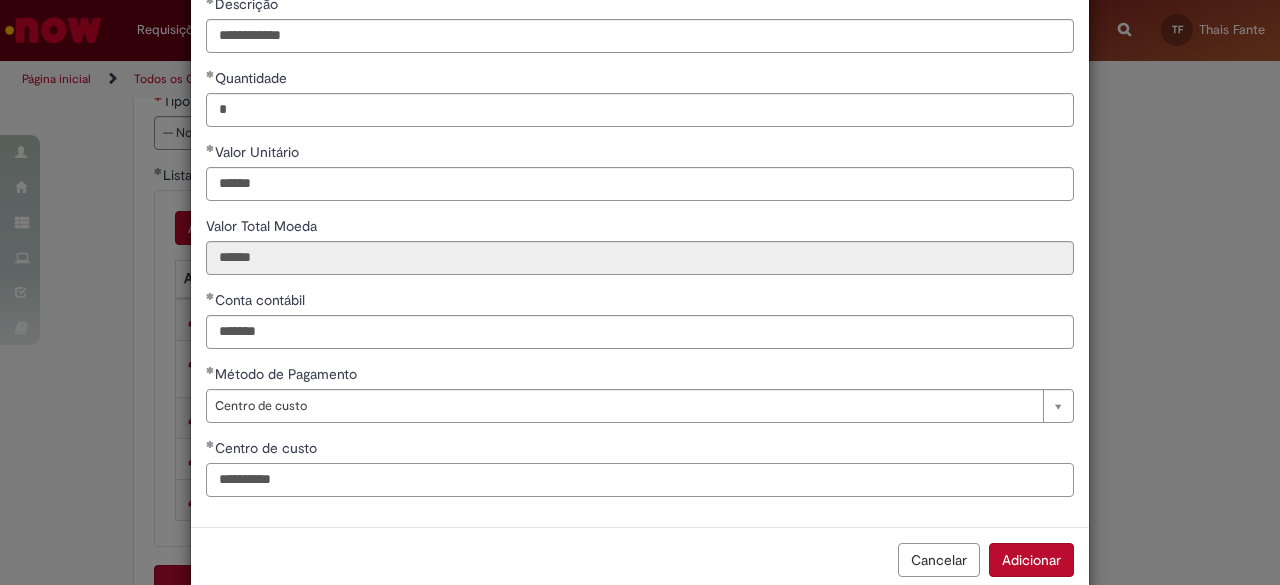 scroll, scrollTop: 218, scrollLeft: 0, axis: vertical 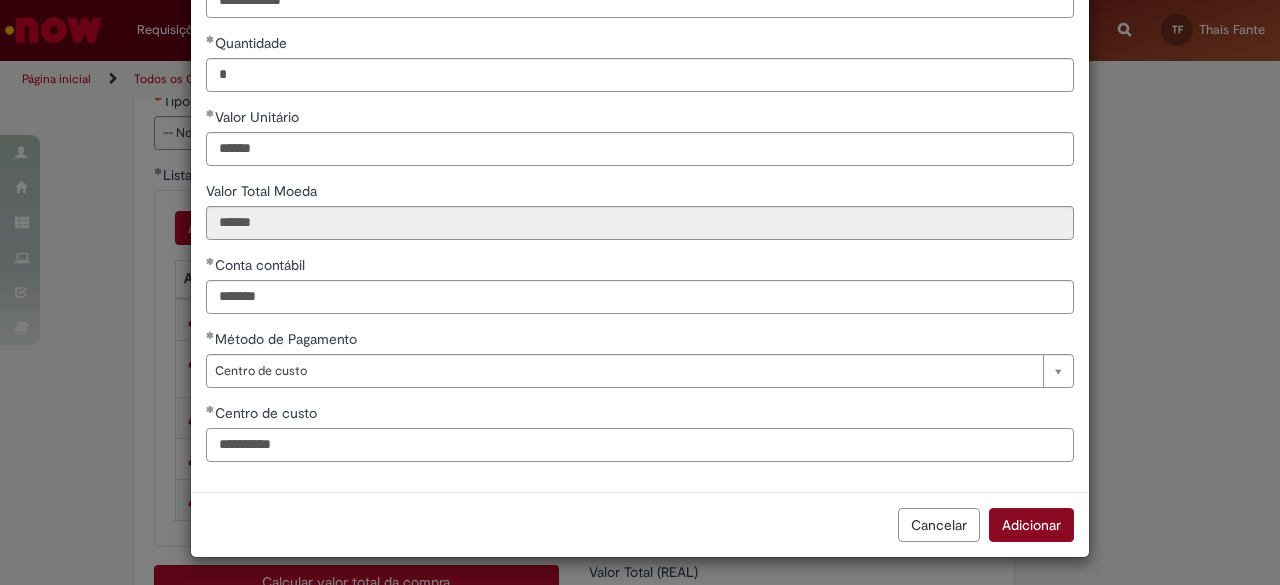 type on "**********" 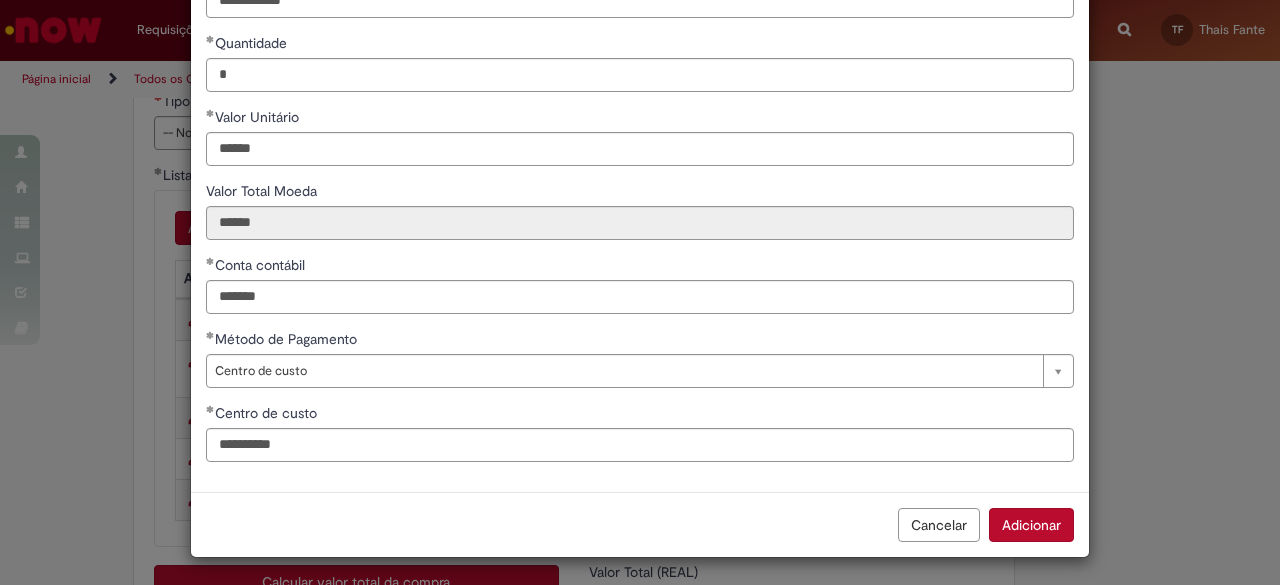 click on "Adicionar" at bounding box center [1031, 525] 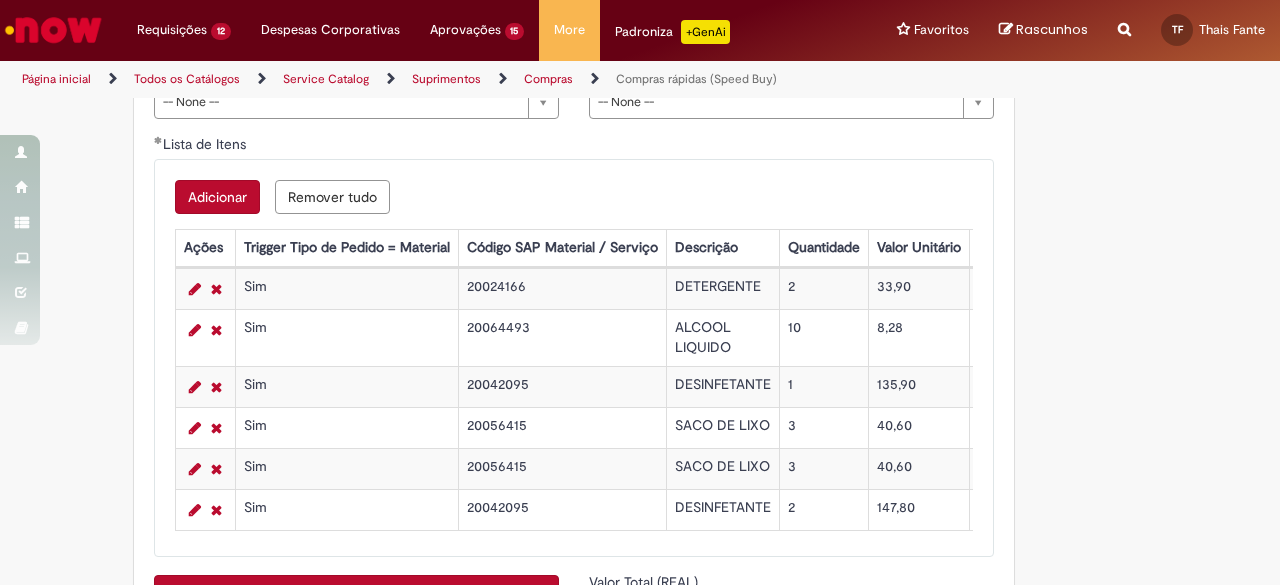scroll, scrollTop: 3100, scrollLeft: 0, axis: vertical 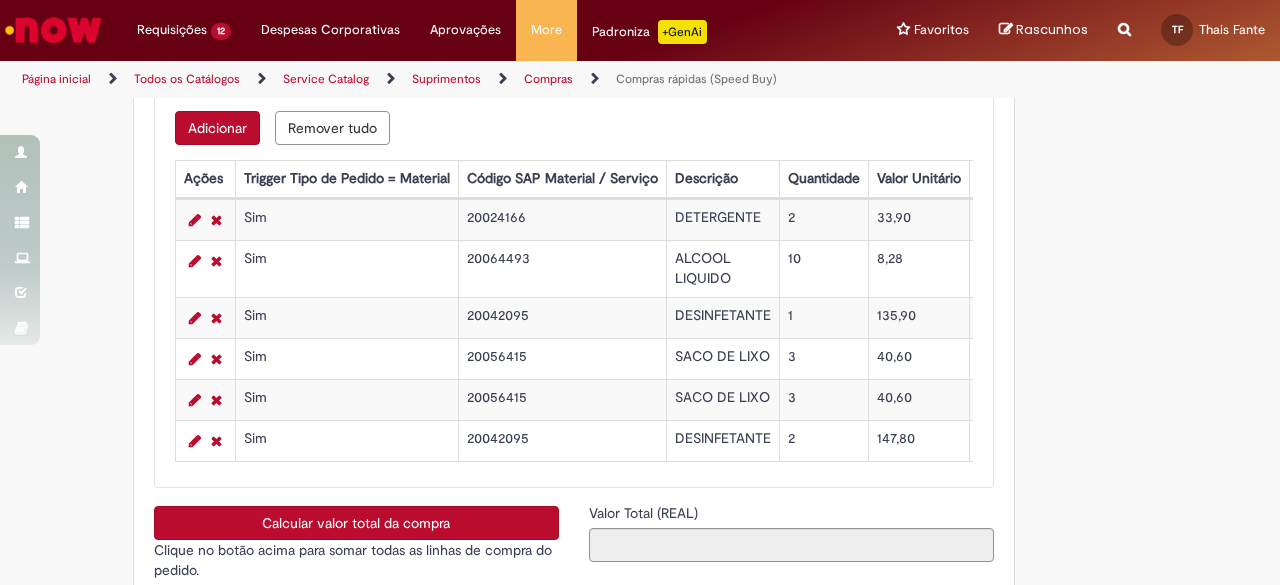 click on "Adicionar" at bounding box center (217, 128) 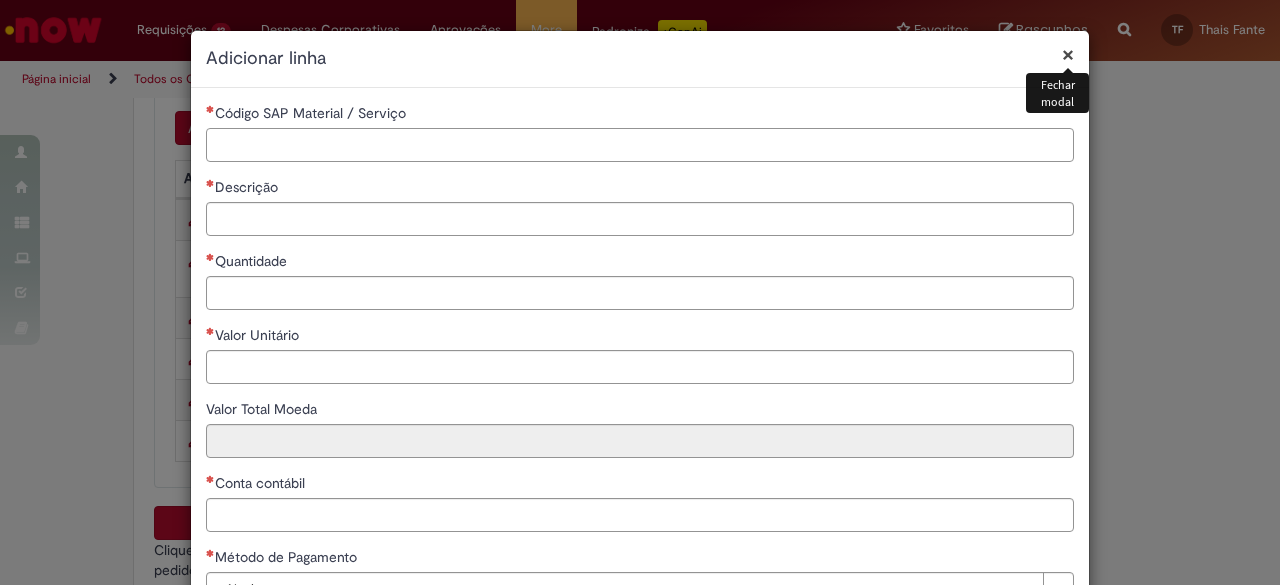 click on "Código SAP Material / Serviço" at bounding box center [640, 145] 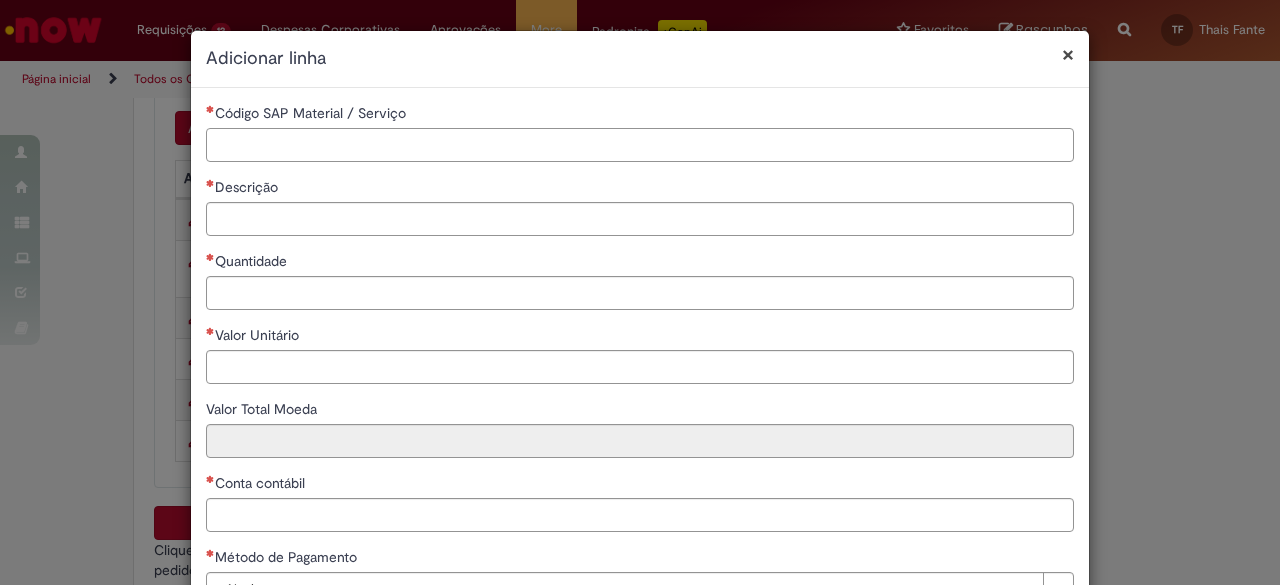 paste on "********" 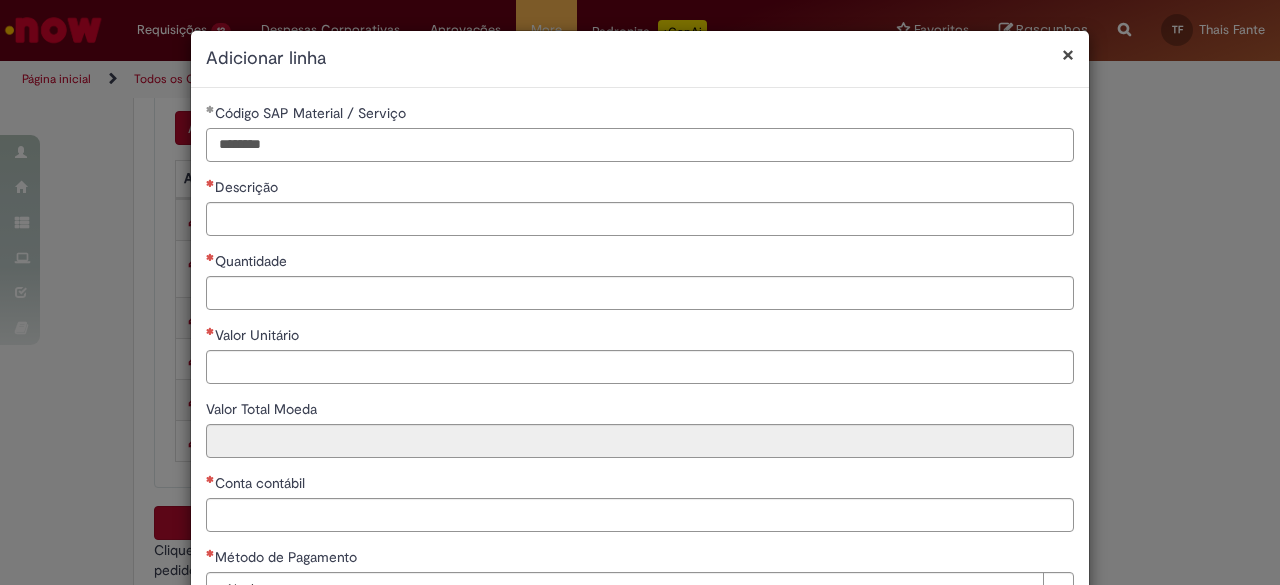 type on "********" 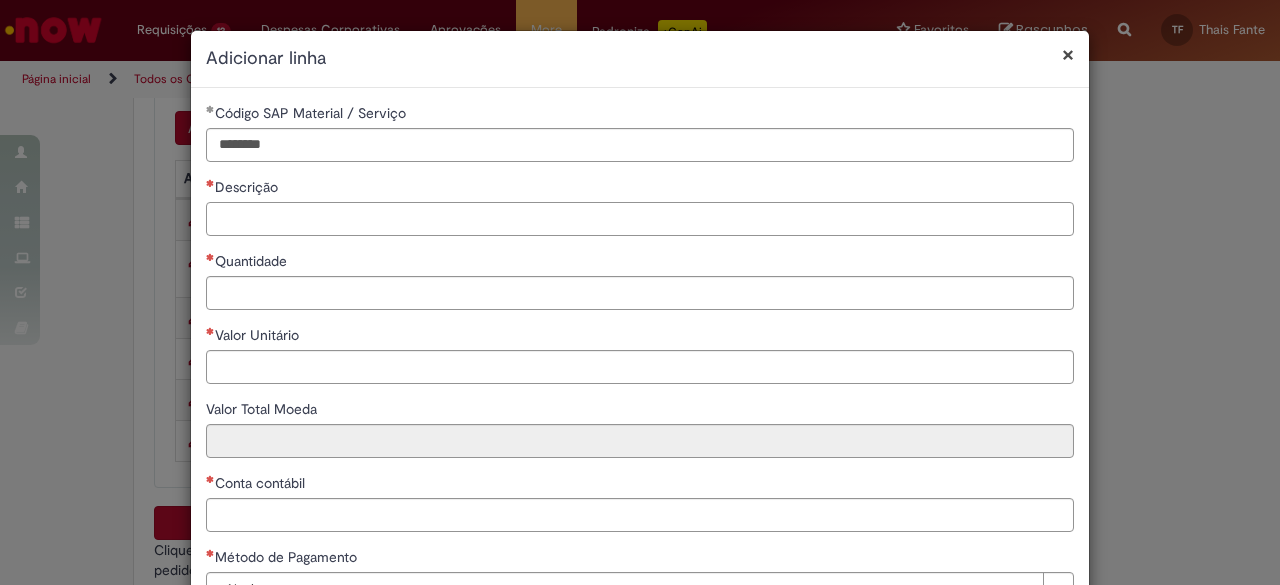 click on "Descrição" at bounding box center (640, 219) 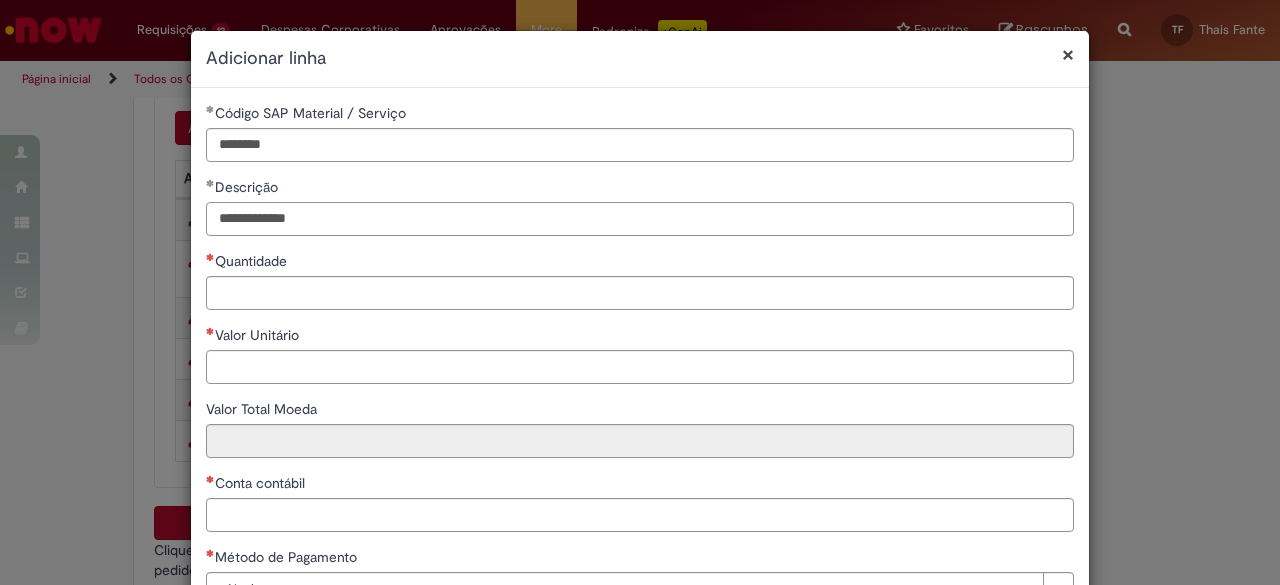 type on "**********" 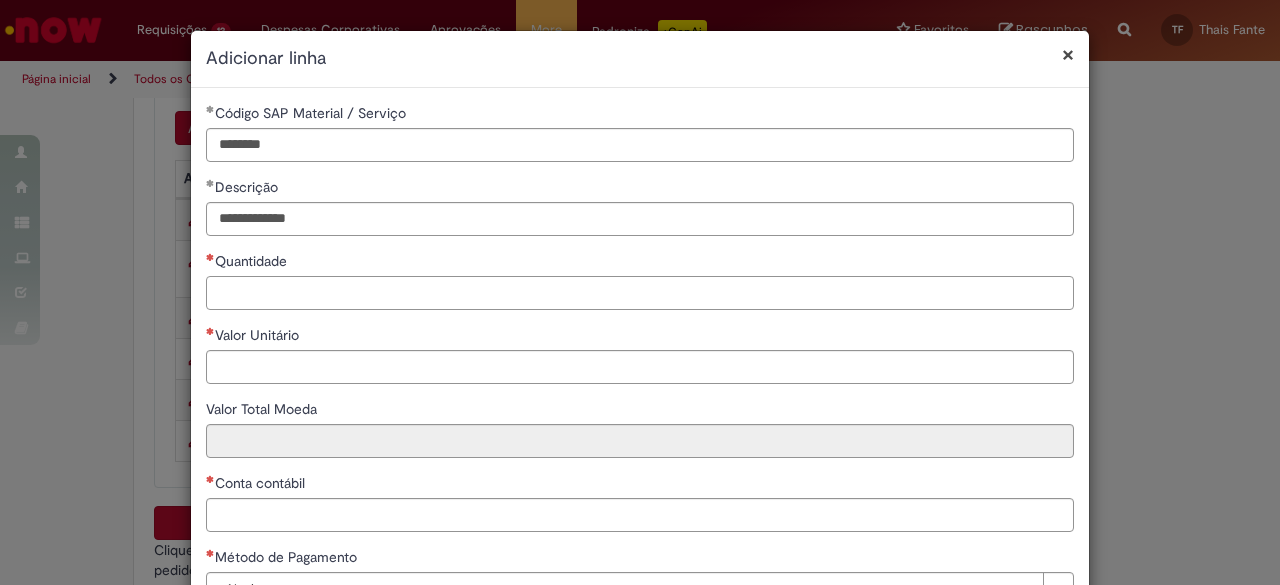 click on "Quantidade" at bounding box center [640, 293] 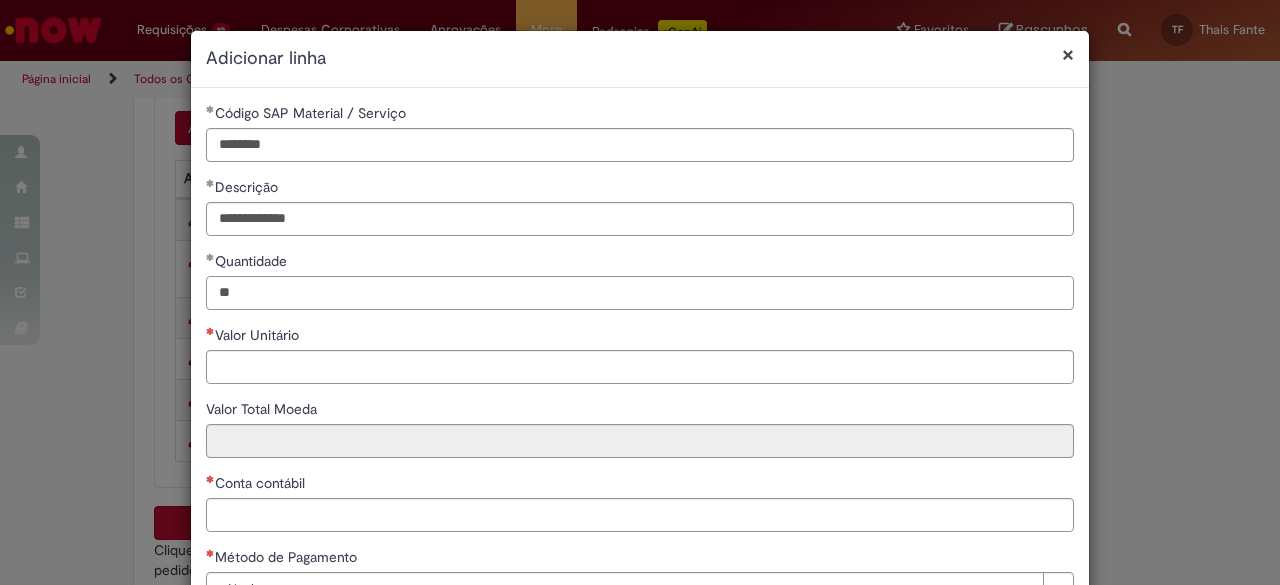 type on "**" 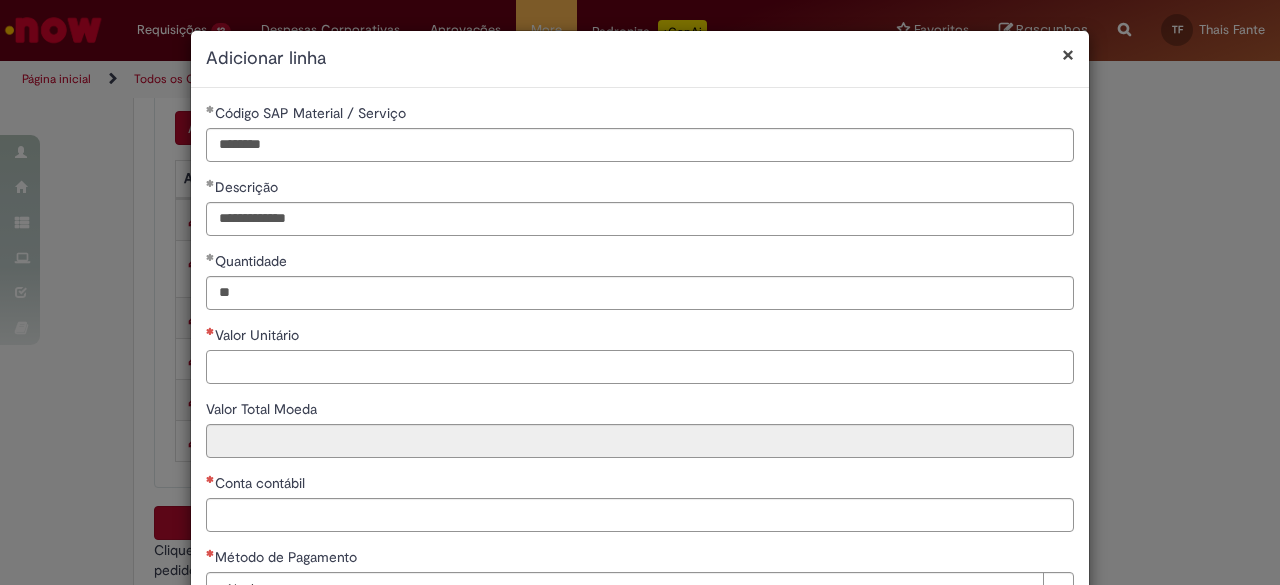 click on "Valor Unitário" at bounding box center [640, 367] 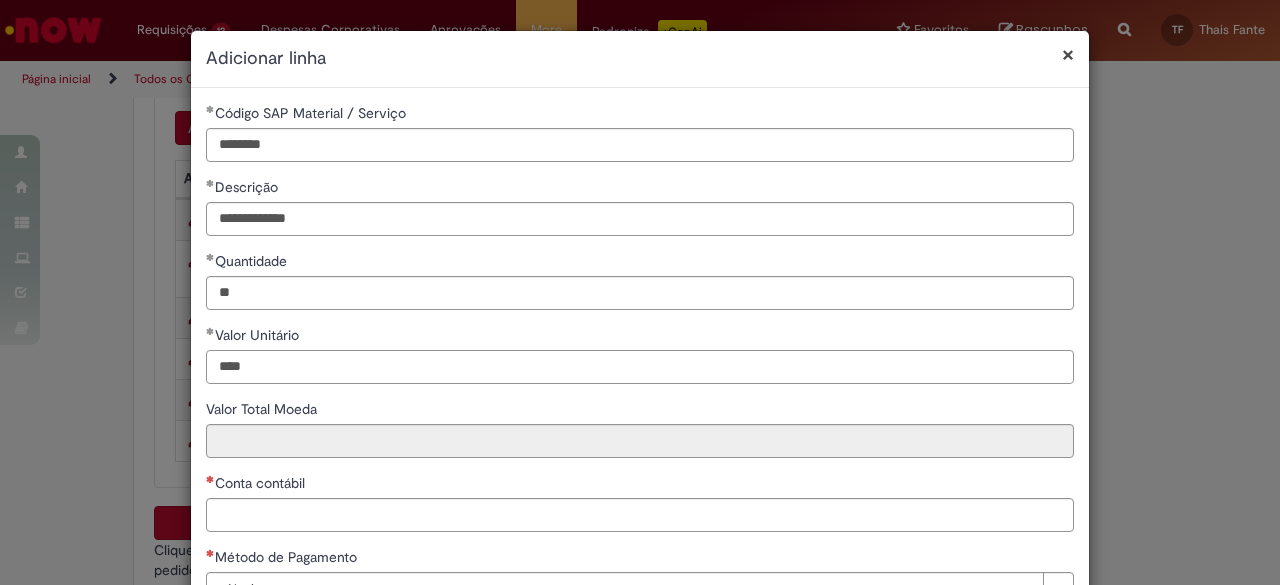 type on "****" 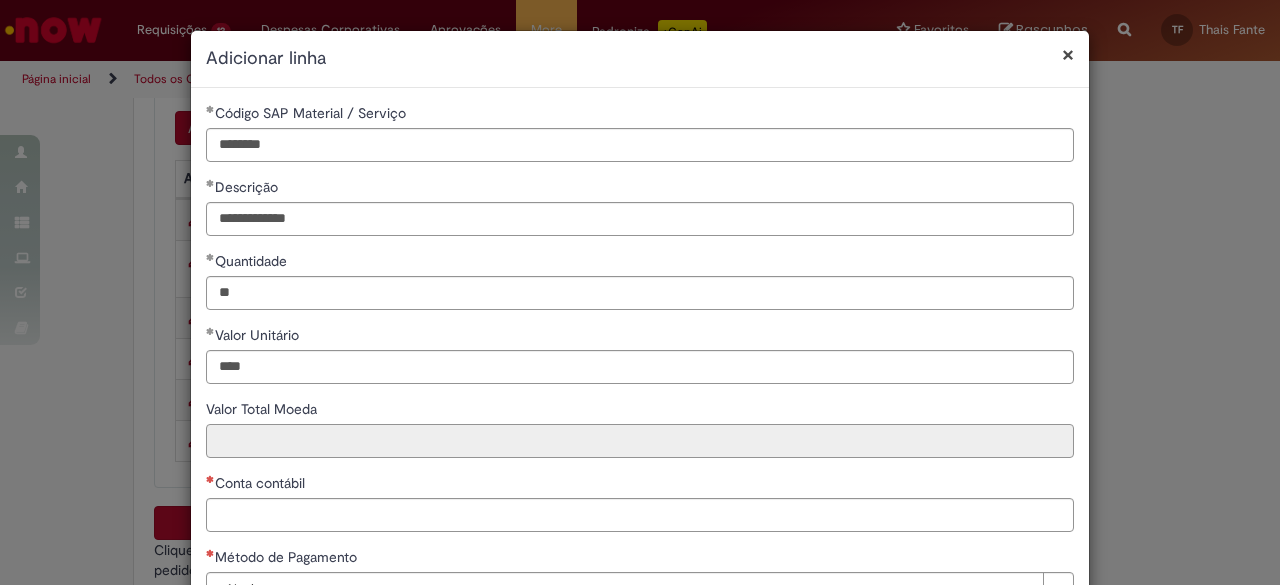 type on "*****" 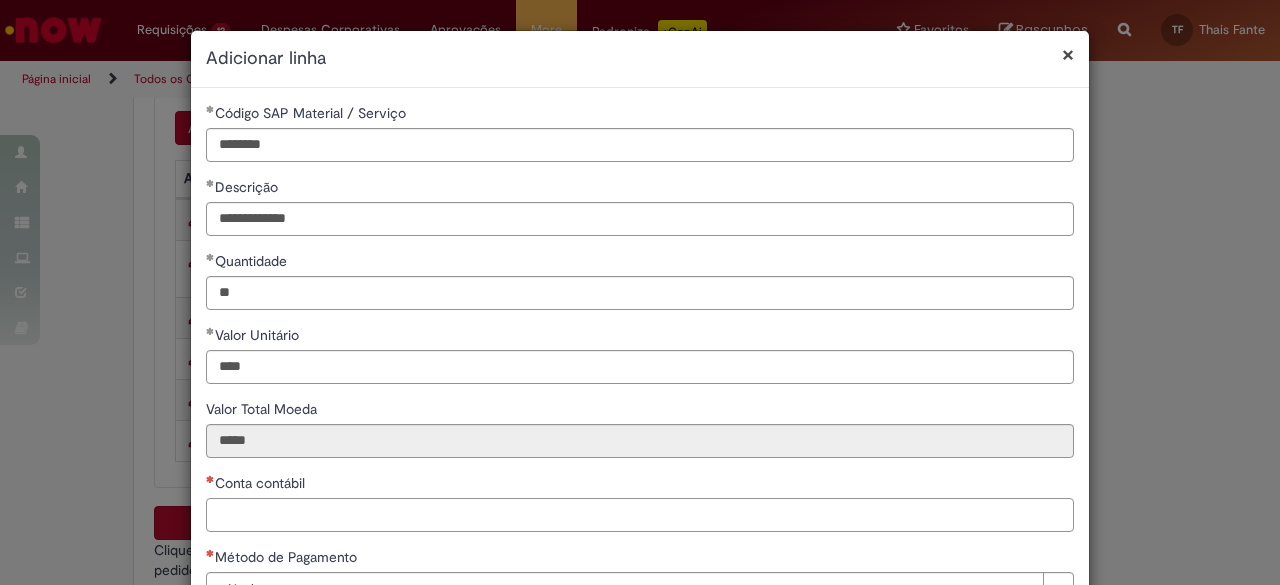 click on "Conta contábil" at bounding box center (640, 515) 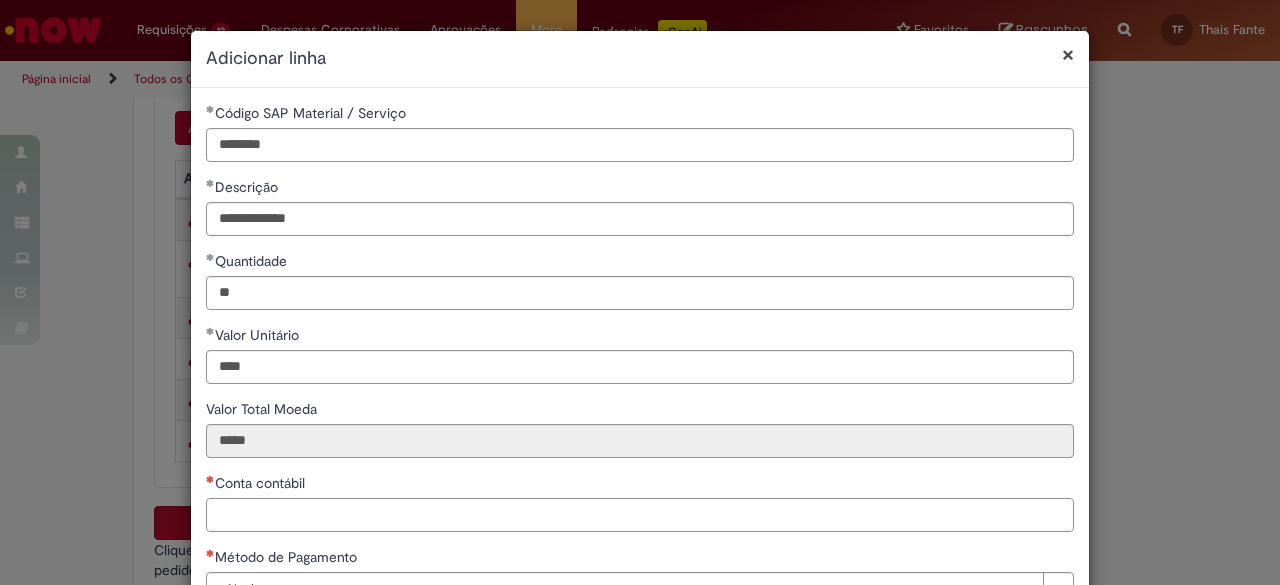 paste on "*******" 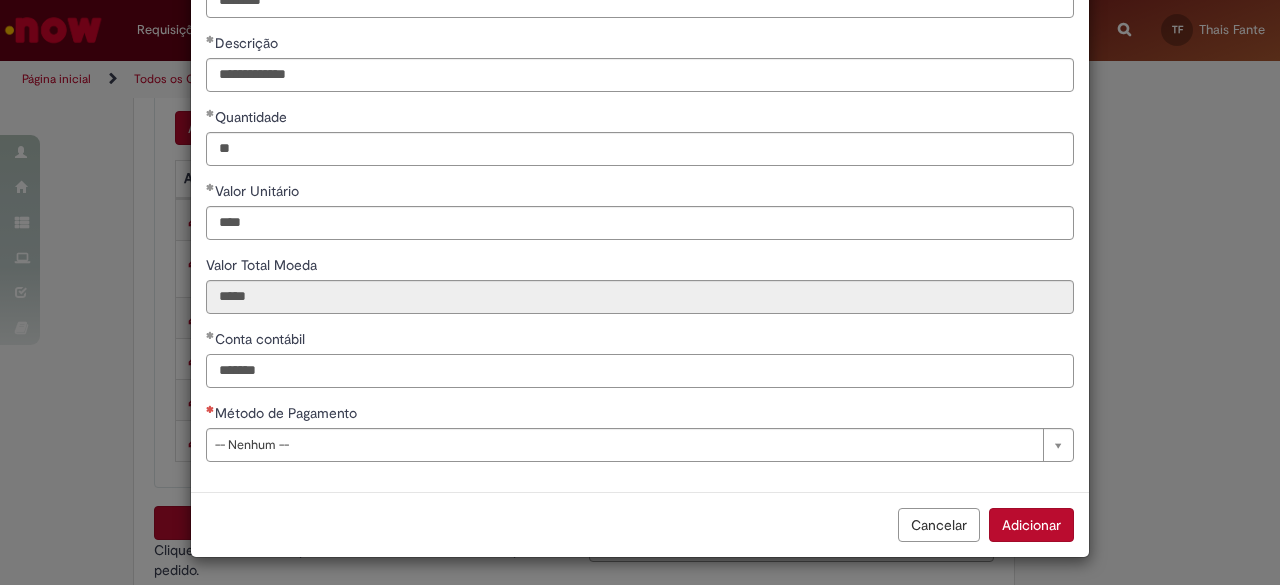 scroll, scrollTop: 144, scrollLeft: 0, axis: vertical 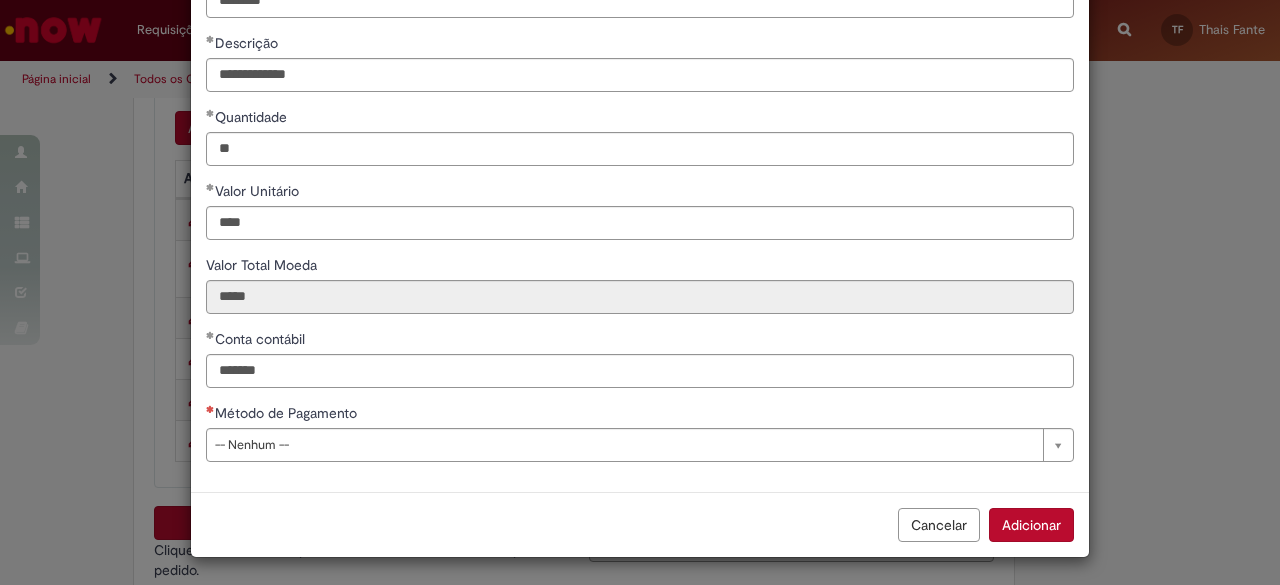 click on "**********" at bounding box center (640, 218) 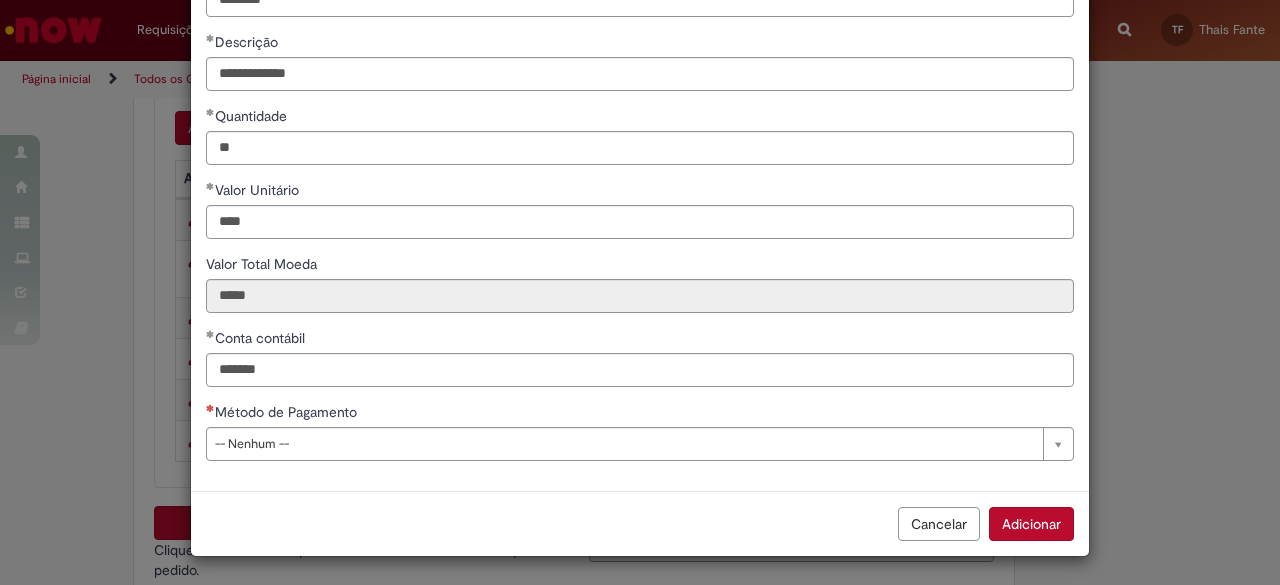 scroll, scrollTop: 144, scrollLeft: 0, axis: vertical 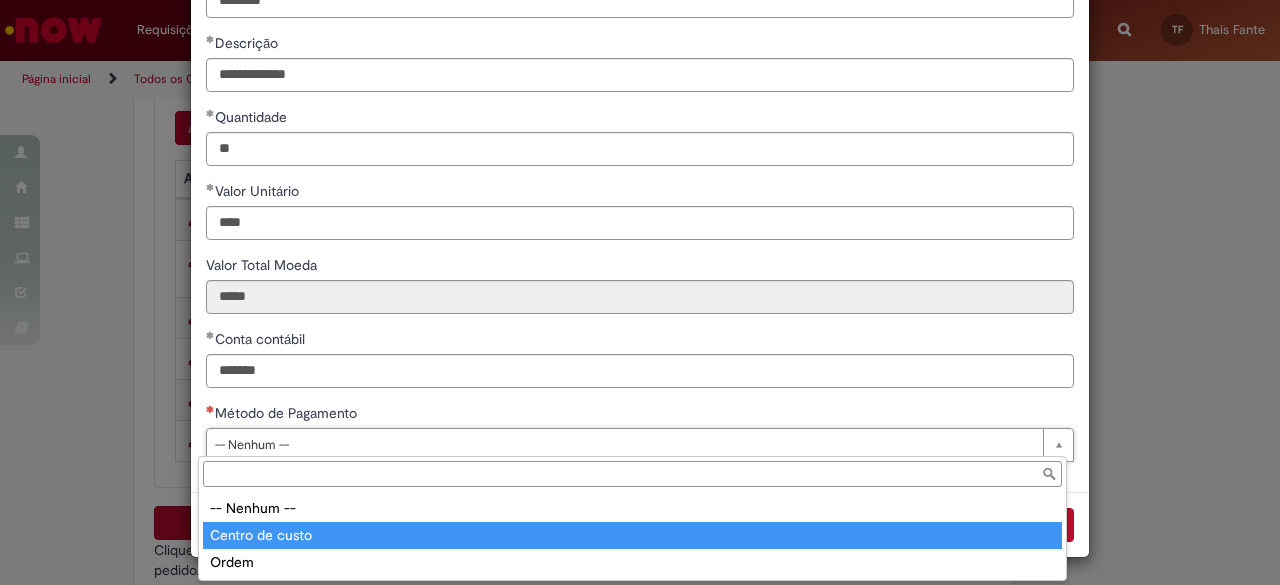 type on "**********" 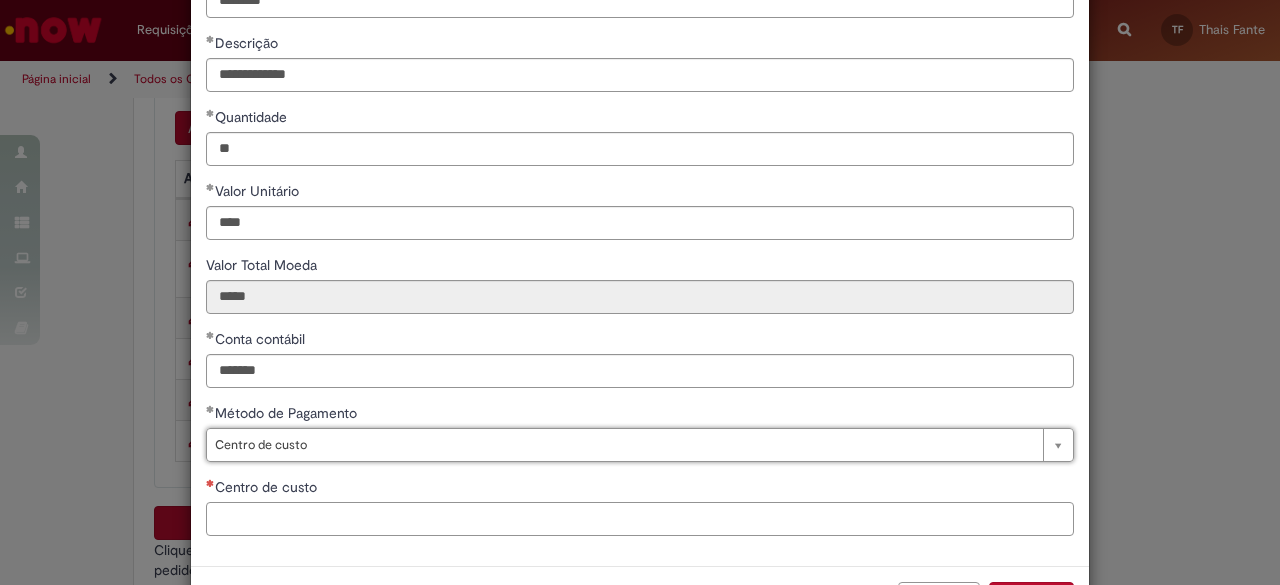 click on "Centro de custo" at bounding box center (640, 519) 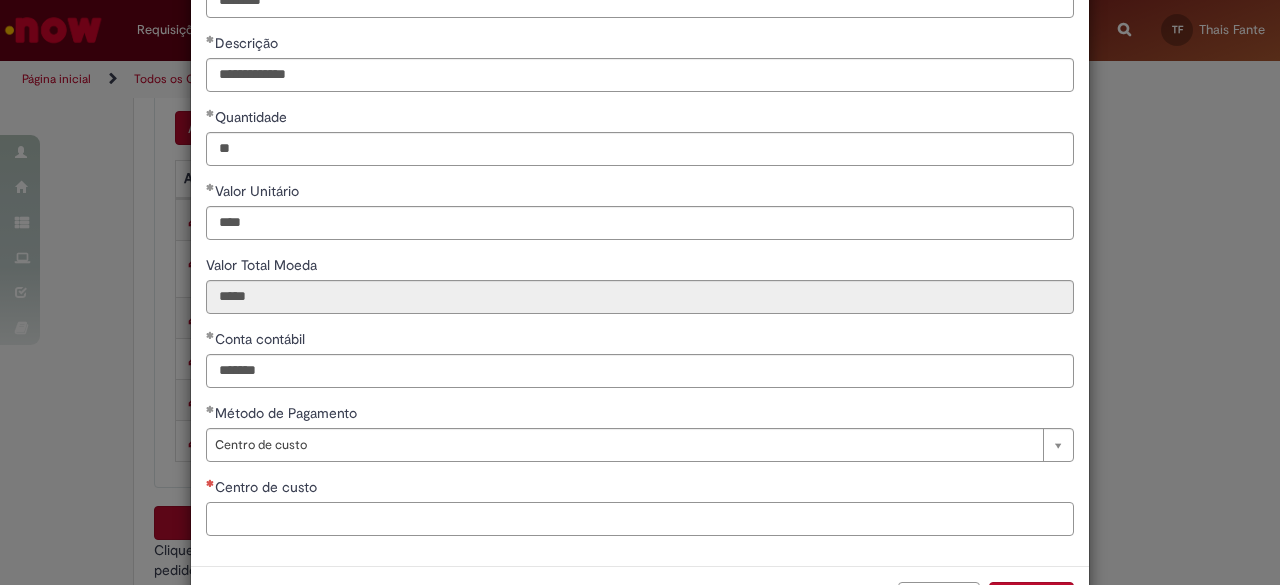paste on "**********" 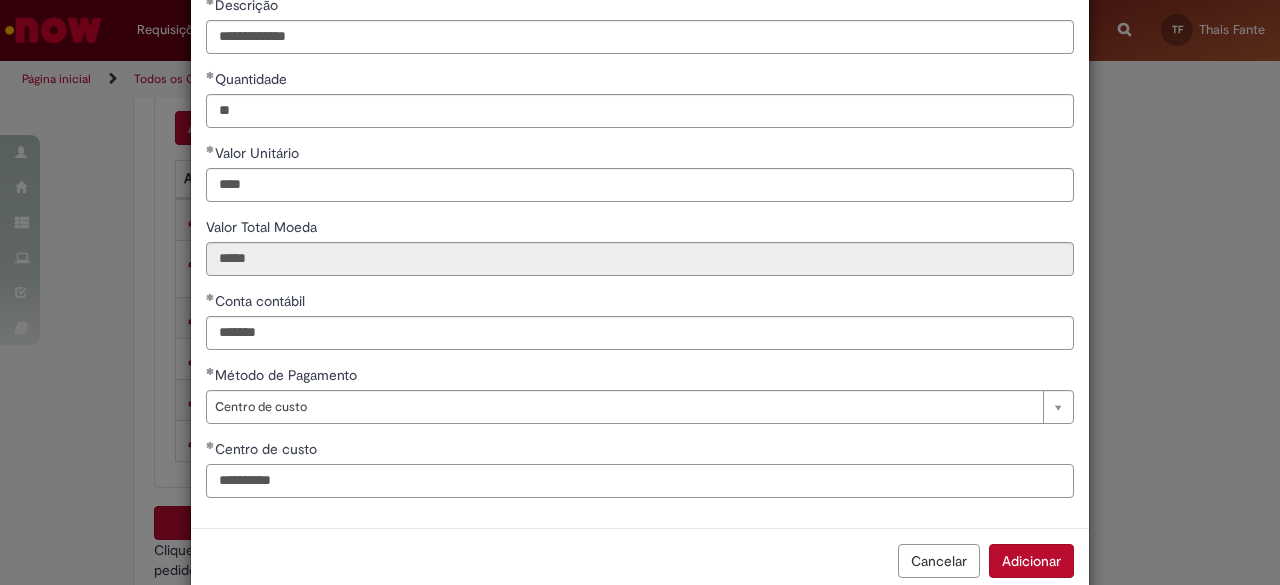 scroll, scrollTop: 218, scrollLeft: 0, axis: vertical 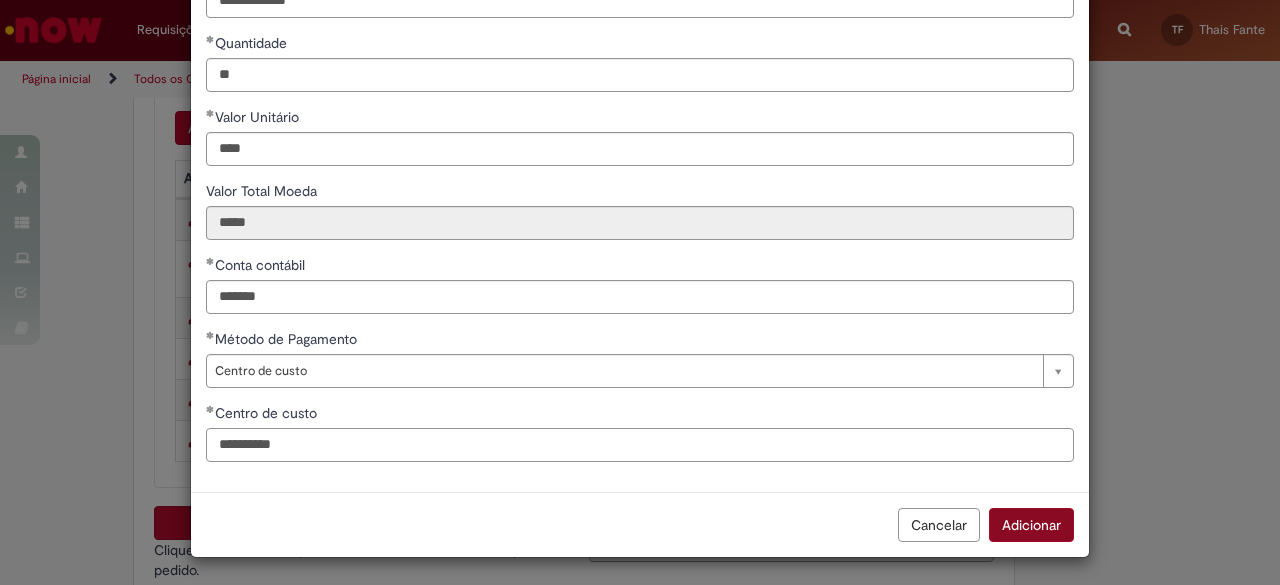 type on "**********" 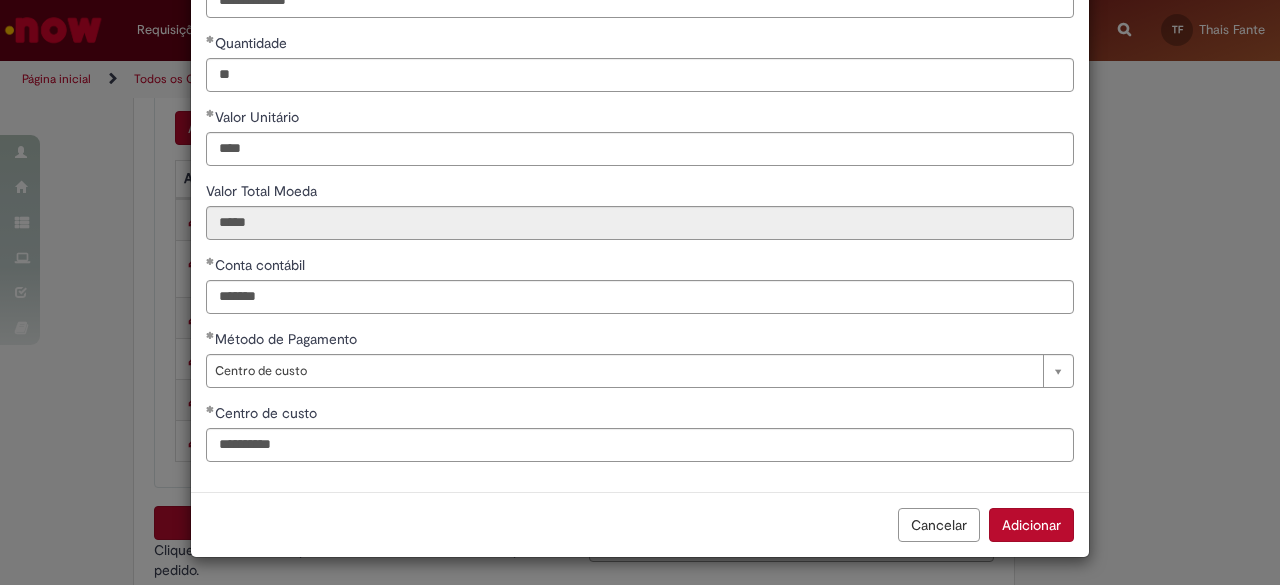 click on "Adicionar" at bounding box center (1031, 525) 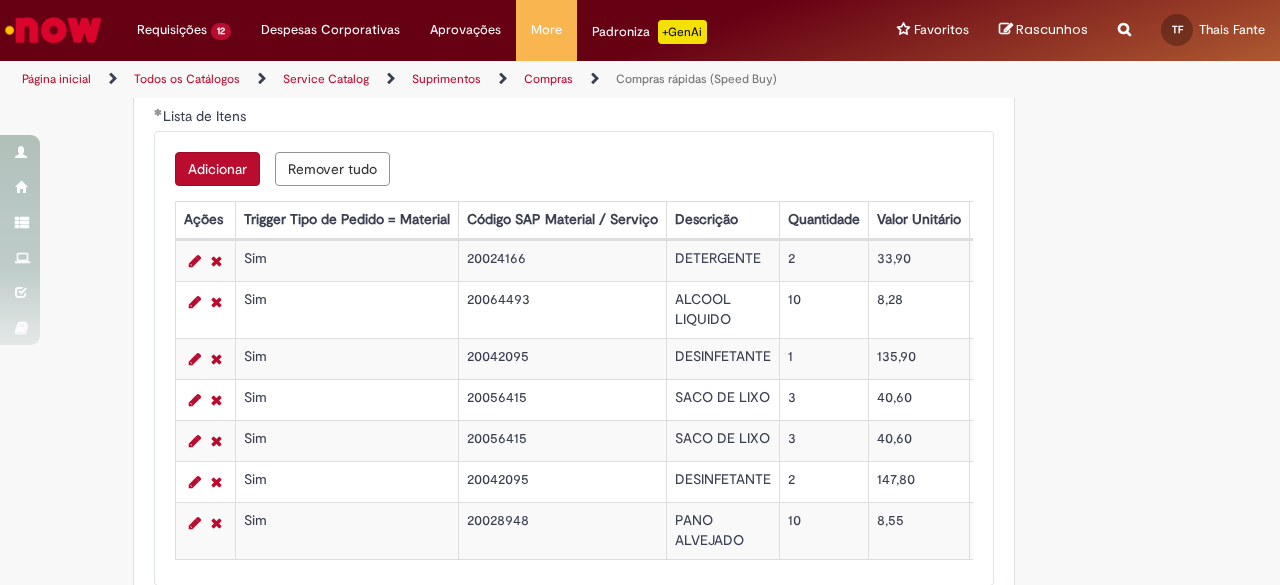 scroll, scrollTop: 3000, scrollLeft: 0, axis: vertical 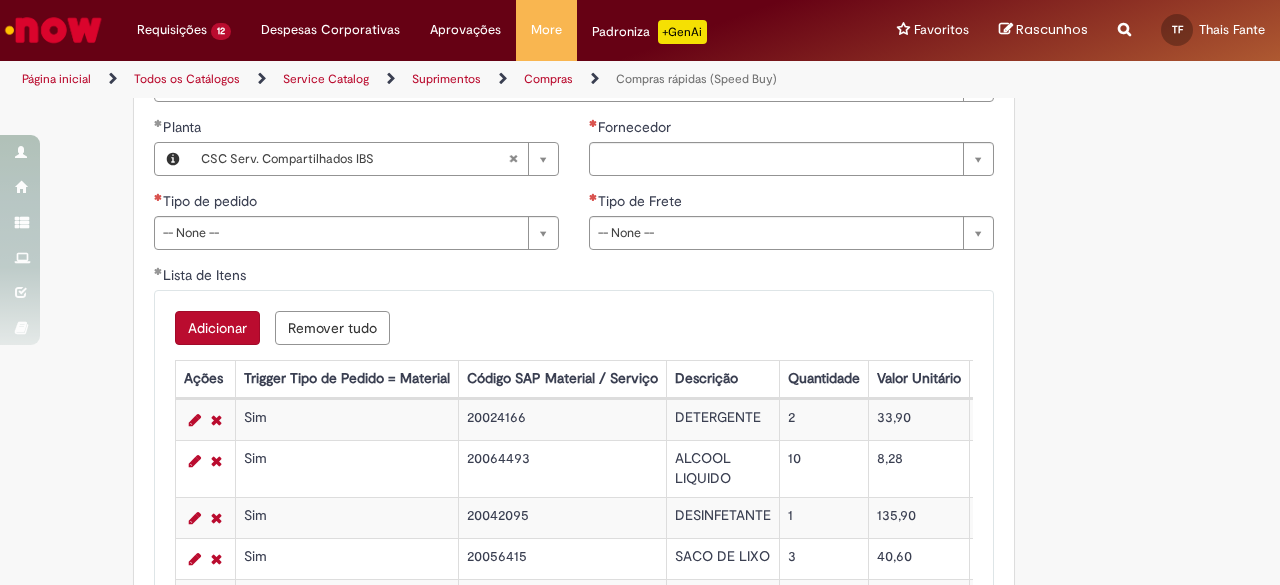 click on "Adicionar" at bounding box center (217, 328) 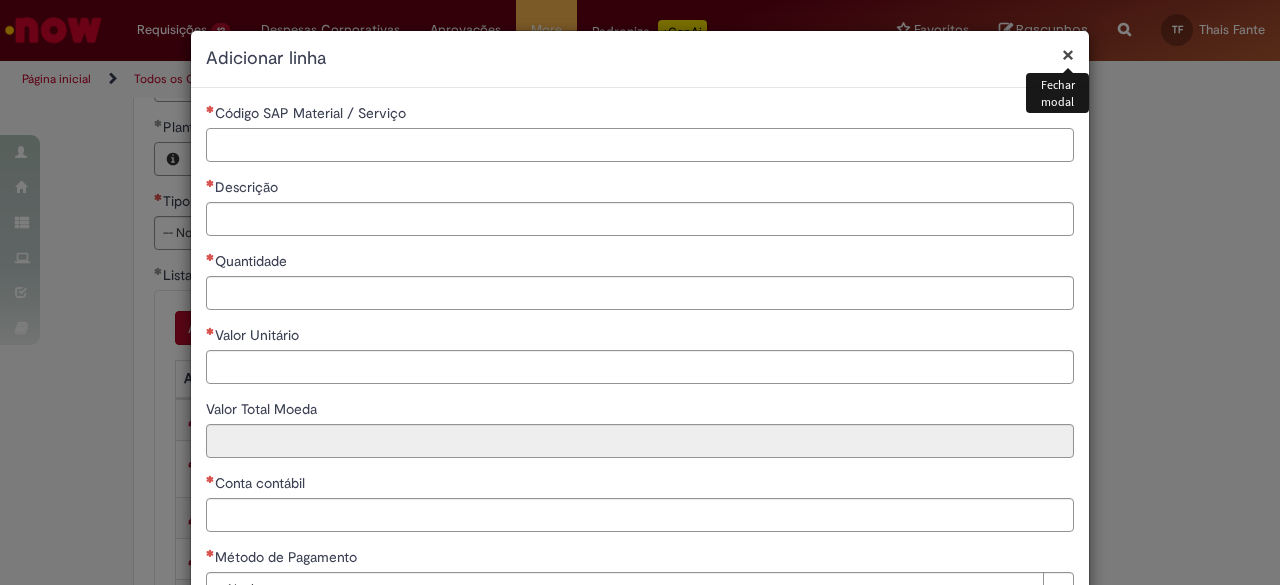 drag, startPoint x: 329, startPoint y: 150, endPoint x: 338, endPoint y: 125, distance: 26.57066 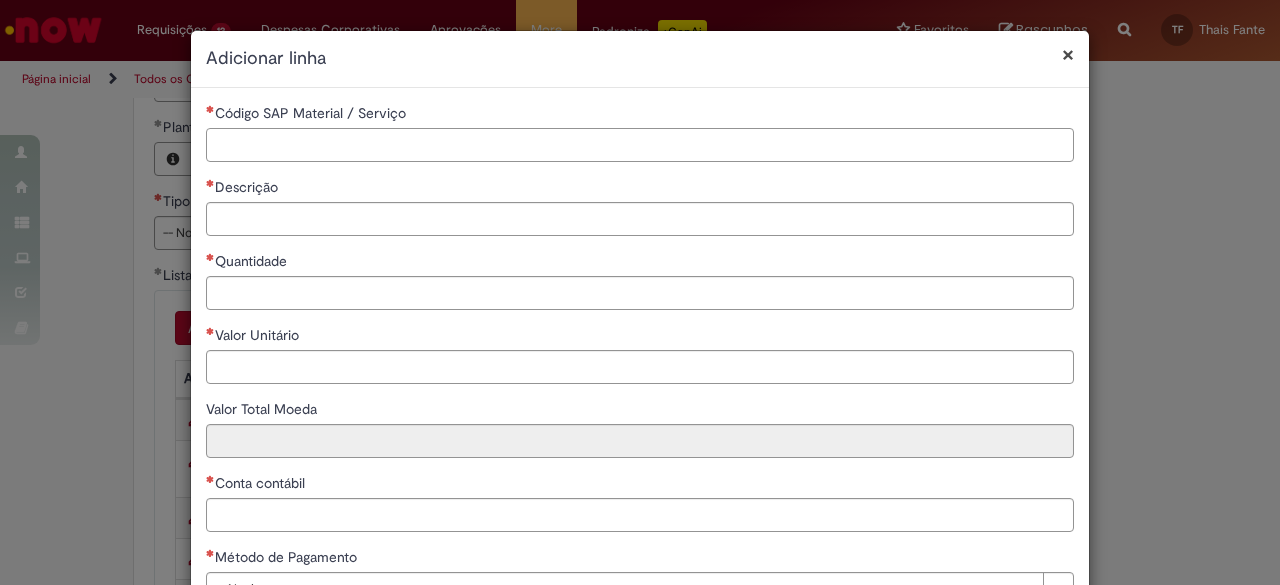 paste on "********" 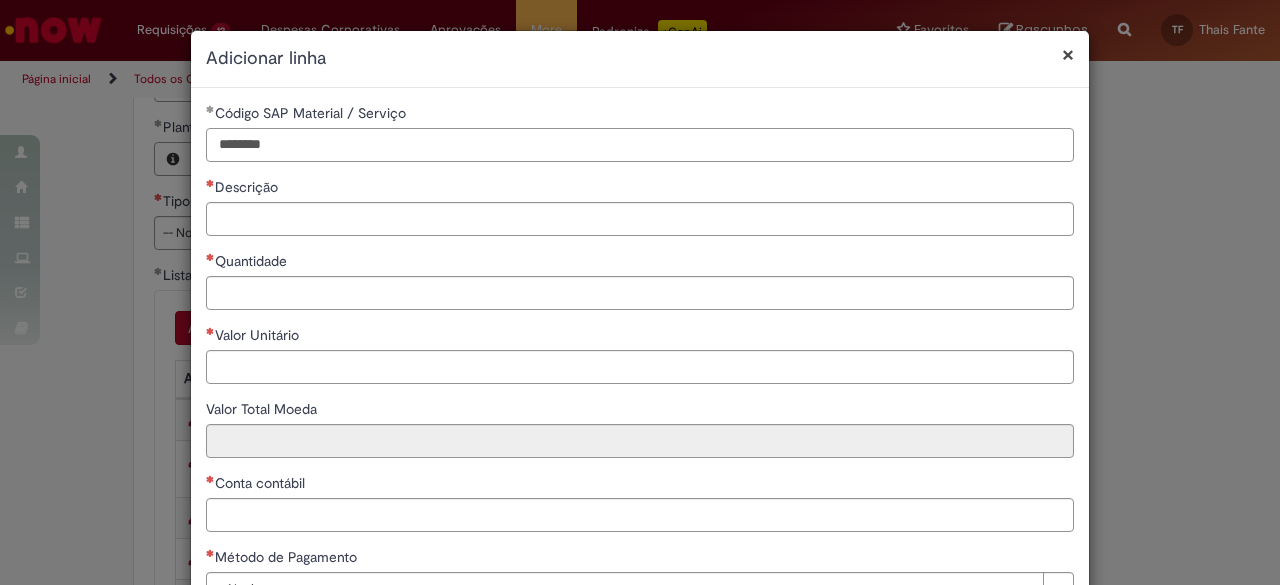 type on "********" 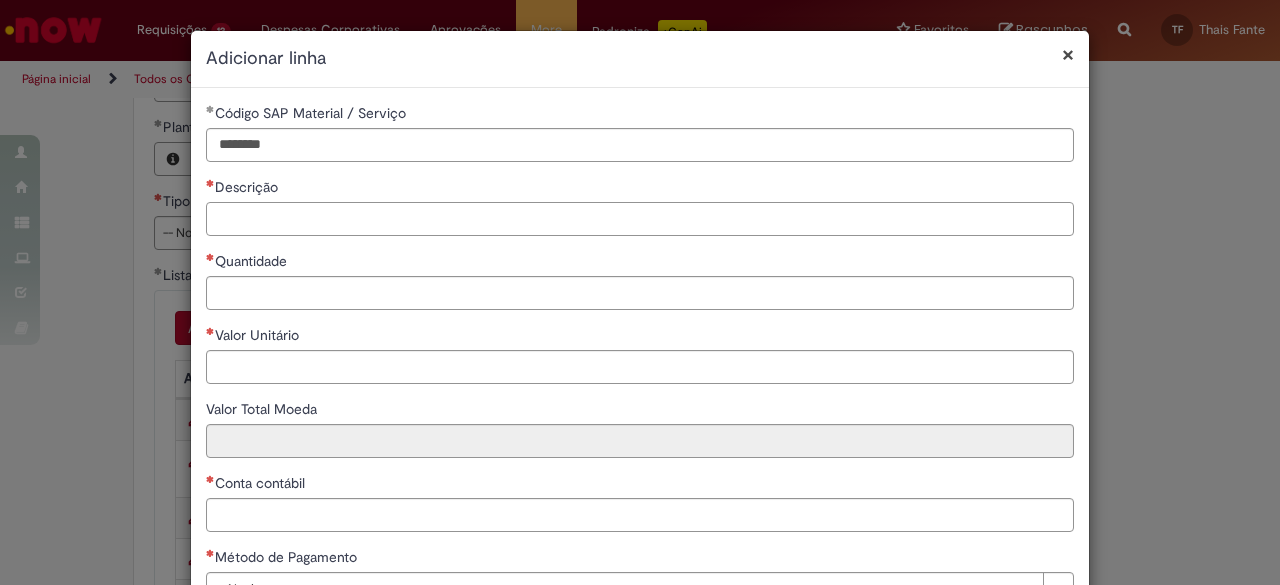 click on "Descrição" at bounding box center [640, 219] 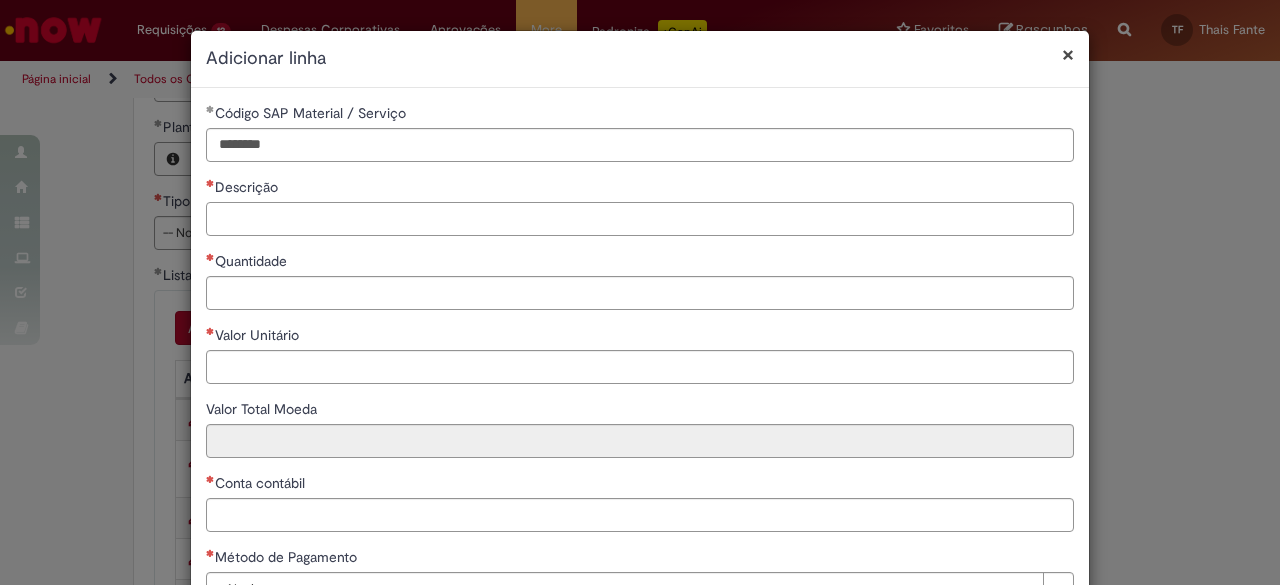click on "Descrição" at bounding box center [640, 219] 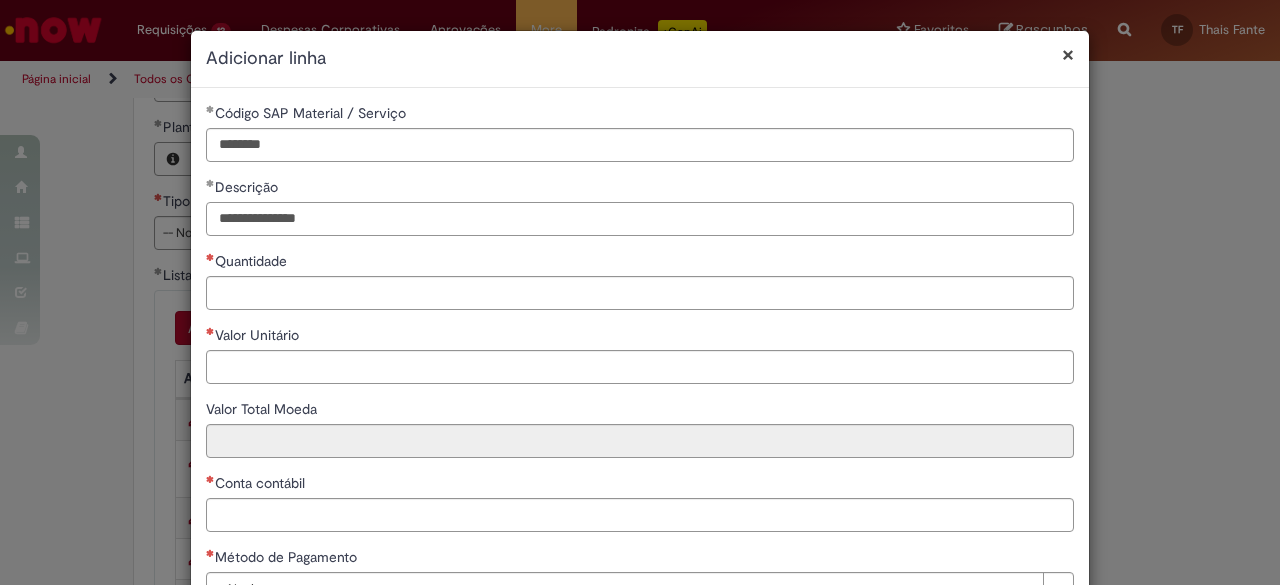 type on "**********" 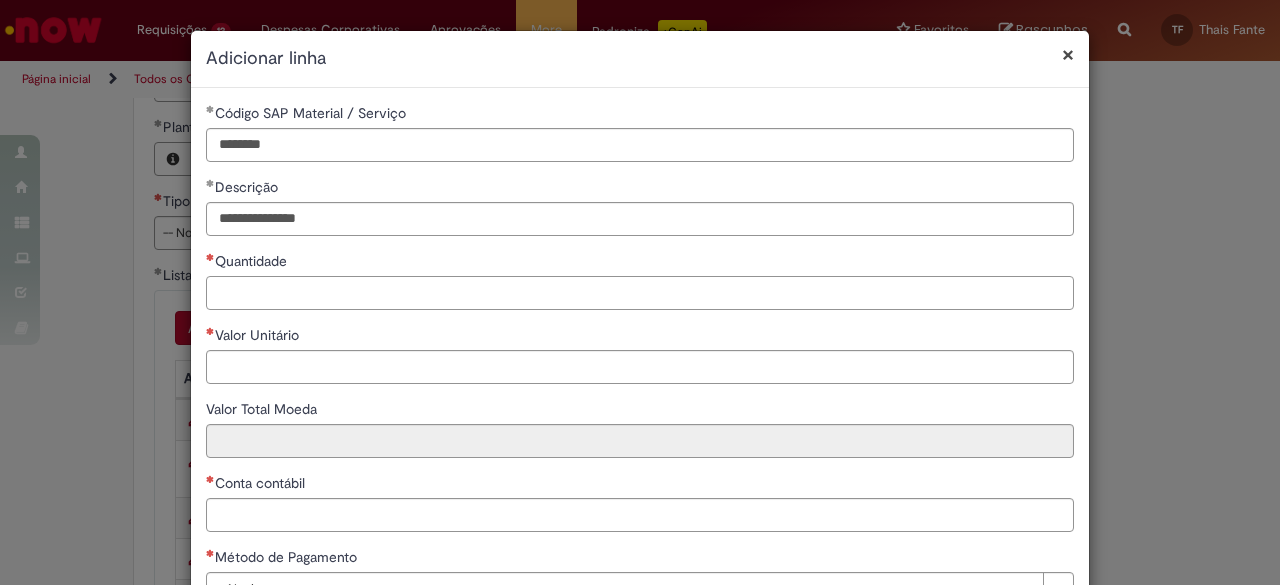click on "Quantidade" at bounding box center [640, 293] 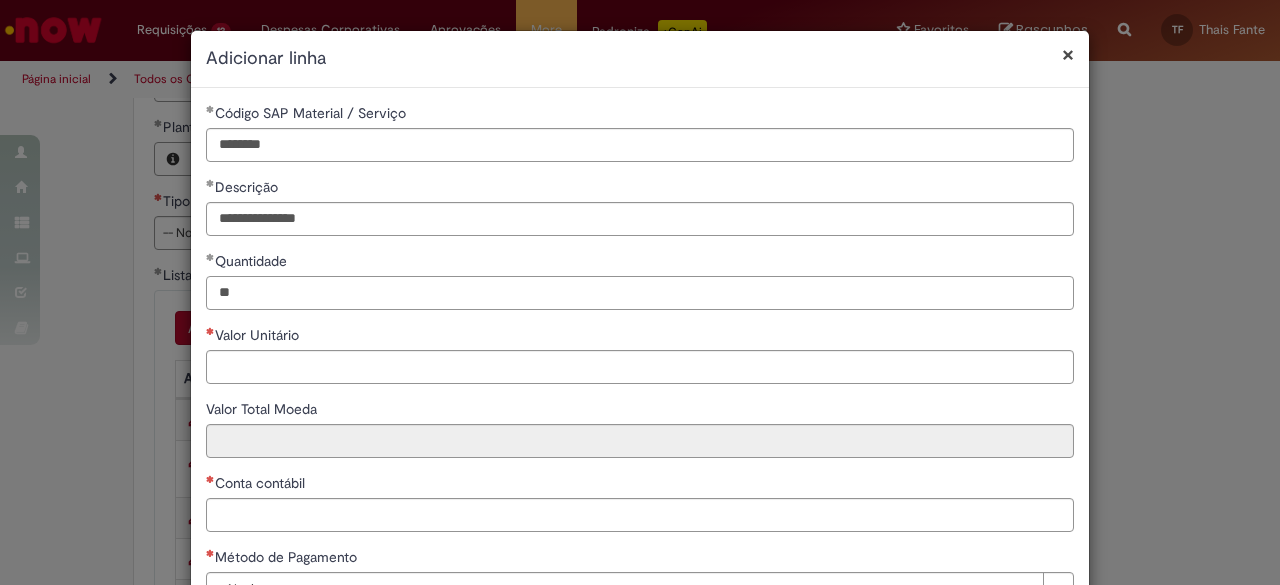 type on "**" 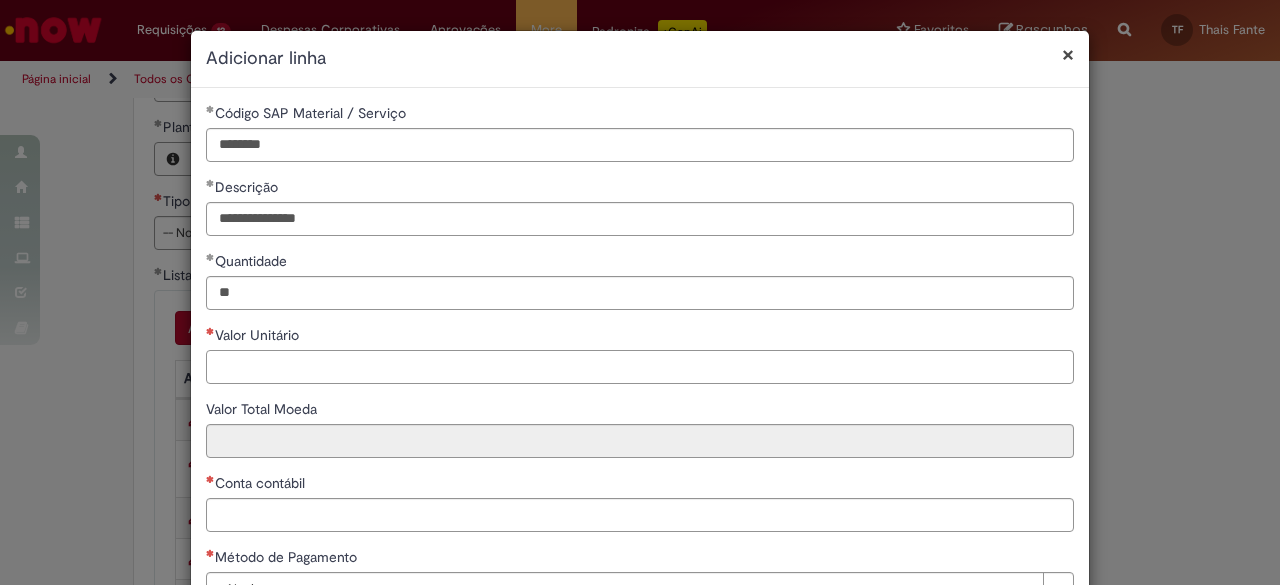 click on "Valor Unitário" at bounding box center [640, 367] 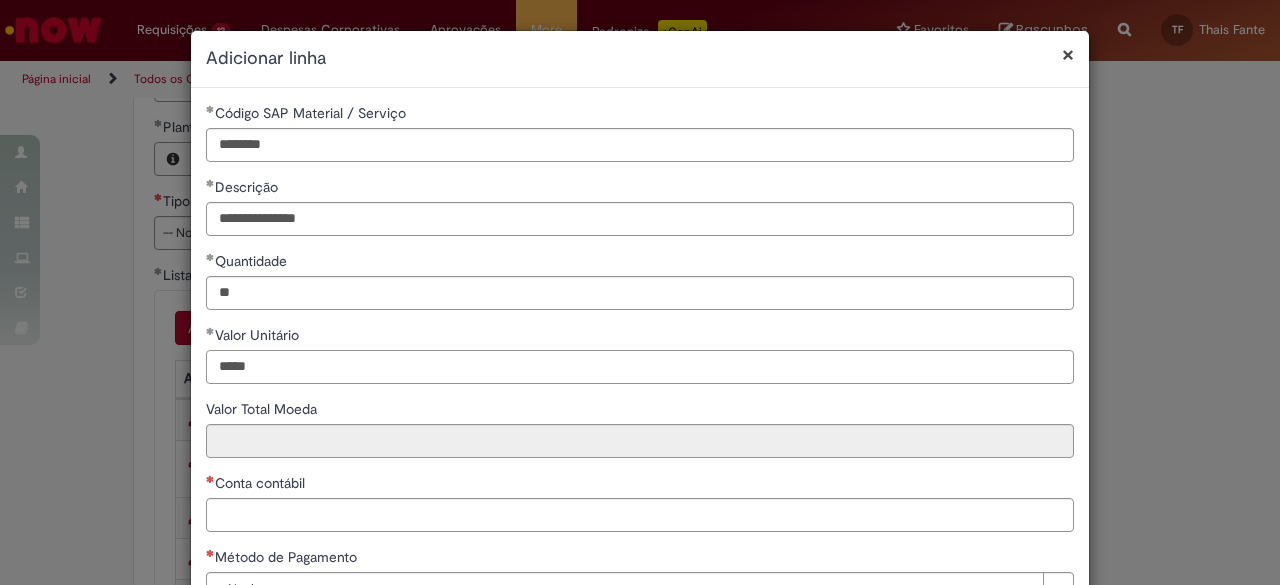 type on "*****" 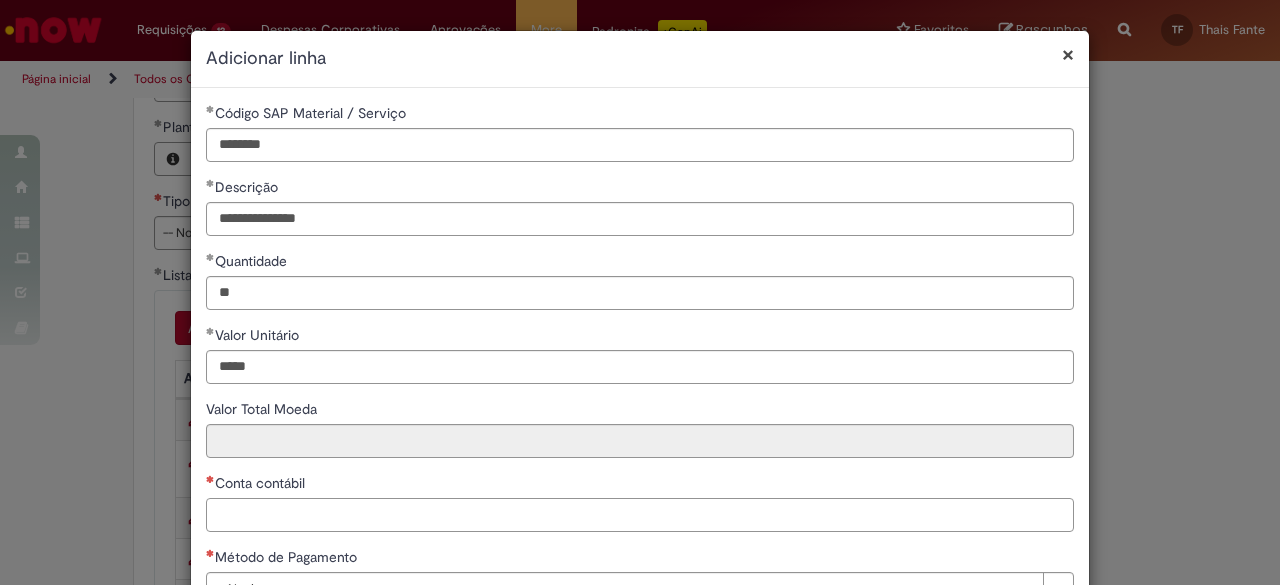 click on "Conta contábil" at bounding box center [640, 515] 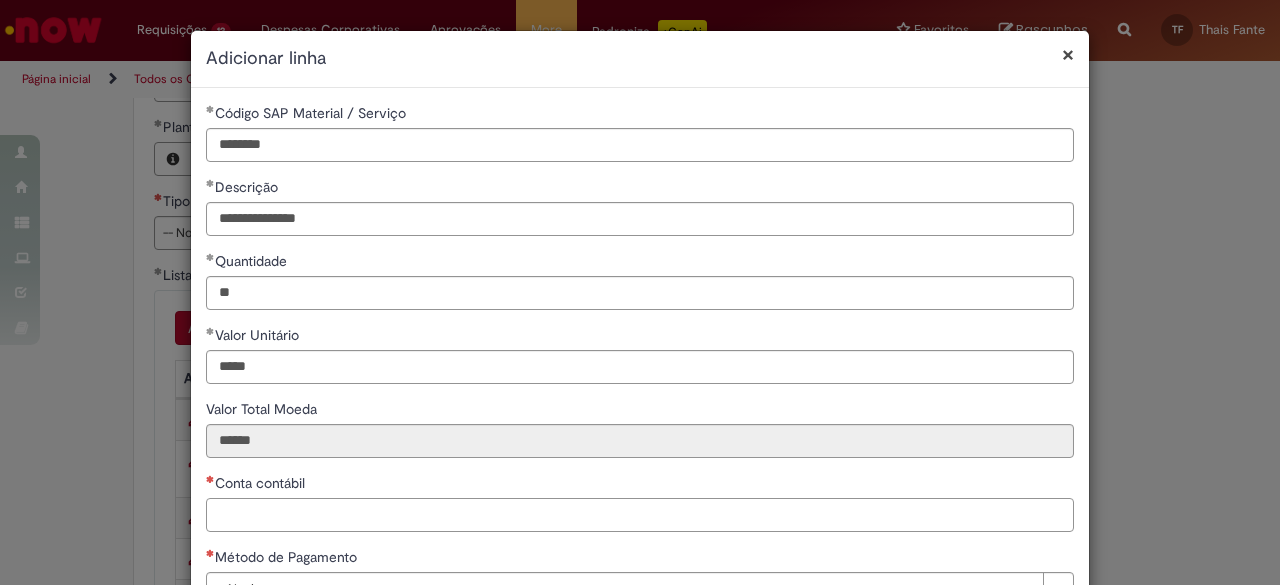 paste on "*******" 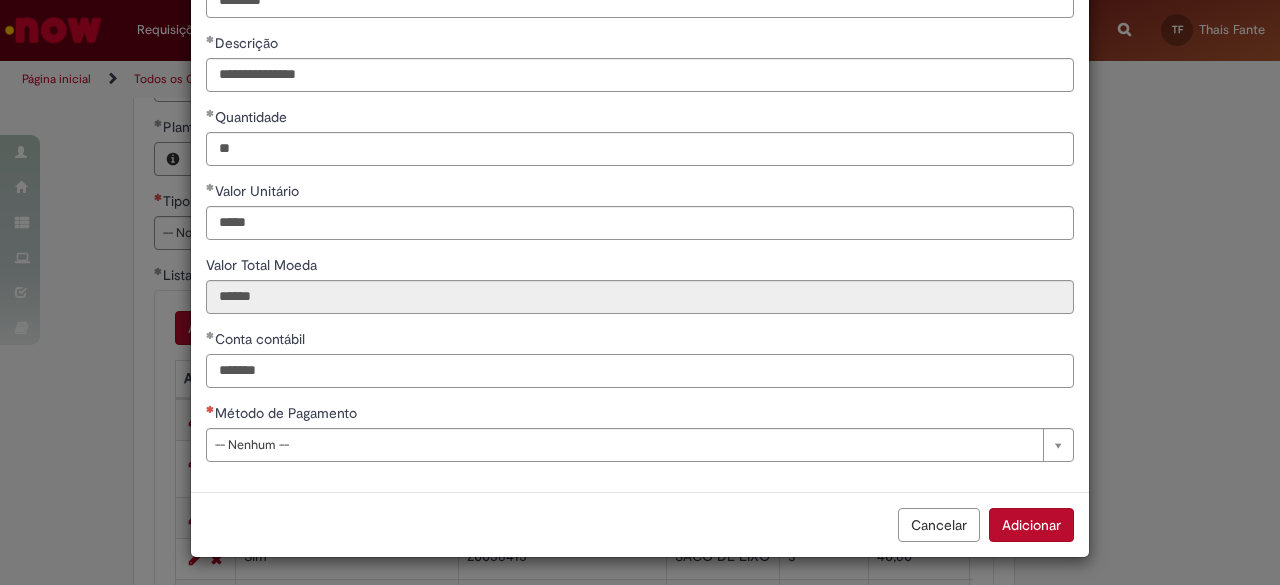 scroll, scrollTop: 144, scrollLeft: 0, axis: vertical 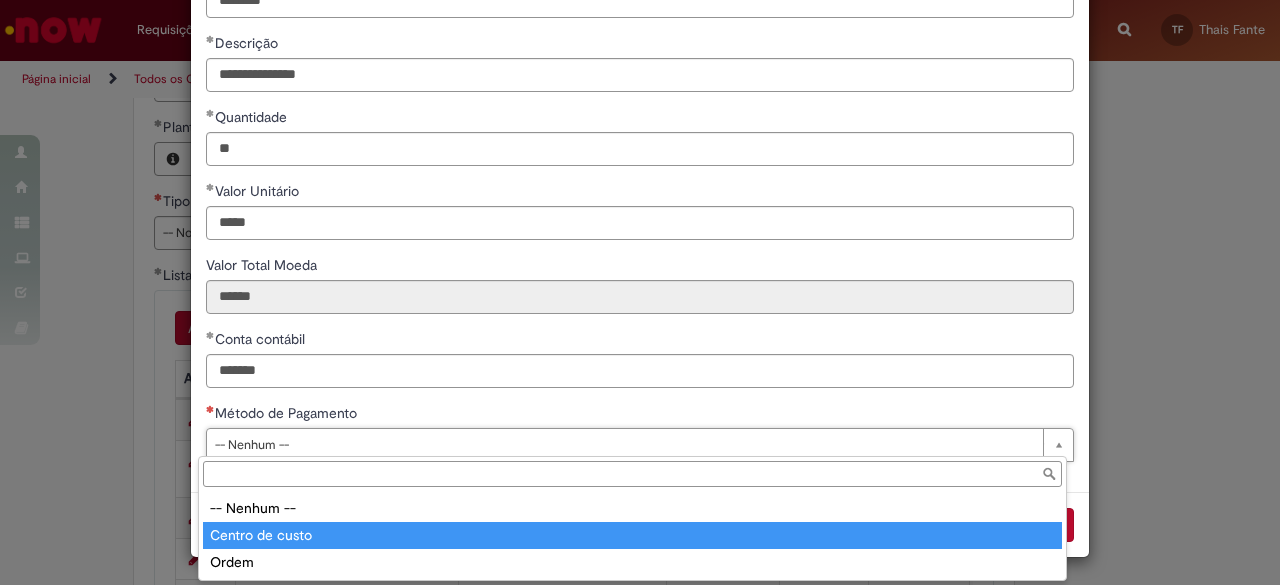 type on "**********" 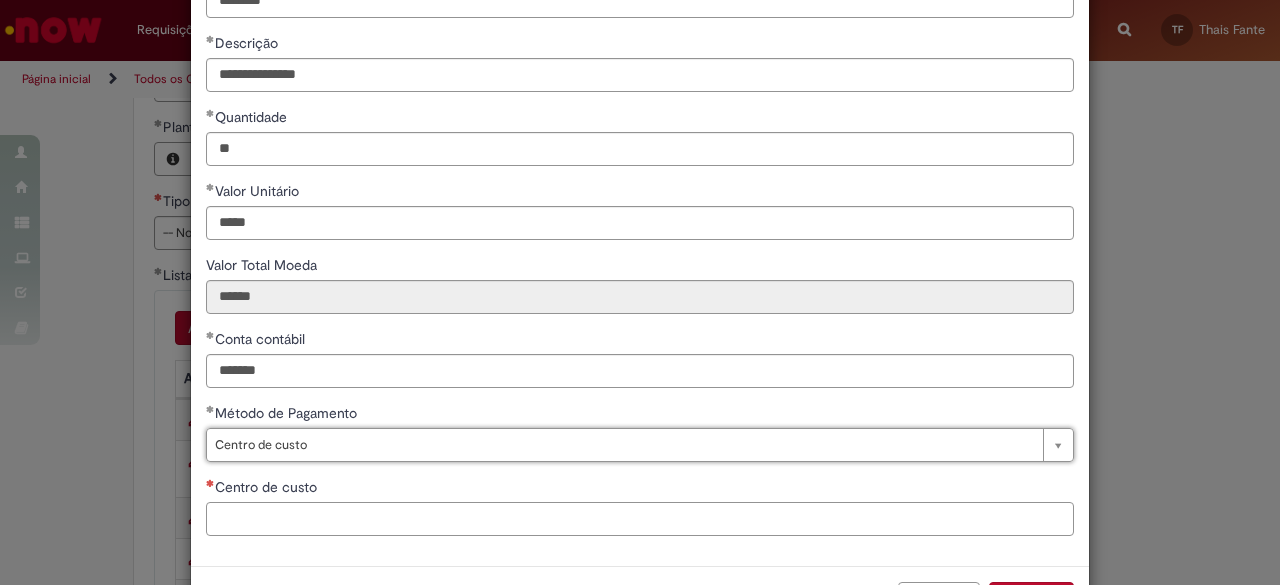 click on "Centro de custo" at bounding box center (640, 519) 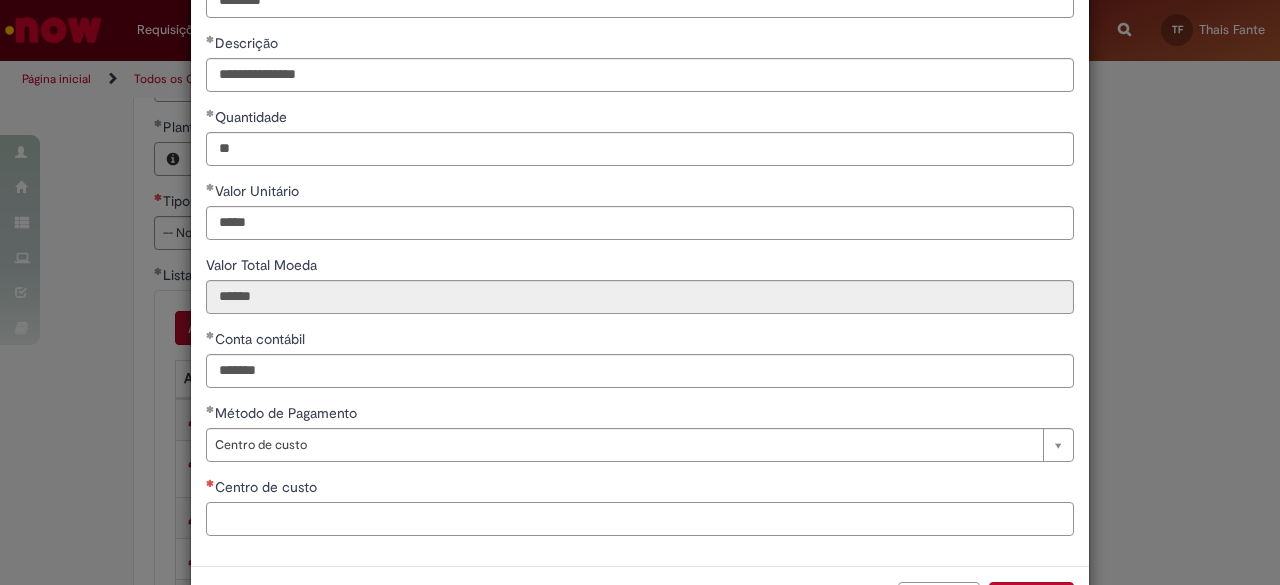paste on "**********" 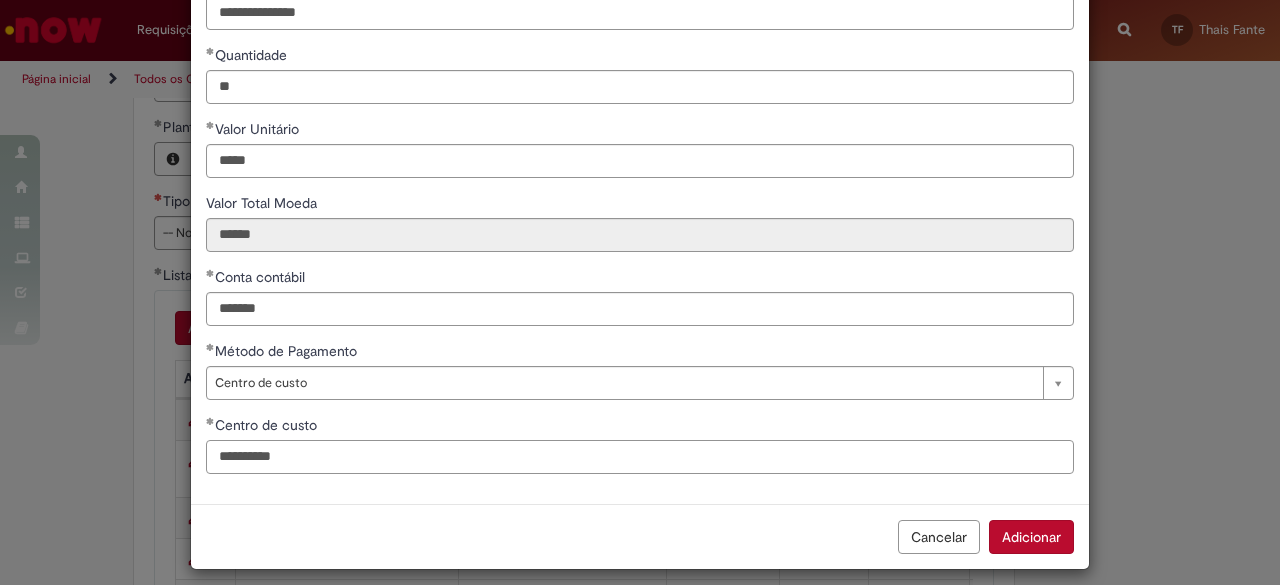 scroll, scrollTop: 218, scrollLeft: 0, axis: vertical 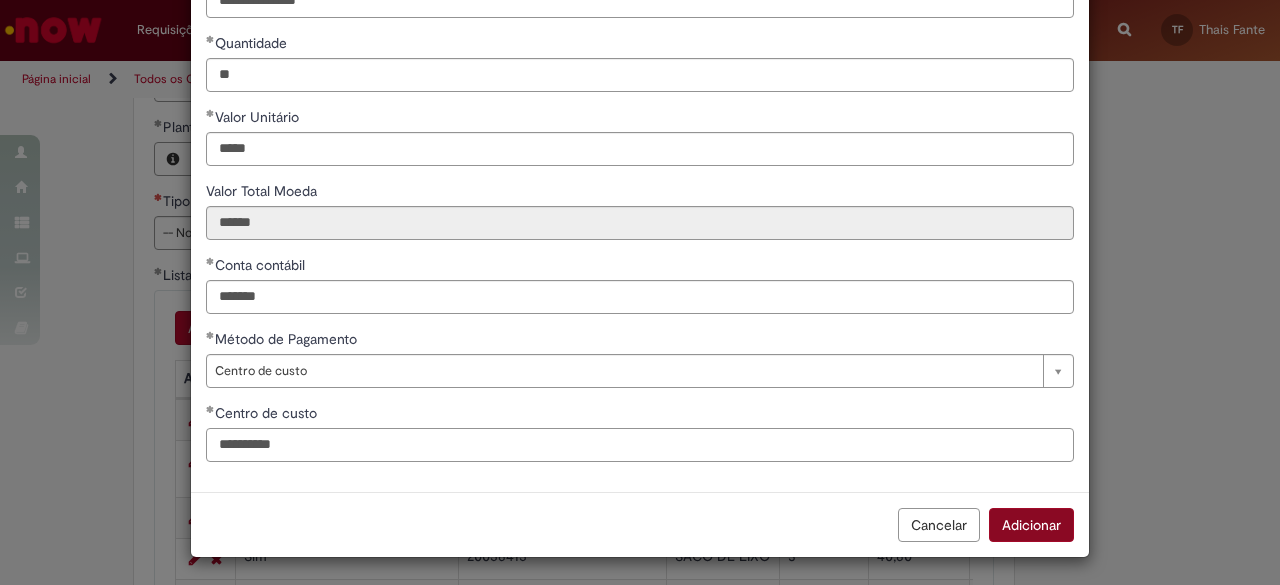 type on "**********" 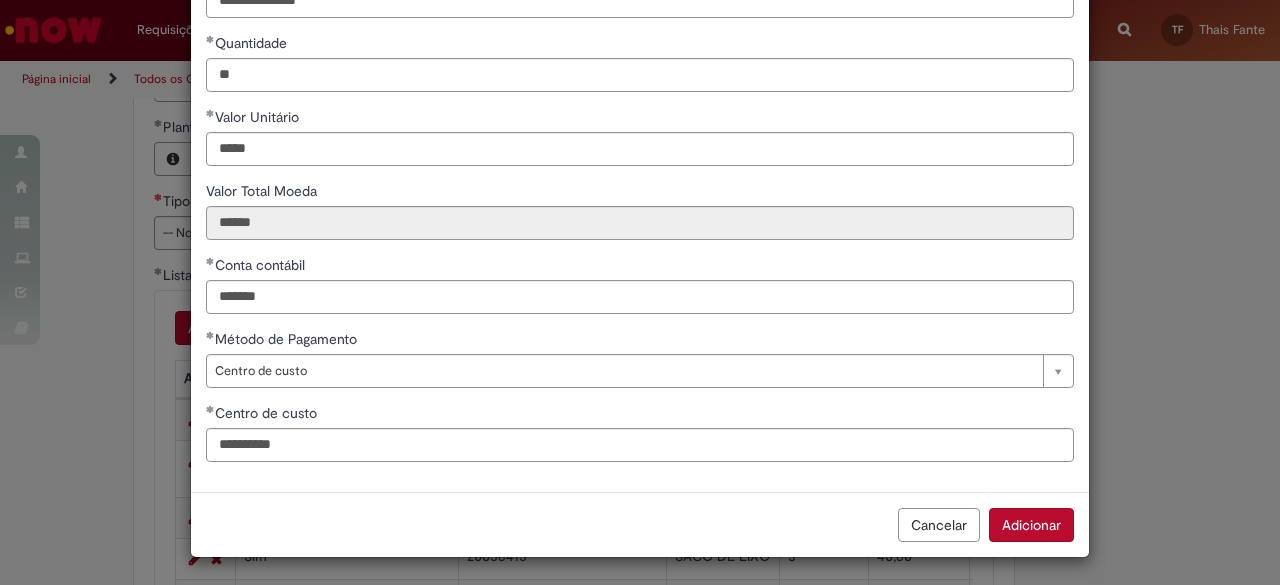 click on "Adicionar" at bounding box center (1031, 525) 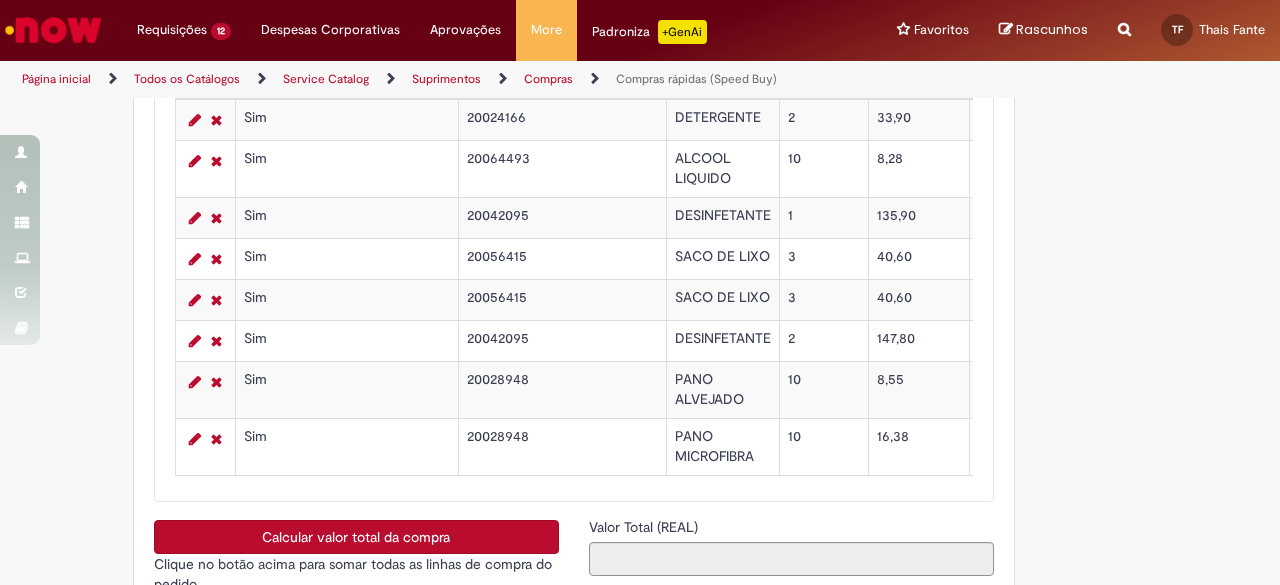 scroll, scrollTop: 3200, scrollLeft: 0, axis: vertical 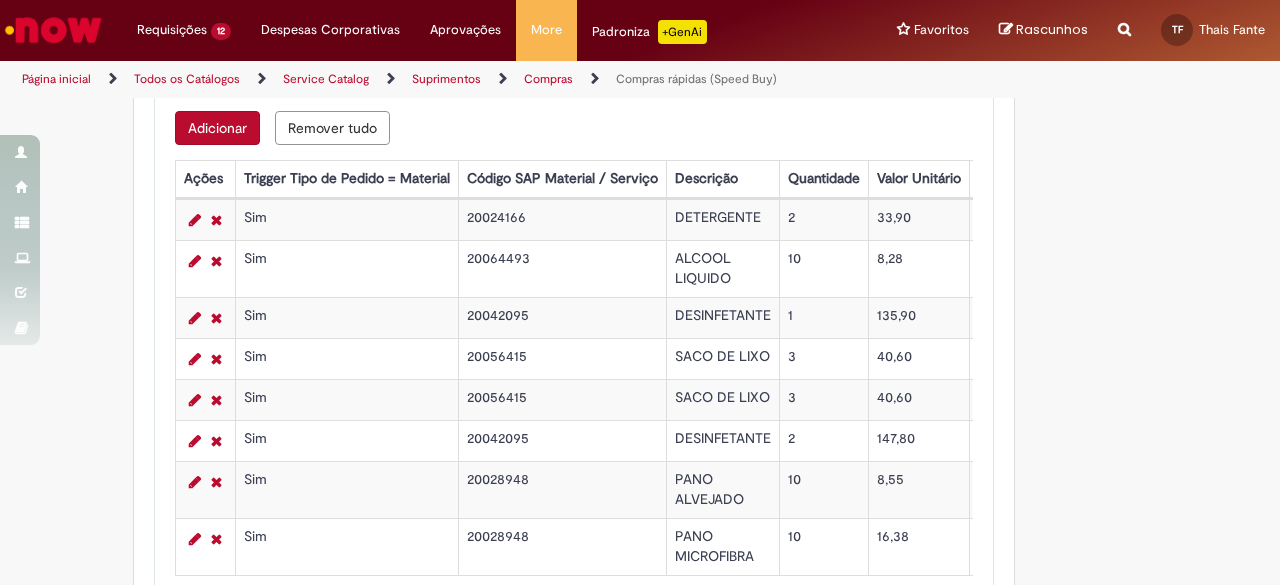 click on "Adicionar" at bounding box center [217, 128] 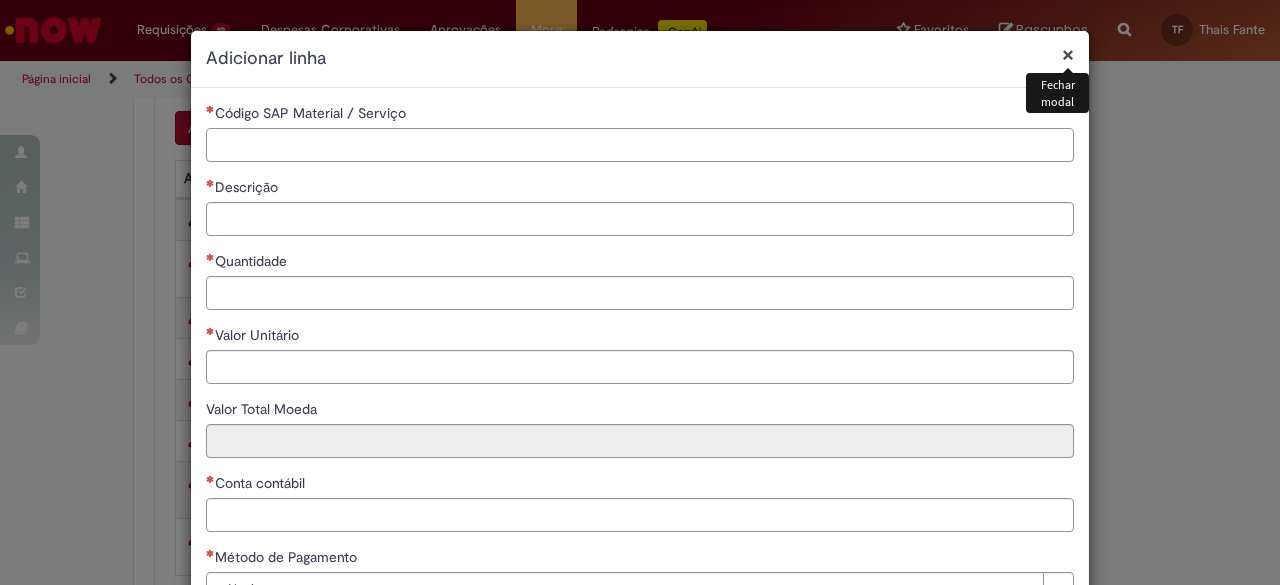 click on "Código SAP Material / Serviço" at bounding box center [640, 145] 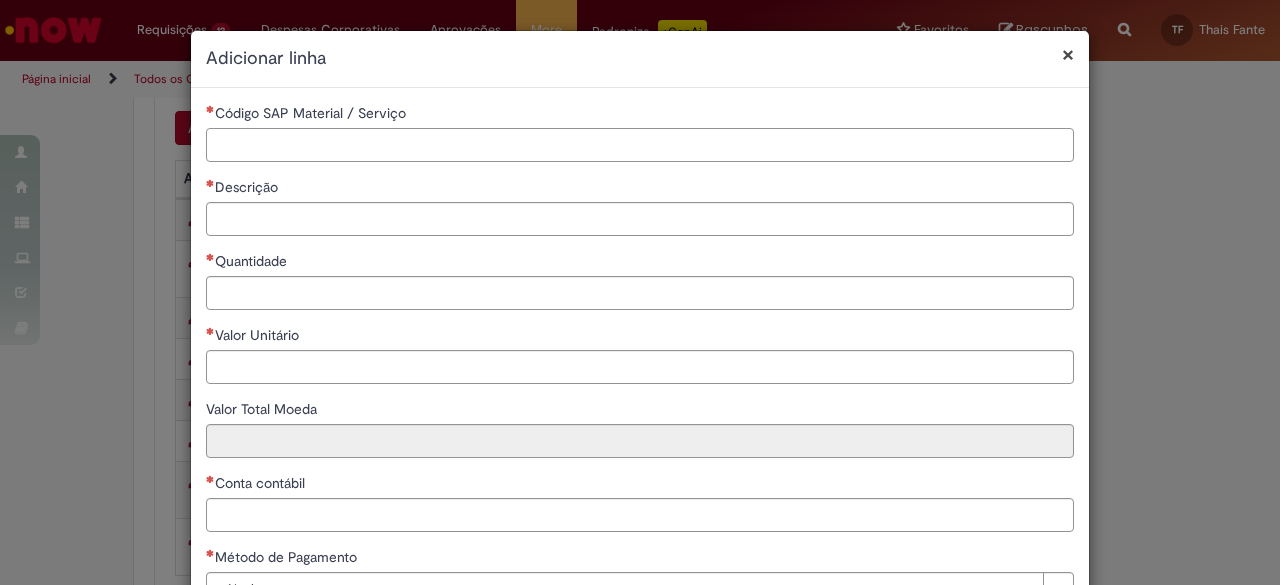 paste on "********" 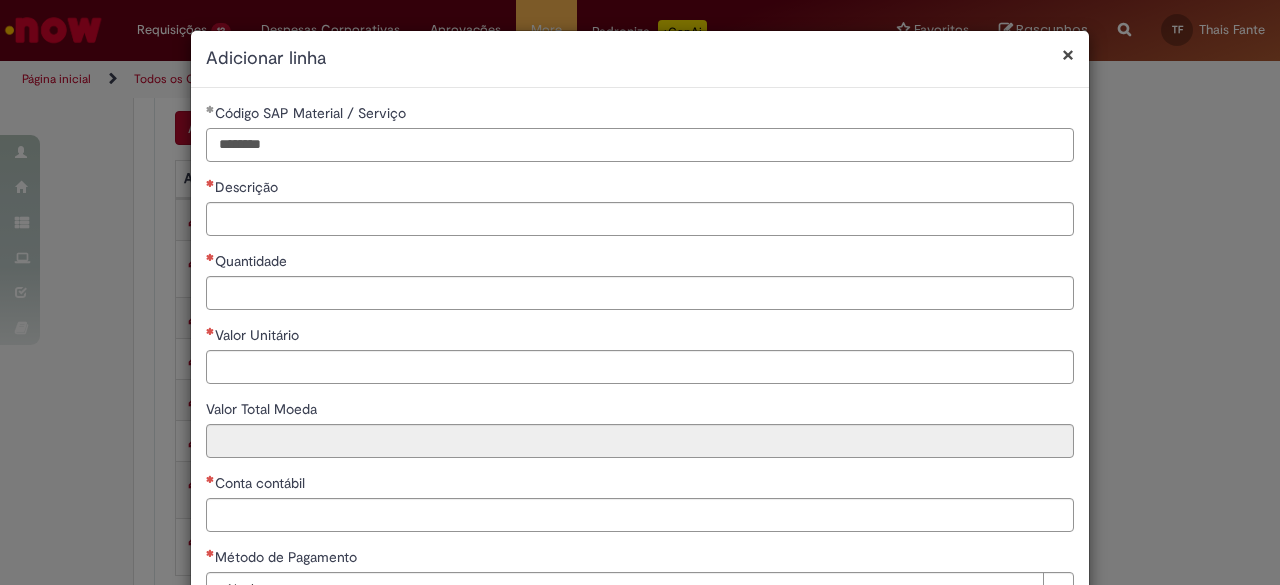 type on "********" 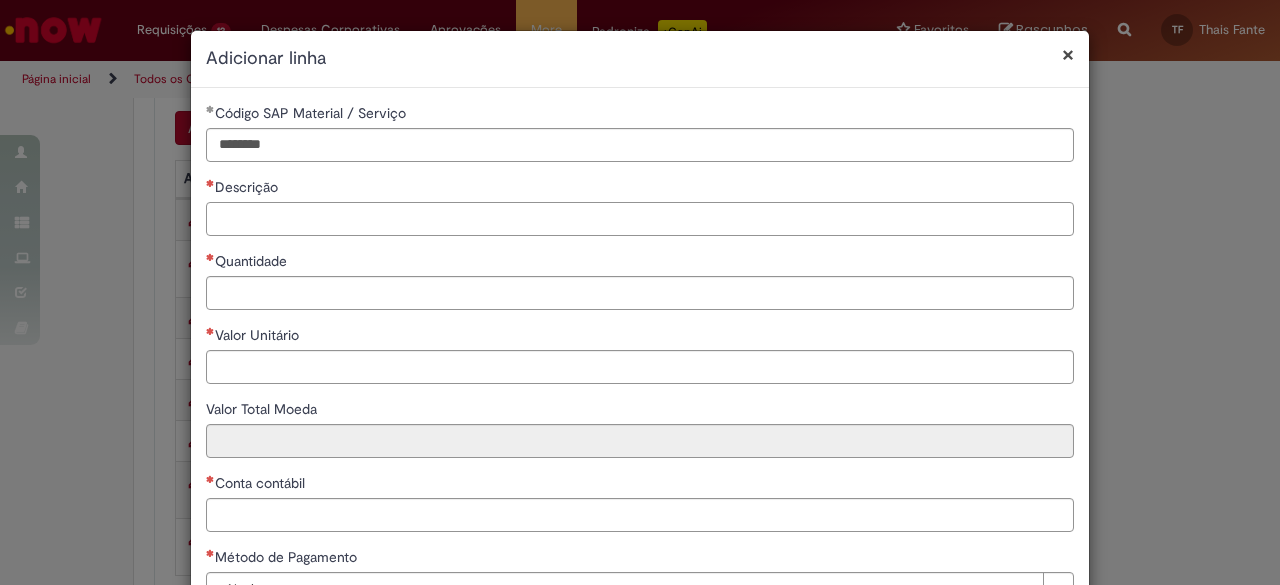 click on "Descrição" at bounding box center (640, 219) 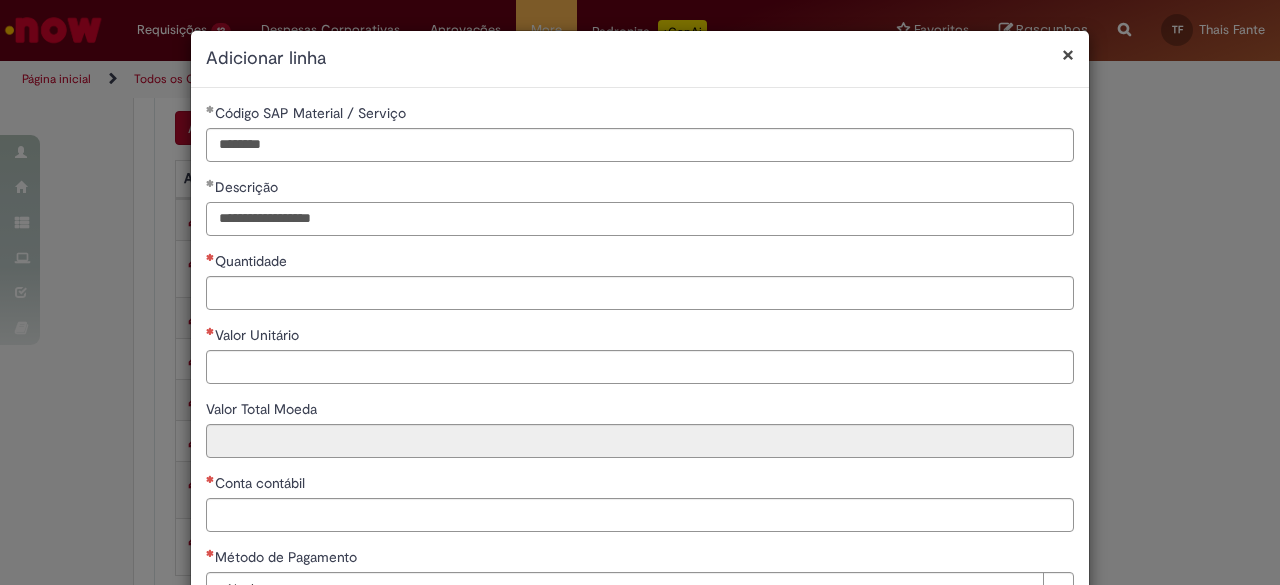 type on "**********" 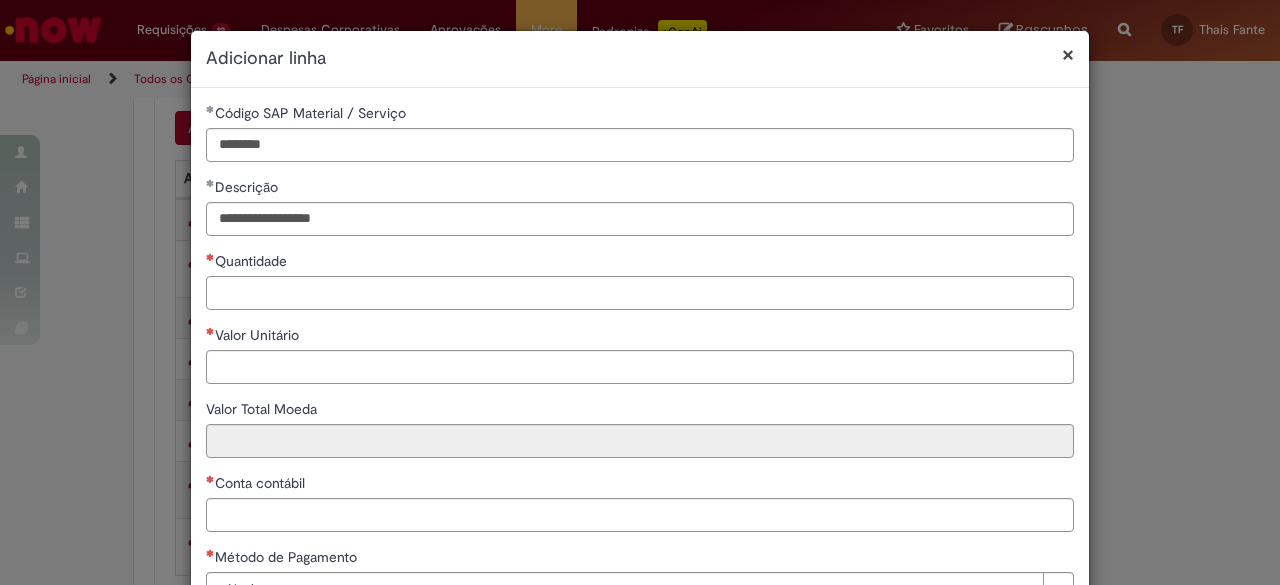 click on "Quantidade" at bounding box center (640, 293) 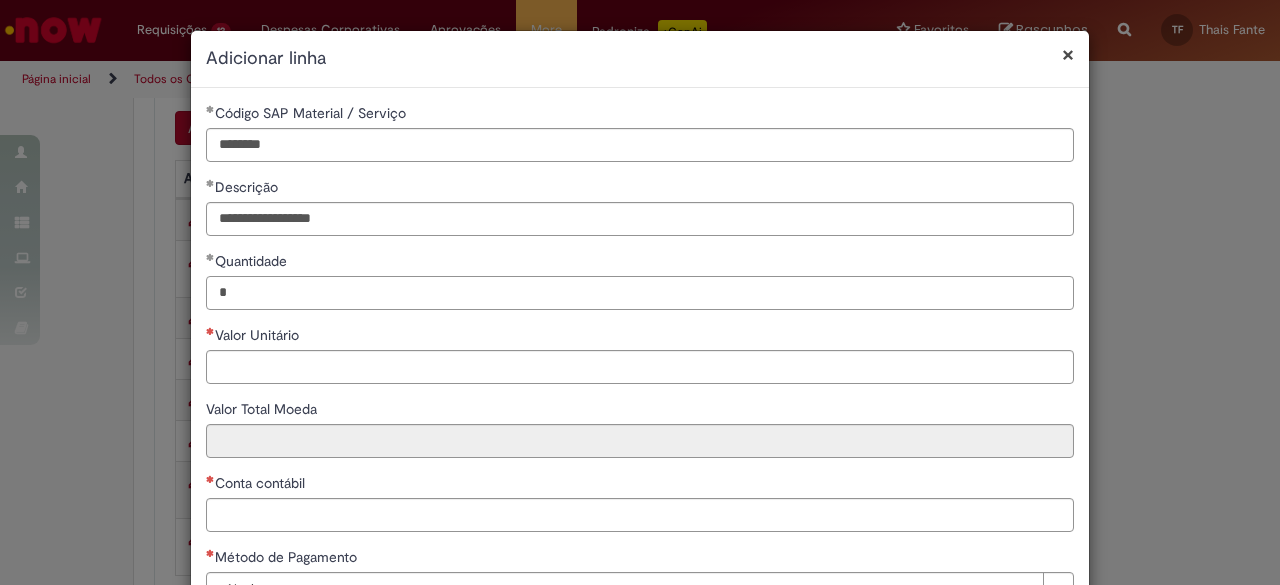 type on "*" 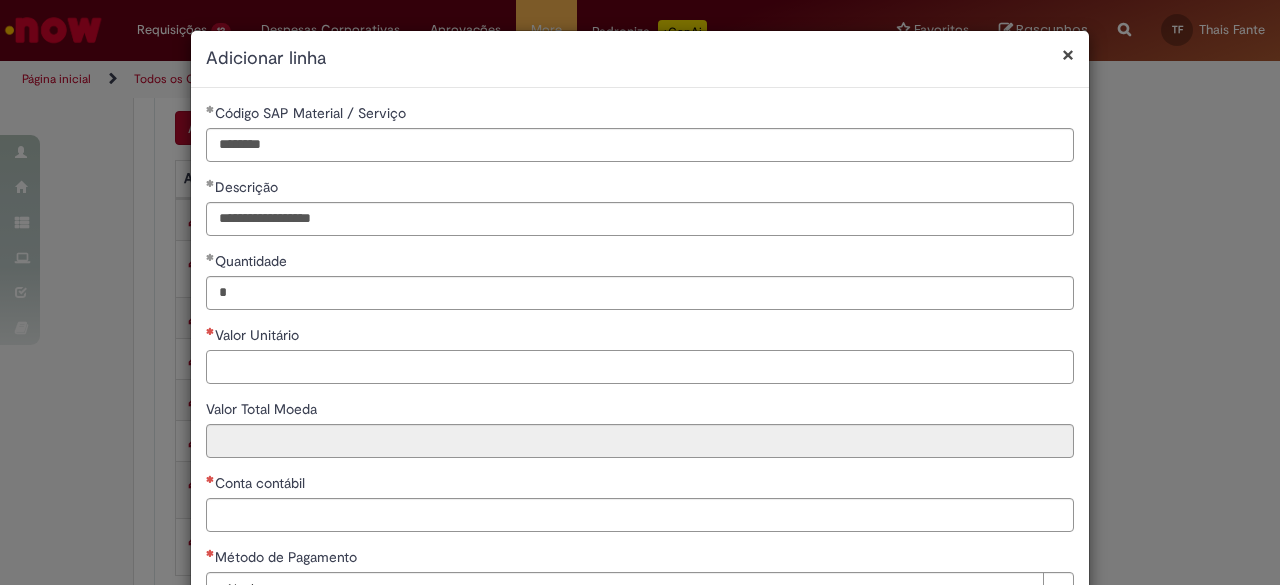 click on "Valor Unitário" at bounding box center (640, 367) 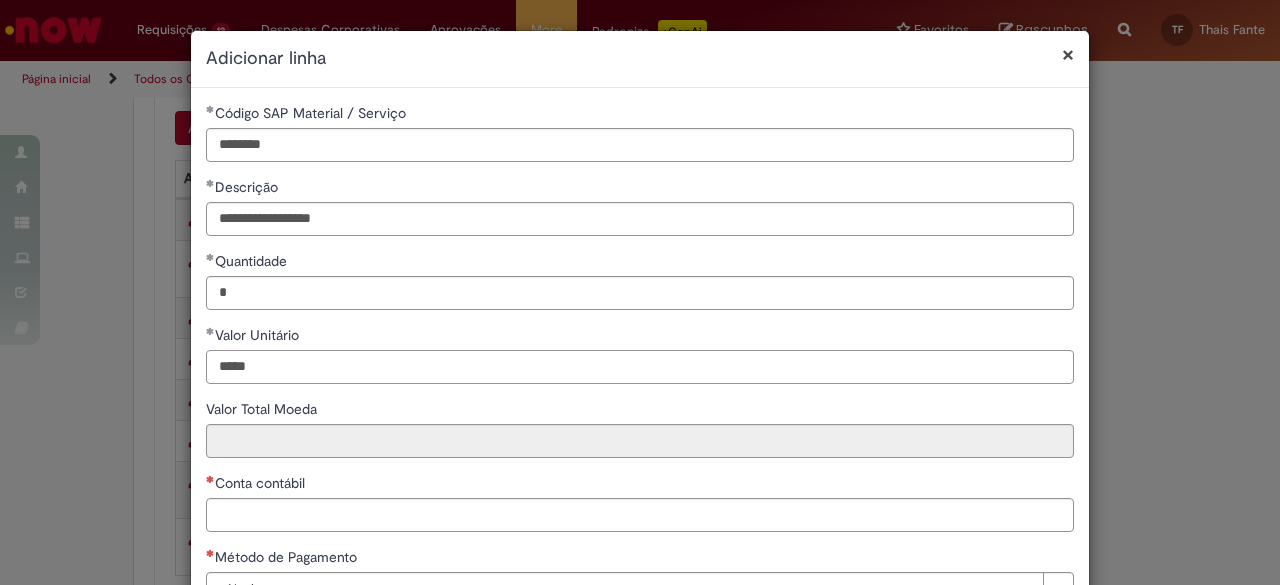 type on "*****" 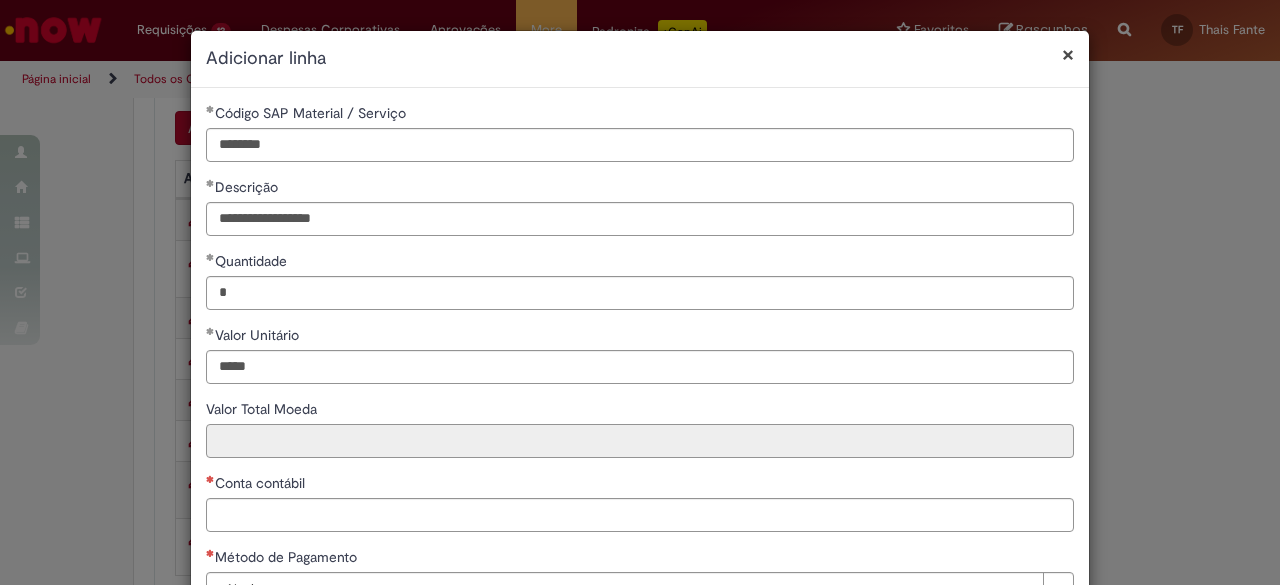 type on "******" 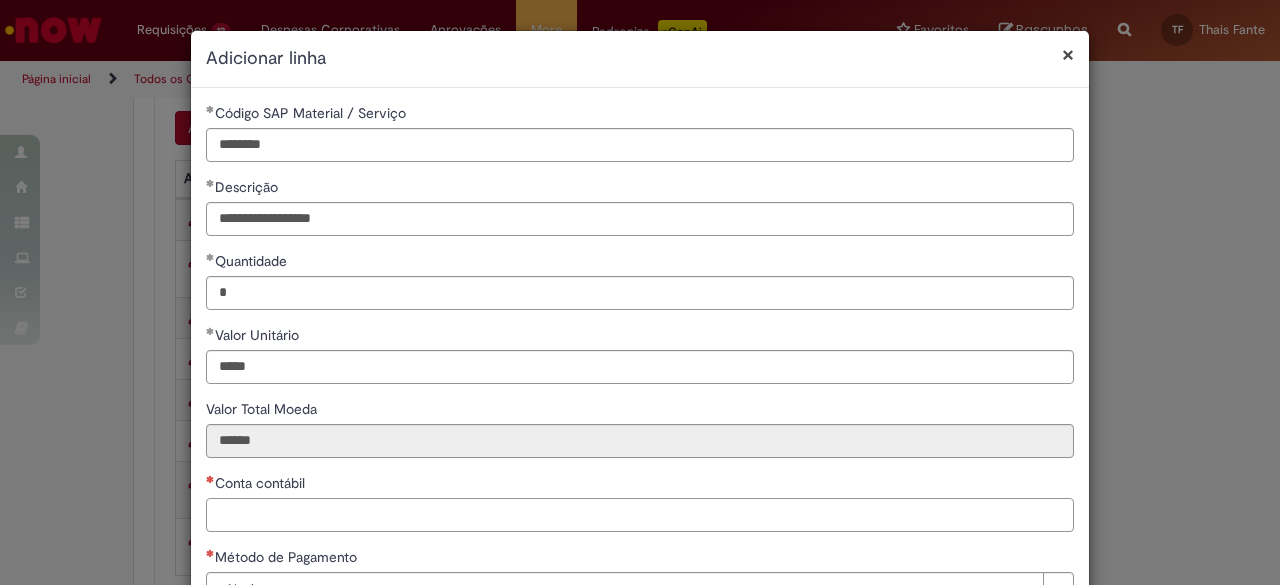 paste on "*******" 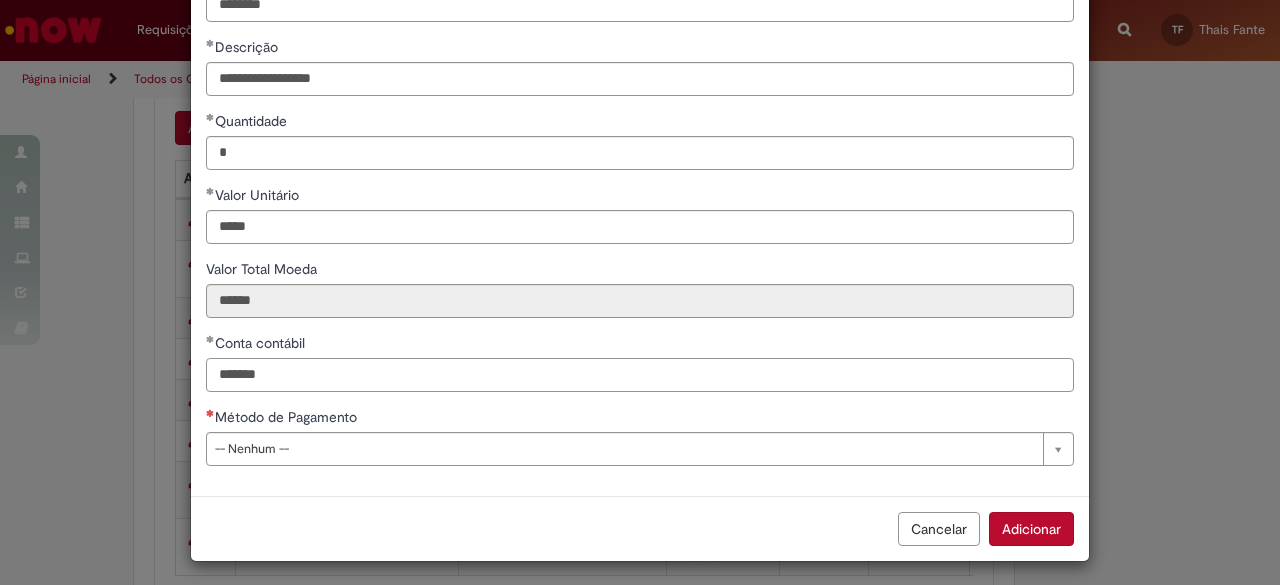 scroll, scrollTop: 144, scrollLeft: 0, axis: vertical 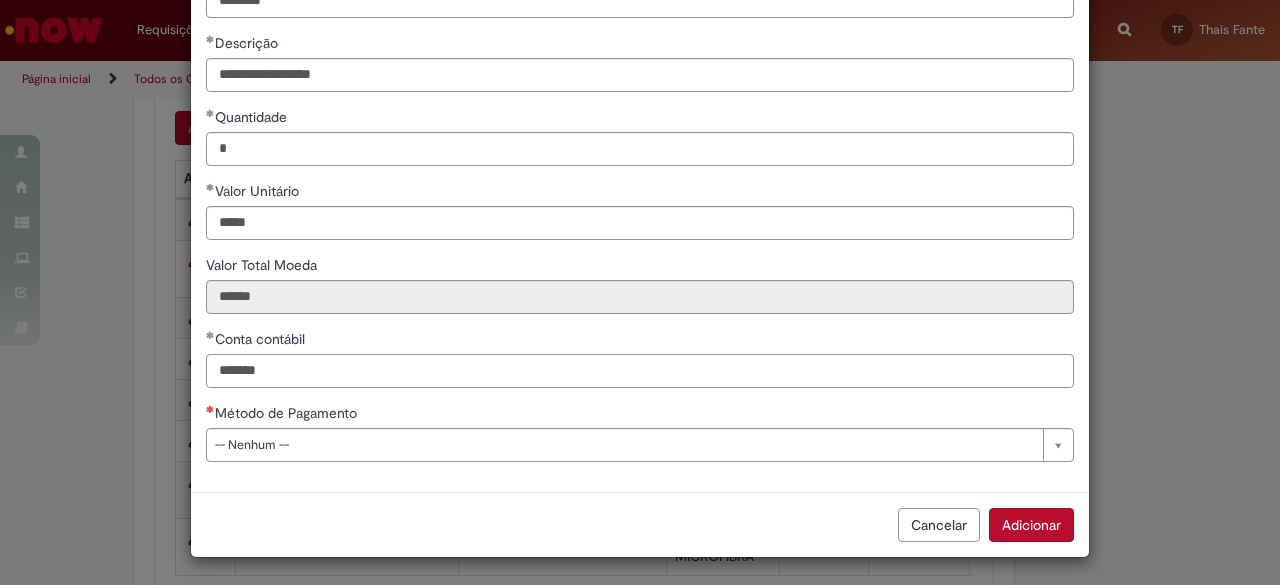type on "*******" 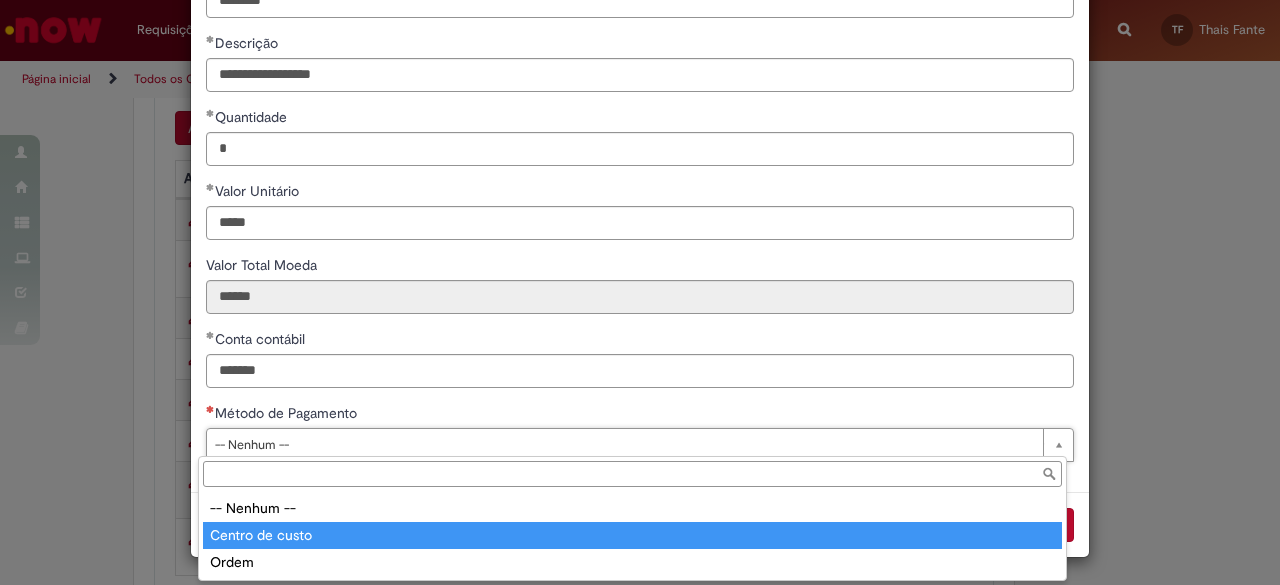 type on "**********" 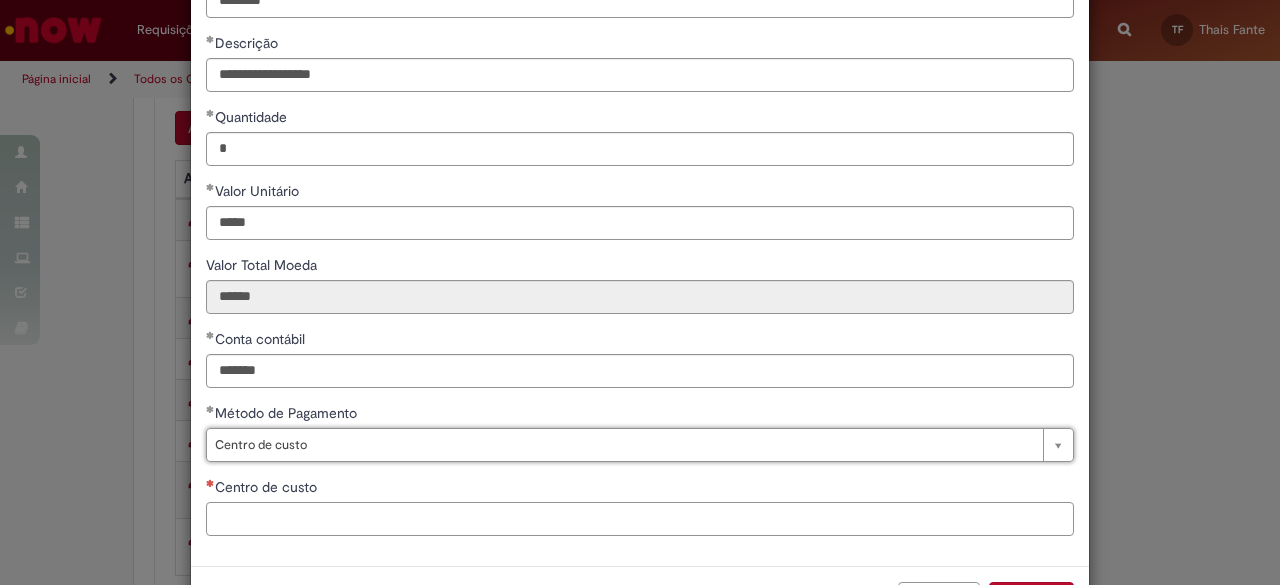 click on "Centro de custo" at bounding box center [640, 519] 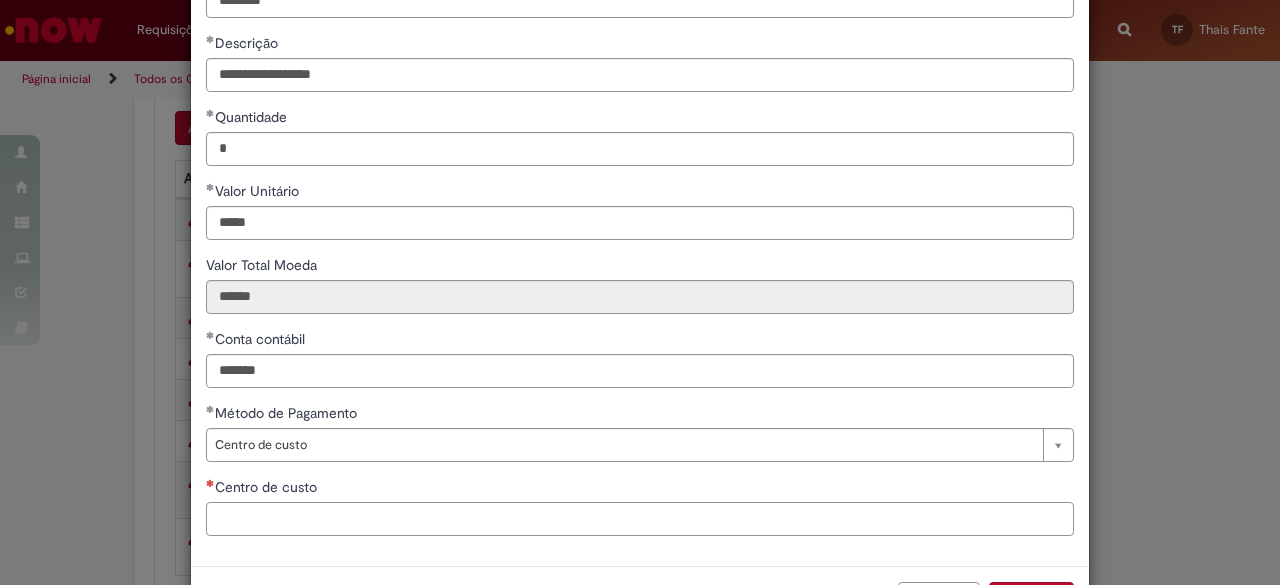 paste on "**********" 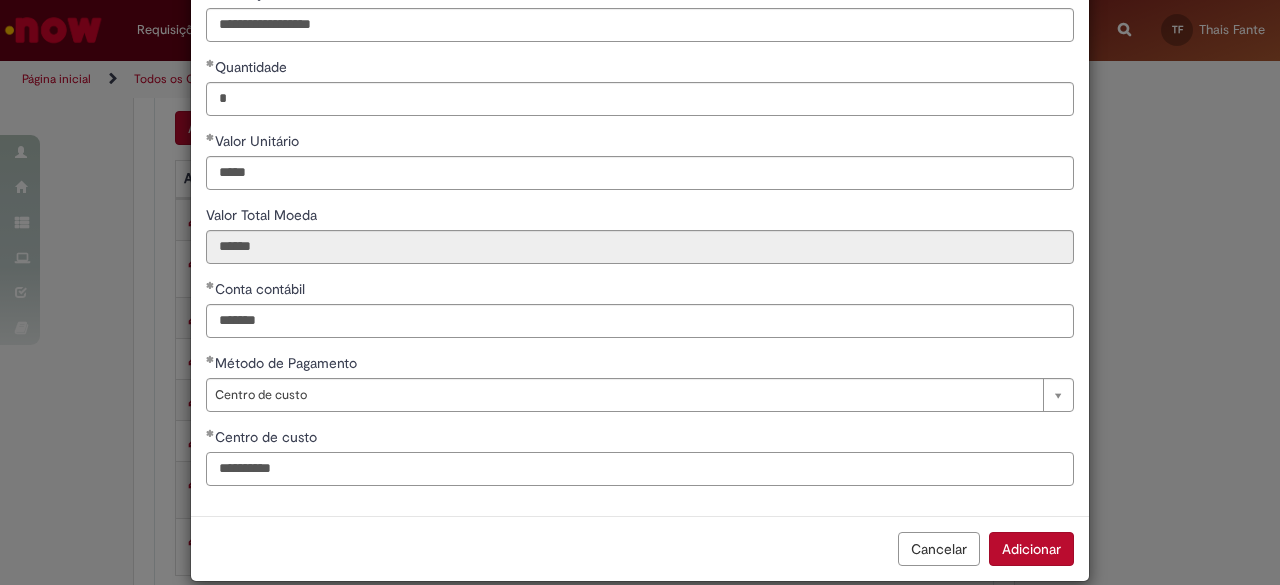 scroll, scrollTop: 218, scrollLeft: 0, axis: vertical 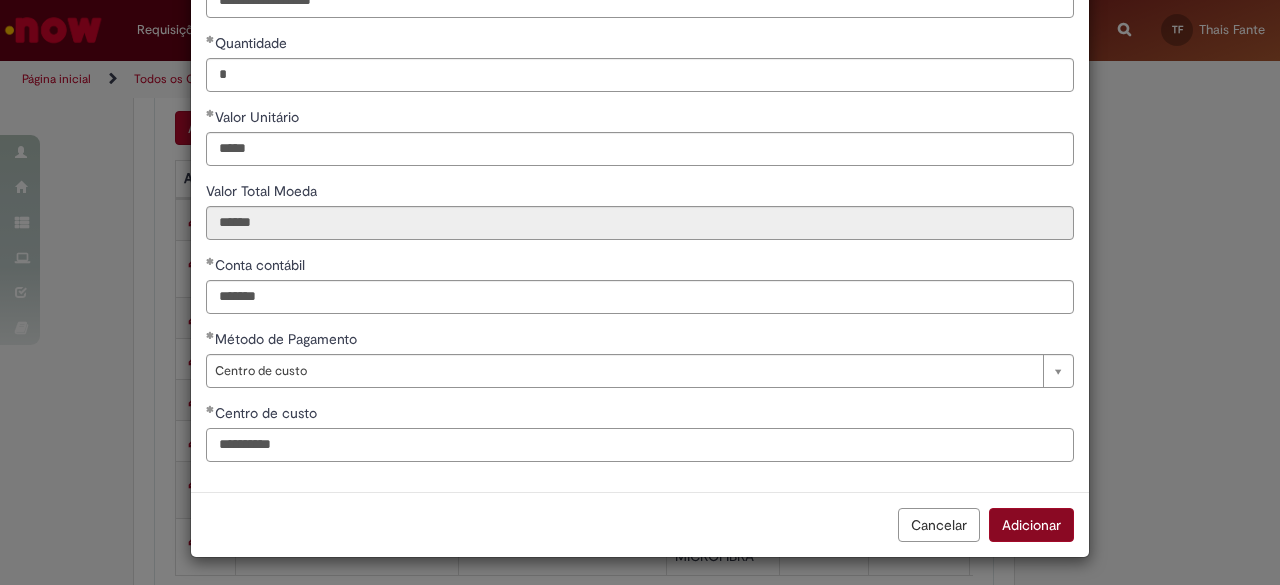 type on "**********" 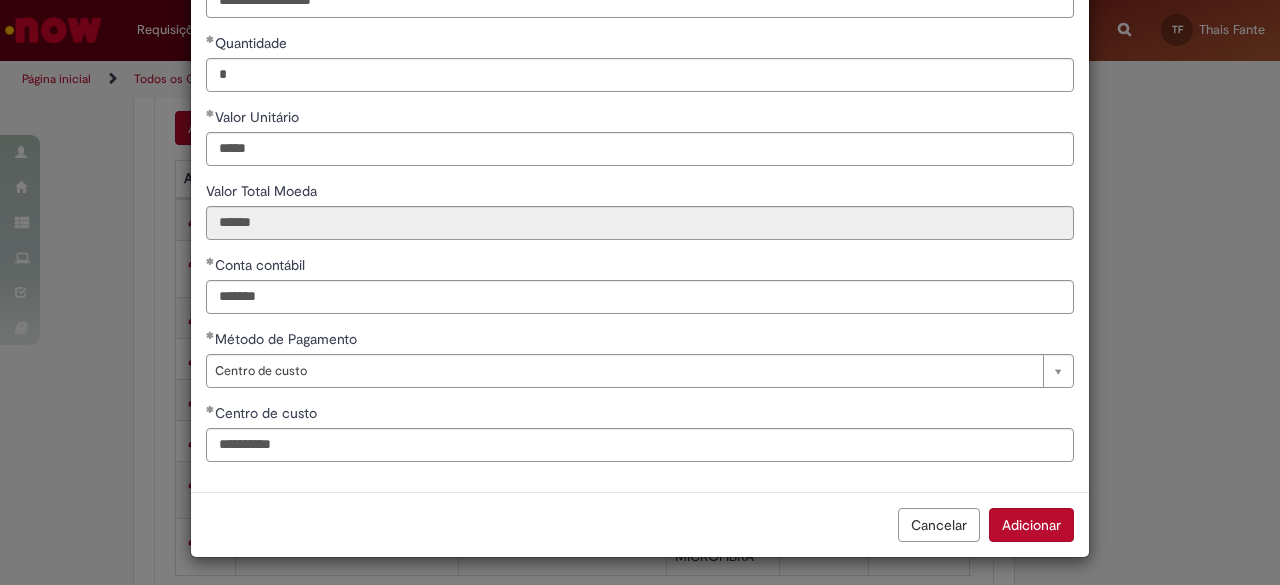 click on "Adicionar" at bounding box center (1031, 525) 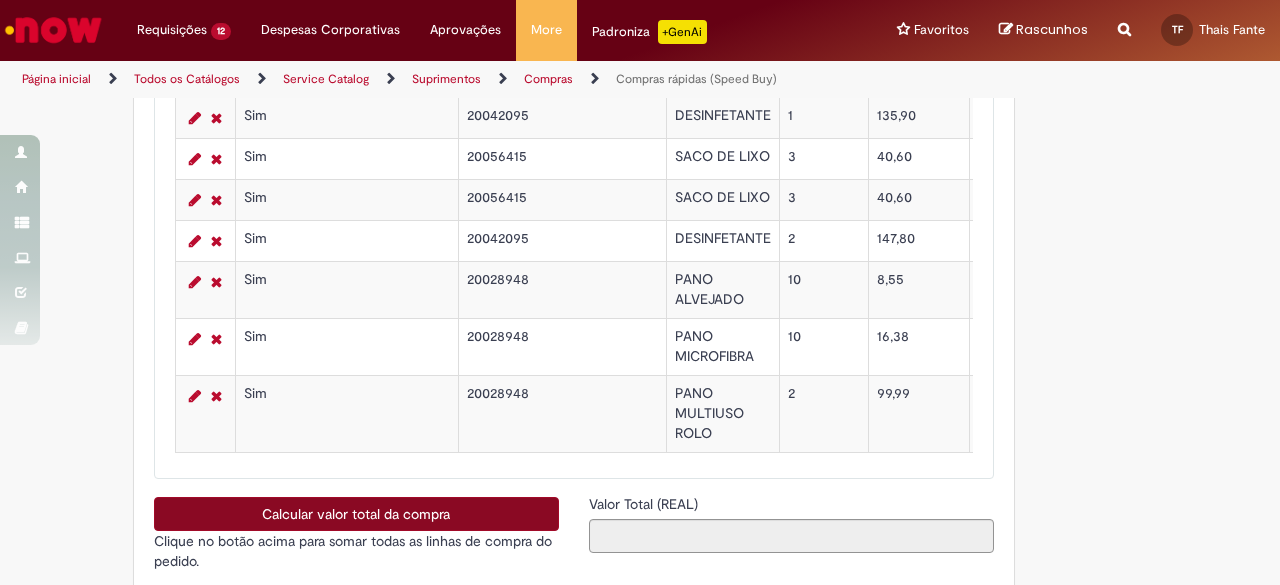 scroll, scrollTop: 3400, scrollLeft: 0, axis: vertical 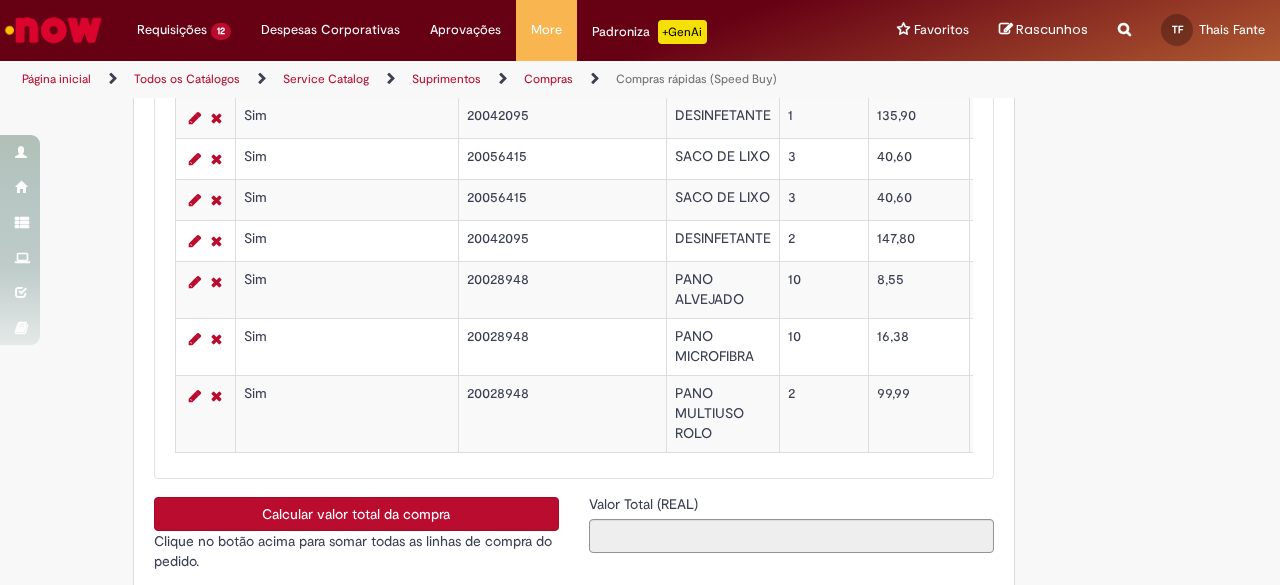 drag, startPoint x: 292, startPoint y: 534, endPoint x: 580, endPoint y: 474, distance: 294.18362 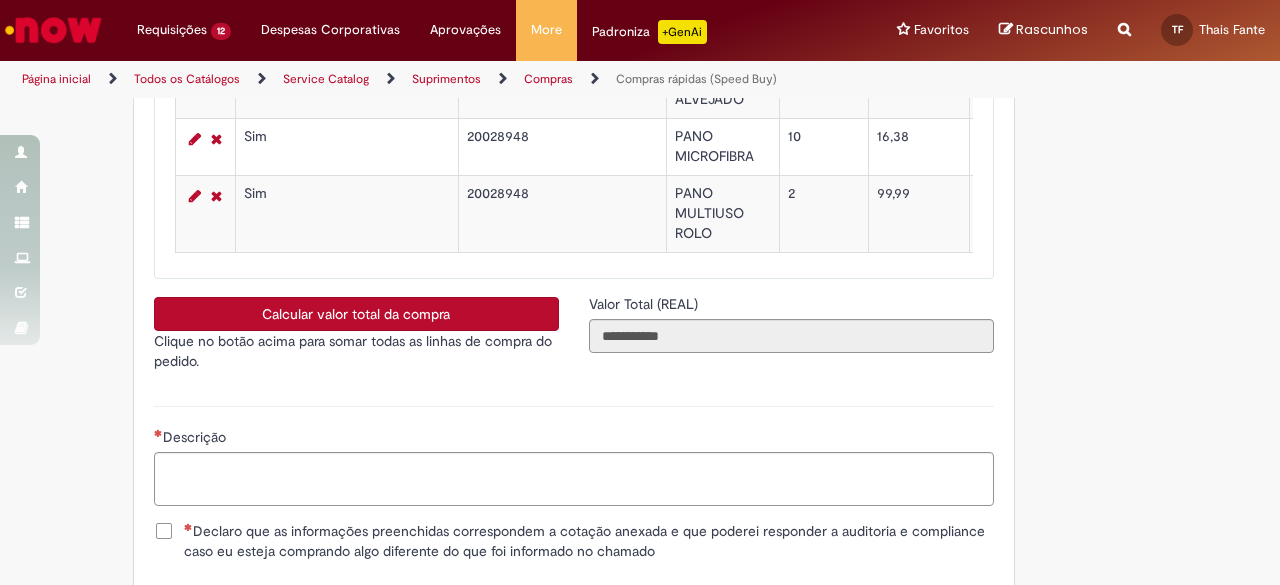 scroll, scrollTop: 3800, scrollLeft: 0, axis: vertical 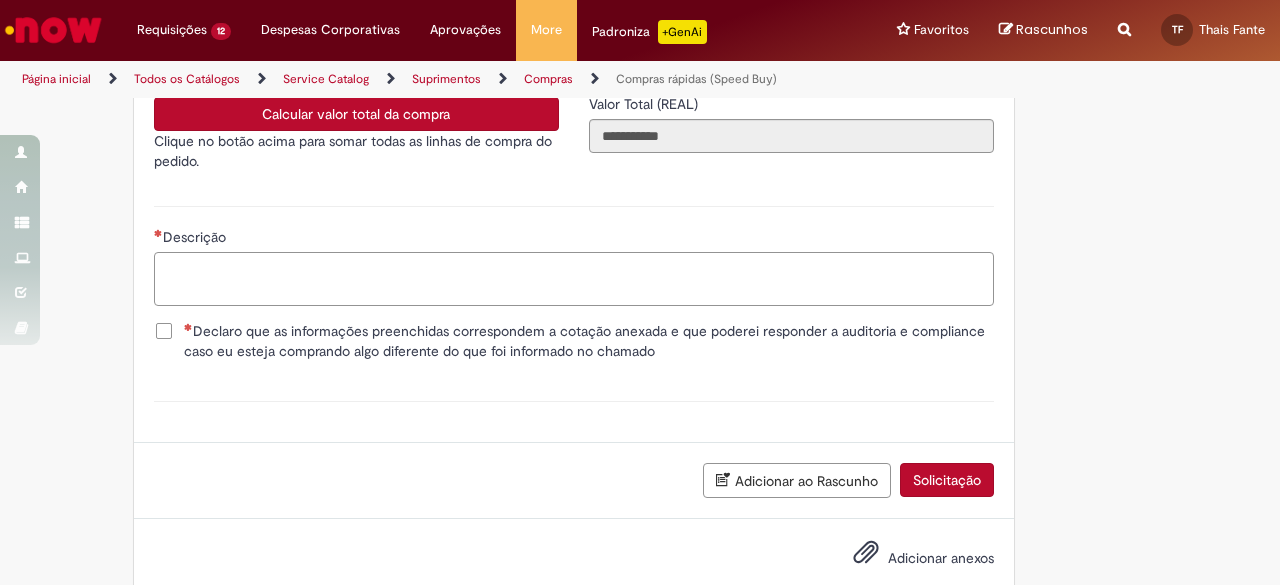 click on "Descrição" at bounding box center (574, 278) 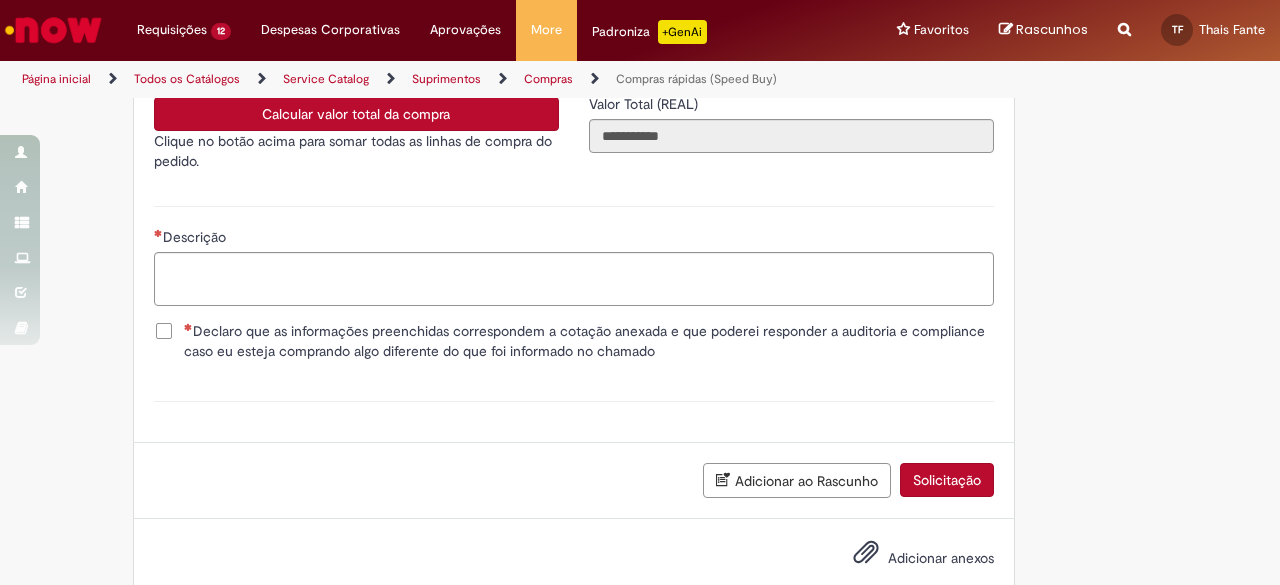 click on "Declaro que as informações preenchidas correspondem a cotação anexada e que poderei responder a auditoria e compliance caso eu esteja comprando algo diferente do que foi informado no chamado" at bounding box center (589, 341) 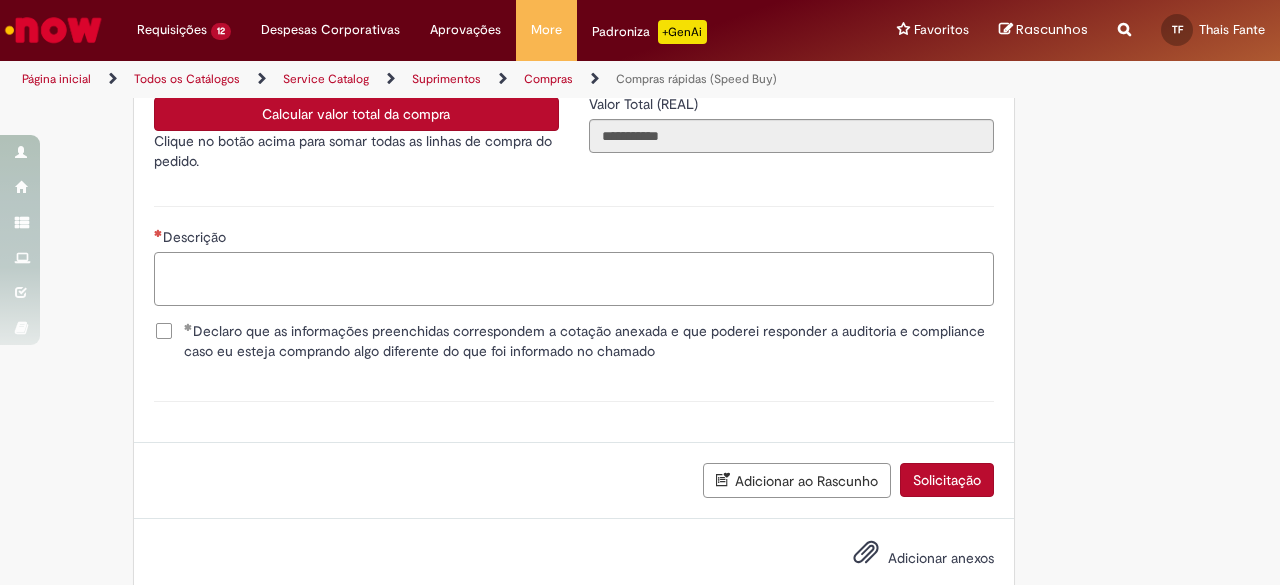 click on "Descrição" at bounding box center [574, 278] 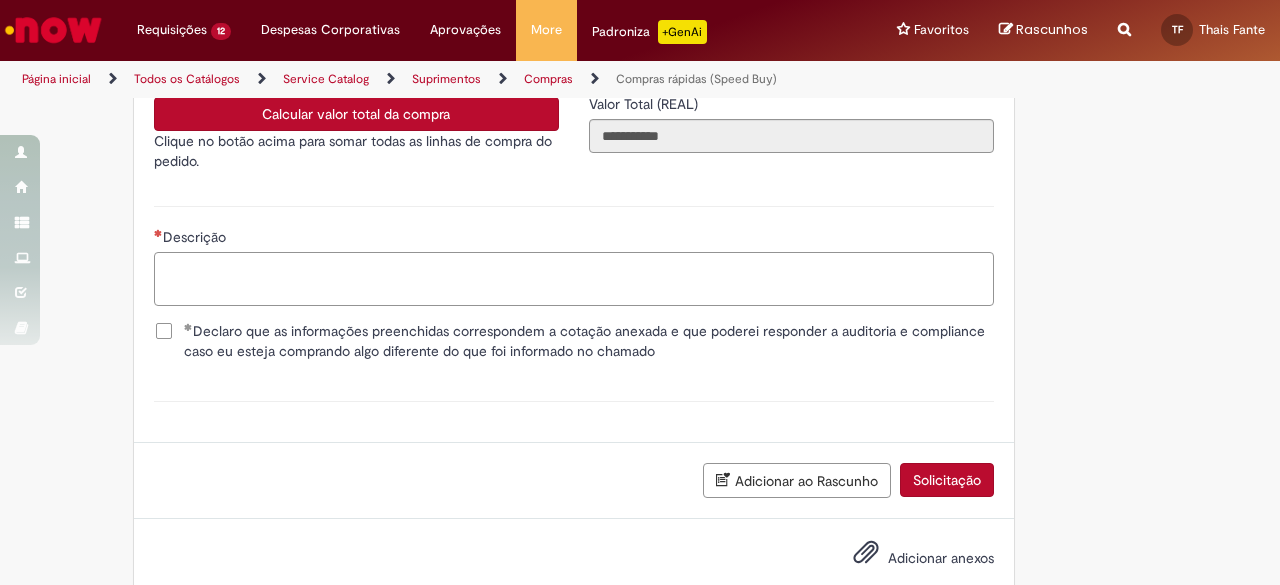 click on "Descrição" at bounding box center (574, 278) 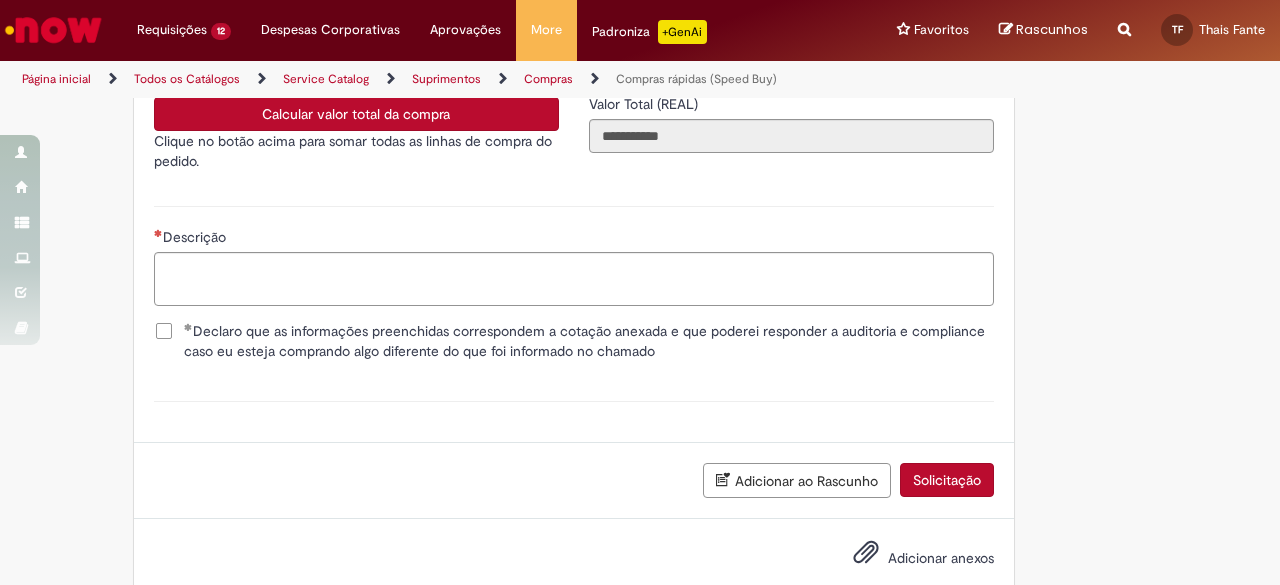 click on "Descrição" at bounding box center (574, 253) 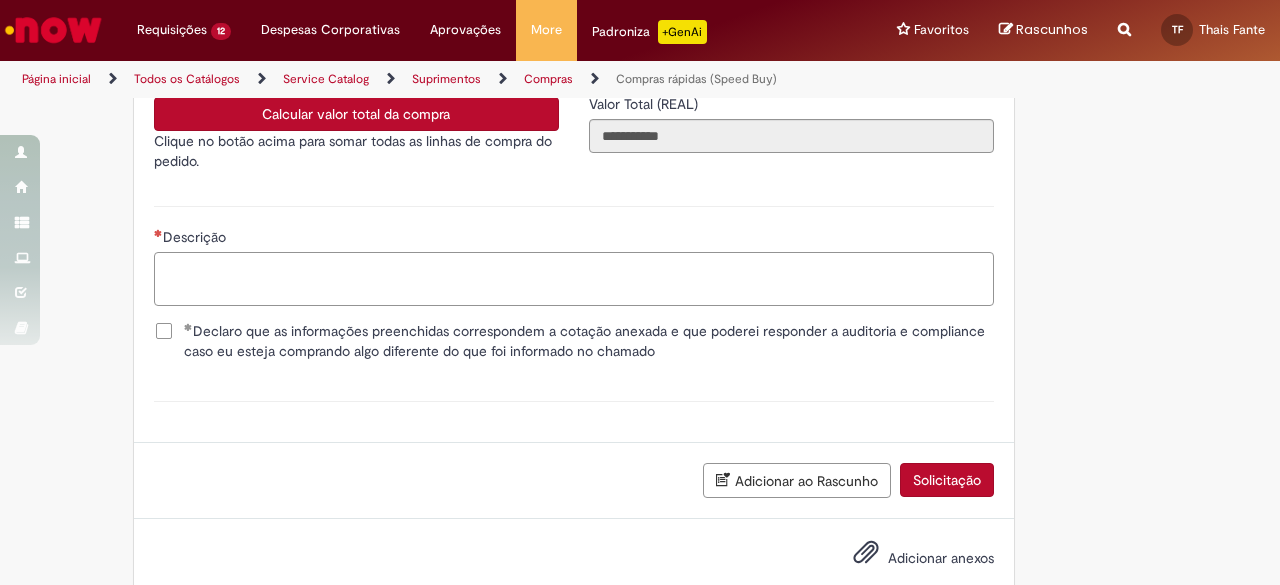 click on "Descrição" at bounding box center (574, 278) 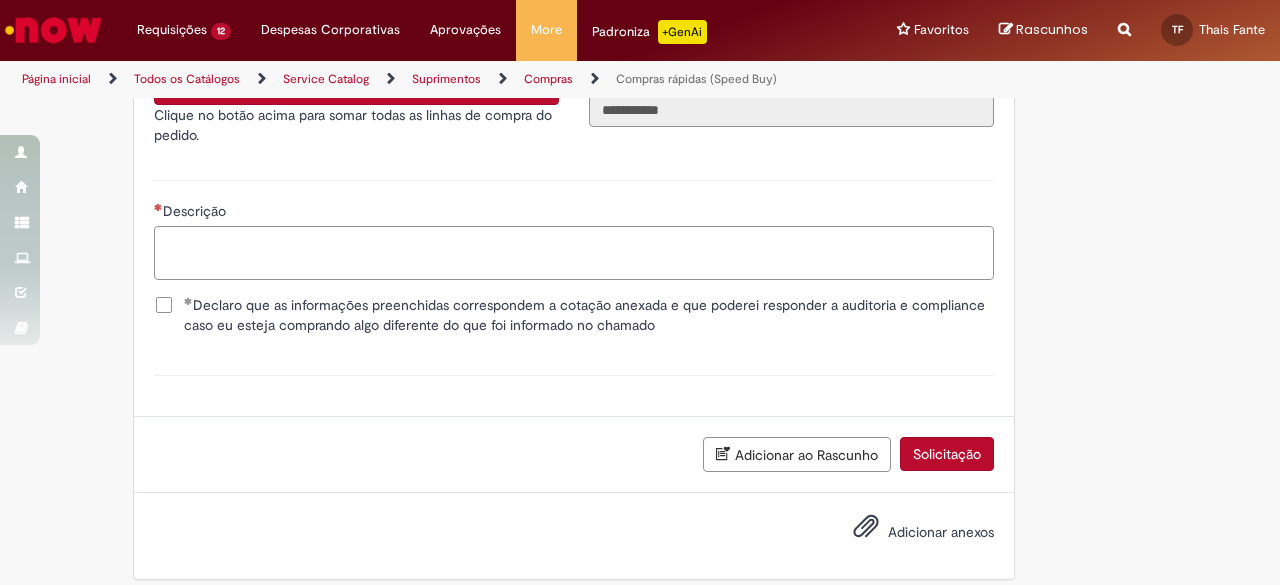 scroll, scrollTop: 3856, scrollLeft: 0, axis: vertical 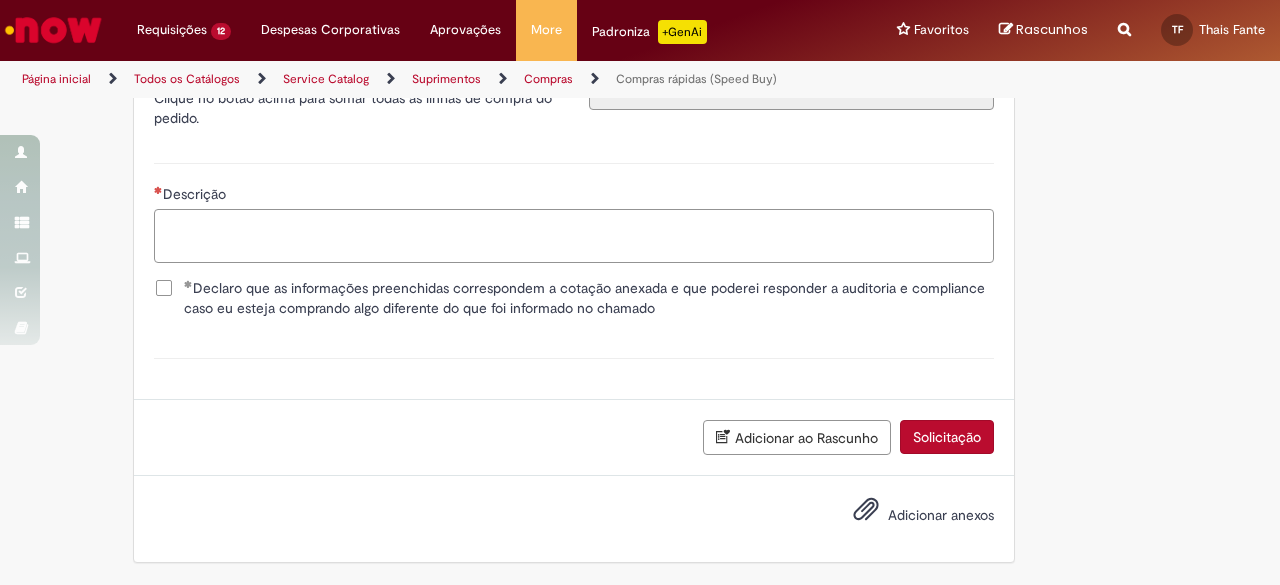 click on "Descrição" at bounding box center [574, 235] 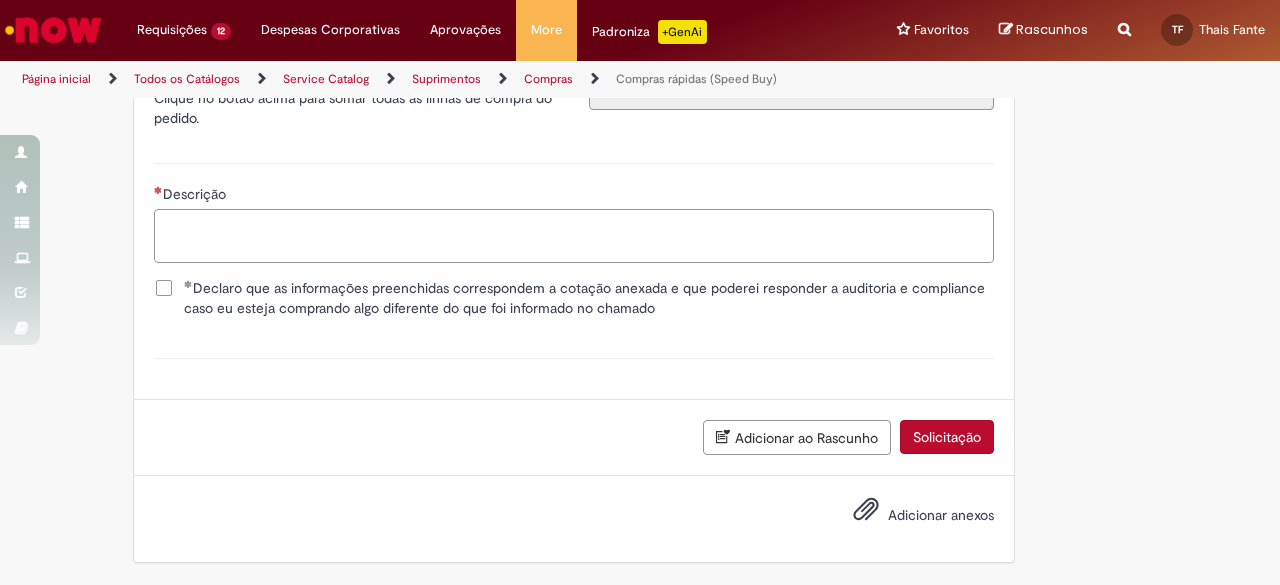 click on "Descrição" at bounding box center [574, 235] 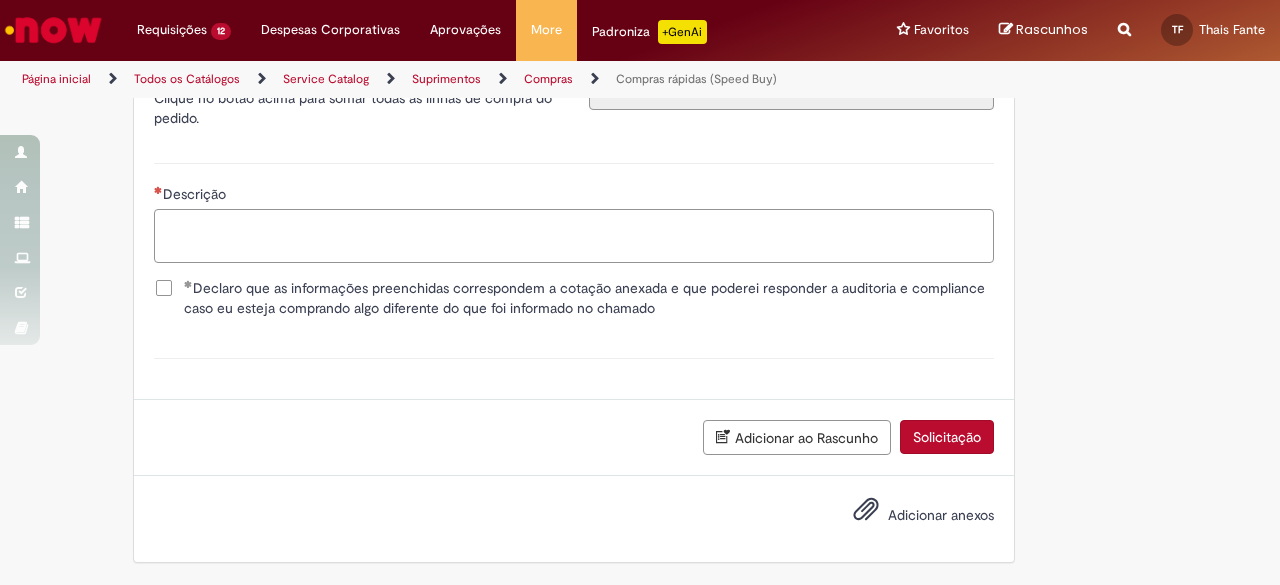 click on "Descrição" at bounding box center (574, 235) 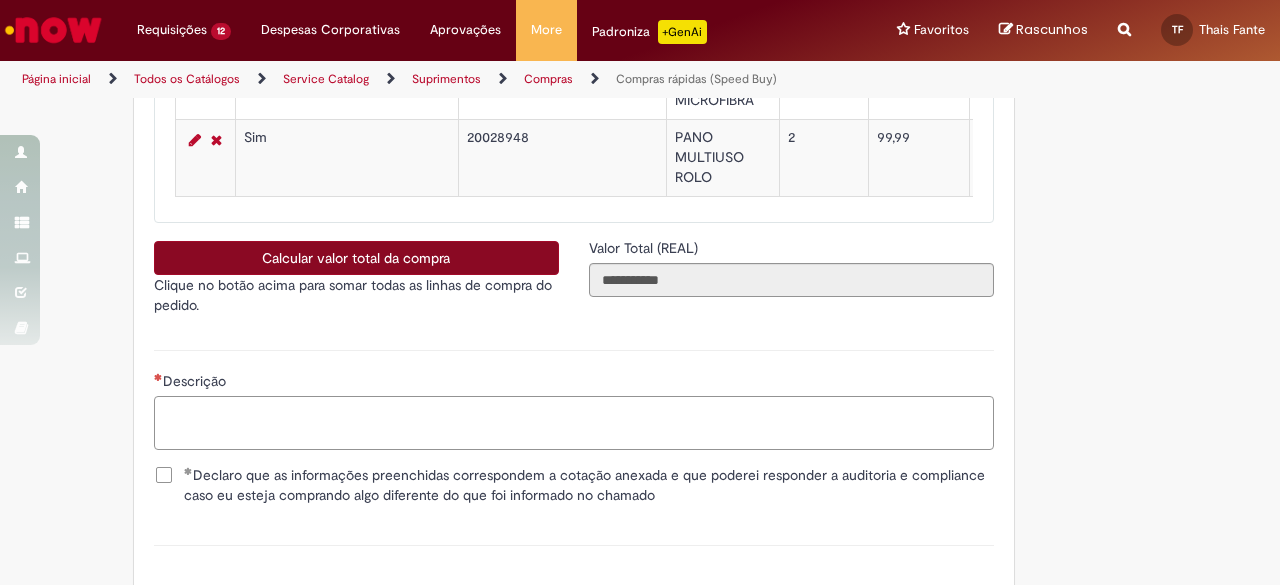 scroll, scrollTop: 3856, scrollLeft: 0, axis: vertical 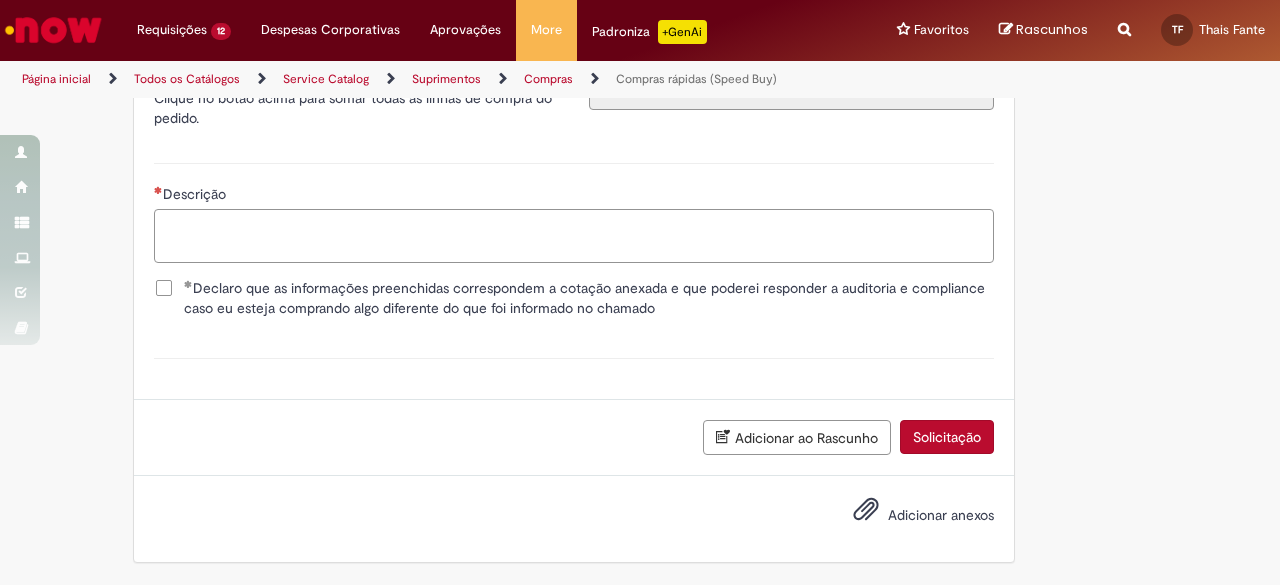 click on "Descrição" at bounding box center (574, 235) 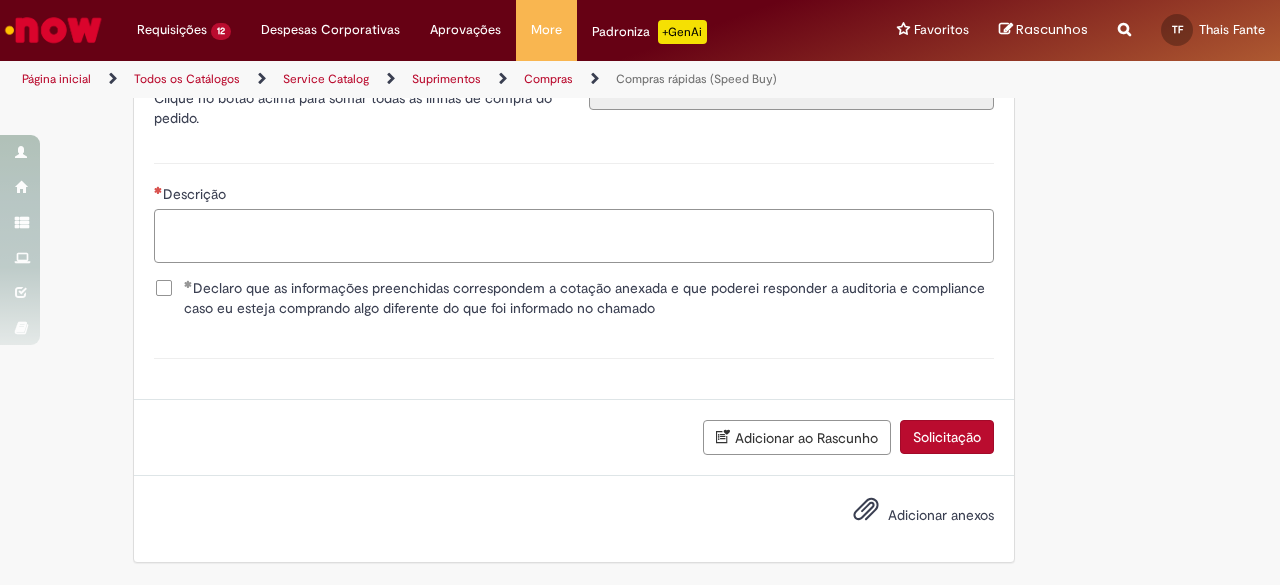 click on "Descrição" at bounding box center (574, 235) 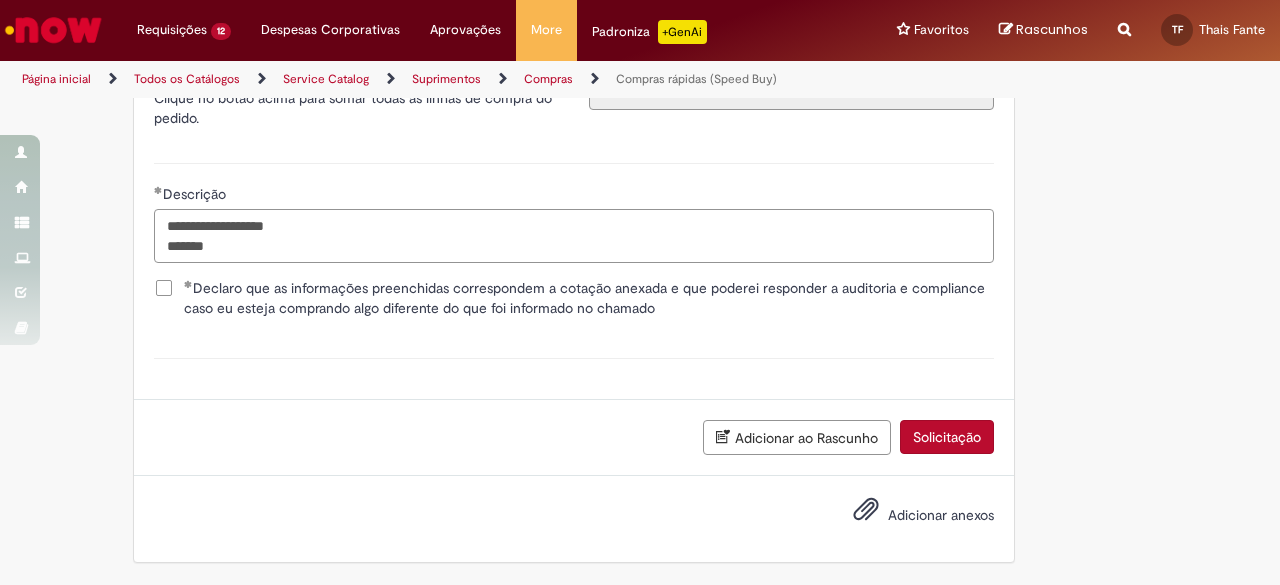 click on "**********" at bounding box center [574, 235] 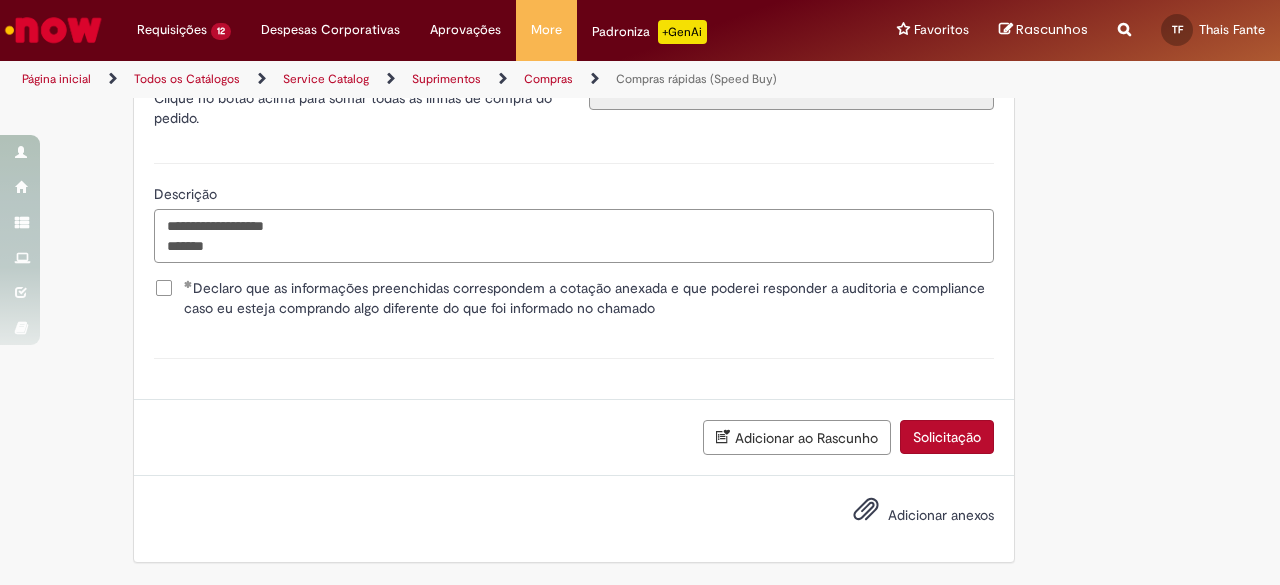 click on "**********" at bounding box center [574, 235] 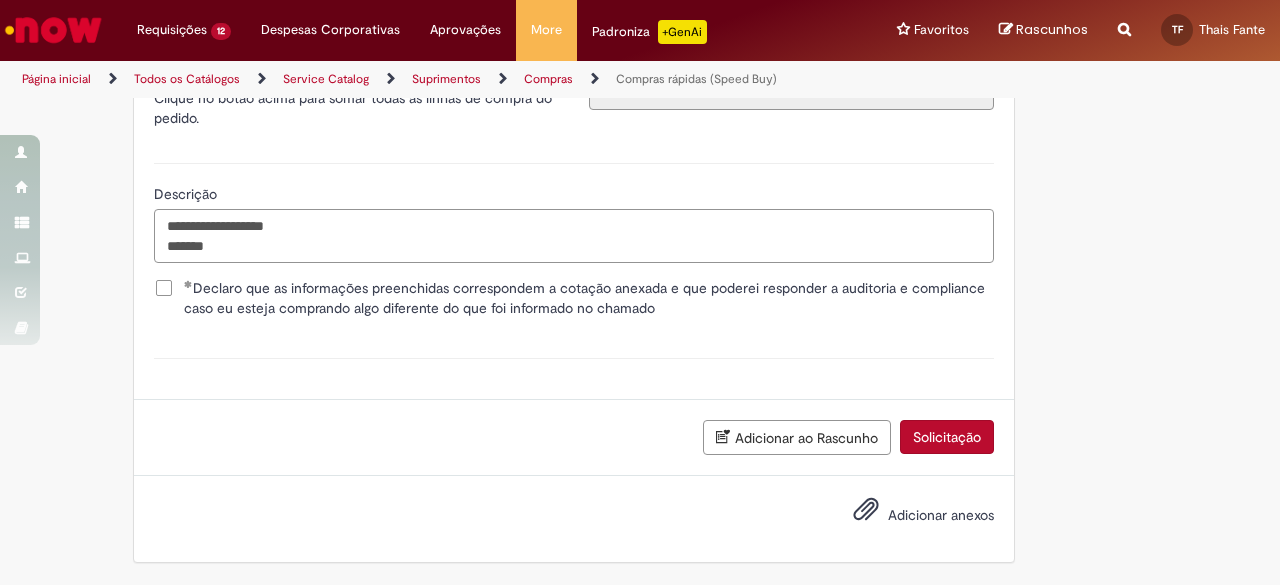 click on "**********" at bounding box center (574, 235) 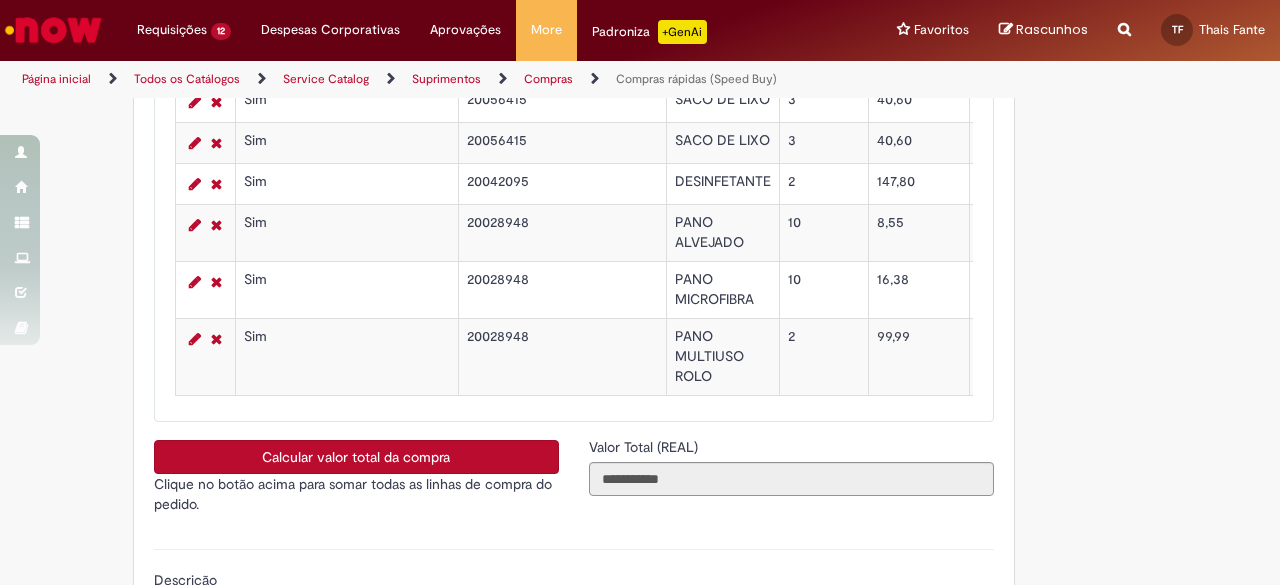 scroll, scrollTop: 3456, scrollLeft: 0, axis: vertical 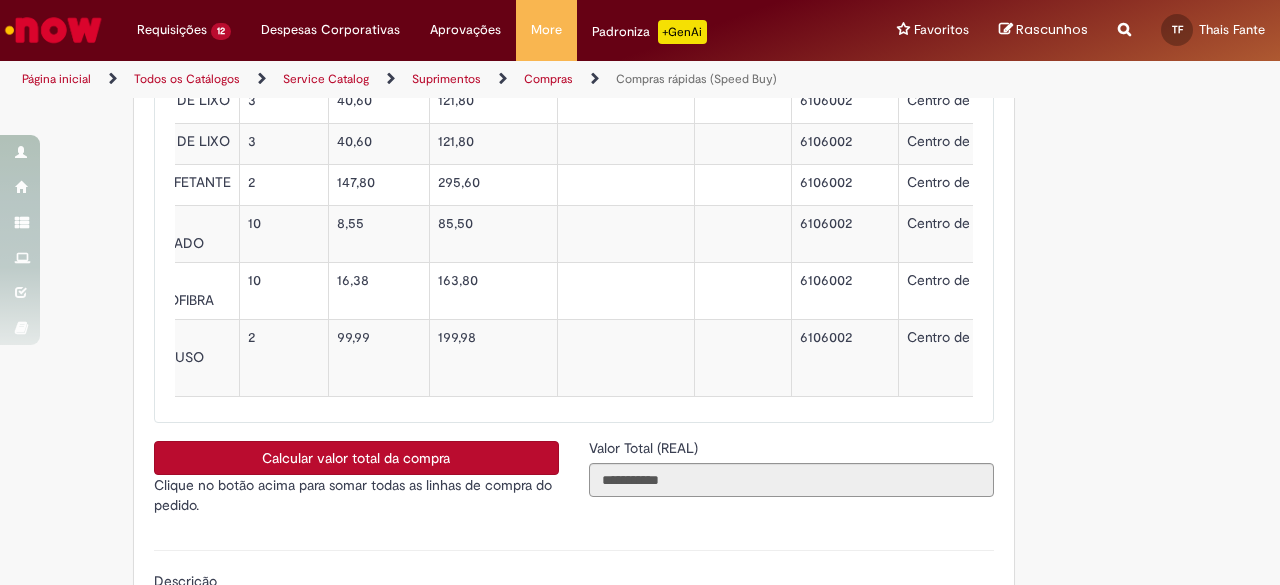 click on "6106002" at bounding box center (844, 291) 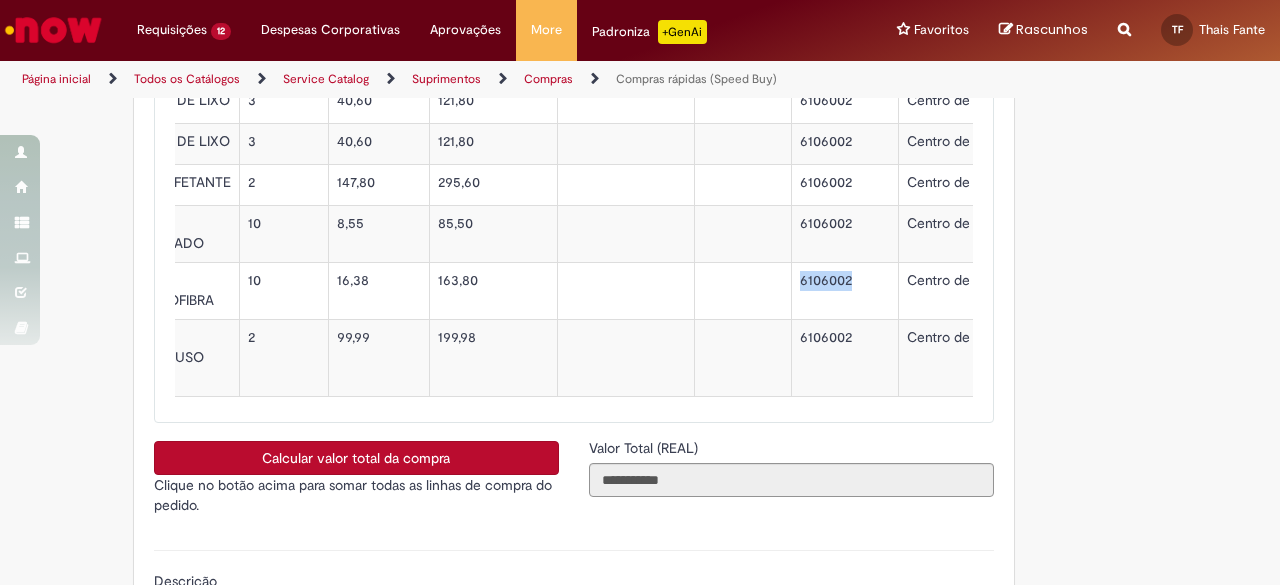 click on "6106002" at bounding box center [844, 291] 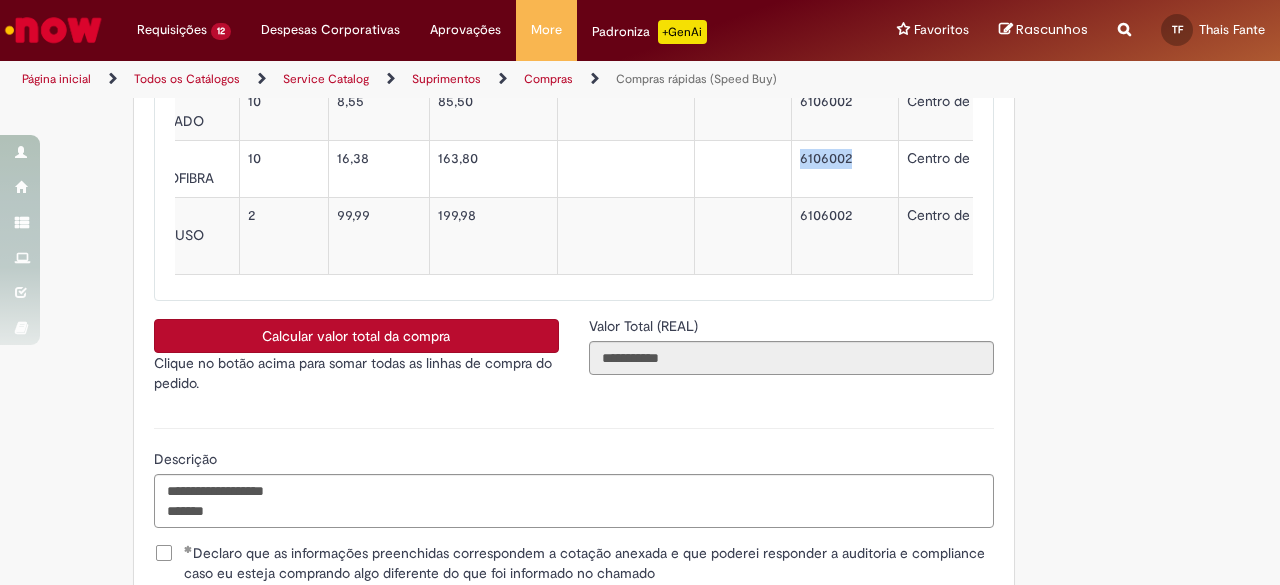 scroll, scrollTop: 3756, scrollLeft: 0, axis: vertical 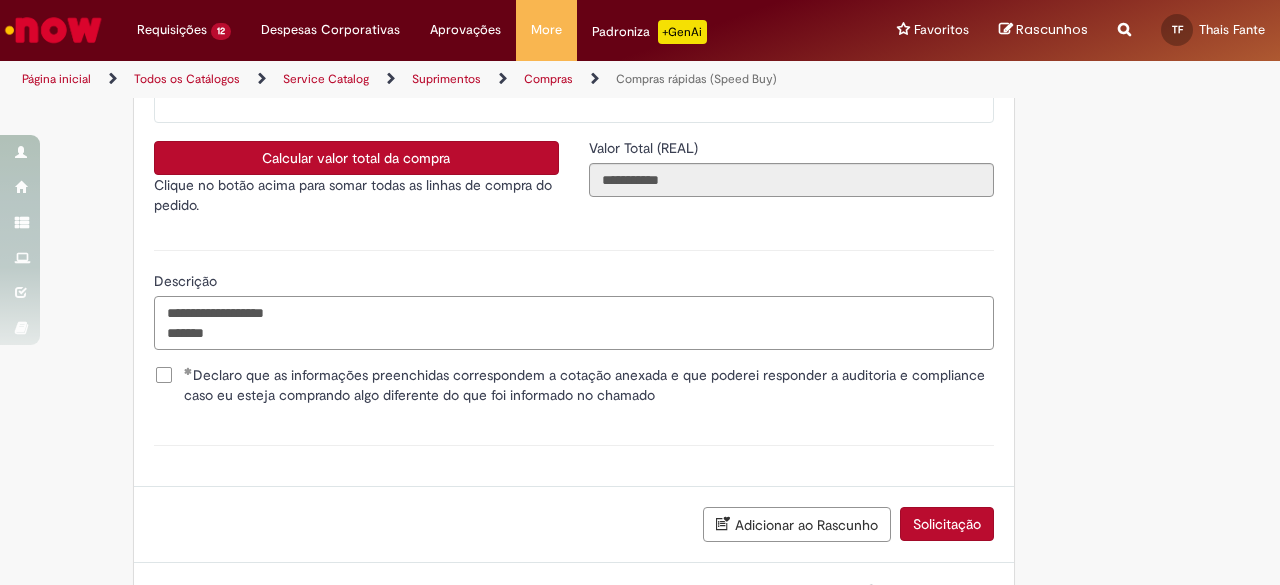 click on "**********" at bounding box center [574, 322] 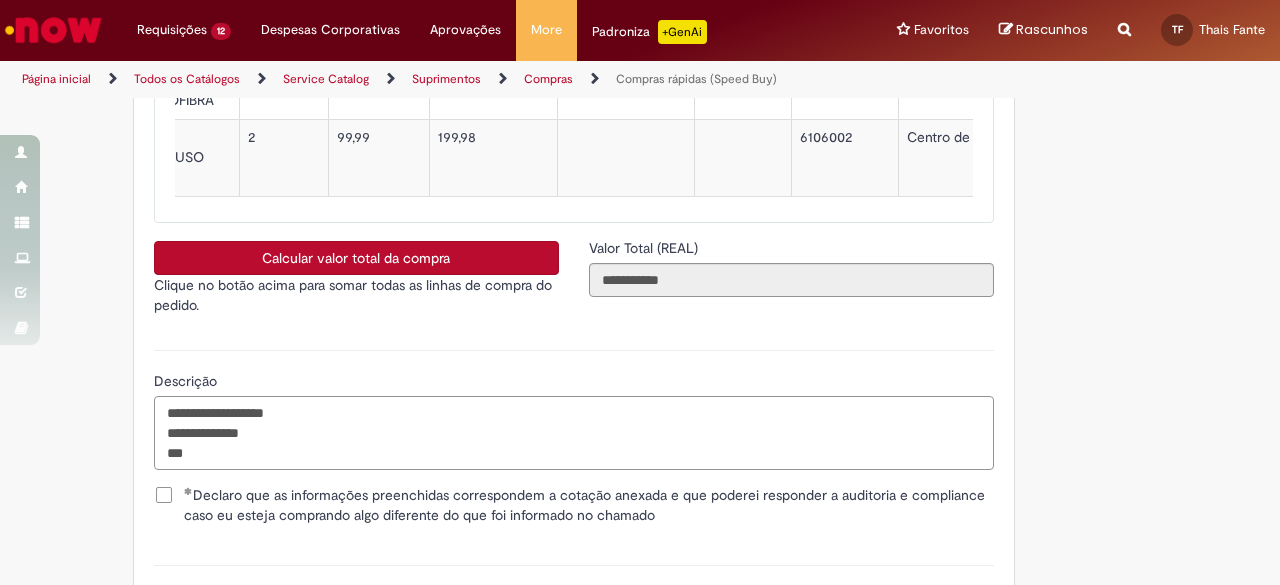 scroll, scrollTop: 3456, scrollLeft: 0, axis: vertical 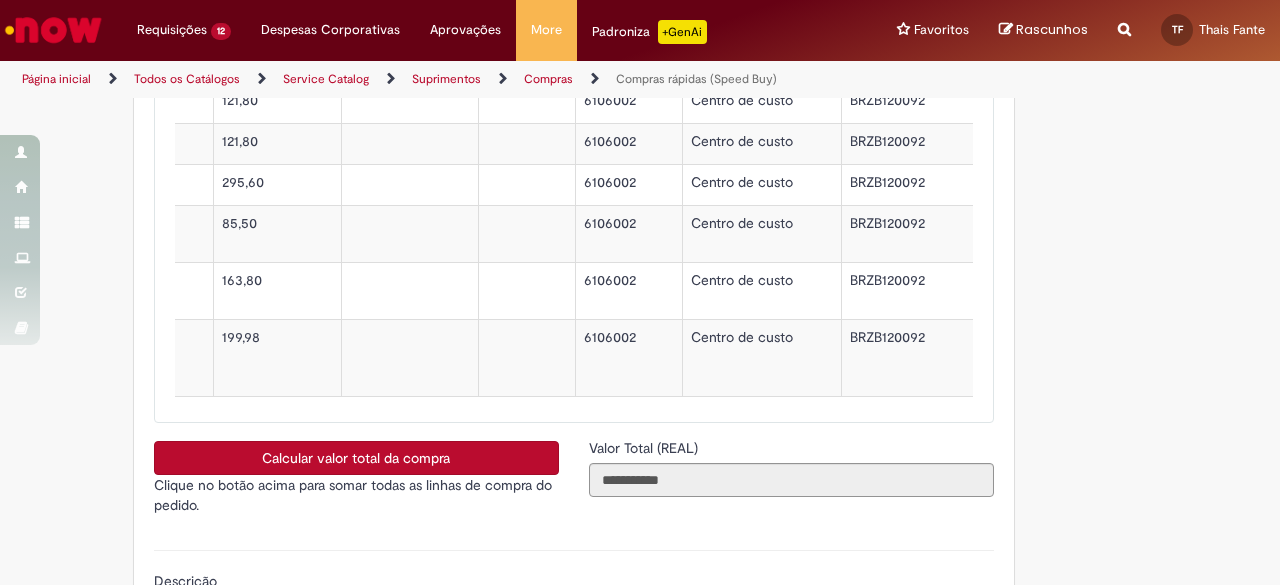 click on "BRZB120092" at bounding box center (907, 358) 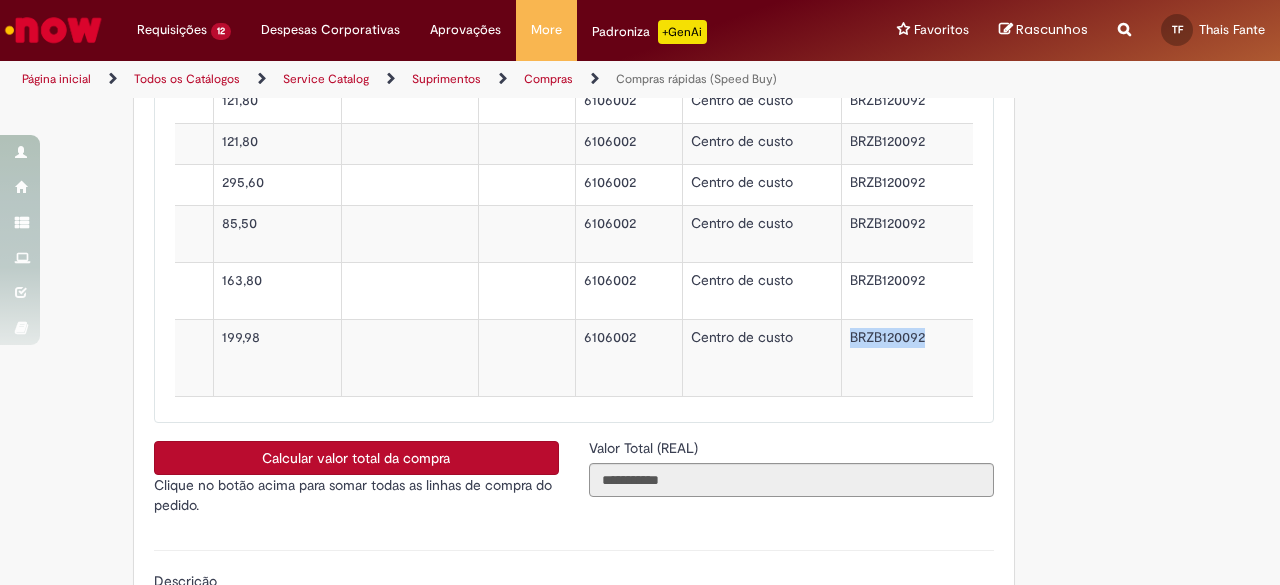 click on "BRZB120092" at bounding box center [907, 358] 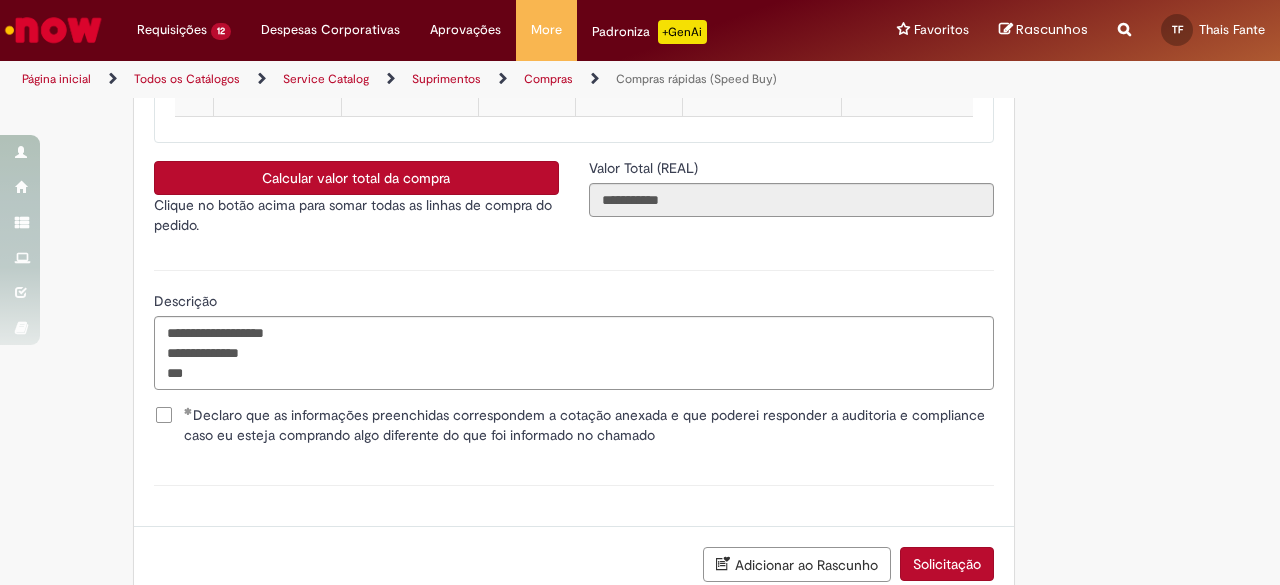scroll, scrollTop: 3756, scrollLeft: 0, axis: vertical 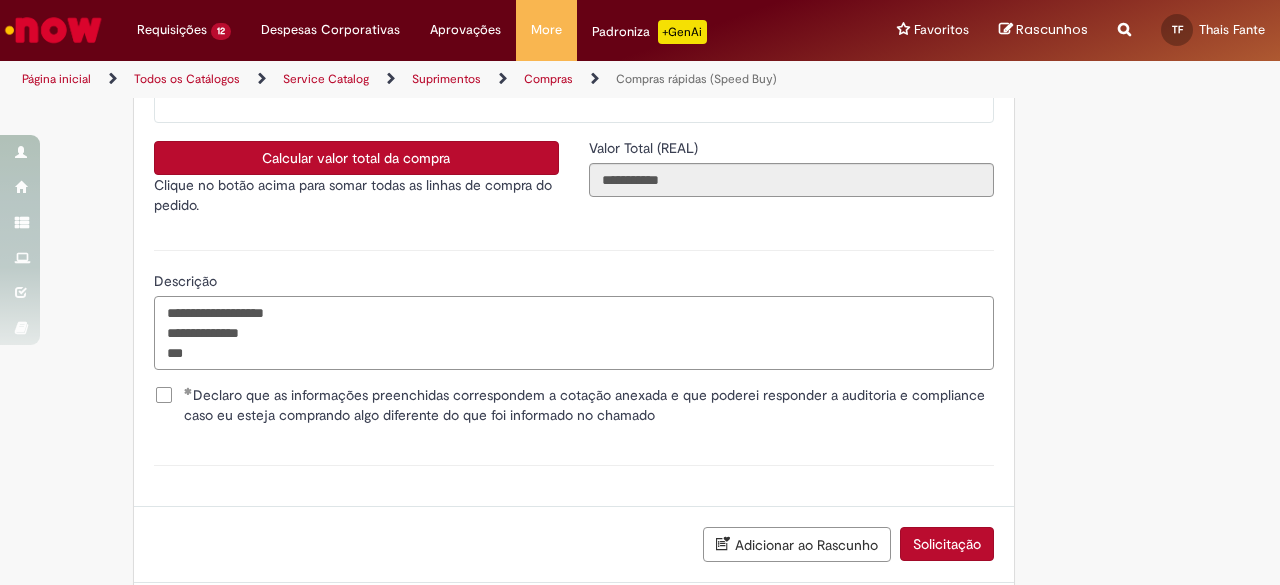 click on "**********" at bounding box center [574, 332] 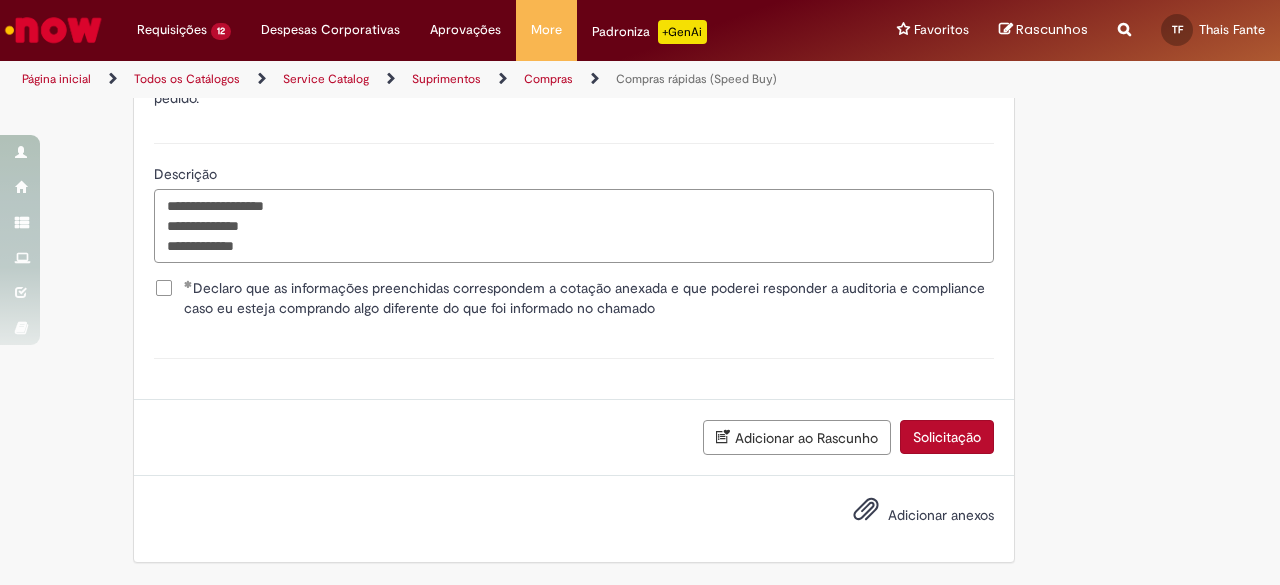 scroll, scrollTop: 3876, scrollLeft: 0, axis: vertical 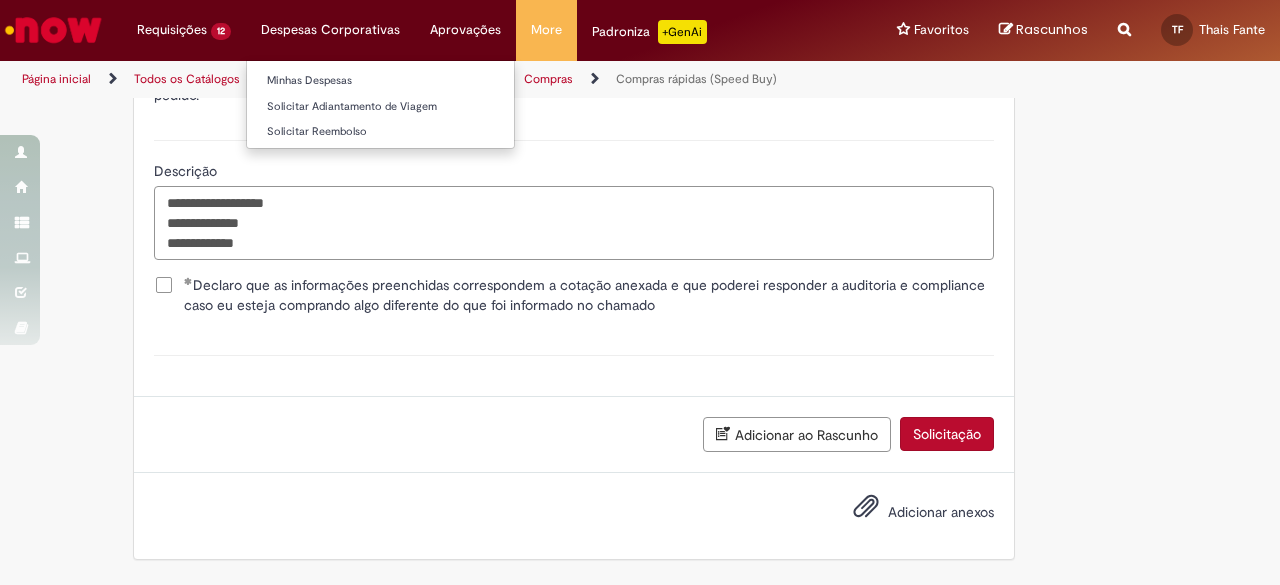 type on "**********" 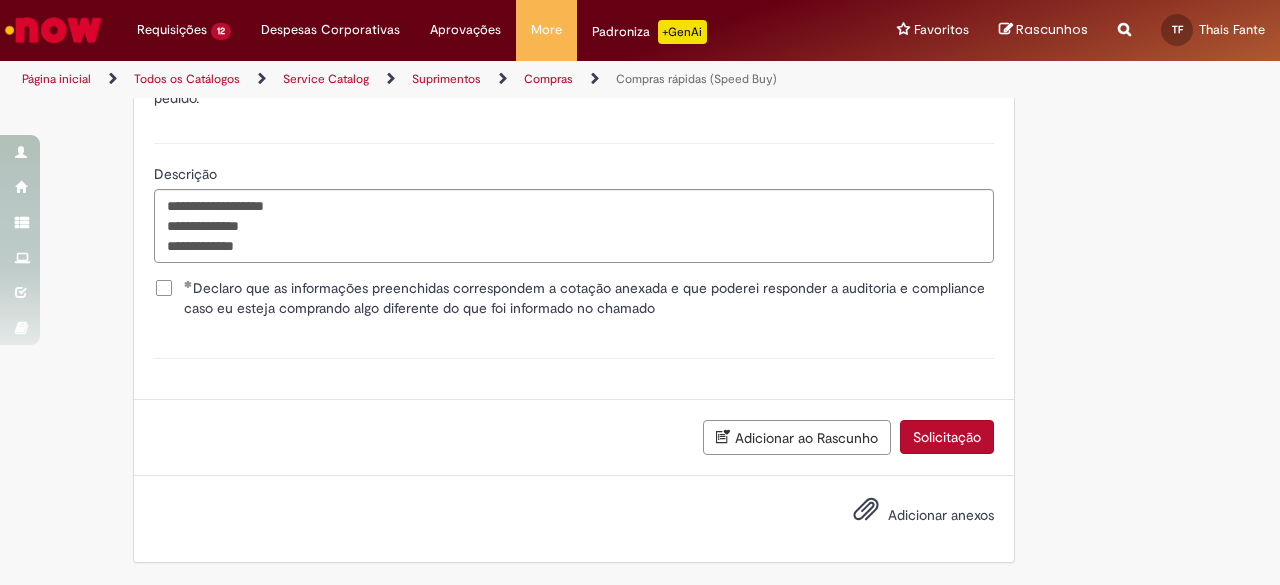 click on "Adicionar anexos" at bounding box center [941, 515] 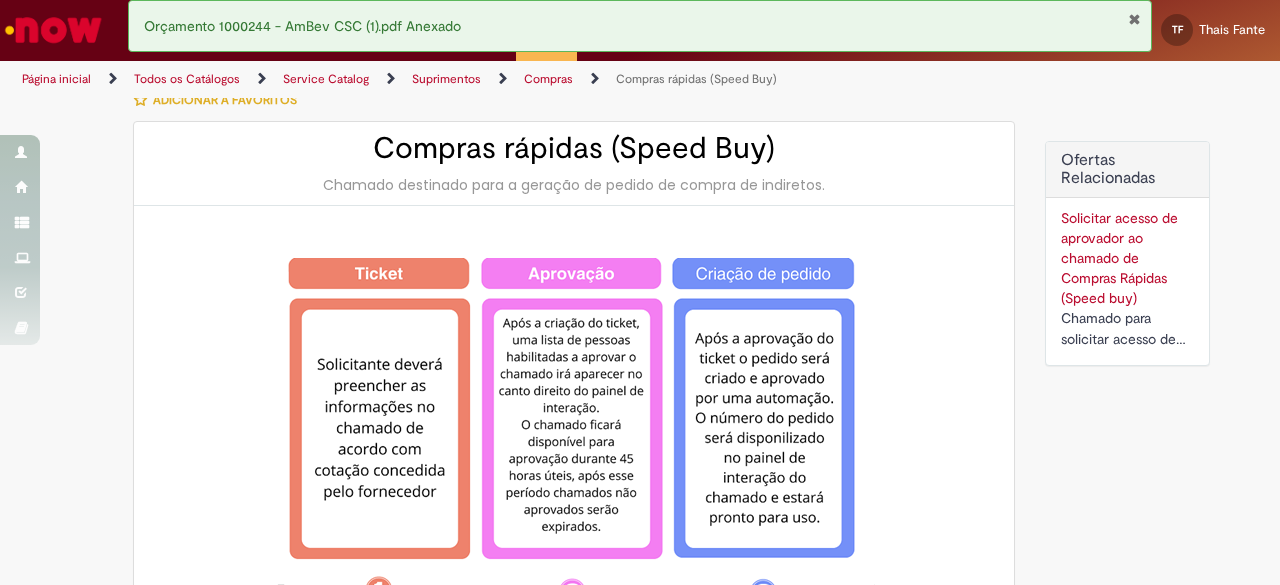 scroll, scrollTop: 0, scrollLeft: 0, axis: both 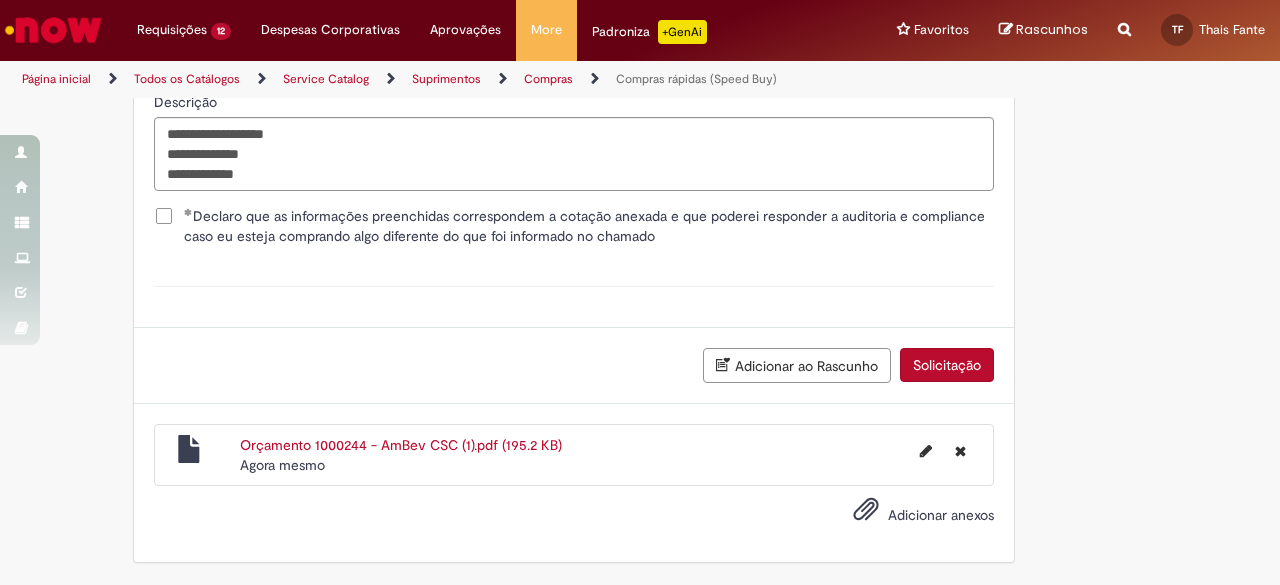 click on "Solicitação" at bounding box center (947, 365) 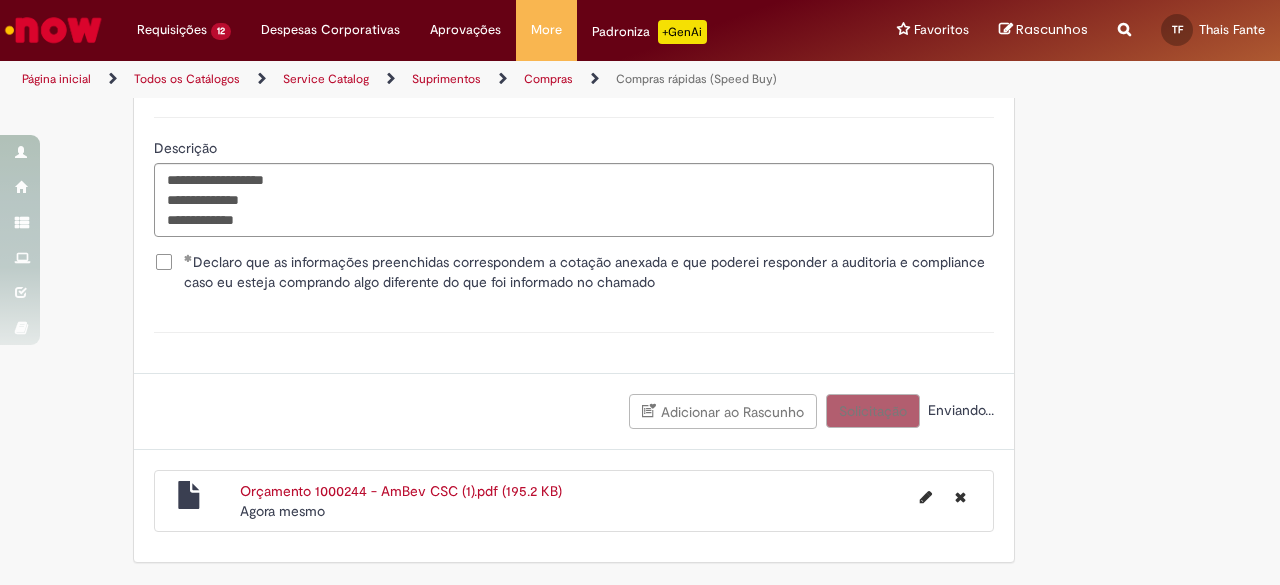 scroll, scrollTop: 2882, scrollLeft: 0, axis: vertical 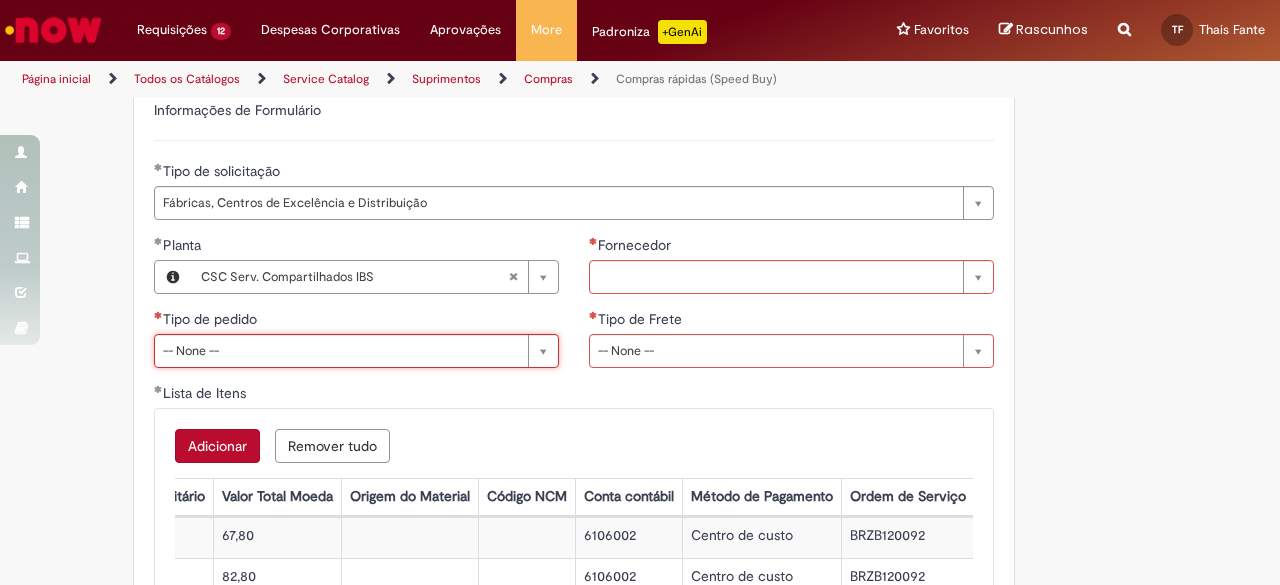 drag, startPoint x: 536, startPoint y: 419, endPoint x: 510, endPoint y: 399, distance: 32.80244 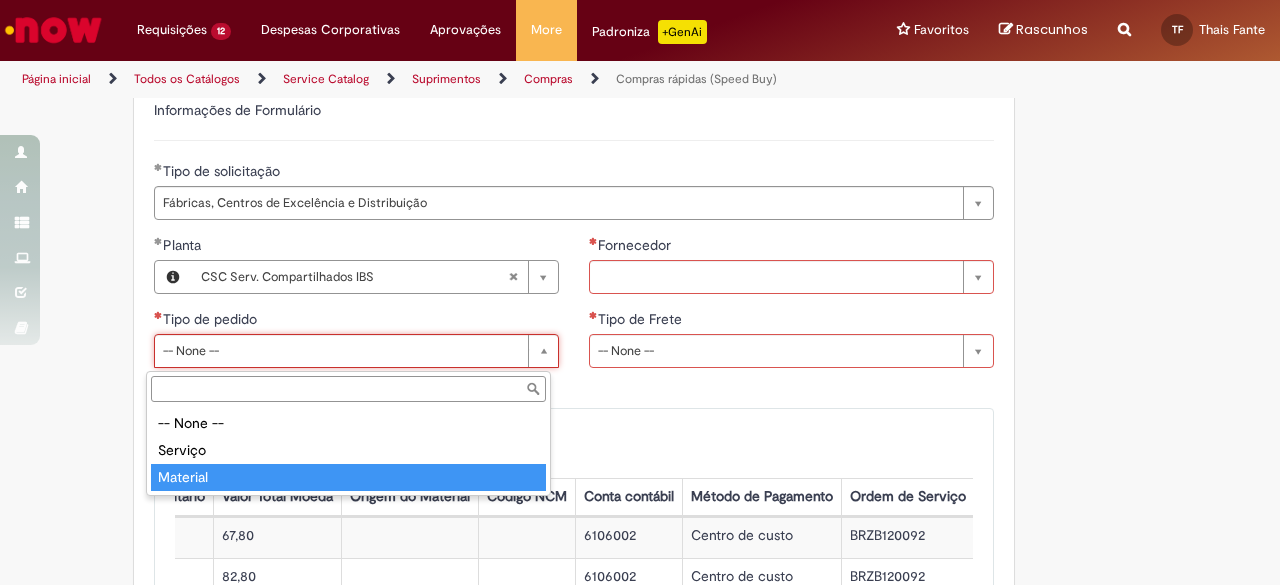 type on "********" 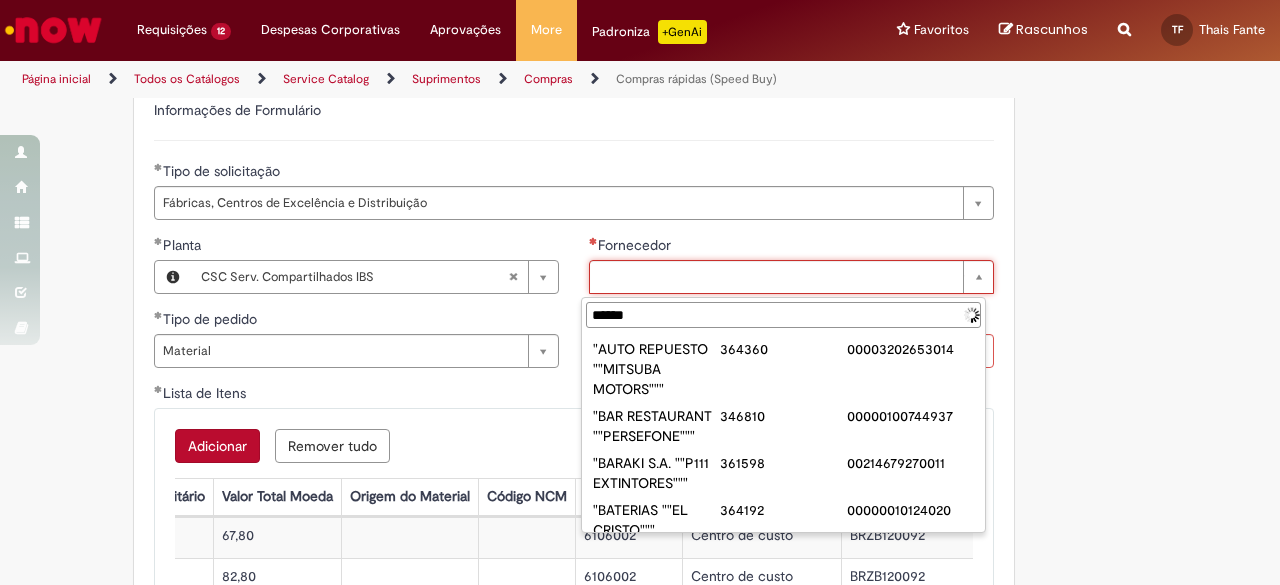 type on "*******" 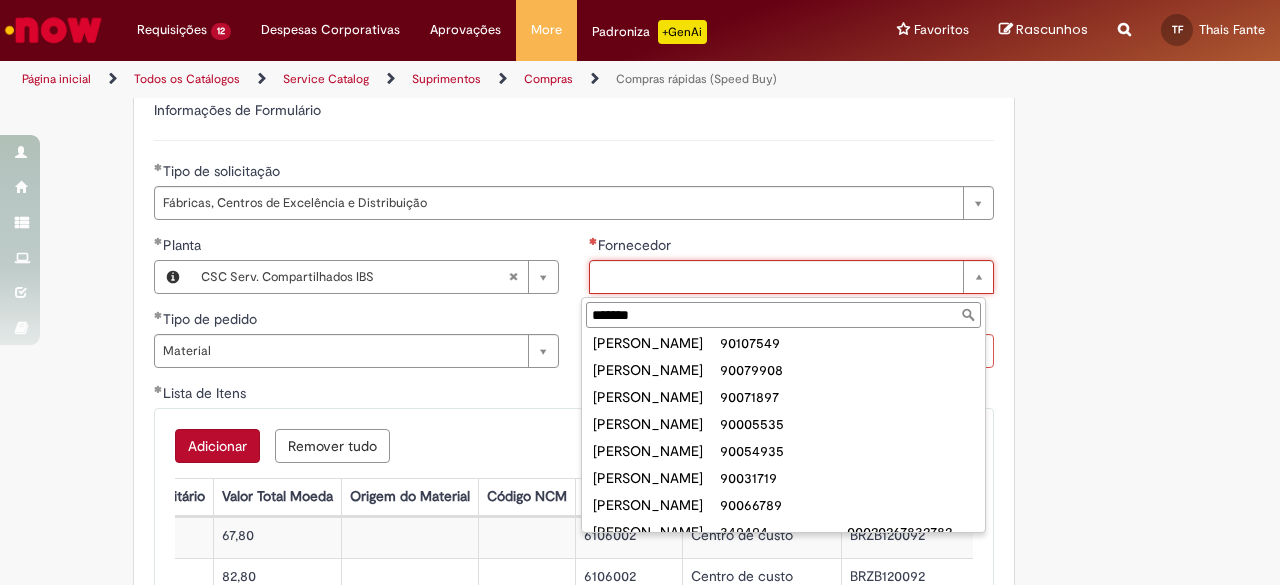 scroll, scrollTop: 682, scrollLeft: 0, axis: vertical 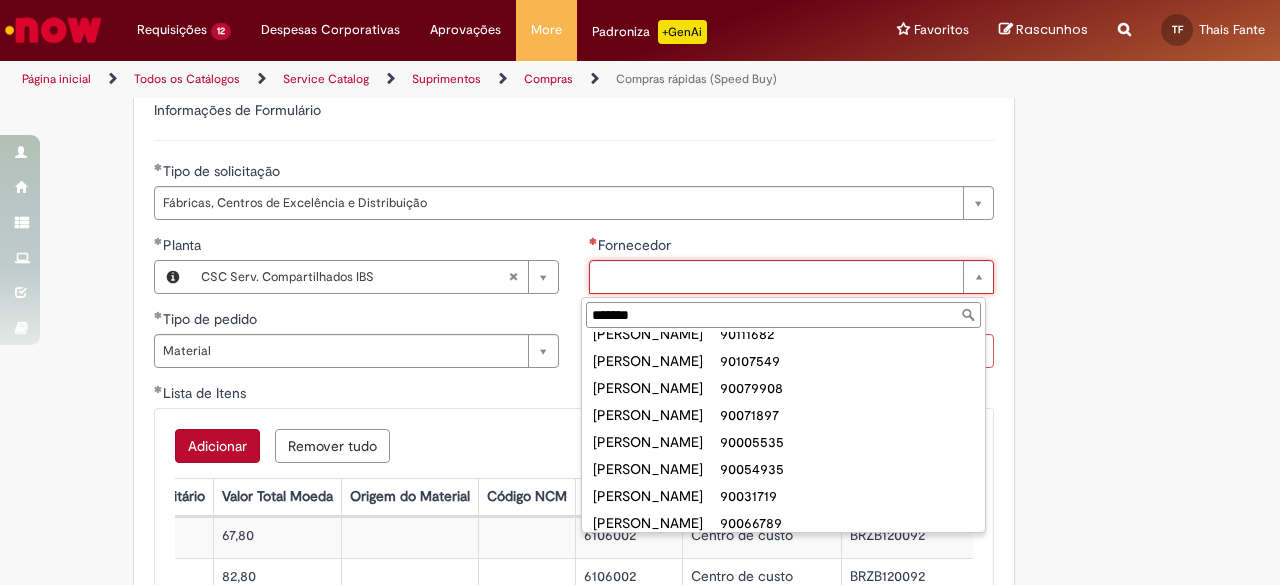 drag, startPoint x: 691, startPoint y: 306, endPoint x: 494, endPoint y: 309, distance: 197.02284 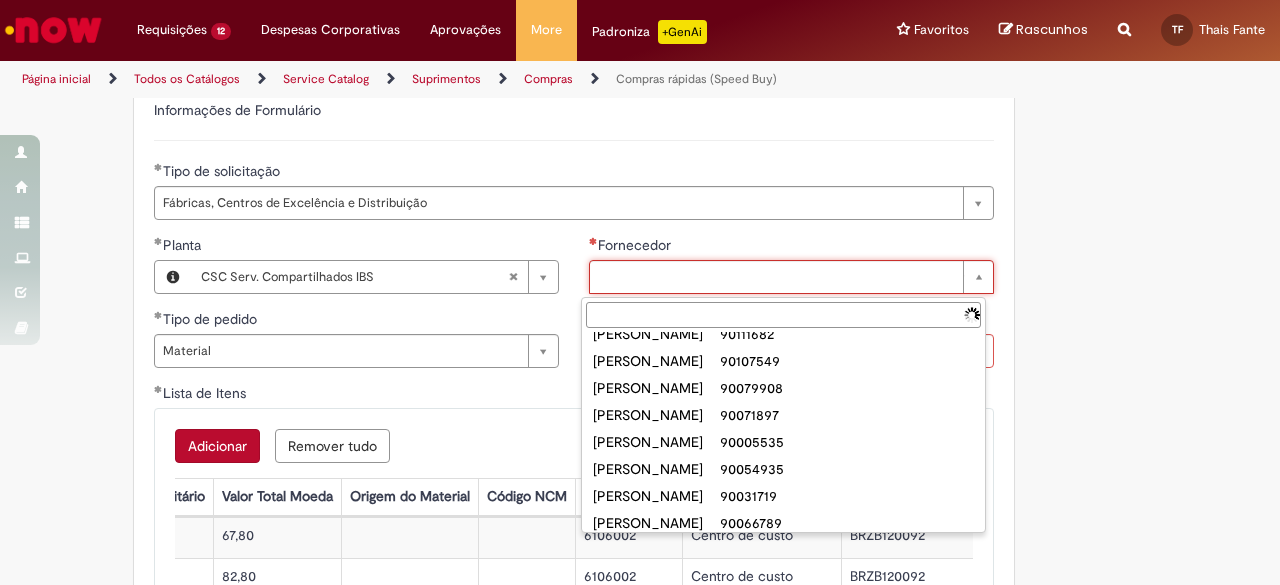 scroll, scrollTop: 0, scrollLeft: 0, axis: both 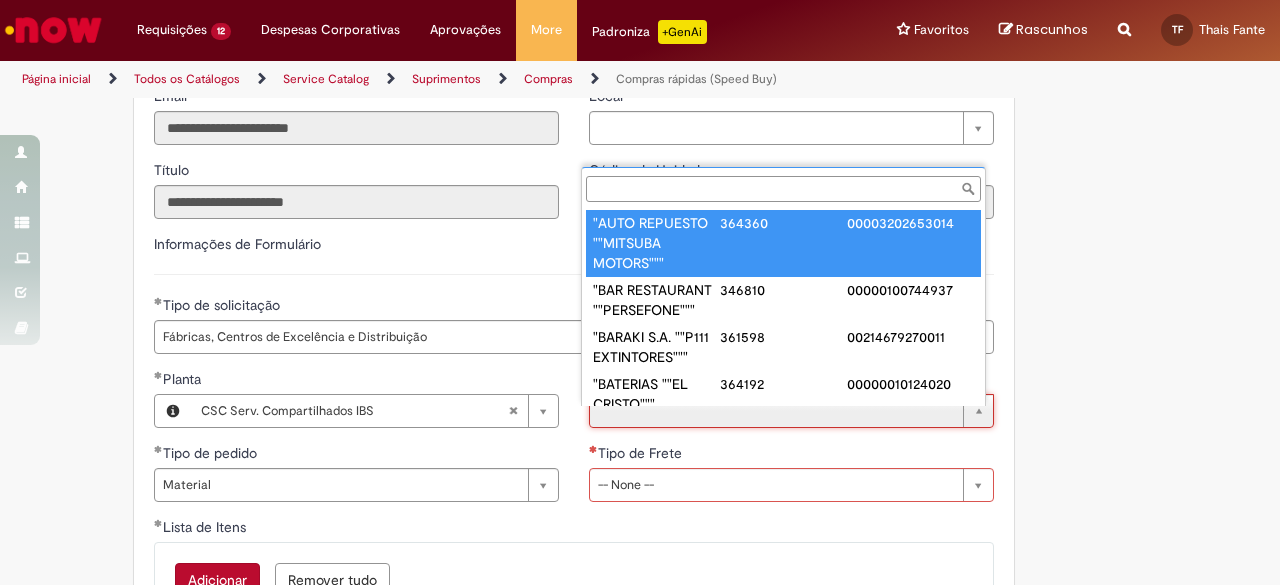 paste on "******" 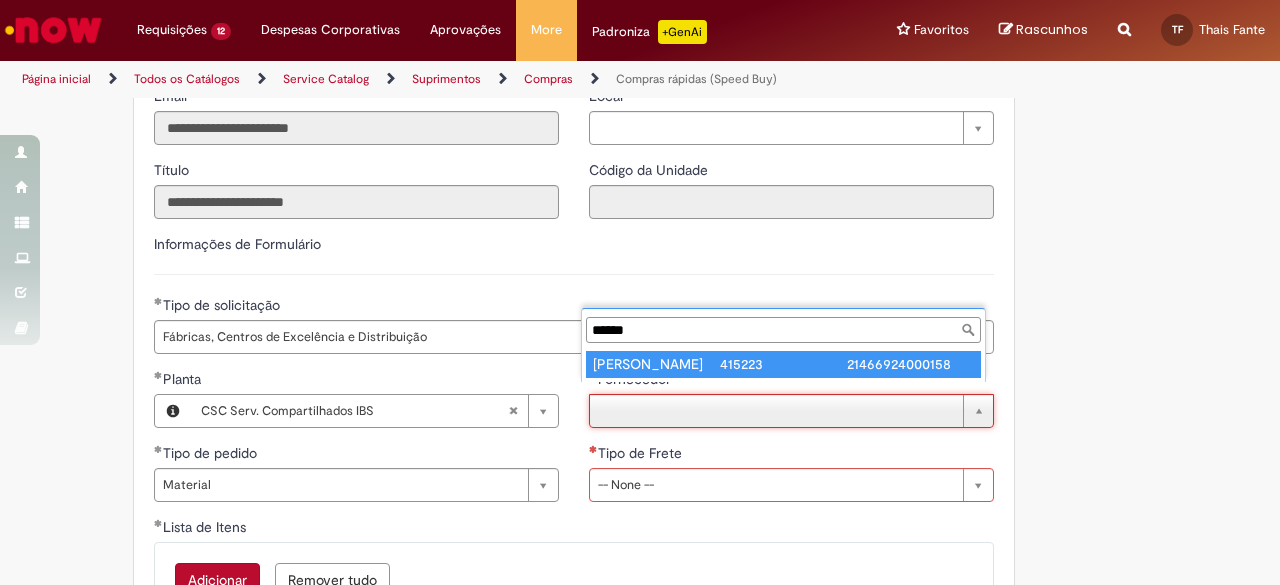 type on "******" 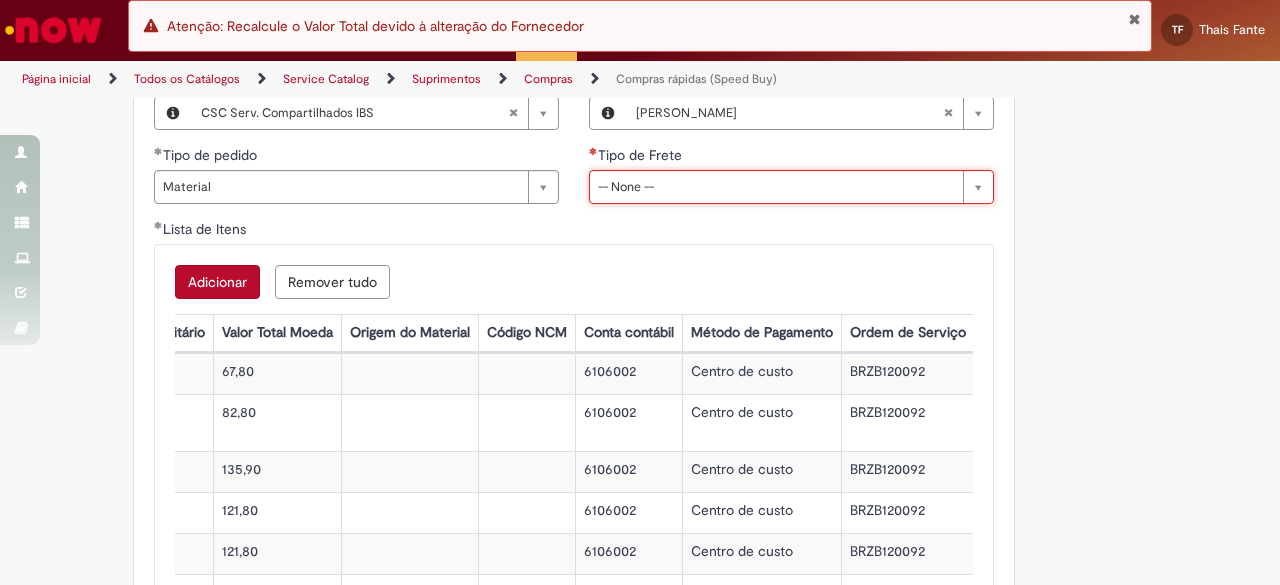 scroll, scrollTop: 3048, scrollLeft: 0, axis: vertical 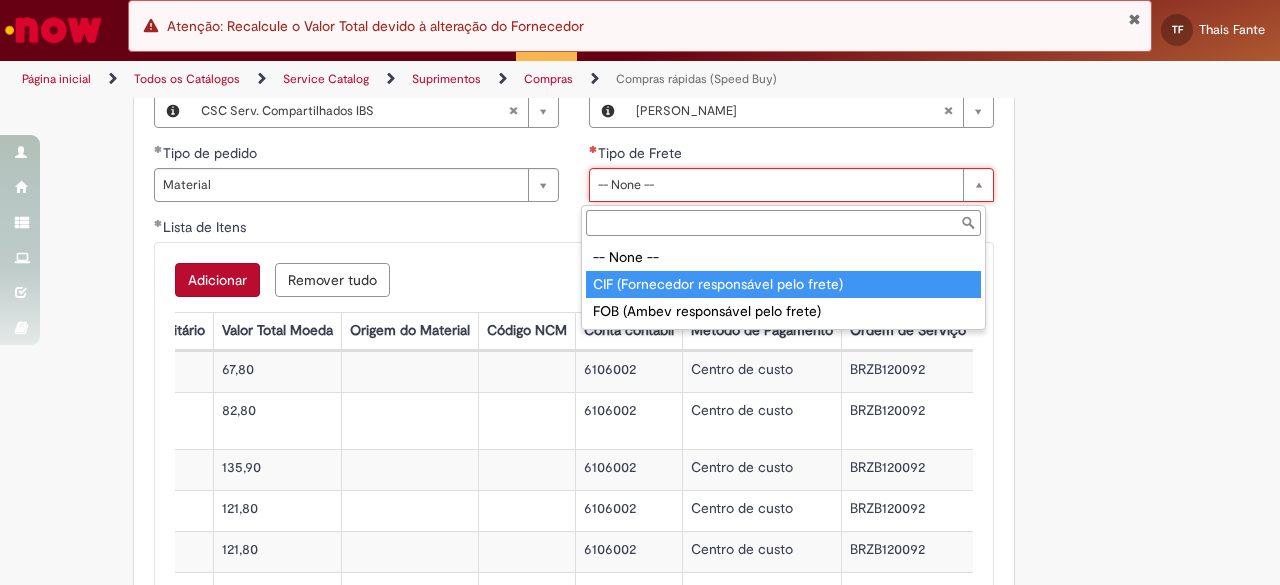 type on "**********" 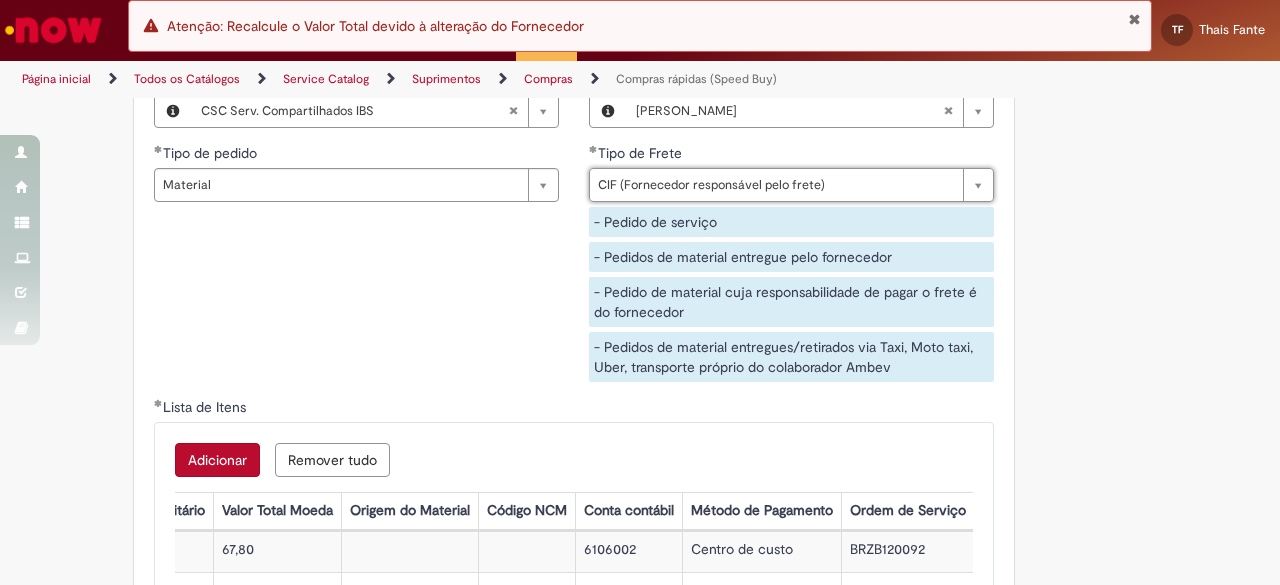 click on "Obrigatório um anexo.
Adicionar a Favoritos
Compras rápidas (Speed Buy)
Chamado destinado para a geração de pedido de compra de indiretos.
O Speed buy é a ferramenta oficial para a geração de pedidos de compra que atenda aos seguintes requisitos:
Compras de material e serviço indiretos
Compras inferiores a R$13.000 *
Compras com fornecedores nacionais
Compras de material sem contrato ativo no SAP para o centro solicitado
* Essa cota é referente ao tipo de solicitação padrão de Speed buy. Os chamados com cotas especiais podem possuir valores divergentes.
Regras de Utilização
No campo “Tipo de Solicitação” selecionar a opção correspondente a sua unidade de negócio.
Solicitação Padrão de Speed buy:
Fábricas, centros de Excelência e de Distribuição:  habilitado para todos usuários ambev
Ativos   de TI:" at bounding box center [640, -649] 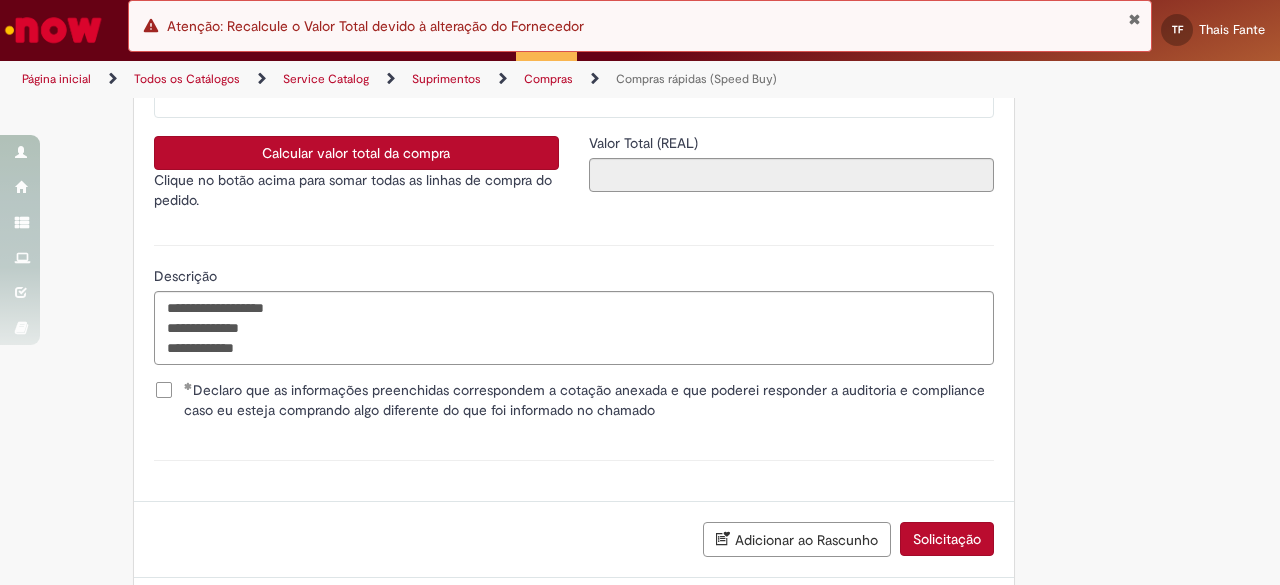 scroll, scrollTop: 3828, scrollLeft: 0, axis: vertical 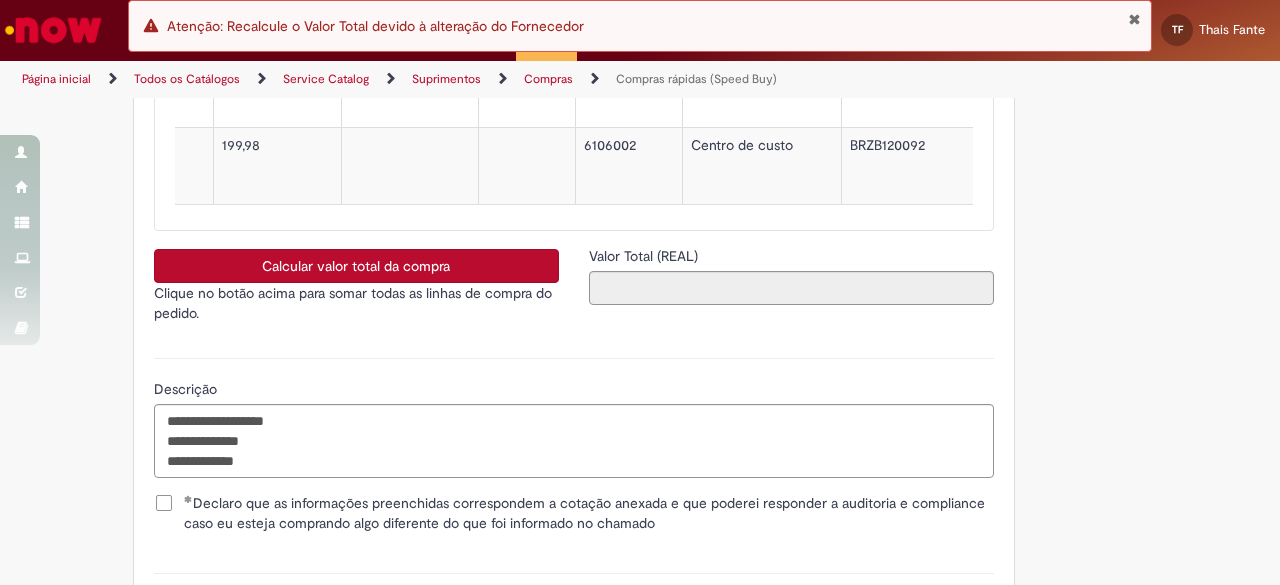 click on "Calcular valor total da compra" at bounding box center [356, 266] 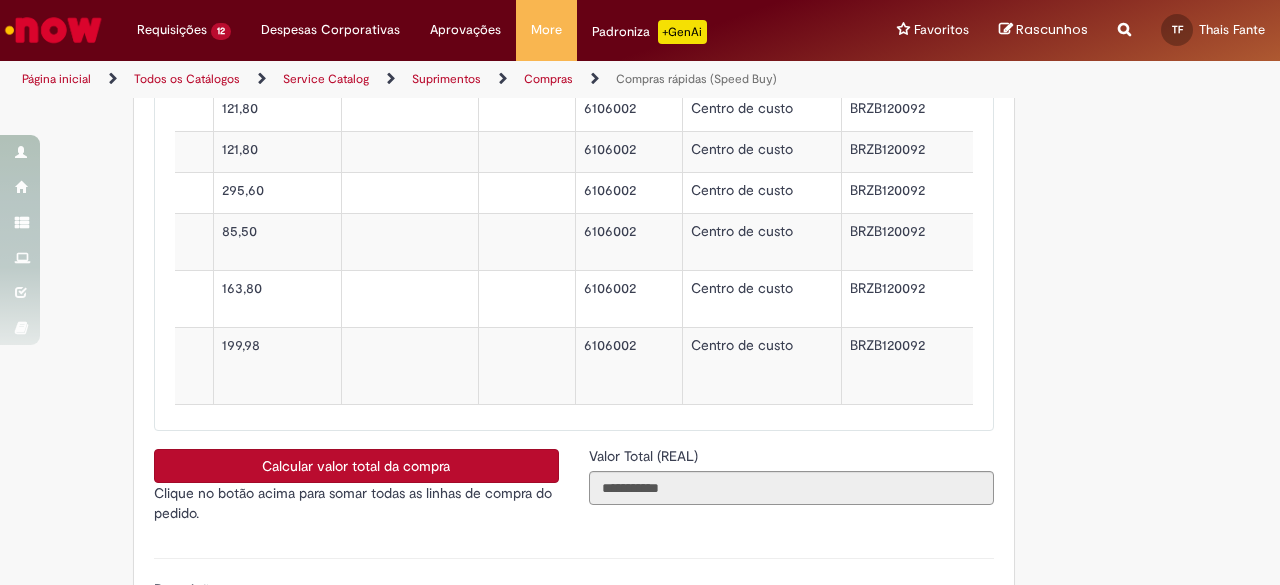 scroll, scrollTop: 3528, scrollLeft: 0, axis: vertical 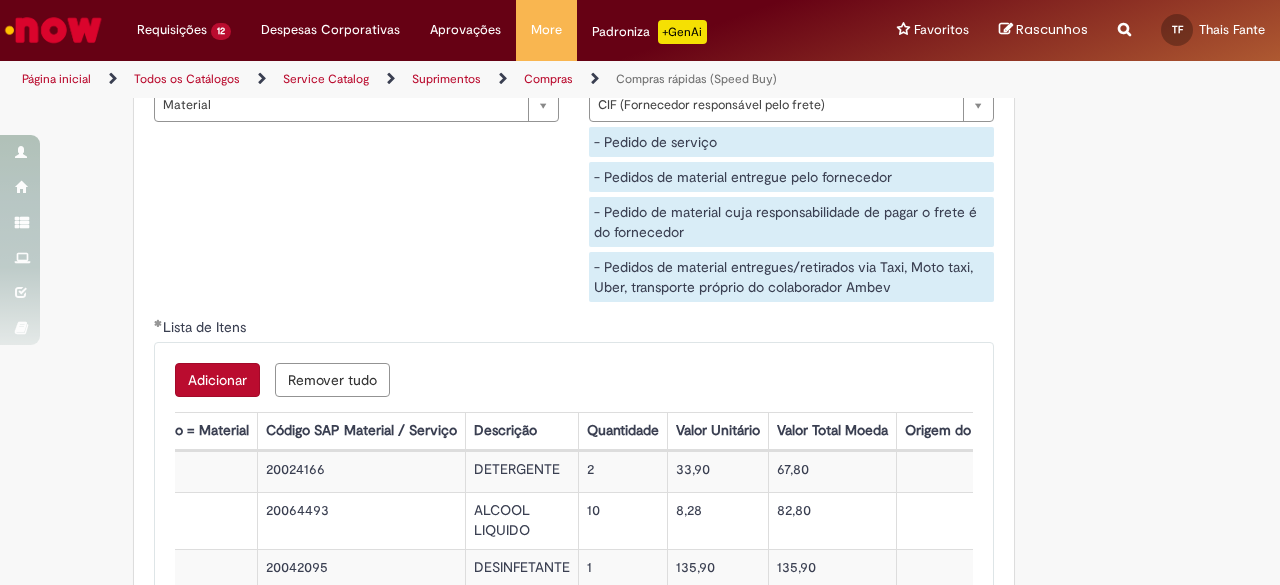click on "Adicionar" at bounding box center (217, 380) 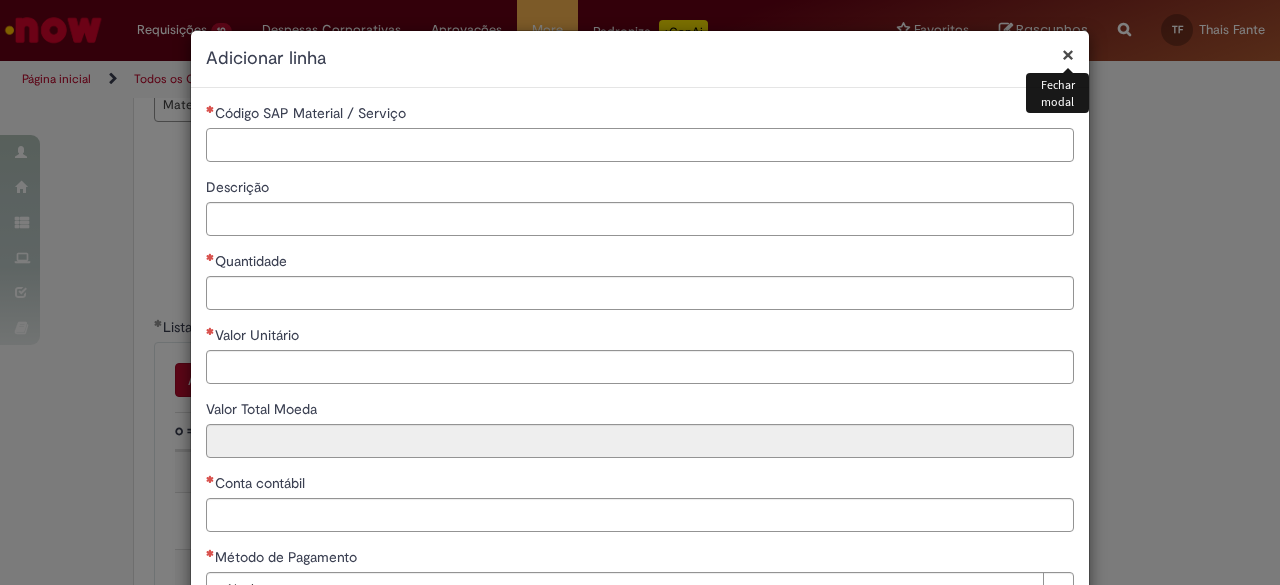 click on "Código SAP Material / Serviço" at bounding box center [640, 145] 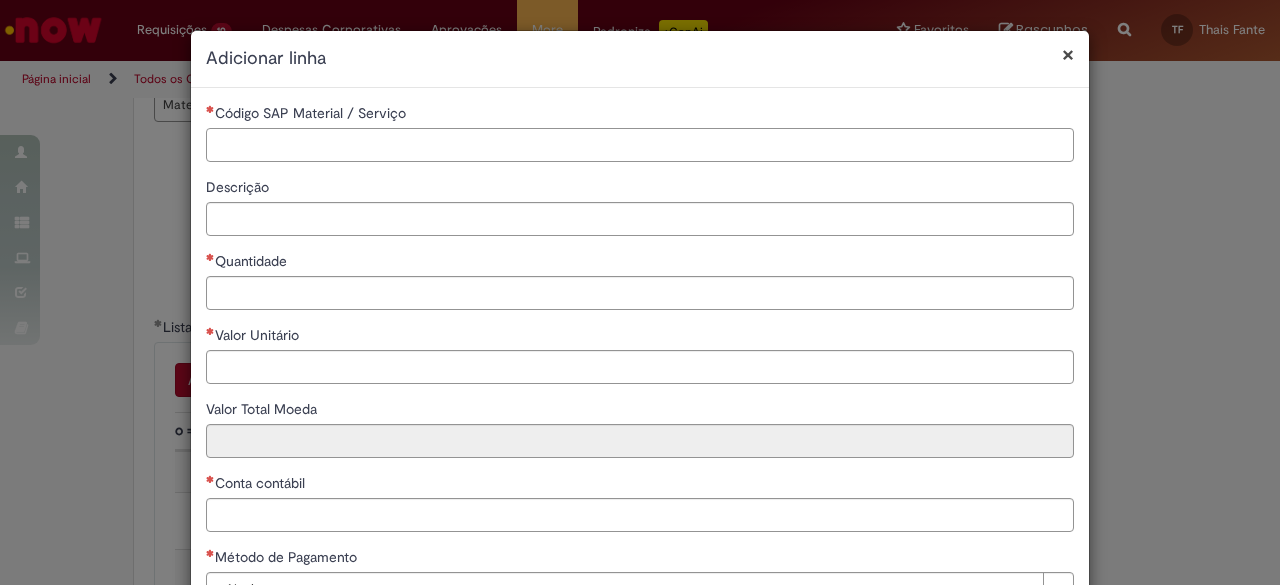 paste on "********" 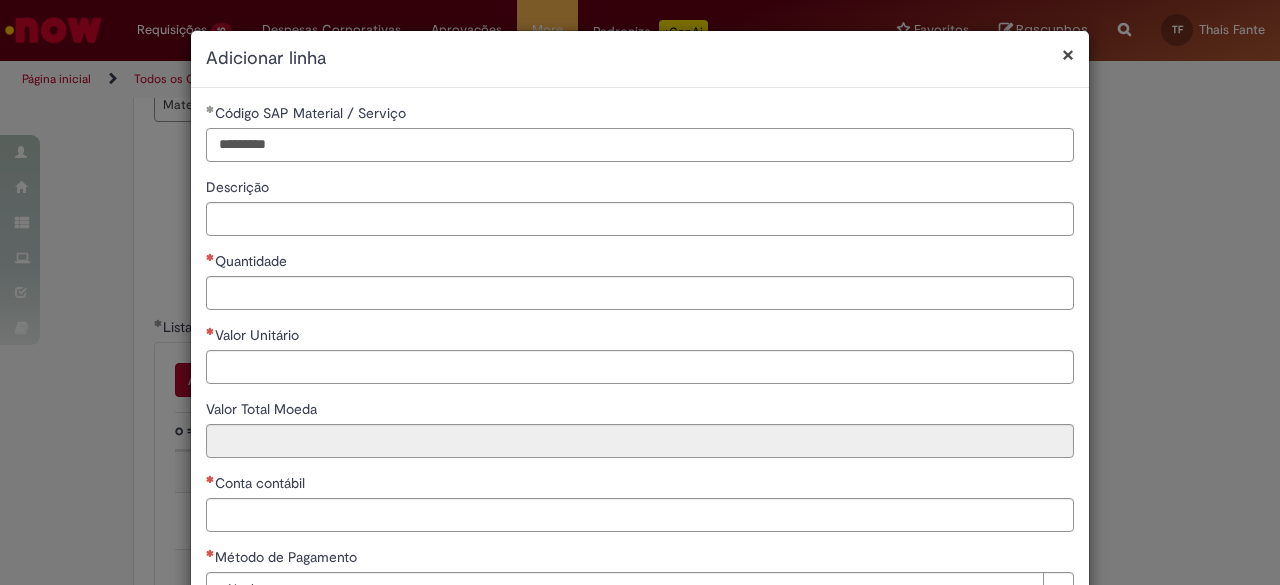 type on "********" 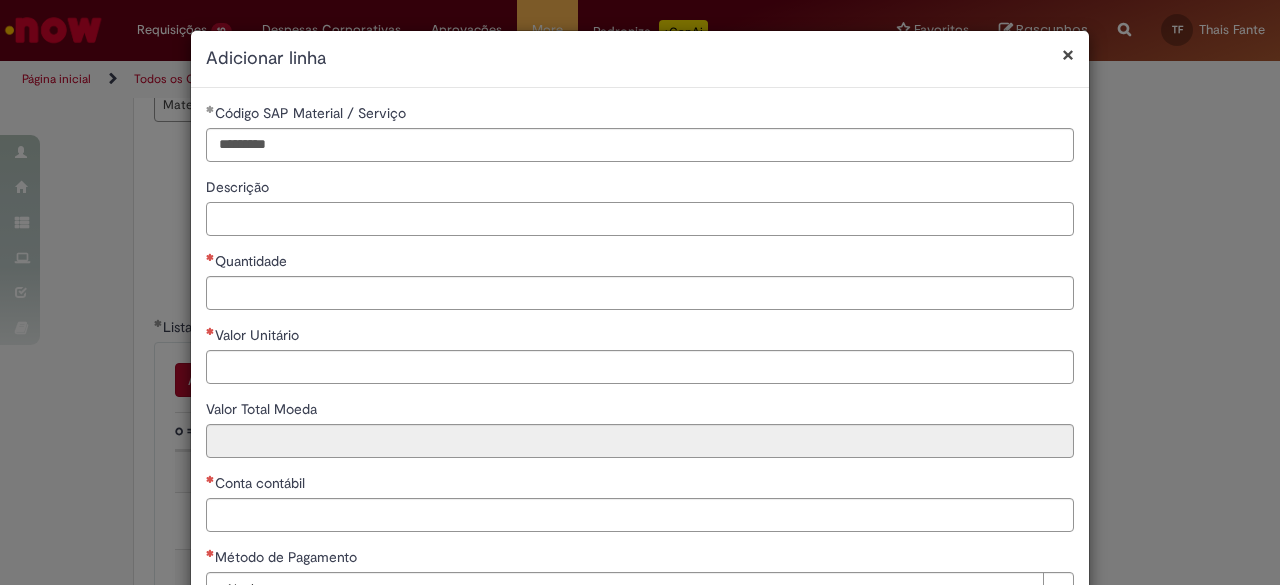 click on "Descrição" at bounding box center [640, 206] 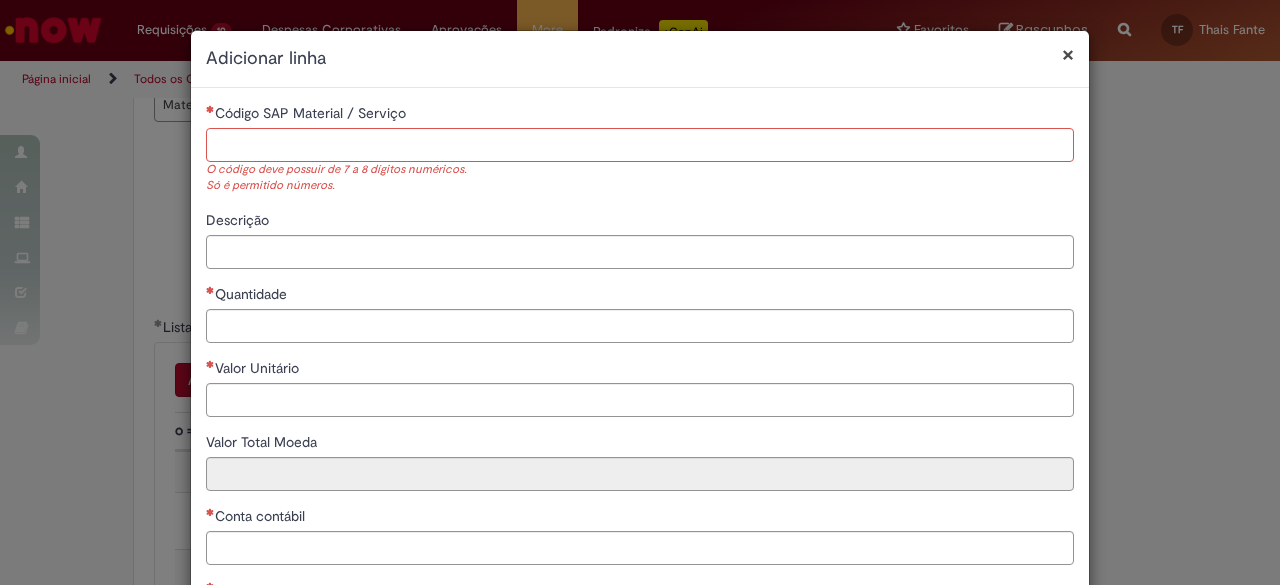click on "Código SAP Material / Serviço" at bounding box center [640, 145] 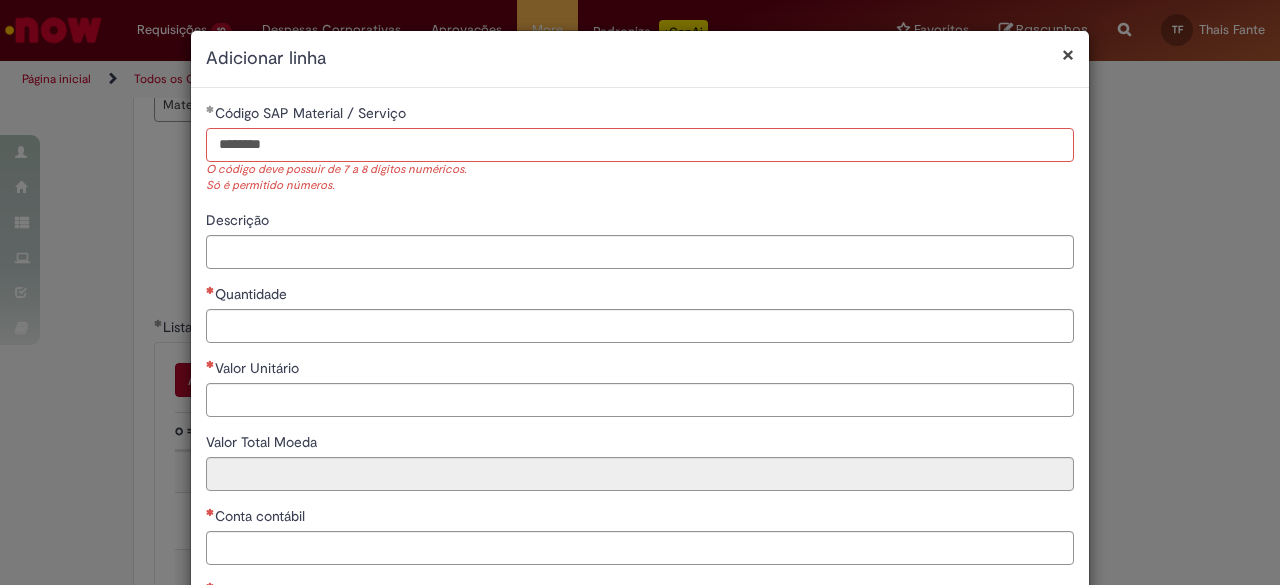 type on "********" 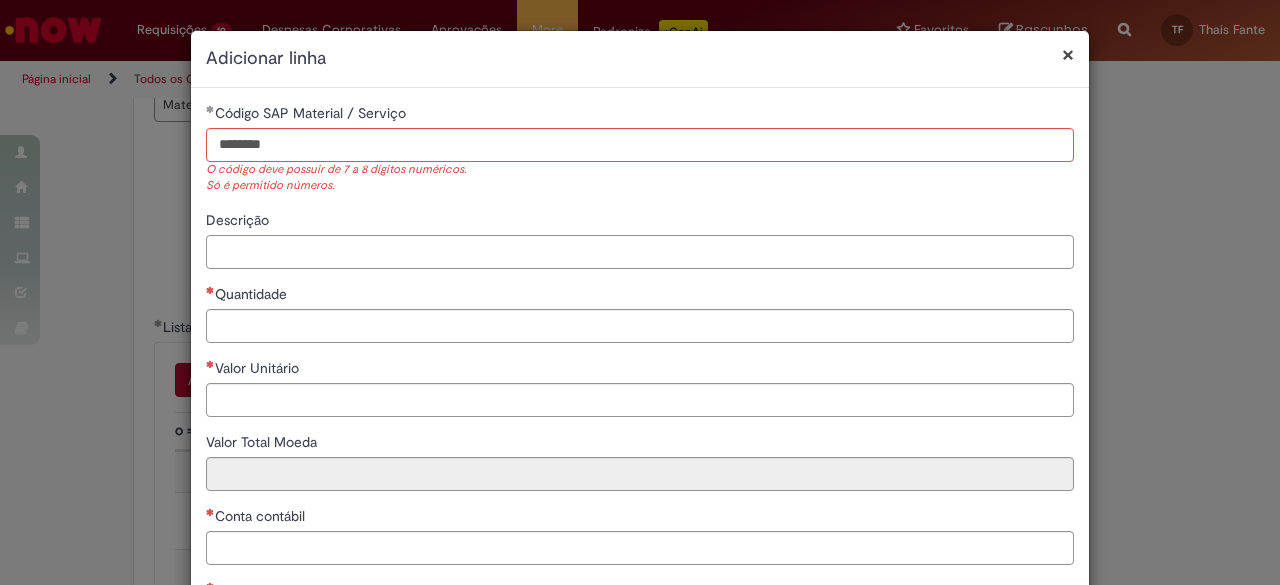 click on "**********" at bounding box center [640, 378] 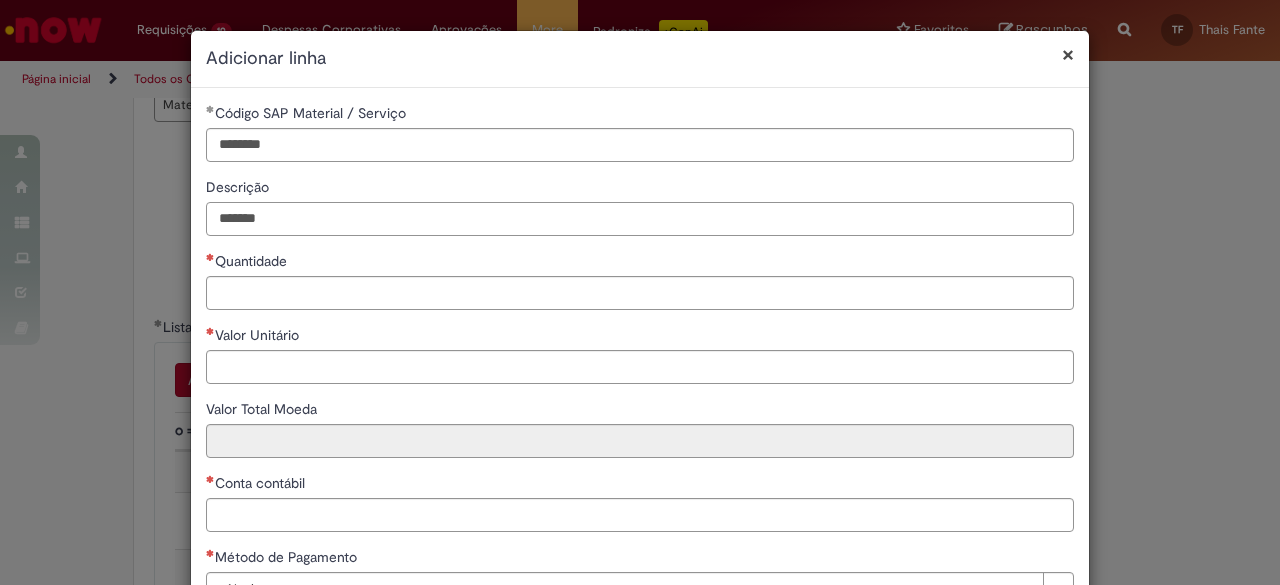 type on "*******" 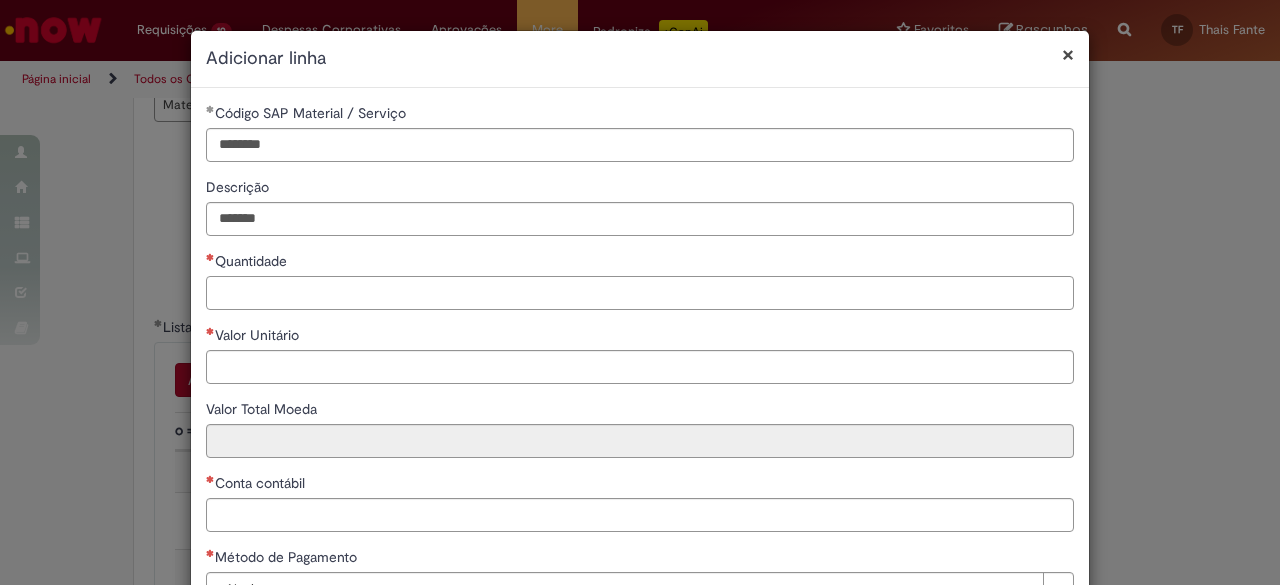click on "Quantidade" at bounding box center (640, 293) 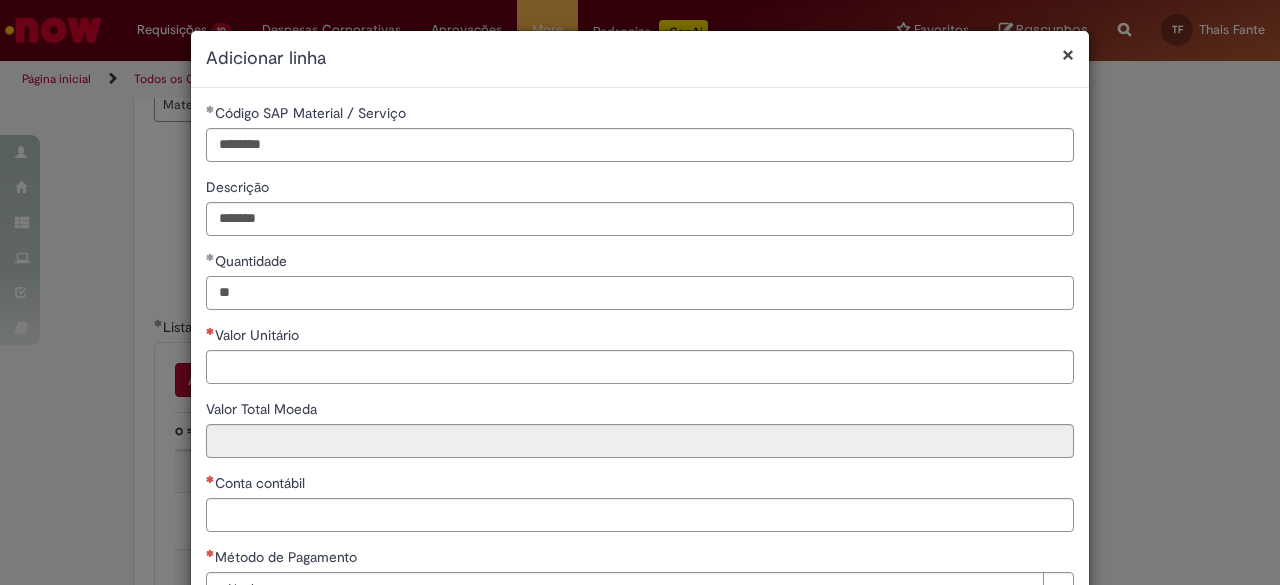 type on "**" 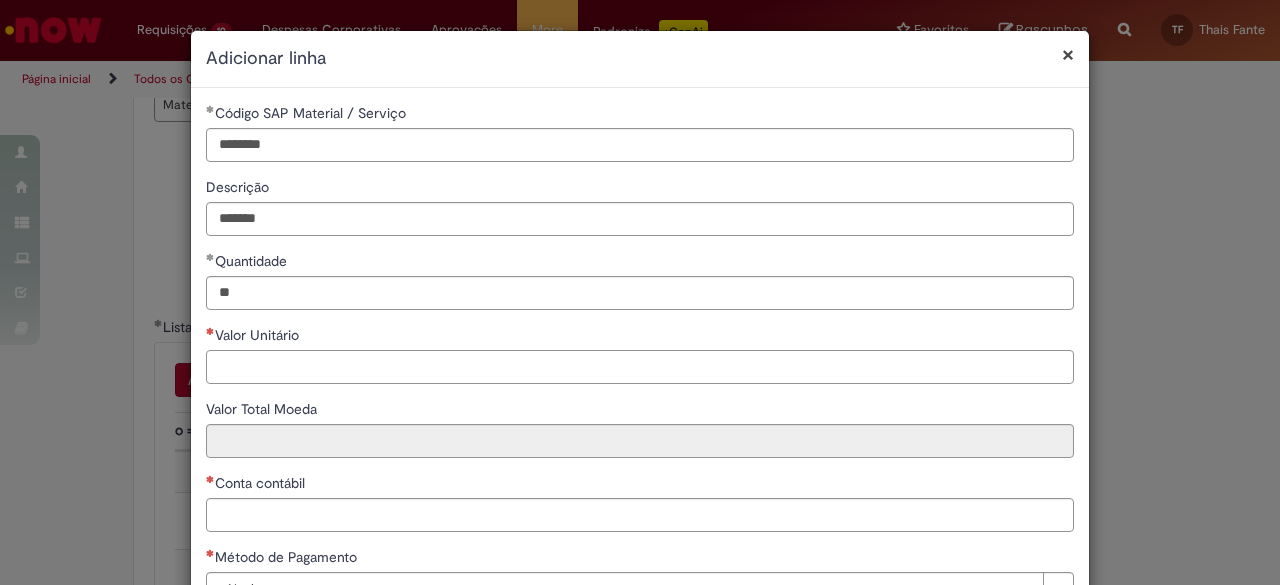 click on "Valor Unitário" at bounding box center [640, 367] 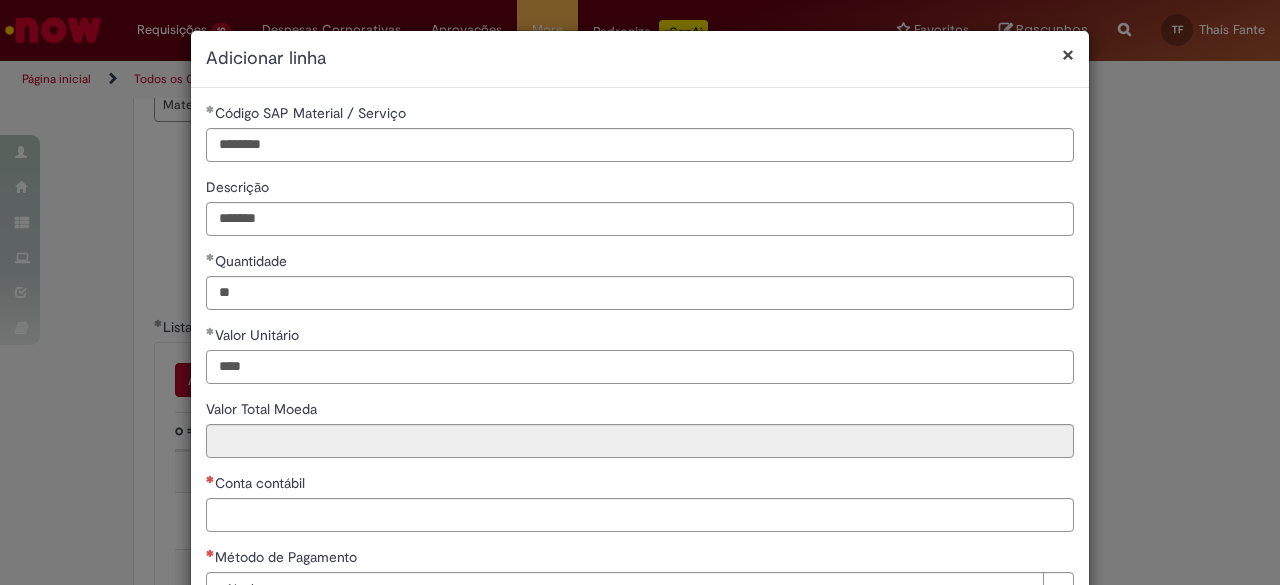 type on "****" 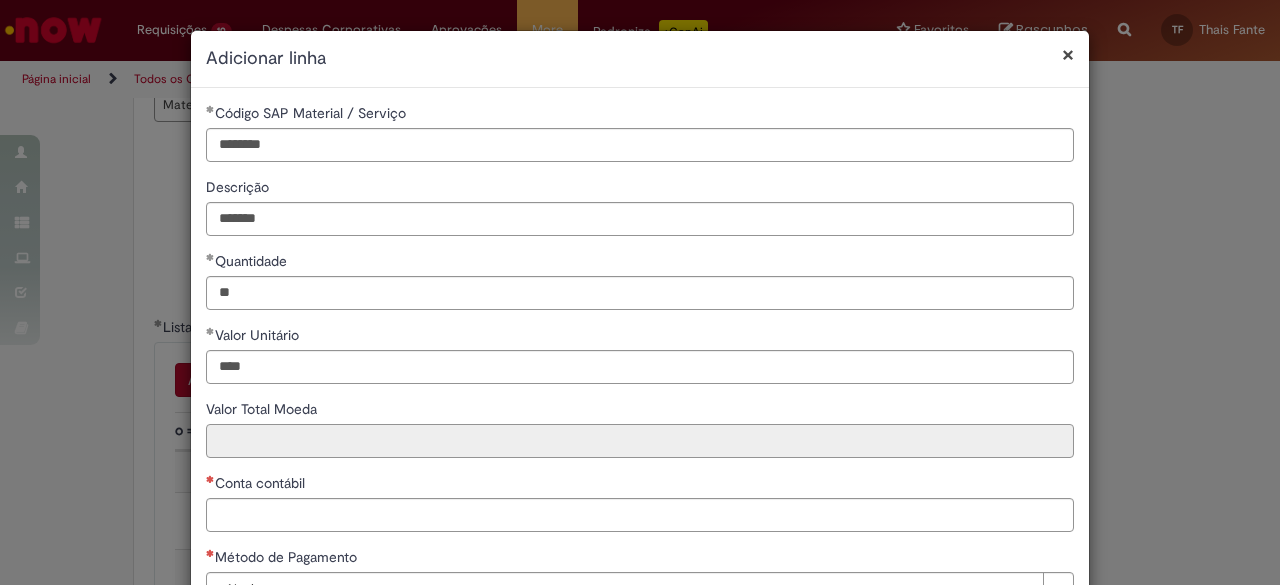 type on "*****" 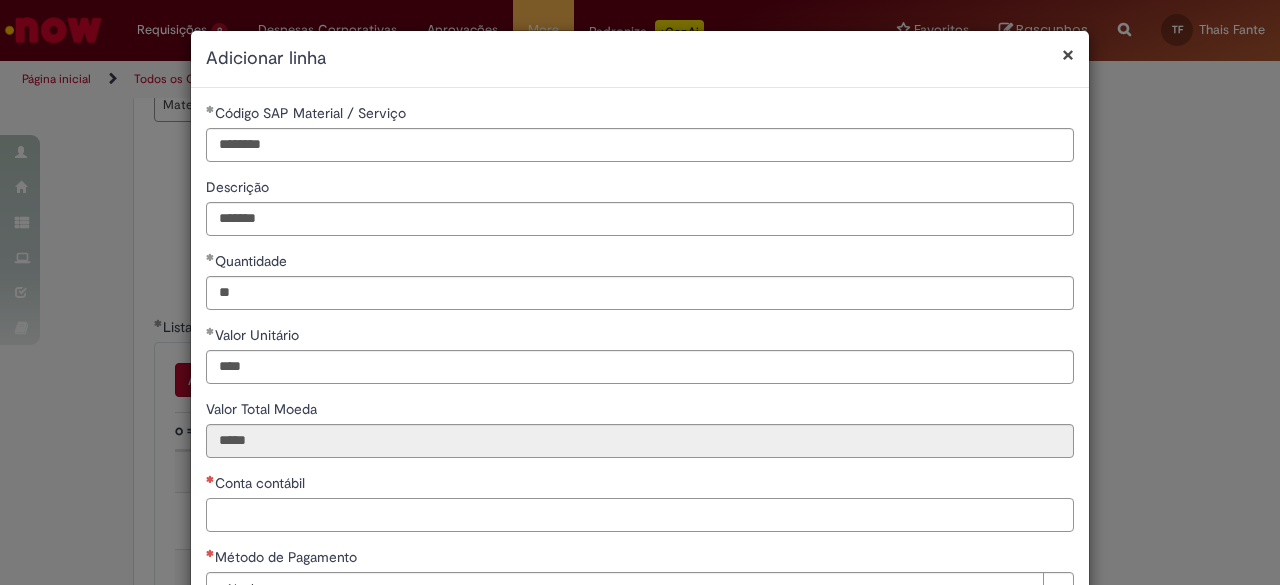 paste on "*******" 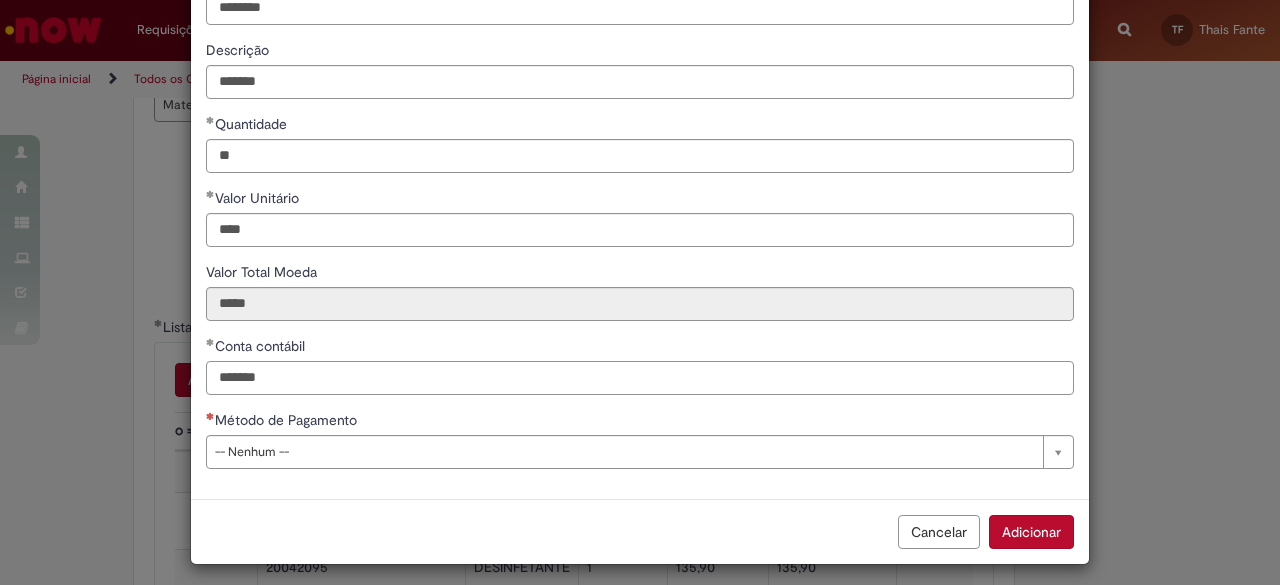 scroll, scrollTop: 144, scrollLeft: 0, axis: vertical 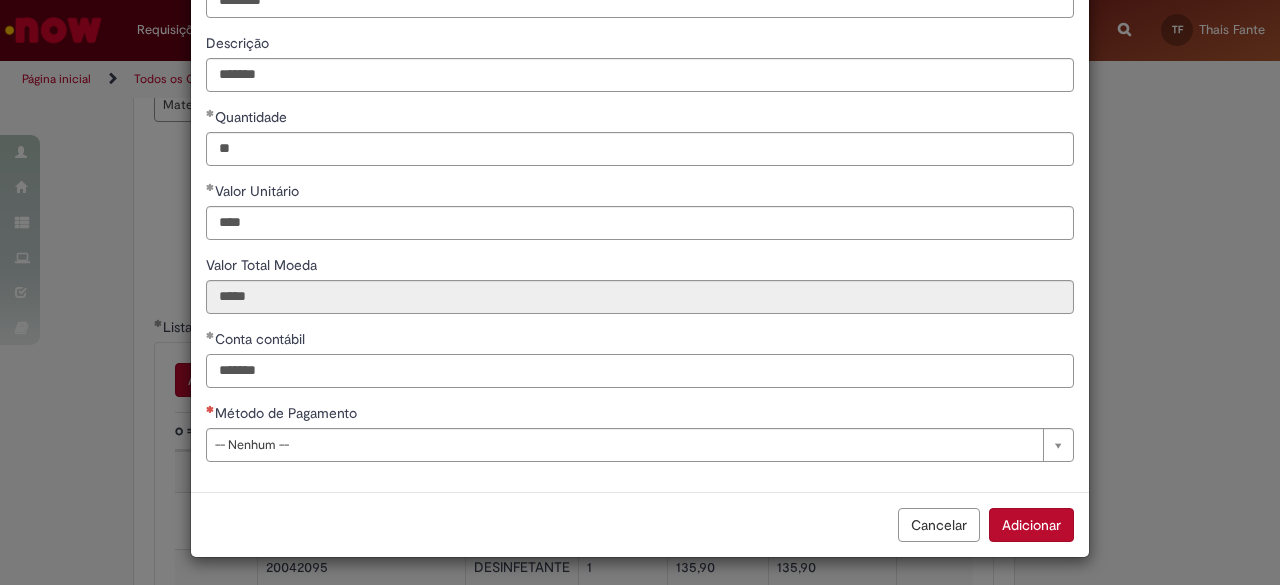 type on "*******" 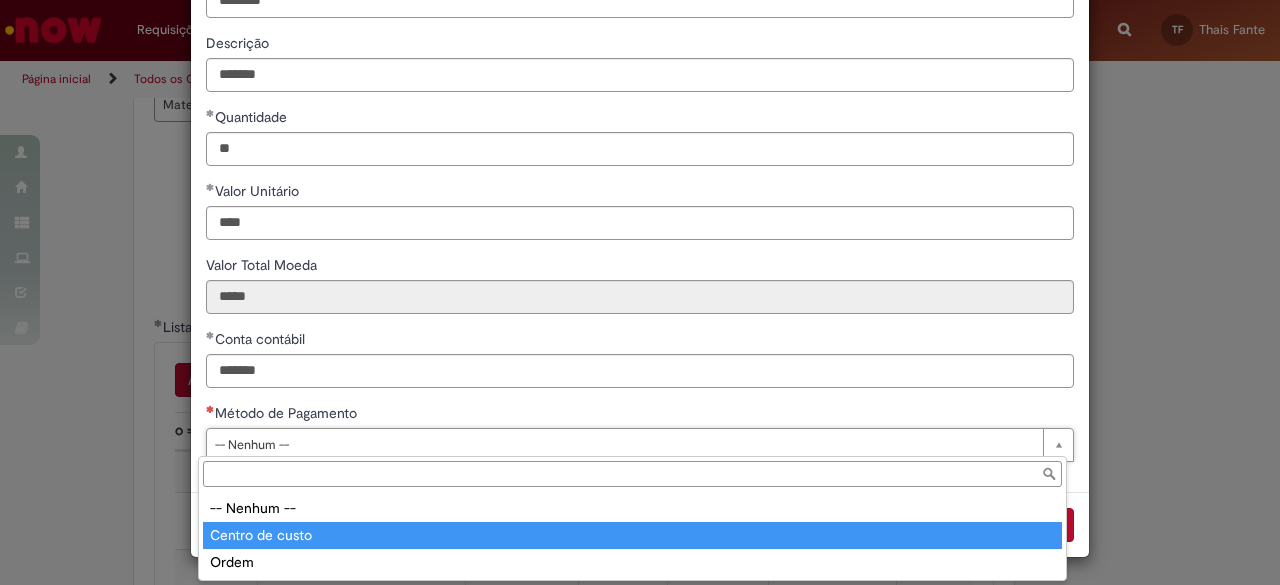 type on "**********" 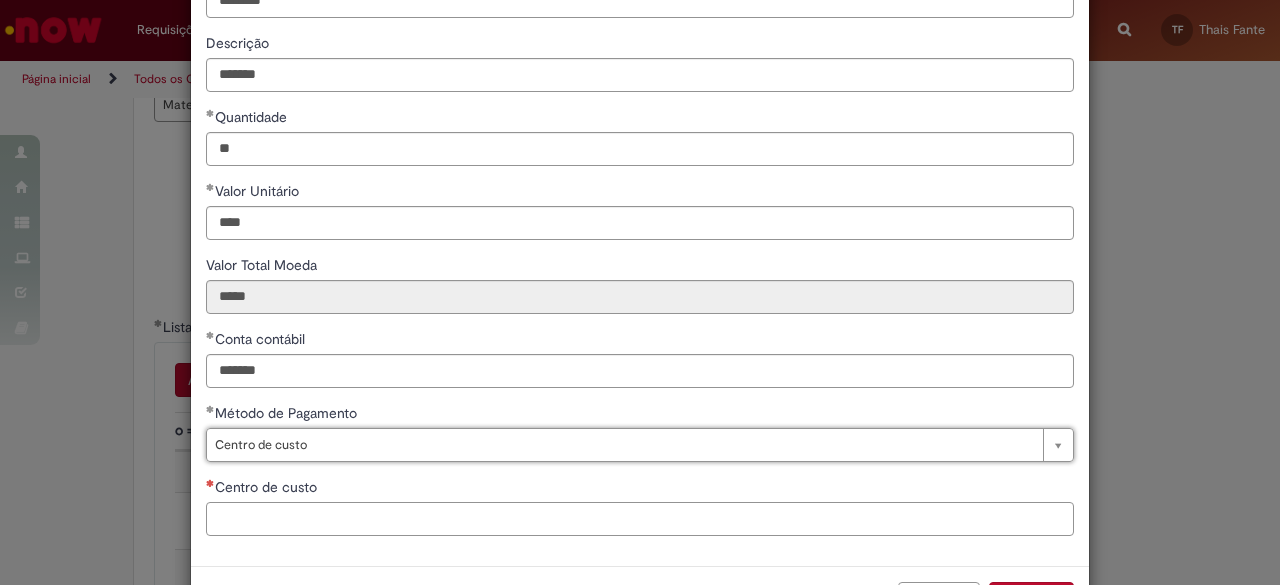 click on "Centro de custo" at bounding box center (640, 519) 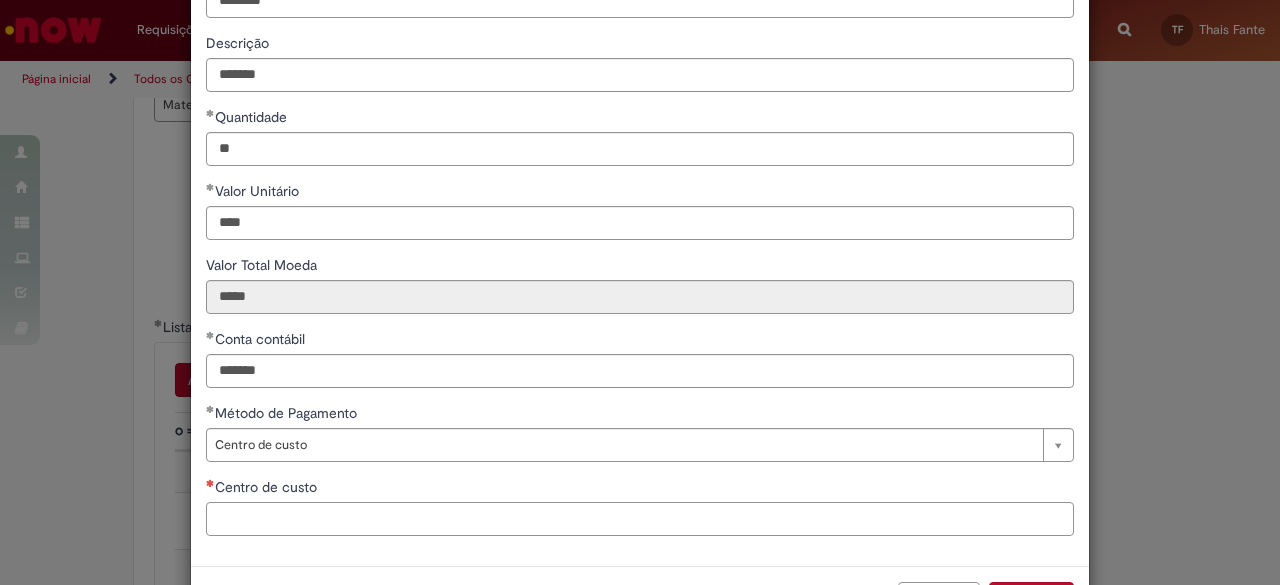 paste on "**********" 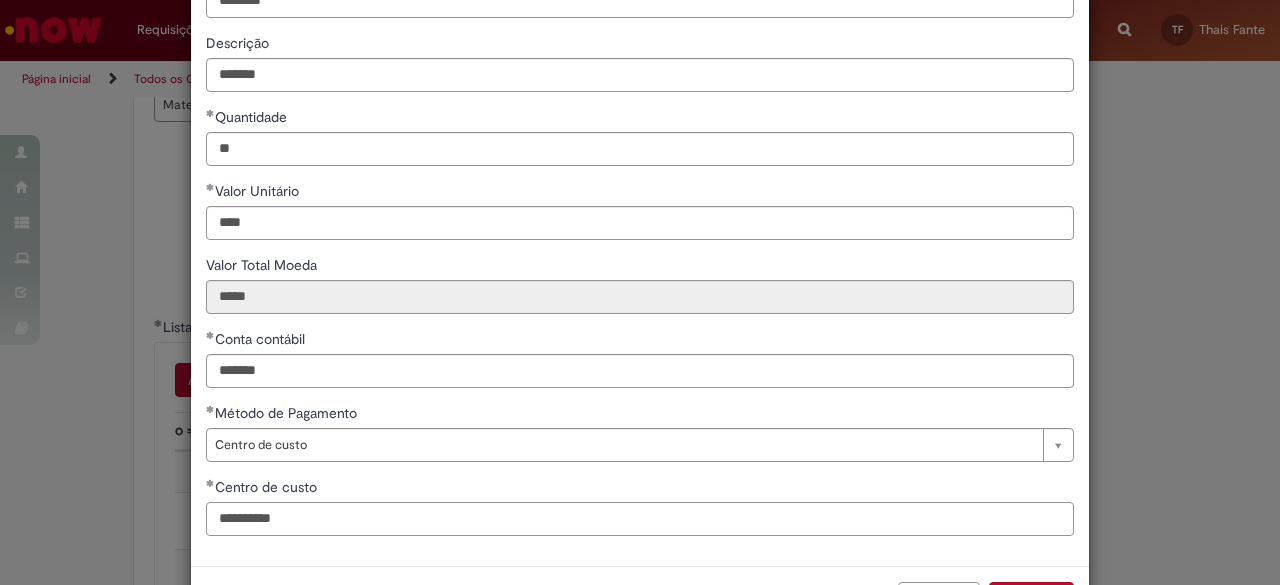 scroll, scrollTop: 218, scrollLeft: 0, axis: vertical 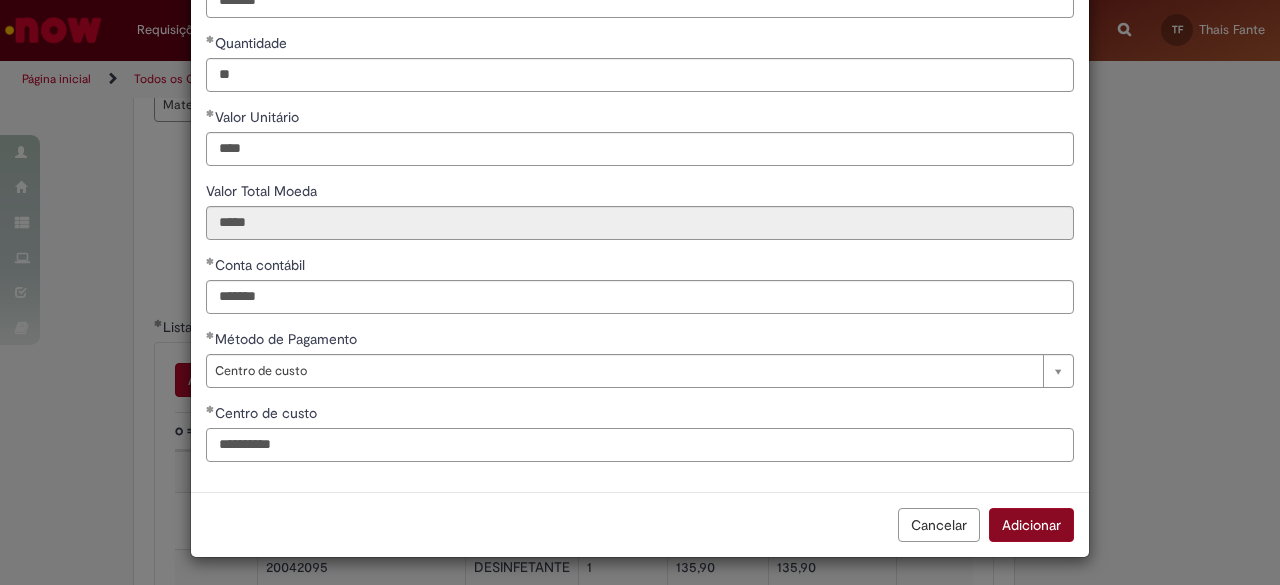 type on "**********" 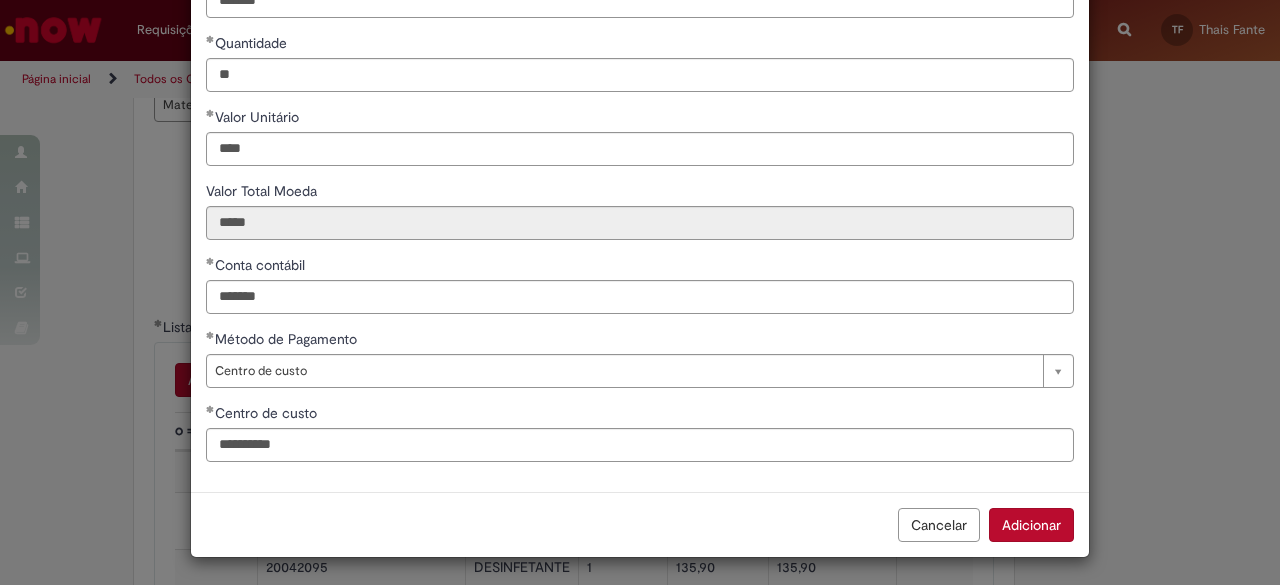 click on "Adicionar" at bounding box center (1031, 525) 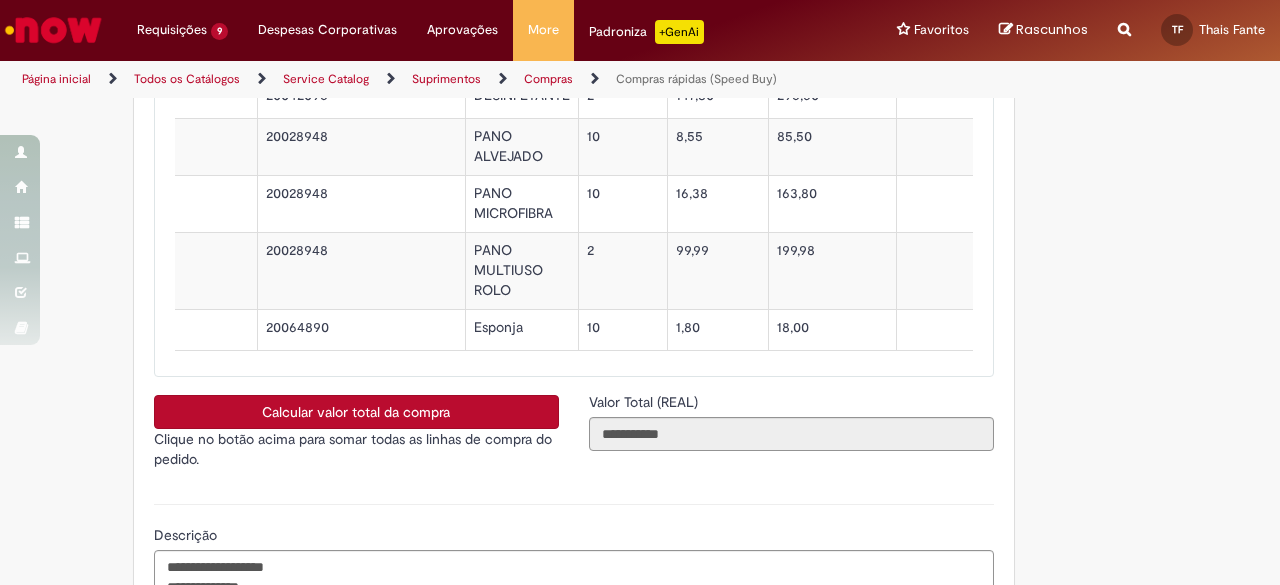 scroll, scrollTop: 3728, scrollLeft: 0, axis: vertical 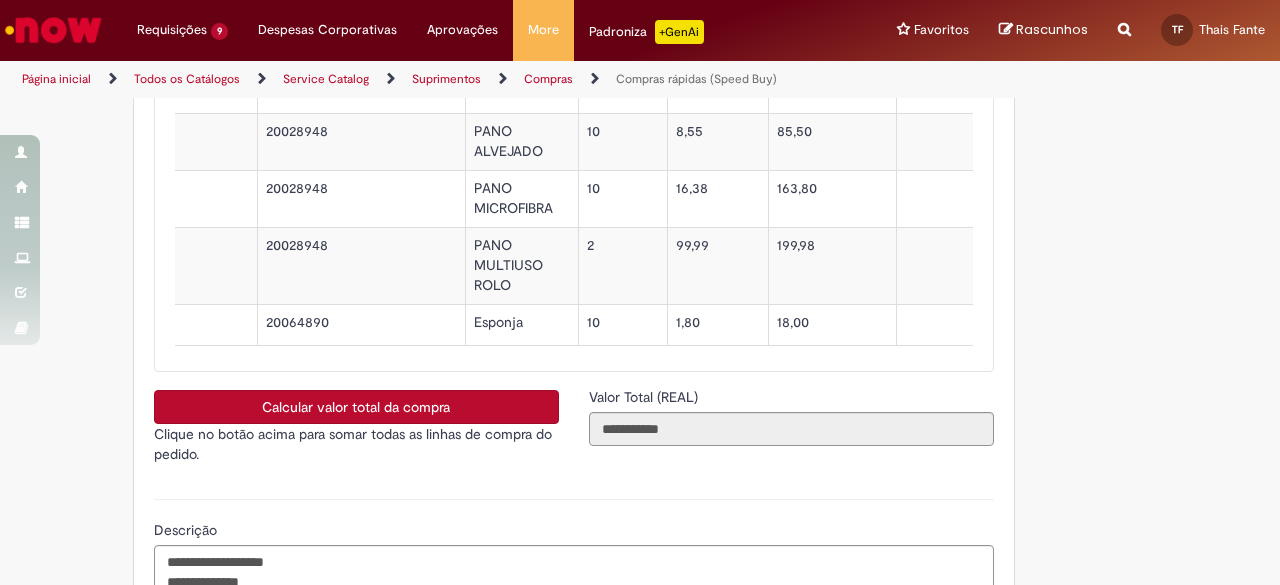 click on "Calcular valor total da compra" at bounding box center (356, 407) 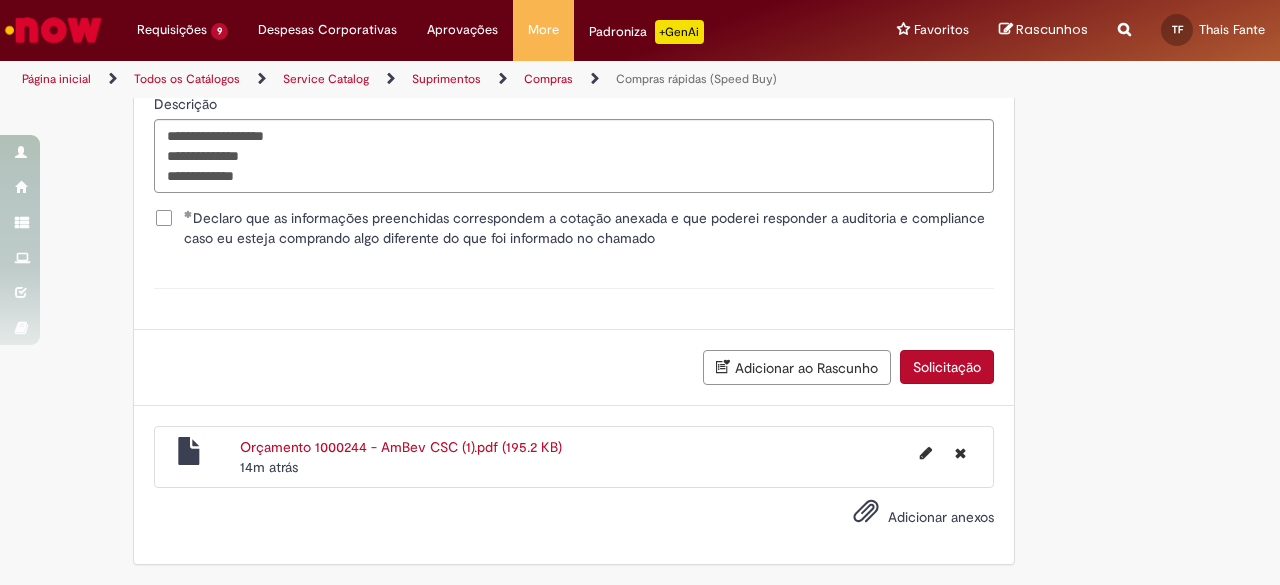 scroll, scrollTop: 4168, scrollLeft: 0, axis: vertical 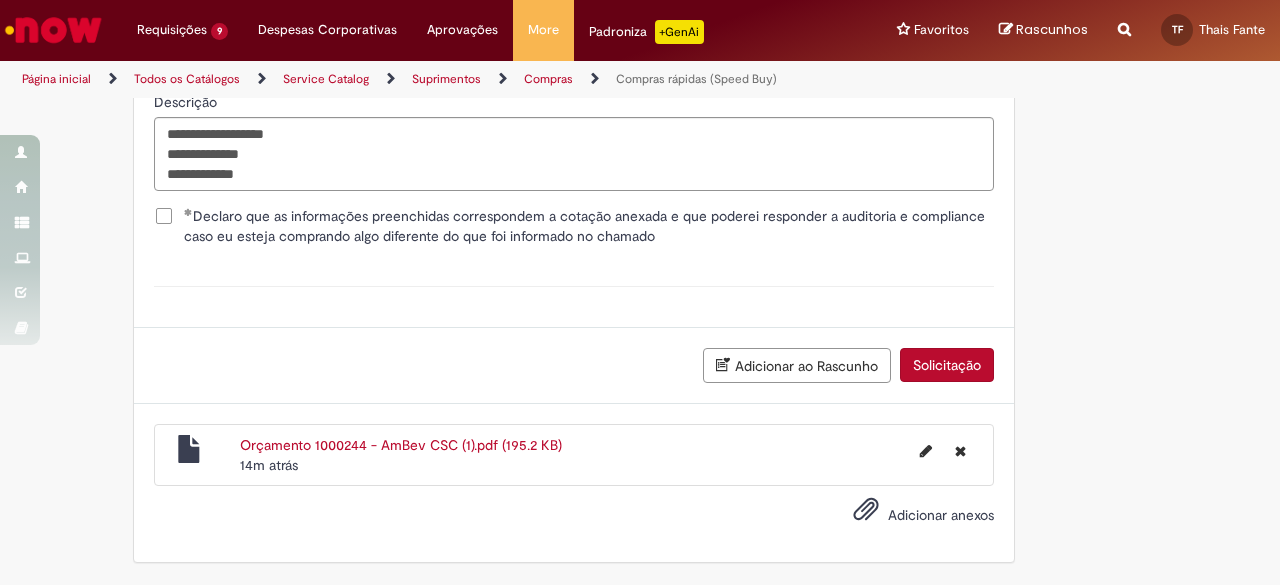 click on "Solicitação" at bounding box center (947, 365) 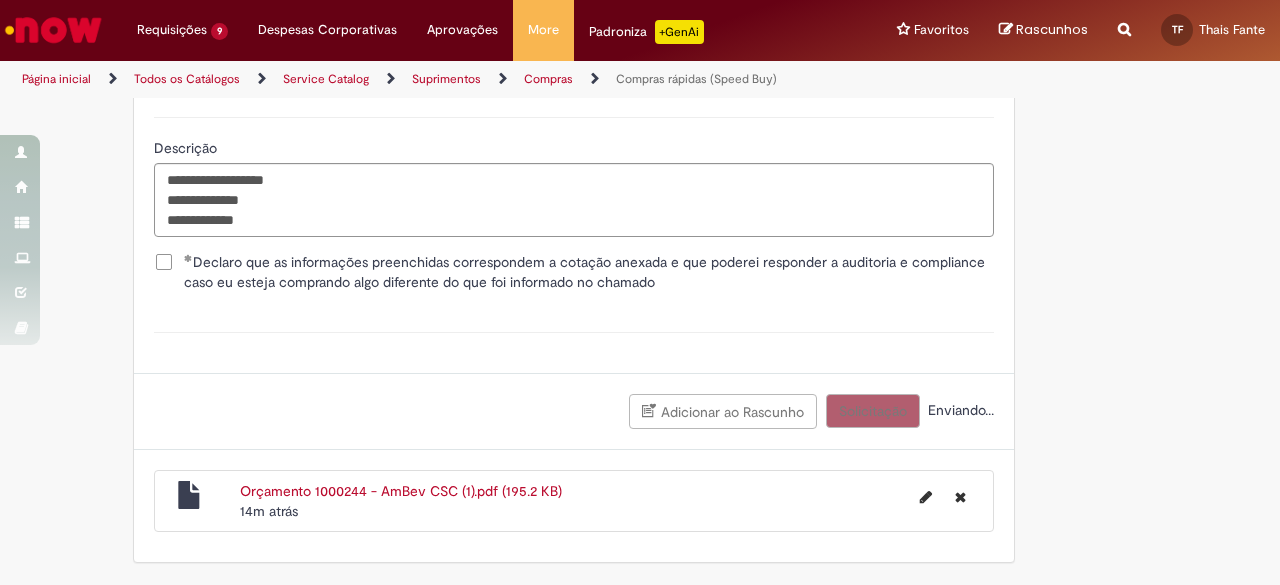scroll, scrollTop: 4123, scrollLeft: 0, axis: vertical 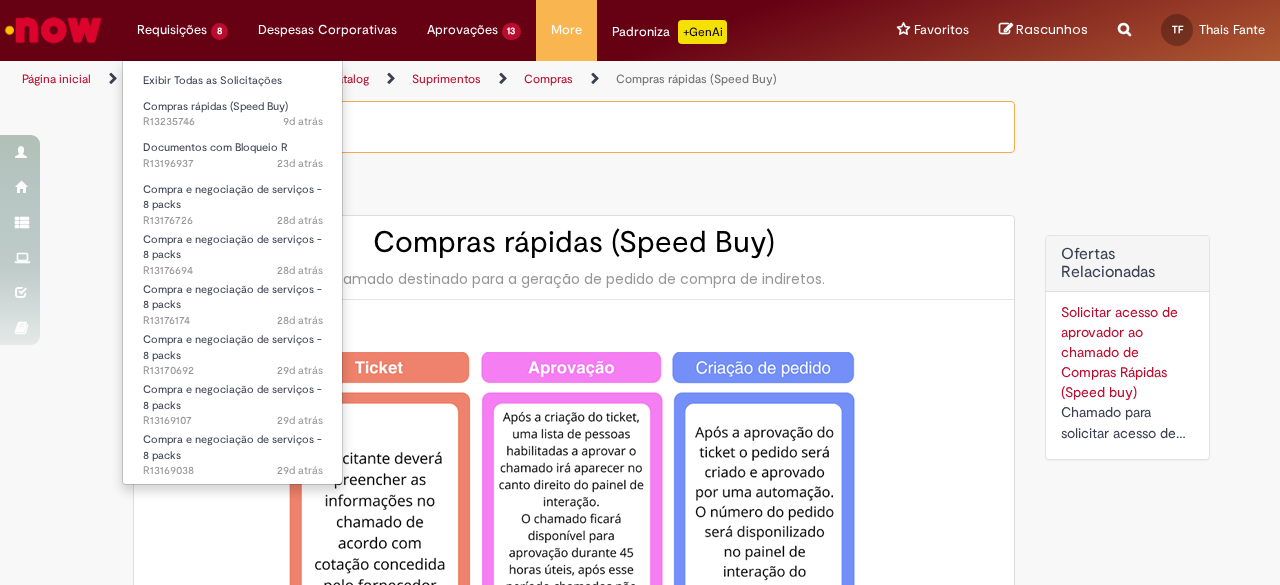 type on "**********" 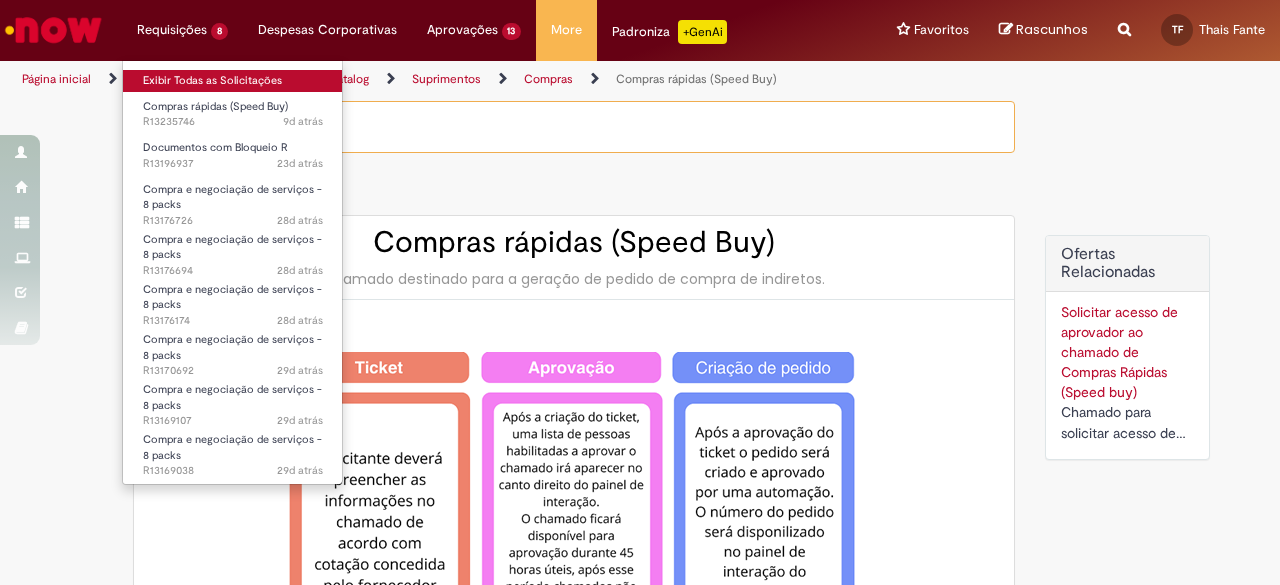 click on "Exibir Todas as Solicitações" at bounding box center [233, 81] 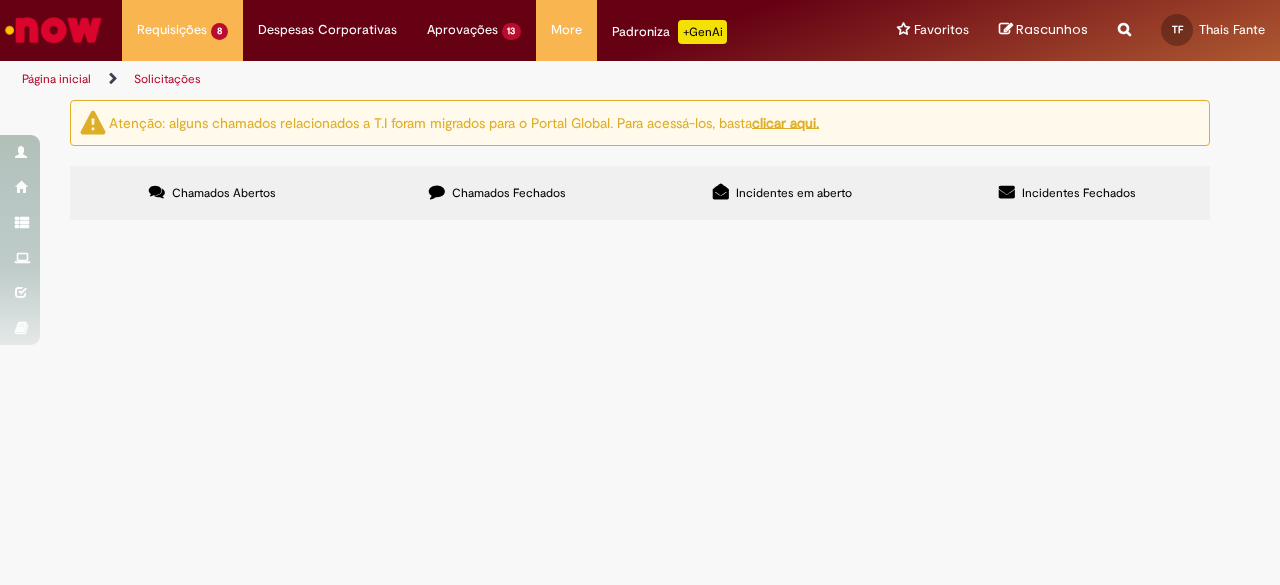 scroll, scrollTop: 0, scrollLeft: 0, axis: both 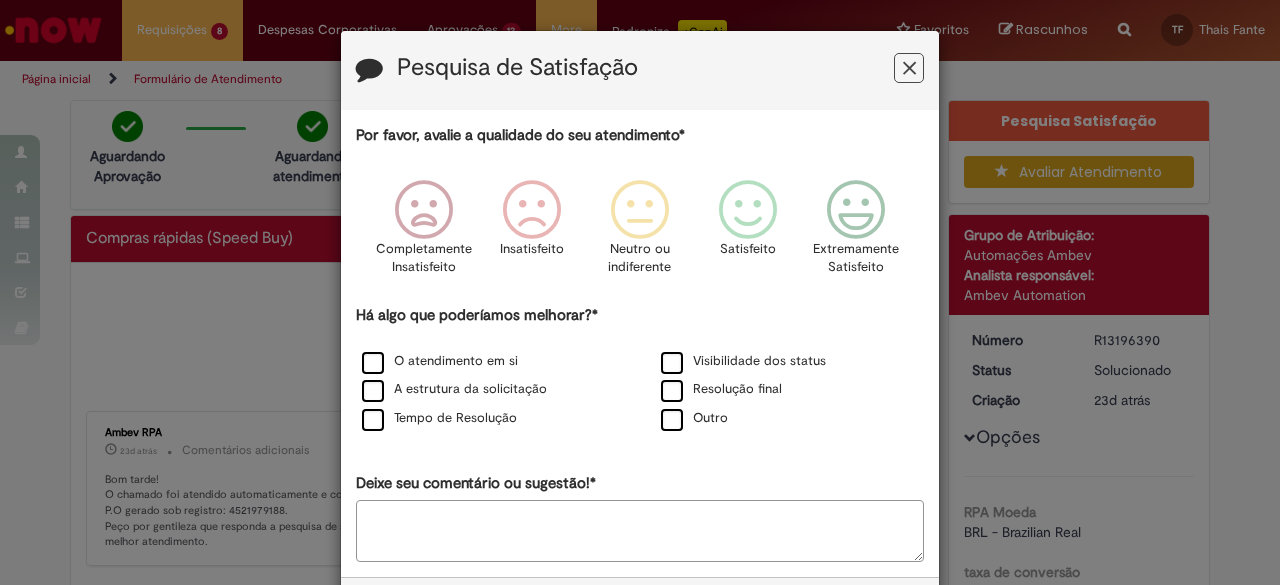 drag, startPoint x: 897, startPoint y: 72, endPoint x: 897, endPoint y: 83, distance: 11 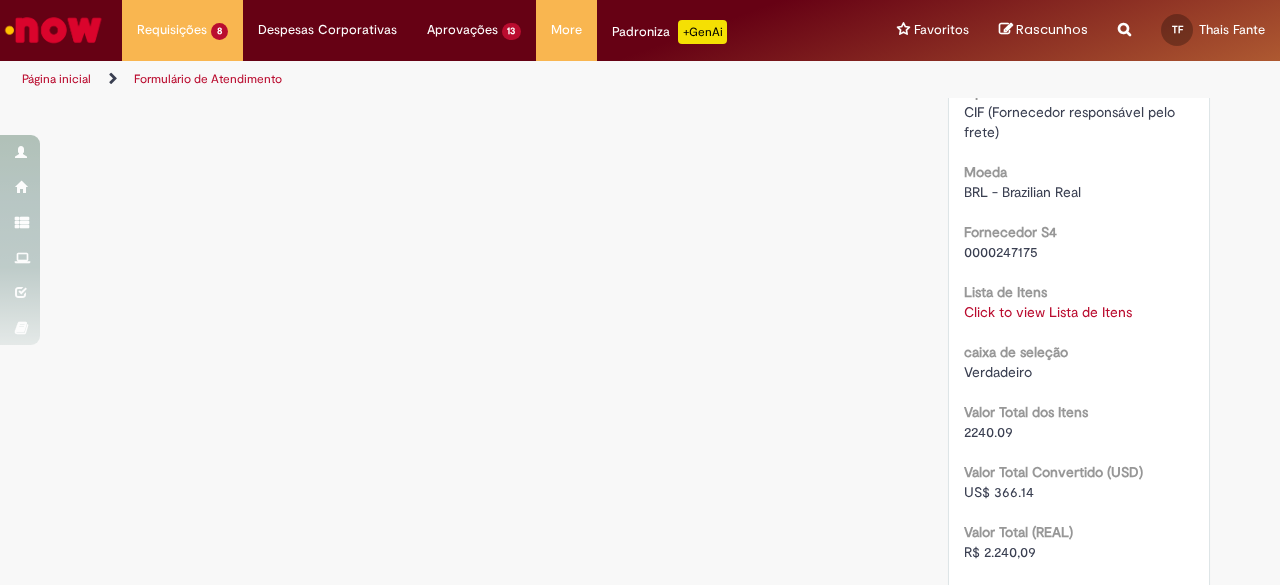 scroll, scrollTop: 1900, scrollLeft: 0, axis: vertical 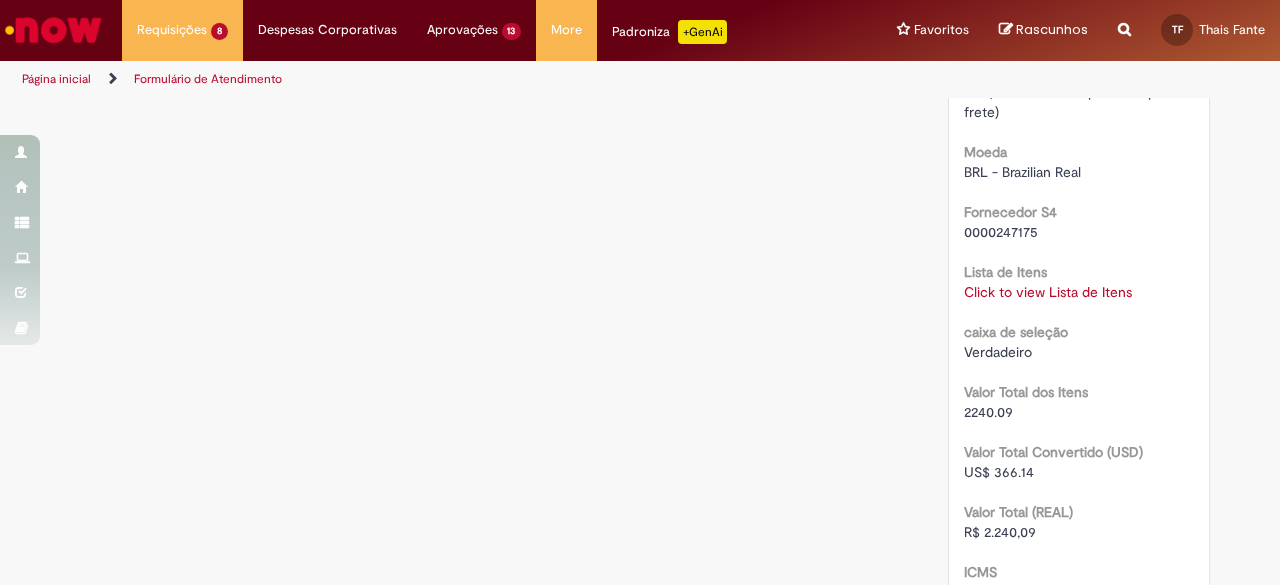 click on "Click to view Lista de Itens" at bounding box center [1048, 292] 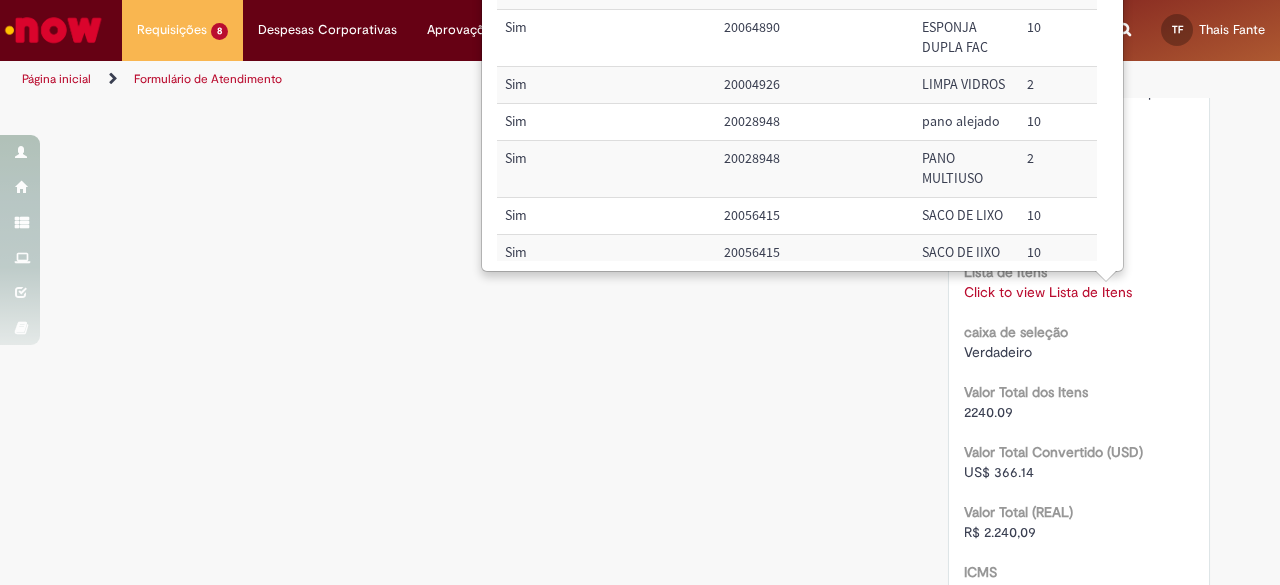 click on "Click to view Lista de Itens" at bounding box center [1048, 292] 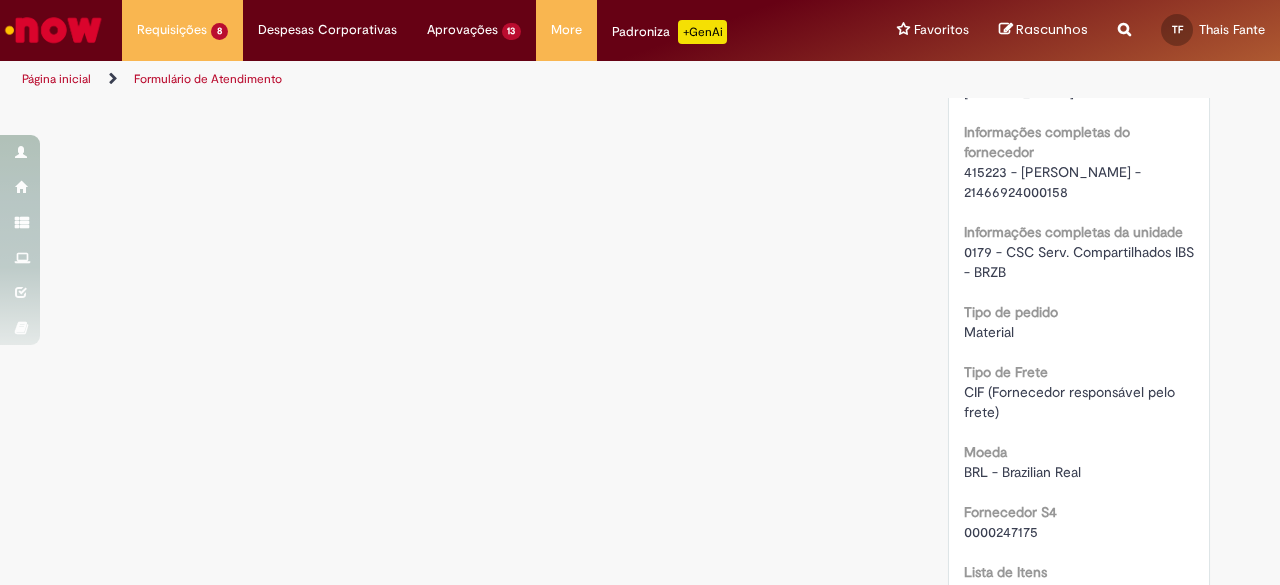 scroll, scrollTop: 1700, scrollLeft: 0, axis: vertical 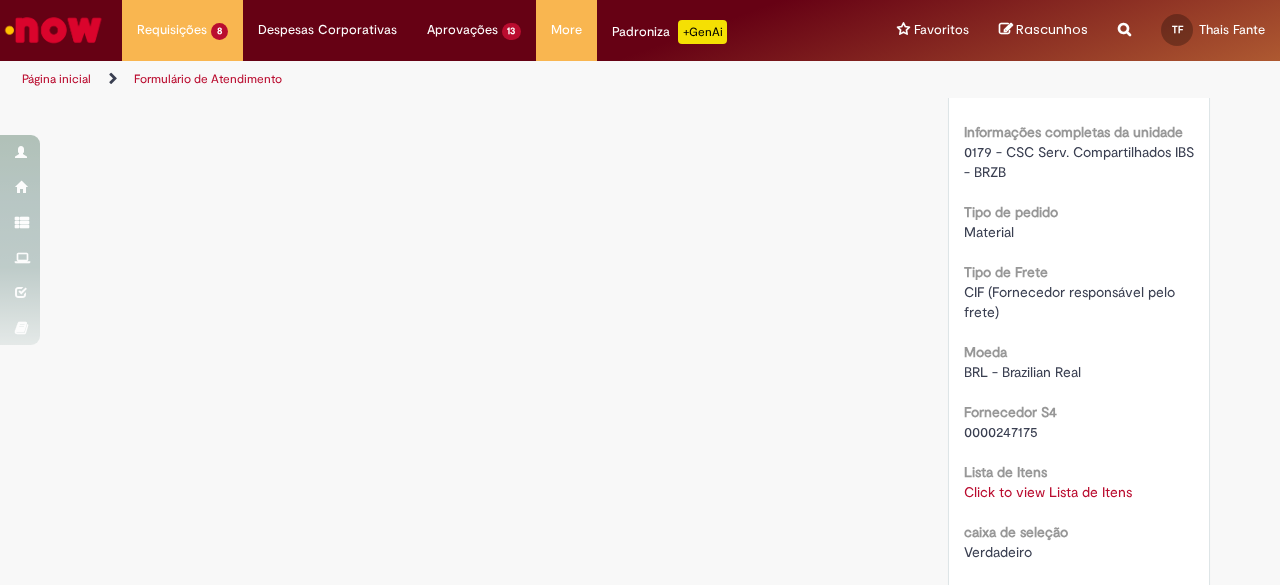 click on "Click to view Lista de Itens" at bounding box center [1048, 492] 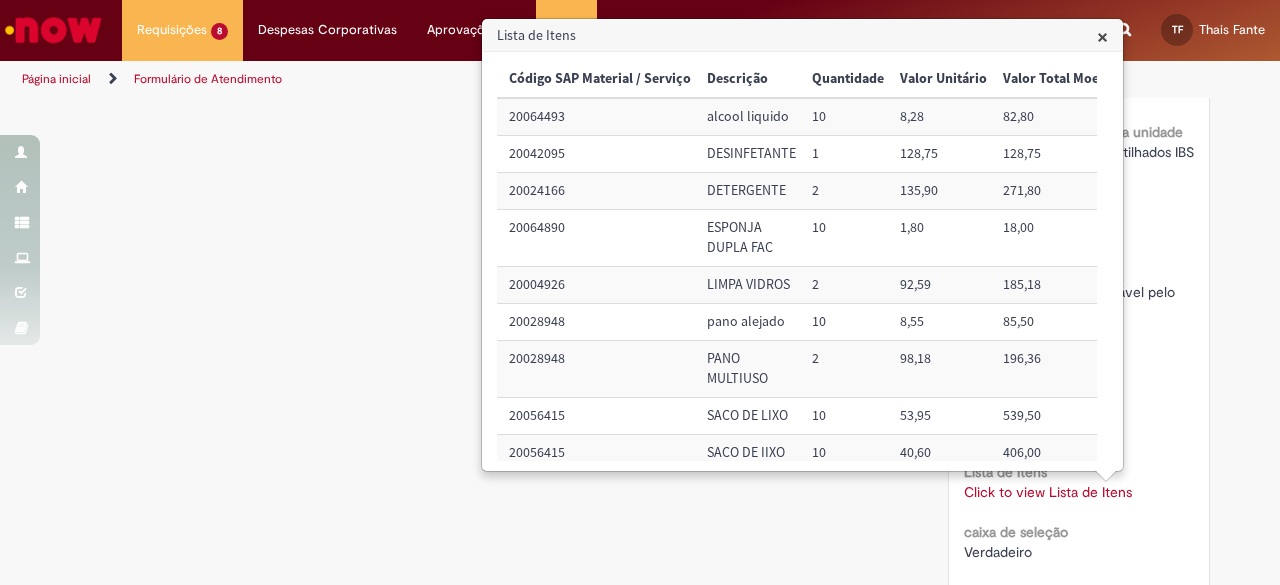 scroll, scrollTop: 0, scrollLeft: 0, axis: both 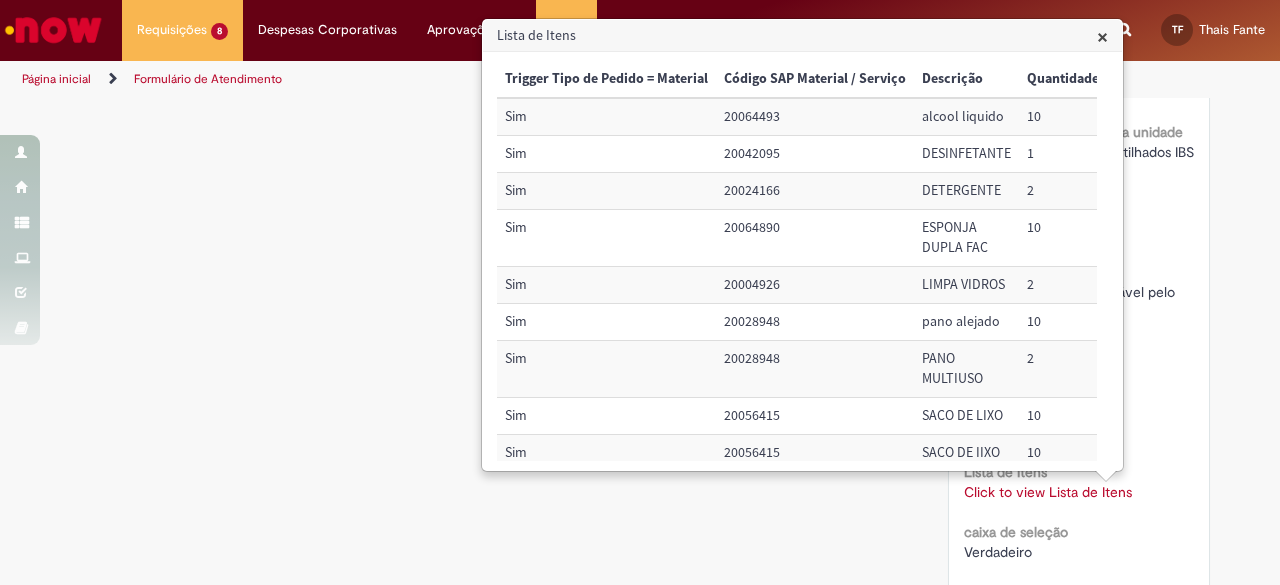 click on "20024166" at bounding box center [815, 191] 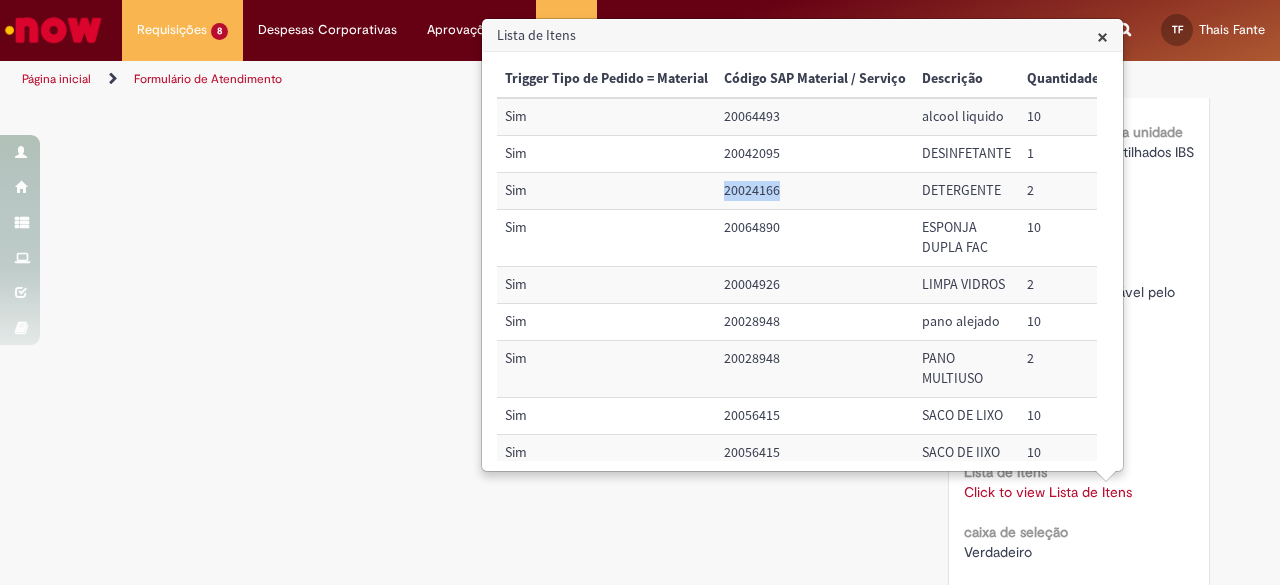 click on "20024166" at bounding box center (815, 191) 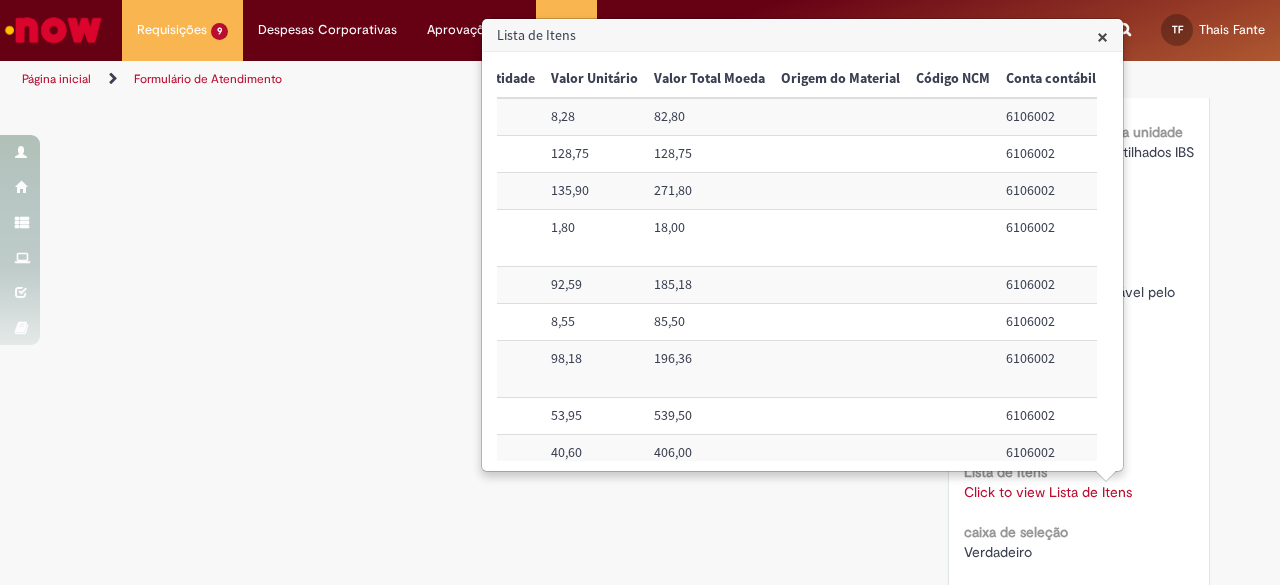 scroll, scrollTop: 0, scrollLeft: 857, axis: horizontal 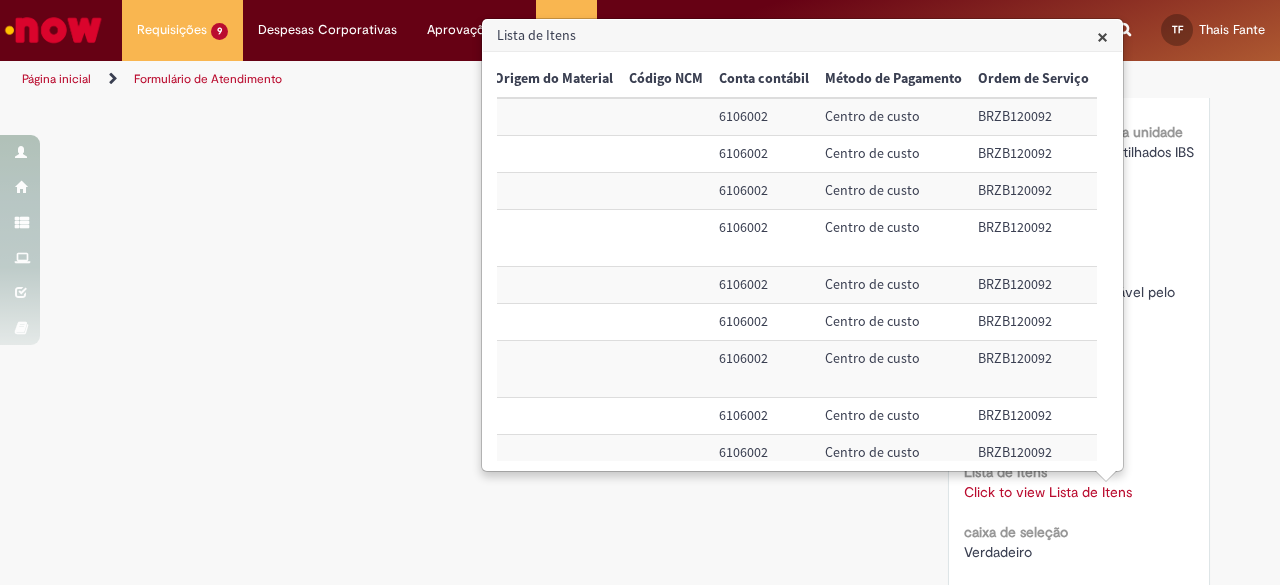 click on "6106002" at bounding box center (764, 191) 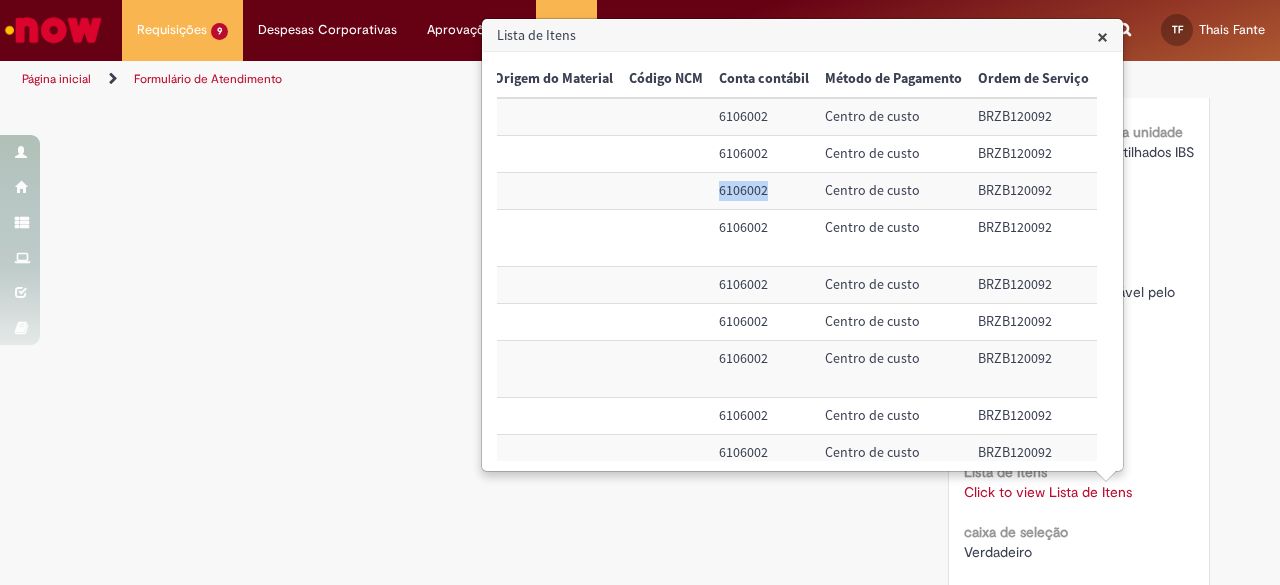 click on "6106002" at bounding box center (764, 191) 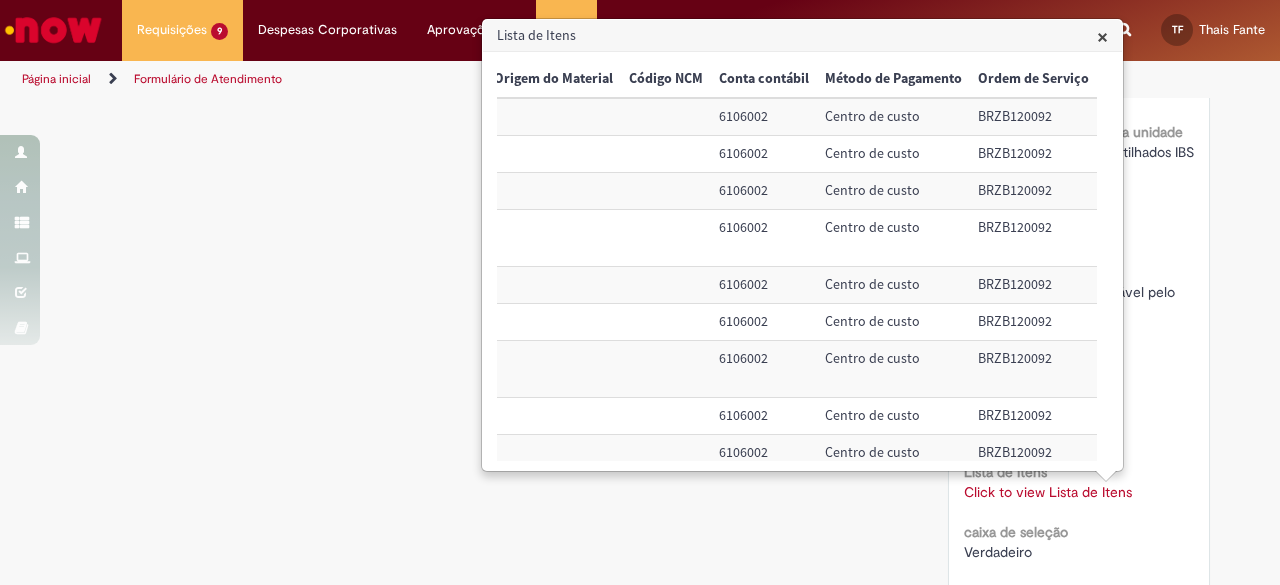 click on "BRZB120092" at bounding box center (1033, 191) 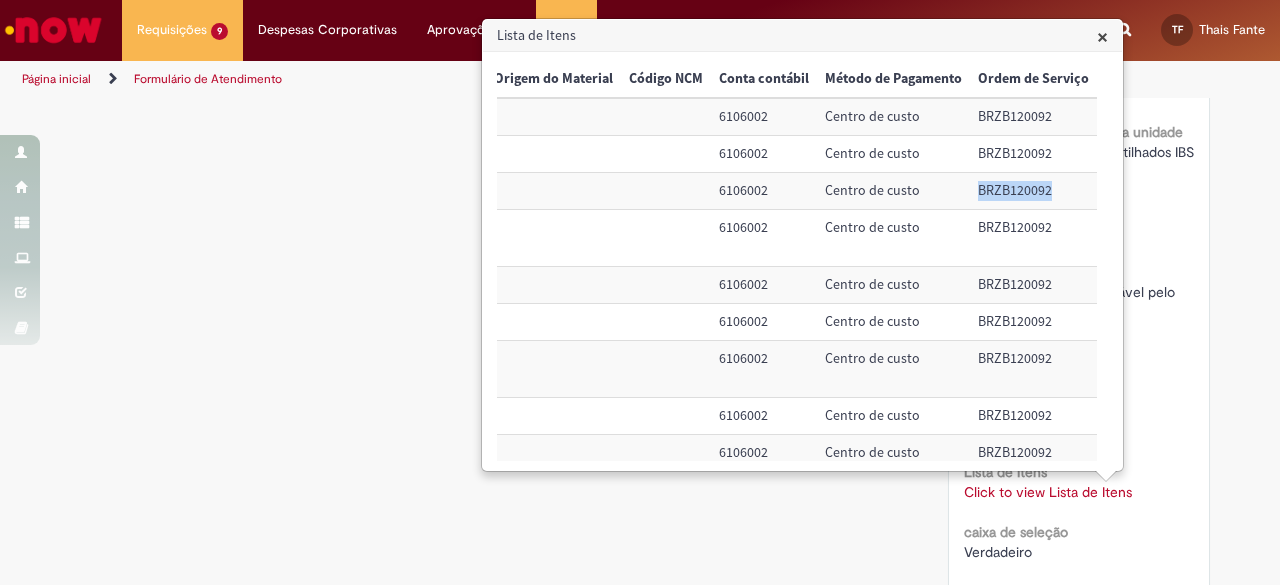 click on "BRZB120092" at bounding box center (1033, 191) 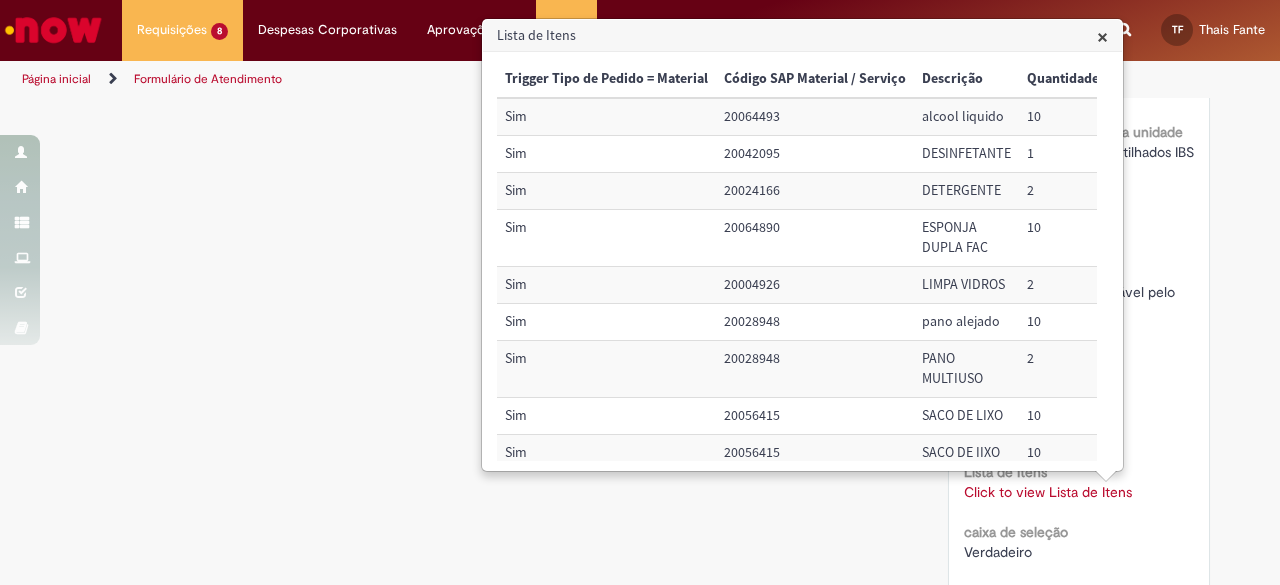 click on "20064493" at bounding box center (815, 116) 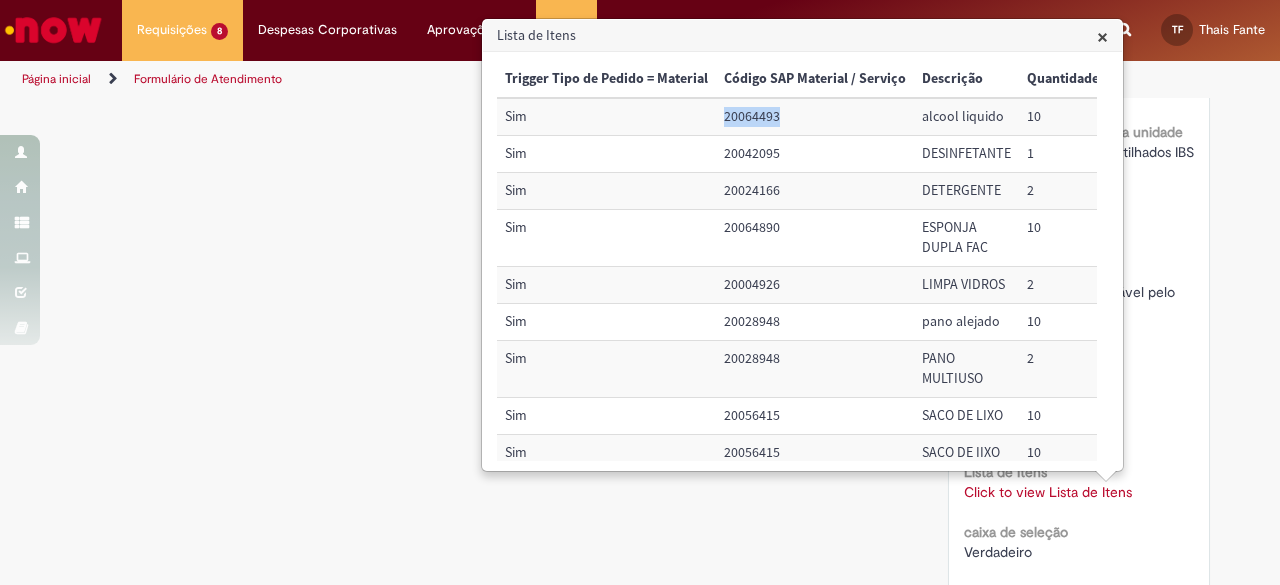 click on "20064493" at bounding box center [815, 116] 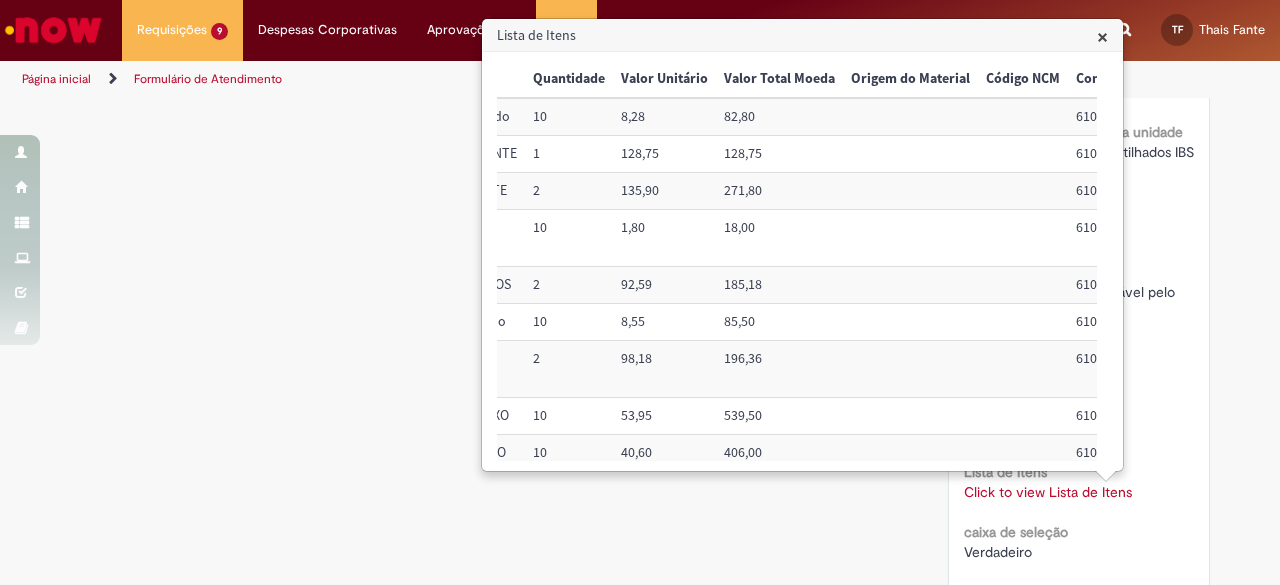 scroll, scrollTop: 0, scrollLeft: 498, axis: horizontal 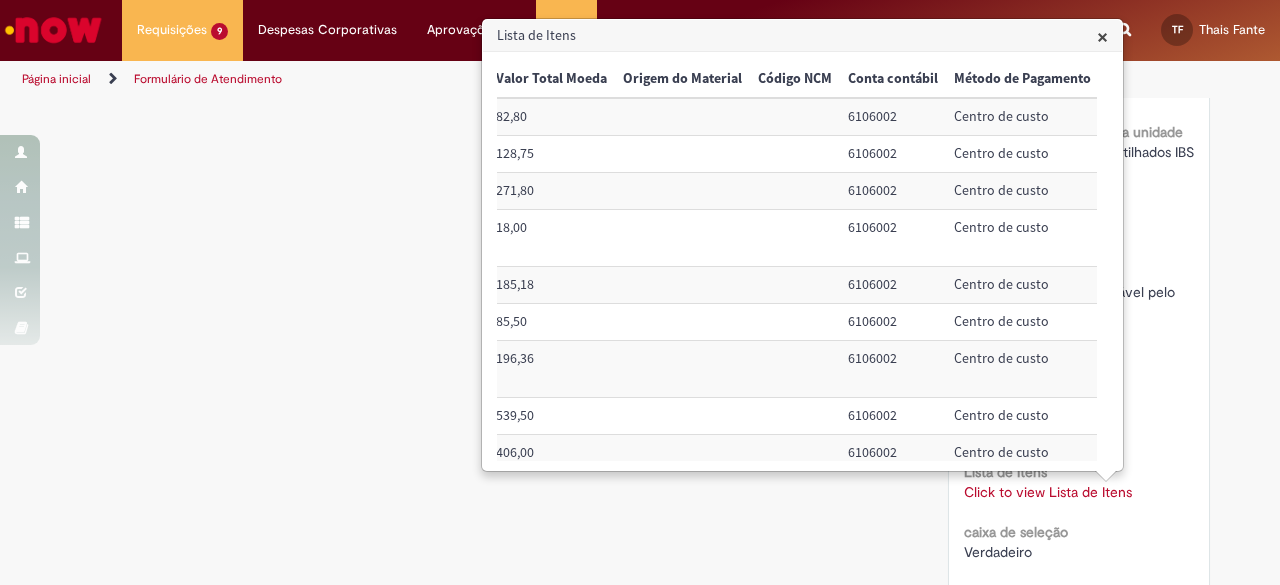 click on "6106002" at bounding box center (893, 116) 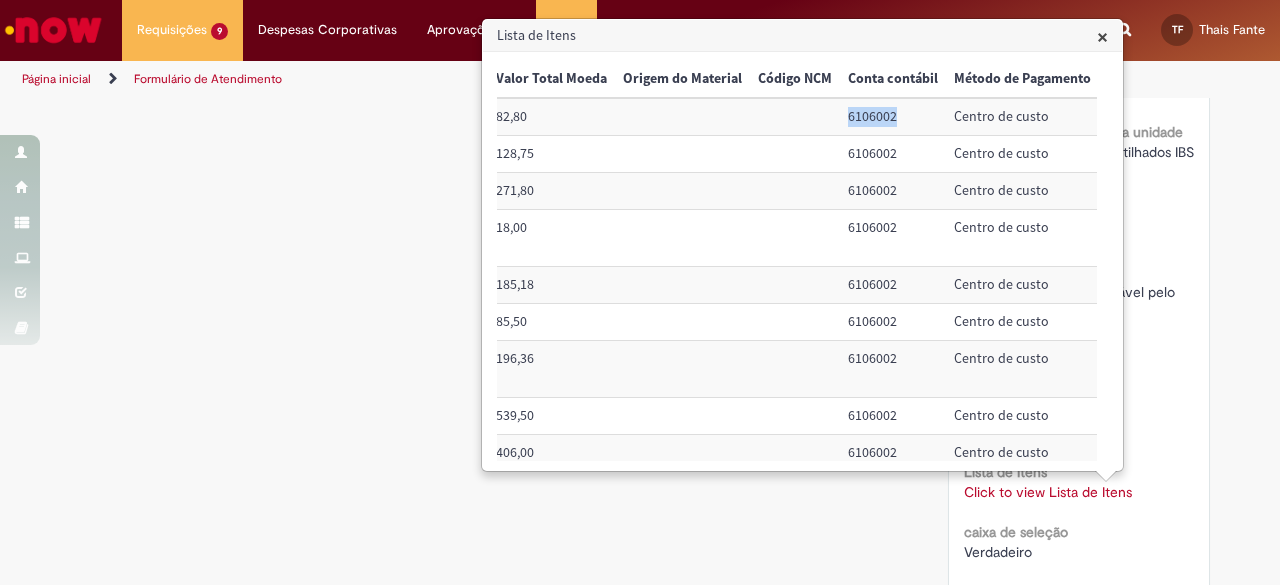 click on "6106002" at bounding box center (893, 116) 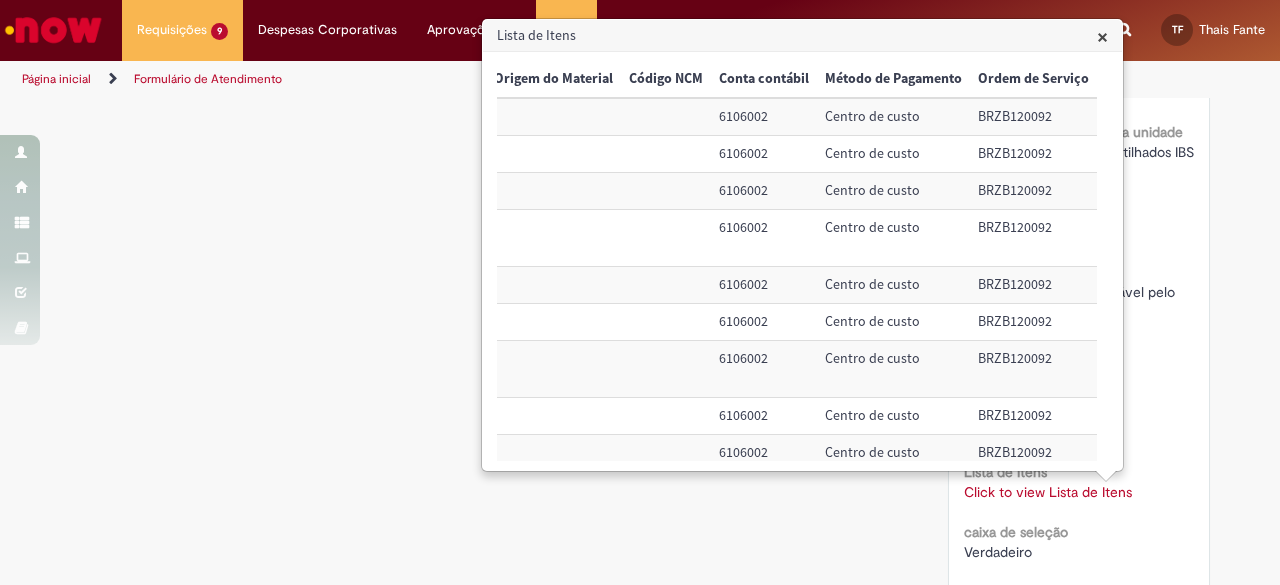 click on "BRZB120092" at bounding box center (1033, 116) 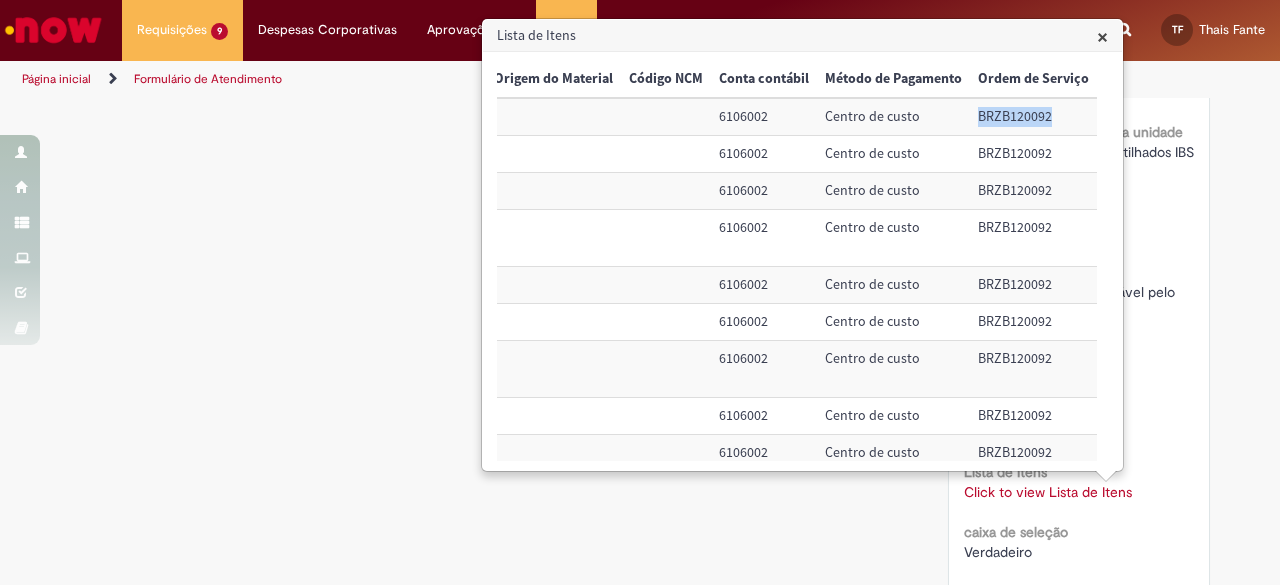 click on "BRZB120092" at bounding box center (1033, 116) 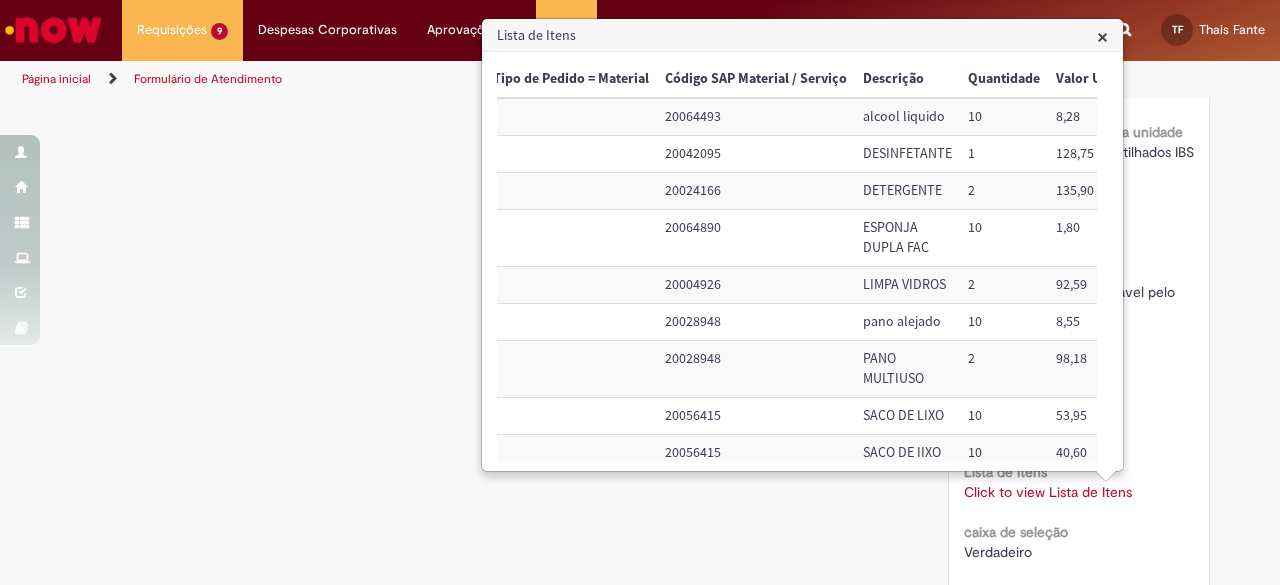 scroll, scrollTop: 0, scrollLeft: 40, axis: horizontal 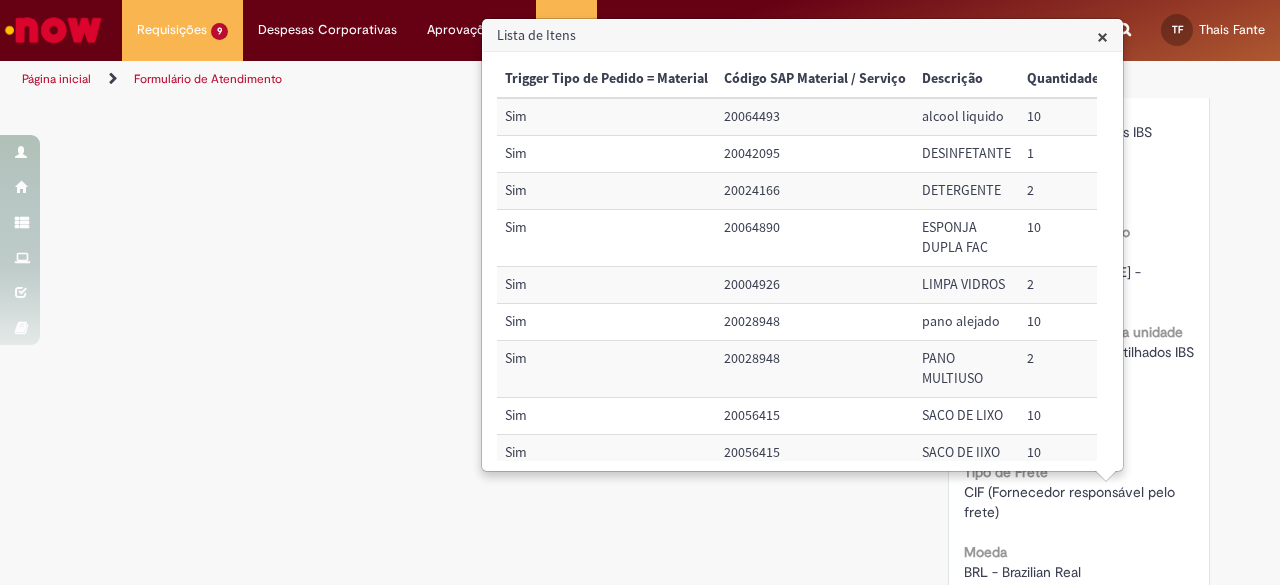 click on "20042095" at bounding box center (815, 154) 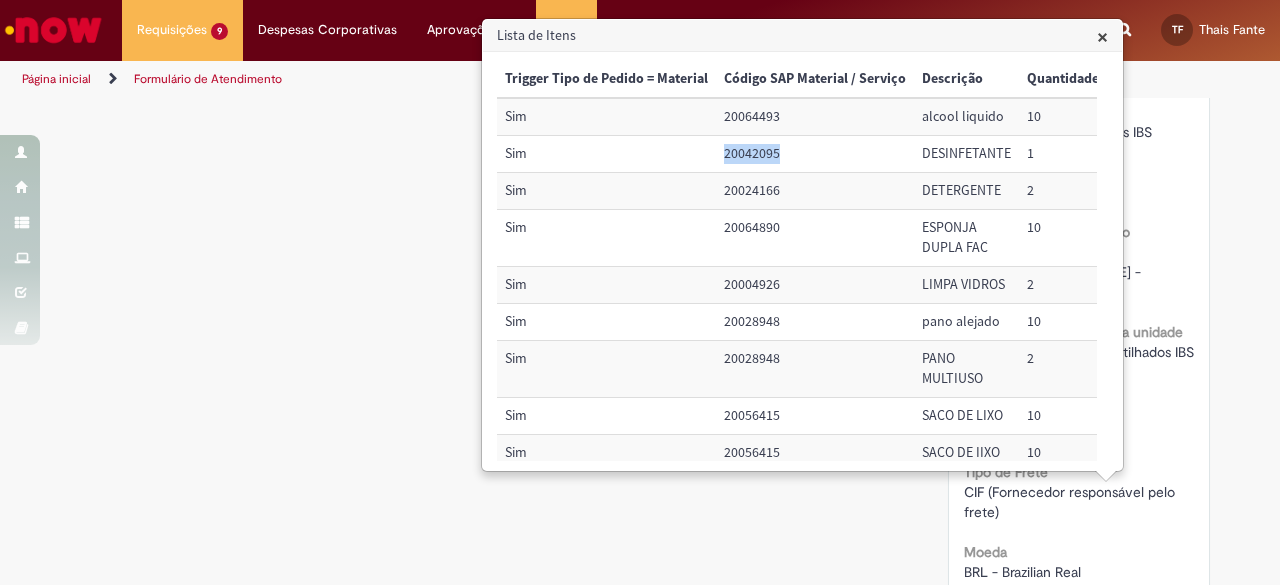 click on "20042095" at bounding box center [815, 154] 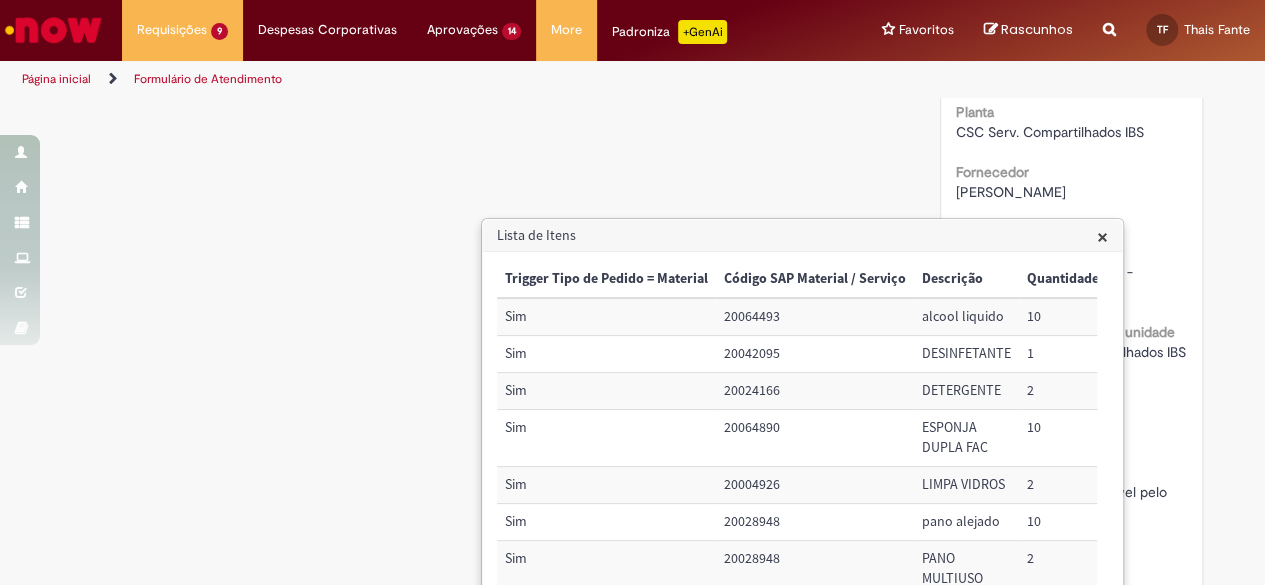 drag, startPoint x: 686, startPoint y: 435, endPoint x: 698, endPoint y: 432, distance: 12.369317 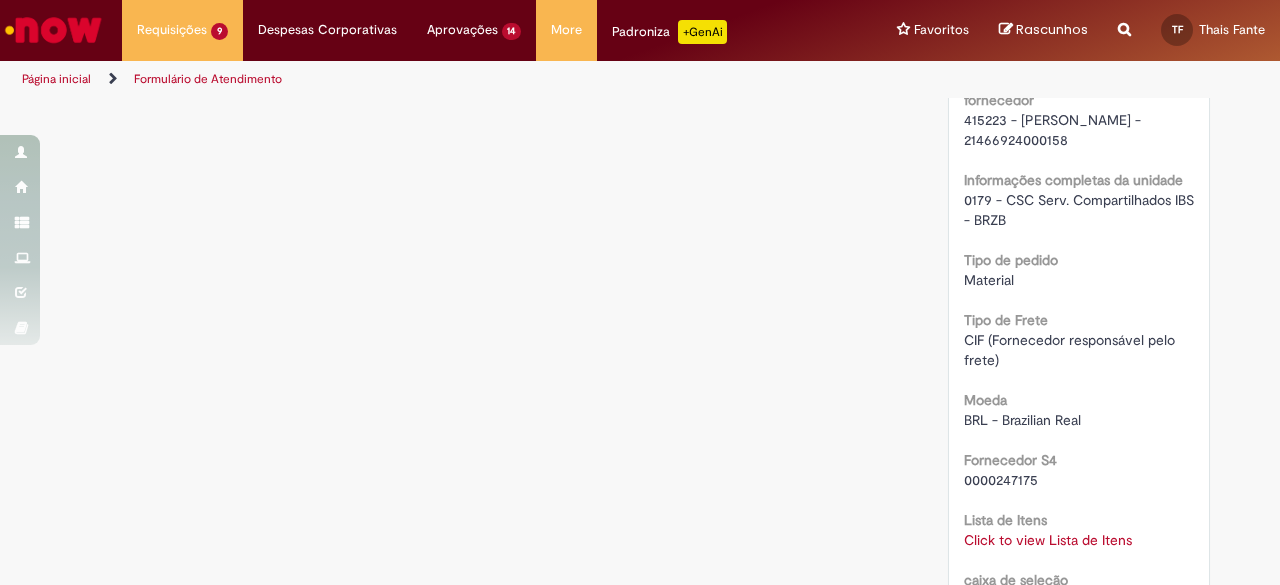 scroll, scrollTop: 1648, scrollLeft: 0, axis: vertical 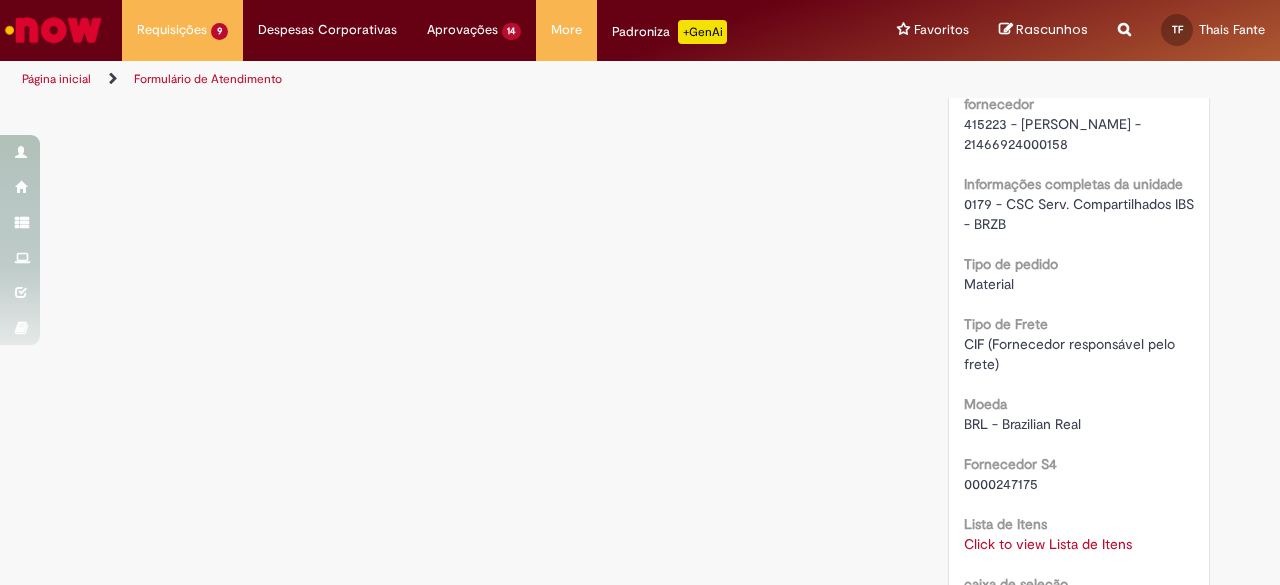click on "RPA Moeda
BRL - Brazilian Real
taxa de conversão
6.1182
Saldo
10759.91
Country Code
BR
Pedido gerado com sucesso?
Sim
SAP Interim
ecc
Declaro que li e aceito as regras listadas na descrição da oferta e que poderei responder a auditoria e compliance caso alguma regra não for devidamente cumprida
Verdadeiro
Tipo de solicitação
Fábricas, Centros de Excelência e Distribuição
Declaro que sou usuário do ZEC ou do CENG&PMO devidamente autorizado a fazer compras nessa categoria.
Falso
Declaro que eu sou usuário de TechOPs devidamente autorizado para efetuar compras de equipamentos de TI para a companhia.
Falso
Falso" at bounding box center [1079, 141] 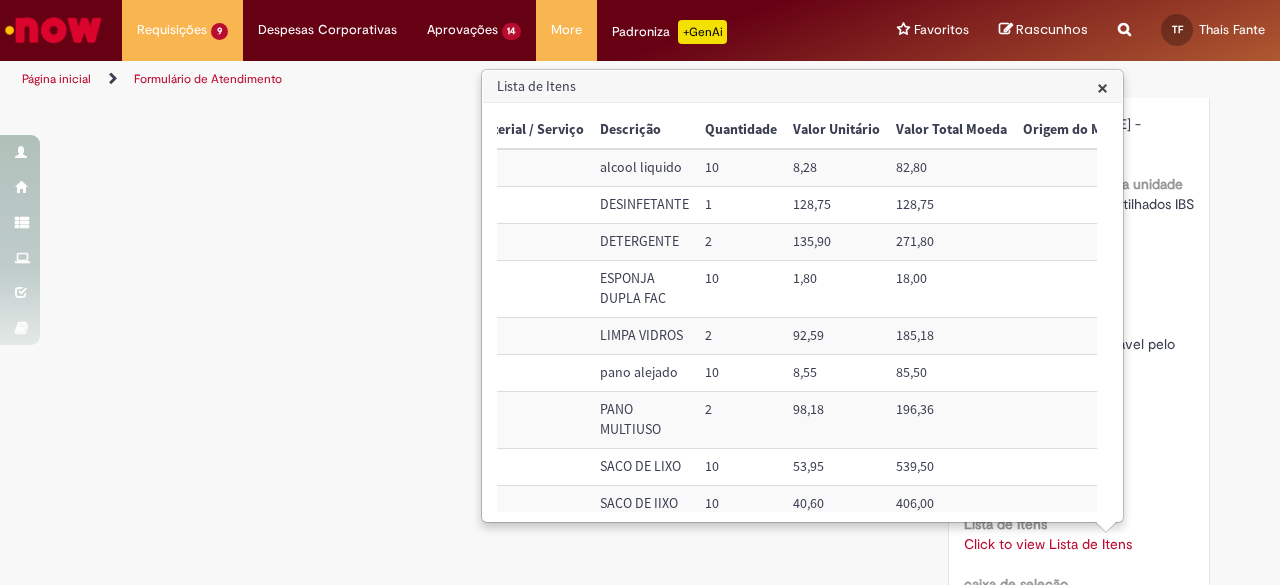 scroll, scrollTop: 0, scrollLeft: 343, axis: horizontal 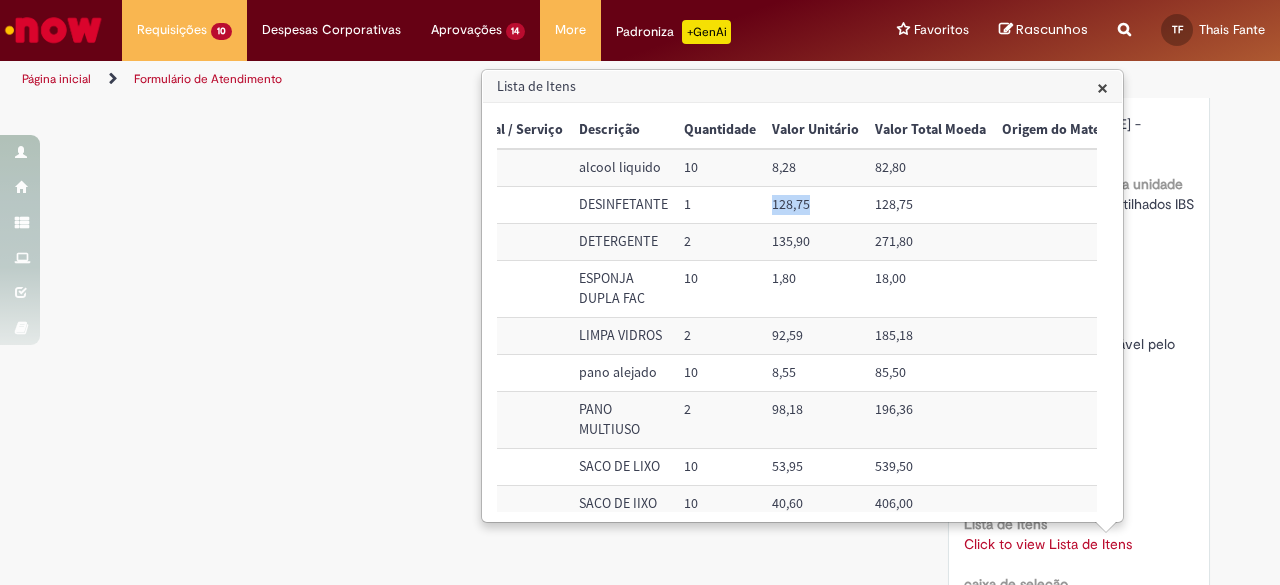 drag, startPoint x: 763, startPoint y: 206, endPoint x: 816, endPoint y: 201, distance: 53.235325 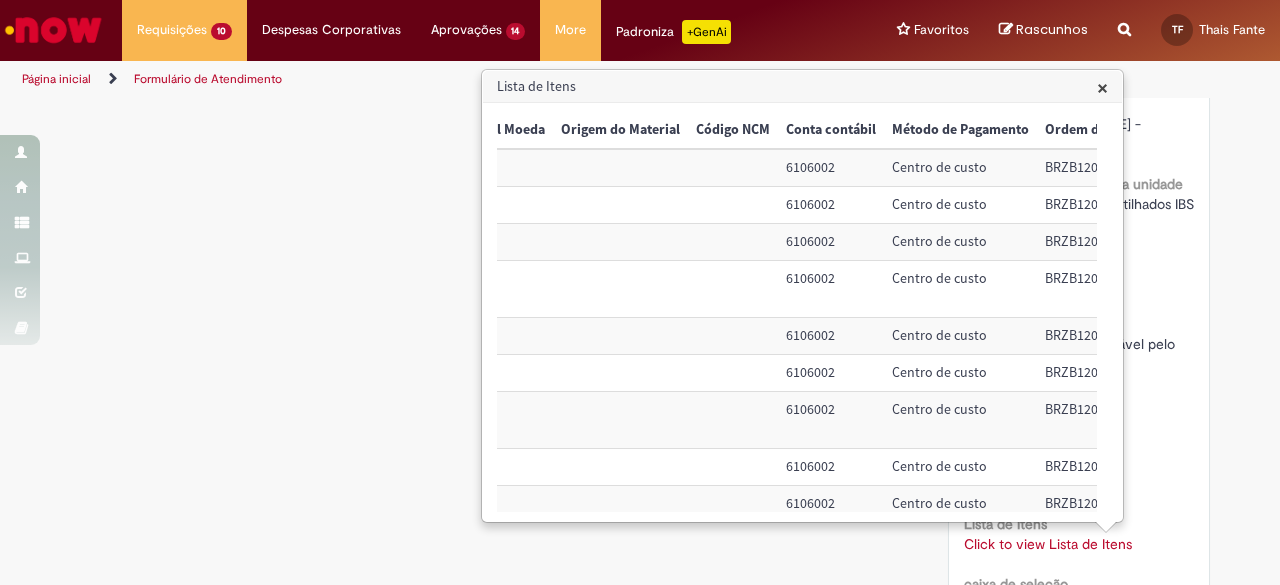 scroll, scrollTop: 0, scrollLeft: 857, axis: horizontal 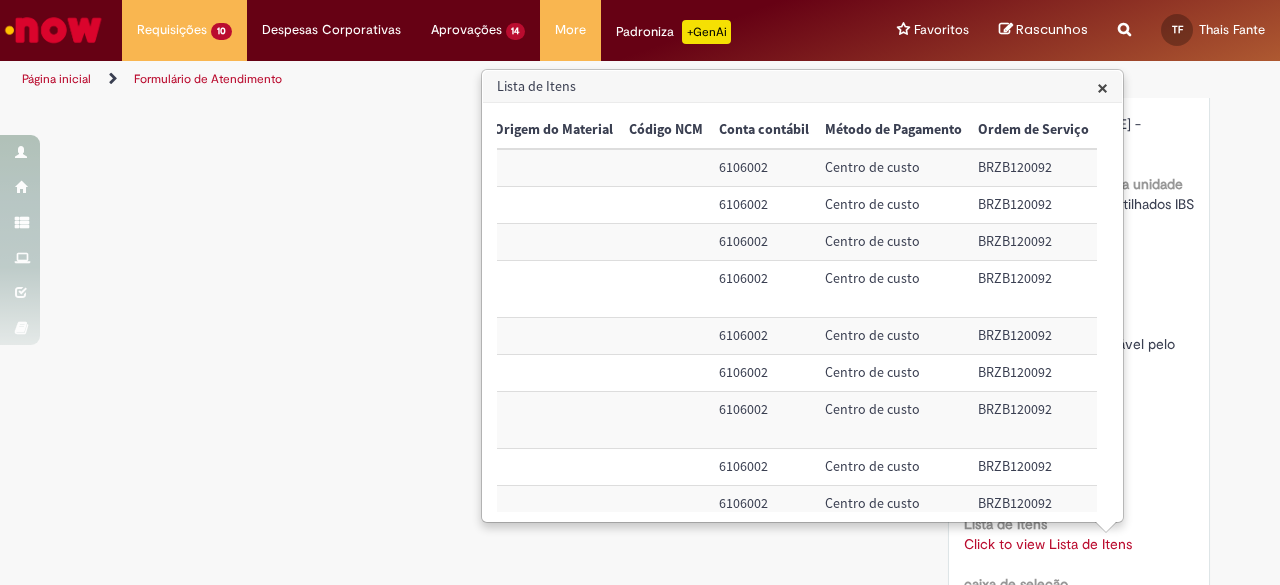 click on "6106002" at bounding box center (764, 242) 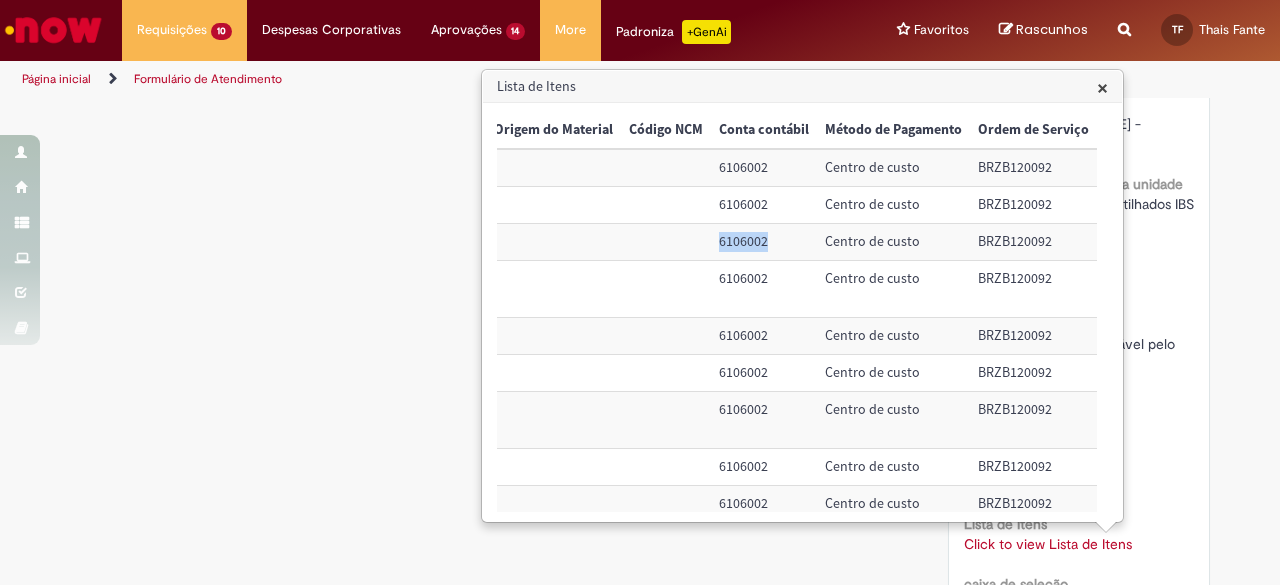 click on "6106002" at bounding box center [764, 242] 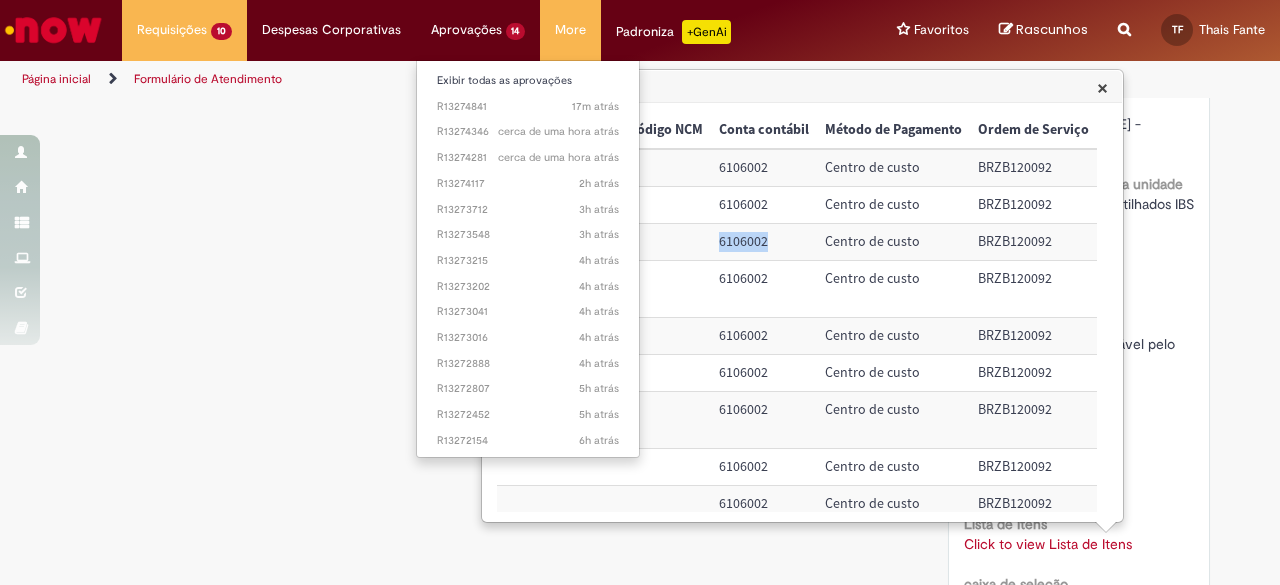 copy on "6106002" 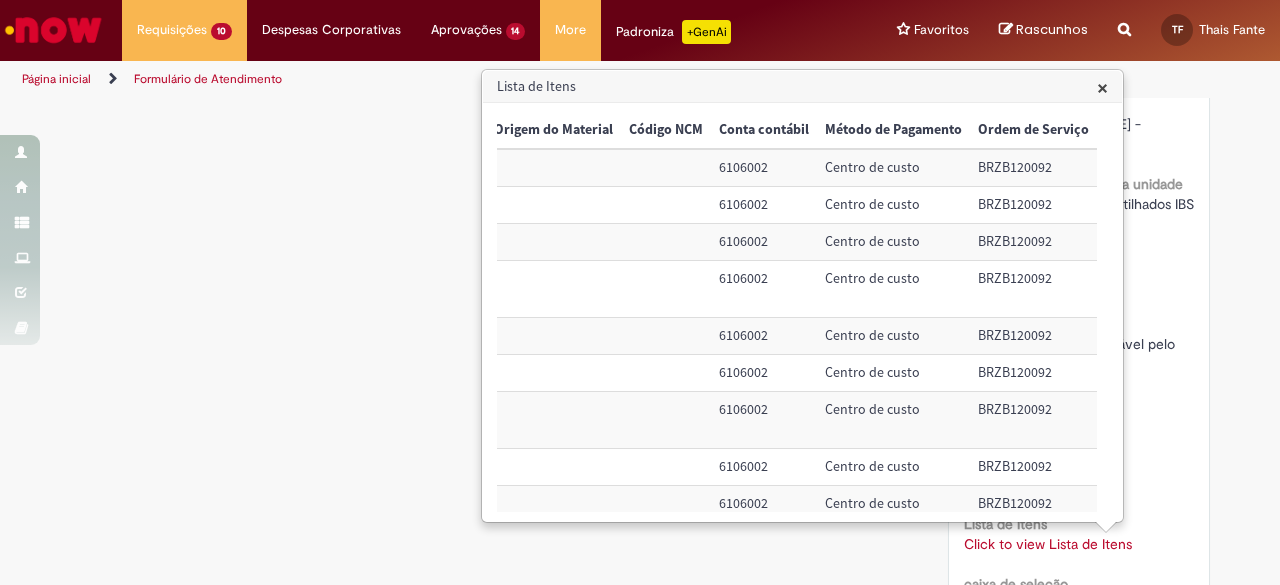 click on "BRZB120092" at bounding box center (1033, 242) 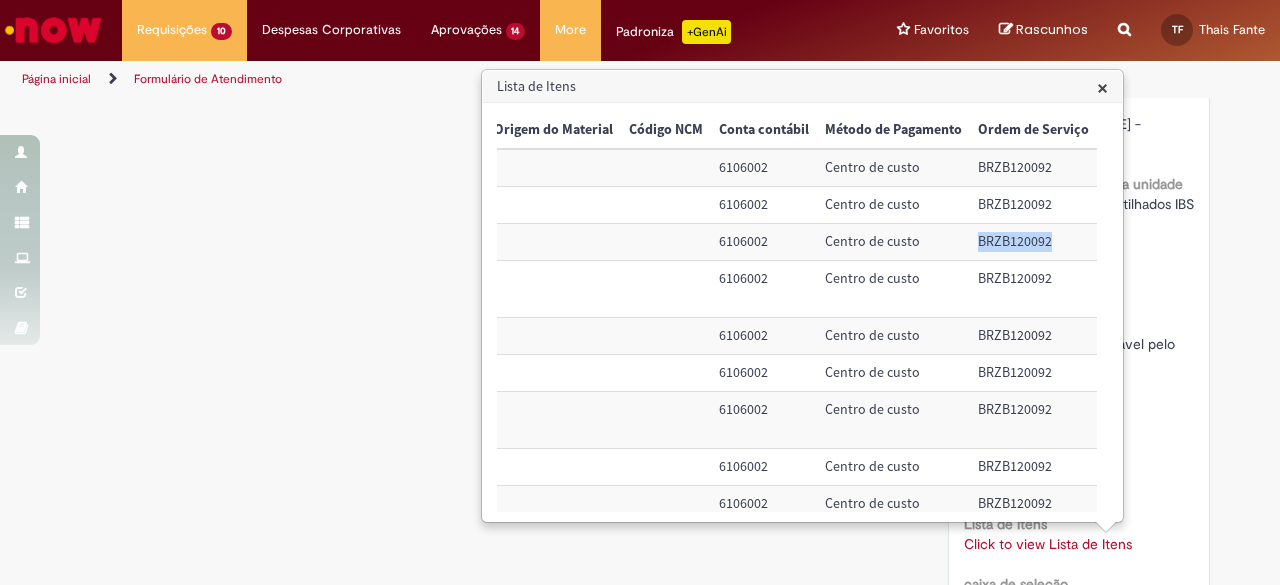 click on "BRZB120092" at bounding box center [1033, 242] 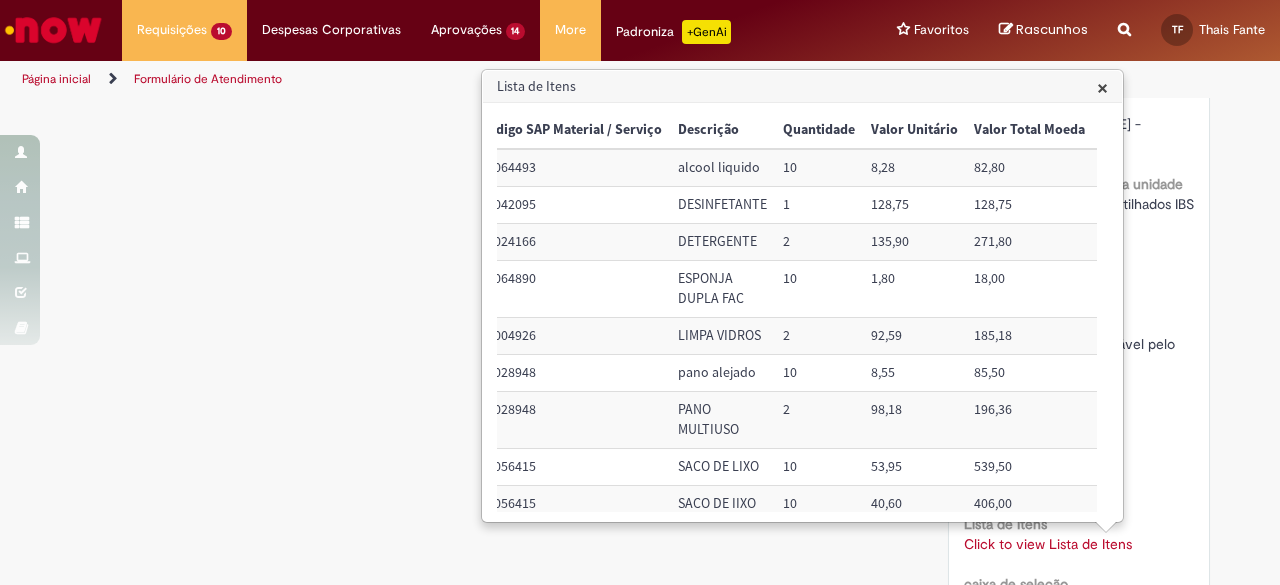 scroll, scrollTop: 0, scrollLeft: 0, axis: both 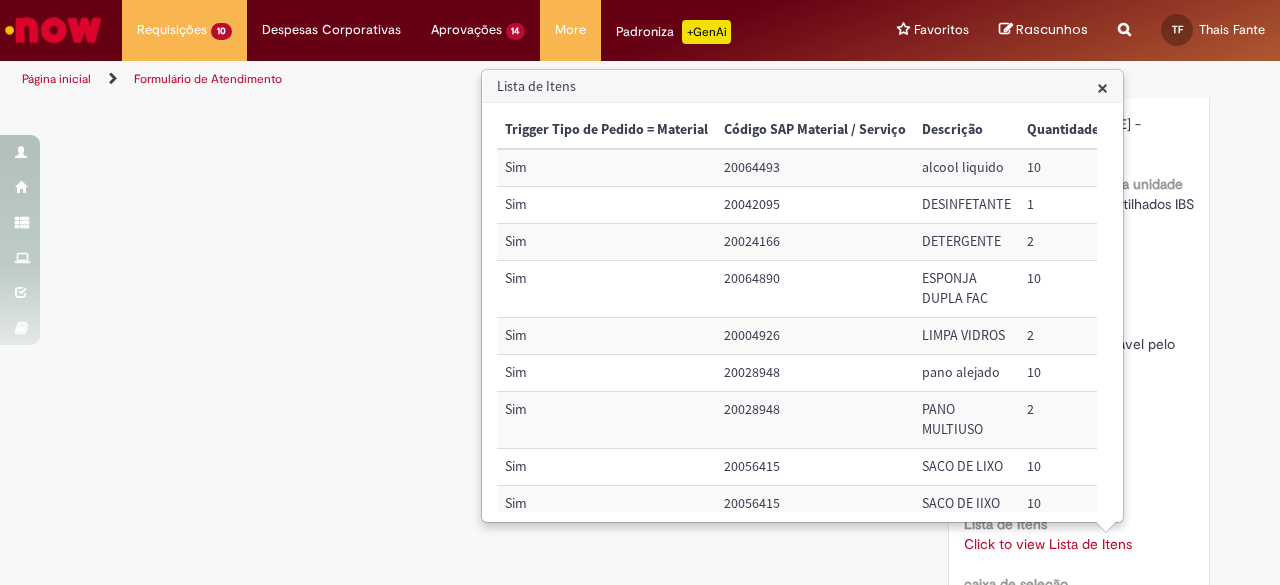 click on "20064890" at bounding box center [815, 289] 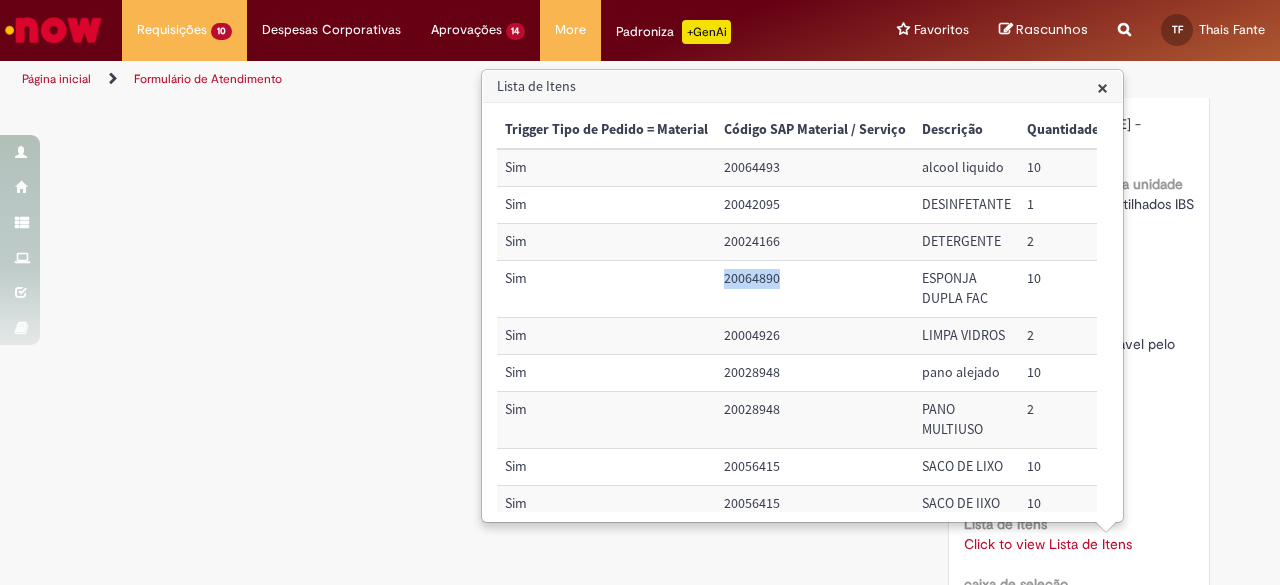 click on "20064890" at bounding box center [815, 289] 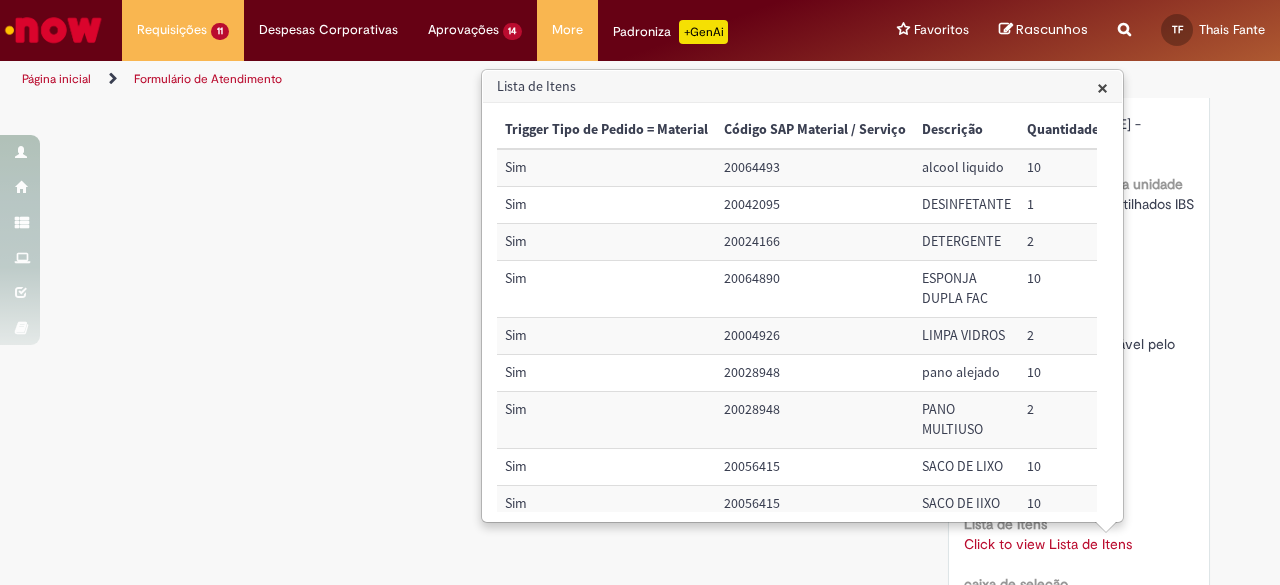 click on "20028948" at bounding box center (815, 373) 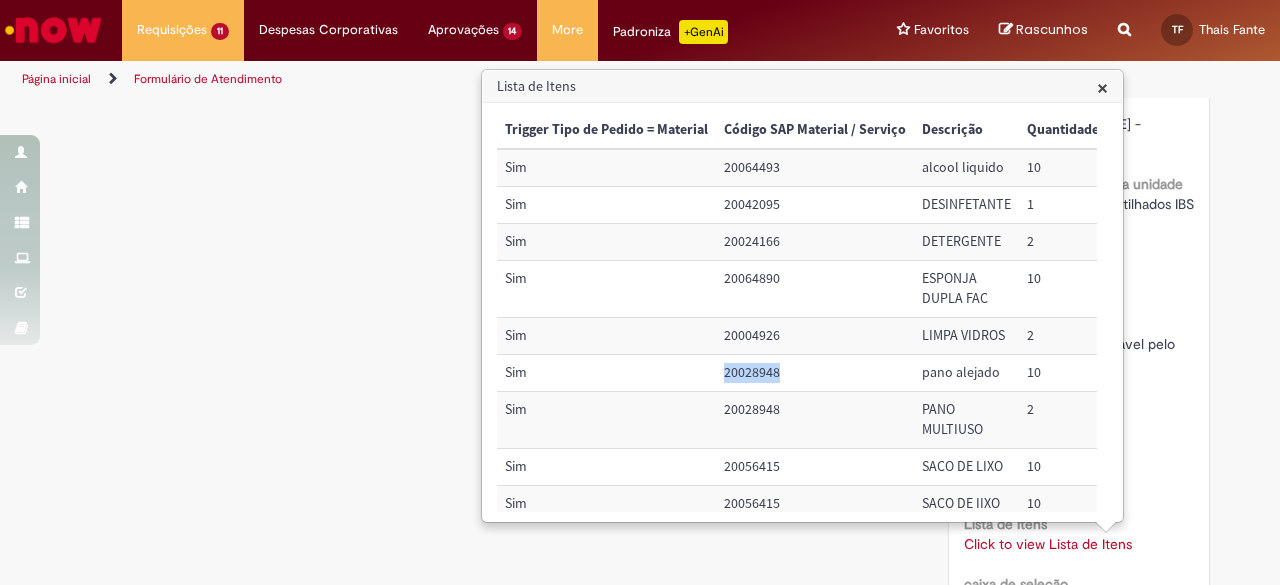 drag, startPoint x: 778, startPoint y: 365, endPoint x: 702, endPoint y: 363, distance: 76.02631 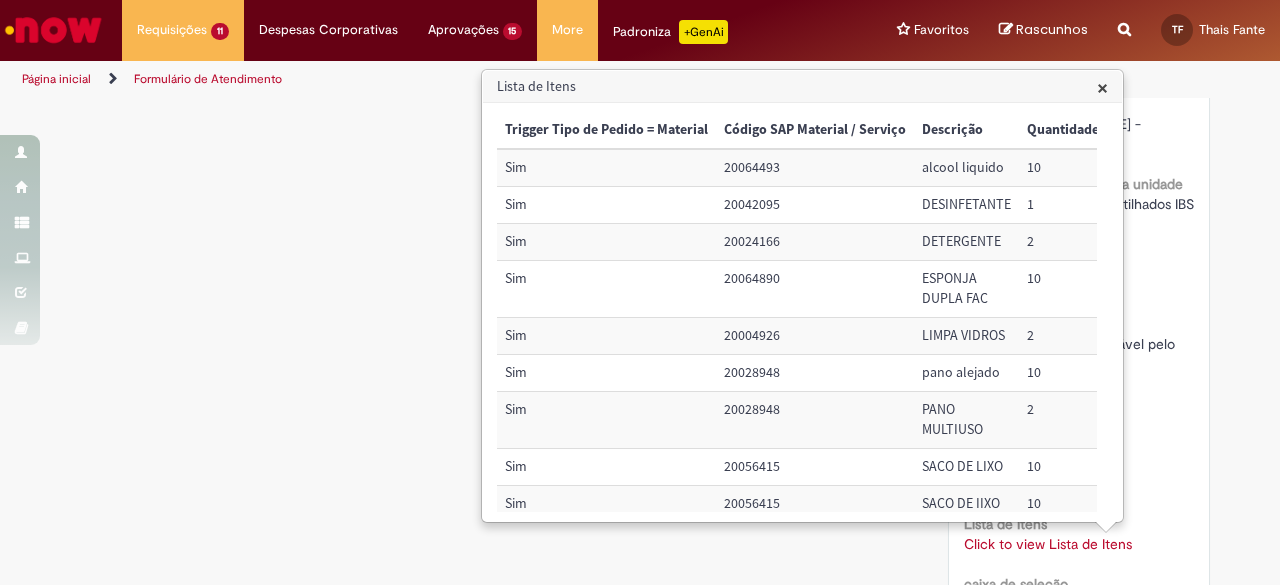 click on "Verificar Código de Barras
Aguardando Aprovação
Aguardando atendimento
Em andamento
Validação
Concluído
Compras rápidas (Speed Buy)
Enviar
TF
Thais Fante
22d atrás 22 dias atrás     Comentários adicionais
Solução Proposta aceita.
AR" at bounding box center [640, 72] 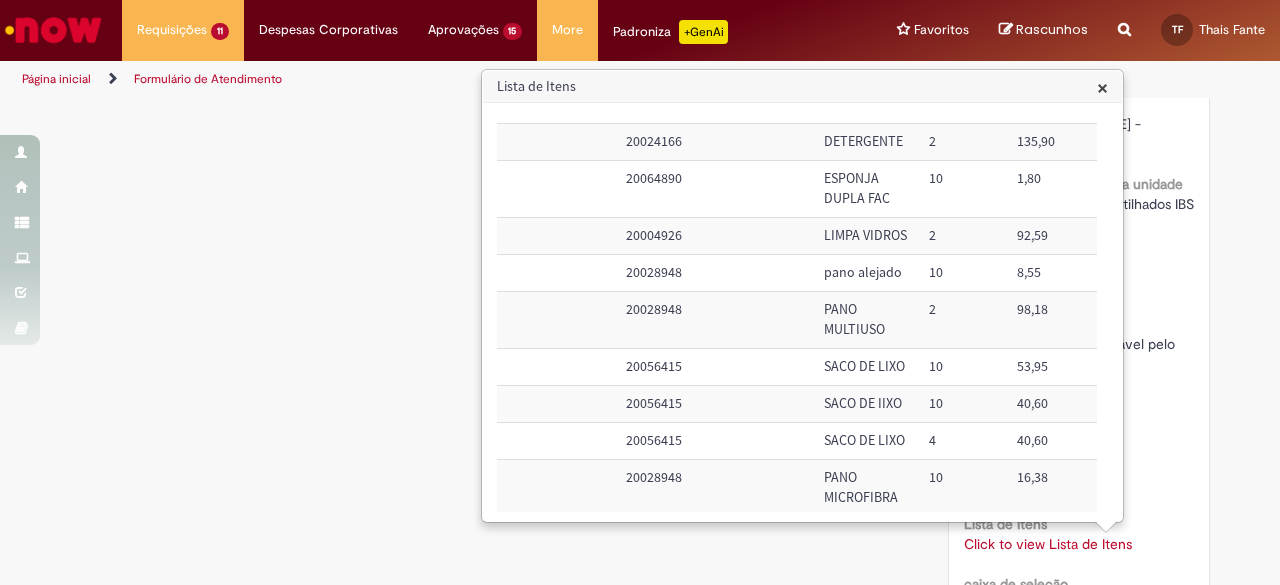 scroll, scrollTop: 100, scrollLeft: 266, axis: both 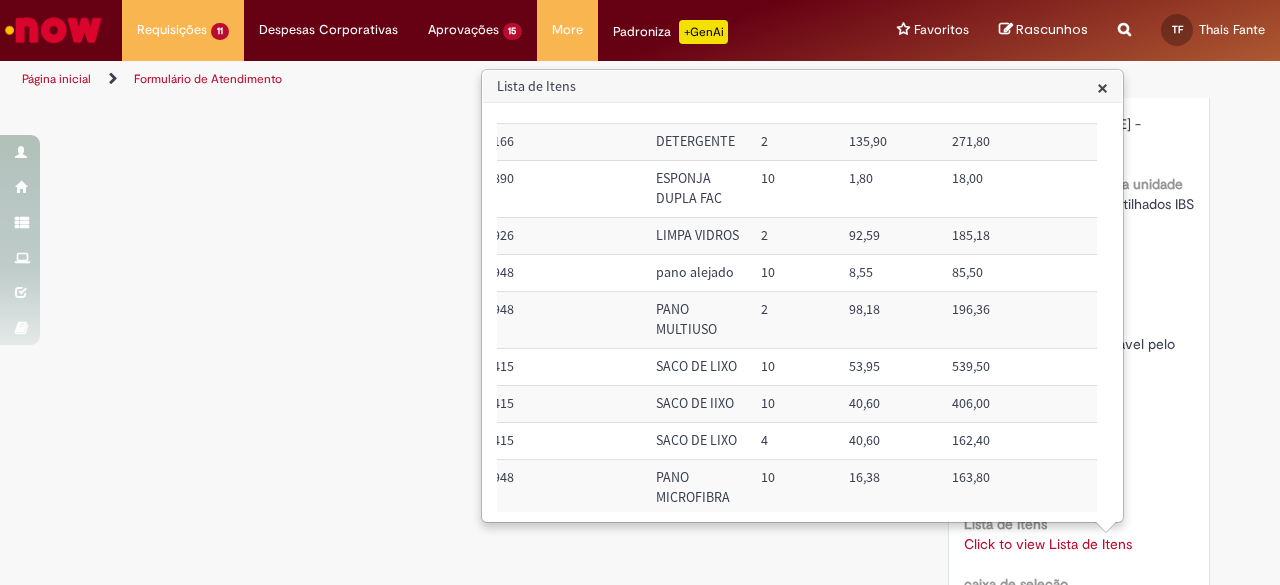 click on "Verificar Código de Barras
Aguardando Aprovação
Aguardando atendimento
Em andamento
Validação
Concluído
Compras rápidas (Speed Buy)
Enviar
TF
Thais Fante
22d atrás 22 dias atrás     Comentários adicionais
Solução Proposta aceita.
AR" at bounding box center (640, 72) 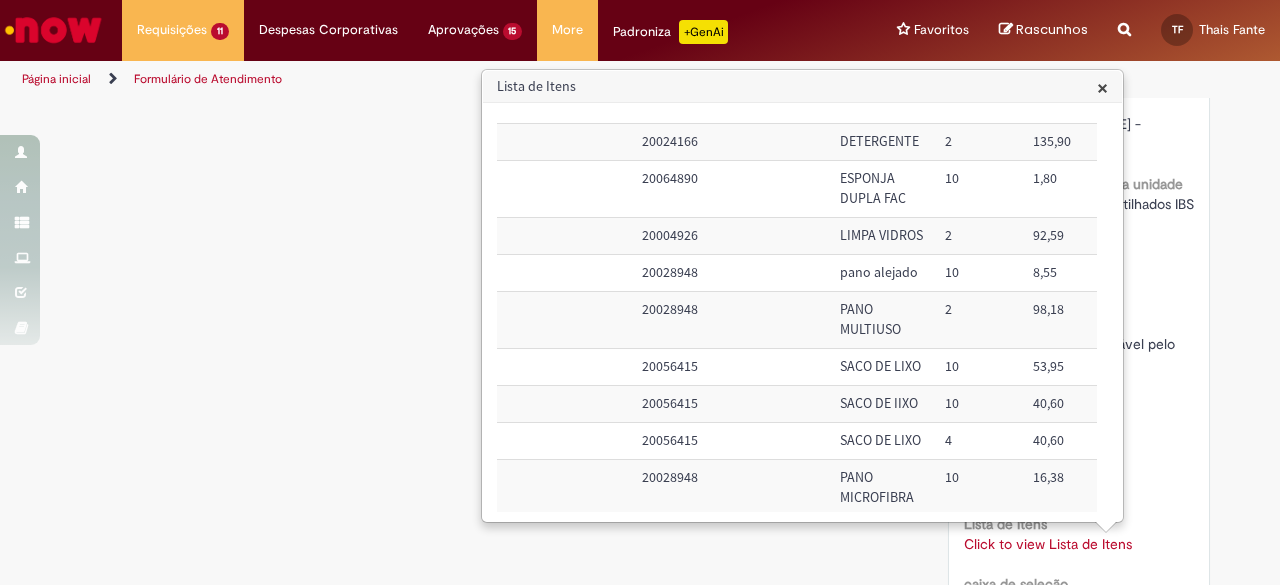 scroll, scrollTop: 100, scrollLeft: 30, axis: both 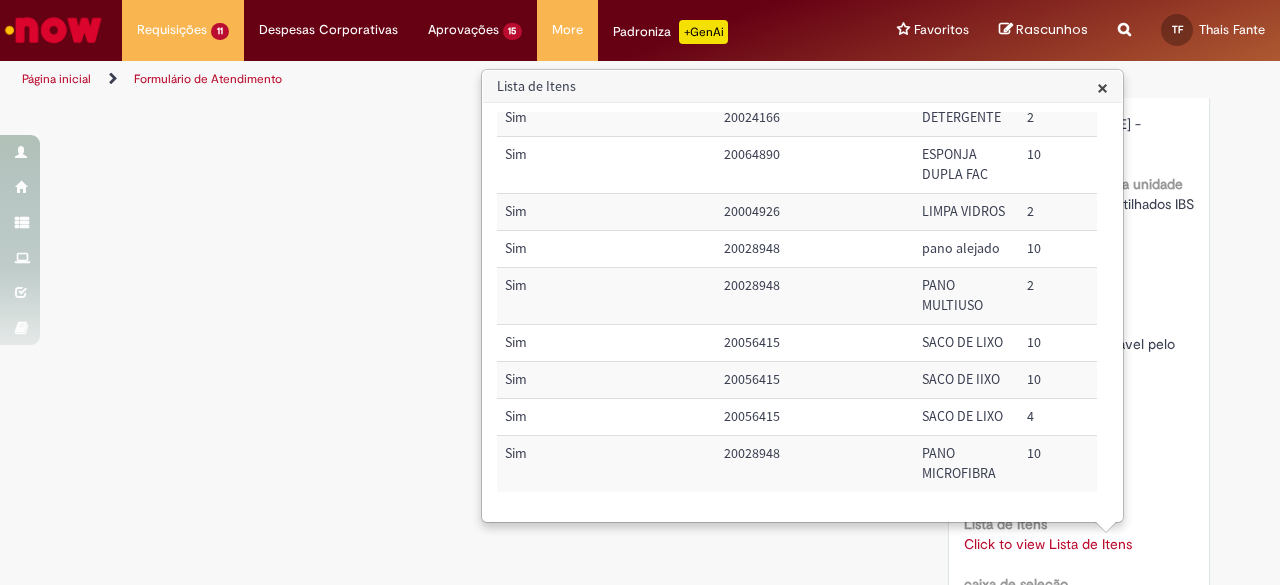click on "20056415" at bounding box center (815, 417) 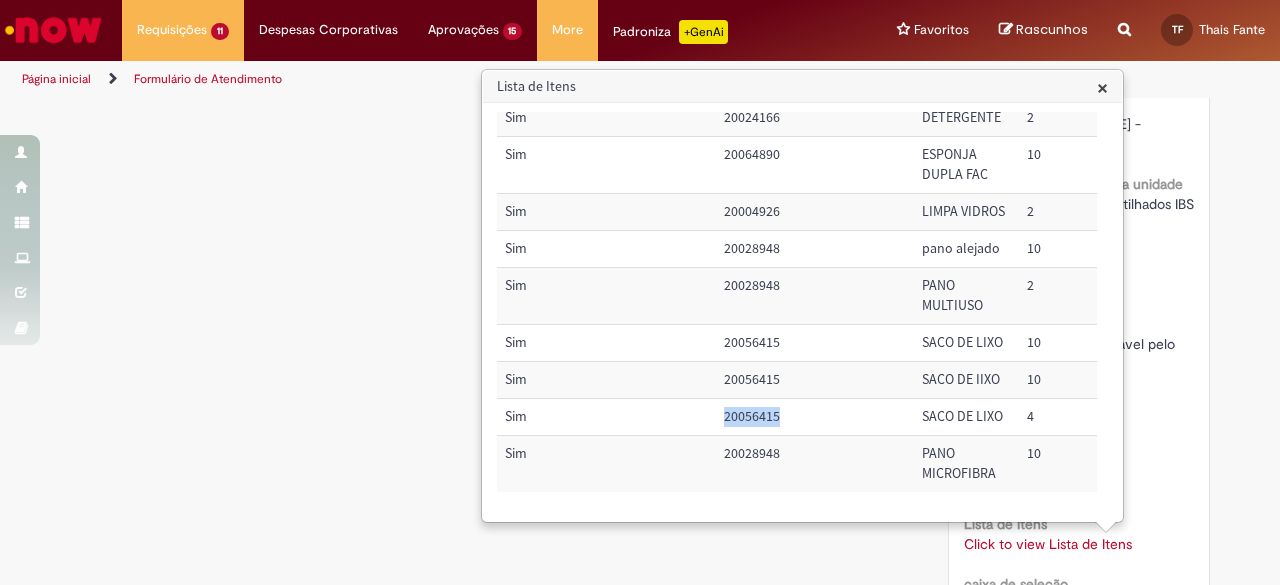 click on "20056415" at bounding box center [815, 417] 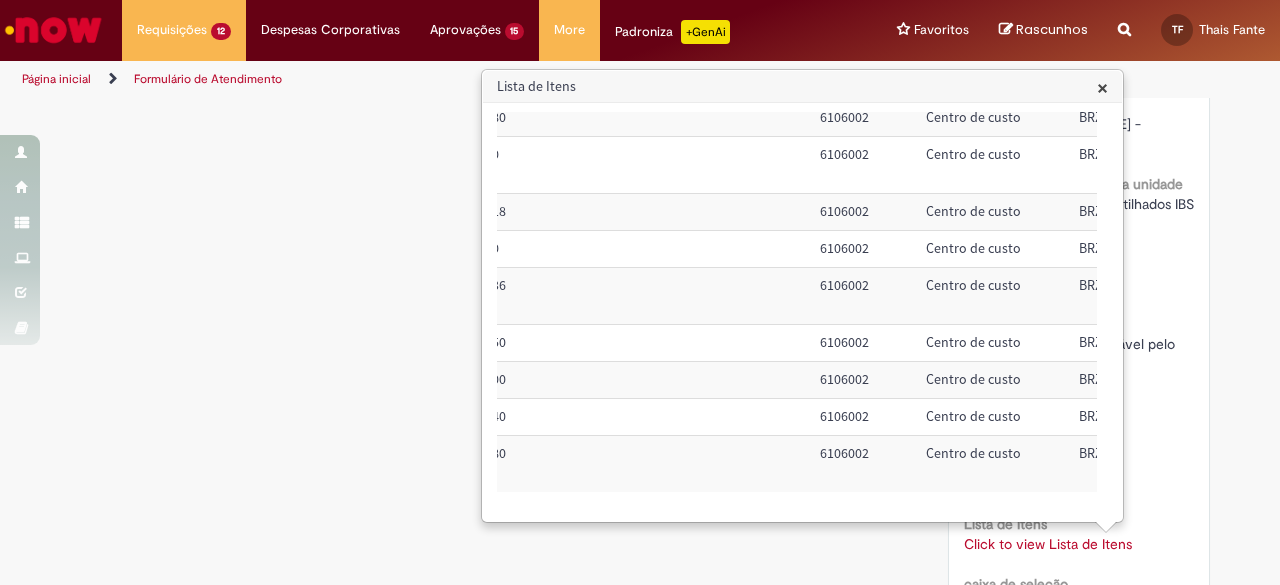 scroll, scrollTop: 136, scrollLeft: 857, axis: both 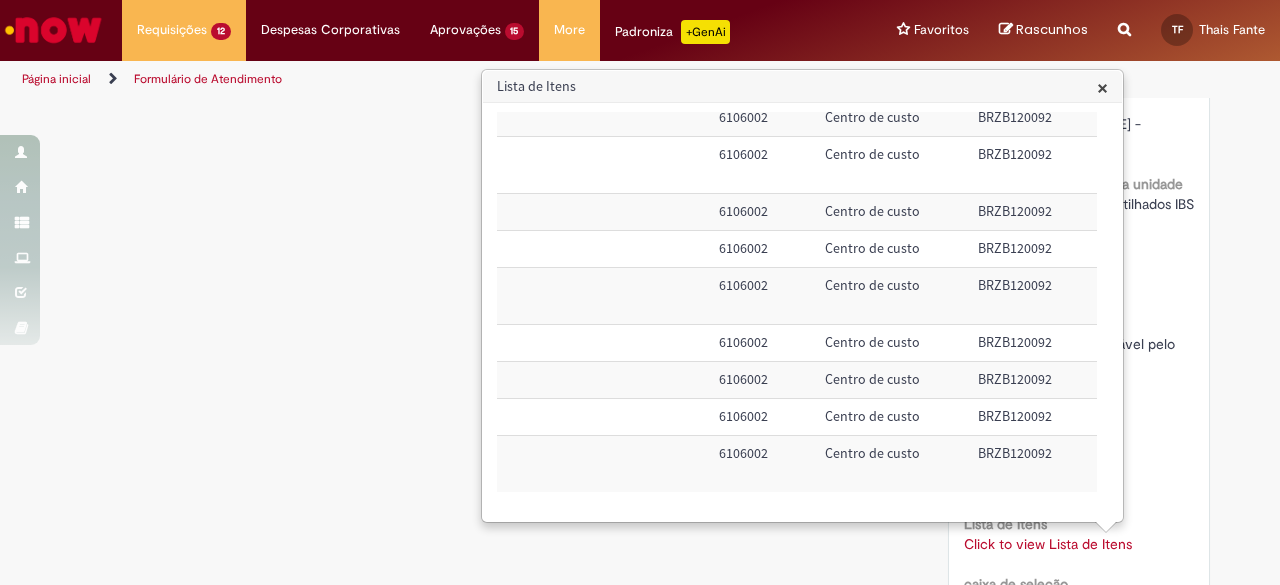 drag, startPoint x: 680, startPoint y: 511, endPoint x: 954, endPoint y: 480, distance: 275.74808 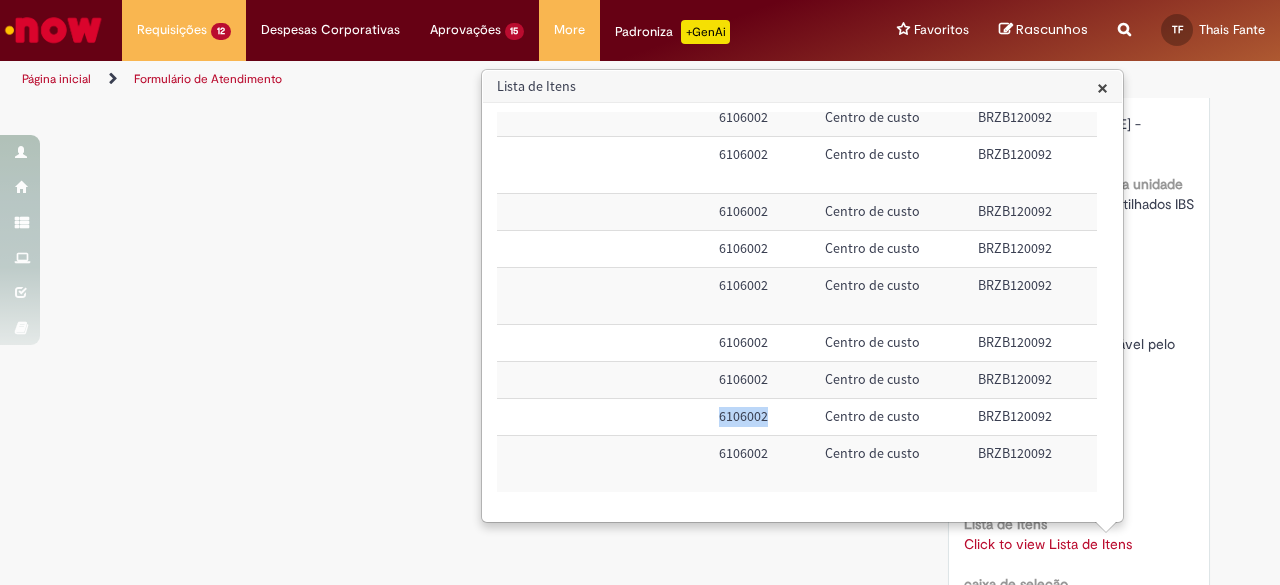 click on "6106002" at bounding box center (764, 417) 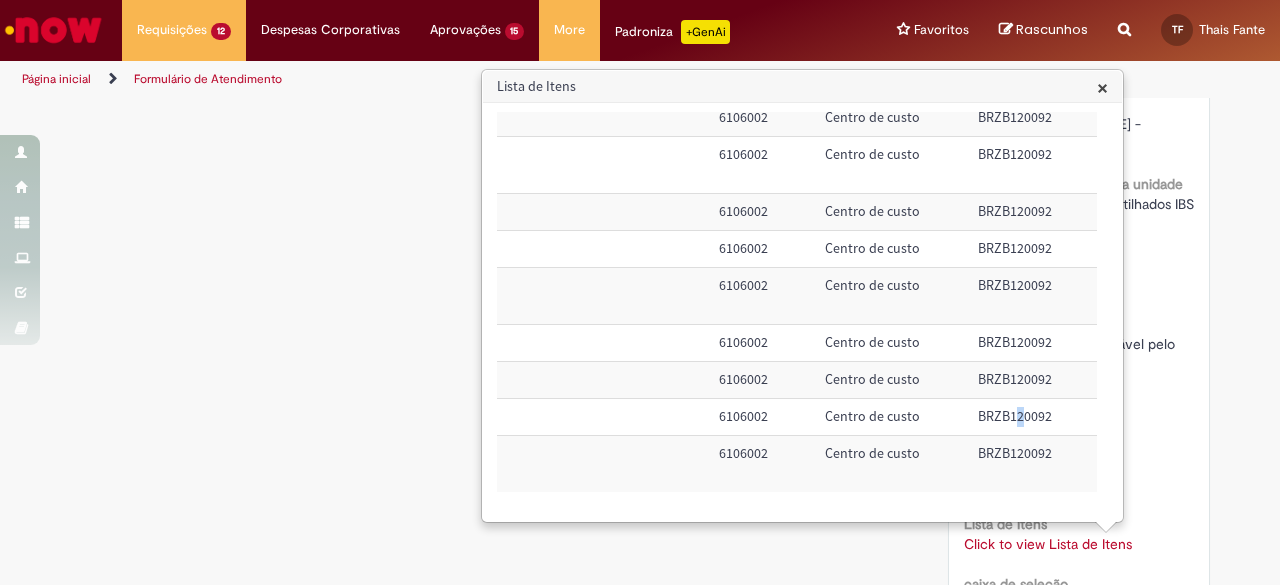 click on "BRZB120092" at bounding box center (1033, 417) 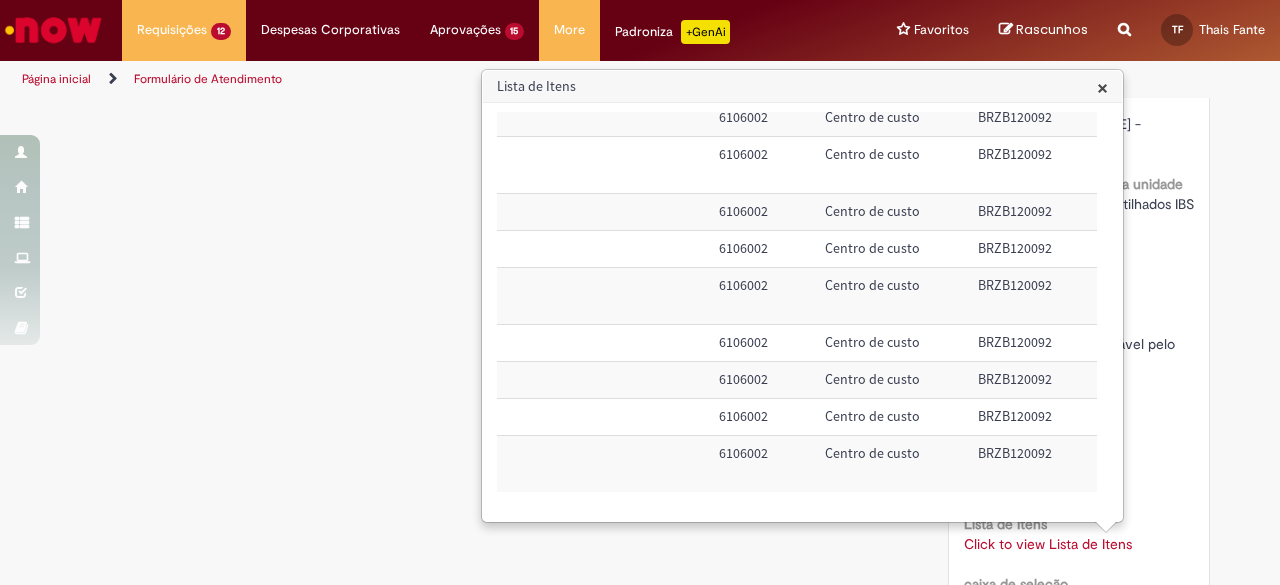 click on "BRZB120092" at bounding box center [1033, 417] 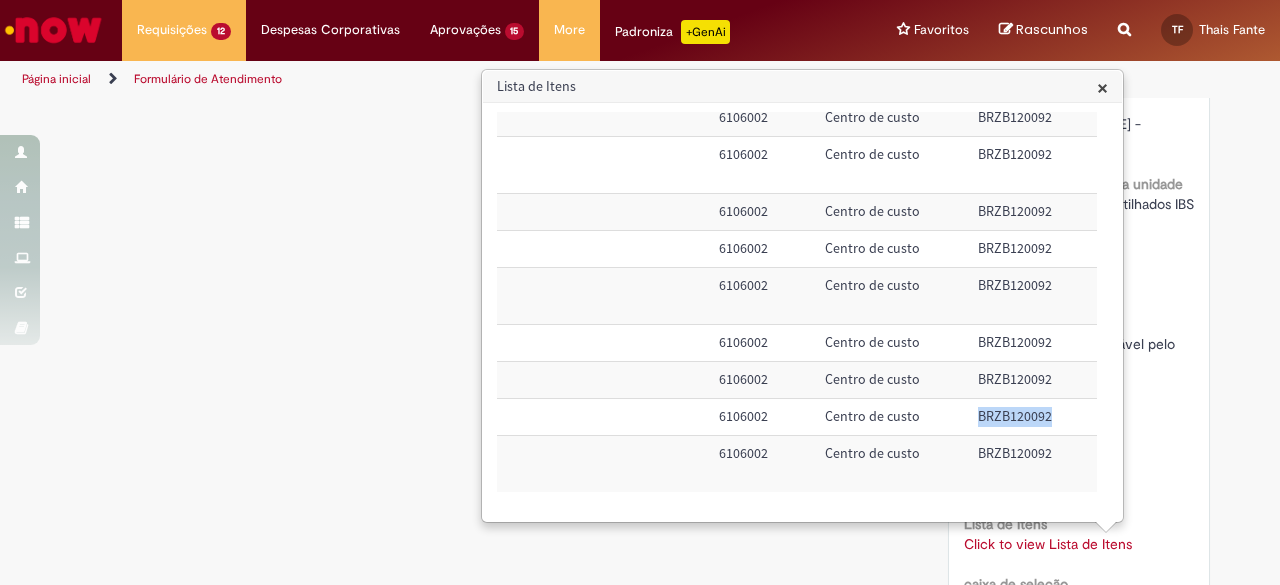 drag, startPoint x: 1034, startPoint y: 401, endPoint x: 954, endPoint y: 403, distance: 80.024994 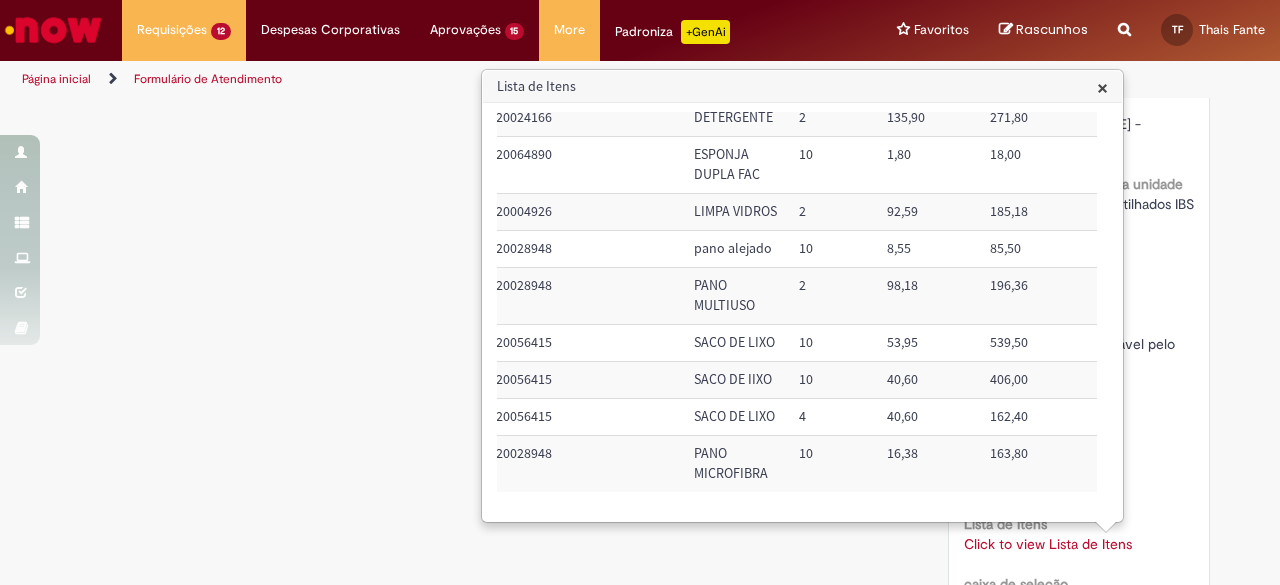 scroll, scrollTop: 135, scrollLeft: 0, axis: vertical 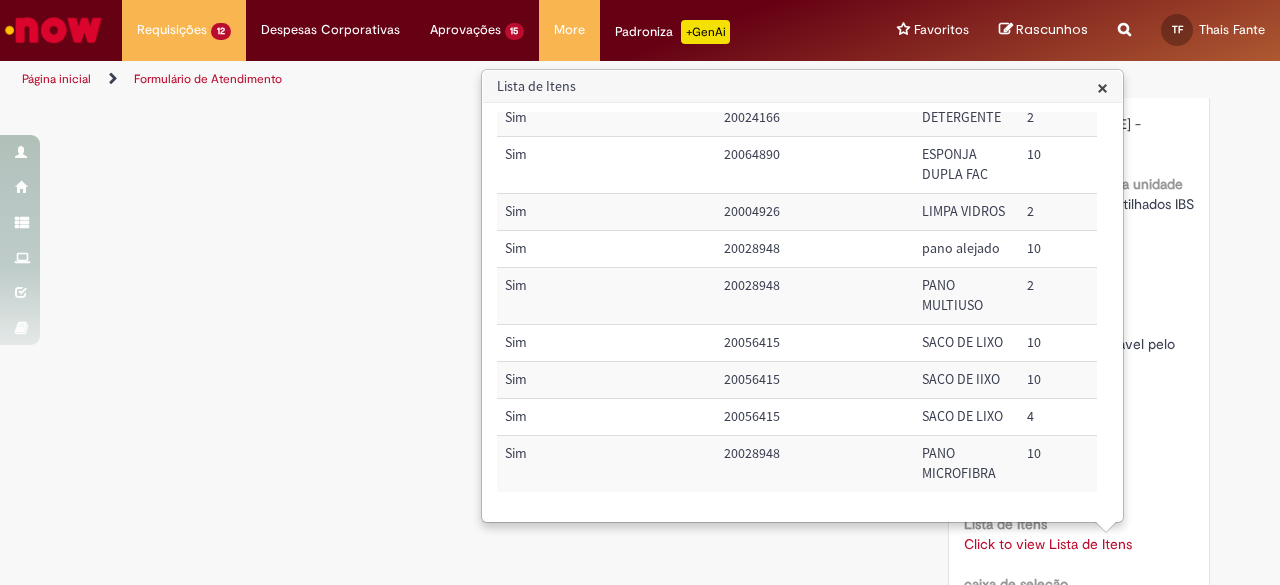 click on "20056415" at bounding box center [815, 417] 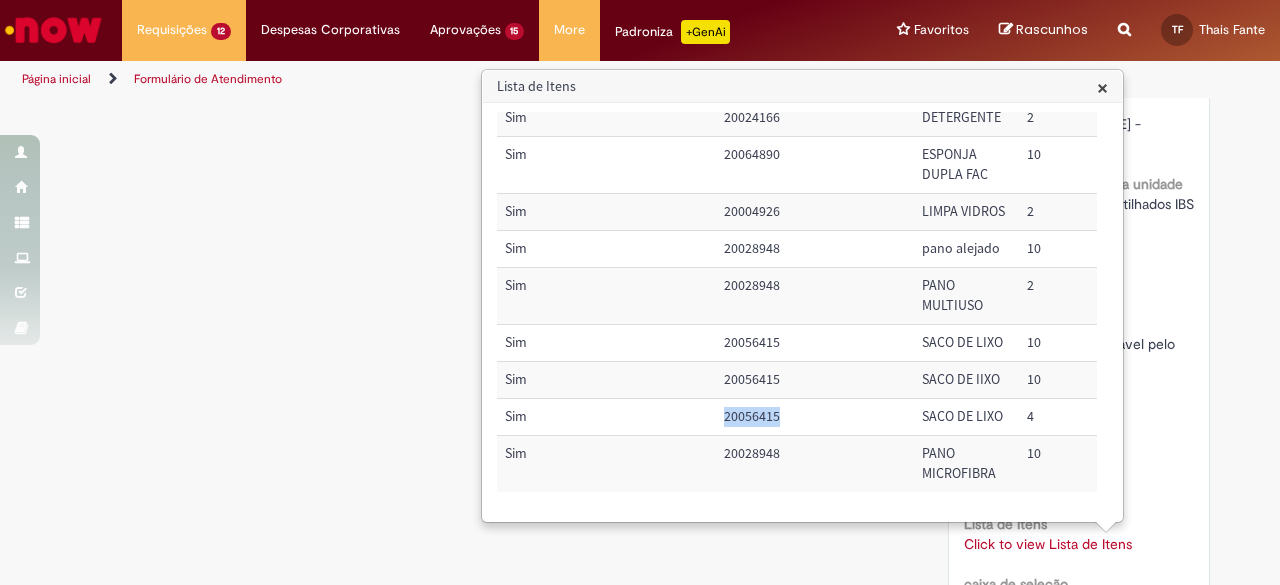 click on "20056415" at bounding box center (815, 417) 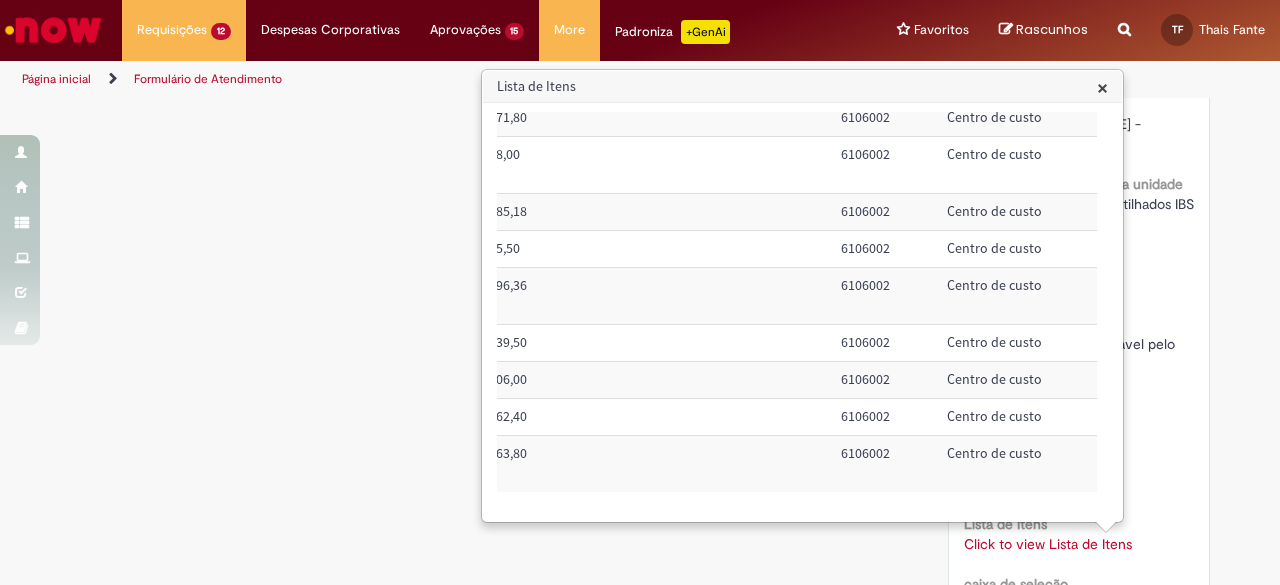 scroll, scrollTop: 135, scrollLeft: 752, axis: both 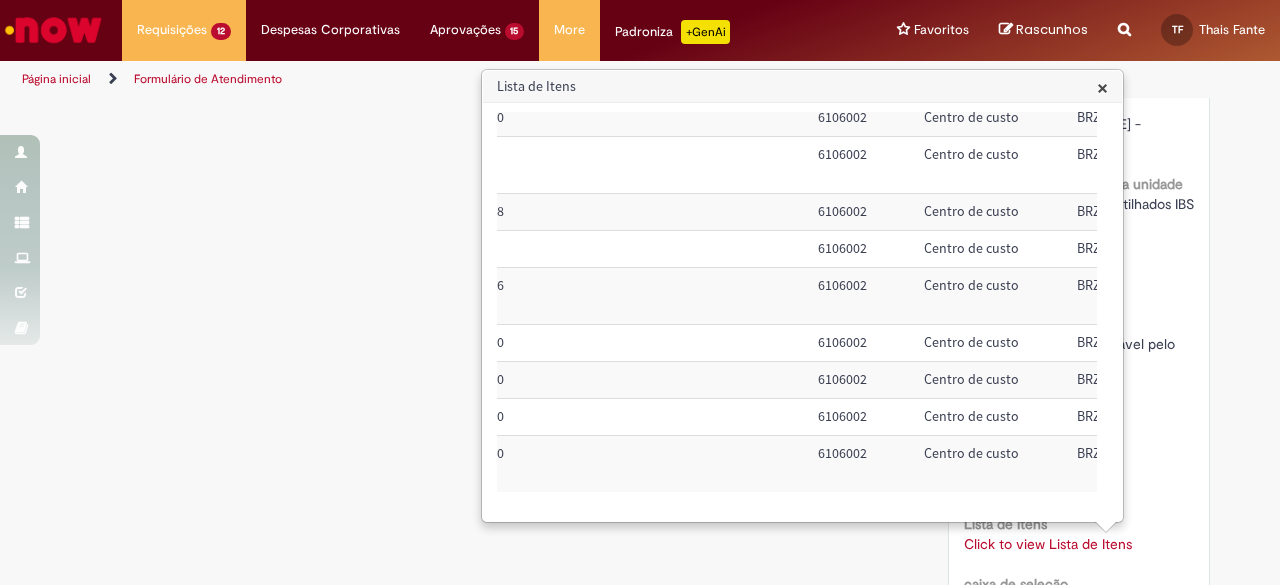 click on "6106002" at bounding box center [863, 417] 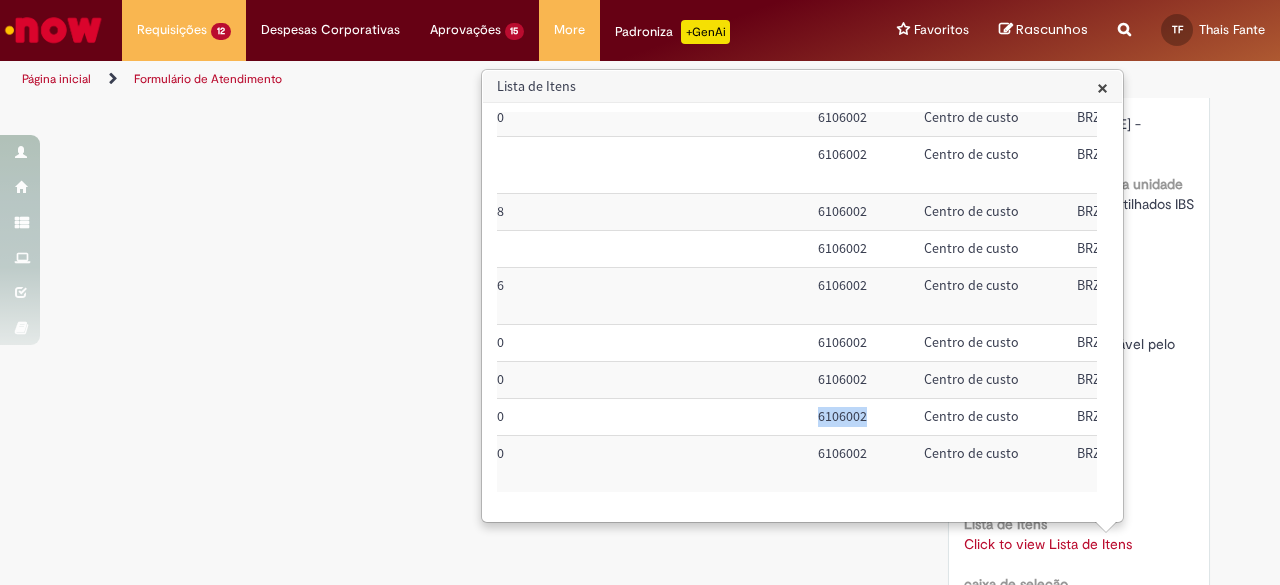 click on "6106002" at bounding box center [863, 417] 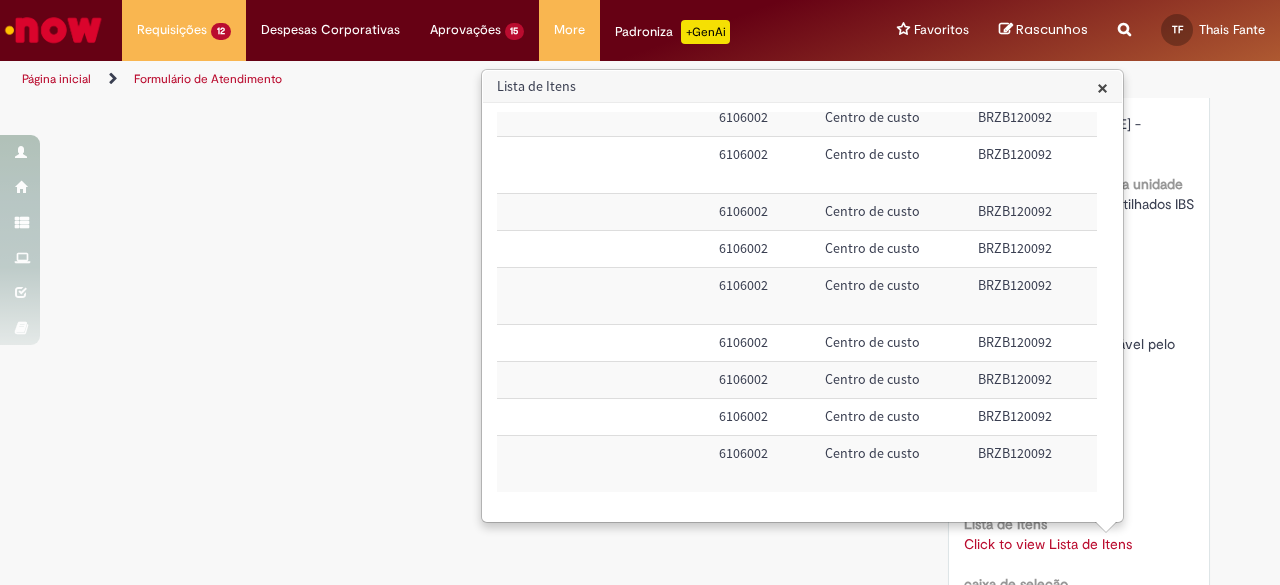 click on "BRZB120092" at bounding box center [1033, 417] 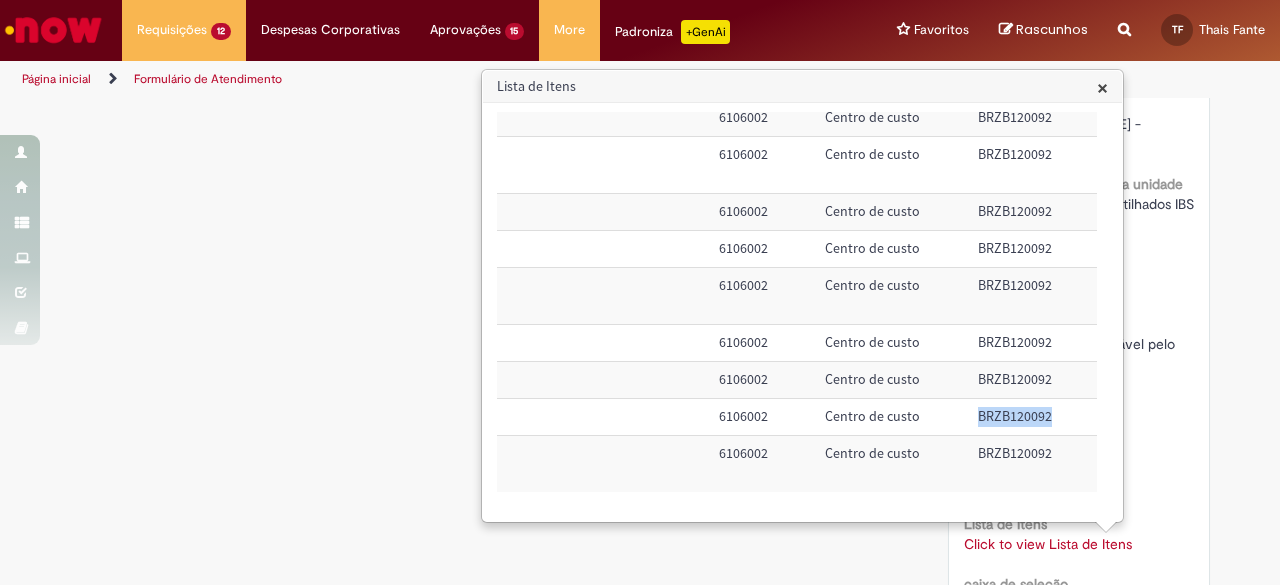 click on "BRZB120092" at bounding box center (1033, 417) 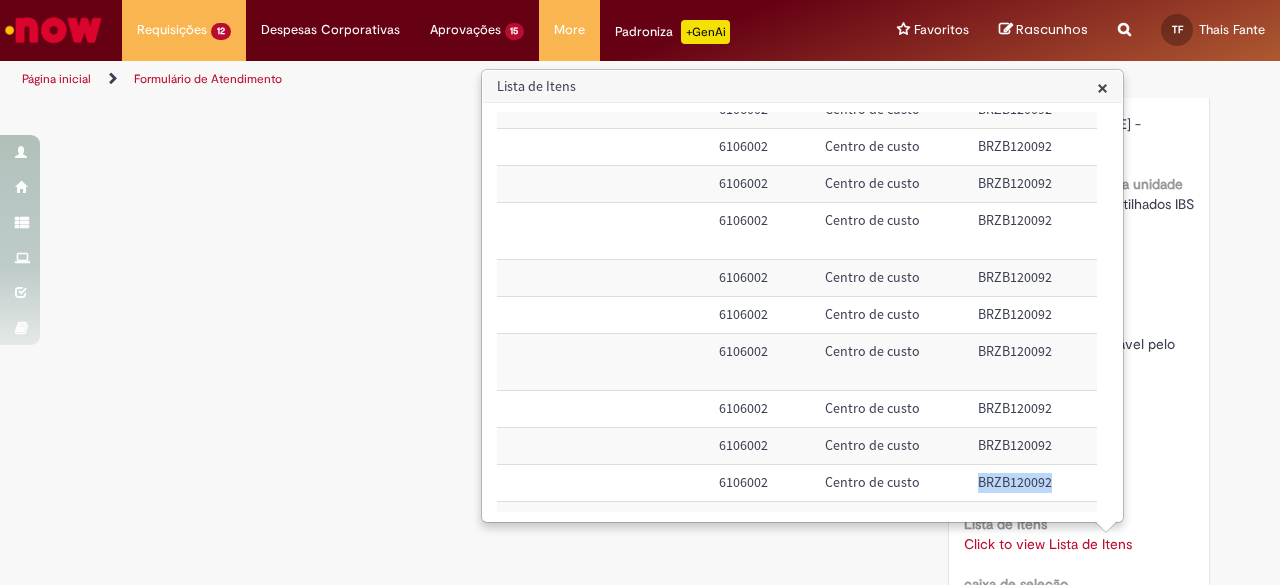 scroll, scrollTop: 0, scrollLeft: 857, axis: horizontal 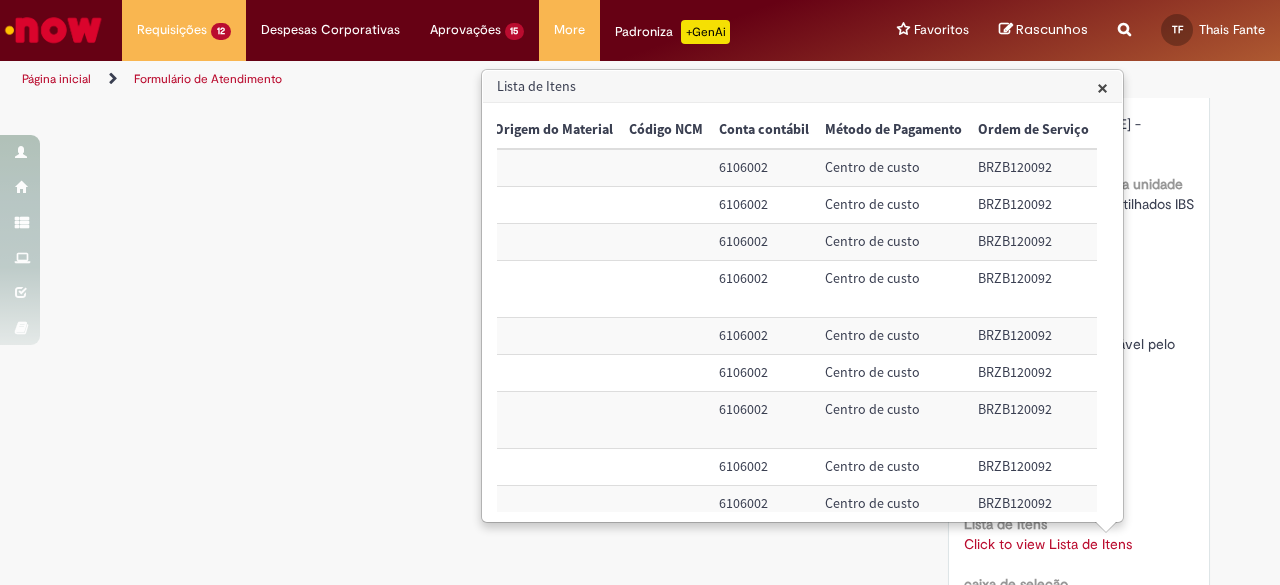 click on "6106002" at bounding box center (764, 336) 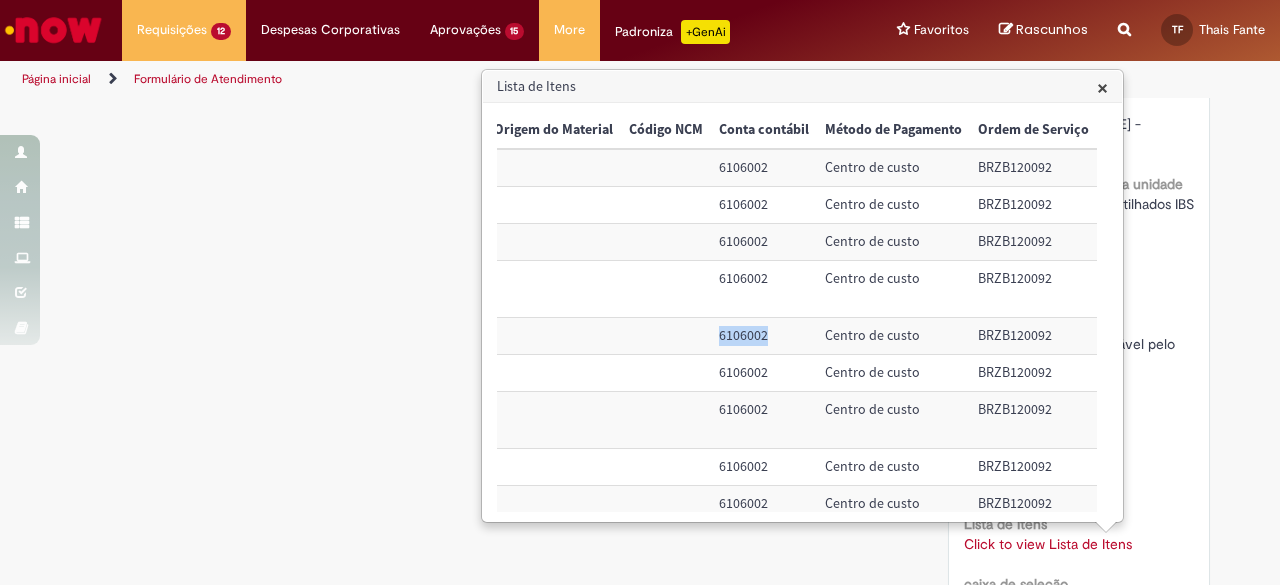 click on "6106002" at bounding box center [764, 336] 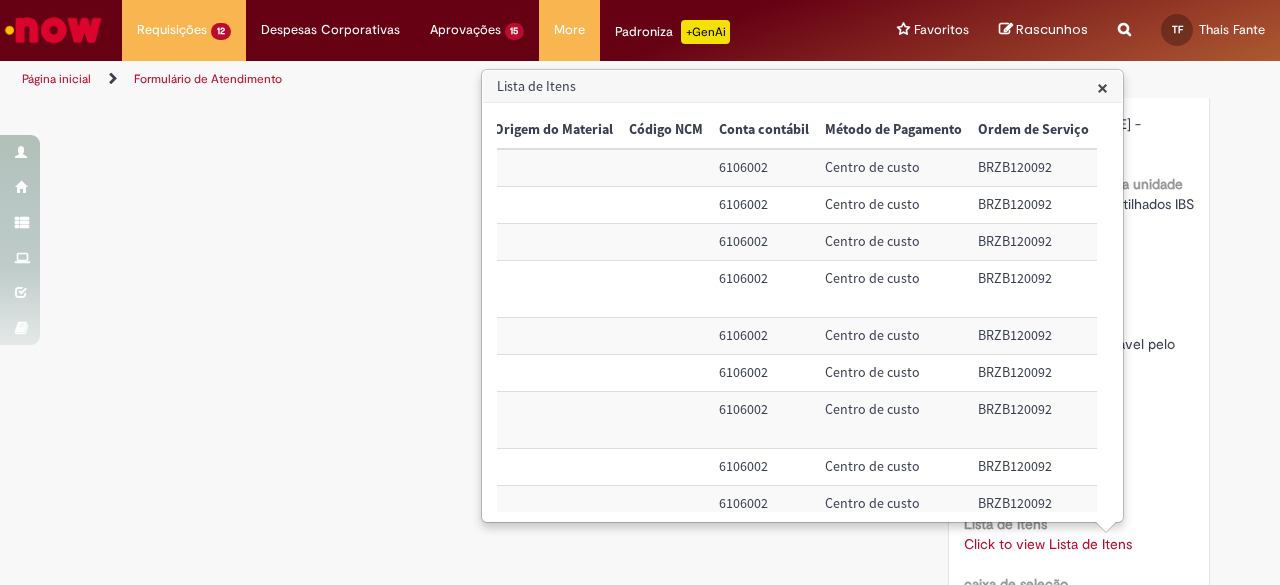 click on "BRZB120092" at bounding box center [1033, 336] 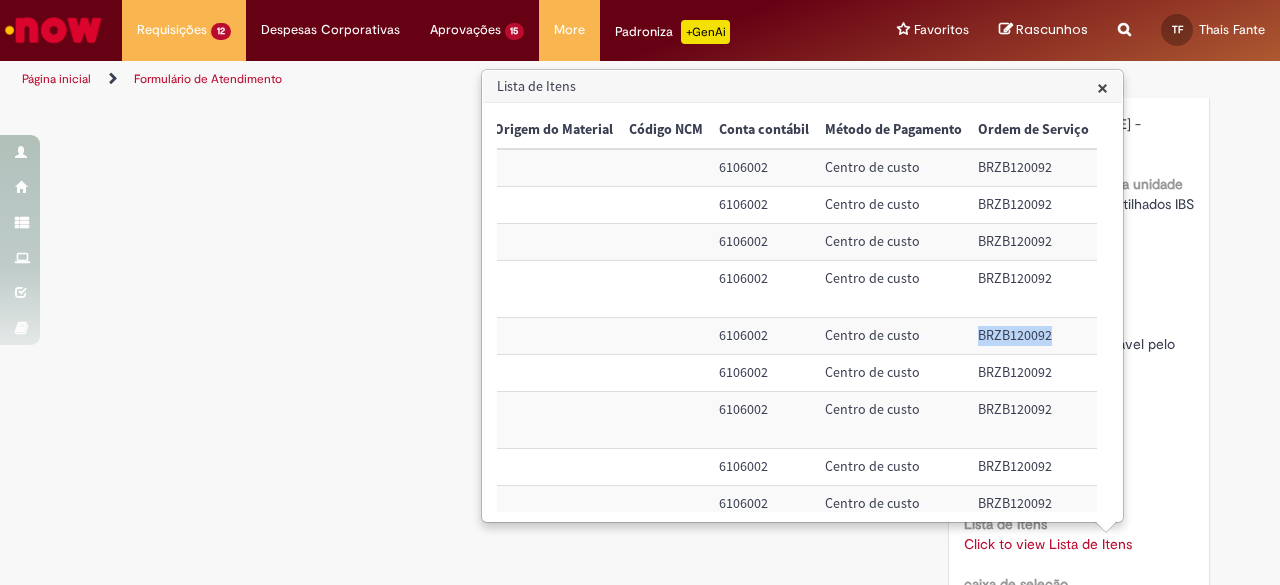 click on "BRZB120092" at bounding box center (1033, 336) 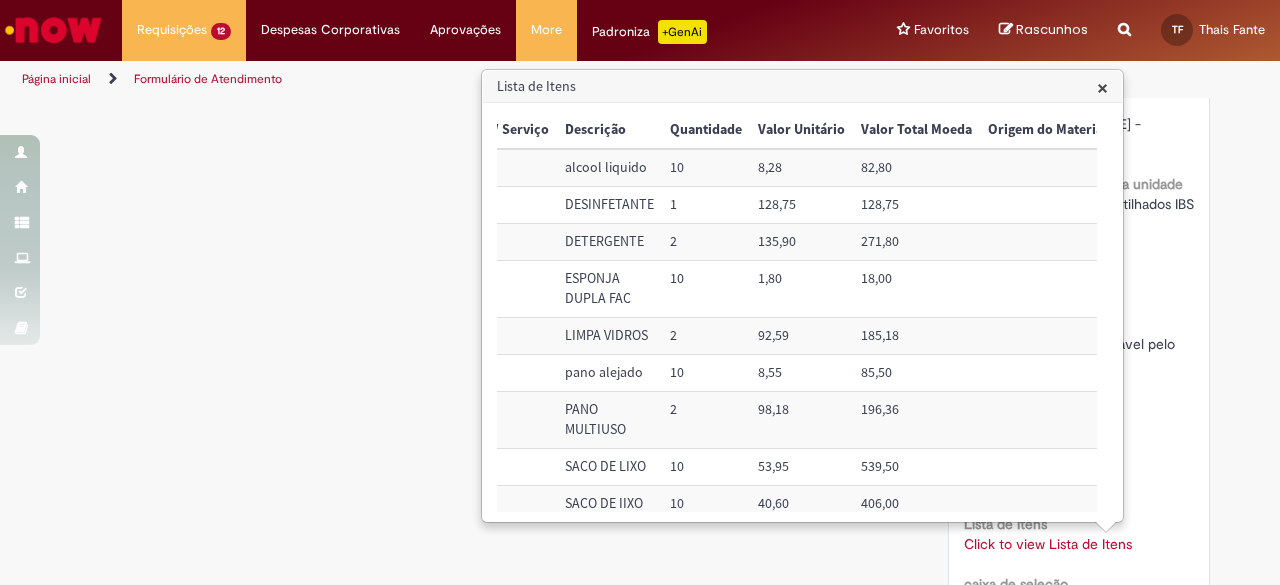 scroll, scrollTop: 0, scrollLeft: 0, axis: both 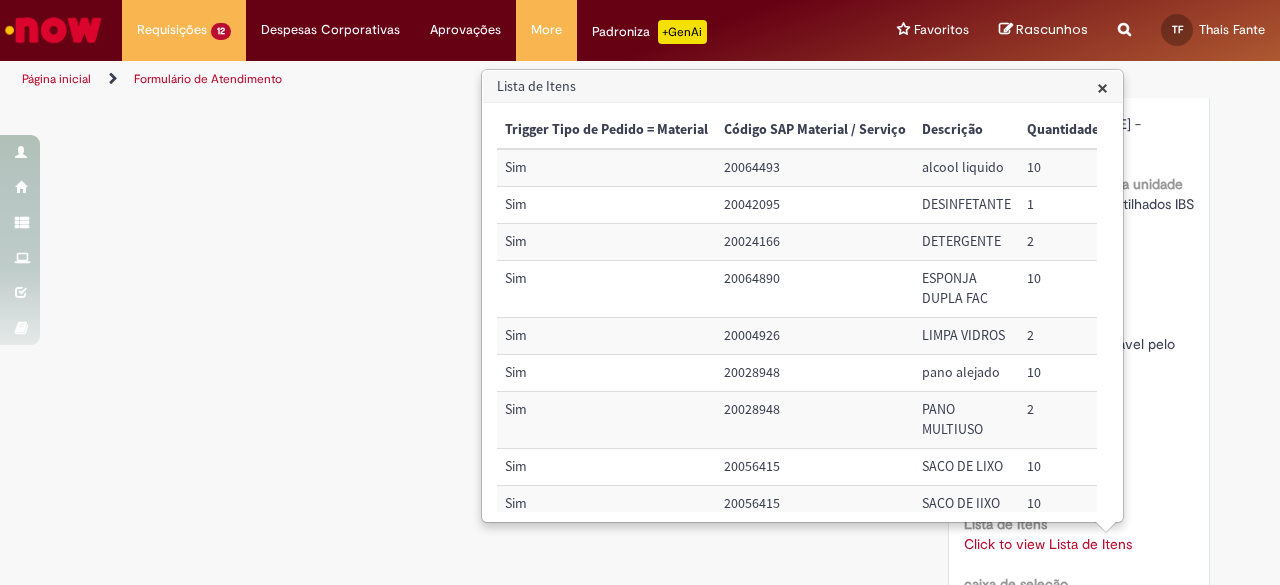click on "20028948" at bounding box center [815, 420] 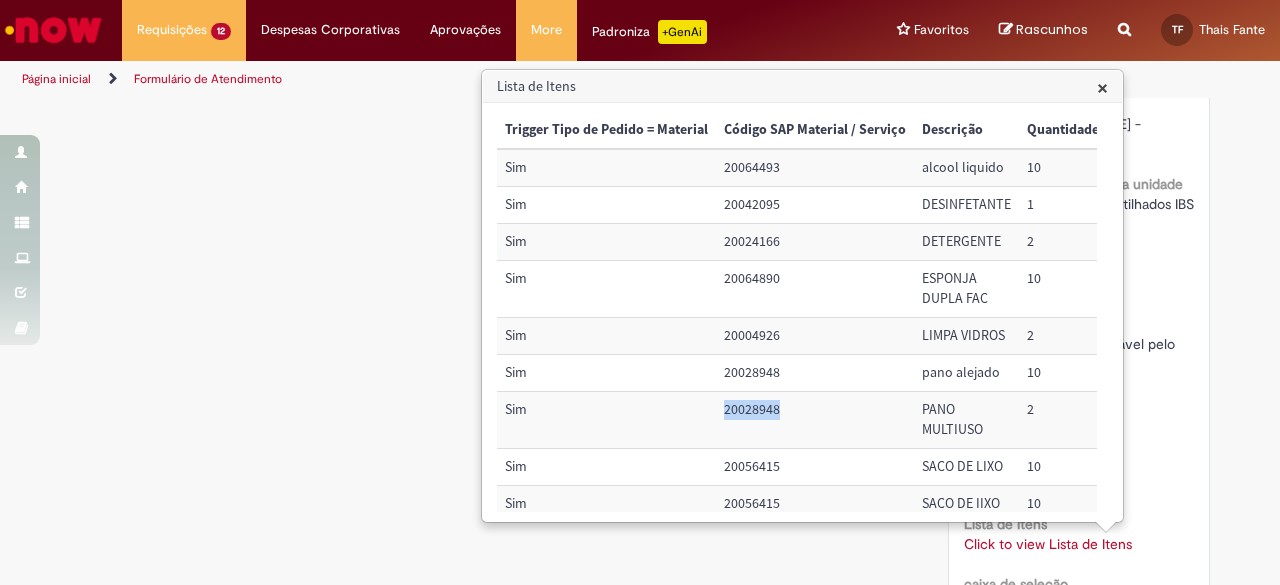 click on "20028948" at bounding box center (815, 420) 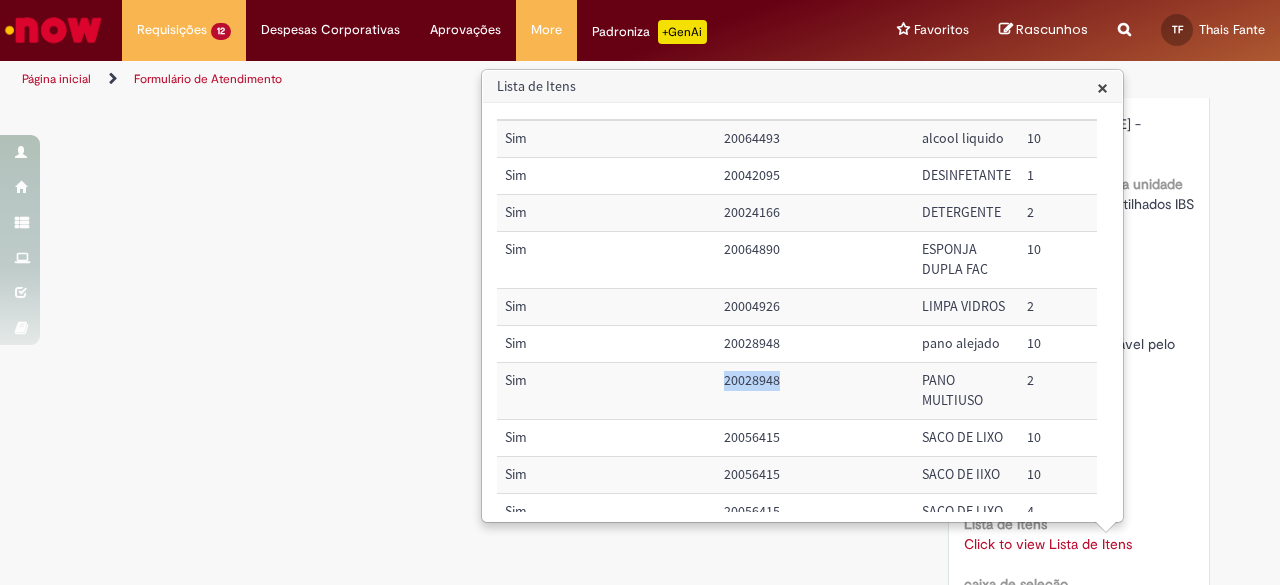 scroll, scrollTop: 0, scrollLeft: 0, axis: both 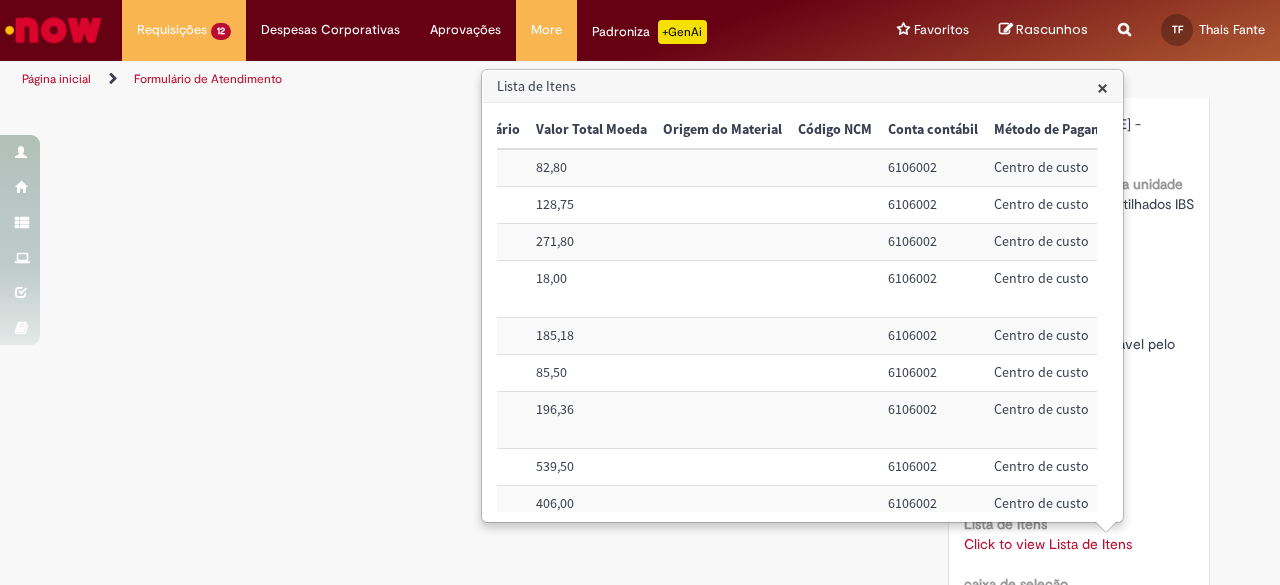 click on "6106002" at bounding box center (933, 420) 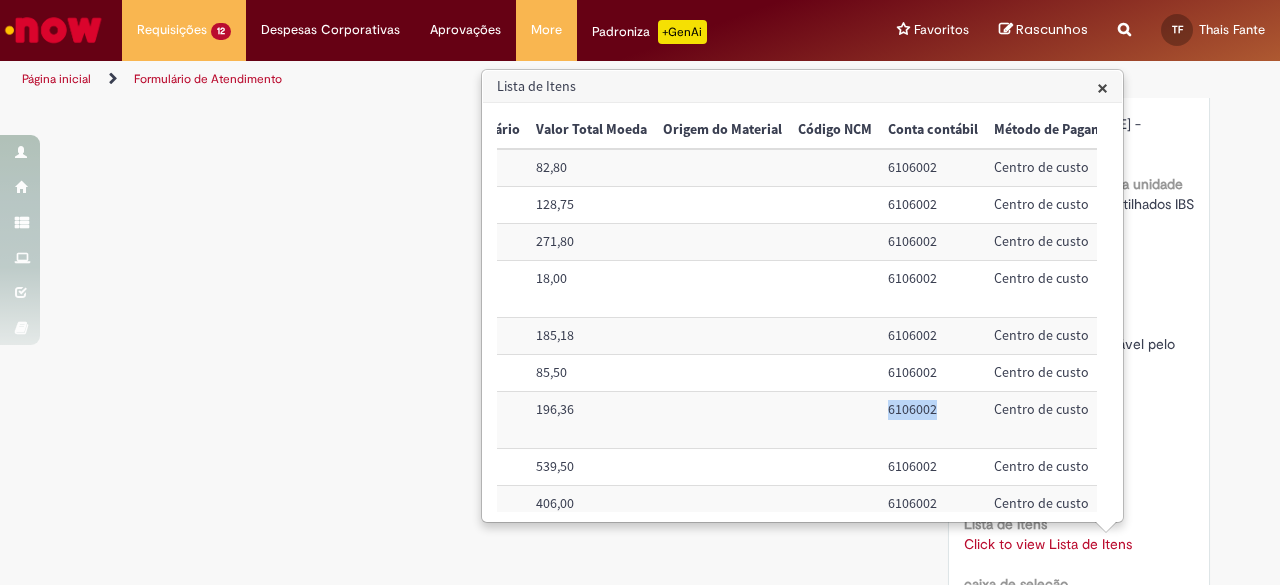click on "6106002" at bounding box center (933, 420) 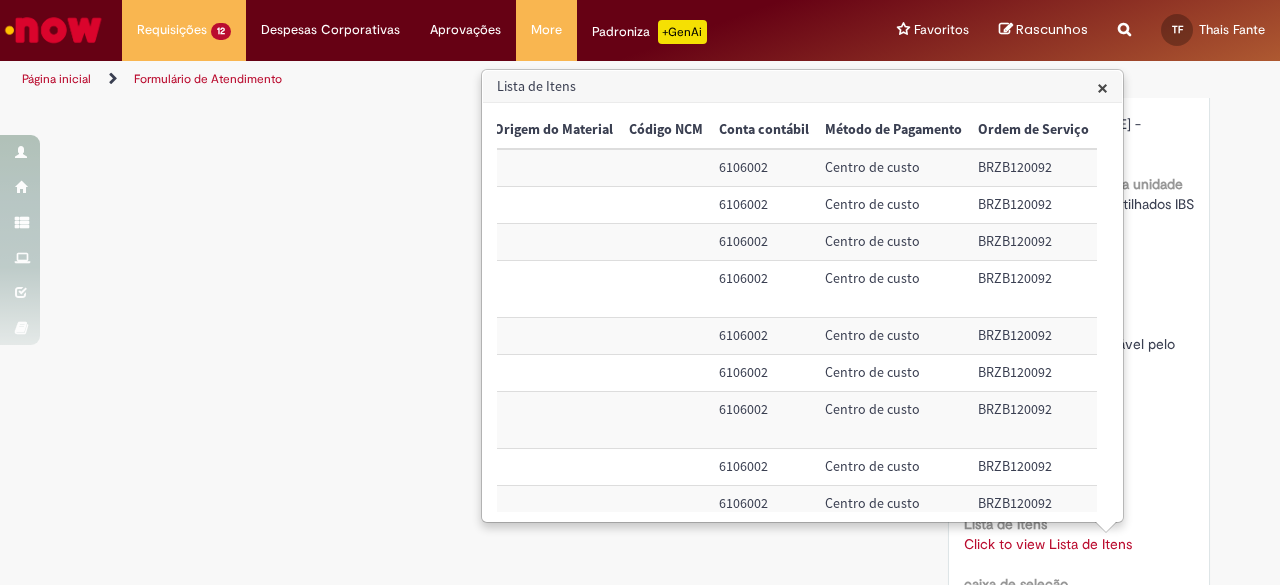 click on "BRZB120092" at bounding box center (1033, 420) 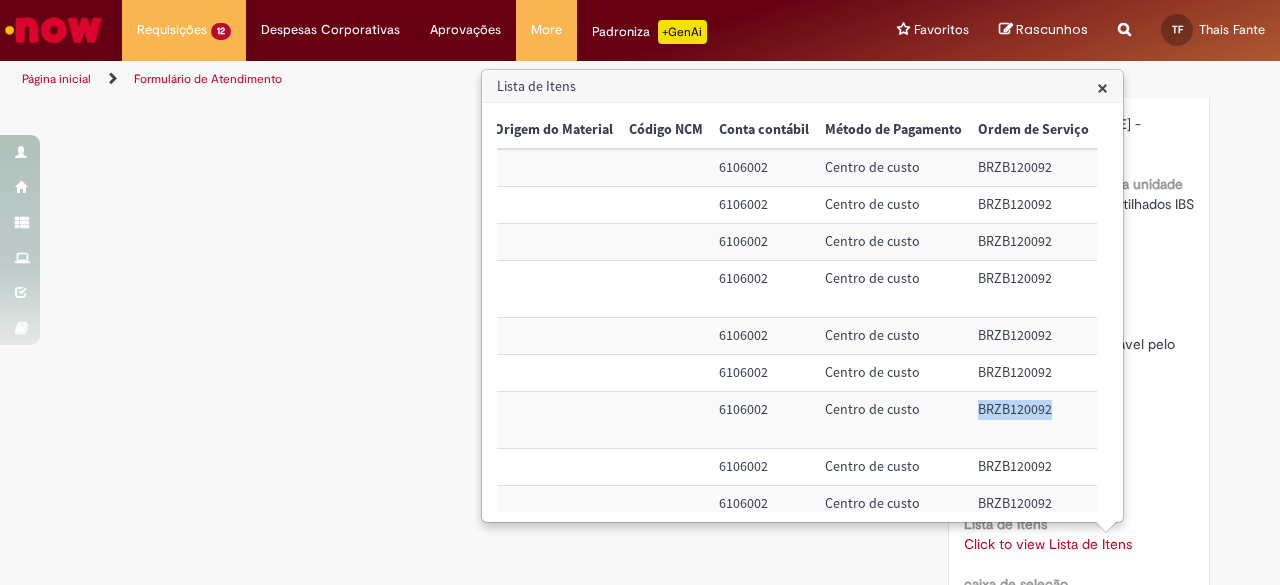 click on "BRZB120092" at bounding box center [1033, 420] 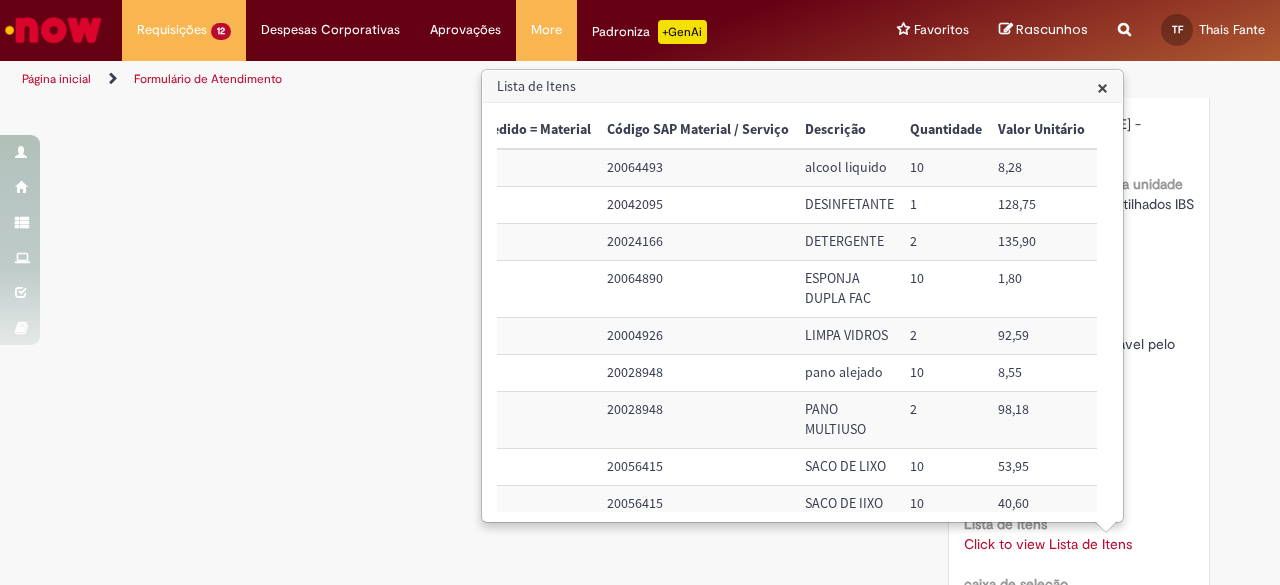 scroll, scrollTop: 0, scrollLeft: 0, axis: both 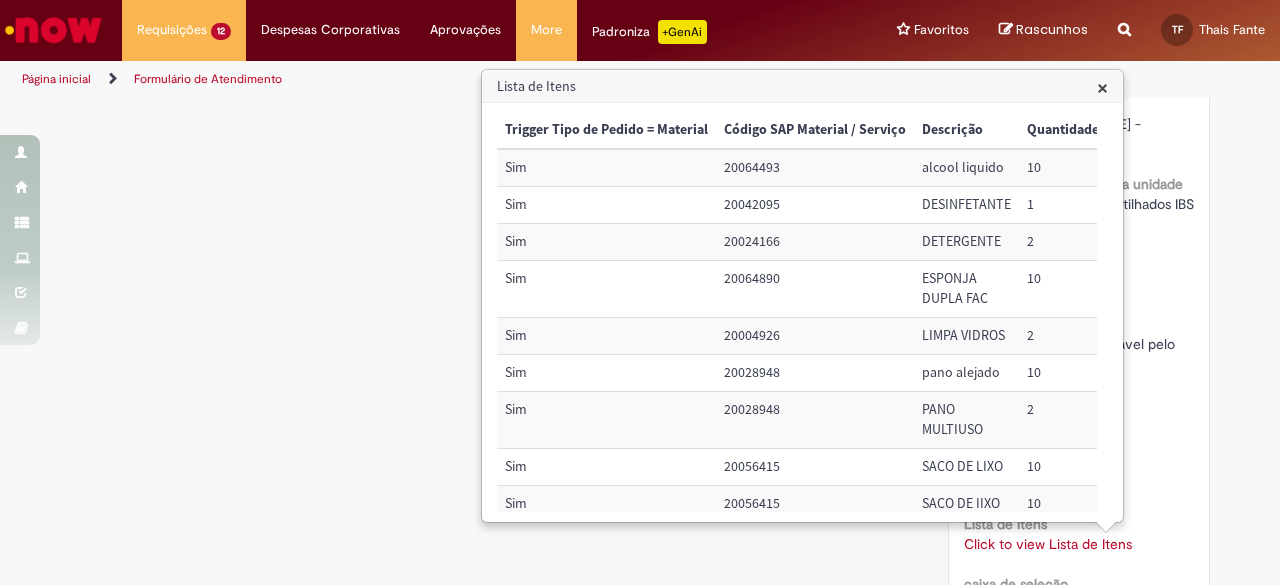 click on "20028948" at bounding box center (815, 373) 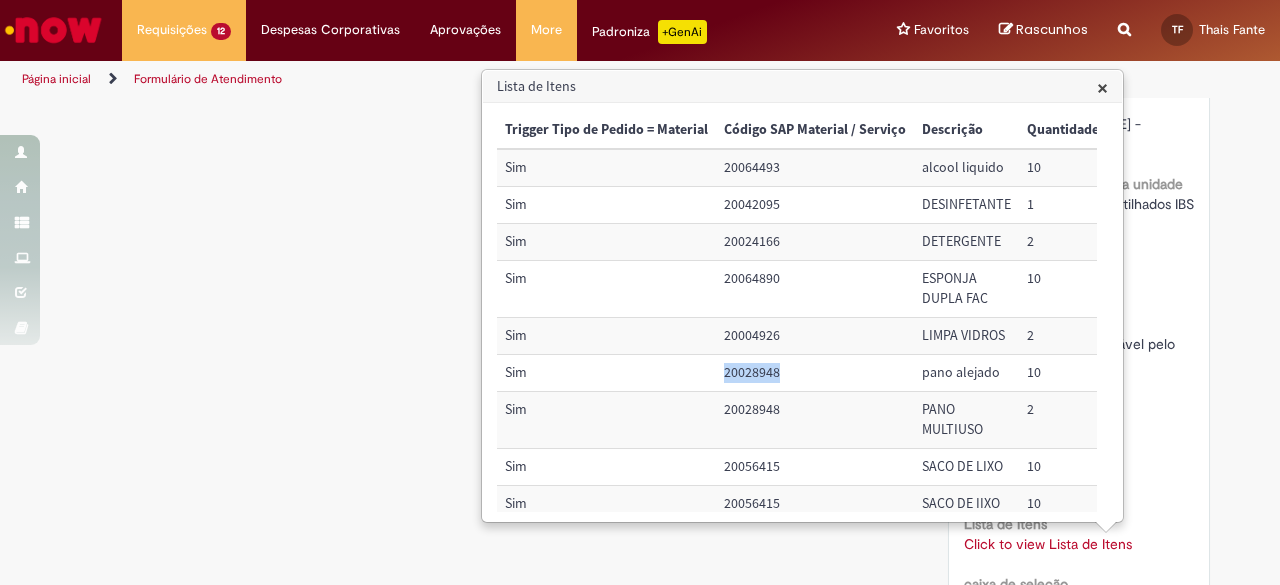 click on "20028948" at bounding box center (815, 373) 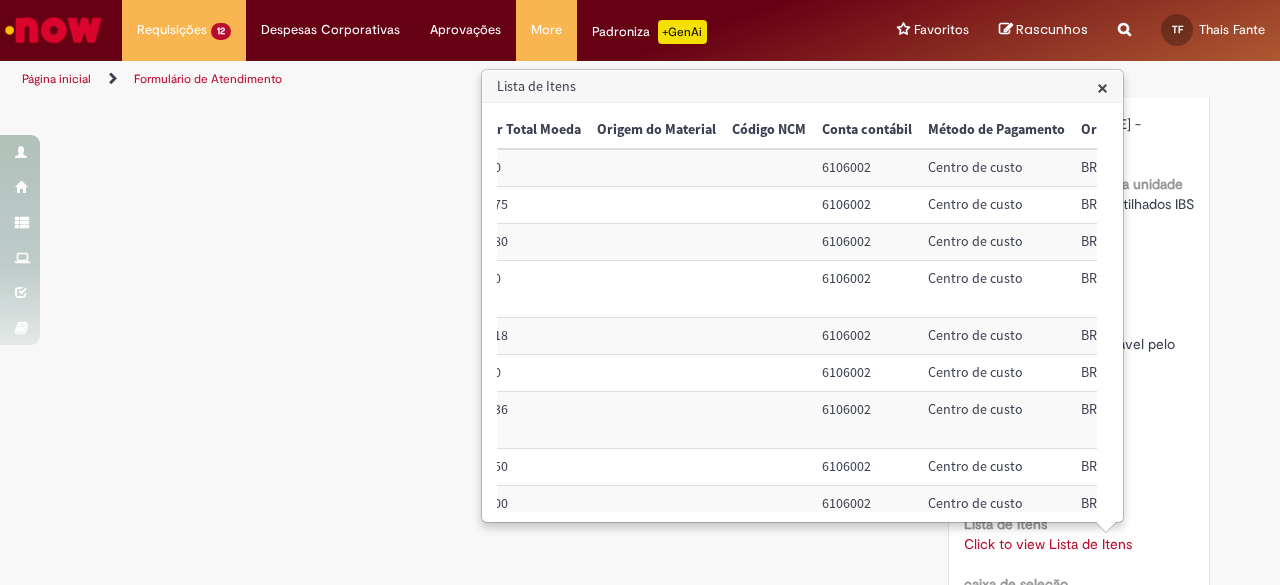 scroll, scrollTop: 0, scrollLeft: 754, axis: horizontal 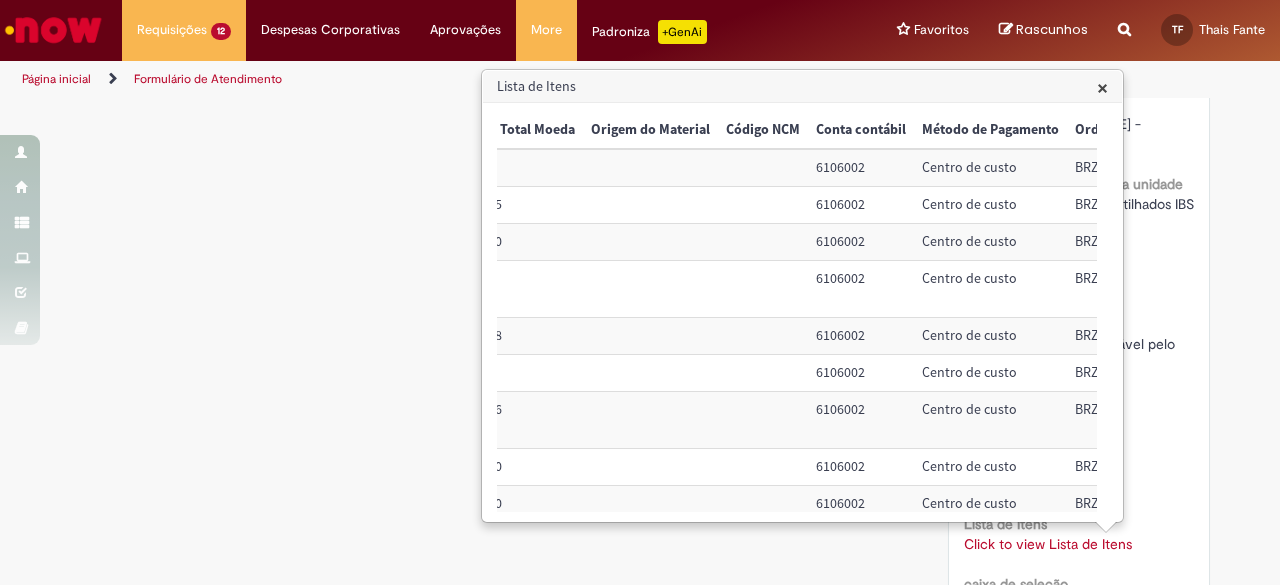 click on "6106002" at bounding box center (861, 373) 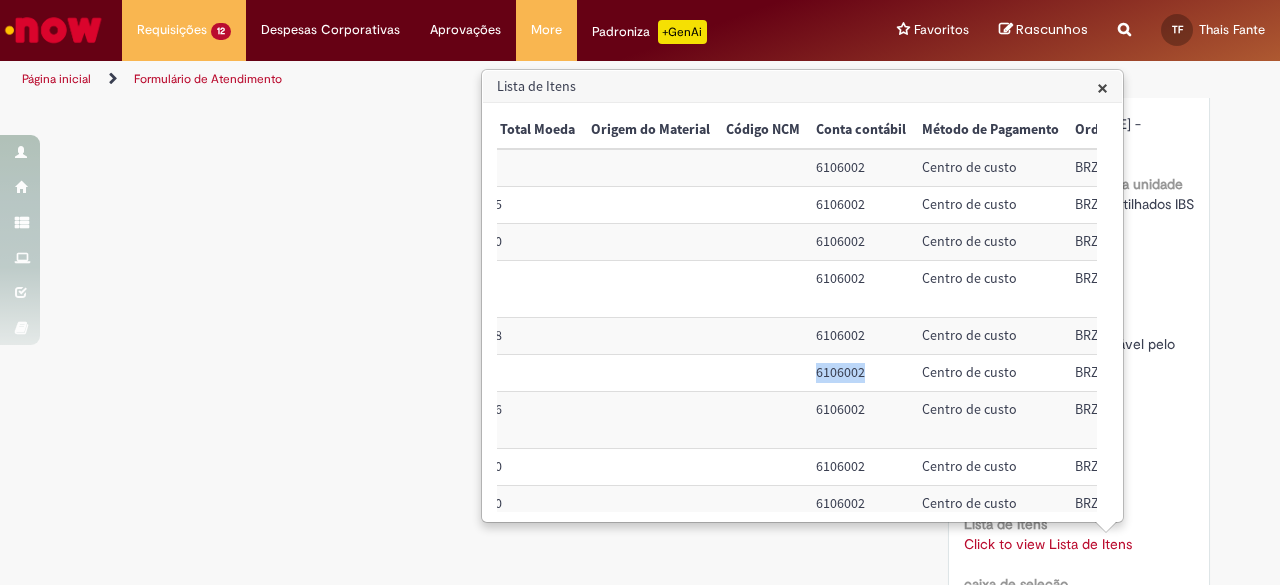 click on "6106002" at bounding box center (861, 373) 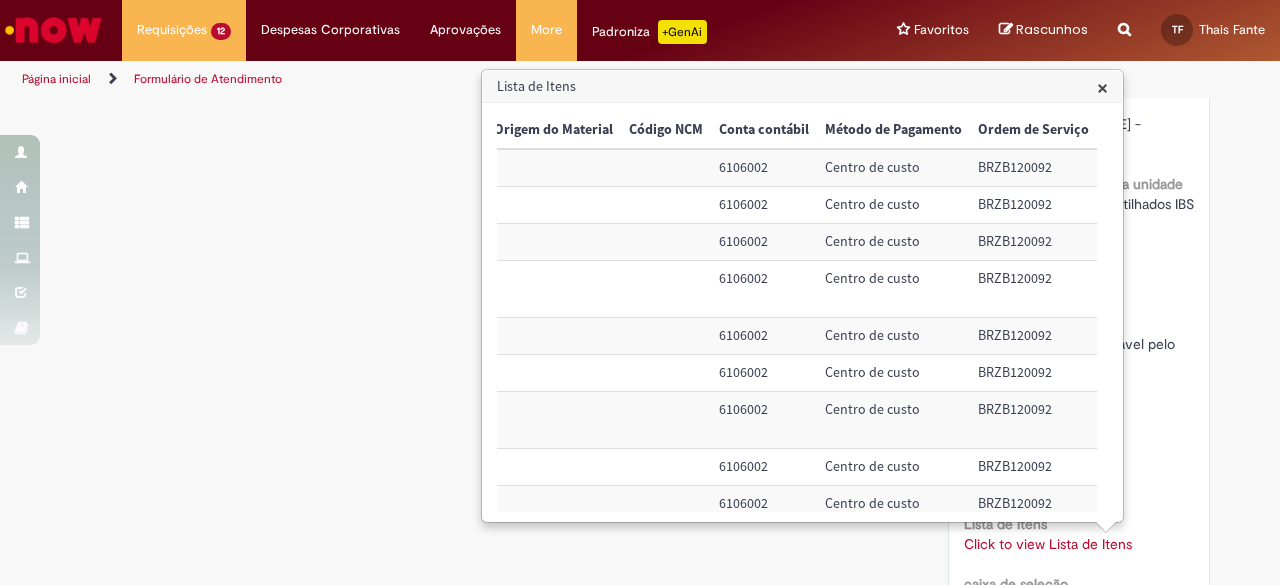 click on "BRZB120092" at bounding box center (1033, 373) 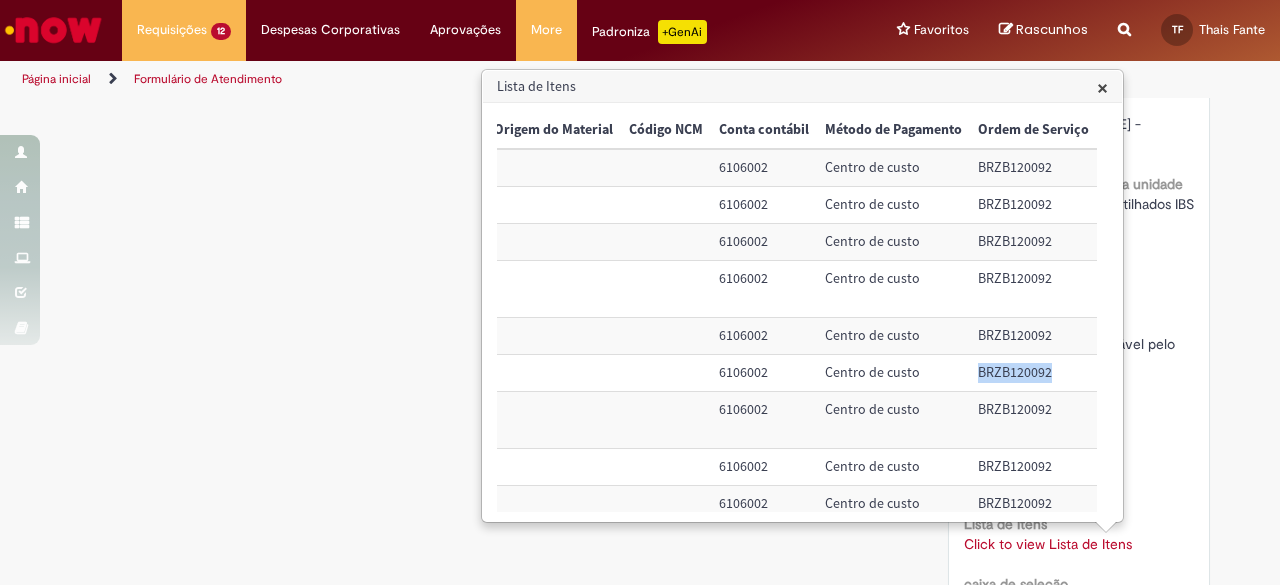 click on "BRZB120092" at bounding box center (1033, 373) 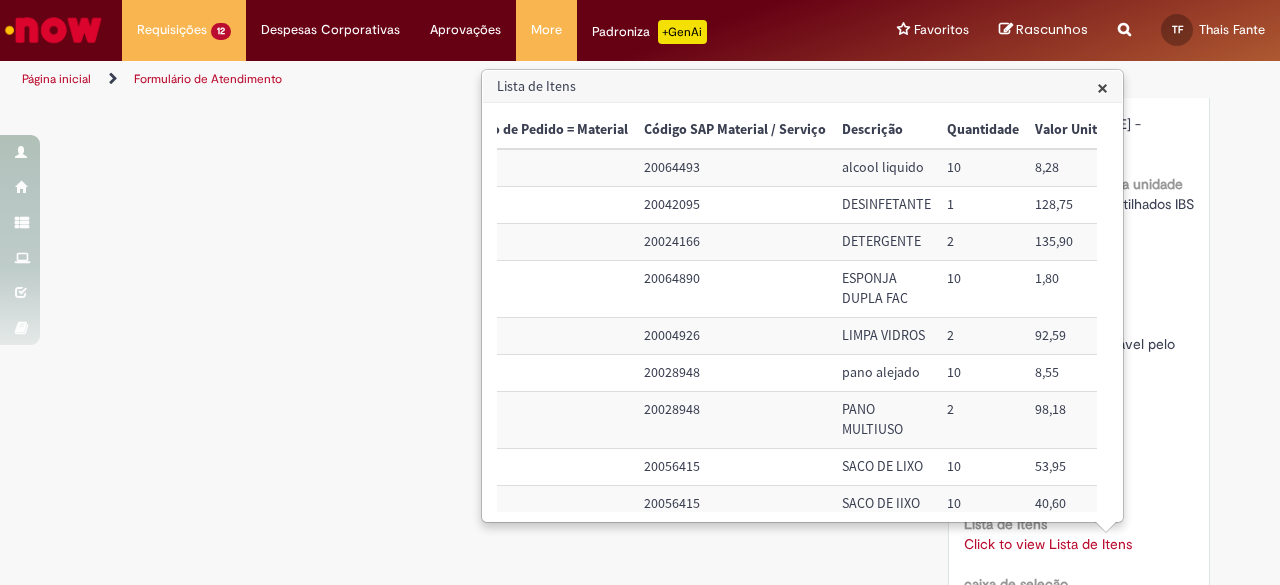 scroll, scrollTop: 0, scrollLeft: 77, axis: horizontal 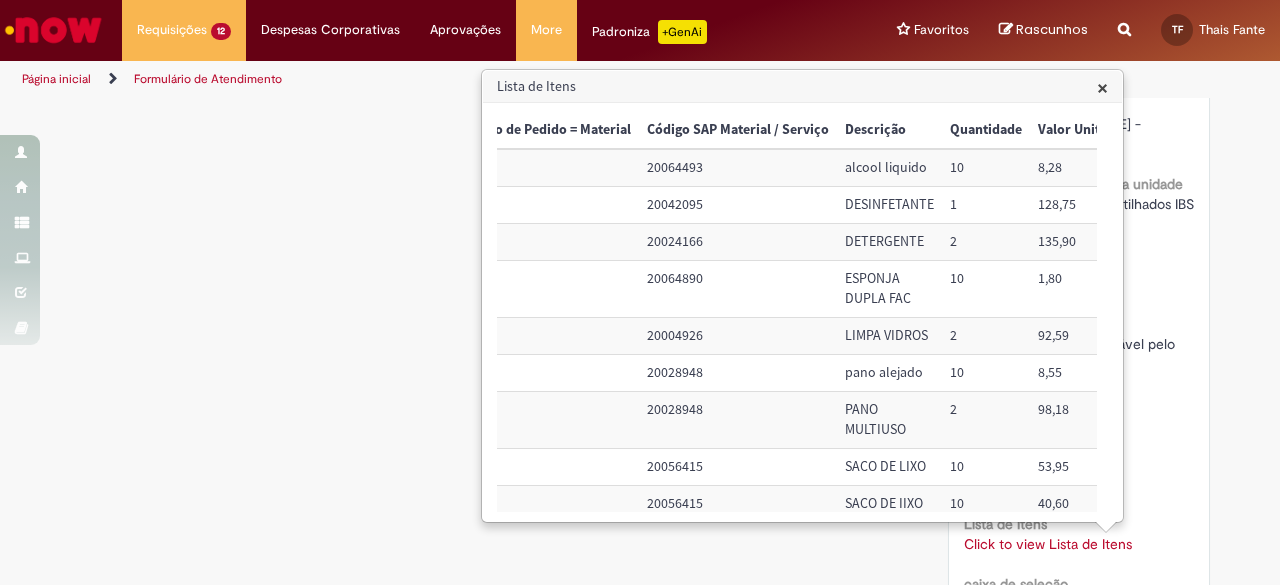 click on "20028948" at bounding box center [738, 420] 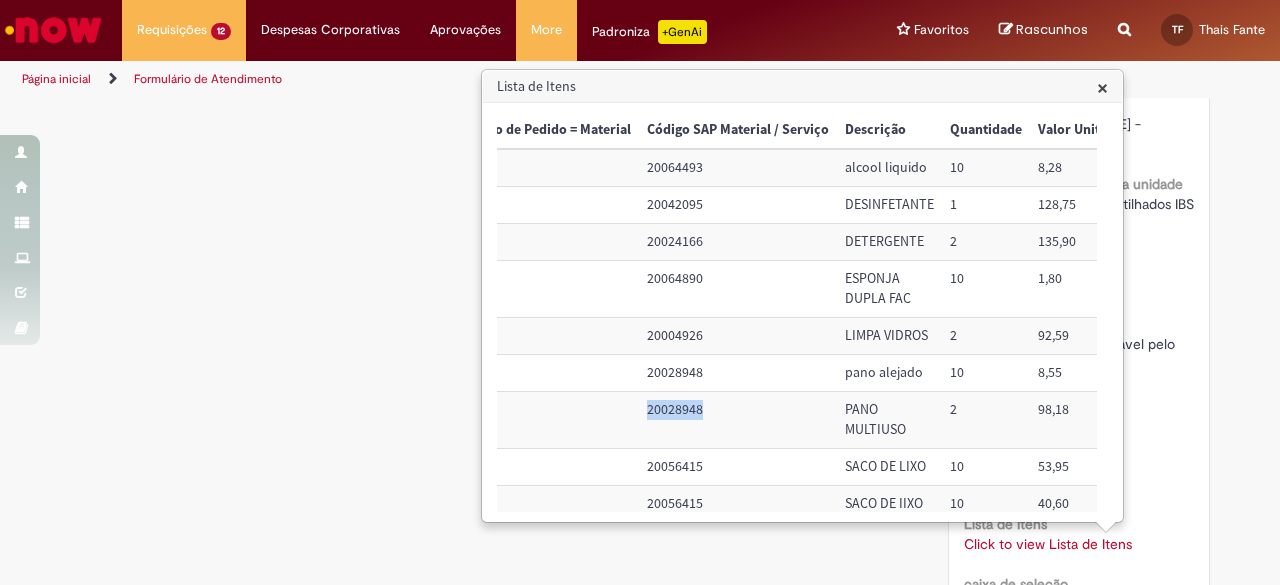 click on "20028948" at bounding box center [738, 420] 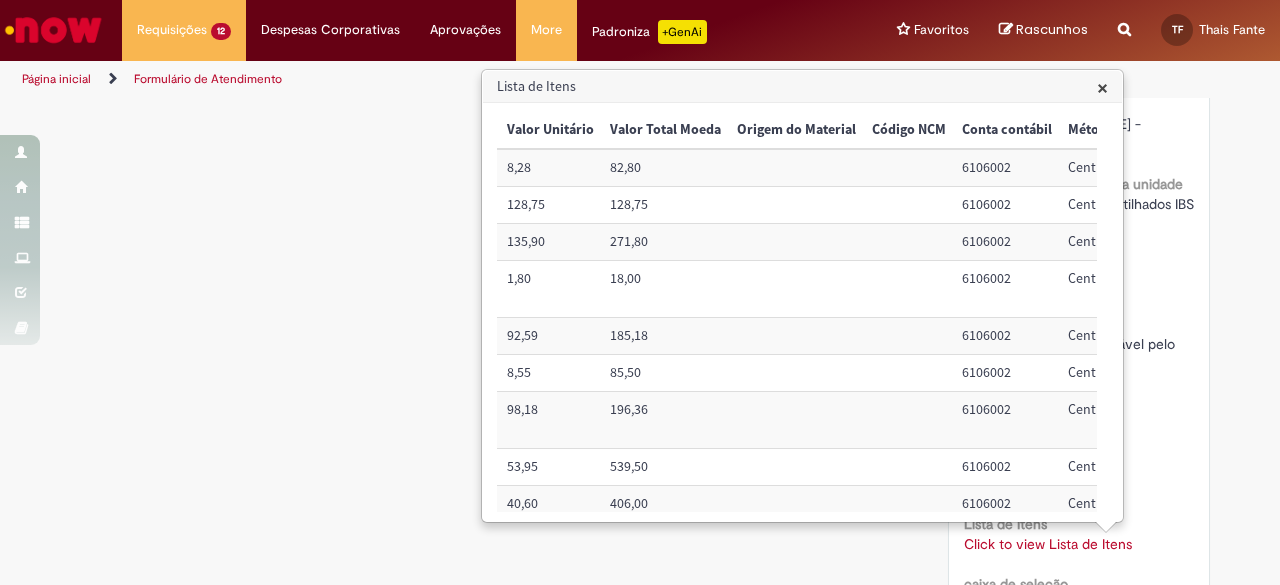 scroll, scrollTop: 0, scrollLeft: 687, axis: horizontal 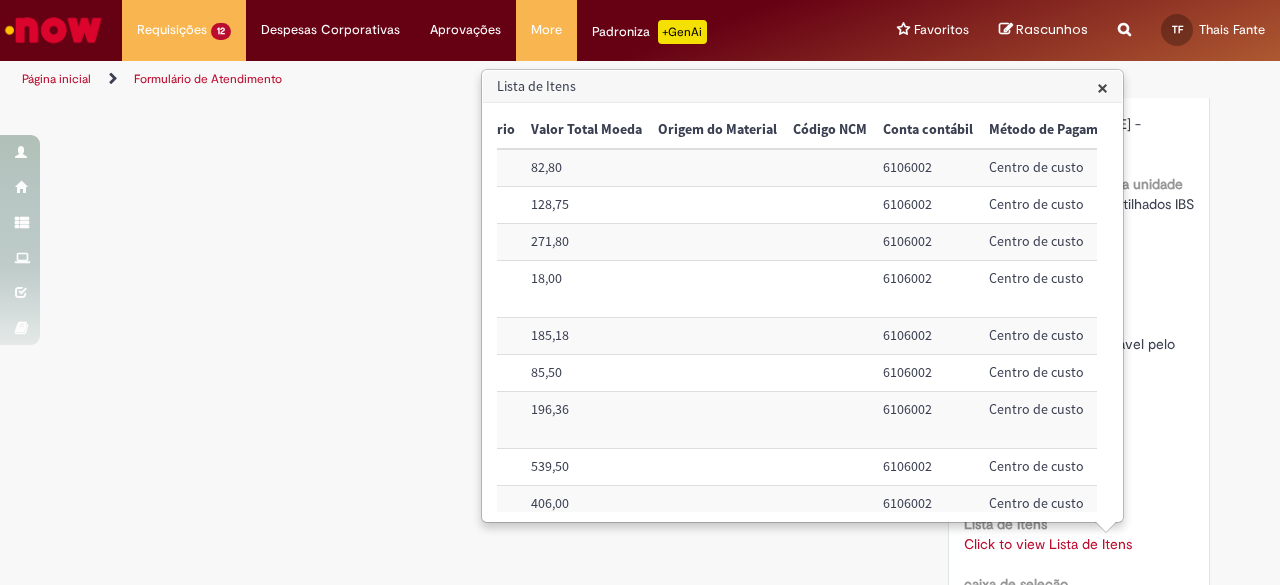 click on "6106002" at bounding box center (928, 420) 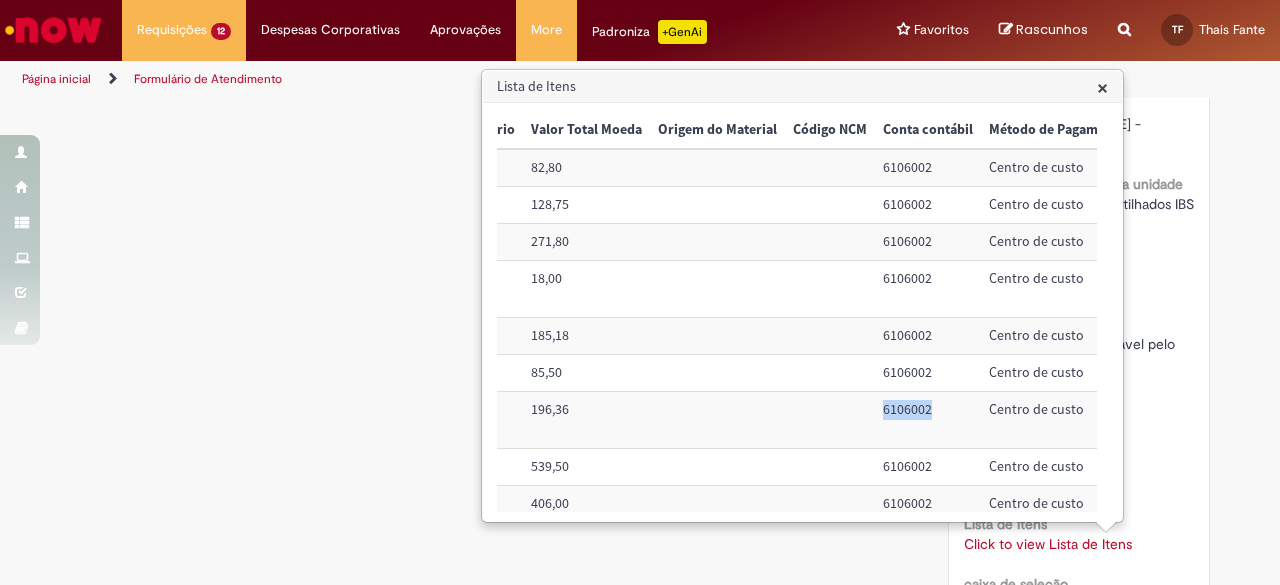 click on "6106002" at bounding box center [928, 420] 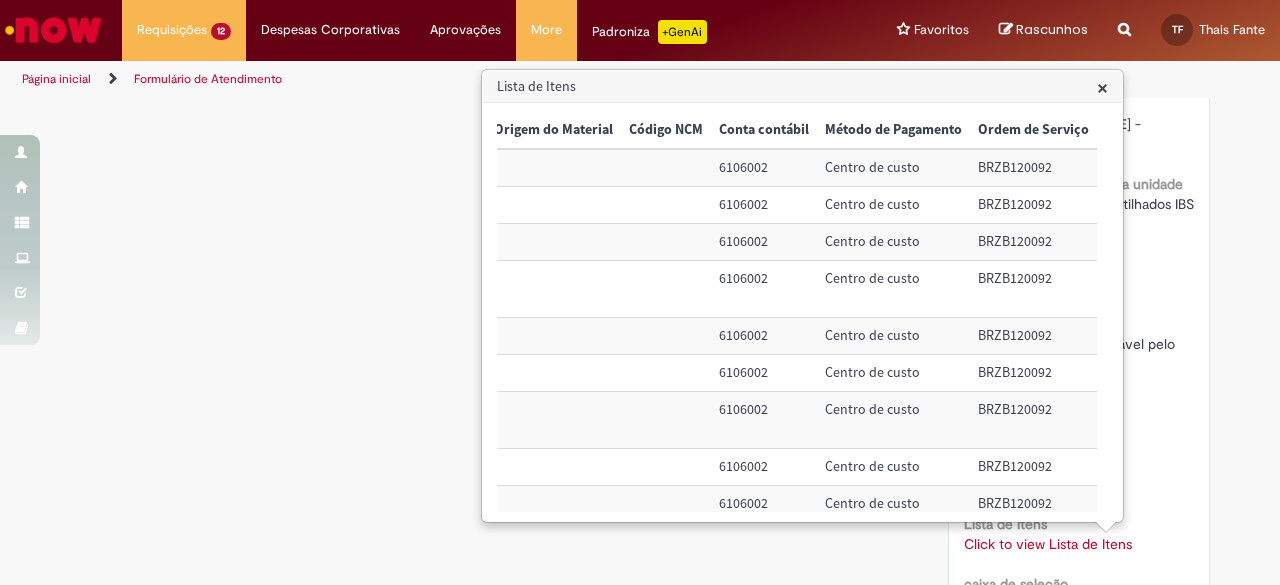 click on "BRZB120092" at bounding box center (1033, 420) 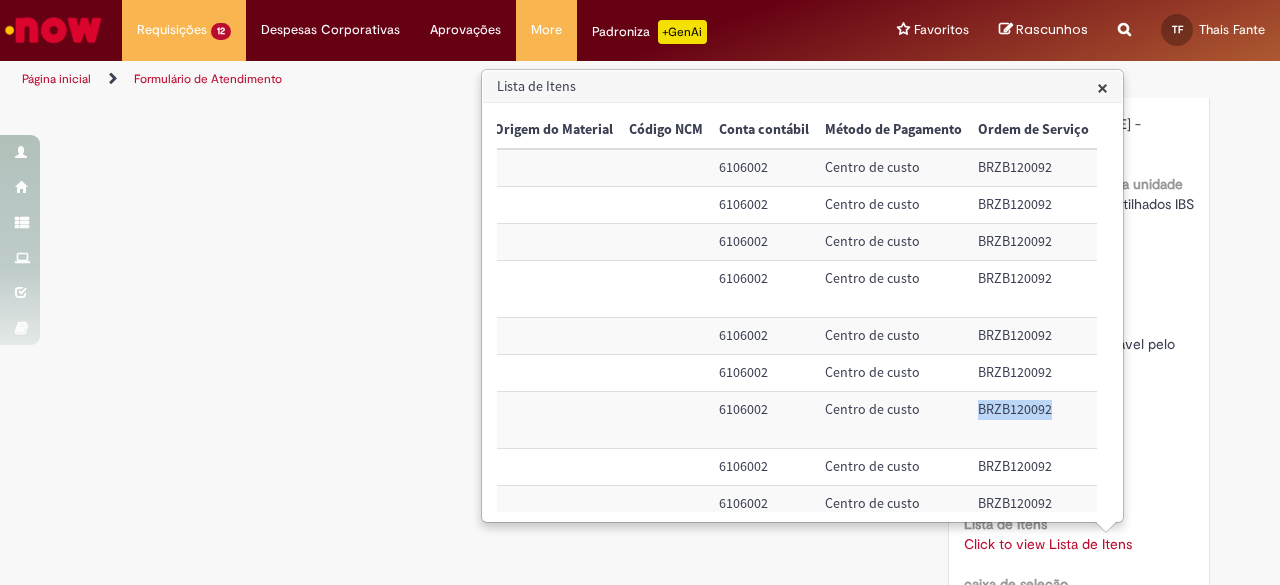 click on "BRZB120092" at bounding box center [1033, 420] 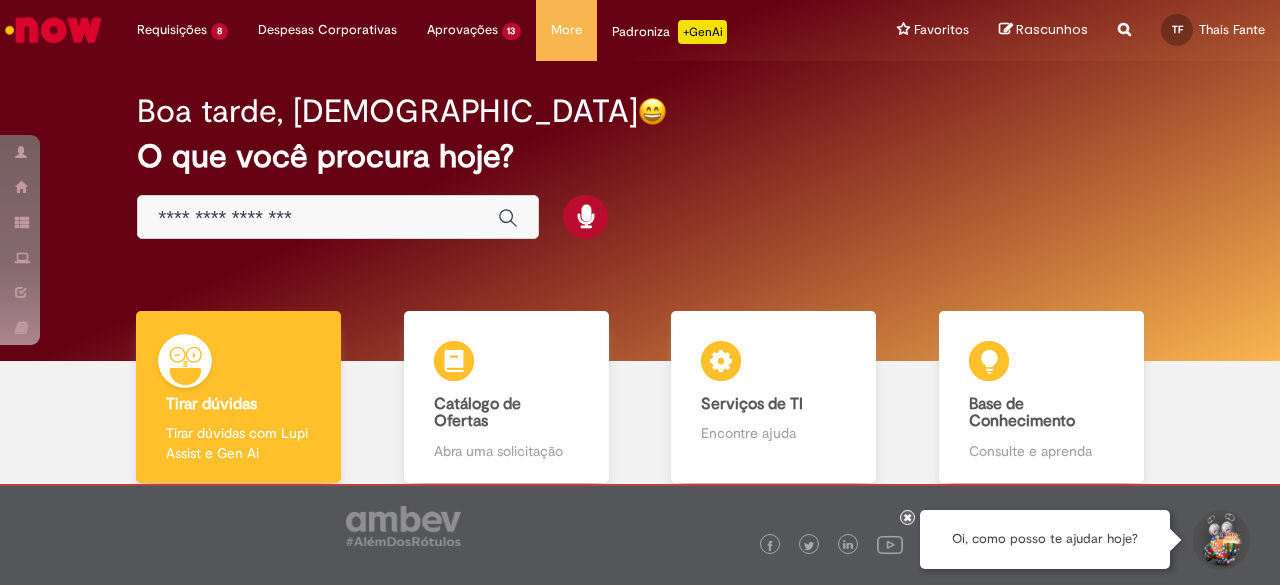 scroll, scrollTop: 0, scrollLeft: 0, axis: both 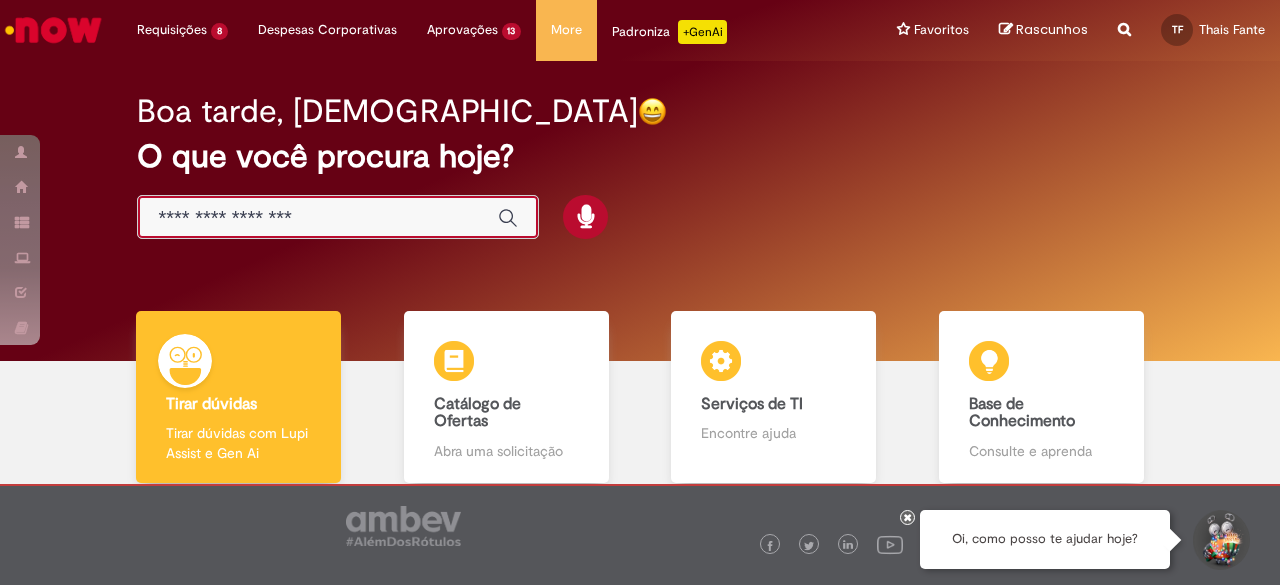 click at bounding box center [318, 218] 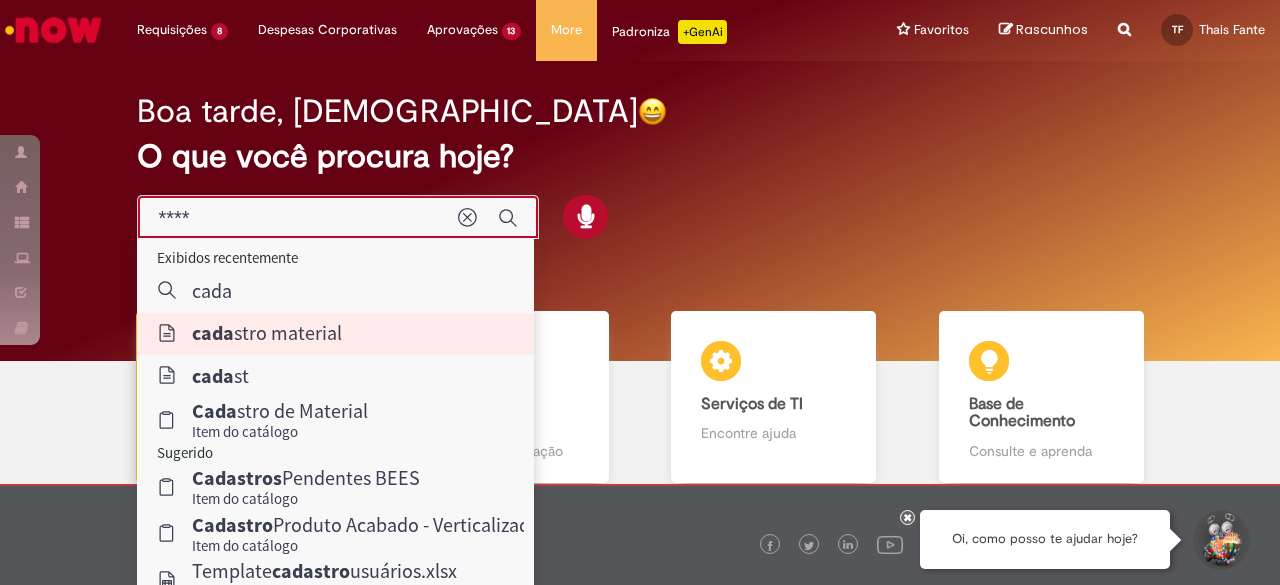 type on "**********" 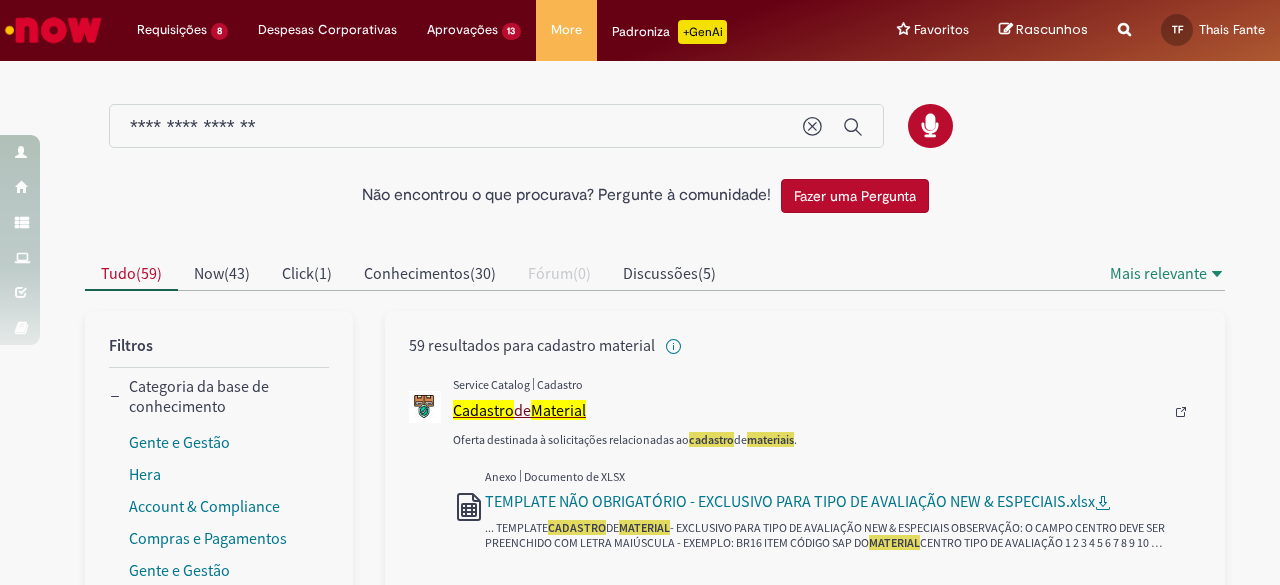 click on "Cadastro  de  Material" at bounding box center (808, 410) 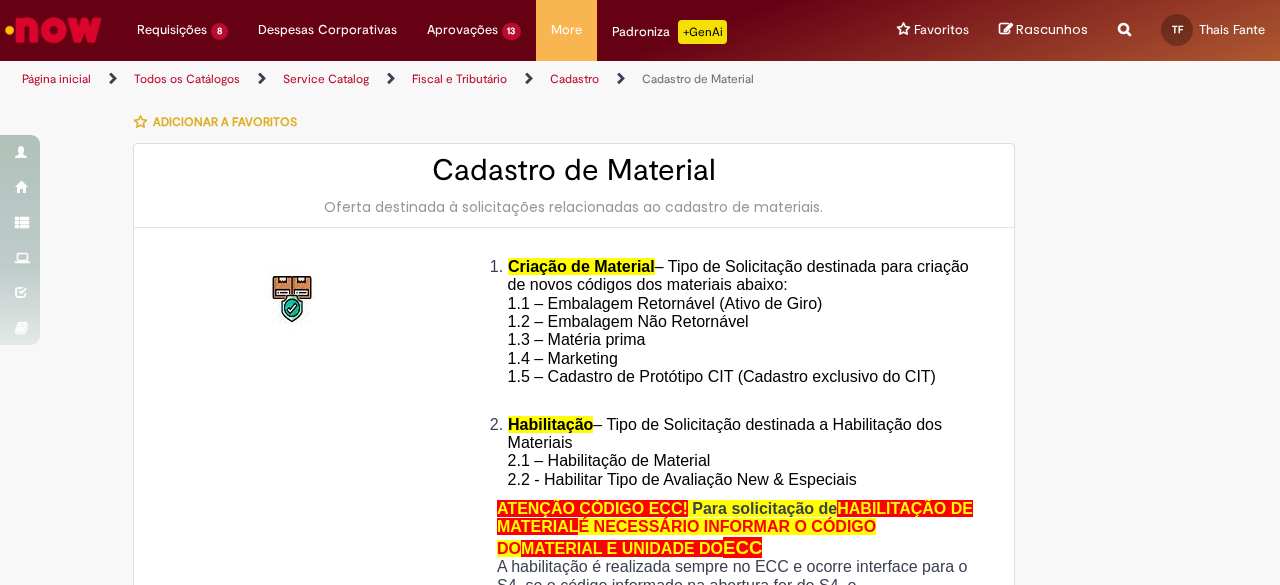 type on "**********" 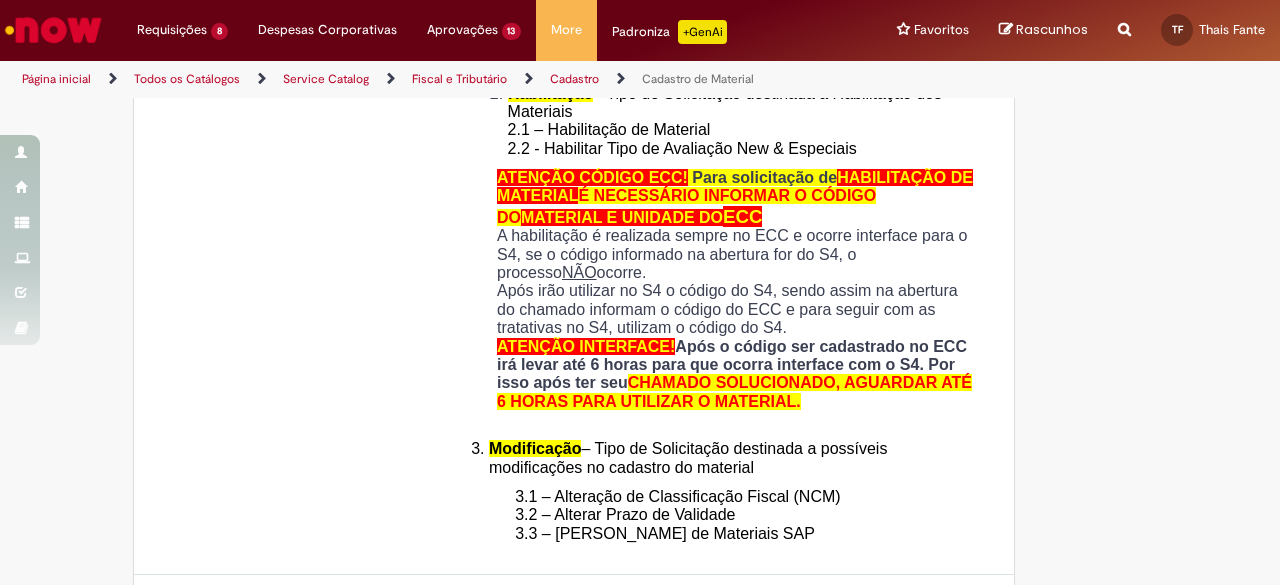 scroll, scrollTop: 300, scrollLeft: 0, axis: vertical 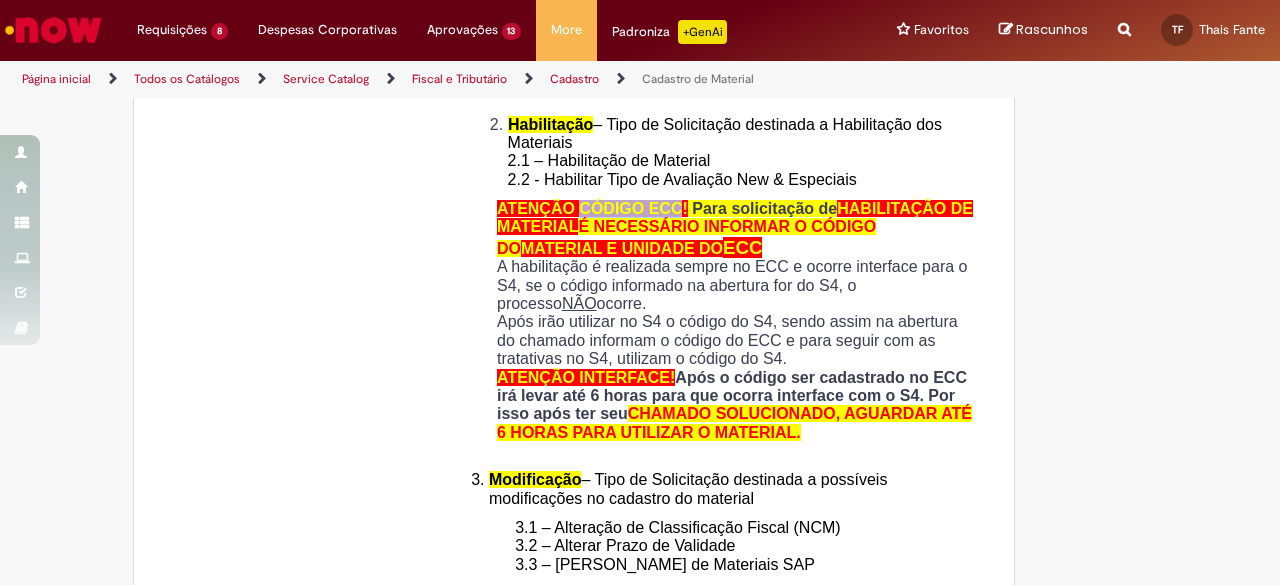 drag, startPoint x: 577, startPoint y: 213, endPoint x: 671, endPoint y: 215, distance: 94.02127 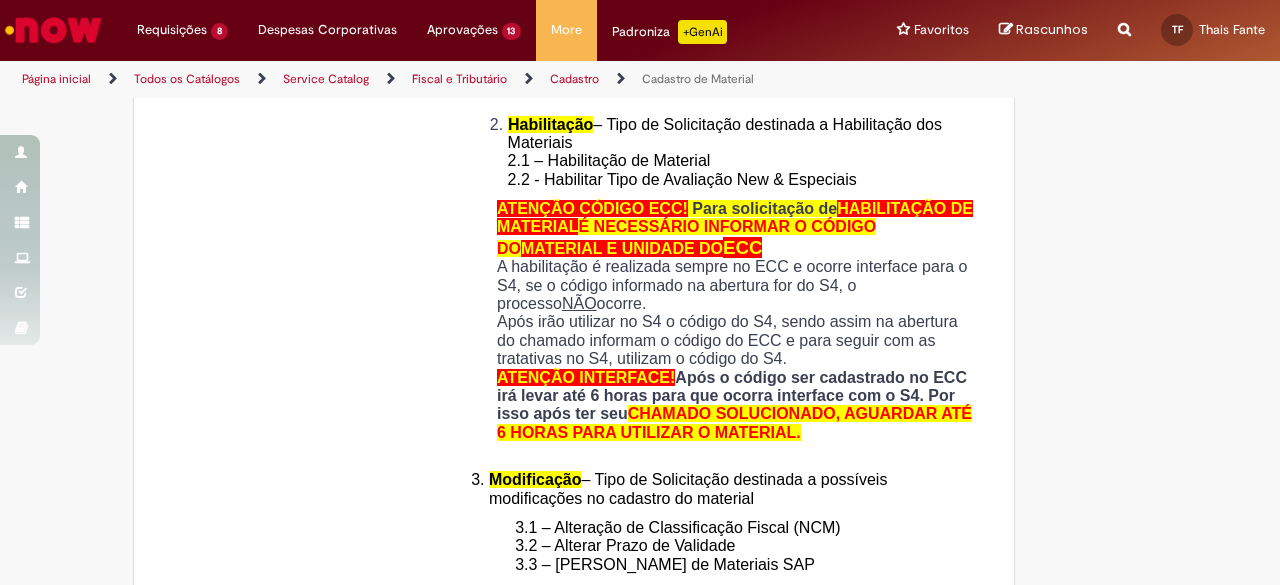 click on "É NECESSÁRIO INFORMAR O CÓDIGO DO" at bounding box center [686, 237] 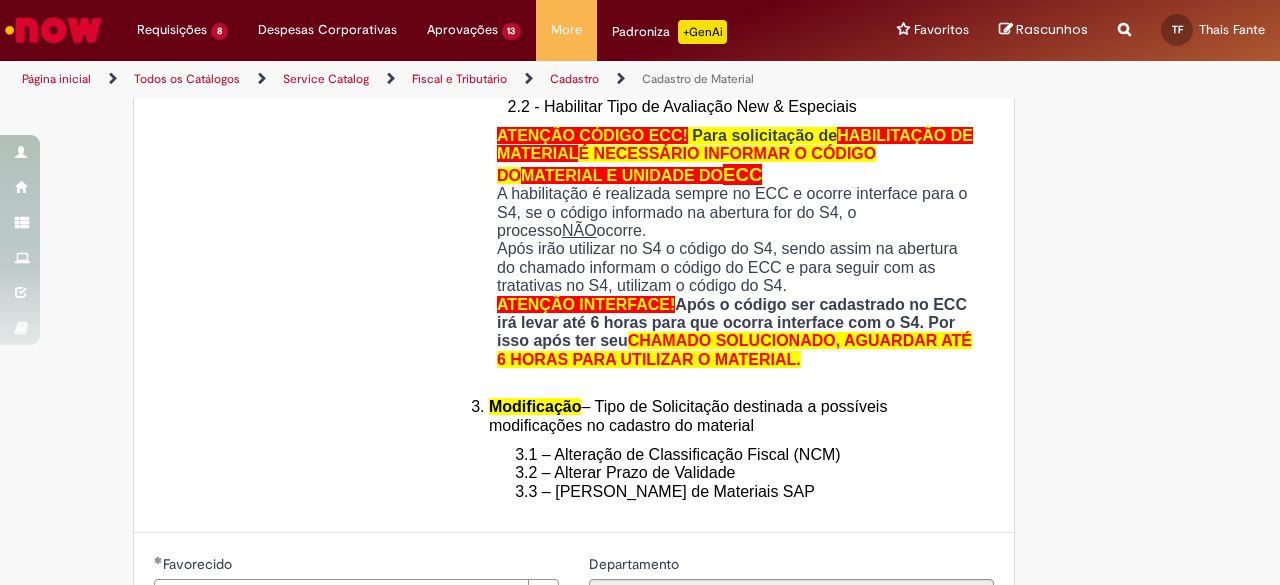 scroll, scrollTop: 400, scrollLeft: 0, axis: vertical 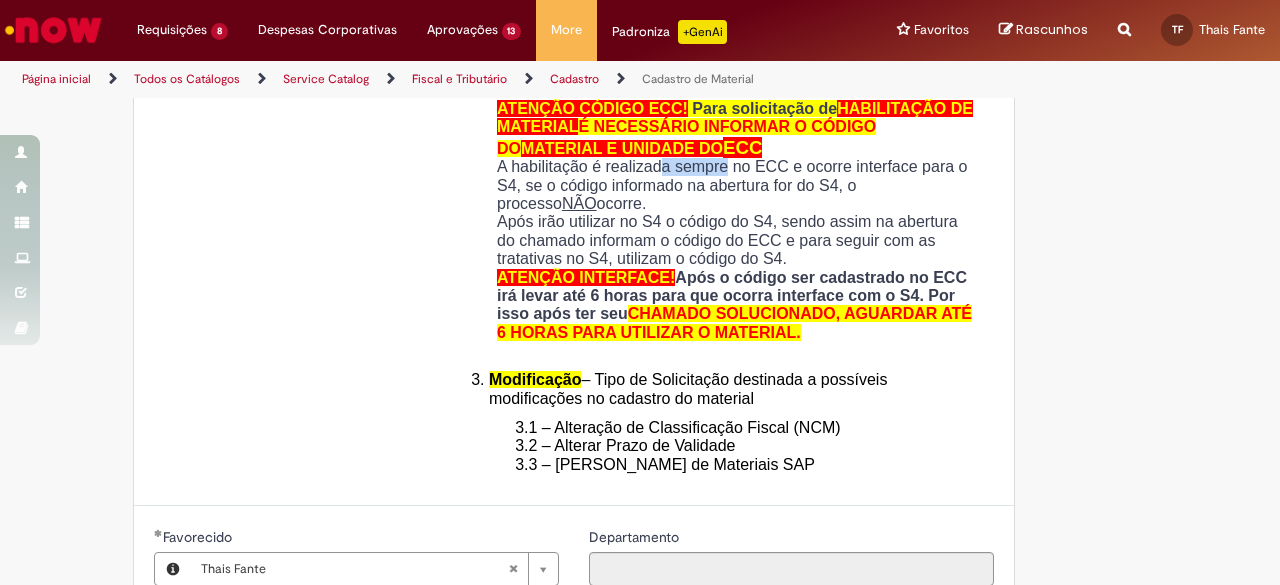 drag, startPoint x: 668, startPoint y: 164, endPoint x: 718, endPoint y: 167, distance: 50.08992 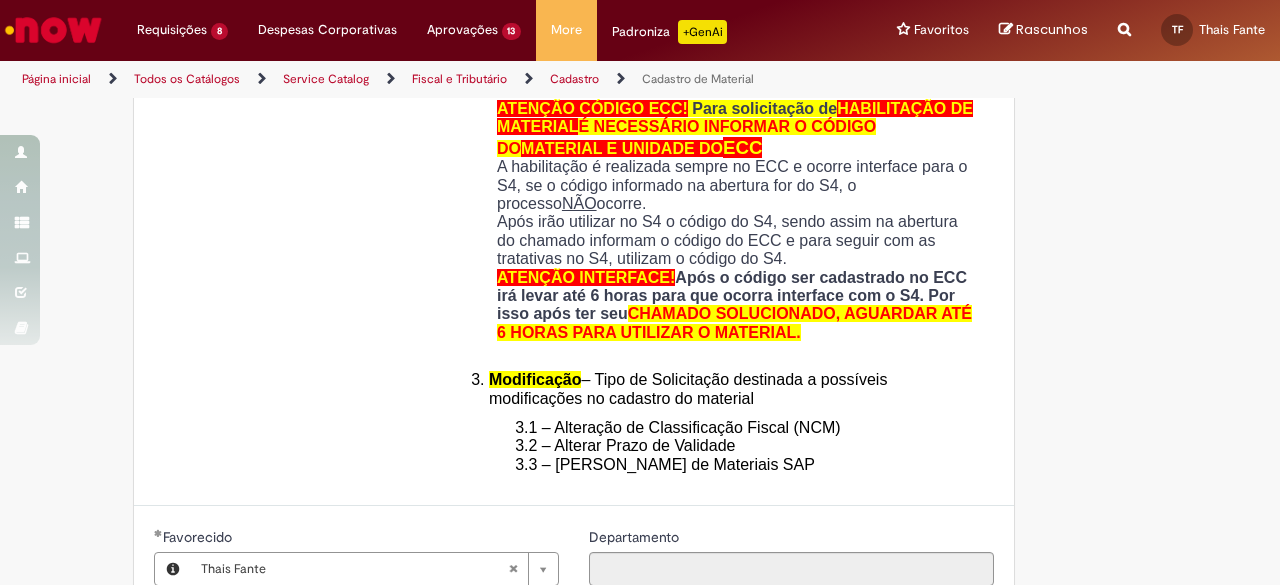 click on "A habilitação é realizada sempre no ECC e ocorre interface para o S4, se o código informado na abertura for do S4, o processo  NÃO  ocorre." at bounding box center [738, 185] 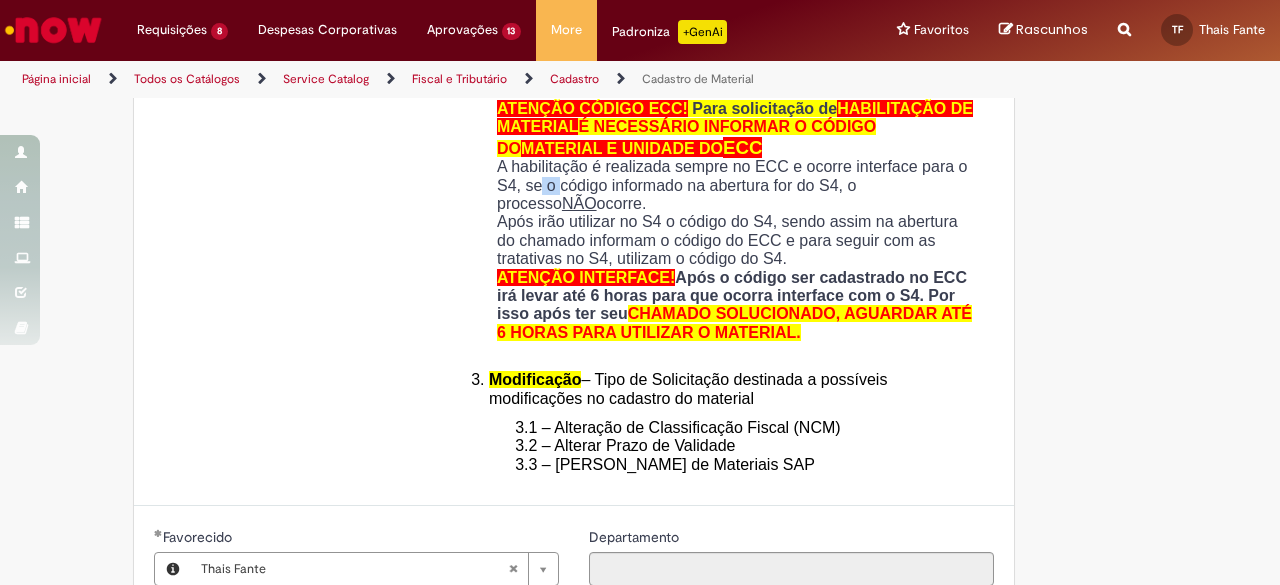 drag, startPoint x: 531, startPoint y: 179, endPoint x: 554, endPoint y: 179, distance: 23 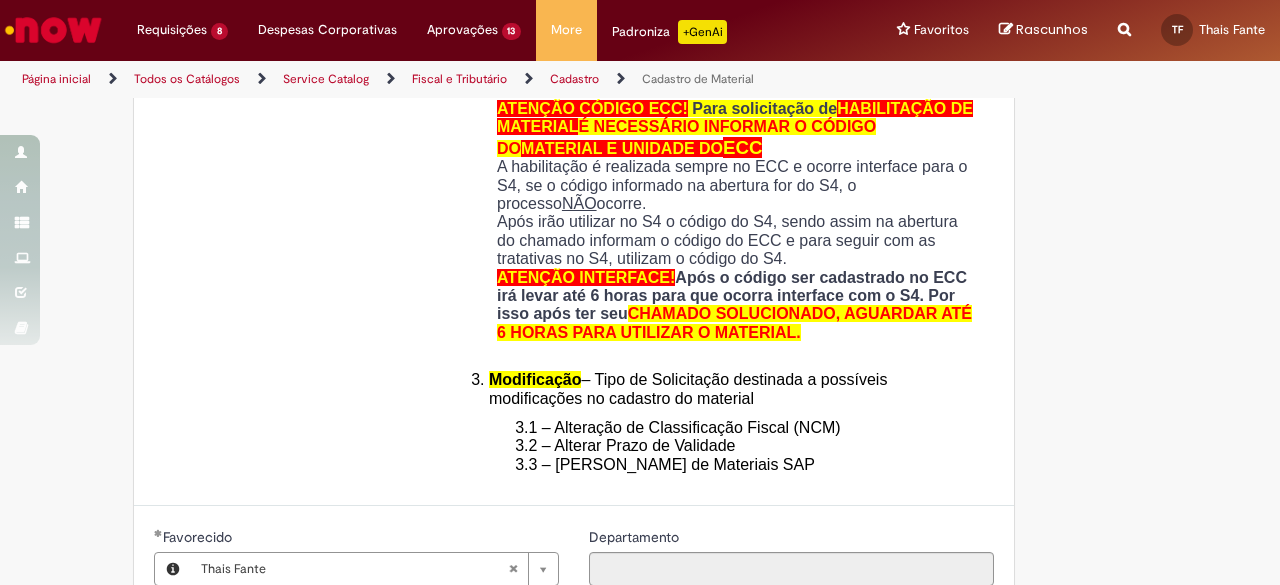 click on "A habilitação é realizada sempre no ECC e ocorre interface para o S4, se o código informado na abertura for do S4, o processo  NÃO  ocorre." at bounding box center [738, 185] 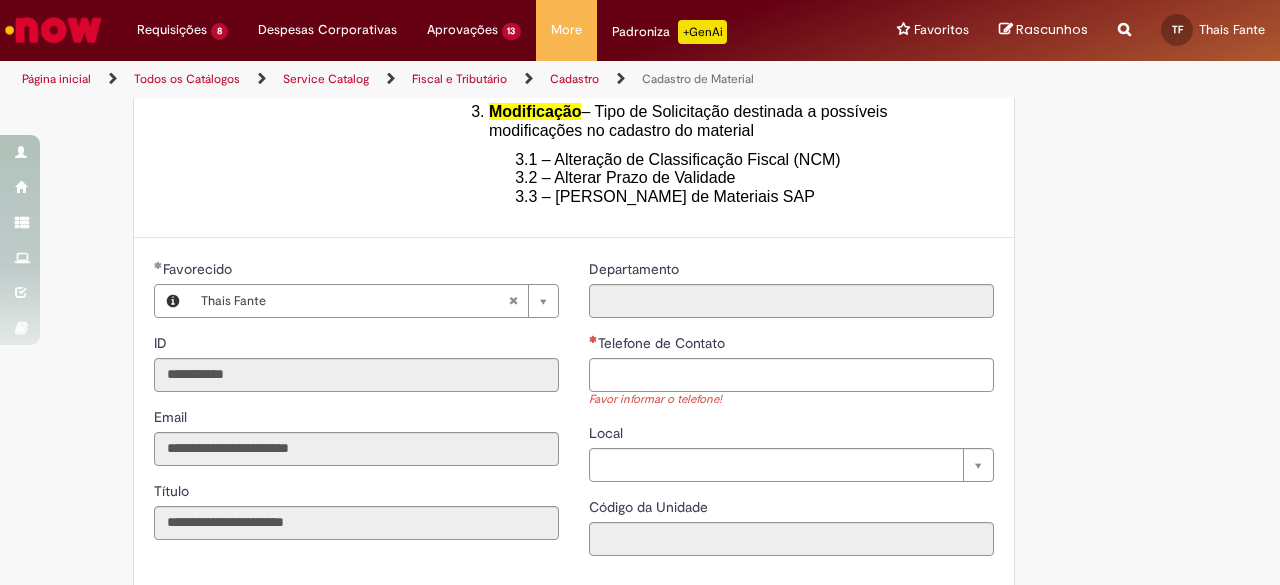 scroll, scrollTop: 700, scrollLeft: 0, axis: vertical 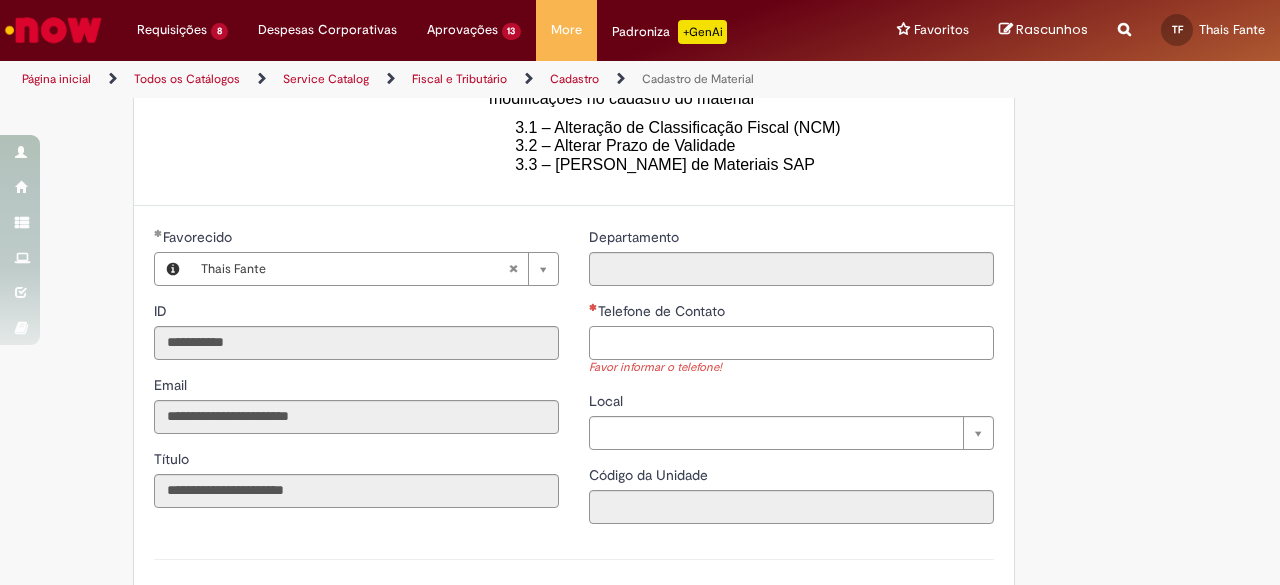 click on "Telefone de Contato" at bounding box center (791, 343) 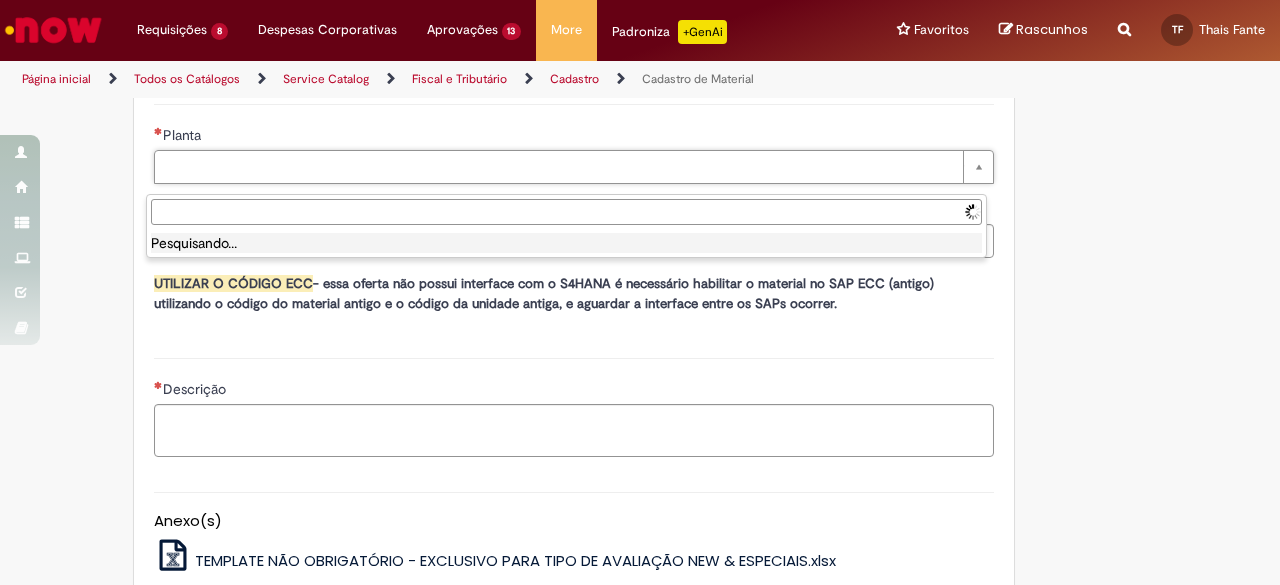 type on "**********" 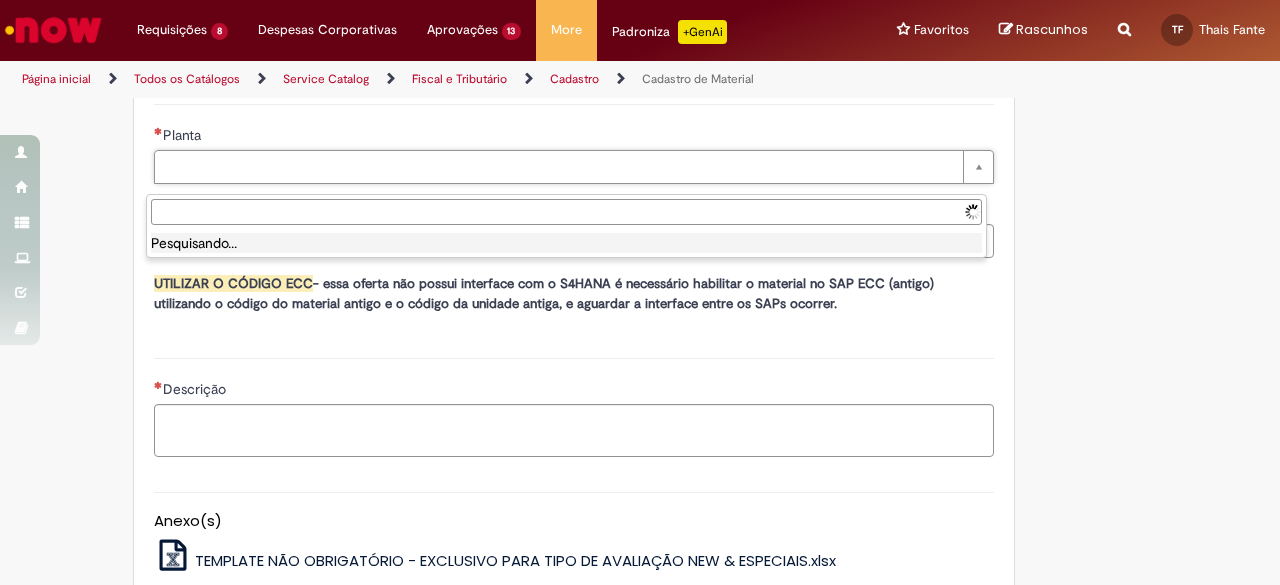 scroll, scrollTop: 1183, scrollLeft: 0, axis: vertical 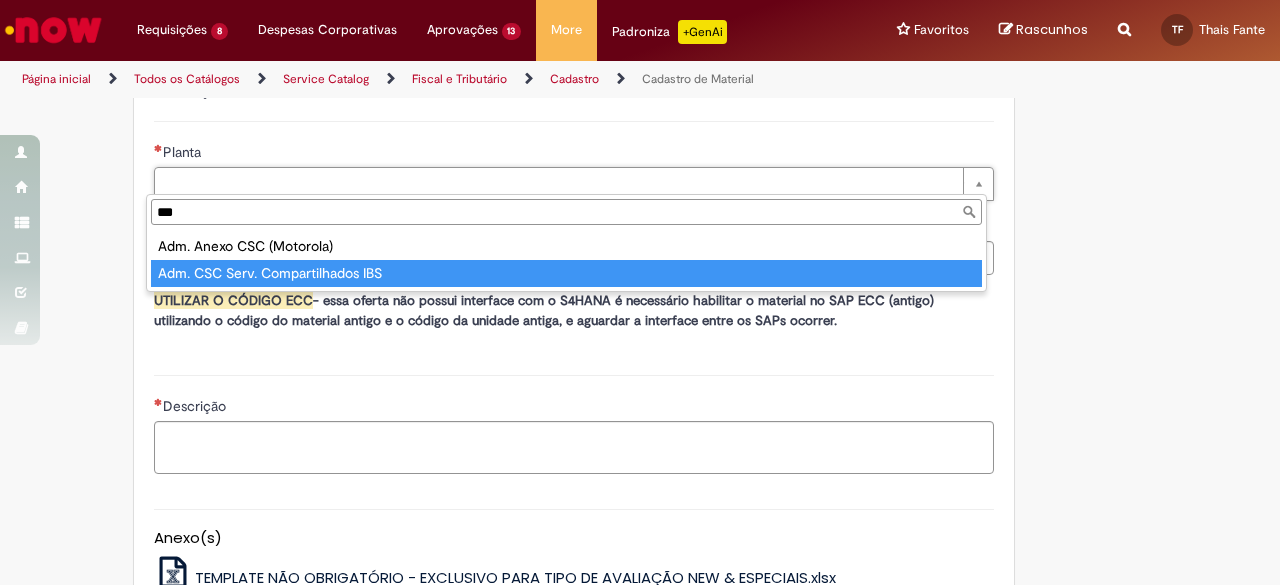 type on "***" 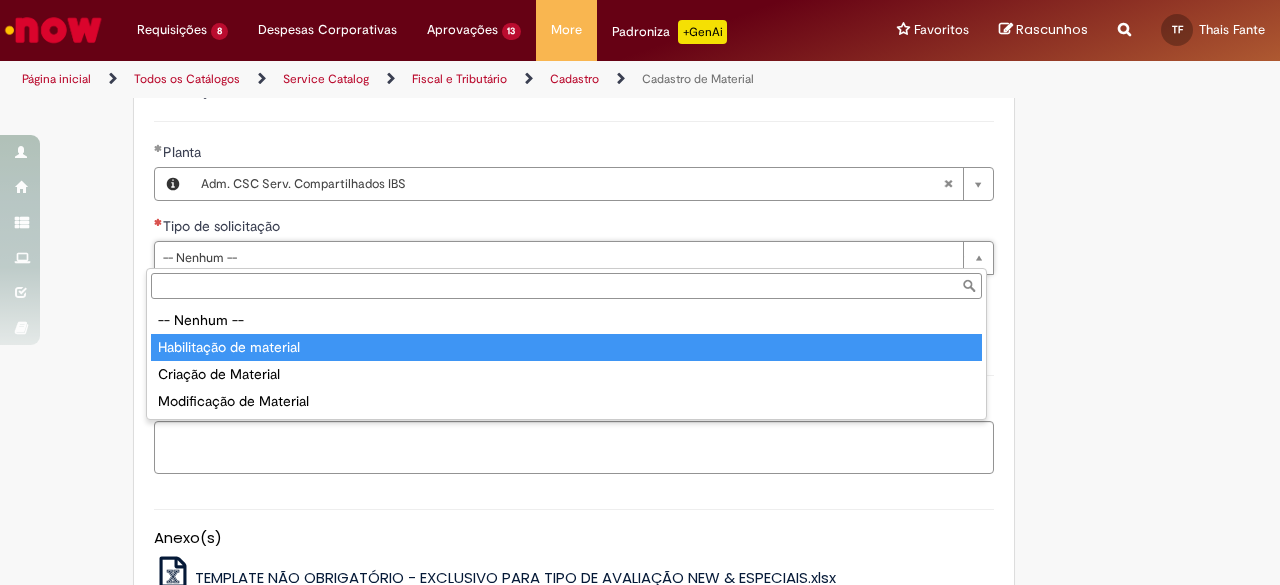 type on "**********" 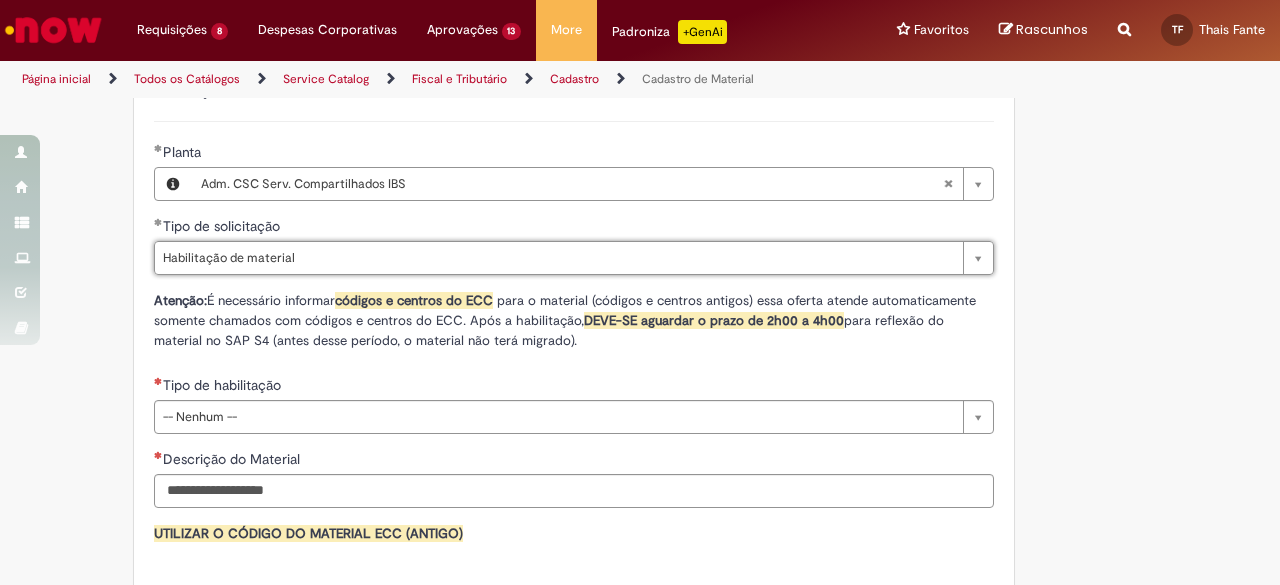 click on "Adicionar a Favoritos
Cadastro de Material
Oferta destinada à solicitações relacionadas ao cadastro de materiais.
Criação de Material  – Tipo de Solicitação destinada para criação de novos códigos dos materiais abaixo:       1.1 – Embalagem Retornável (Ativo de Giro)       1.2 – Embalagem Não Retornável        1.3 – Matéria prima       1.4 – Marketing       1.5 – Cadastro de Protótipo CIT (Cadastro exclusivo do CIT)
Habilitação  – Tipo de Solicitação destinada a Habilitação dos Materiais       2.1 – Habilitação de Material       2.2 - Habilitar Tipo de Avaliação New & Especiais
ATENÇÃO CÓDIGO ECC!   Para solicitação de  HABILITAÇÃO DE MATERIAL  É NECESSÁRIO INFORMAR O CÓDIGO DO  MATERIAL E UNIDADE DO  ECC
NÃO  ocorre.
ATENÇÃO INTERFACE!
Modificação" at bounding box center [542, -32] 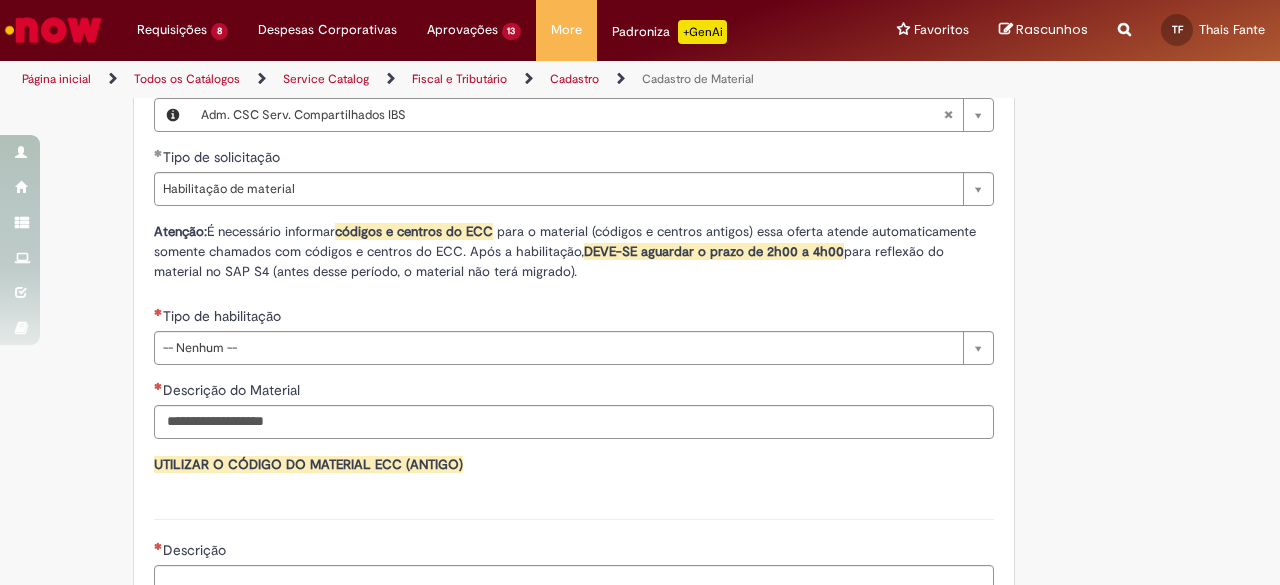 scroll, scrollTop: 1283, scrollLeft: 0, axis: vertical 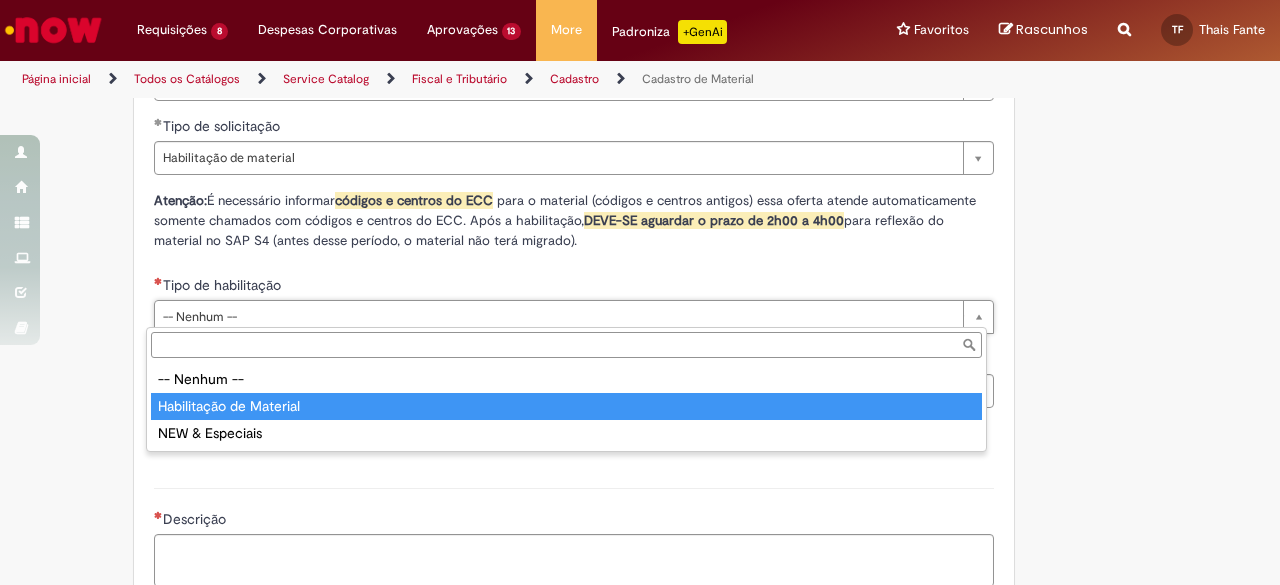 type on "**********" 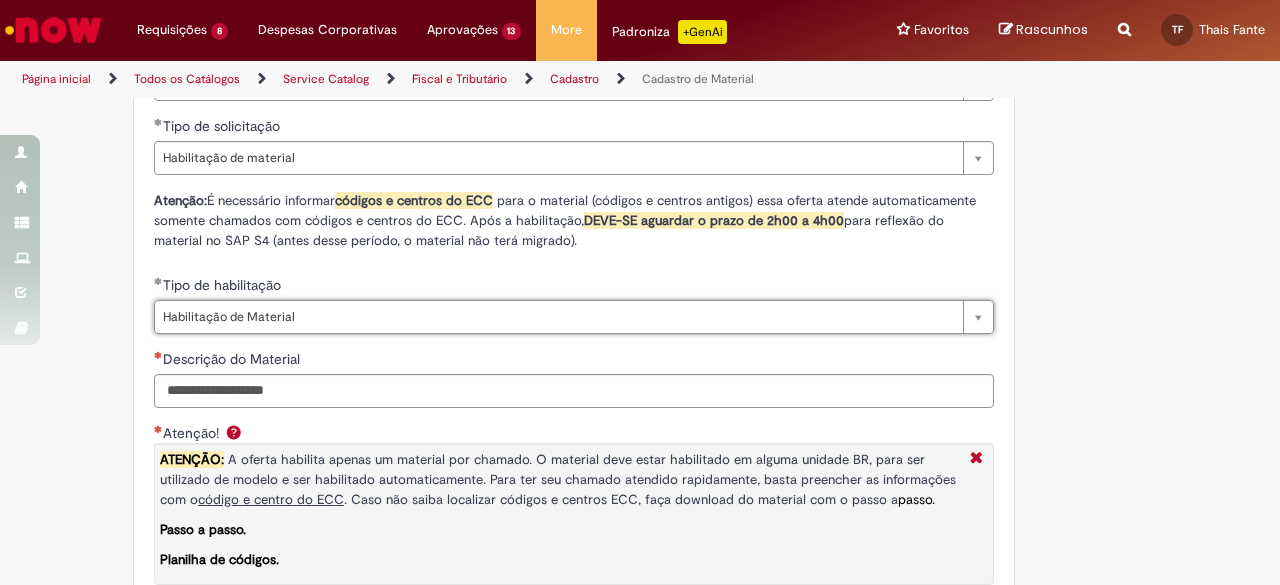 click on "Adicionar a Favoritos
Cadastro de Material
Oferta destinada à solicitações relacionadas ao cadastro de materiais.
Criação de Material  – Tipo de Solicitação destinada para criação de novos códigos dos materiais abaixo:       1.1 – Embalagem Retornável (Ativo de Giro)       1.2 – Embalagem Não Retornável        1.3 – Matéria prima       1.4 – Marketing       1.5 – Cadastro de Protótipo CIT (Cadastro exclusivo do CIT)
Habilitação  – Tipo de Solicitação destinada a Habilitação dos Materiais       2.1 – Habilitação de Material       2.2 - Habilitar Tipo de Avaliação New & Especiais
ATENÇÃO CÓDIGO ECC!   Para solicitação de  HABILITAÇÃO DE MATERIAL  É NECESSÁRIO INFORMAR O CÓDIGO DO  MATERIAL E UNIDADE DO  ECC
NÃO  ocorre.
ATENÇÃO INTERFACE!
Modificação" at bounding box center (542, 140) 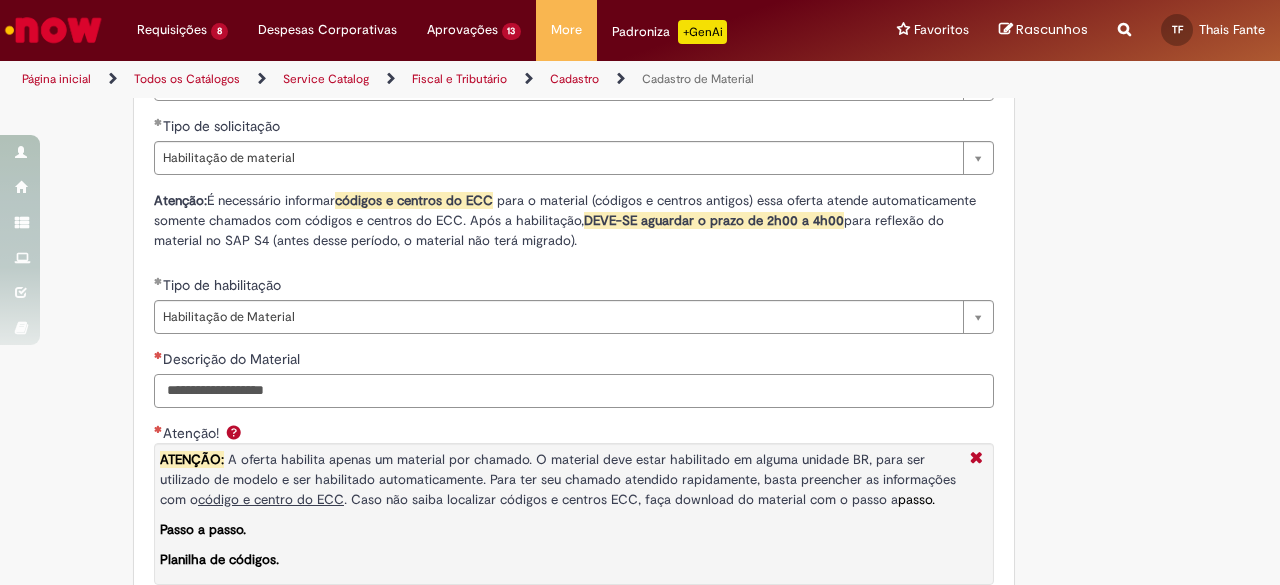 click on "Descrição do Material" at bounding box center (574, 391) 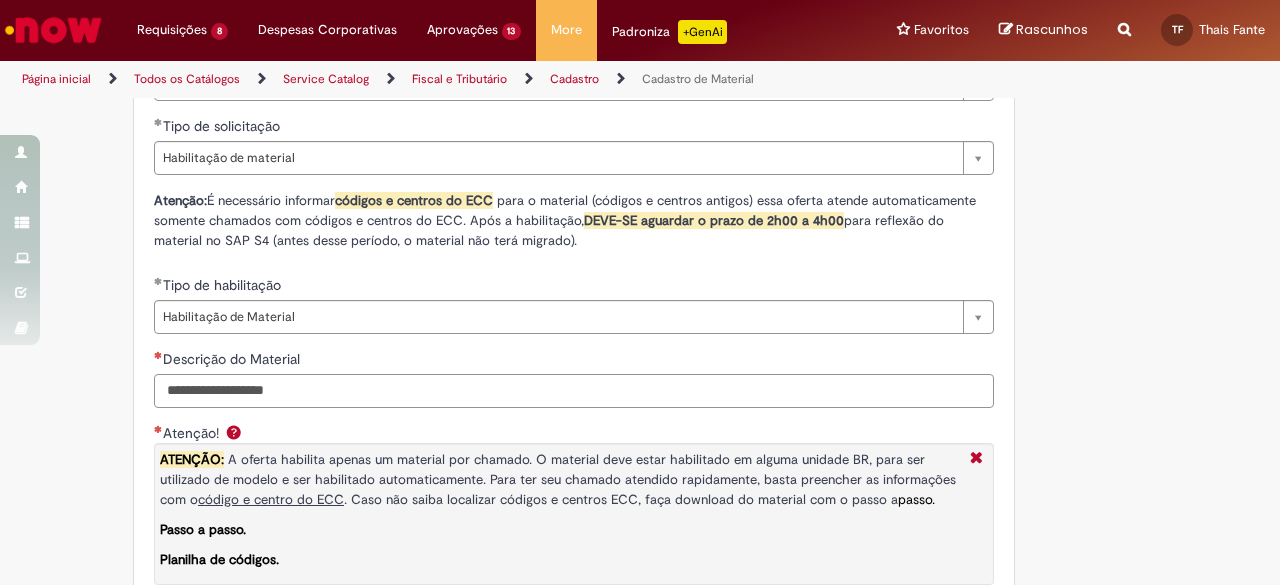 click on "Descrição do Material" at bounding box center [574, 391] 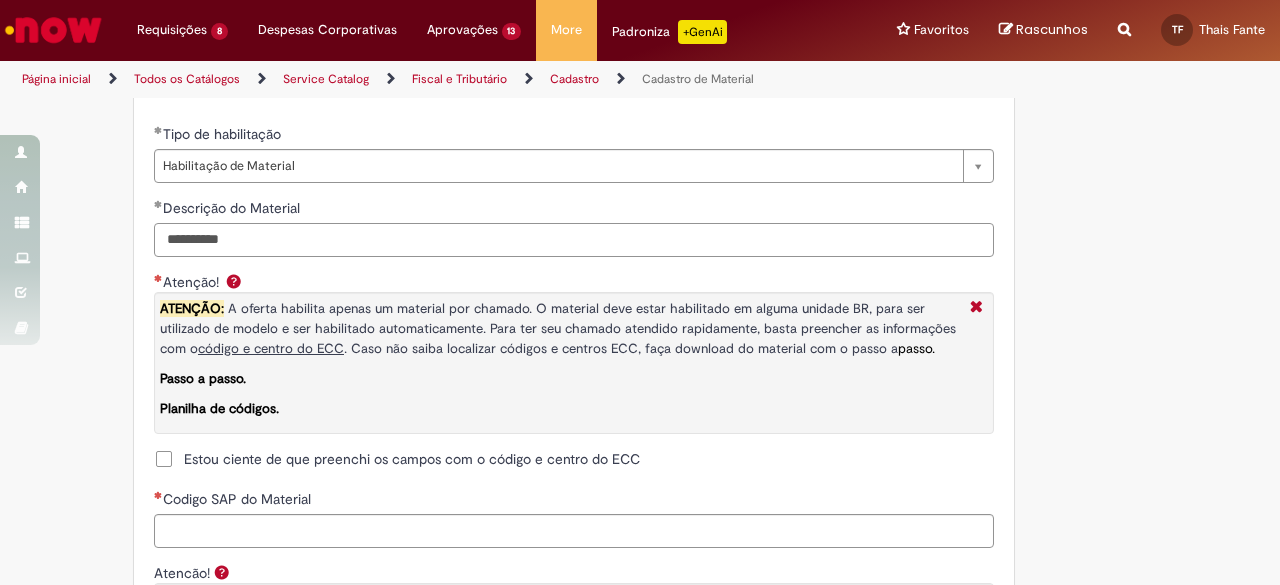 scroll, scrollTop: 1683, scrollLeft: 0, axis: vertical 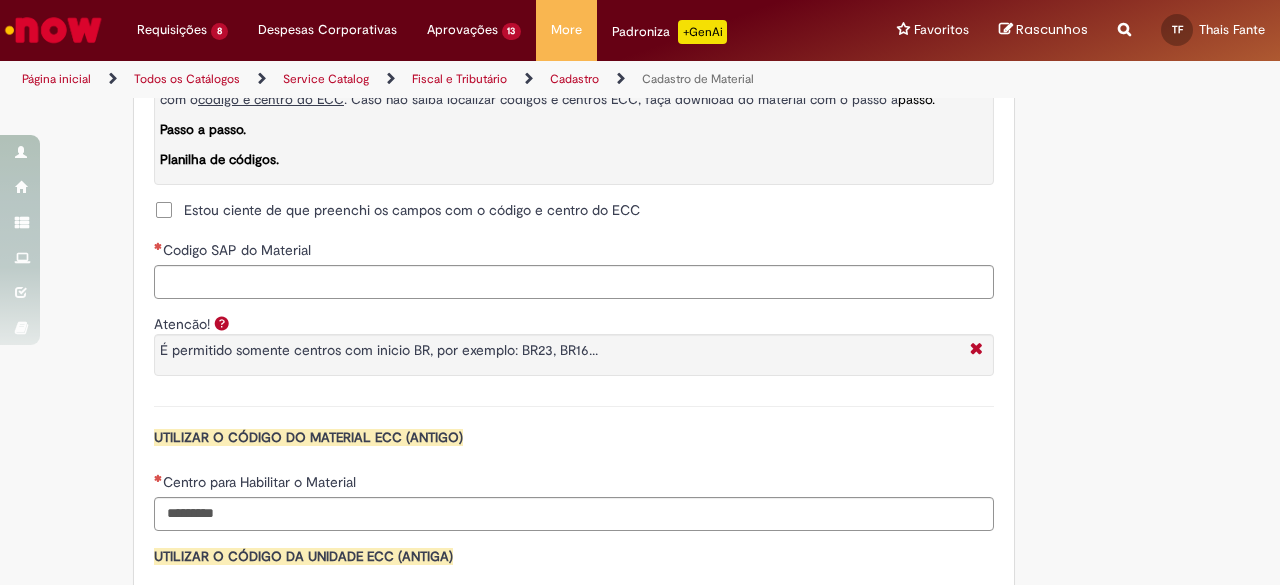 type on "**********" 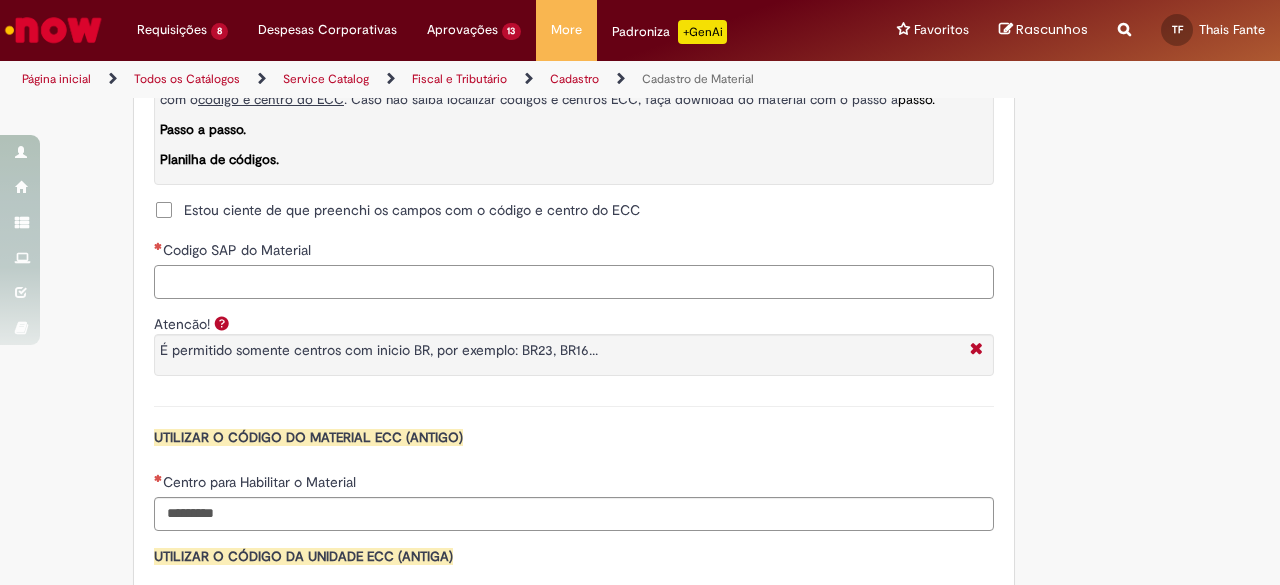 click on "Codigo SAP do Material" at bounding box center [574, 282] 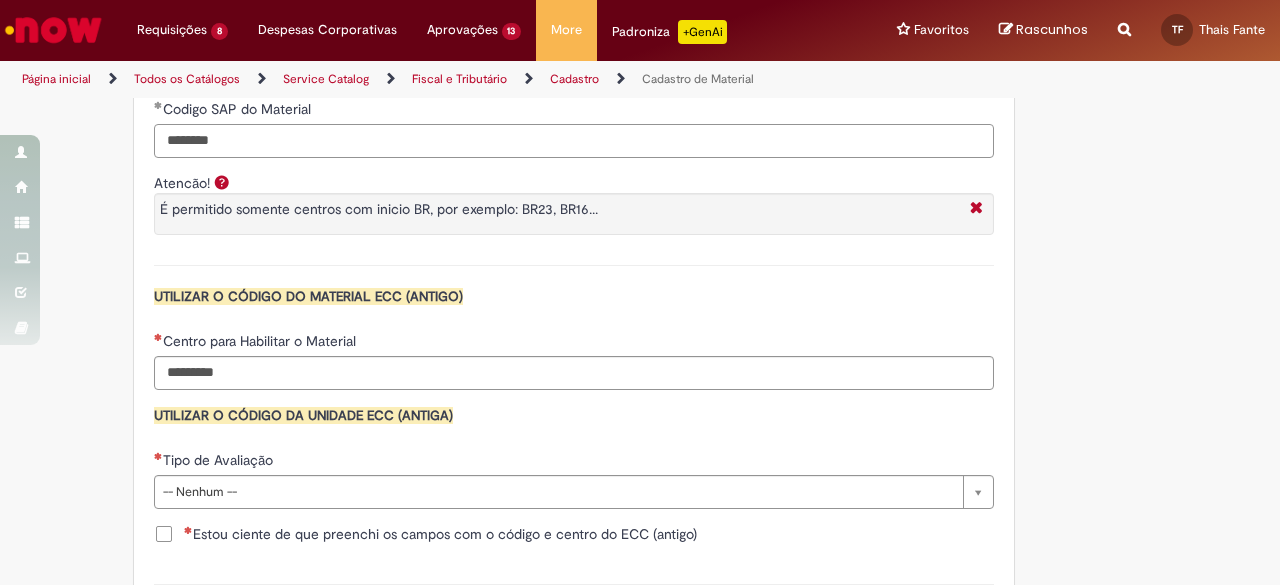 scroll, scrollTop: 1983, scrollLeft: 0, axis: vertical 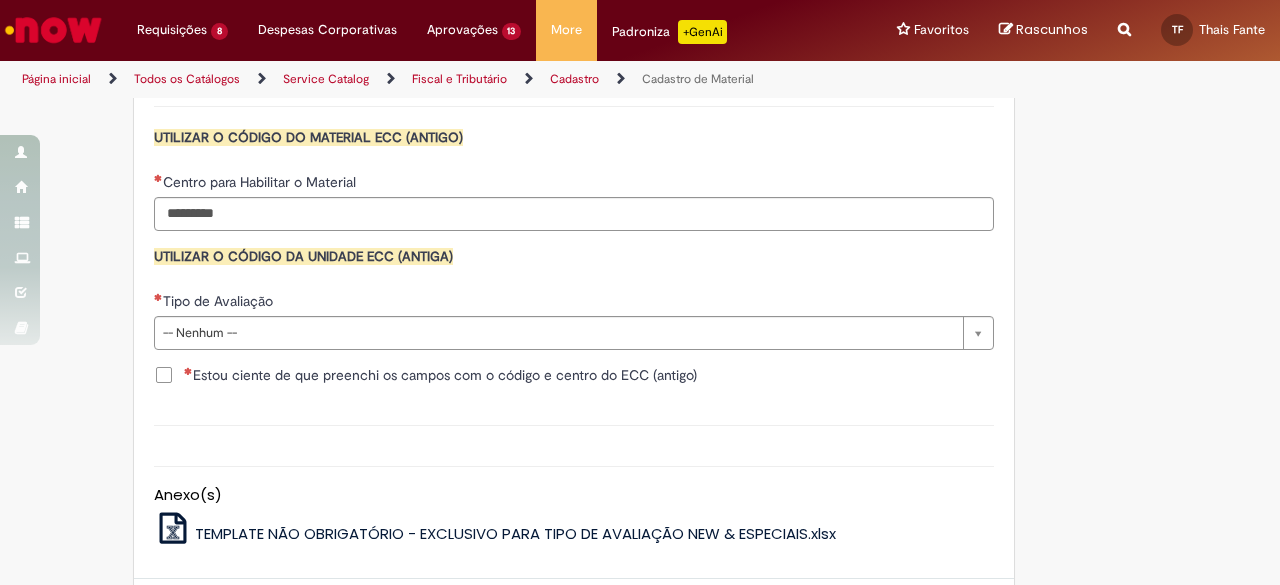 type on "********" 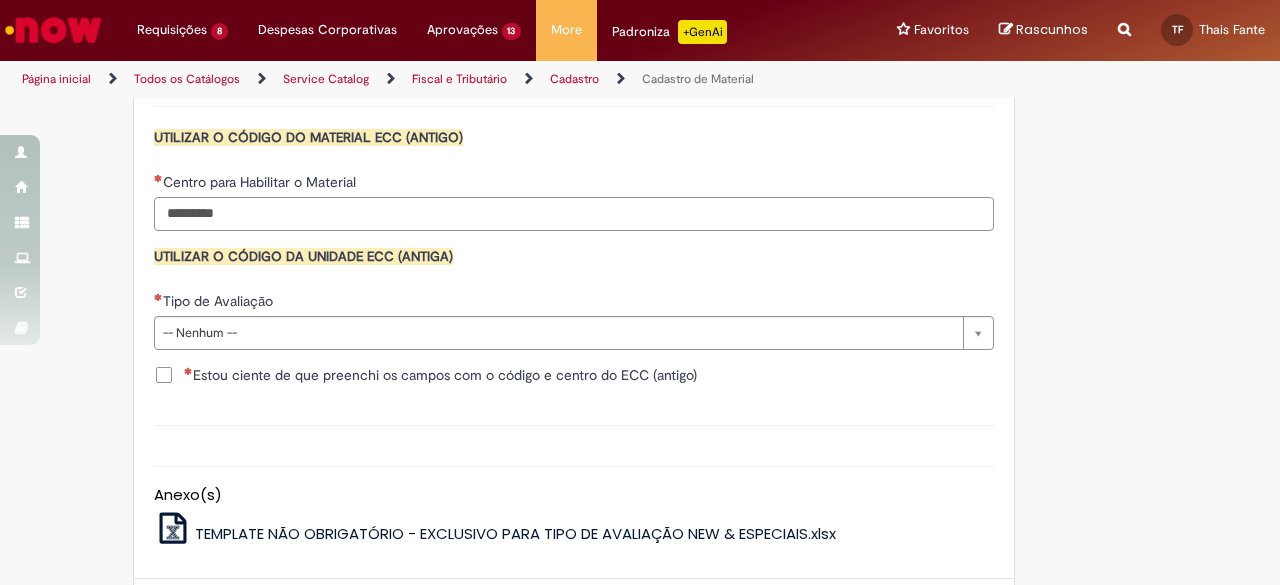 click on "Centro para Habilitar o Material" at bounding box center [574, 214] 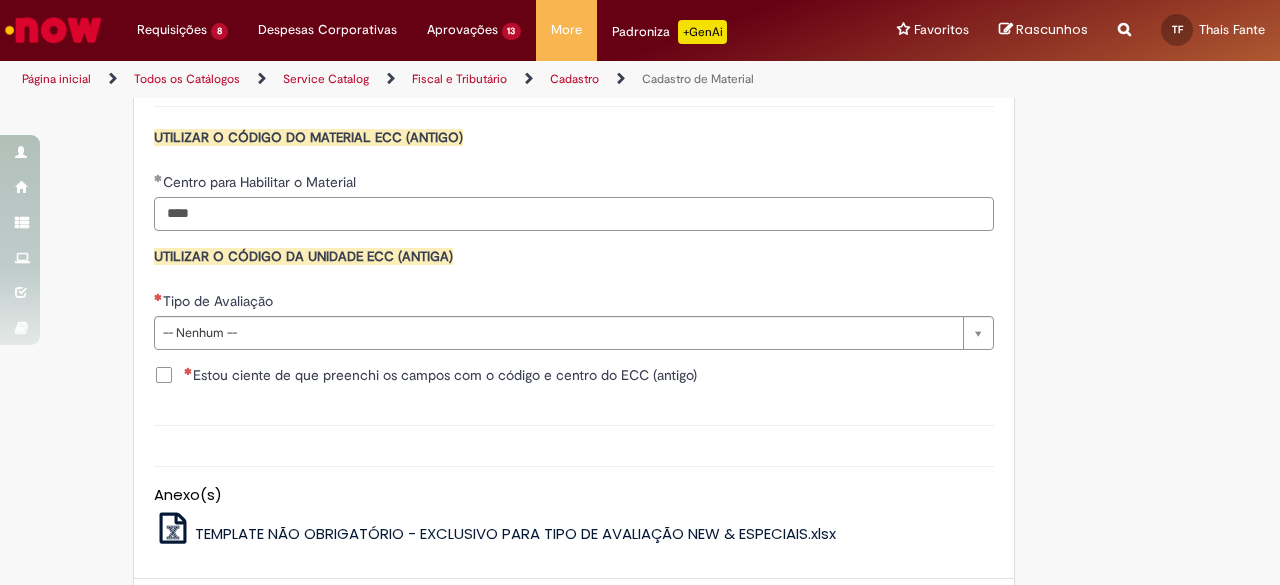 type on "****" 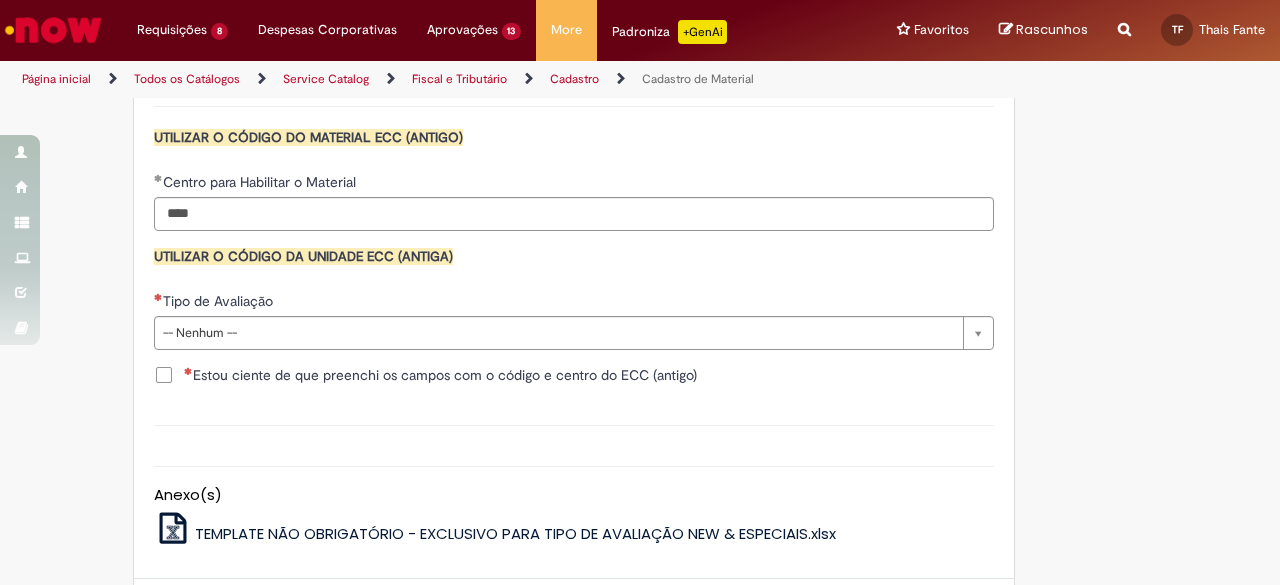 click on "**********" at bounding box center [574, -178] 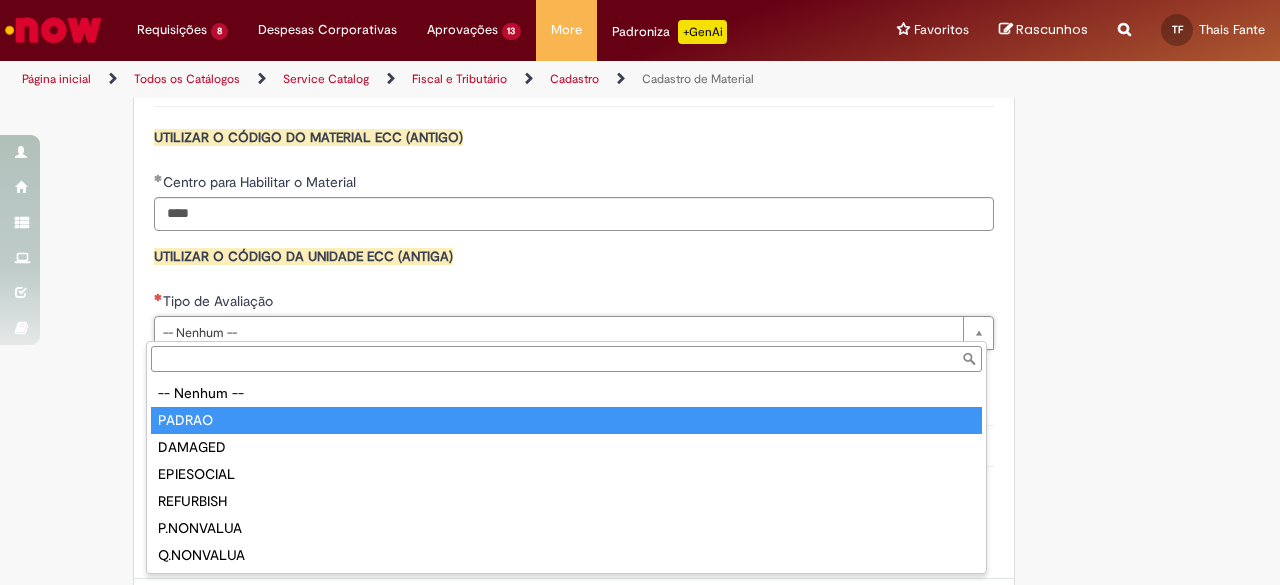 type on "******" 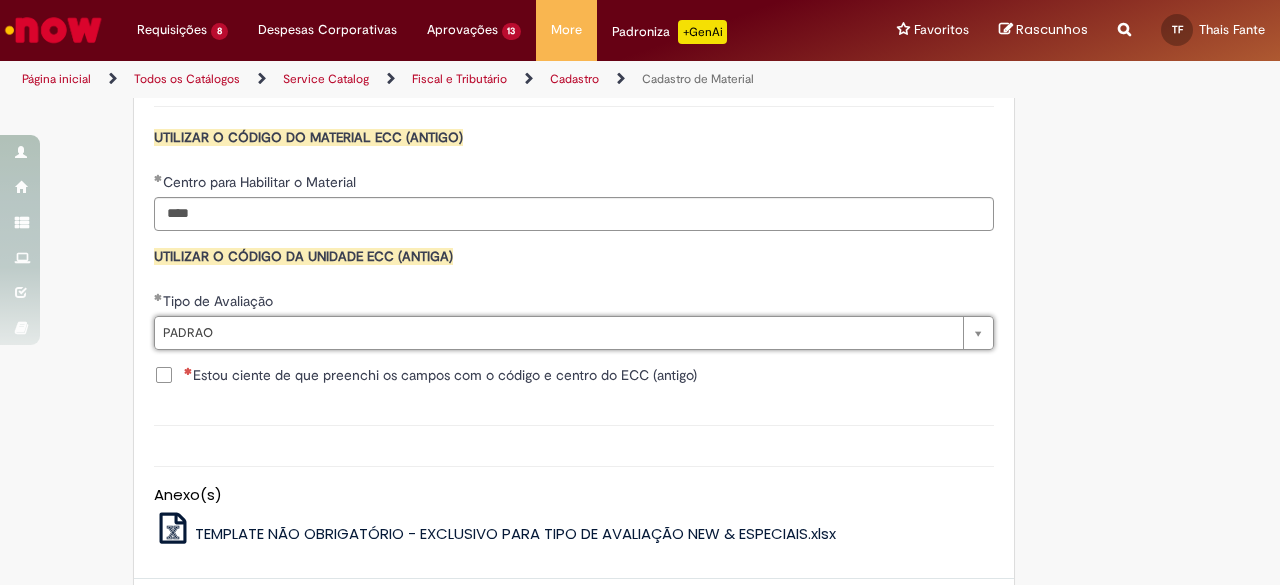 click on "Adicionar a Favoritos
Cadastro de Material
Oferta destinada à solicitações relacionadas ao cadastro de materiais.
Criação de Material  – Tipo de Solicitação destinada para criação de novos códigos dos materiais abaixo:       1.1 – Embalagem Retornável (Ativo de Giro)       1.2 – Embalagem Não Retornável        1.3 – Matéria prima       1.4 – Marketing       1.5 – Cadastro de Protótipo CIT (Cadastro exclusivo do CIT)
Habilitação  – Tipo de Solicitação destinada a Habilitação dos Materiais       2.1 – Habilitação de Material       2.2 - Habilitar Tipo de Avaliação New & Especiais
ATENÇÃO CÓDIGO ECC!   Para solicitação de  HABILITAÇÃO DE MATERIAL  É NECESSÁRIO INFORMAR O CÓDIGO DO  MATERIAL E UNIDADE DO  ECC
NÃO  ocorre.
ATENÇÃO INTERFACE!
Modificação" at bounding box center (542, -560) 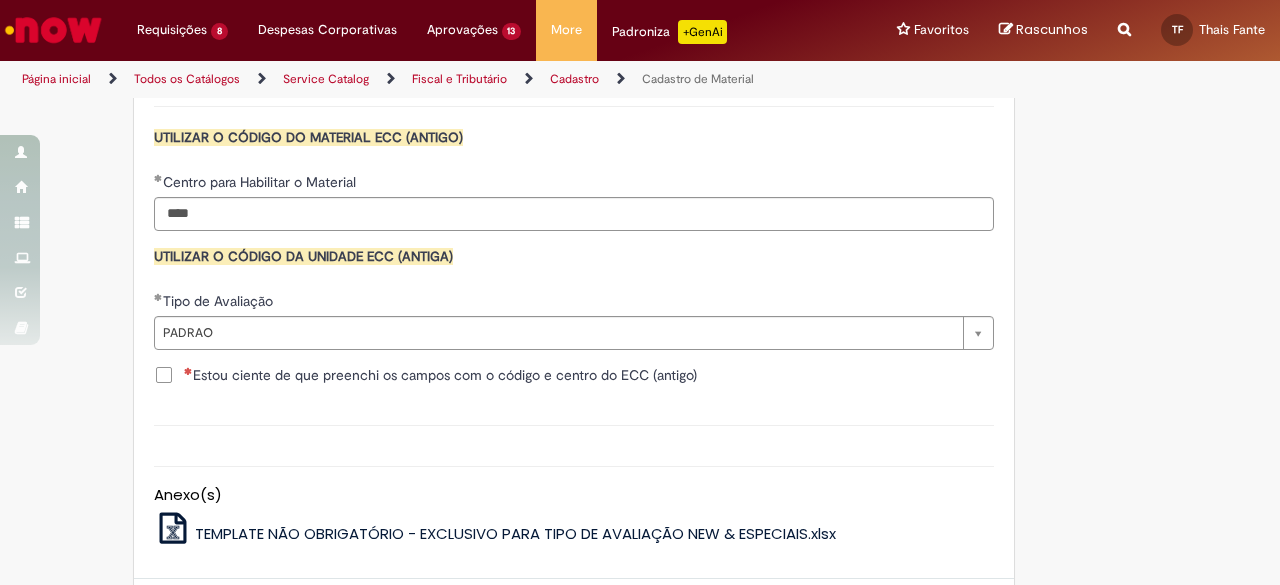 click on "Estou ciente de que preenchi os campos com o código e centro do ECC  (antigo)" at bounding box center (440, 375) 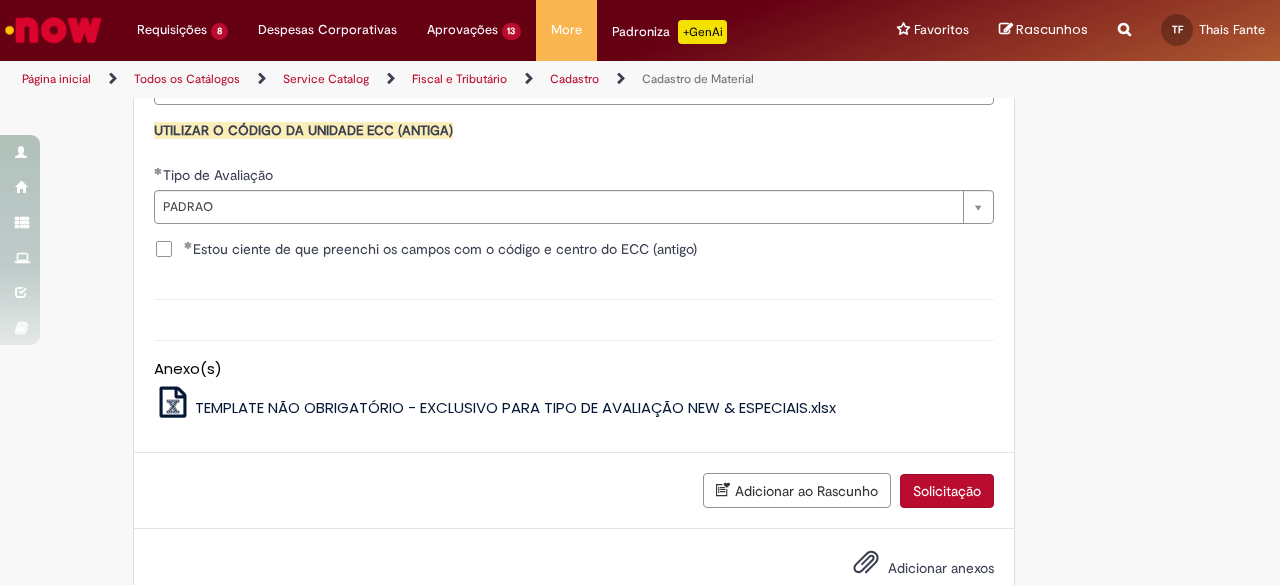 scroll, scrollTop: 2155, scrollLeft: 0, axis: vertical 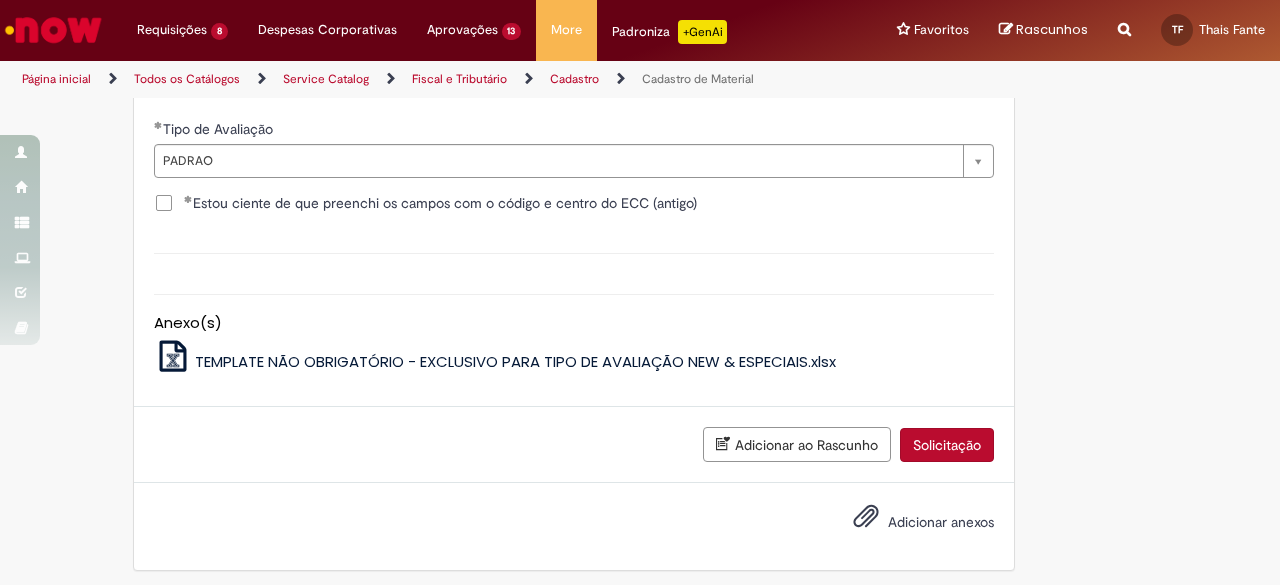 click on "Solicitação" at bounding box center (947, 445) 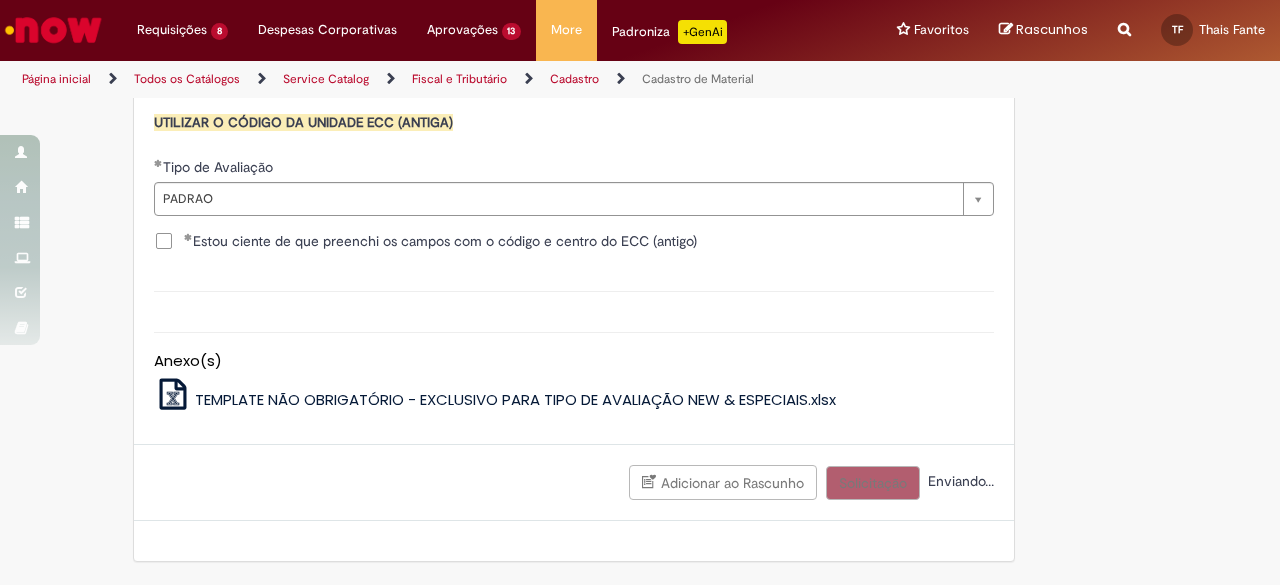 scroll, scrollTop: 2110, scrollLeft: 0, axis: vertical 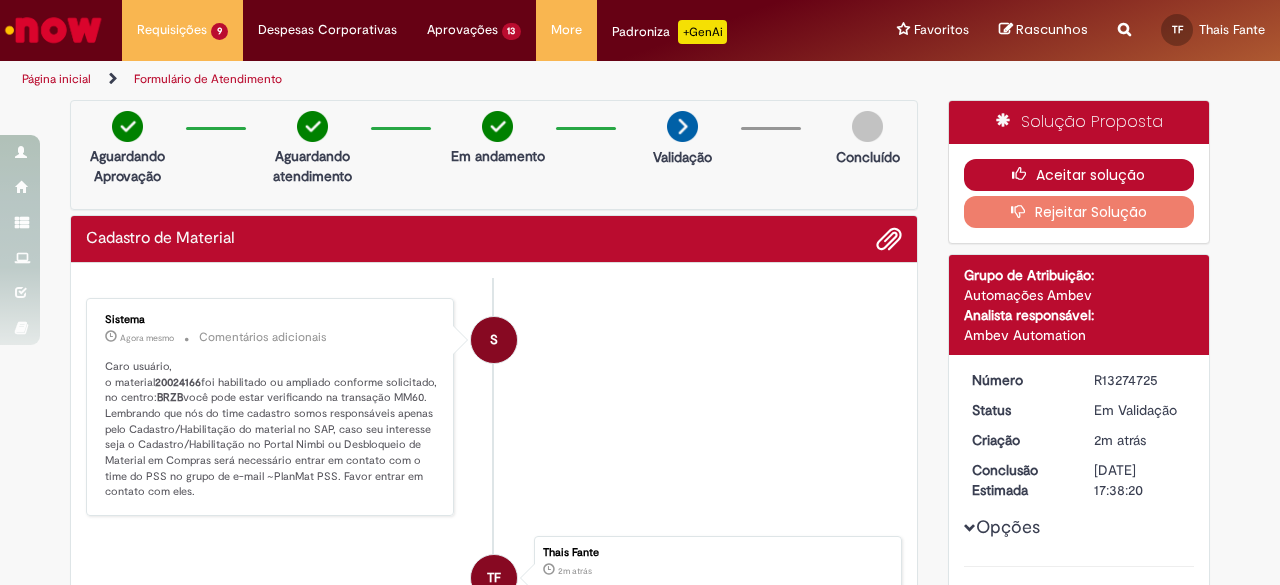 click at bounding box center (1024, 174) 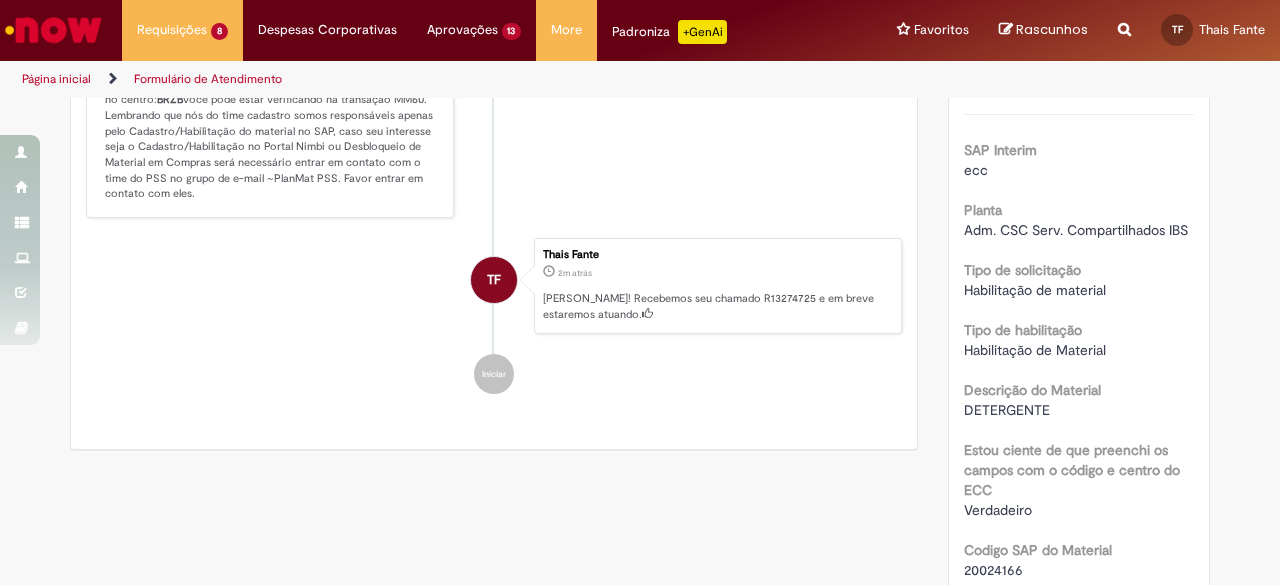 scroll, scrollTop: 300, scrollLeft: 0, axis: vertical 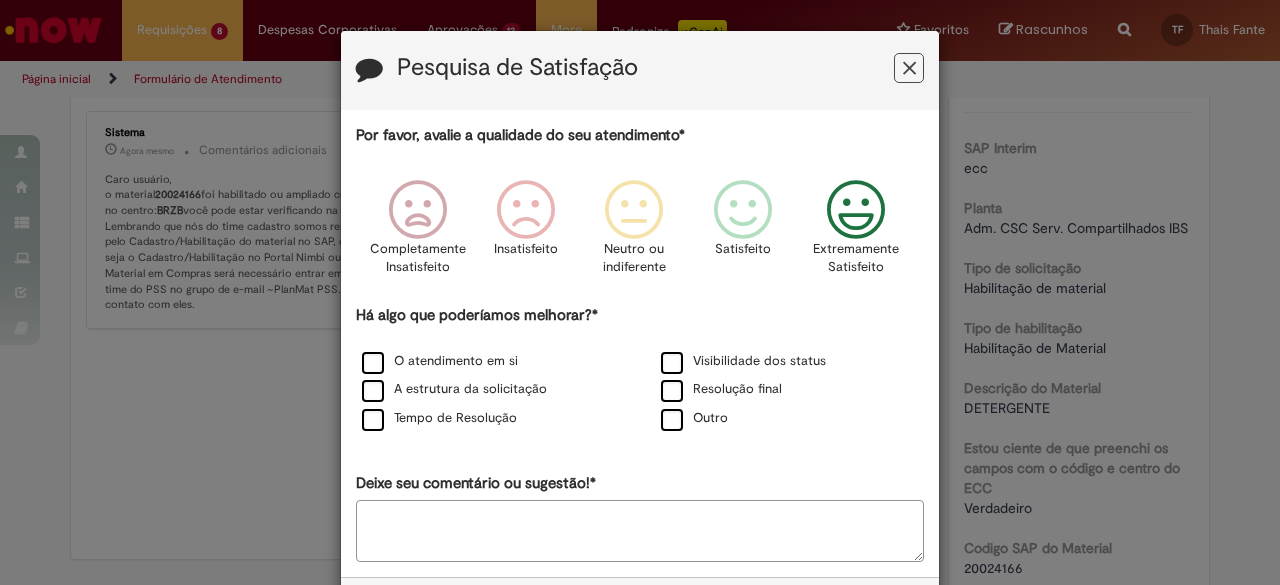click on "Extremamente Satisfeito" at bounding box center [856, 258] 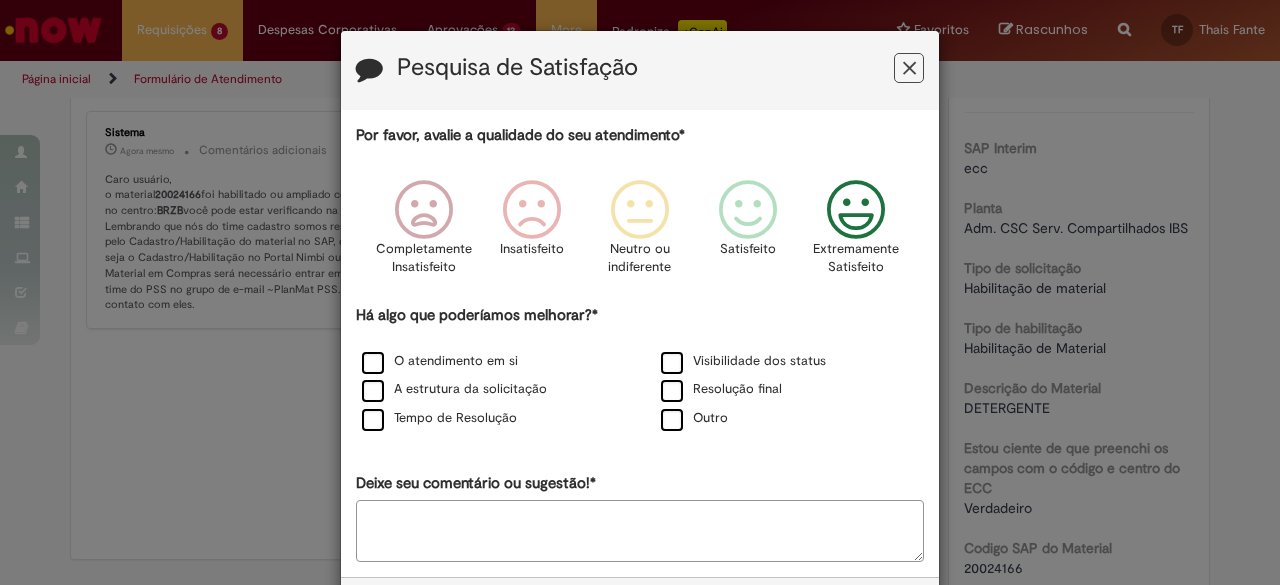 click at bounding box center (909, 68) 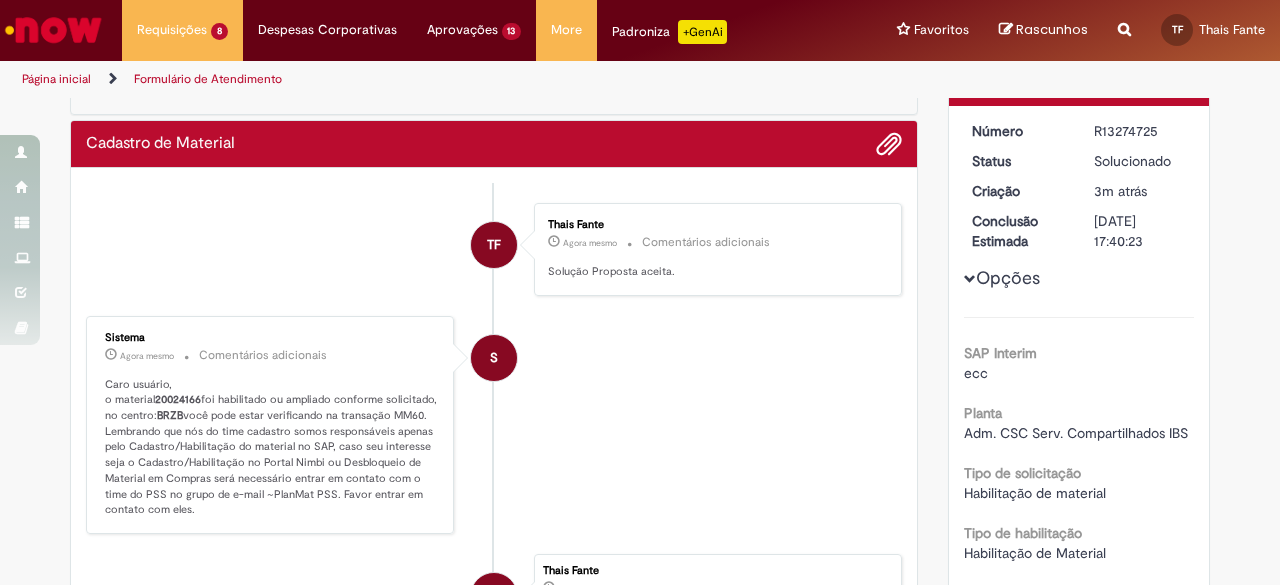 scroll, scrollTop: 0, scrollLeft: 0, axis: both 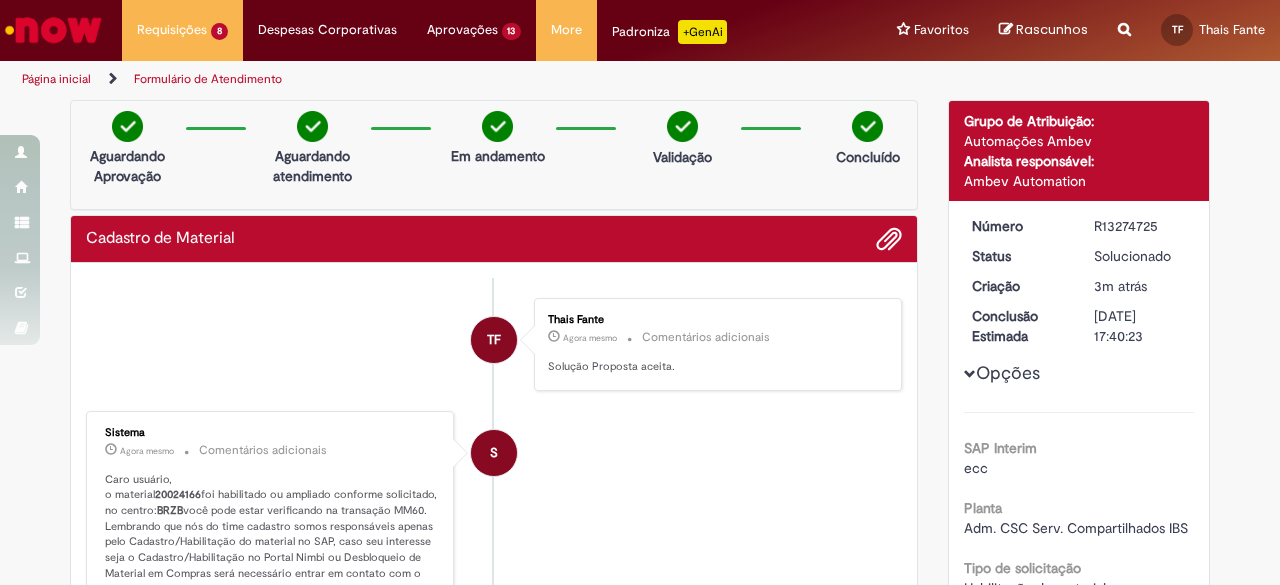 click at bounding box center (53, 30) 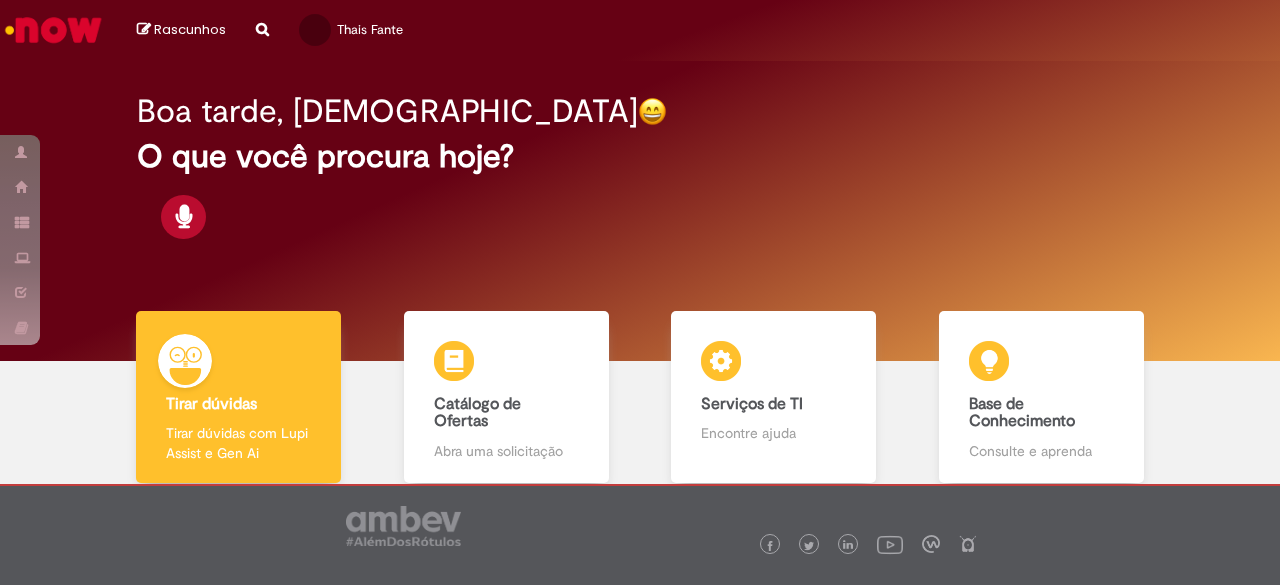 scroll, scrollTop: 0, scrollLeft: 0, axis: both 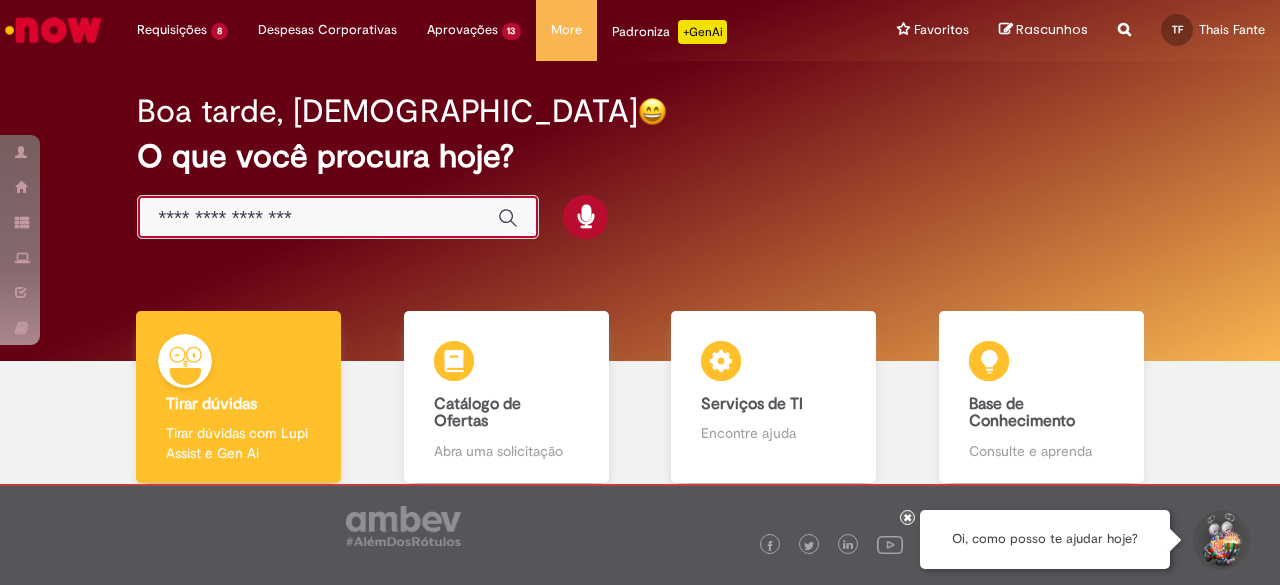 click at bounding box center [318, 218] 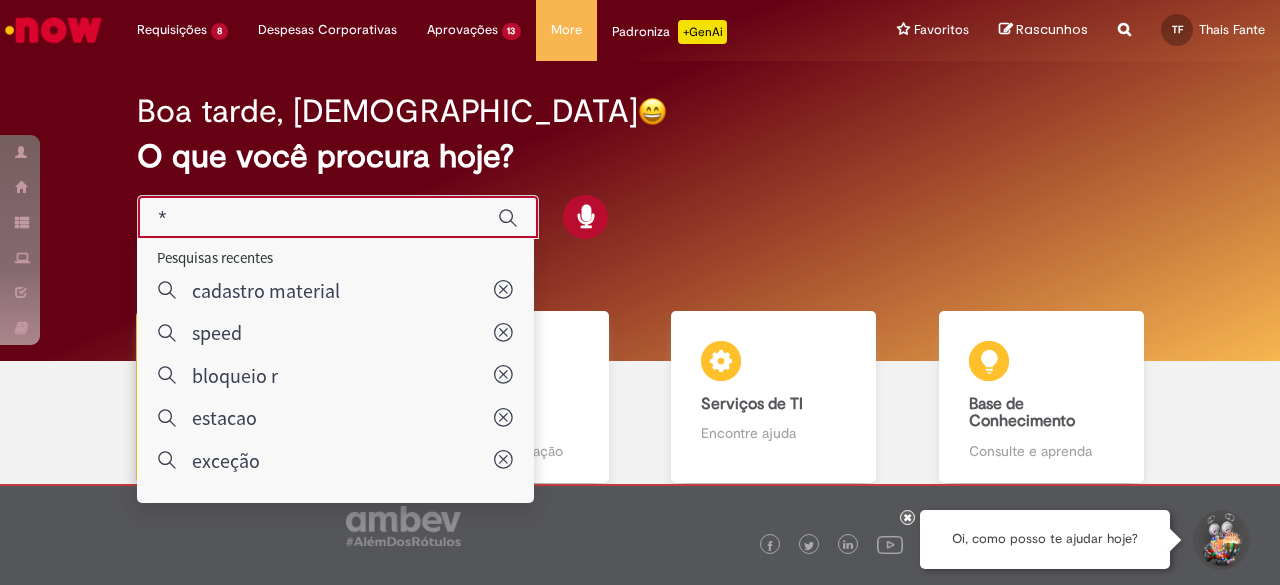 type on "**" 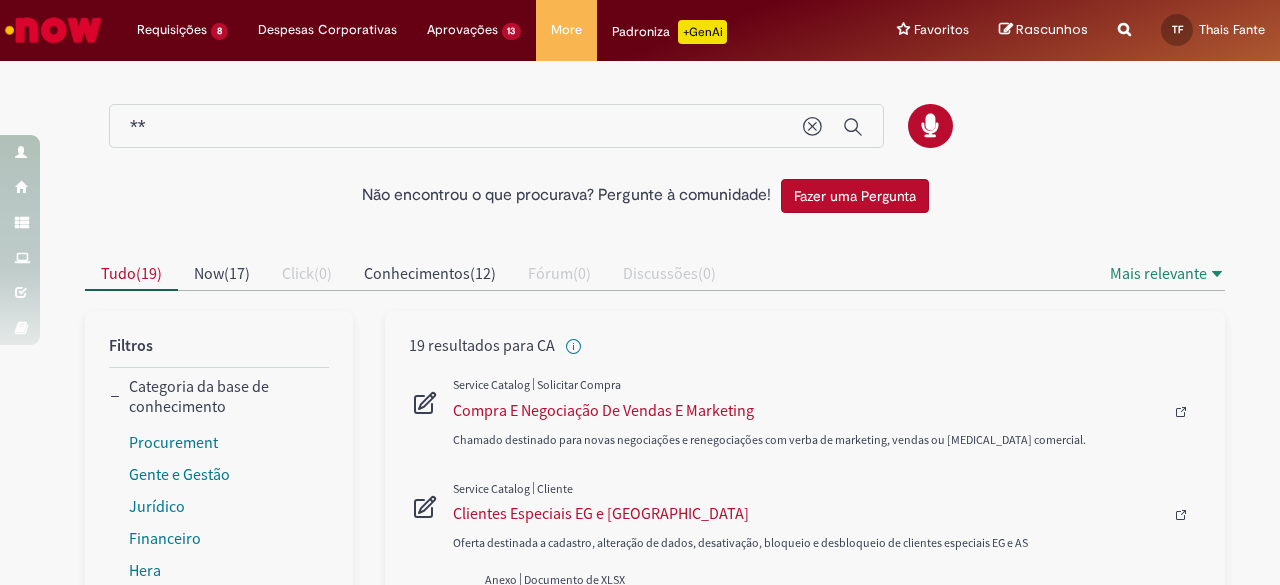click on "**" at bounding box center (456, 127) 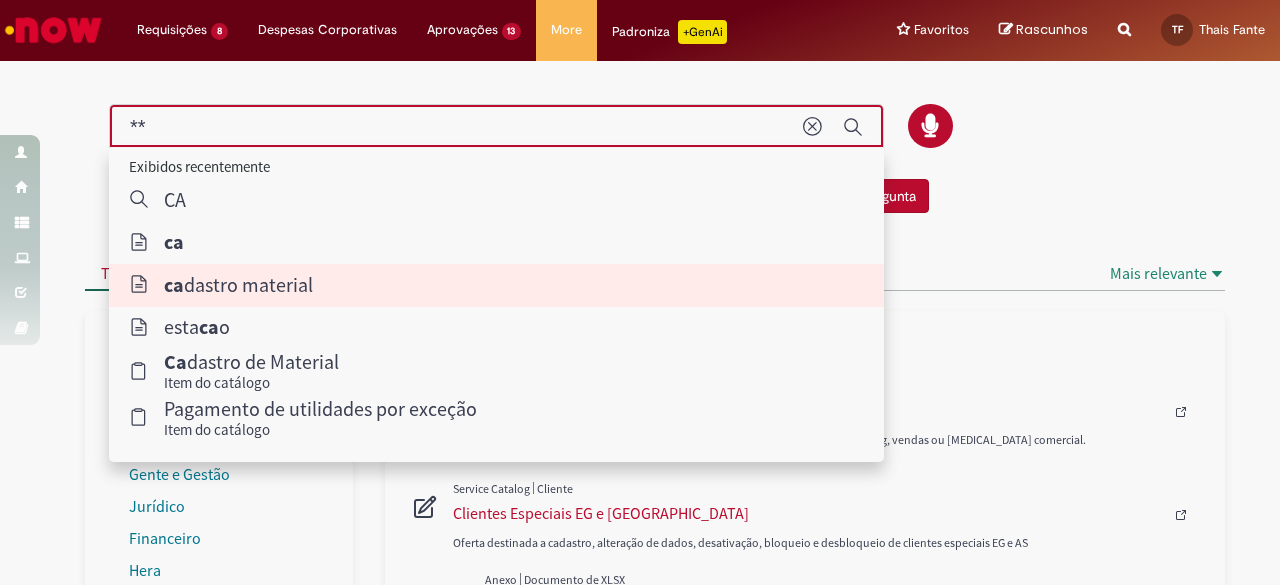 type on "**********" 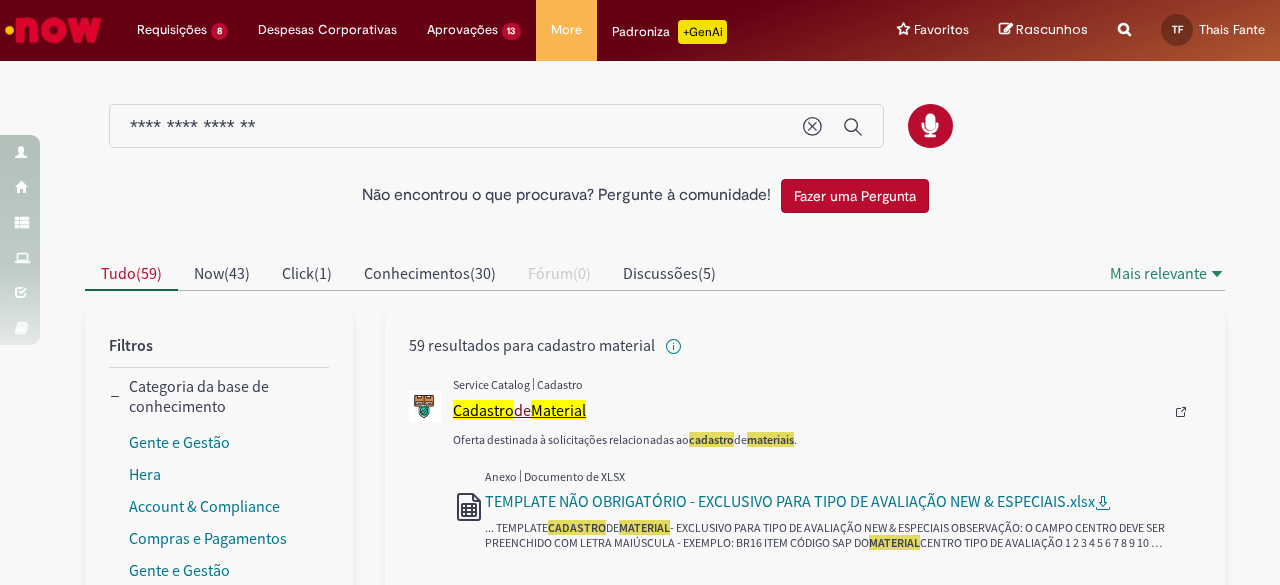 click on "Material" at bounding box center [558, 410] 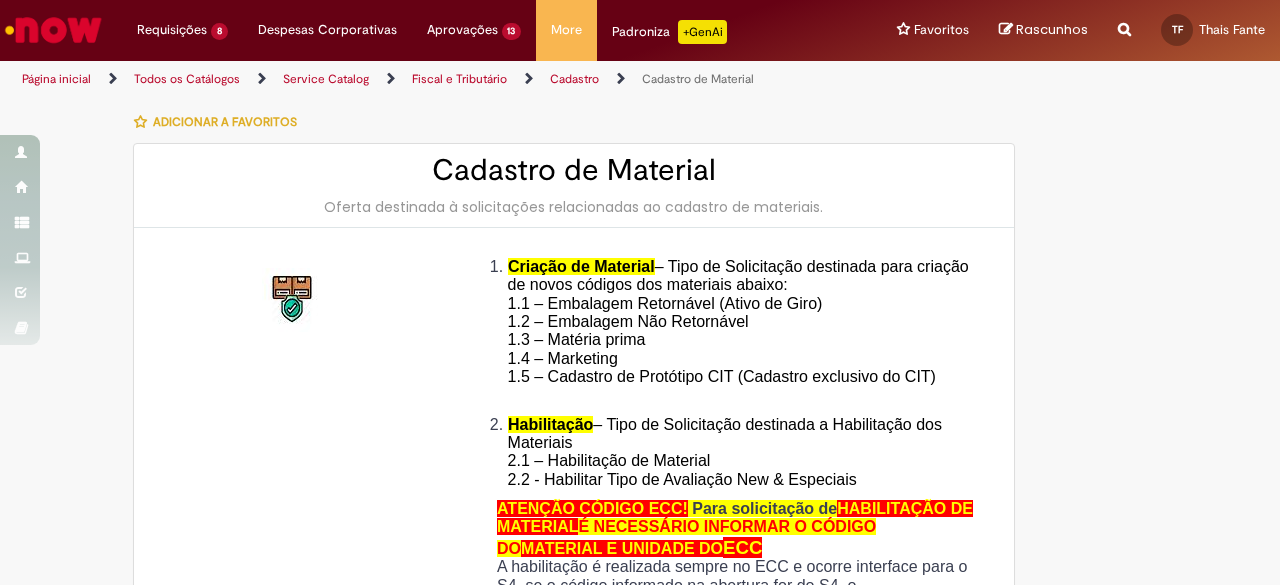 type on "**********" 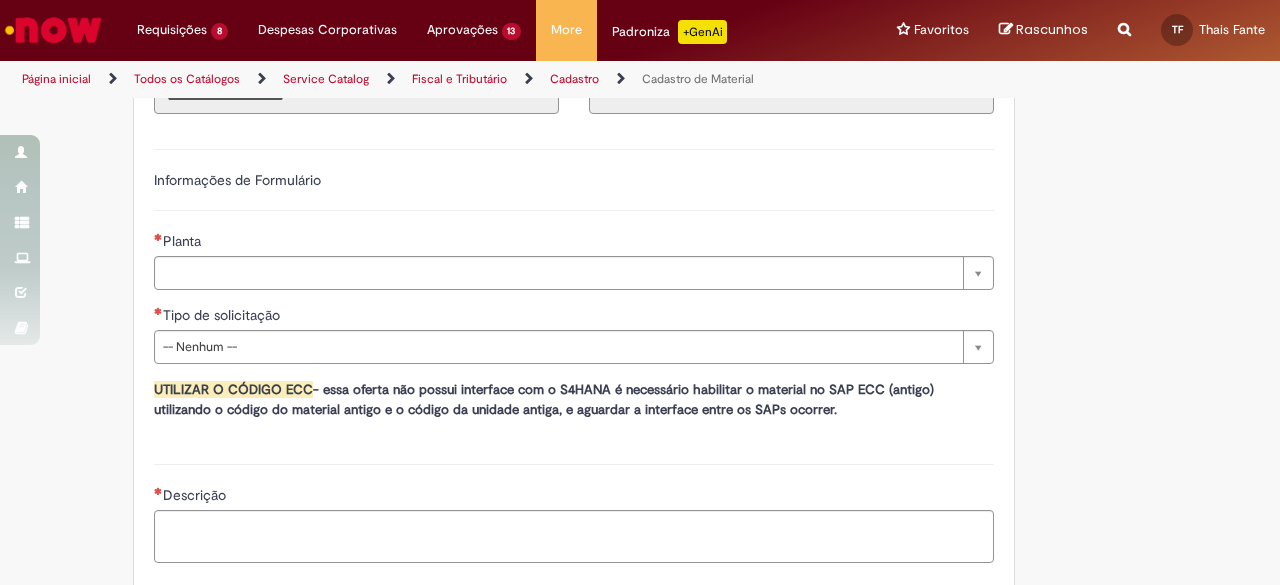 type on "**********" 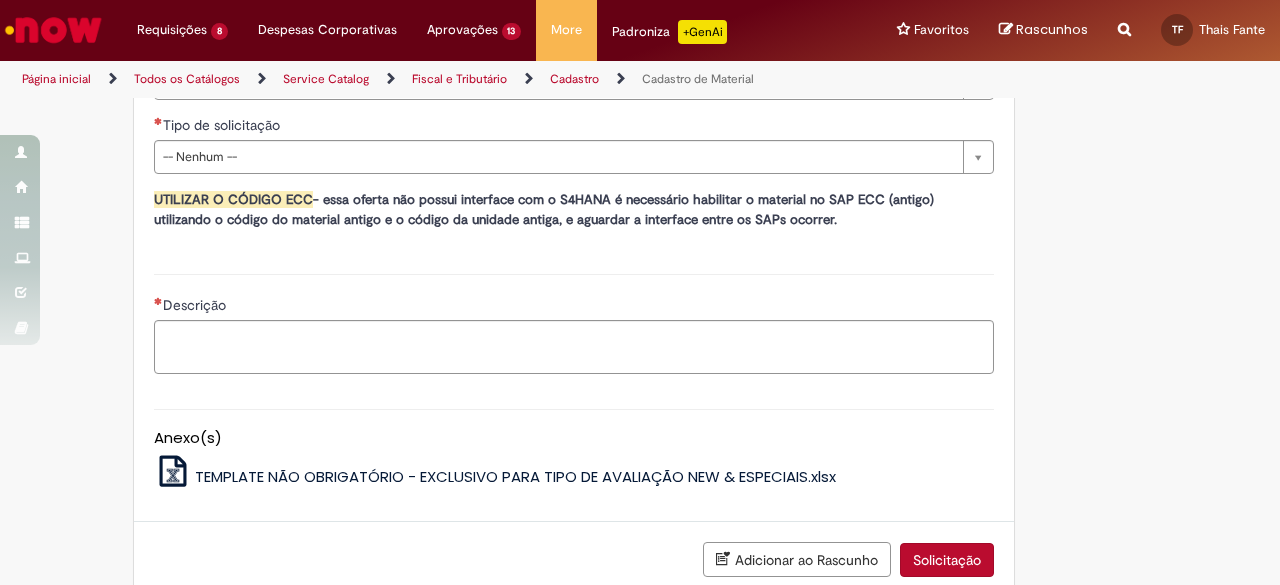 scroll, scrollTop: 800, scrollLeft: 0, axis: vertical 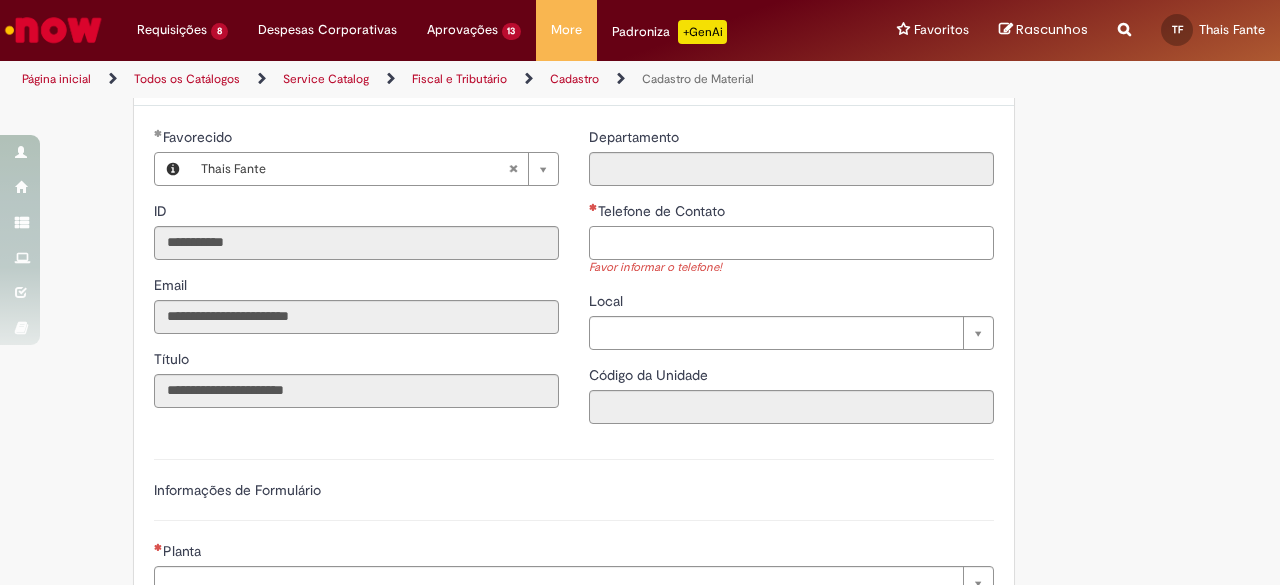 click on "Telefone de Contato" at bounding box center (791, 243) 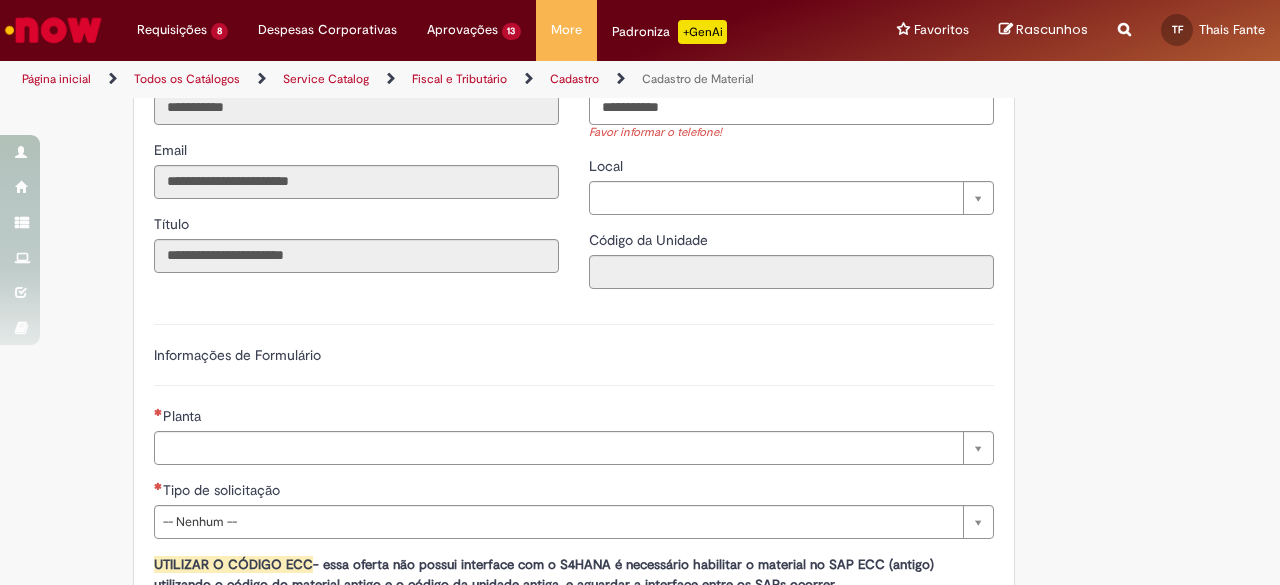 scroll, scrollTop: 1000, scrollLeft: 0, axis: vertical 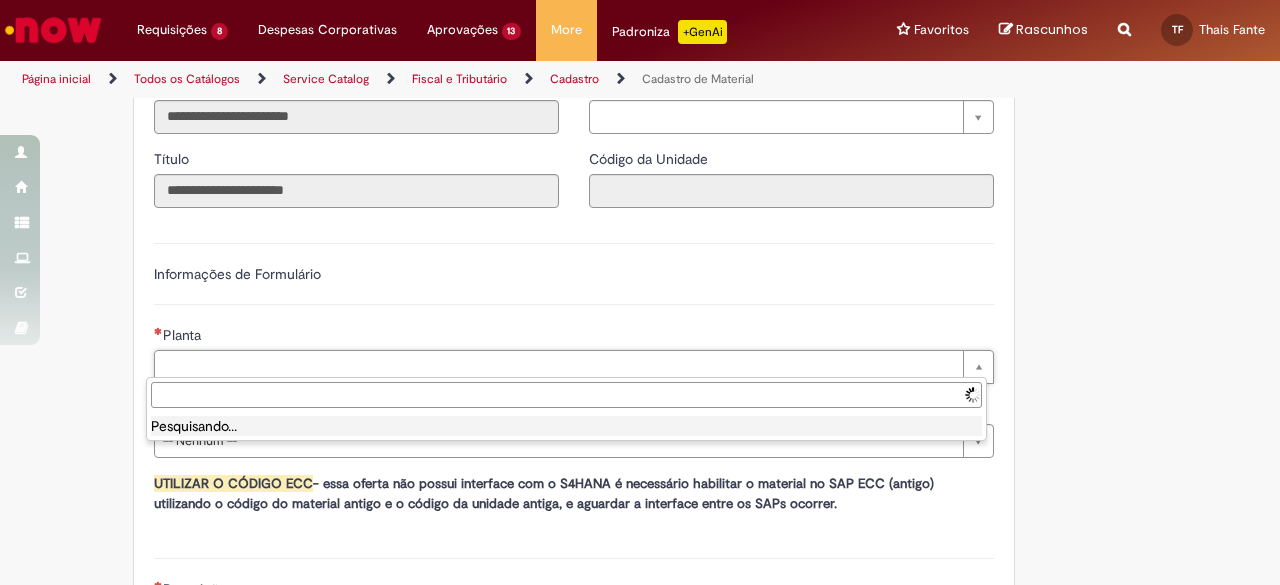 type on "**********" 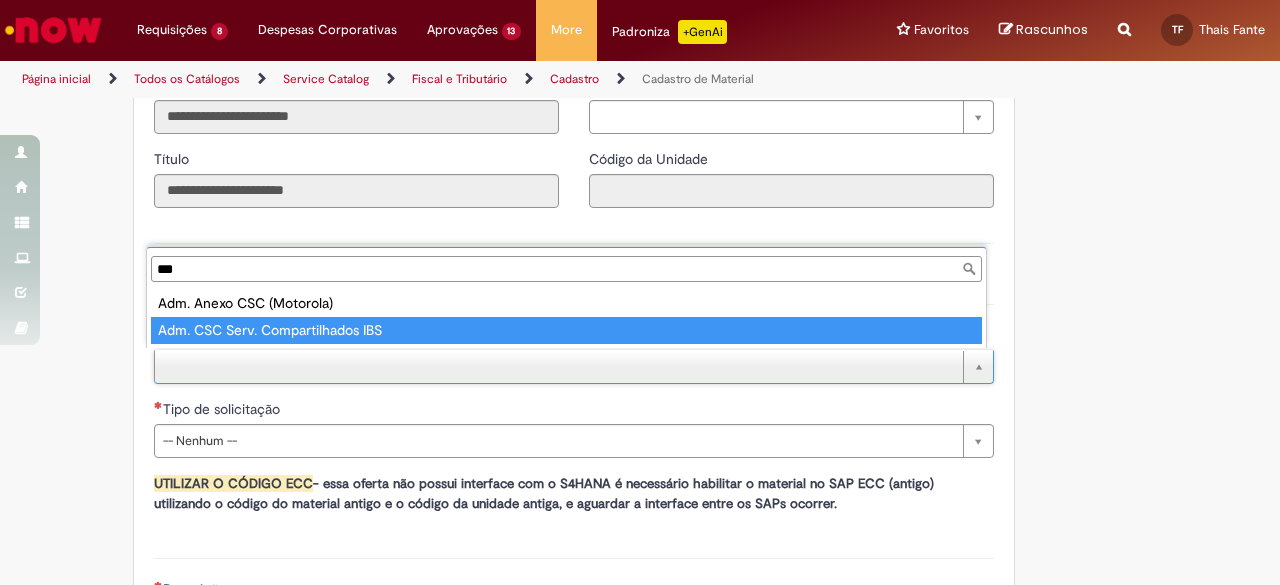 type on "***" 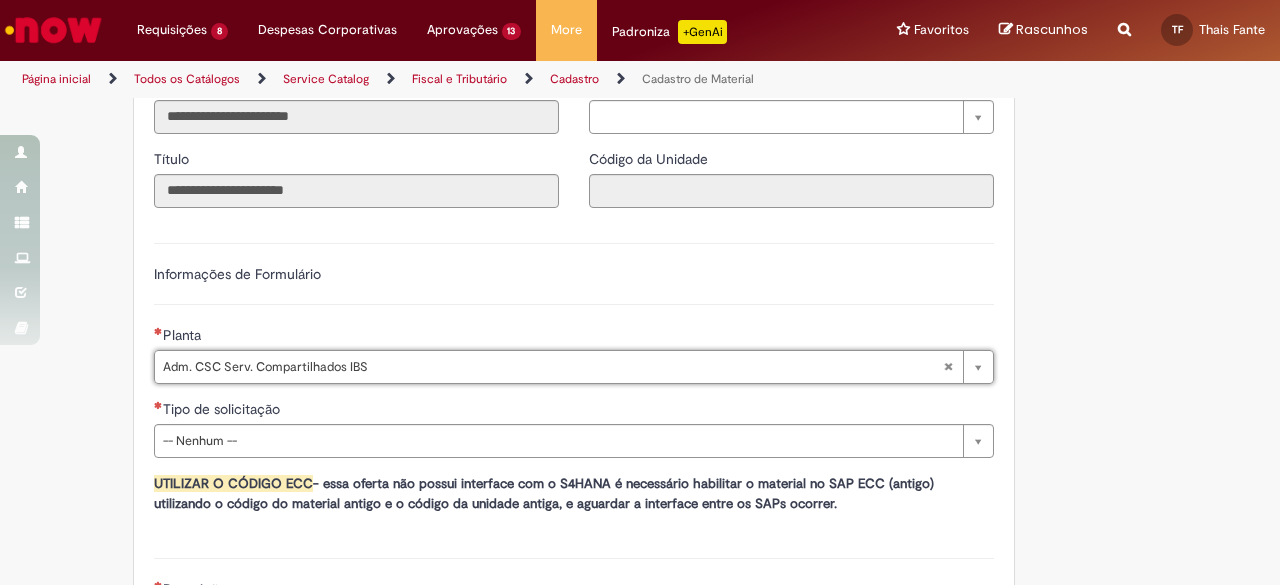 type on "**********" 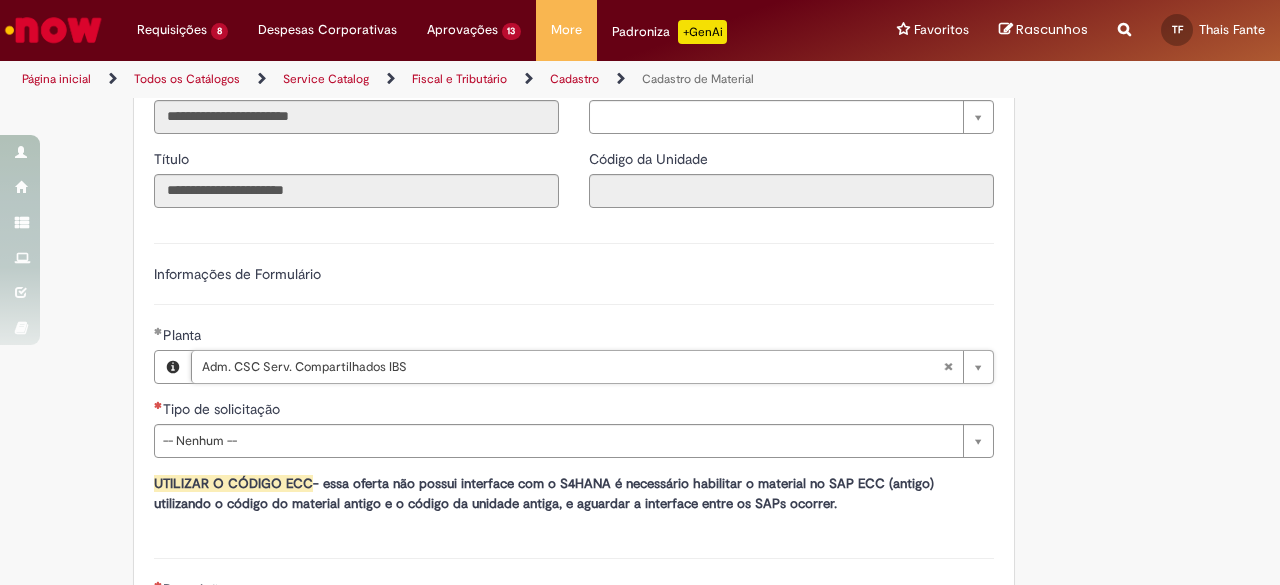 click on "Adicionar a Favoritos
Cadastro de Material
Oferta destinada à solicitações relacionadas ao cadastro de materiais.
Criação de Material  – Tipo de Solicitação destinada para criação de novos códigos dos materiais abaixo:       1.1 – Embalagem Retornável (Ativo de Giro)       1.2 – Embalagem Não Retornável        1.3 – Matéria prima       1.4 – Marketing       1.5 – Cadastro de Protótipo CIT (Cadastro exclusivo do CIT)
Habilitação  – Tipo de Solicitação destinada a Habilitação dos Materiais       2.1 – Habilitação de Material       2.2 - Habilitar Tipo de Avaliação New & Especiais
ATENÇÃO CÓDIGO ECC!   Para solicitação de  HABILITAÇÃO DE MATERIAL  É NECESSÁRIO INFORMAR O CÓDIGO DO  MATERIAL E UNIDADE DO  ECC
NÃO  ocorre.
ATENÇÃO INTERFACE!
Modificação" at bounding box center [542, 45] 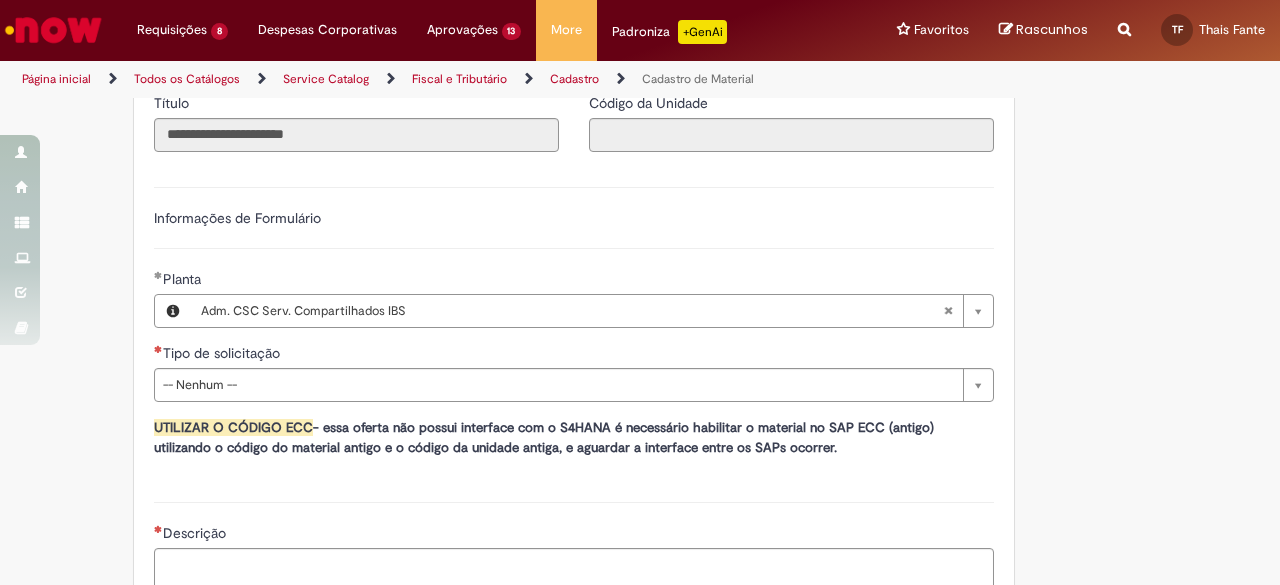 scroll, scrollTop: 1100, scrollLeft: 0, axis: vertical 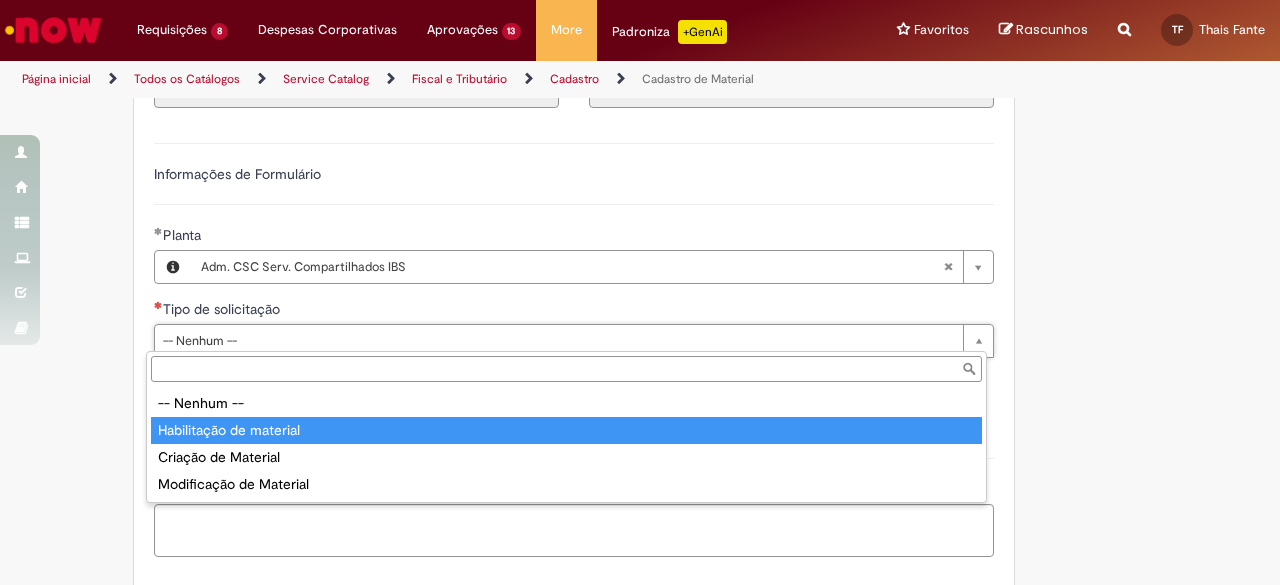 type on "**********" 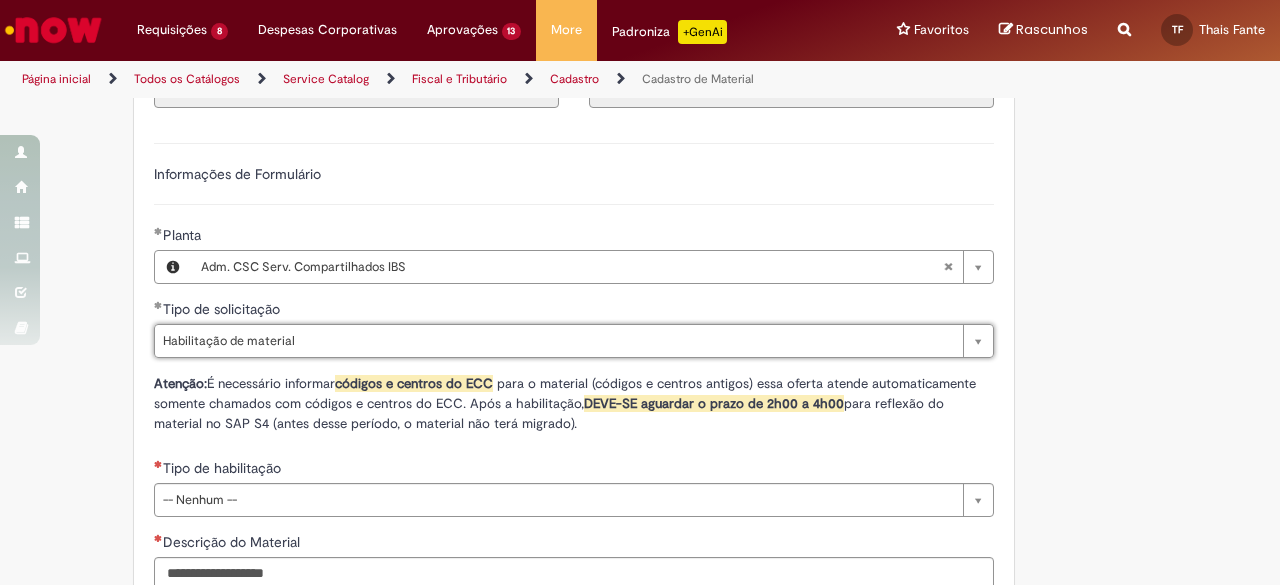 click on "Adicionar a Favoritos
Cadastro de Material
Oferta destinada à solicitações relacionadas ao cadastro de materiais.
Criação de Material  – Tipo de Solicitação destinada para criação de novos códigos dos materiais abaixo:       1.1 – Embalagem Retornável (Ativo de Giro)       1.2 – Embalagem Não Retornável        1.3 – Matéria prima       1.4 – Marketing       1.5 – Cadastro de Protótipo CIT (Cadastro exclusivo do CIT)
Habilitação  – Tipo de Solicitação destinada a Habilitação dos Materiais       2.1 – Habilitação de Material       2.2 - Habilitar Tipo de Avaliação New & Especiais
ATENÇÃO CÓDIGO ECC!   Para solicitação de  HABILITAÇÃO DE MATERIAL  É NECESSÁRIO INFORMAR O CÓDIGO DO  MATERIAL E UNIDADE DO  ECC
NÃO  ocorre.
ATENÇÃO INTERFACE!
Modificação" at bounding box center (542, 51) 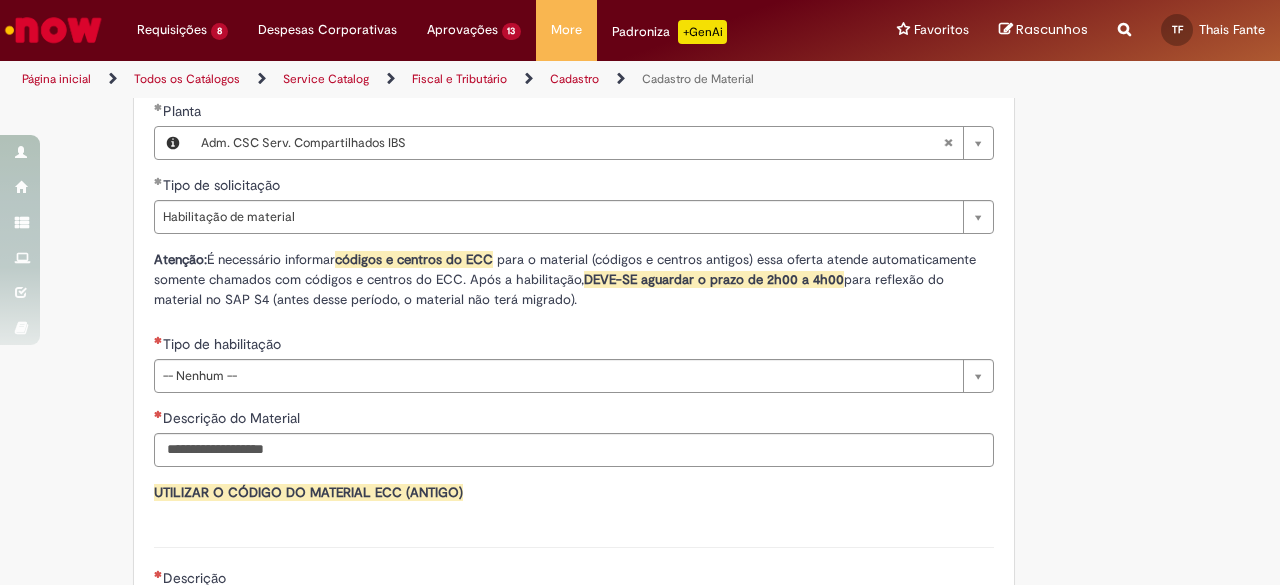 scroll, scrollTop: 1300, scrollLeft: 0, axis: vertical 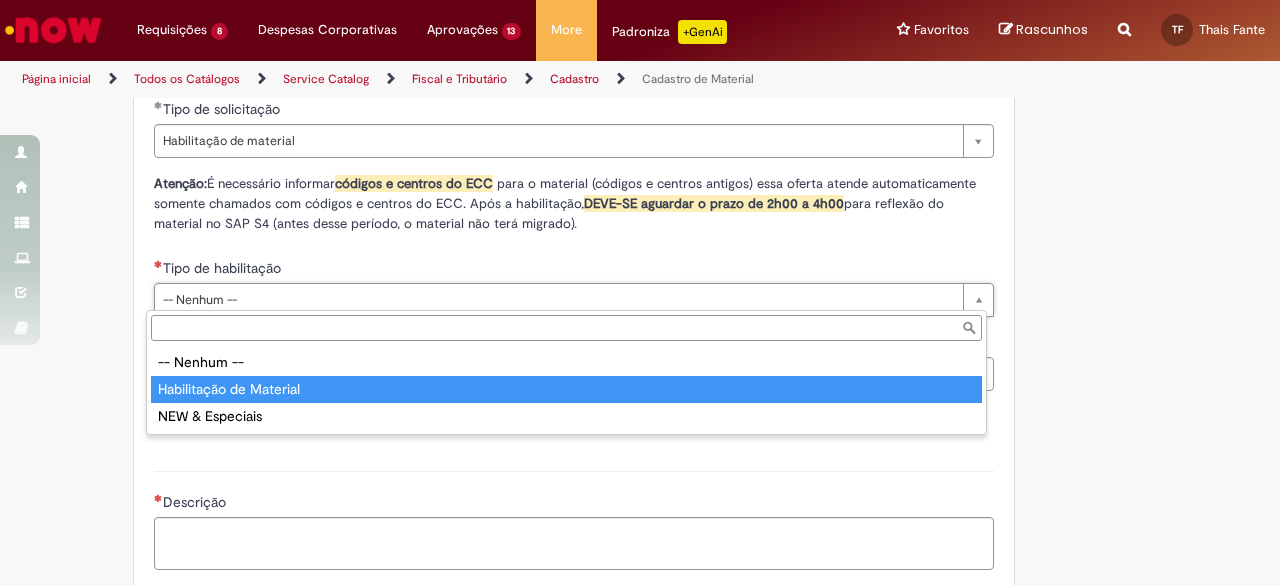 type on "**********" 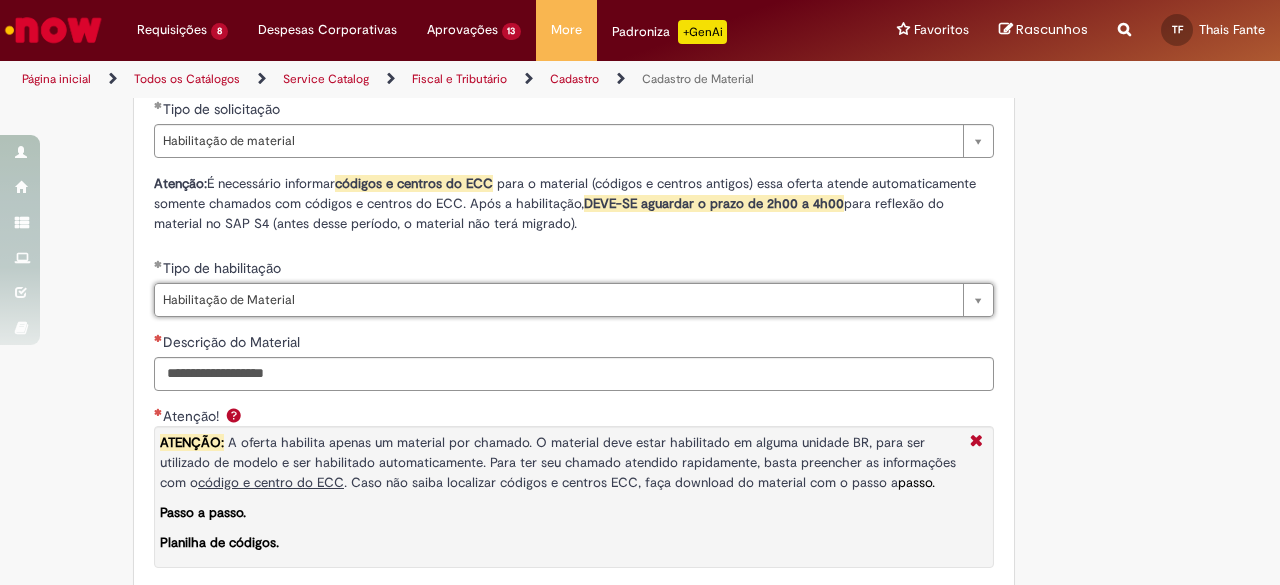click on "Adicionar a Favoritos
Cadastro de Material
Oferta destinada à solicitações relacionadas ao cadastro de materiais.
Criação de Material  – Tipo de Solicitação destinada para criação de novos códigos dos materiais abaixo:       1.1 – Embalagem Retornável (Ativo de Giro)       1.2 – Embalagem Não Retornável        1.3 – Matéria prima       1.4 – Marketing       1.5 – Cadastro de Protótipo CIT (Cadastro exclusivo do CIT)
Habilitação  – Tipo de Solicitação destinada a Habilitação dos Materiais       2.1 – Habilitação de Material       2.2 - Habilitar Tipo de Avaliação New & Especiais
ATENÇÃO CÓDIGO ECC!   Para solicitação de  HABILITAÇÃO DE MATERIAL  É NECESSÁRIO INFORMAR O CÓDIGO DO  MATERIAL E UNIDADE DO  ECC
NÃO  ocorre.
ATENÇÃO INTERFACE!
Modificação" at bounding box center (542, 123) 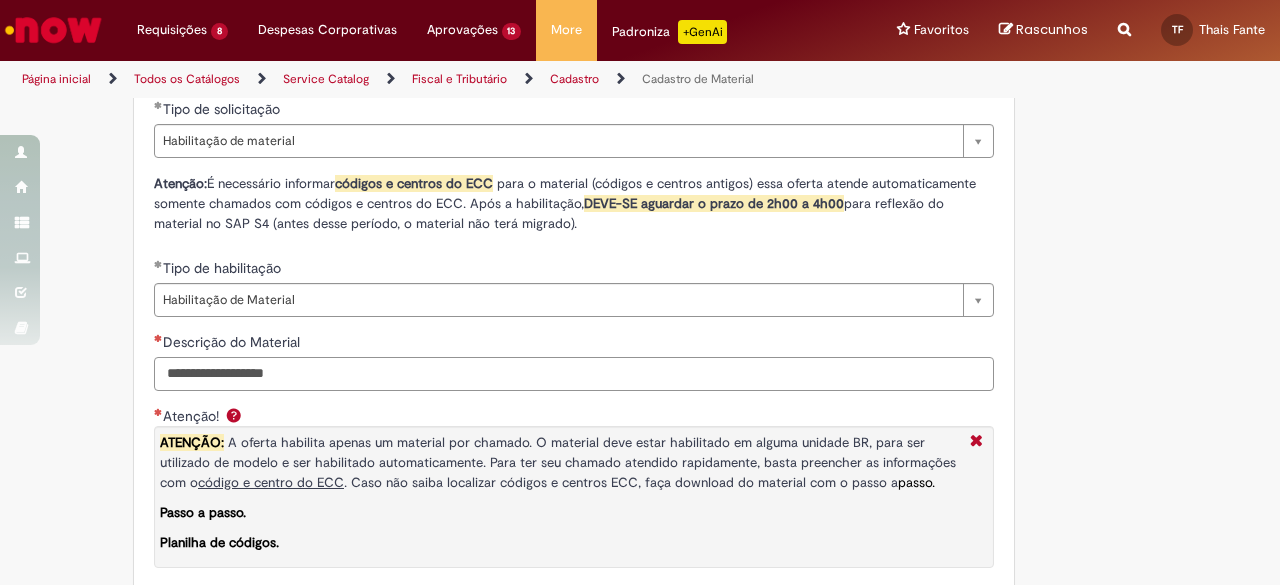 click on "Descrição do Material" at bounding box center (574, 374) 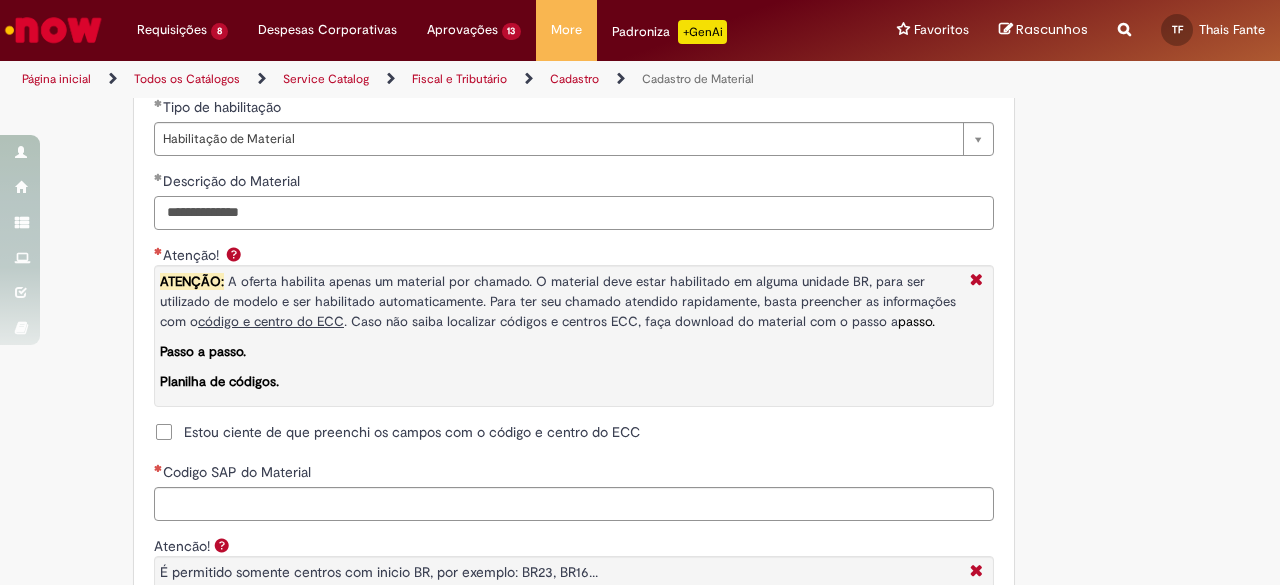 scroll, scrollTop: 1600, scrollLeft: 0, axis: vertical 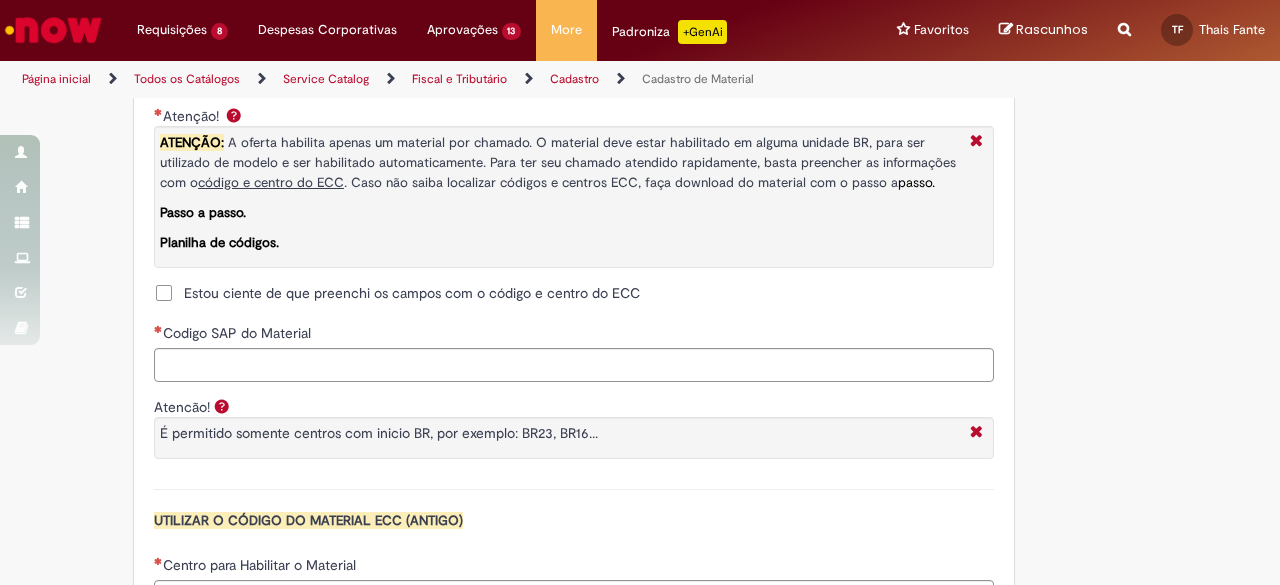type on "**********" 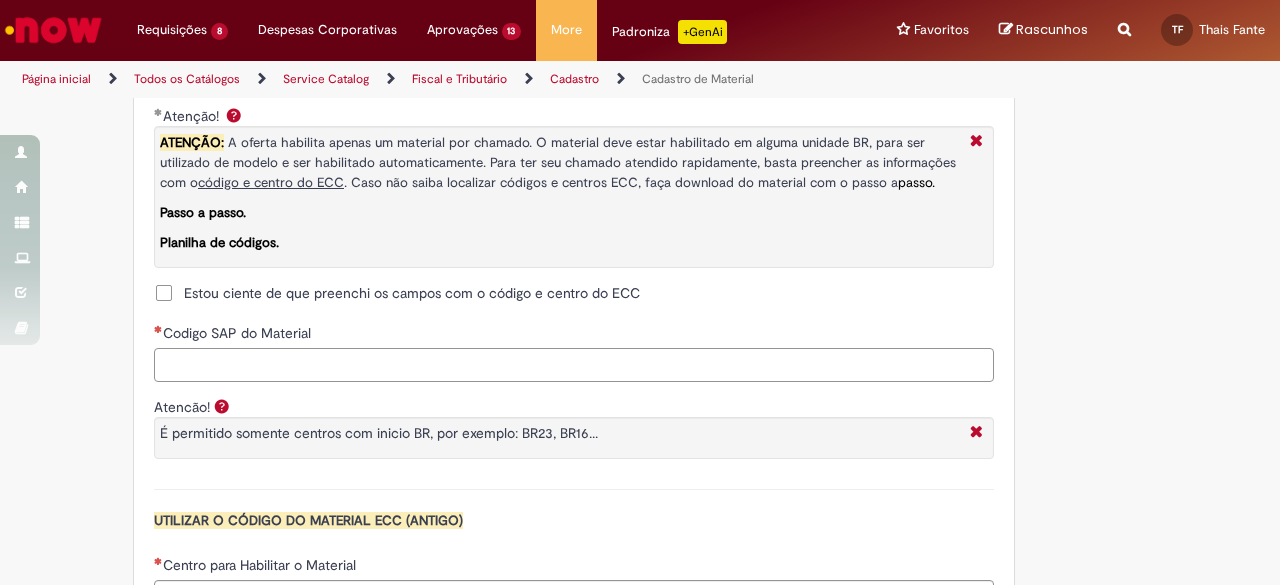 click on "Codigo SAP do Material" at bounding box center [574, 365] 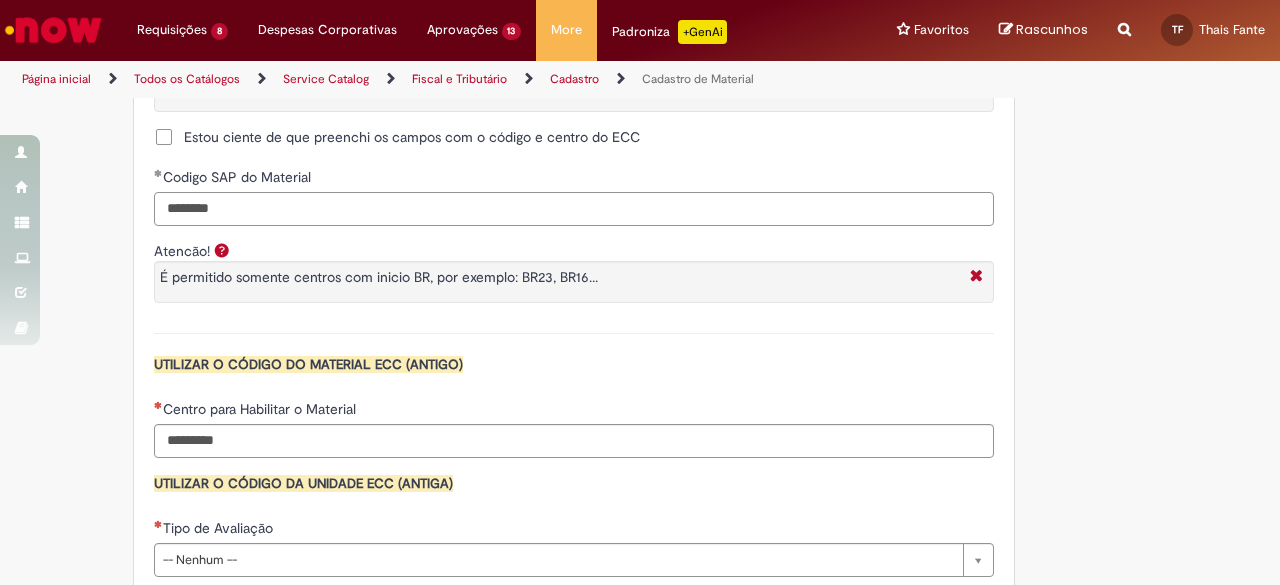 scroll, scrollTop: 1800, scrollLeft: 0, axis: vertical 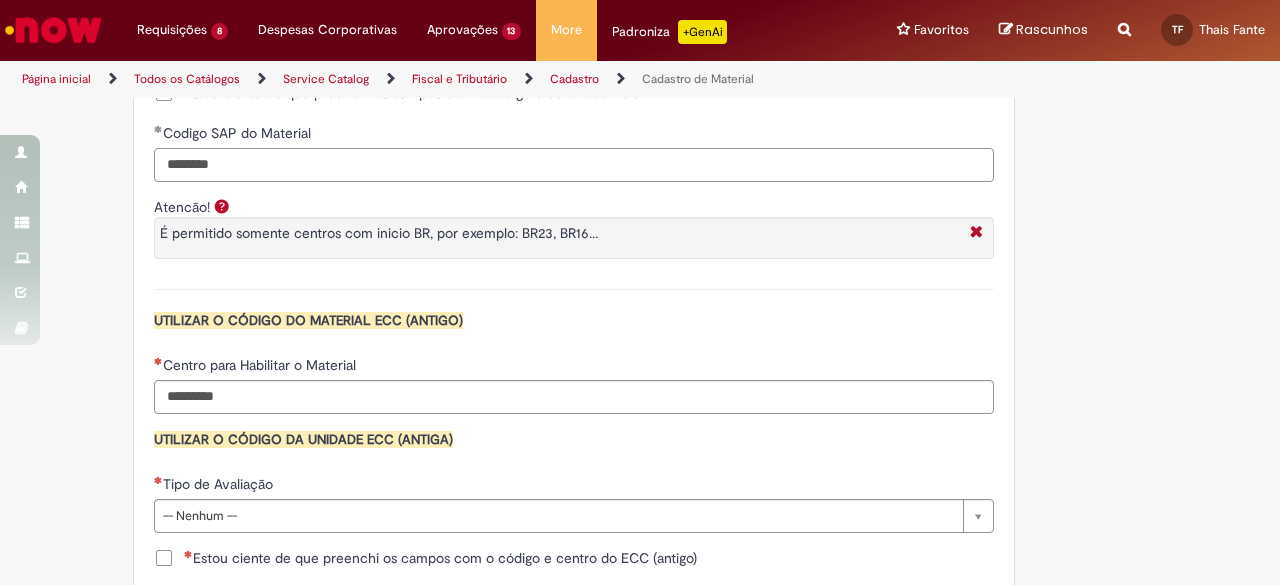 type on "********" 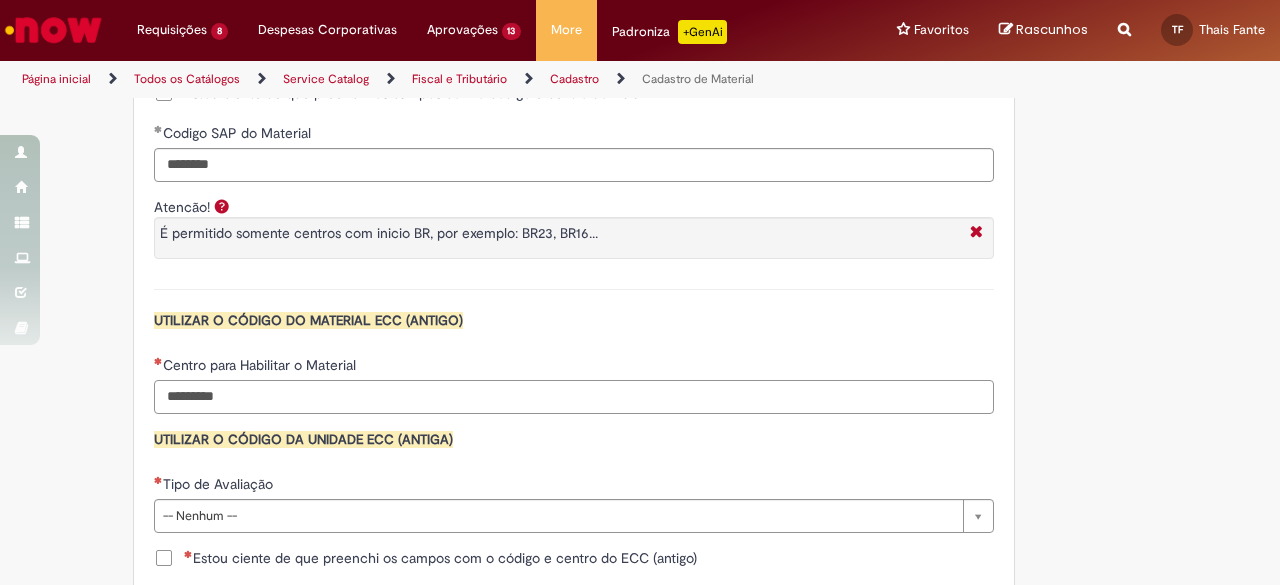click on "Centro para Habilitar o Material" at bounding box center [574, 397] 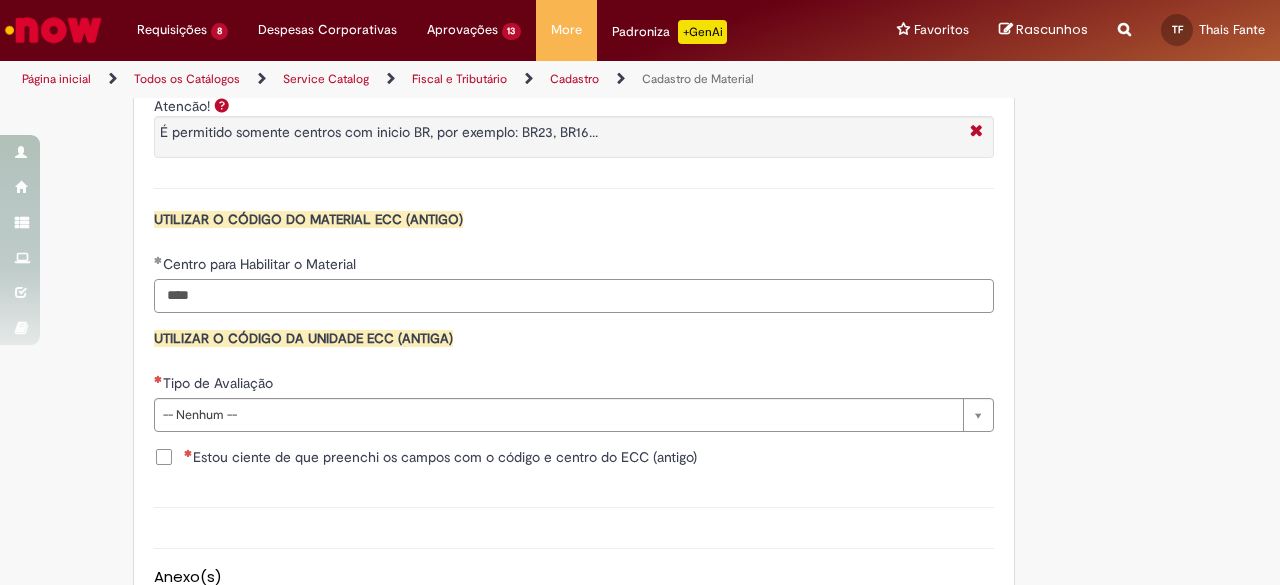 scroll, scrollTop: 2000, scrollLeft: 0, axis: vertical 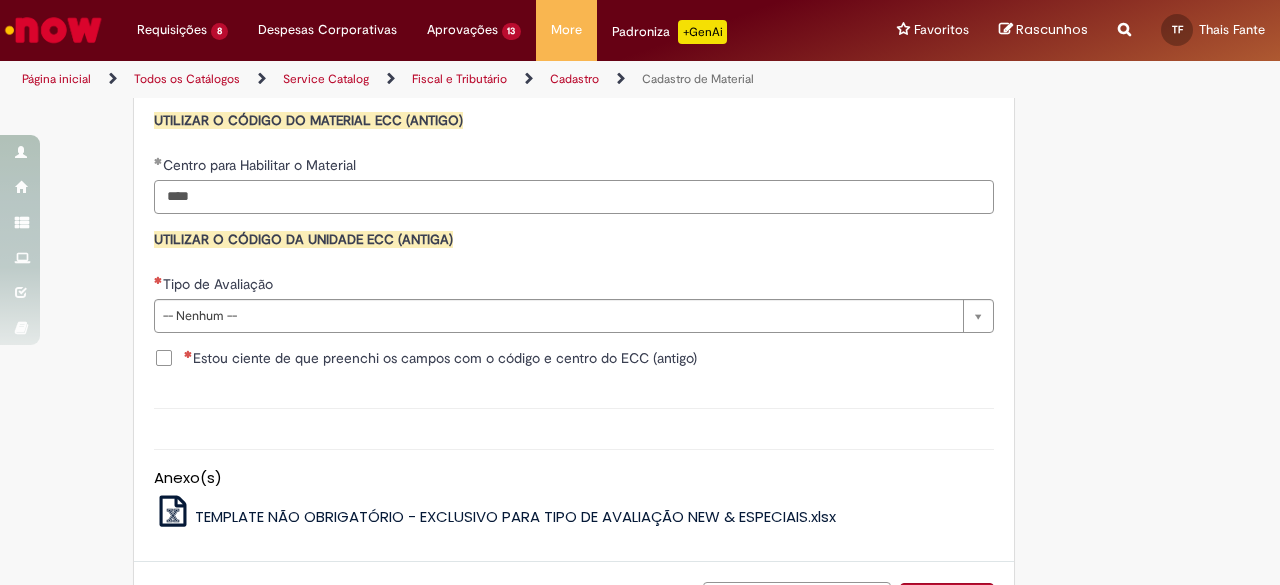 type on "****" 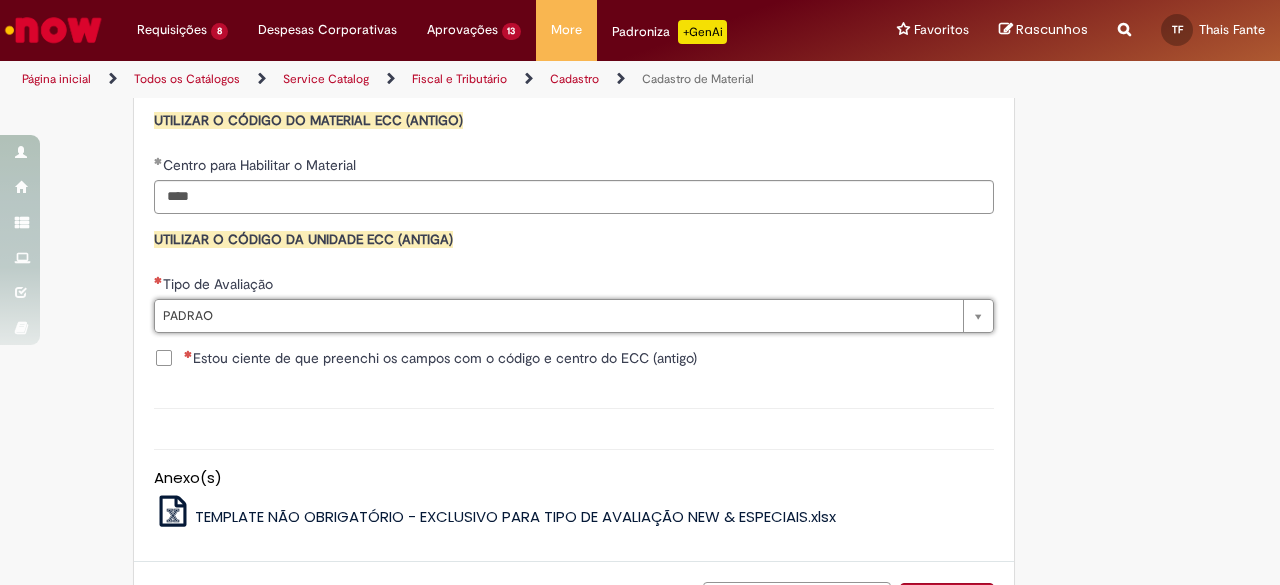 type on "******" 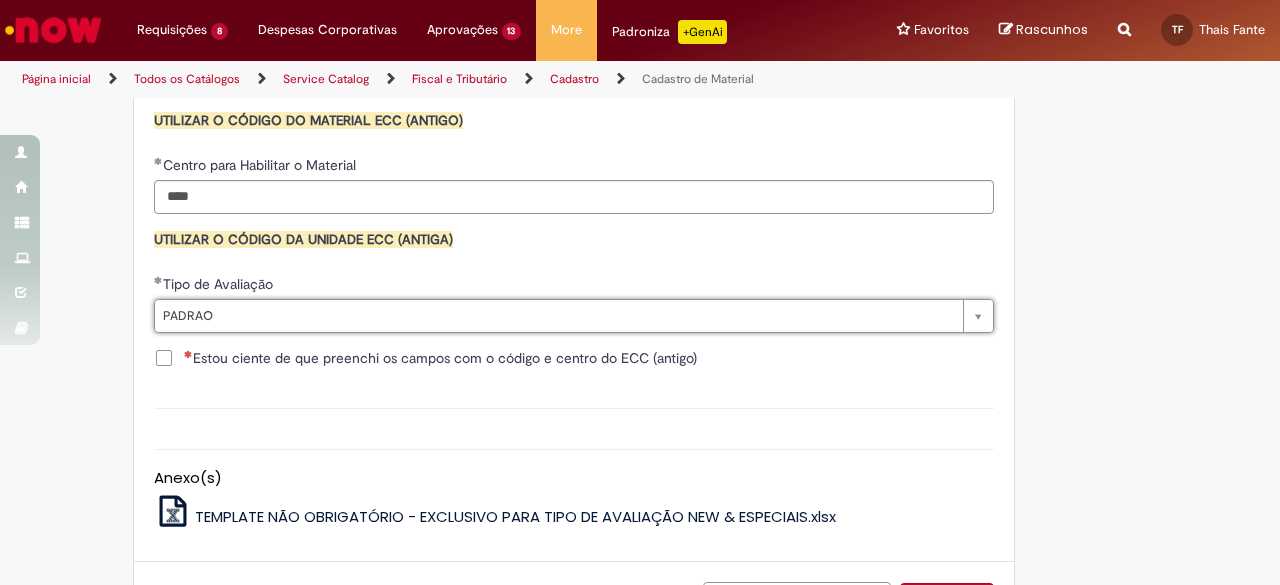 click on "Adicionar a Favoritos
Cadastro de Material
Oferta destinada à solicitações relacionadas ao cadastro de materiais.
Criação de Material  – Tipo de Solicitação destinada para criação de novos códigos dos materiais abaixo:       1.1 – Embalagem Retornável (Ativo de Giro)       1.2 – Embalagem Não Retornável        1.3 – Matéria prima       1.4 – Marketing       1.5 – Cadastro de Protótipo CIT (Cadastro exclusivo do CIT)
Habilitação  – Tipo de Solicitação destinada a Habilitação dos Materiais       2.1 – Habilitação de Material       2.2 - Habilitar Tipo de Avaliação New & Especiais
ATENÇÃO CÓDIGO ECC!   Para solicitação de  HABILITAÇÃO DE MATERIAL  É NECESSÁRIO INFORMAR O CÓDIGO DO  MATERIAL E UNIDADE DO  ECC
NÃO  ocorre.
ATENÇÃO INTERFACE!
Modificação" at bounding box center [542, -577] 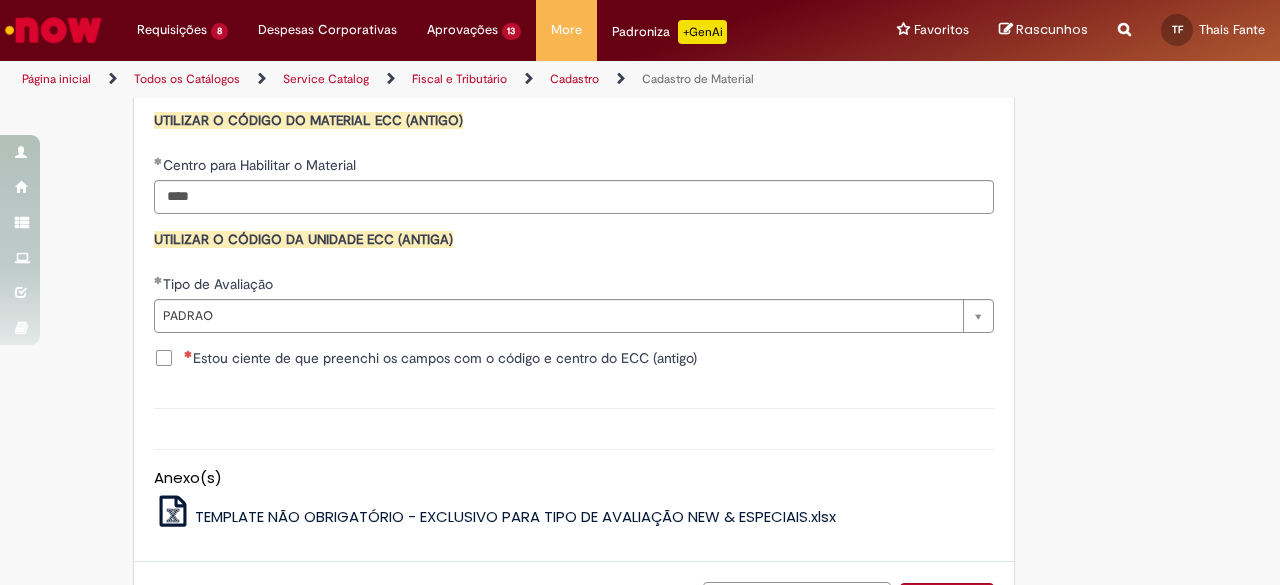click on "Estou ciente de que preenchi os campos com o código e centro do ECC  (antigo)" at bounding box center (440, 358) 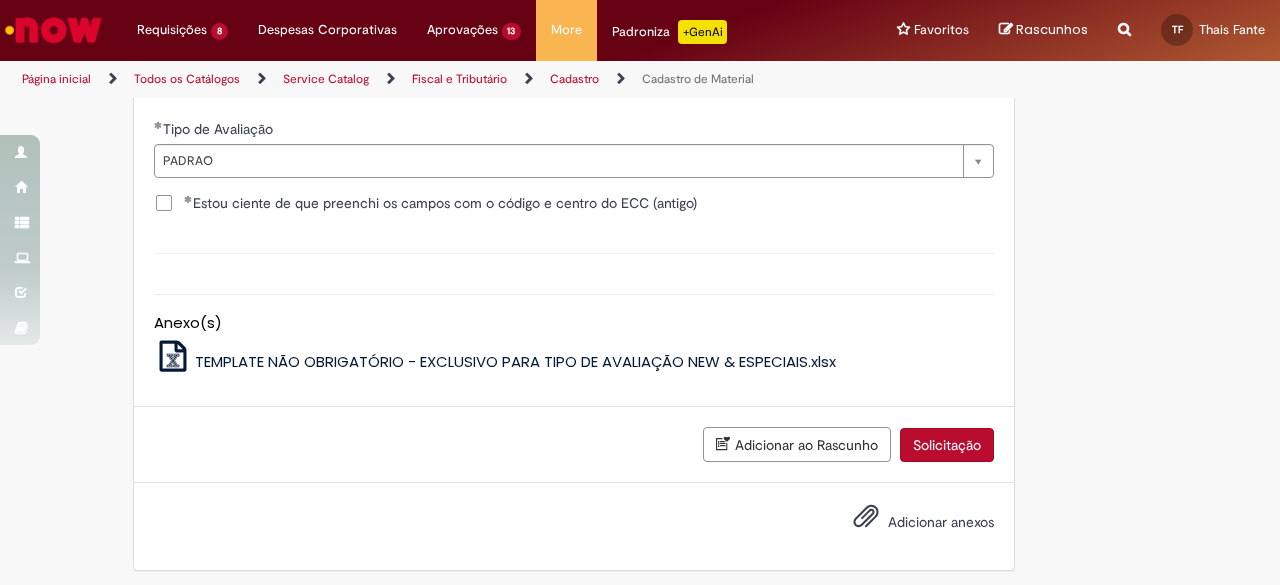 click on "Solicitação" at bounding box center [947, 445] 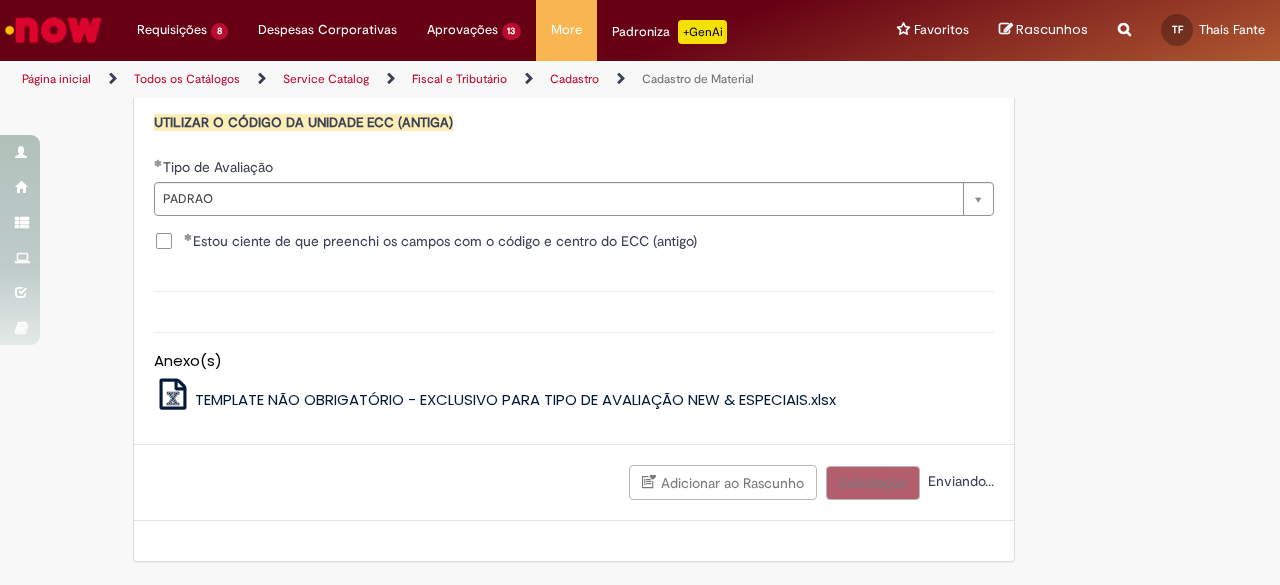scroll, scrollTop: 2110, scrollLeft: 0, axis: vertical 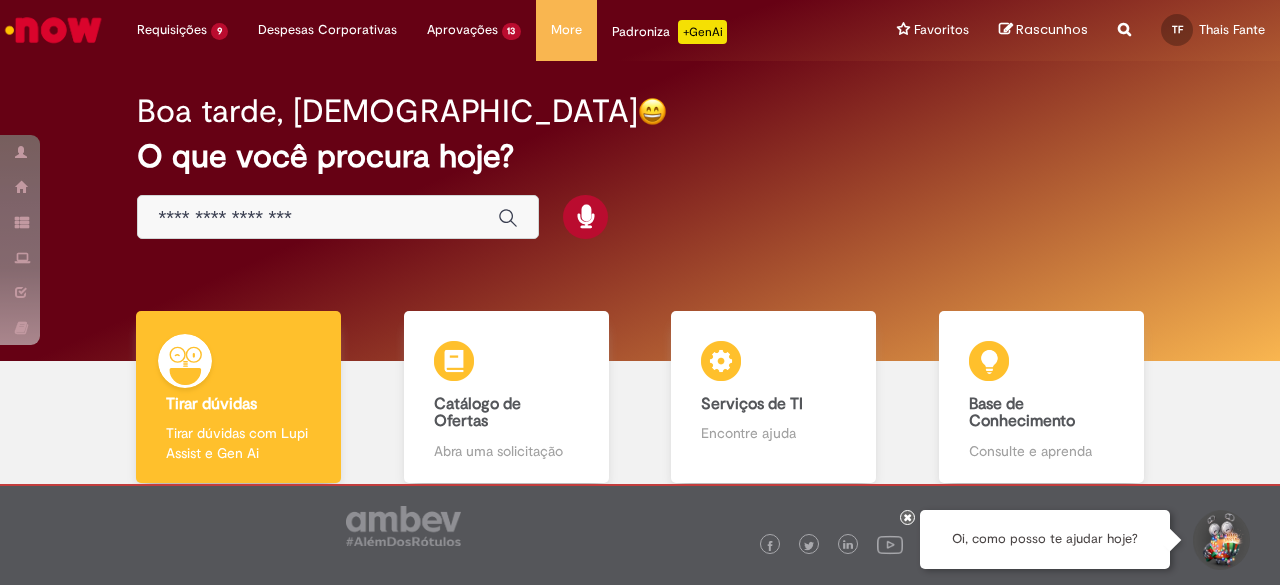 click at bounding box center (318, 218) 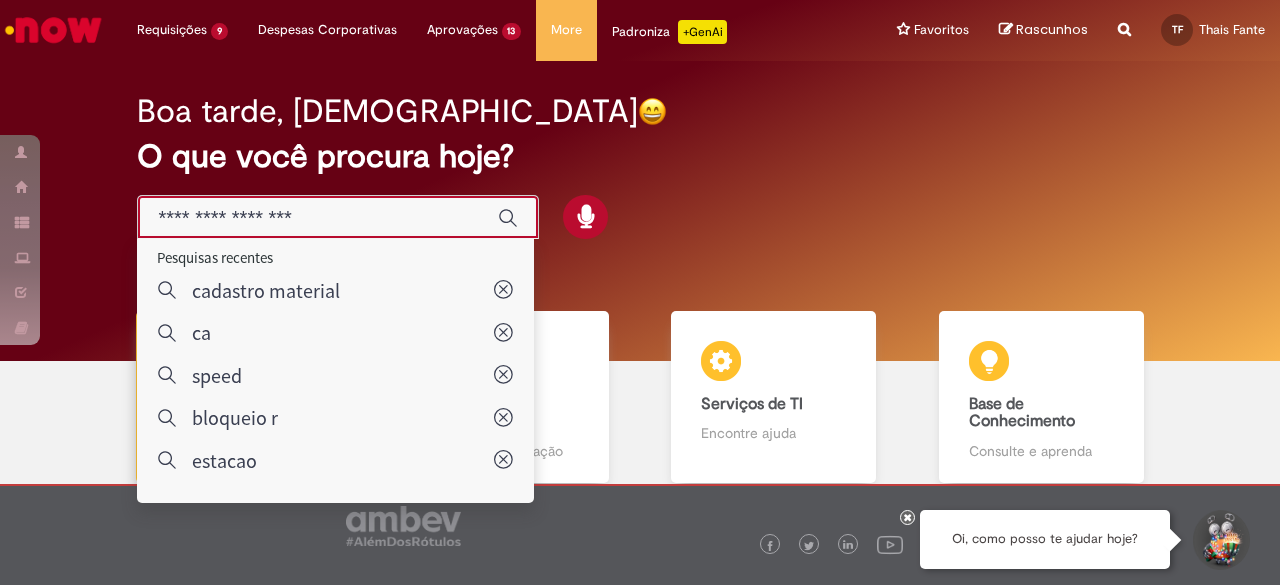type on "**********" 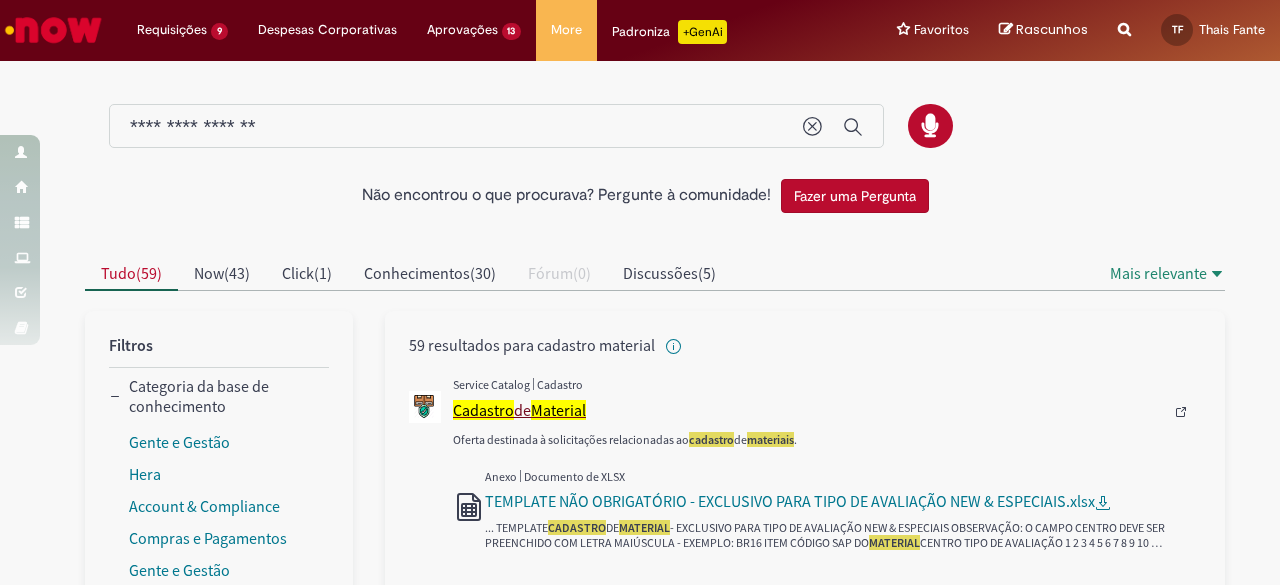 click on "Material" at bounding box center [558, 410] 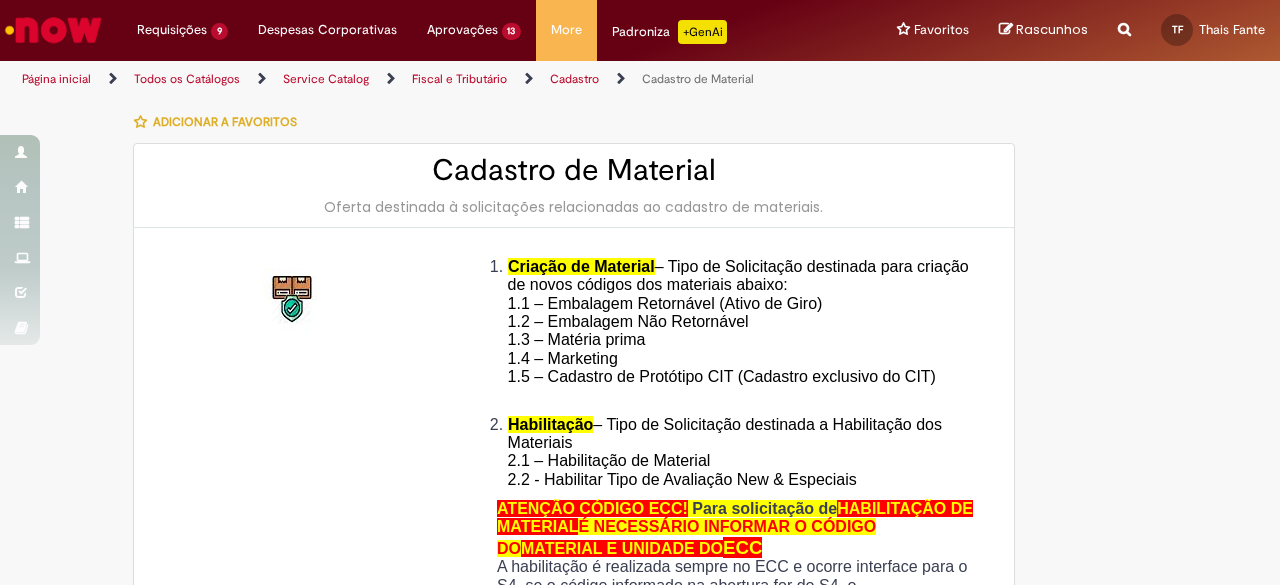 type on "**********" 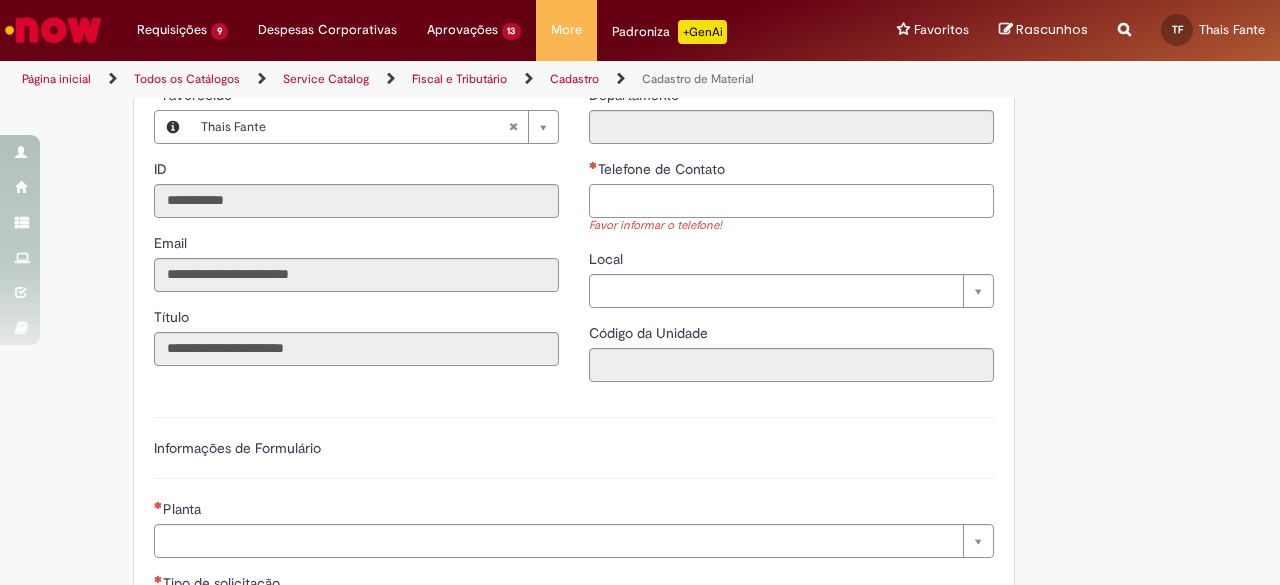 click on "Telefone de Contato" at bounding box center (791, 201) 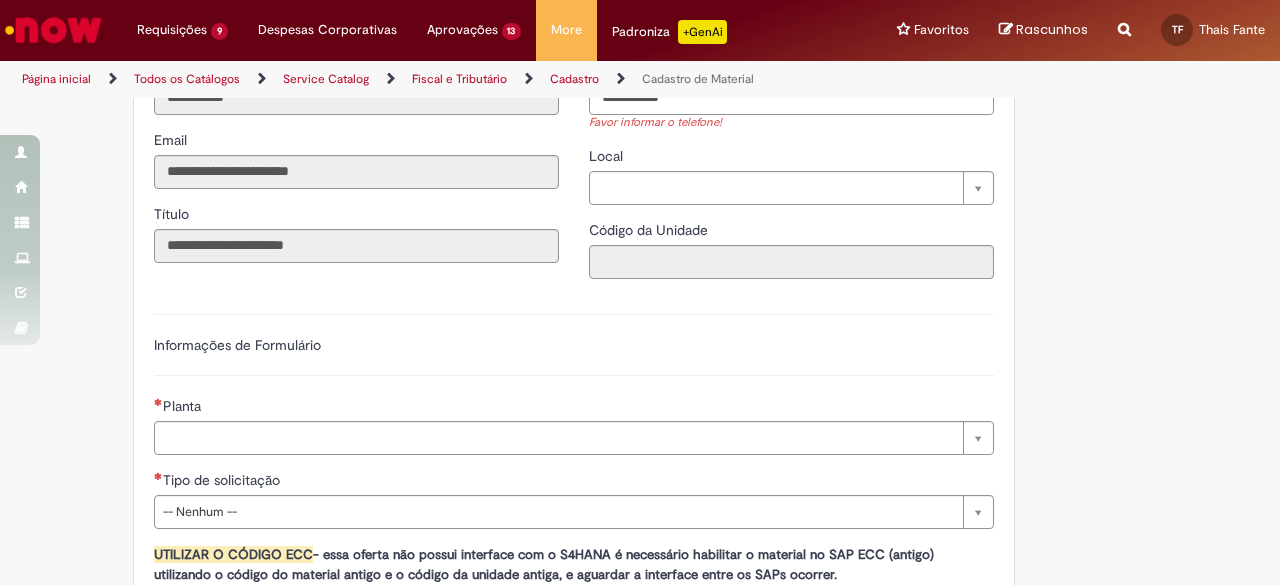 scroll, scrollTop: 1042, scrollLeft: 0, axis: vertical 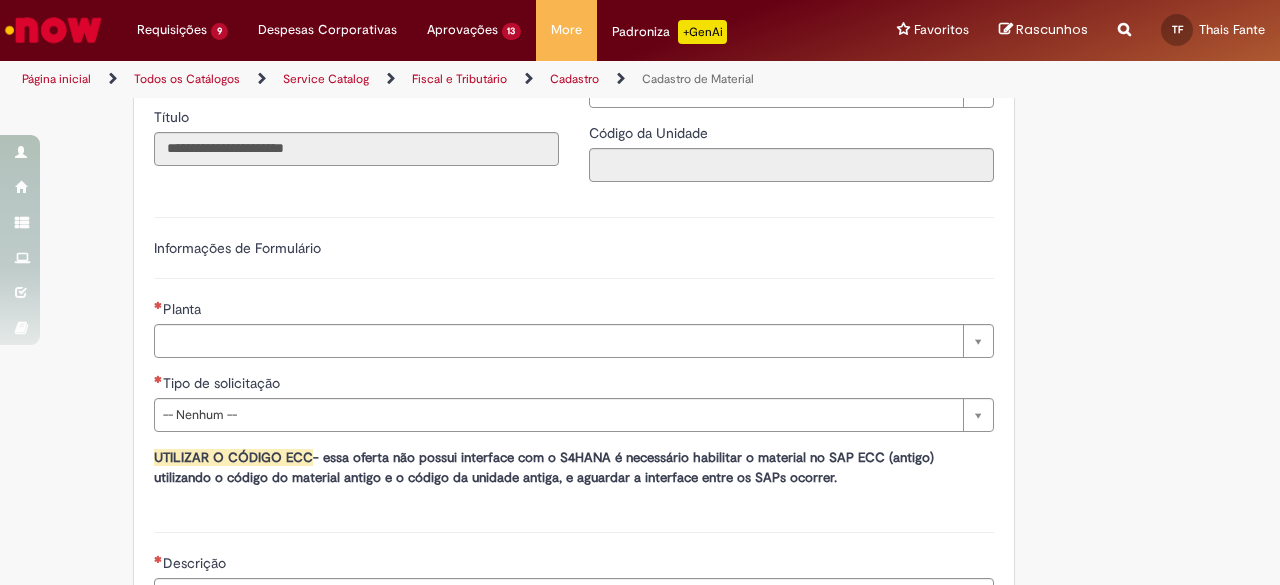 type on "**********" 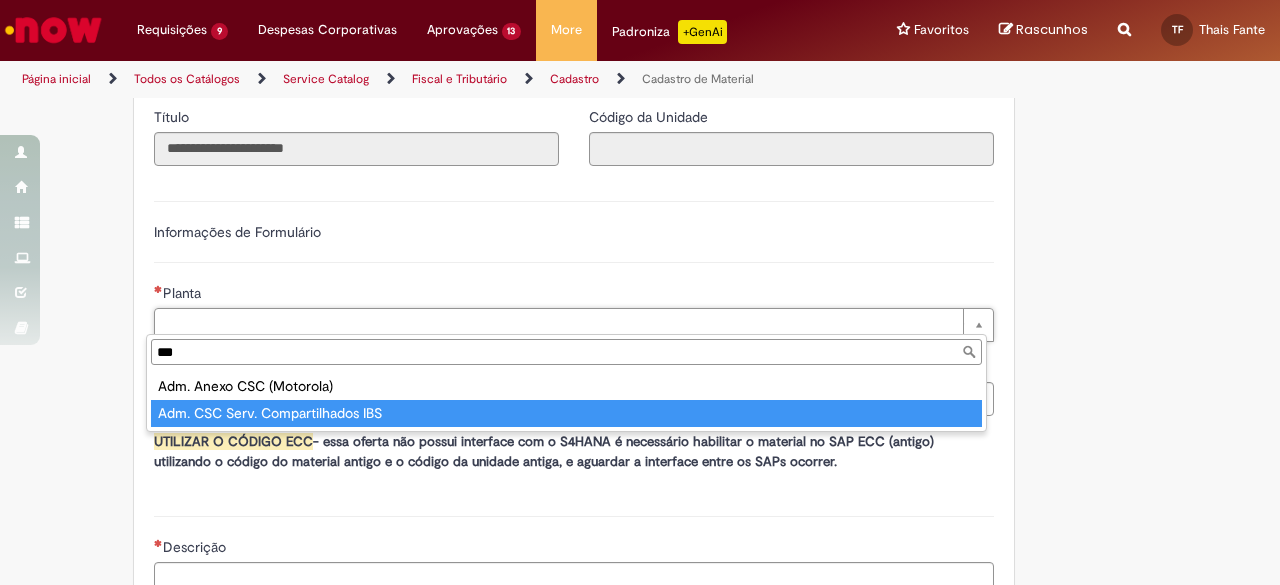 type on "***" 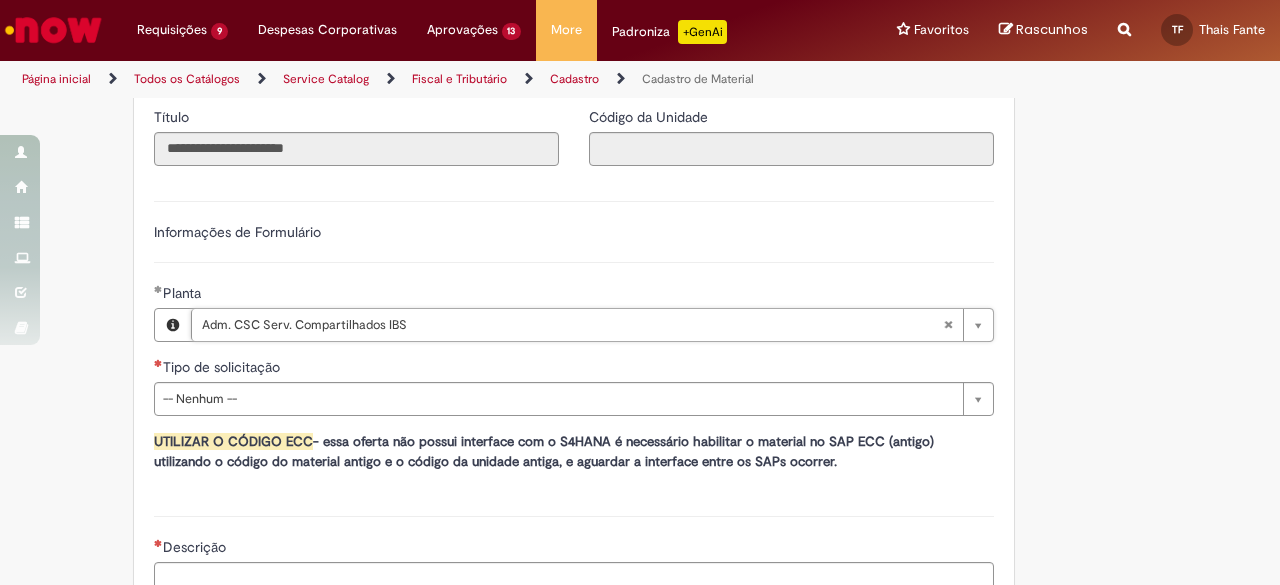 click on "Adicionar a Favoritos
Cadastro de Material
Oferta destinada à solicitações relacionadas ao cadastro de materiais.
Criação de Material  – Tipo de Solicitação destinada para criação de novos códigos dos materiais abaixo:       1.1 – Embalagem Retornável (Ativo de Giro)       1.2 – Embalagem Não Retornável        1.3 – Matéria prima       1.4 – Marketing       1.5 – Cadastro de Protótipo CIT (Cadastro exclusivo do CIT)
Habilitação  – Tipo de Solicitação destinada a Habilitação dos Materiais       2.1 – Habilitação de Material       2.2 - Habilitar Tipo de Avaliação New & Especiais
ATENÇÃO CÓDIGO ECC!   Para solicitação de  HABILITAÇÃO DE MATERIAL  É NECESSÁRIO INFORMAR O CÓDIGO DO  MATERIAL E UNIDADE DO  ECC
NÃO  ocorre.
ATENÇÃO INTERFACE!
Modificação" at bounding box center [640, 3] 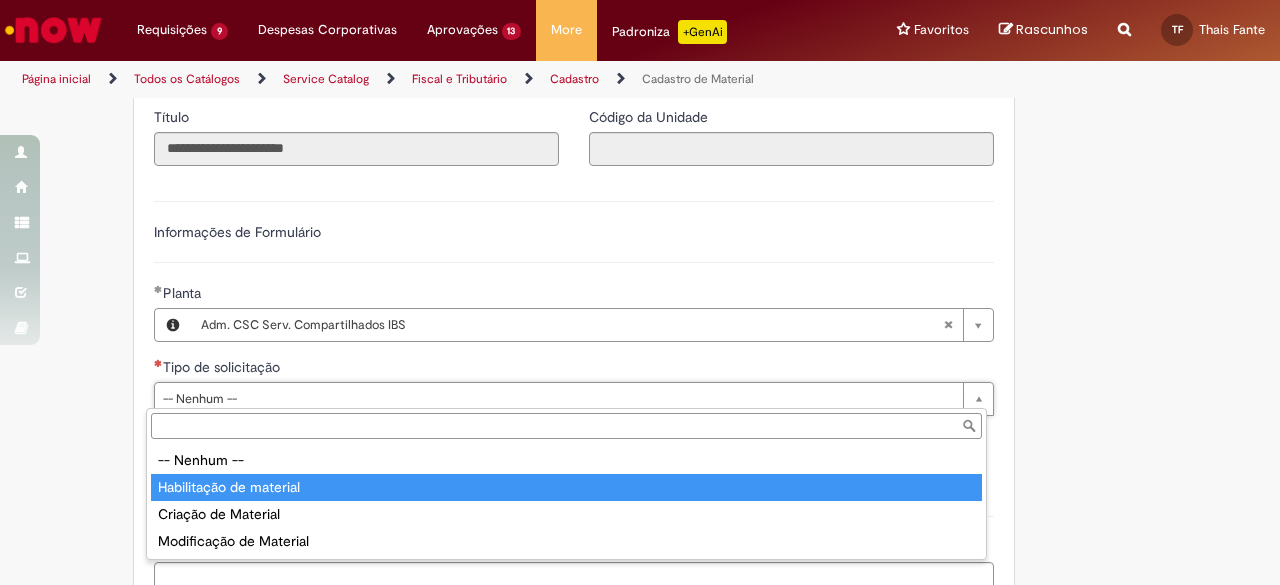 type on "**********" 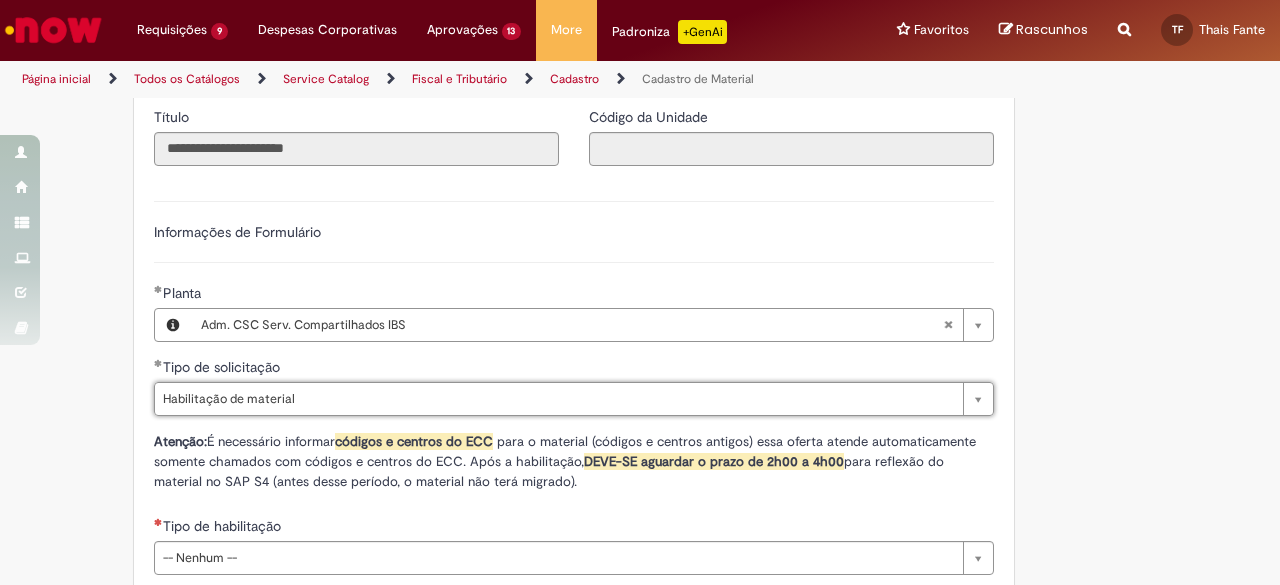 click on "Adicionar a Favoritos
Cadastro de Material
Oferta destinada à solicitações relacionadas ao cadastro de materiais.
Criação de Material  – Tipo de Solicitação destinada para criação de novos códigos dos materiais abaixo:       1.1 – Embalagem Retornável (Ativo de Giro)       1.2 – Embalagem Não Retornável        1.3 – Matéria prima       1.4 – Marketing       1.5 – Cadastro de Protótipo CIT (Cadastro exclusivo do CIT)
Habilitação  – Tipo de Solicitação destinada a Habilitação dos Materiais       2.1 – Habilitação de Material       2.2 - Habilitar Tipo de Avaliação New & Especiais
ATENÇÃO CÓDIGO ECC!   Para solicitação de  HABILITAÇÃO DE MATERIAL  É NECESSÁRIO INFORMAR O CÓDIGO DO  MATERIAL E UNIDADE DO  ECC
NÃO  ocorre.
ATENÇÃO INTERFACE!
Modificação" at bounding box center [542, 109] 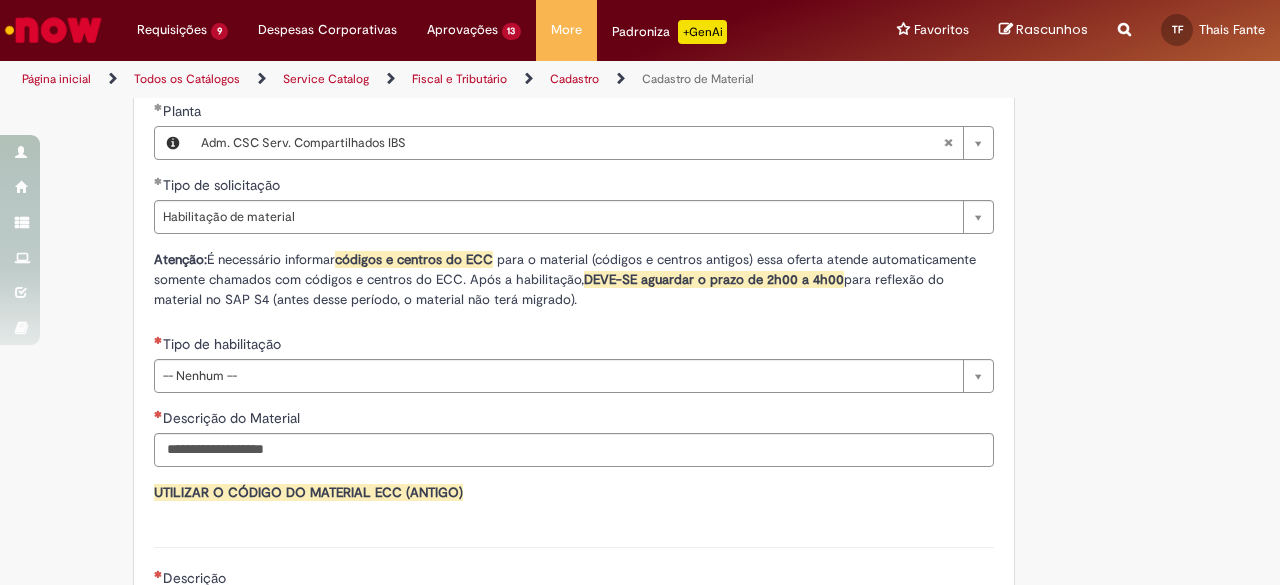scroll, scrollTop: 1242, scrollLeft: 0, axis: vertical 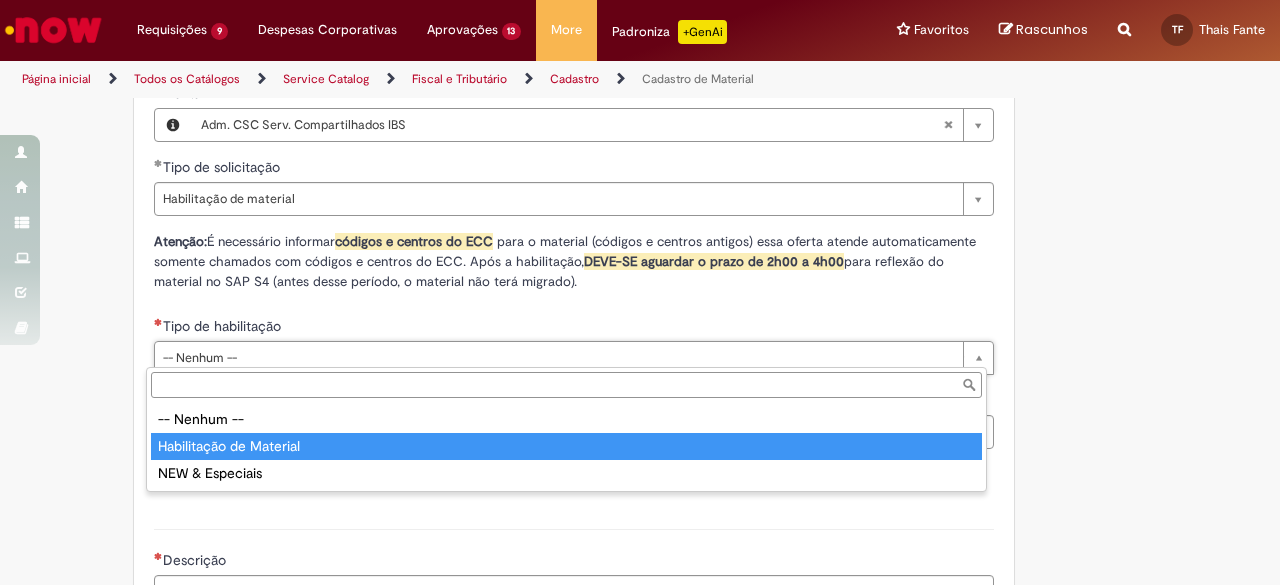type on "**********" 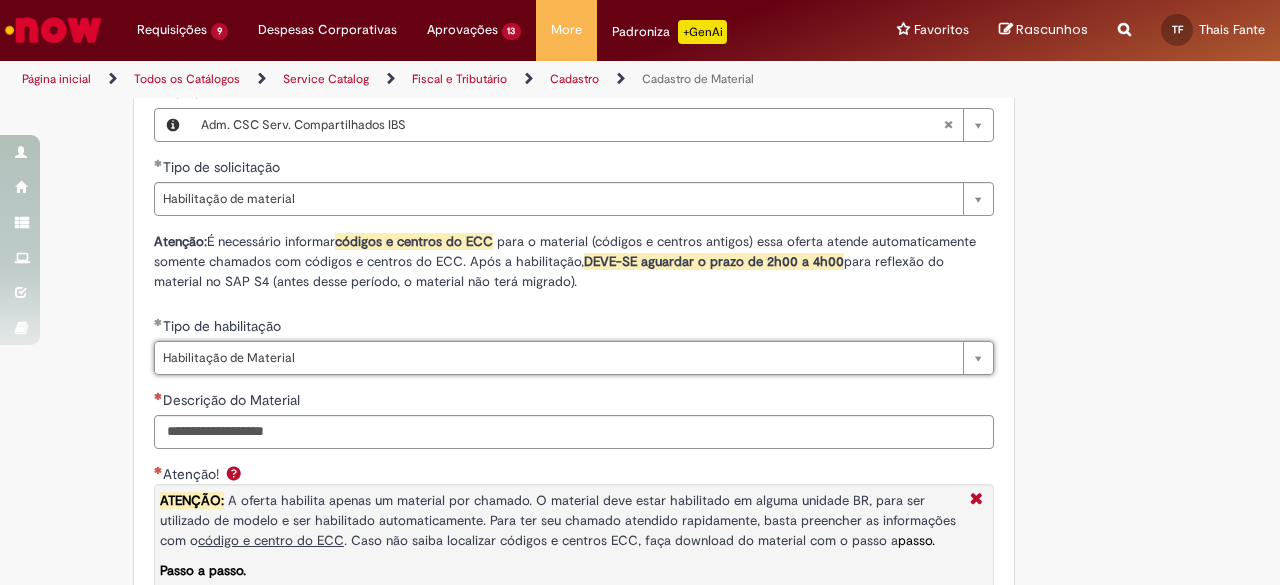 click on "Adicionar a Favoritos
Cadastro de Material
Oferta destinada à solicitações relacionadas ao cadastro de materiais.
Criação de Material  – Tipo de Solicitação destinada para criação de novos códigos dos materiais abaixo:       1.1 – Embalagem Retornável (Ativo de Giro)       1.2 – Embalagem Não Retornável        1.3 – Matéria prima       1.4 – Marketing       1.5 – Cadastro de Protótipo CIT (Cadastro exclusivo do CIT)
Habilitação  – Tipo de Solicitação destinada a Habilitação dos Materiais       2.1 – Habilitação de Material       2.2 - Habilitar Tipo de Avaliação New & Especiais
ATENÇÃO CÓDIGO ECC!   Para solicitação de  HABILITAÇÃO DE MATERIAL  É NECESSÁRIO INFORMAR O CÓDIGO DO  MATERIAL E UNIDADE DO  ECC
NÃO  ocorre.
ATENÇÃO INTERFACE!
Modificação" at bounding box center [640, 181] 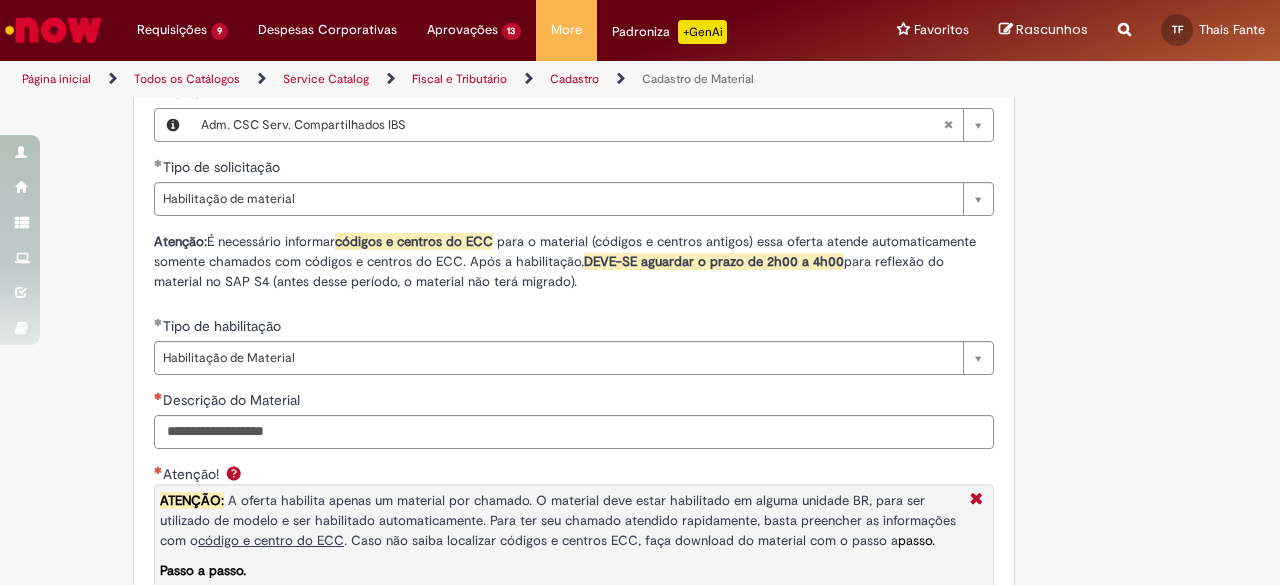 click on "Descrição do Material" at bounding box center [574, 402] 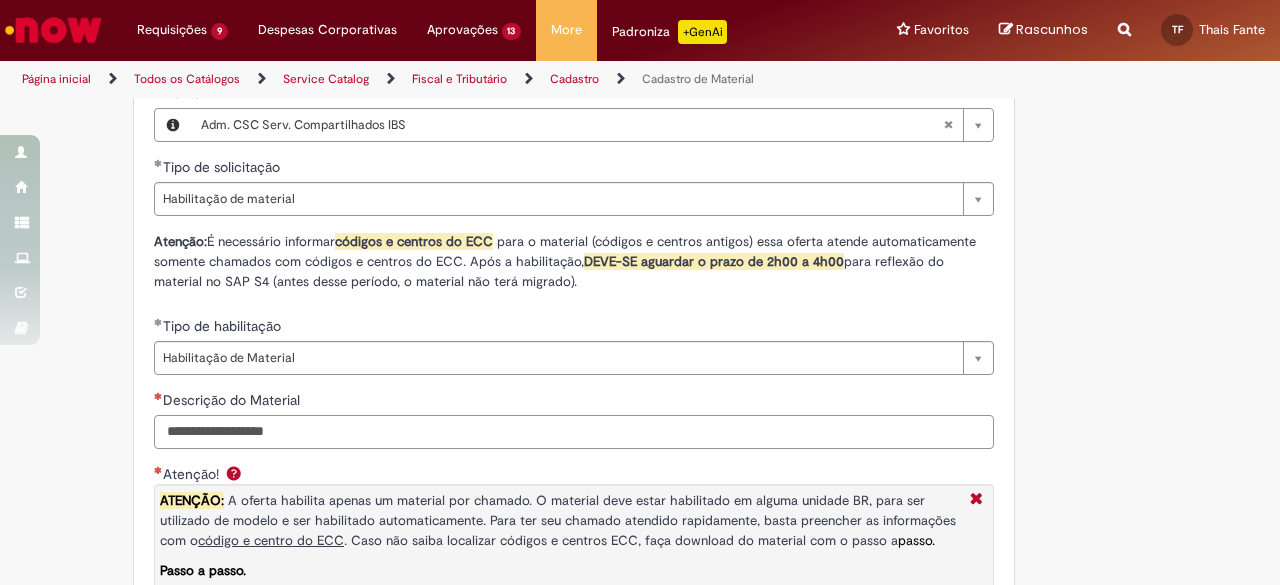 click on "Descrição do Material" at bounding box center [574, 432] 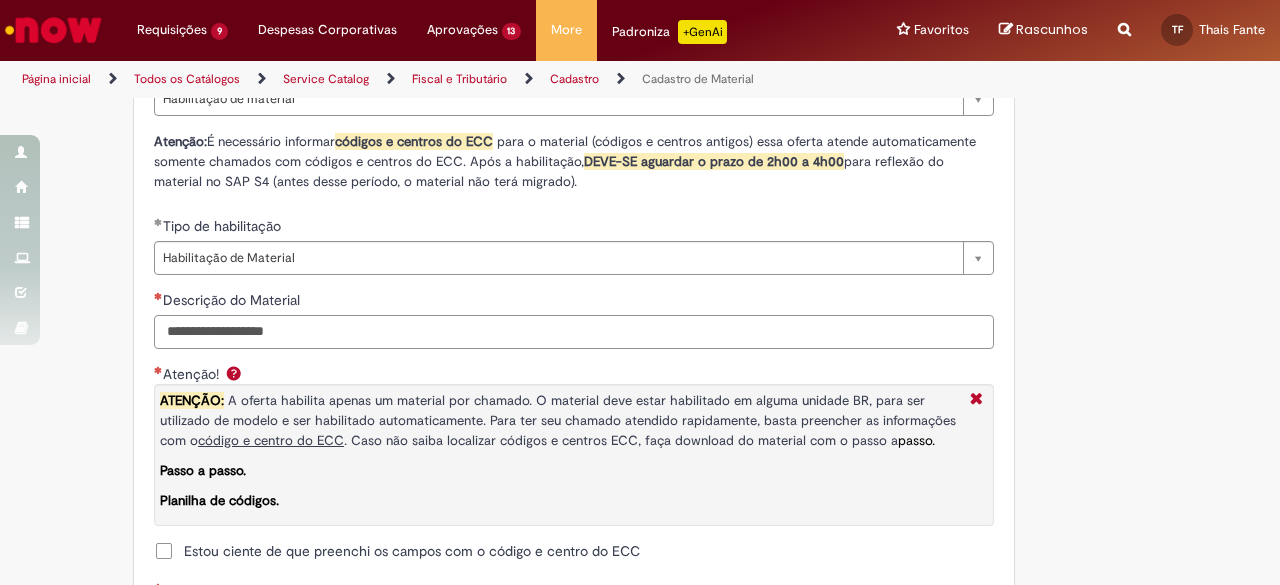 scroll, scrollTop: 1042, scrollLeft: 0, axis: vertical 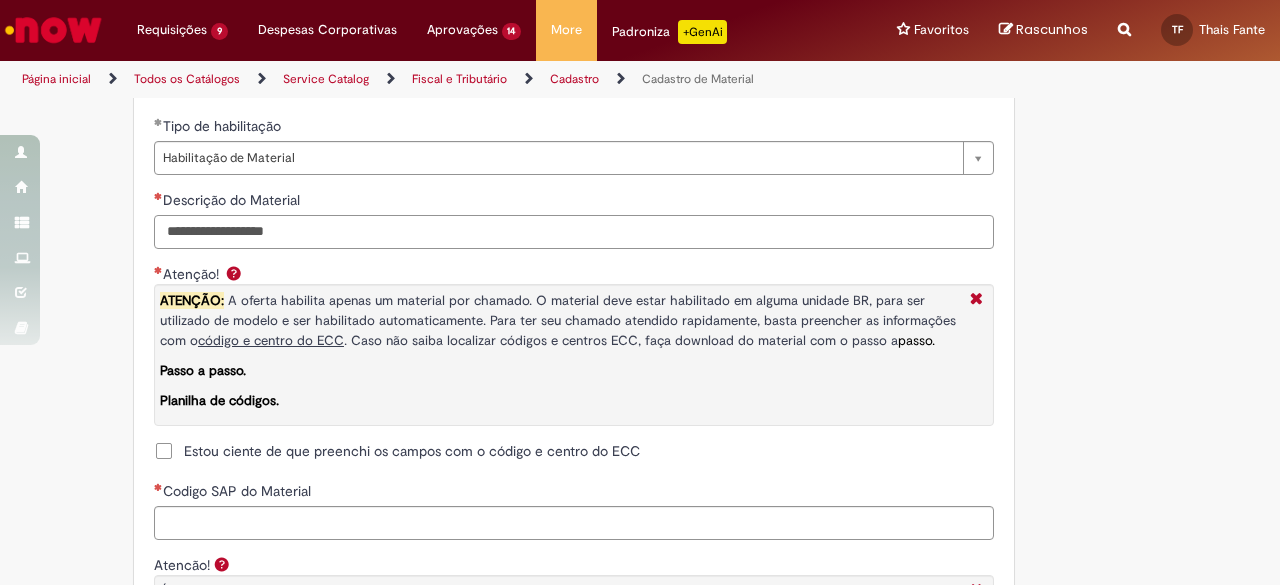 click on "Descrição do Material" at bounding box center (574, 232) 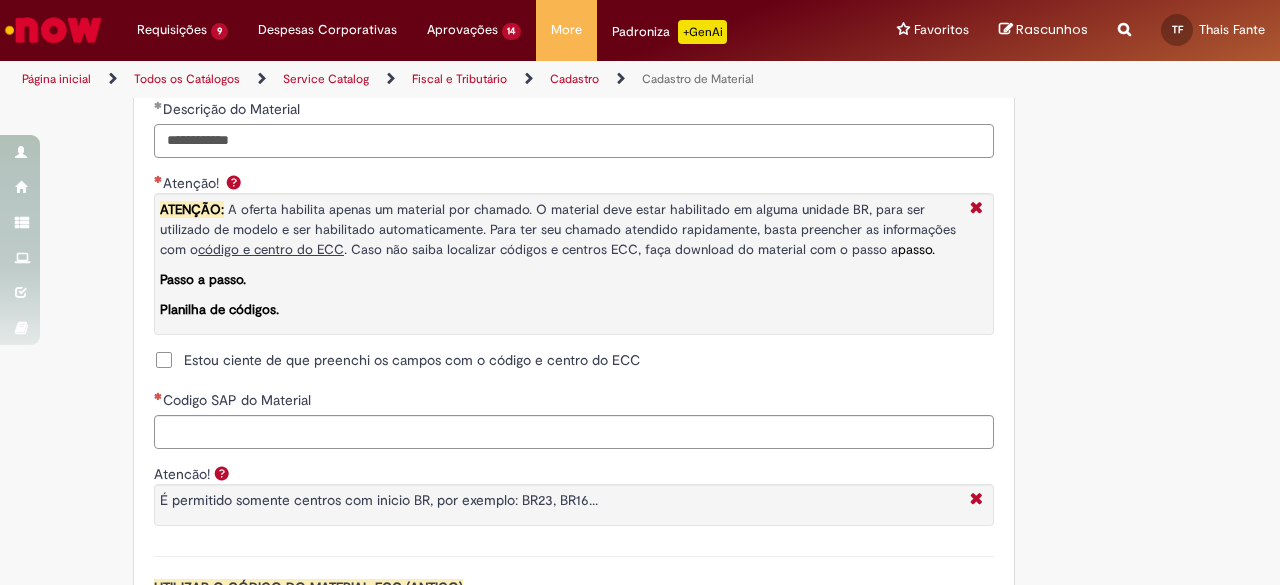 scroll, scrollTop: 1642, scrollLeft: 0, axis: vertical 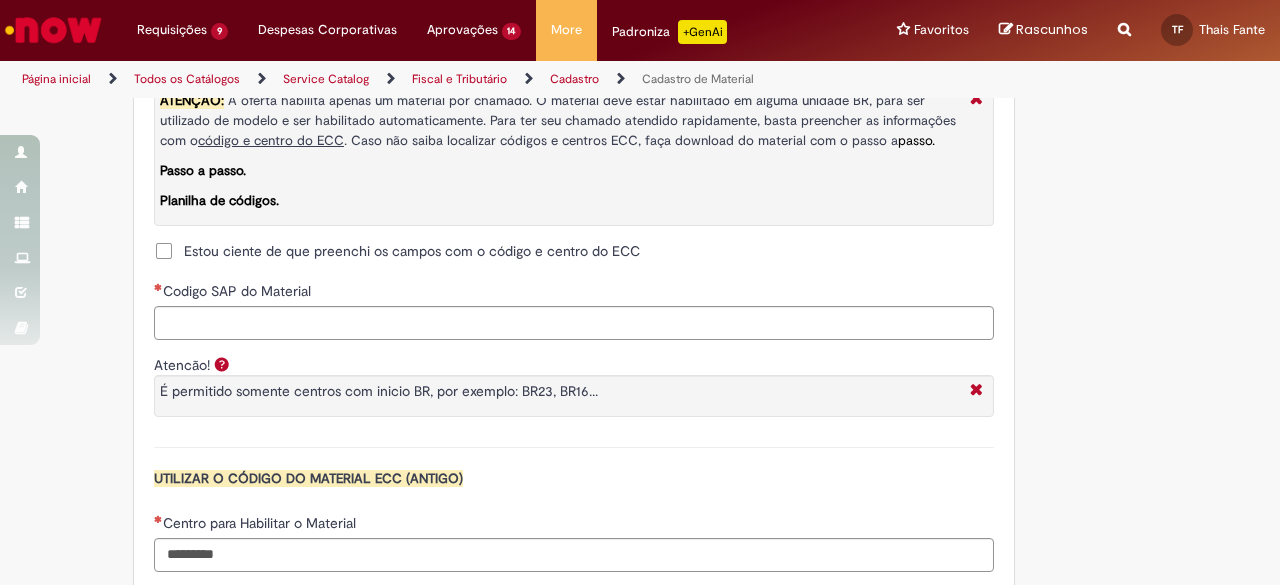type on "**********" 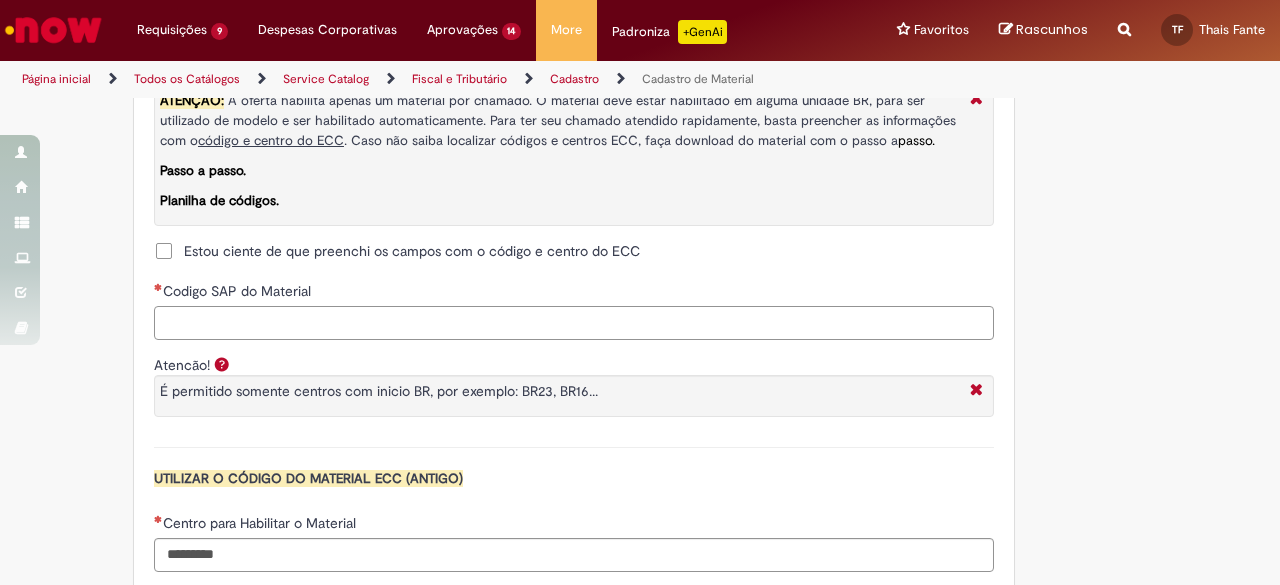 click on "Codigo SAP do Material" at bounding box center (574, 323) 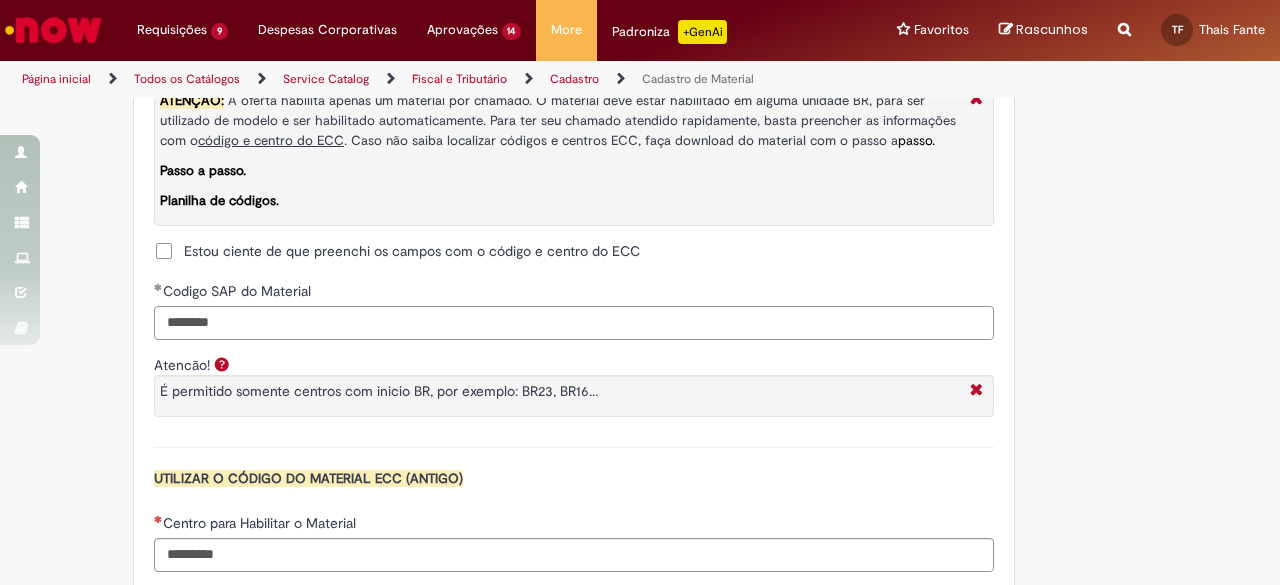 scroll, scrollTop: 1842, scrollLeft: 0, axis: vertical 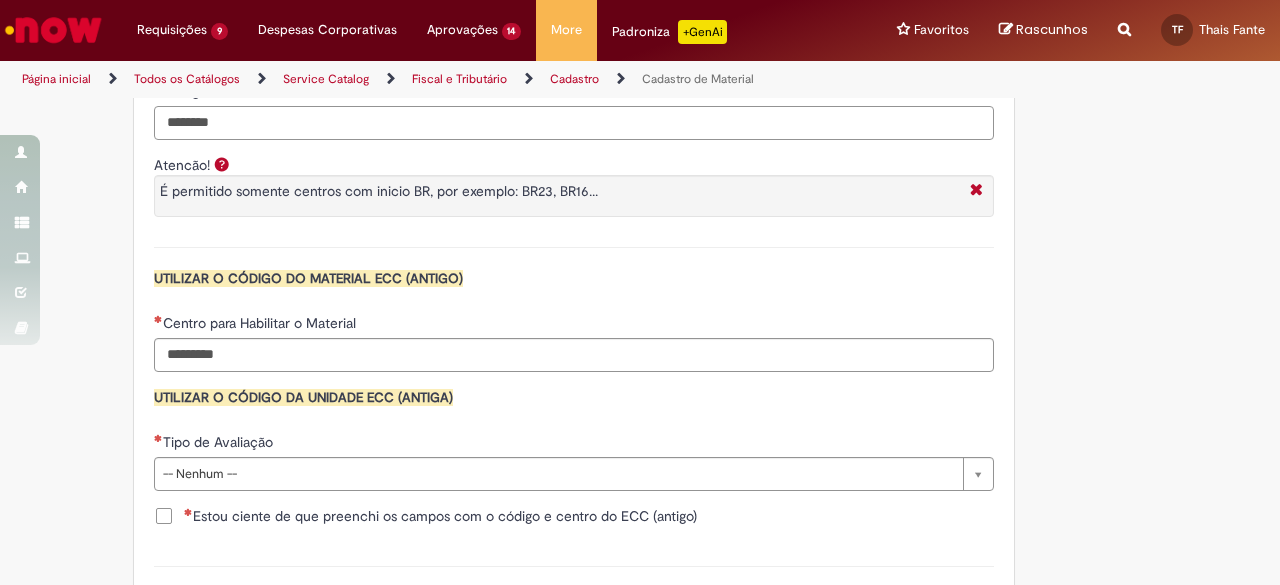type on "********" 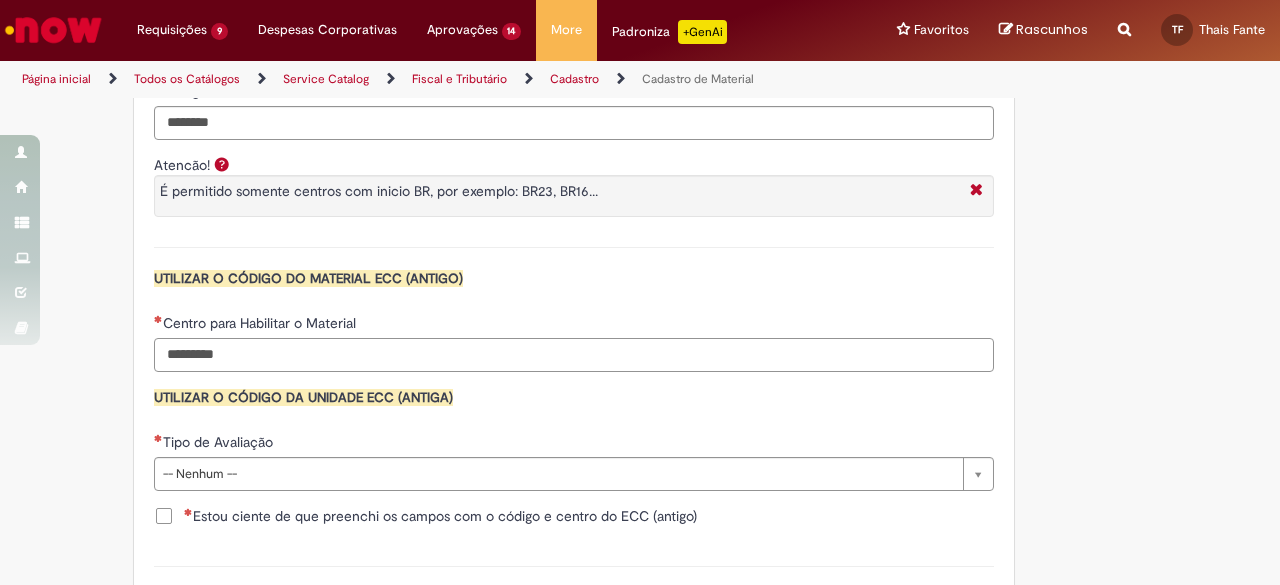 click on "Centro para Habilitar o Material" at bounding box center (574, 355) 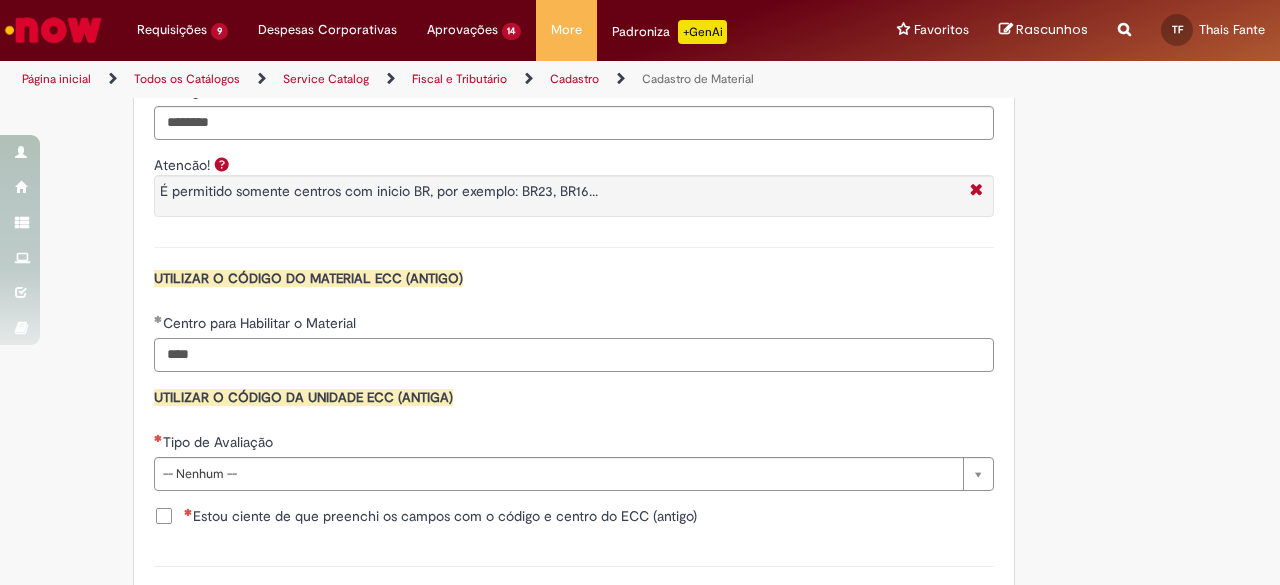 type on "****" 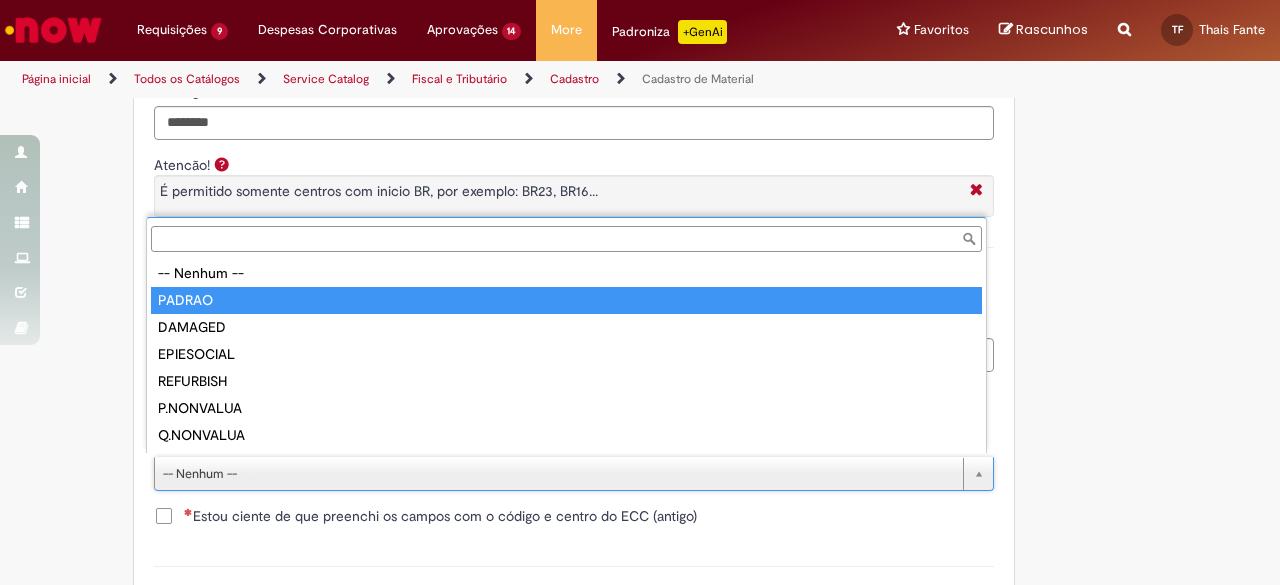 type on "******" 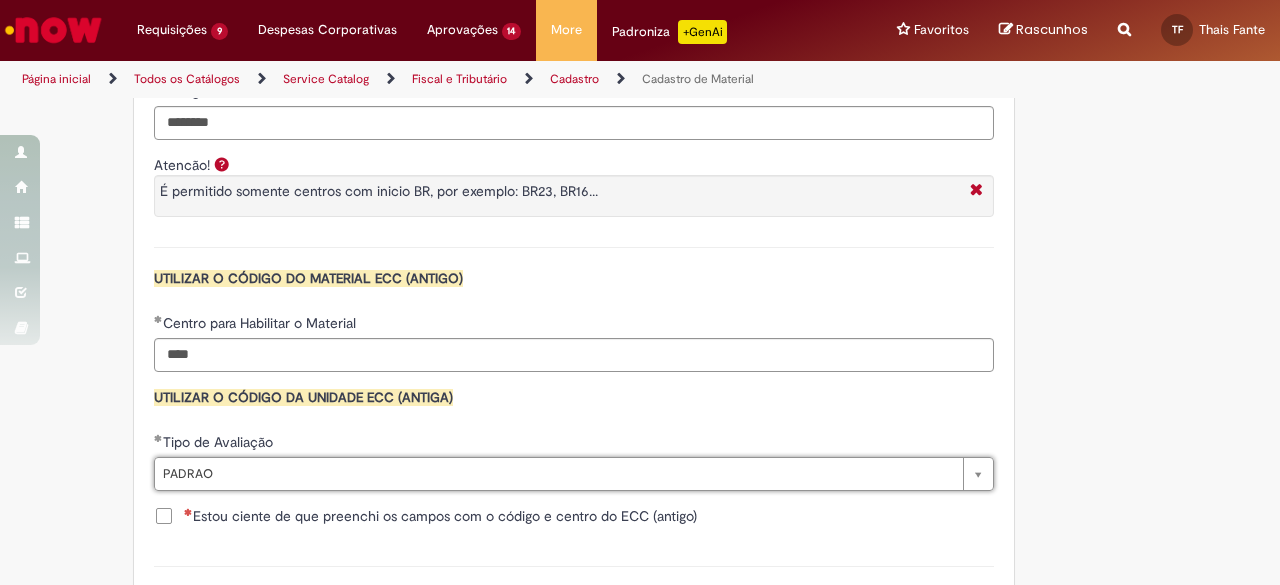 click on "Estou ciente de que preenchi os campos com o código e centro do ECC  (antigo)" at bounding box center (574, 518) 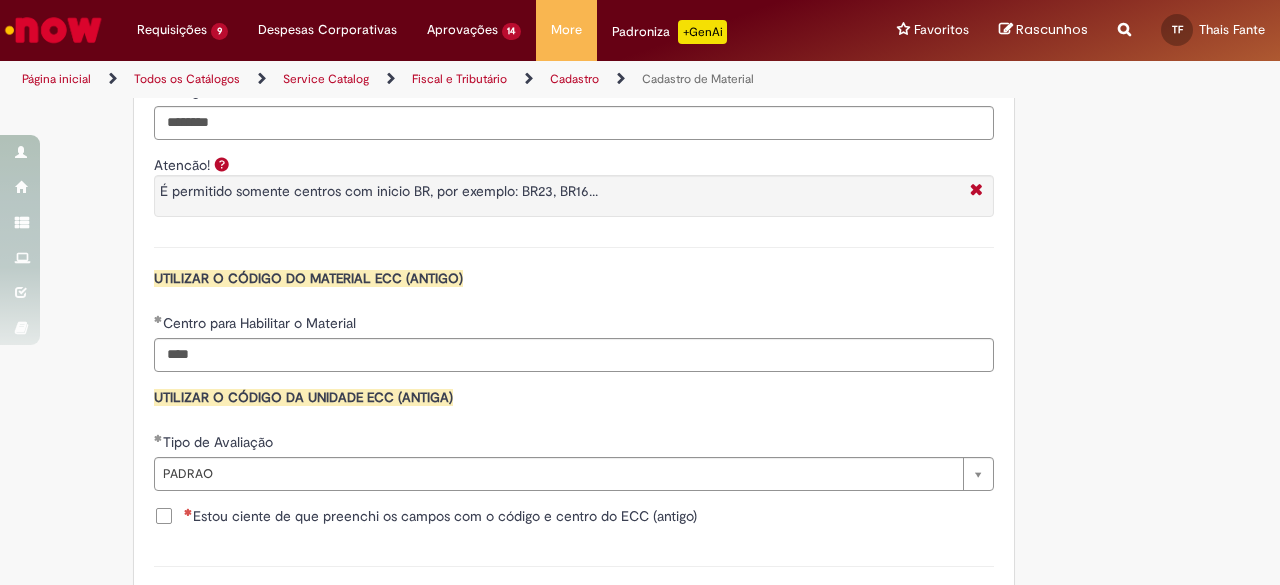 click on "Estou ciente de que preenchi os campos com o código e centro do ECC  (antigo)" at bounding box center [440, 516] 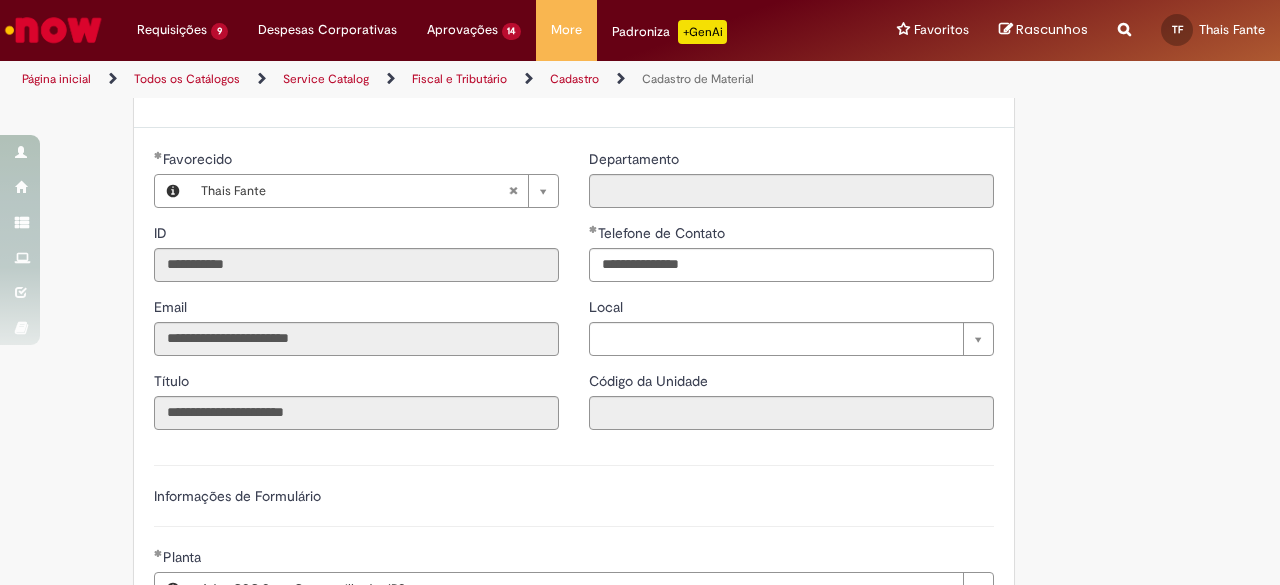 scroll, scrollTop: 442, scrollLeft: 0, axis: vertical 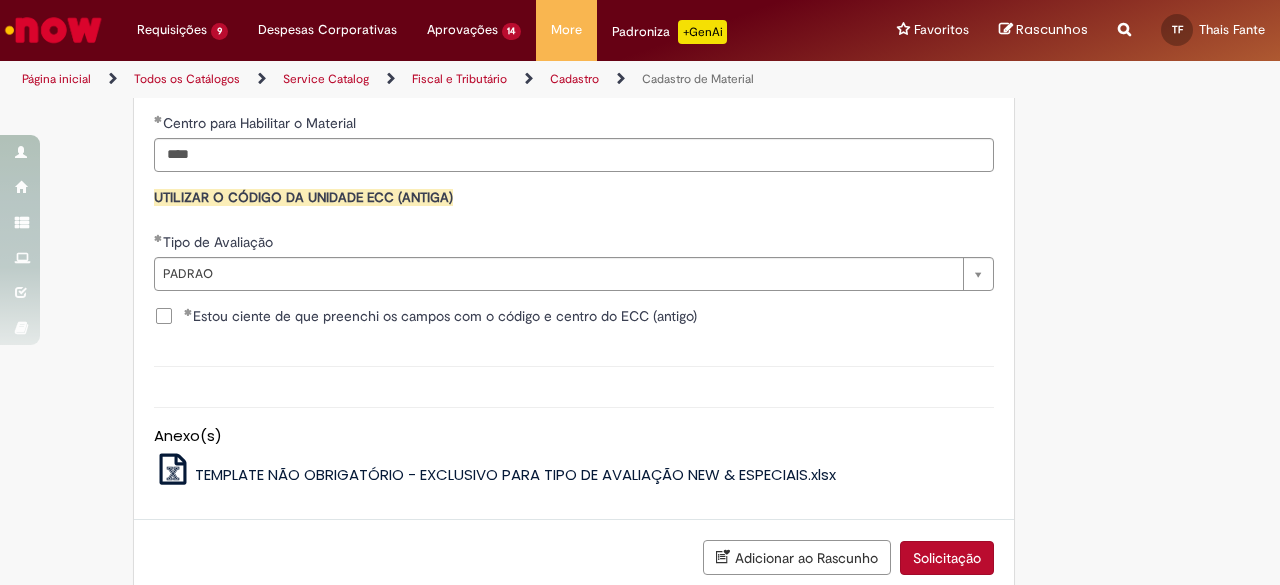 click on "Solicitação" at bounding box center (947, 558) 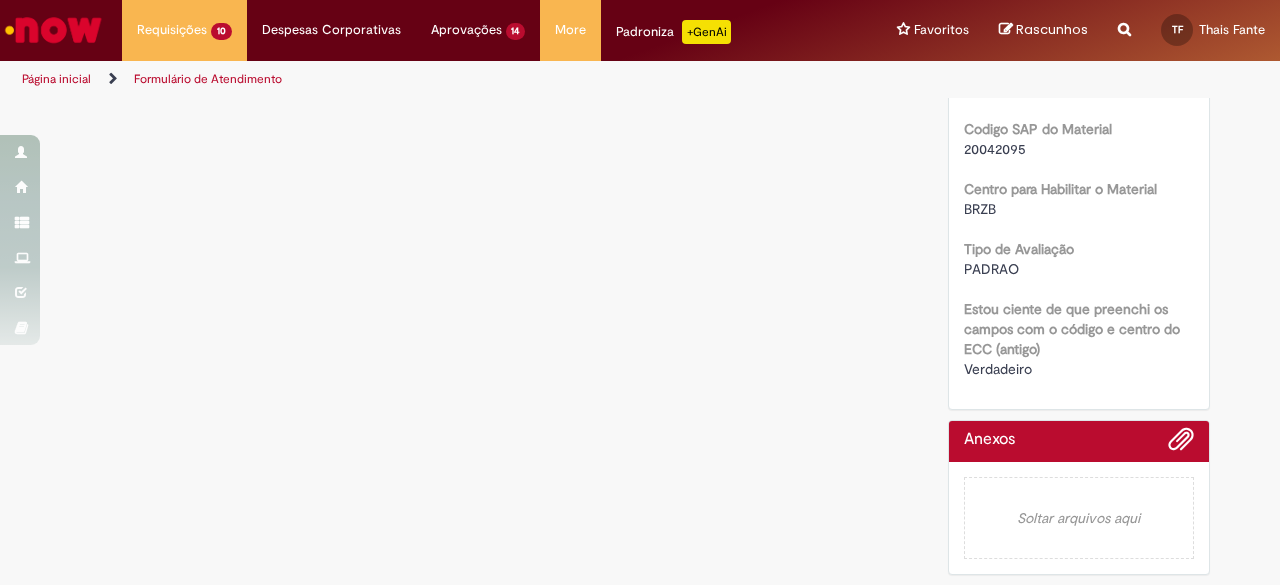 scroll, scrollTop: 0, scrollLeft: 0, axis: both 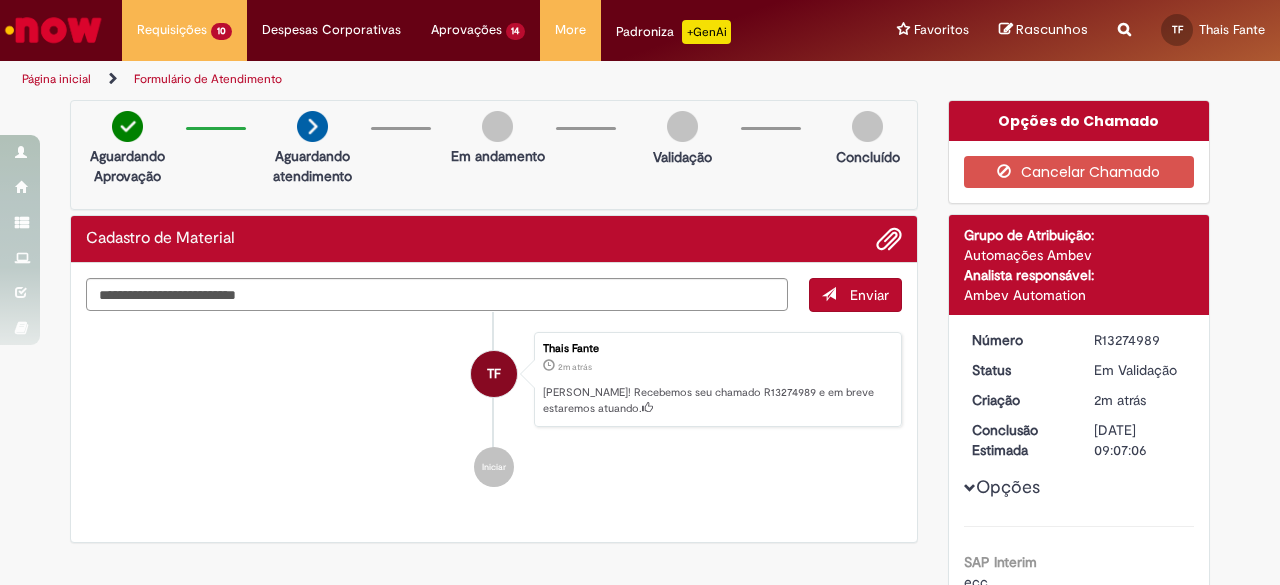 click at bounding box center [53, 30] 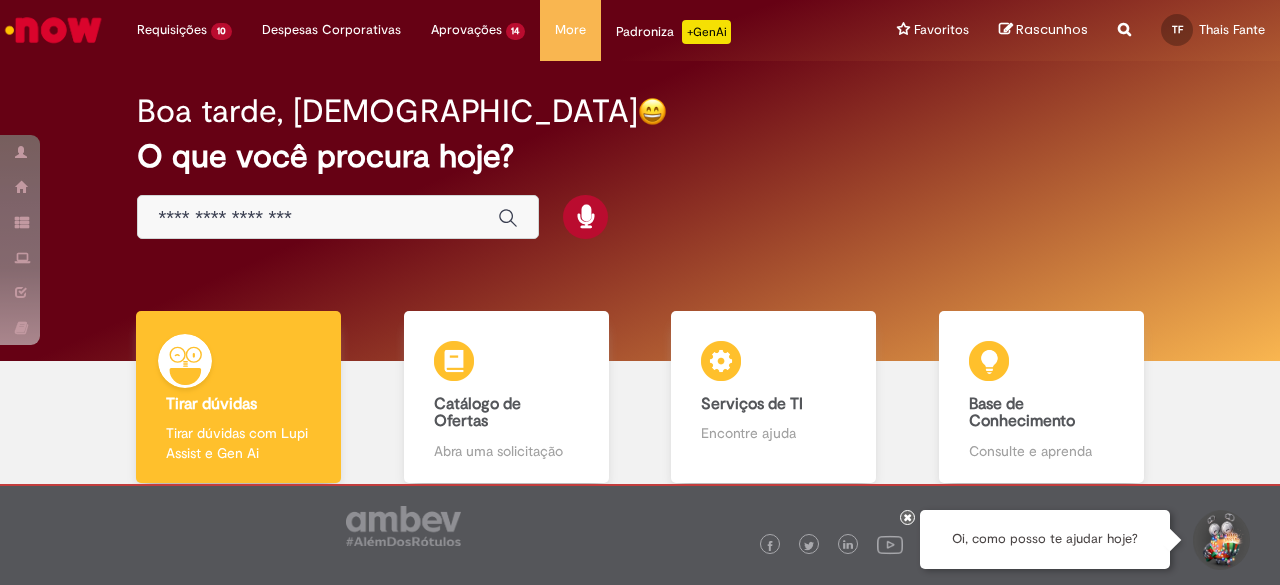 click at bounding box center (318, 218) 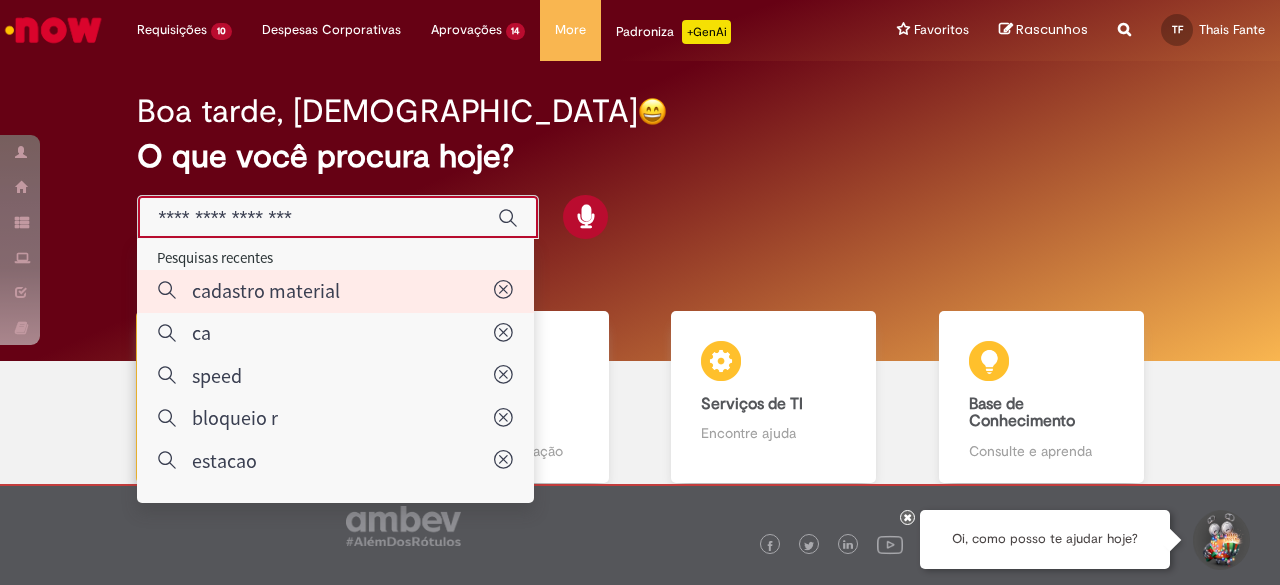 type on "**********" 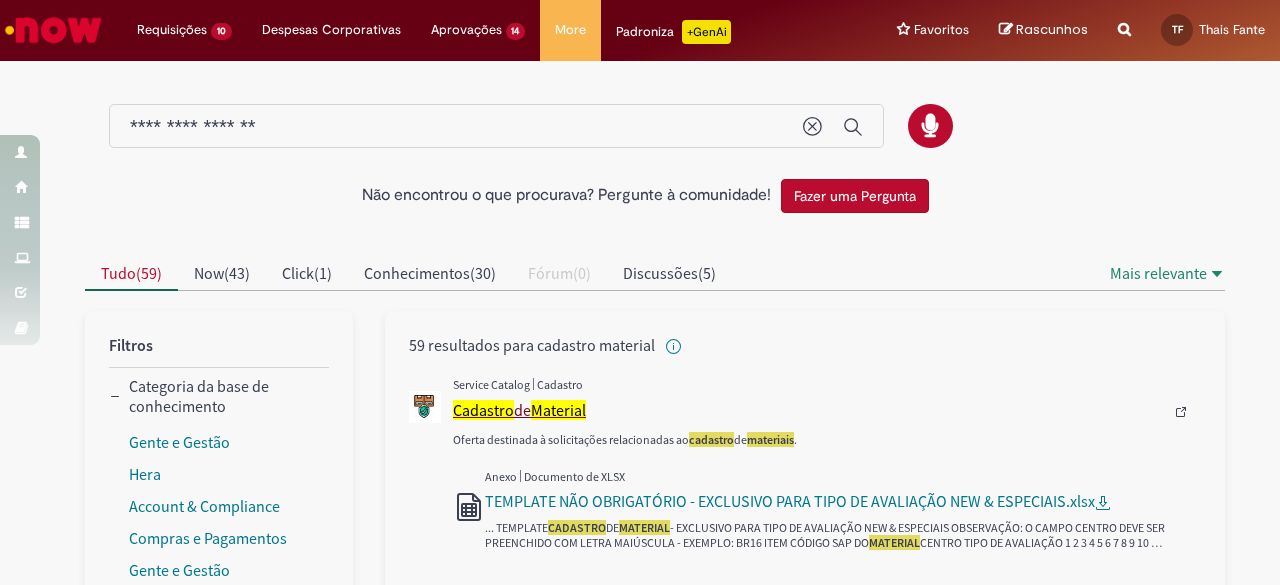 click on "Material" at bounding box center [558, 410] 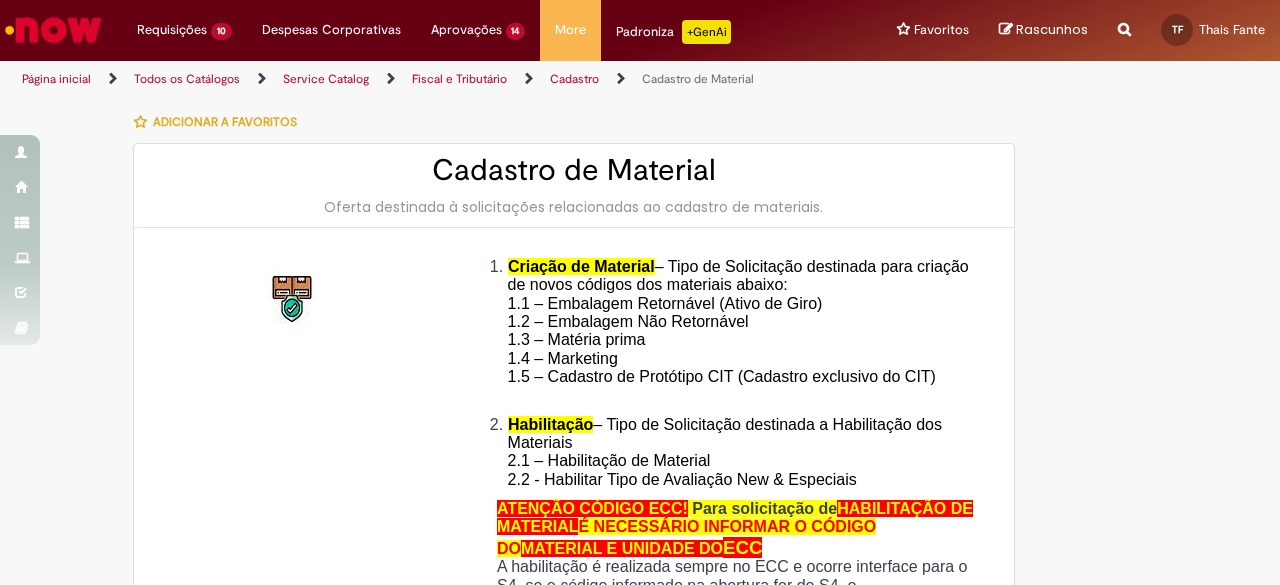 type on "**********" 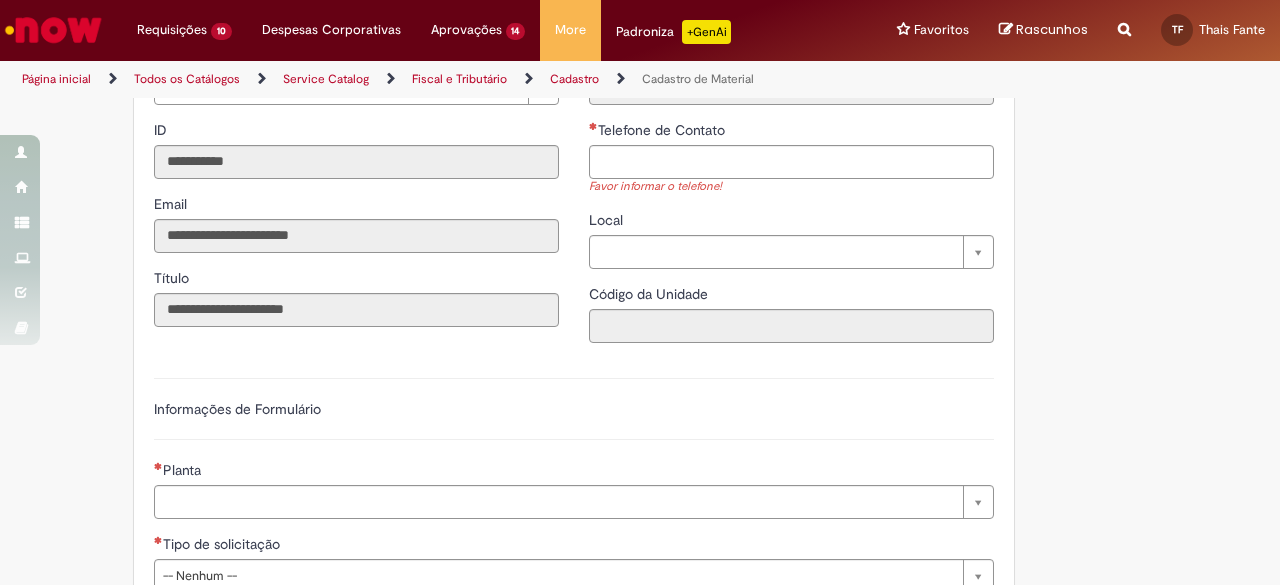 scroll, scrollTop: 700, scrollLeft: 0, axis: vertical 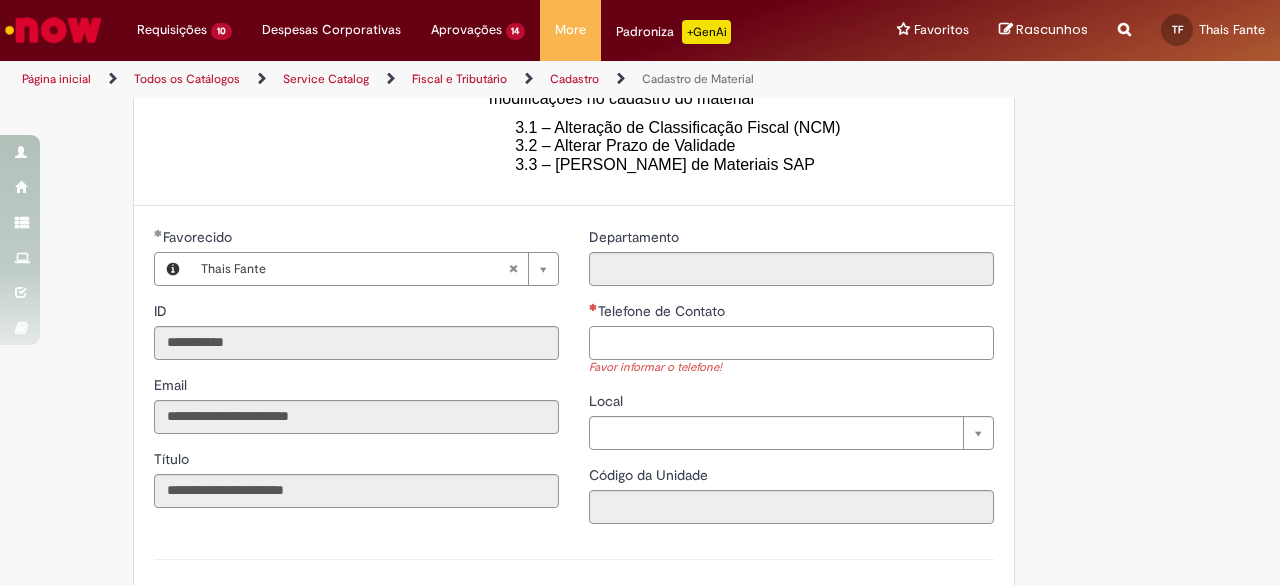 click on "Telefone de Contato" at bounding box center (791, 343) 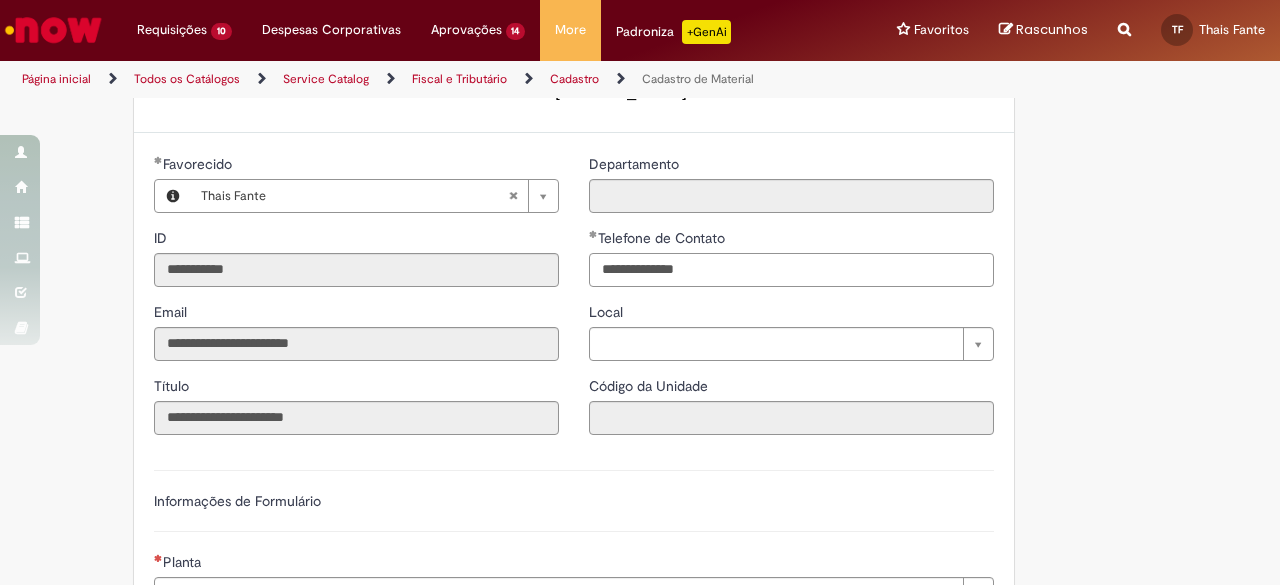 scroll, scrollTop: 800, scrollLeft: 0, axis: vertical 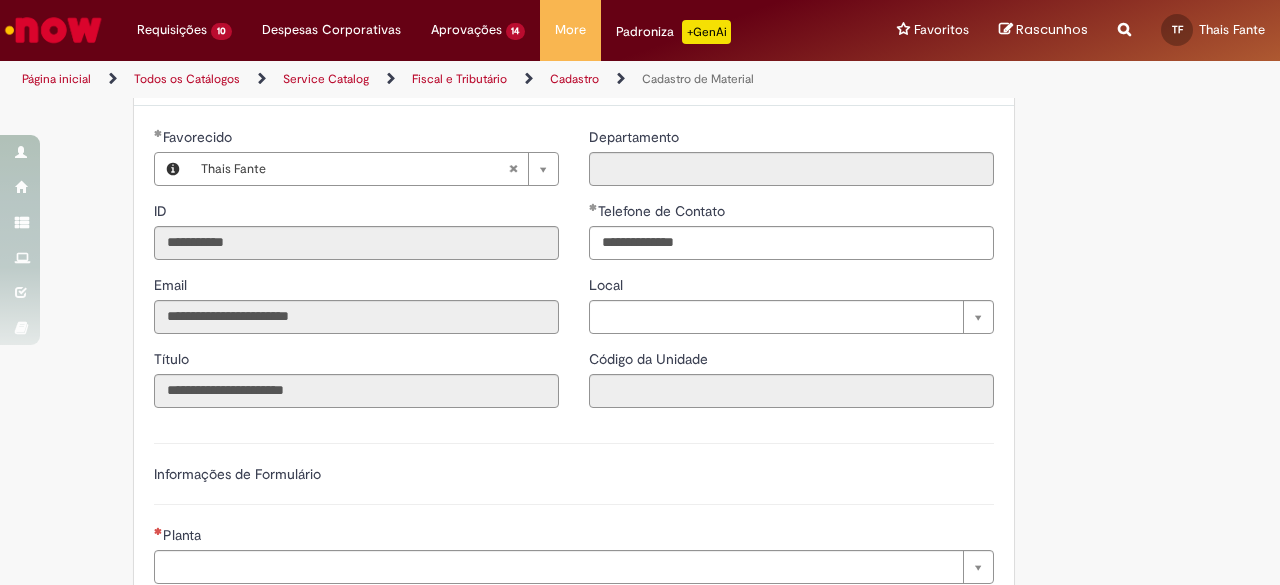 click on "Adicionar a Favoritos
Cadastro de Material
Oferta destinada à solicitações relacionadas ao cadastro de materiais.
Criação de Material  – Tipo de Solicitação destinada para criação de novos códigos dos materiais abaixo:       1.1 – Embalagem Retornável (Ativo de Giro)       1.2 – Embalagem Não Retornável        1.3 – Matéria prima       1.4 – Marketing       1.5 – Cadastro de Protótipo CIT (Cadastro exclusivo do CIT)
Habilitação  – Tipo de Solicitação destinada a Habilitação dos Materiais       2.1 – Habilitação de Material       2.2 - Habilitar Tipo de Avaliação New & Especiais
ATENÇÃO CÓDIGO ECC!   Para solicitação de  HABILITAÇÃO DE MATERIAL  É NECESSÁRIO INFORMAR O CÓDIGO DO  MATERIAL E UNIDADE DO  ECC
NÃO  ocorre.
ATENÇÃO INTERFACE!
Modificação" at bounding box center (640, 245) 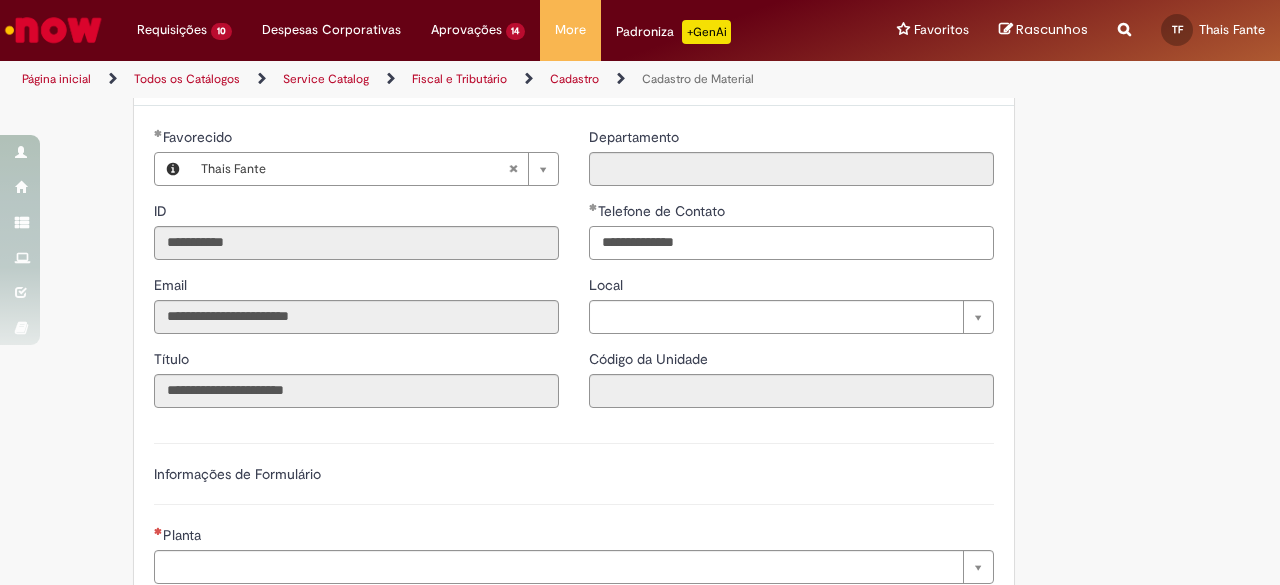 click on "**********" at bounding box center [791, 243] 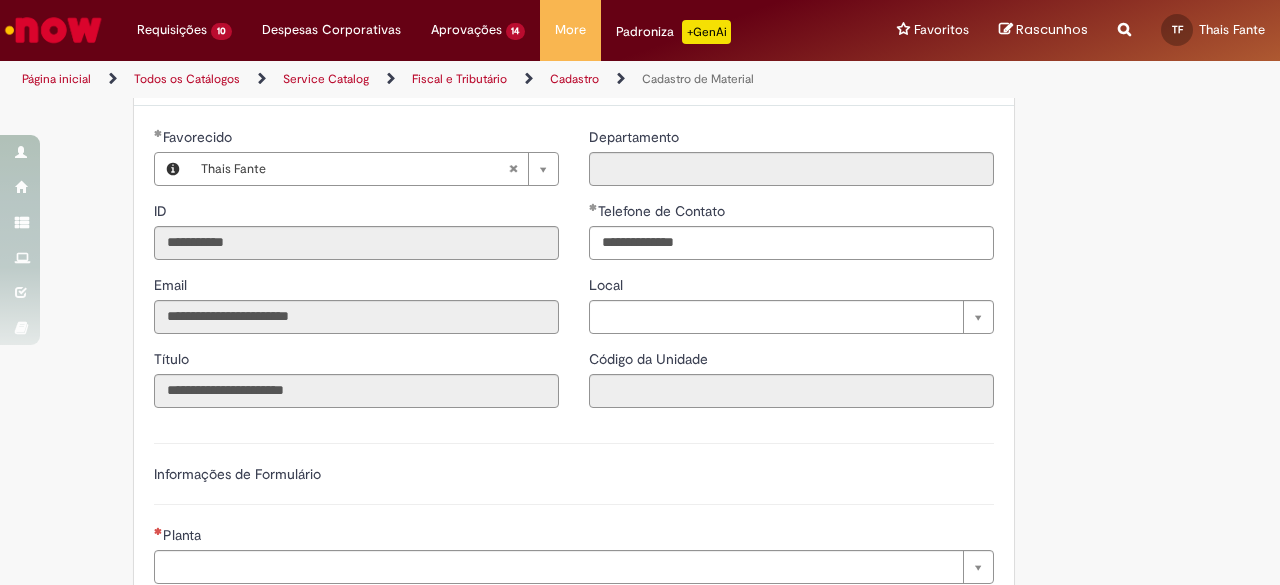 click on "Adicionar a Favoritos
Cadastro de Material
Oferta destinada à solicitações relacionadas ao cadastro de materiais.
Criação de Material  – Tipo de Solicitação destinada para criação de novos códigos dos materiais abaixo:       1.1 – Embalagem Retornável (Ativo de Giro)       1.2 – Embalagem Não Retornável        1.3 – Matéria prima       1.4 – Marketing       1.5 – Cadastro de Protótipo CIT (Cadastro exclusivo do CIT)
Habilitação  – Tipo de Solicitação destinada a Habilitação dos Materiais       2.1 – Habilitação de Material       2.2 - Habilitar Tipo de Avaliação New & Especiais
ATENÇÃO CÓDIGO ECC!   Para solicitação de  HABILITAÇÃO DE MATERIAL  É NECESSÁRIO INFORMAR O CÓDIGO DO  MATERIAL E UNIDADE DO  ECC
NÃO  ocorre.
ATENÇÃO INTERFACE!
Modificação" at bounding box center (640, 245) 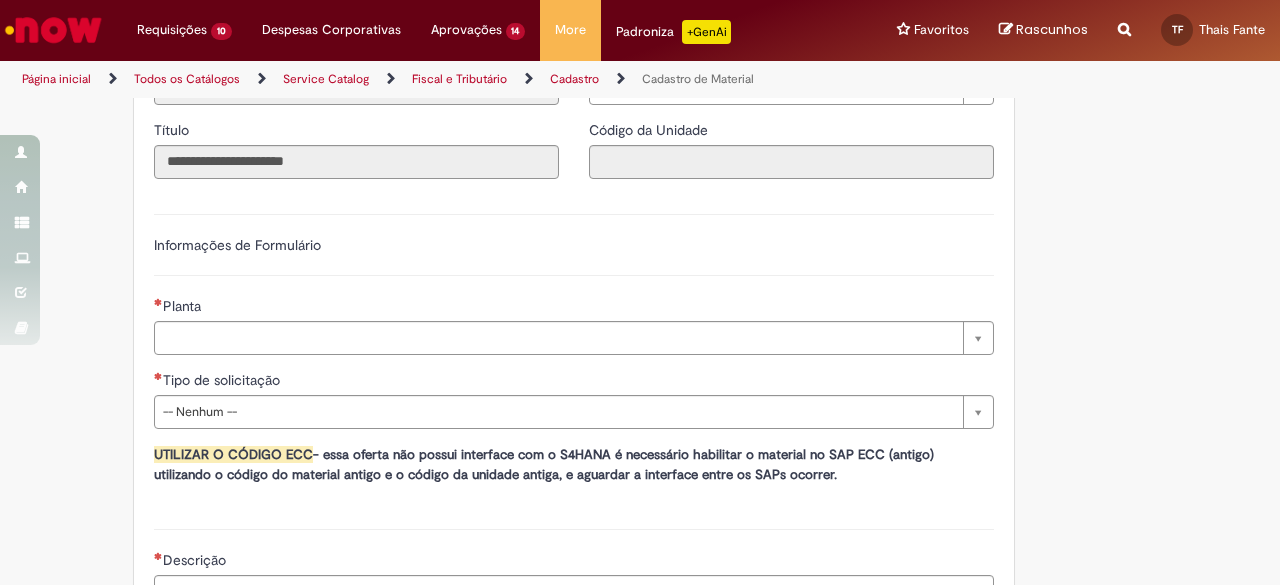 scroll, scrollTop: 1200, scrollLeft: 0, axis: vertical 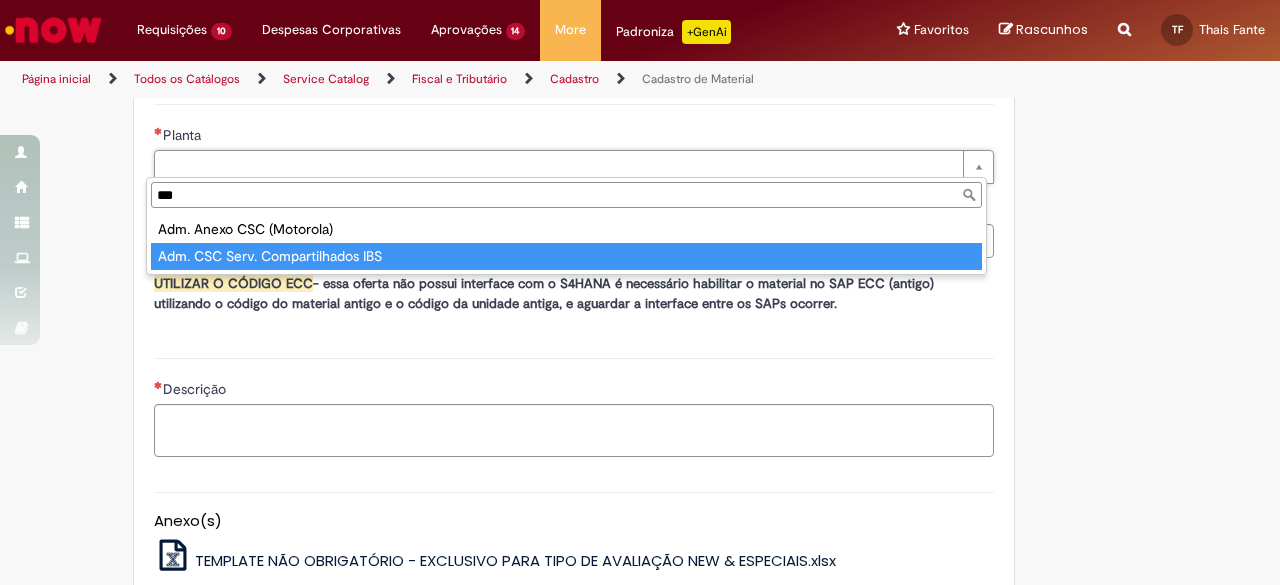 type on "***" 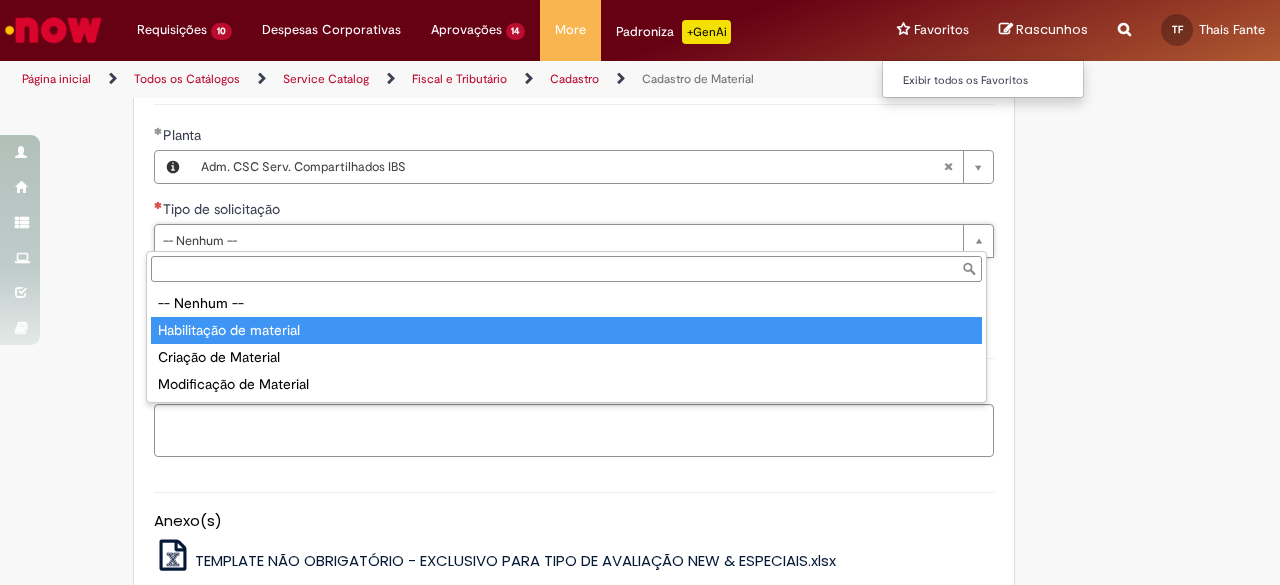 type on "**********" 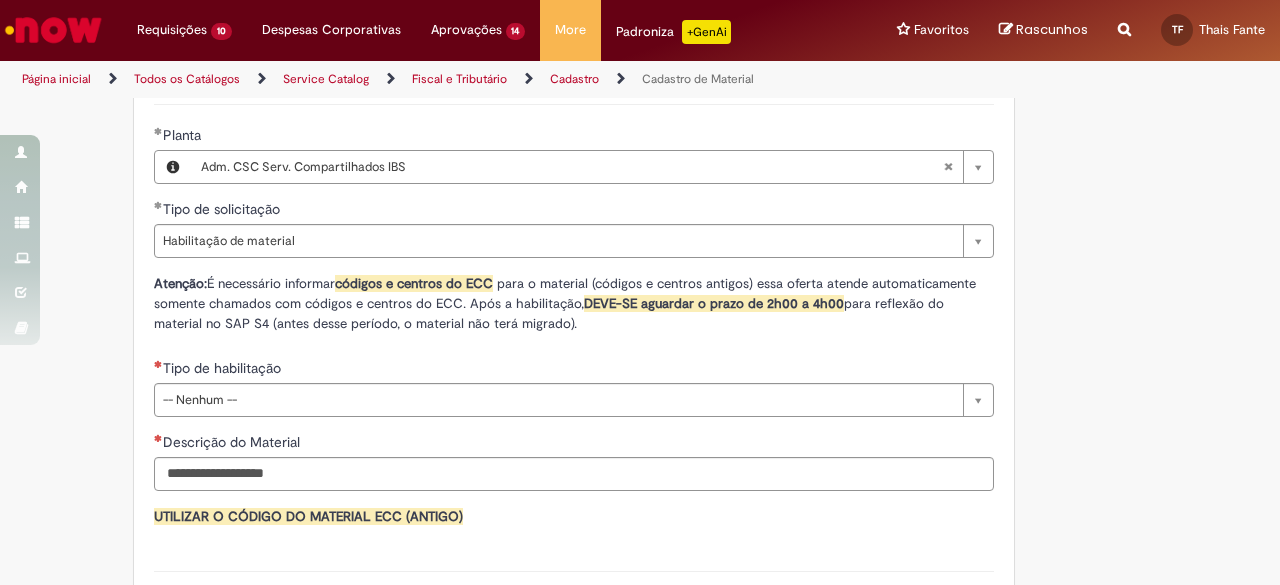 click on "Adicionar a Favoritos
Cadastro de Material
Oferta destinada à solicitações relacionadas ao cadastro de materiais.
Criação de Material  – Tipo de Solicitação destinada para criação de novos códigos dos materiais abaixo:       1.1 – Embalagem Retornável (Ativo de Giro)       1.2 – Embalagem Não Retornável        1.3 – Matéria prima       1.4 – Marketing       1.5 – Cadastro de Protótipo CIT (Cadastro exclusivo do CIT)
Habilitação  – Tipo de Solicitação destinada a Habilitação dos Materiais       2.1 – Habilitação de Material       2.2 - Habilitar Tipo de Avaliação New & Especiais
ATENÇÃO CÓDIGO ECC!   Para solicitação de  HABILITAÇÃO DE MATERIAL  É NECESSÁRIO INFORMAR O CÓDIGO DO  MATERIAL E UNIDADE DO  ECC
NÃO  ocorre.
ATENÇÃO INTERFACE!
Modificação" at bounding box center [640, -49] 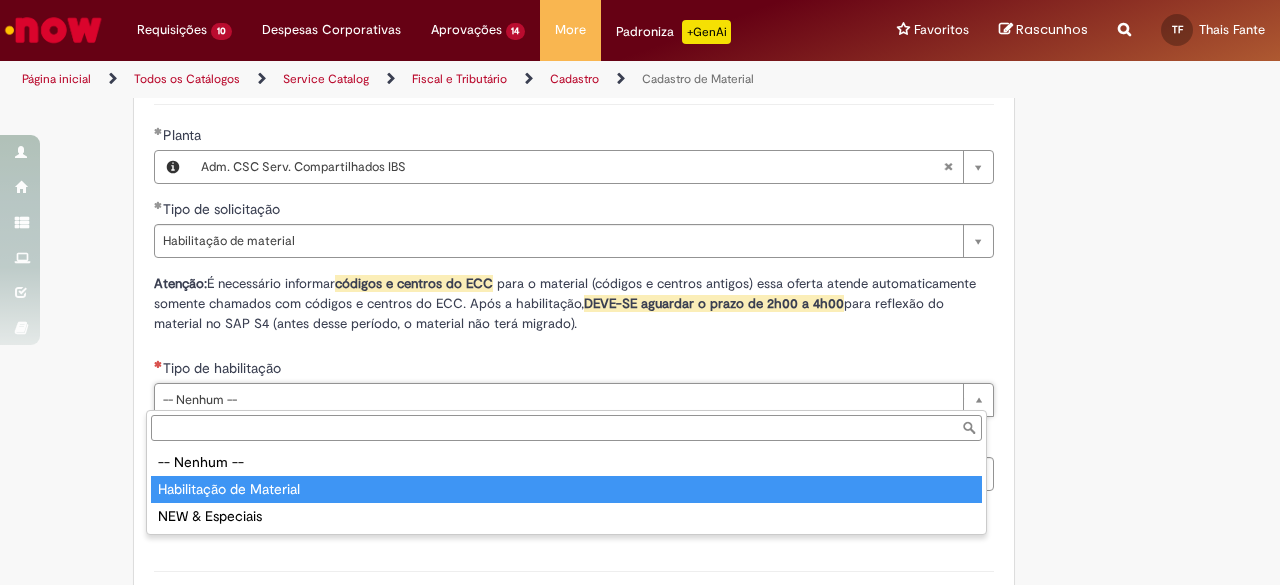 type on "**********" 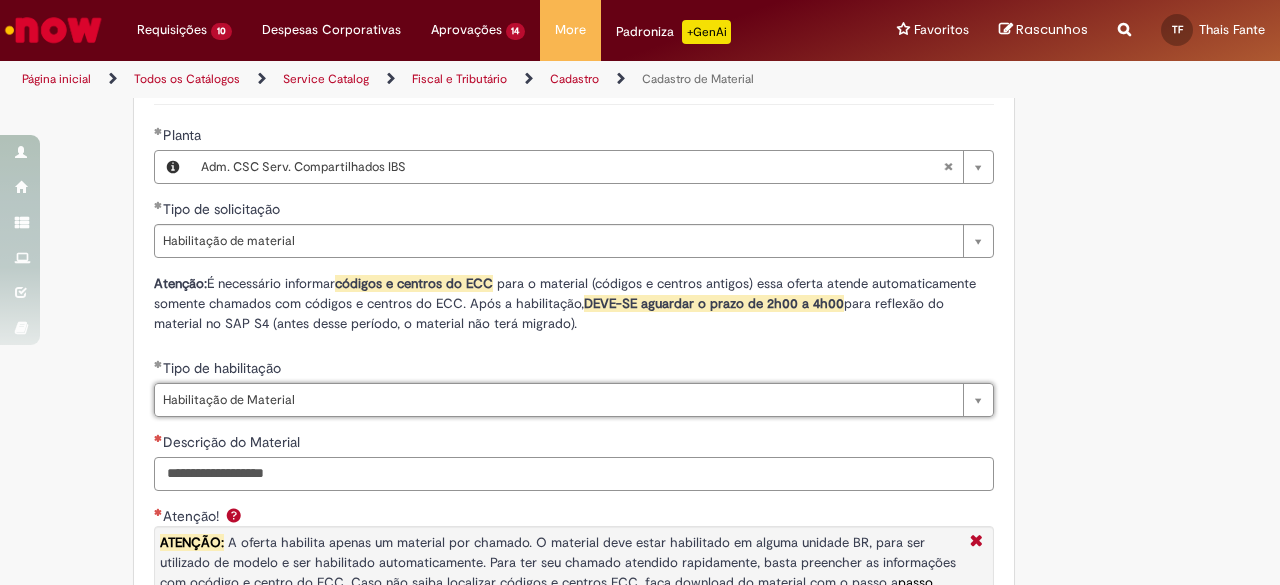 click on "Descrição do Material" at bounding box center (574, 474) 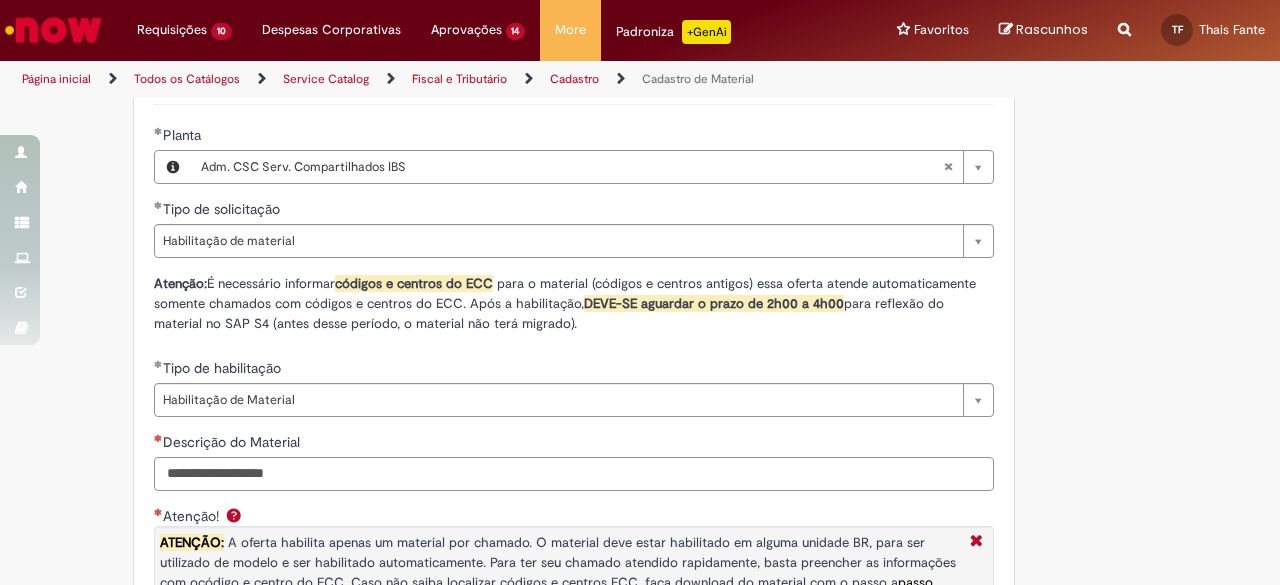 paste on "********" 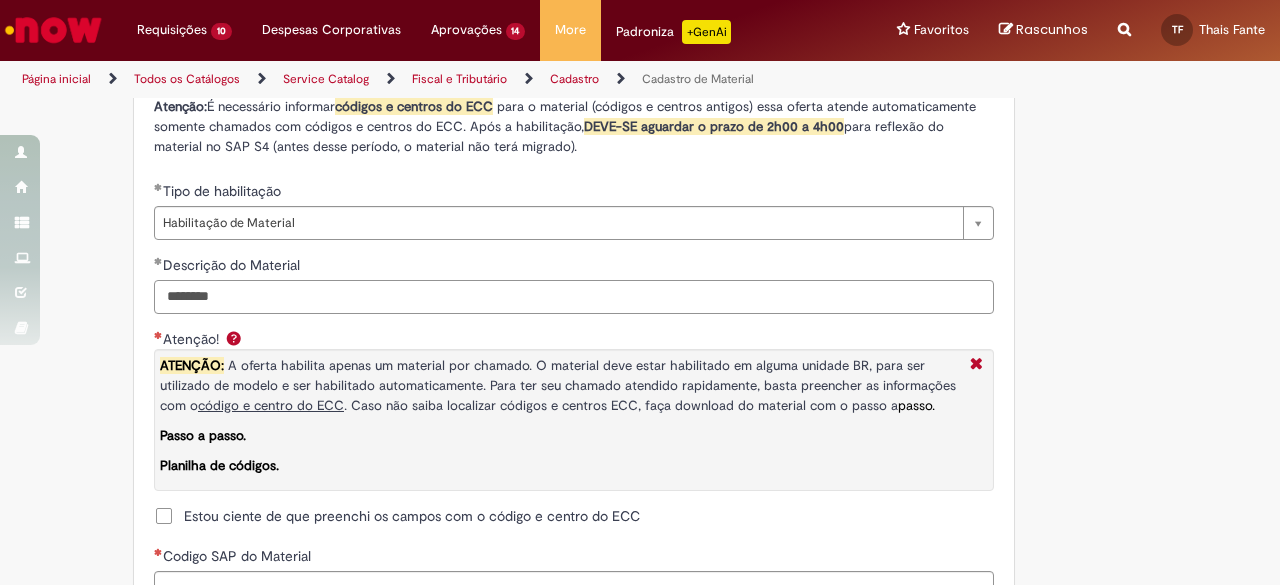 scroll, scrollTop: 1600, scrollLeft: 0, axis: vertical 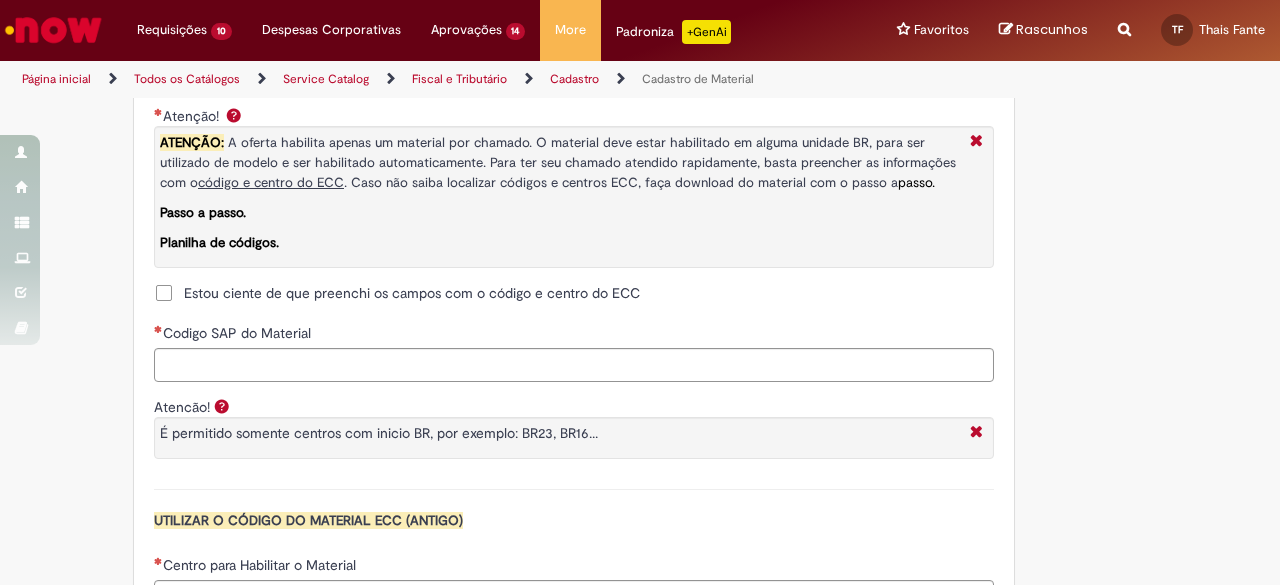 type on "********" 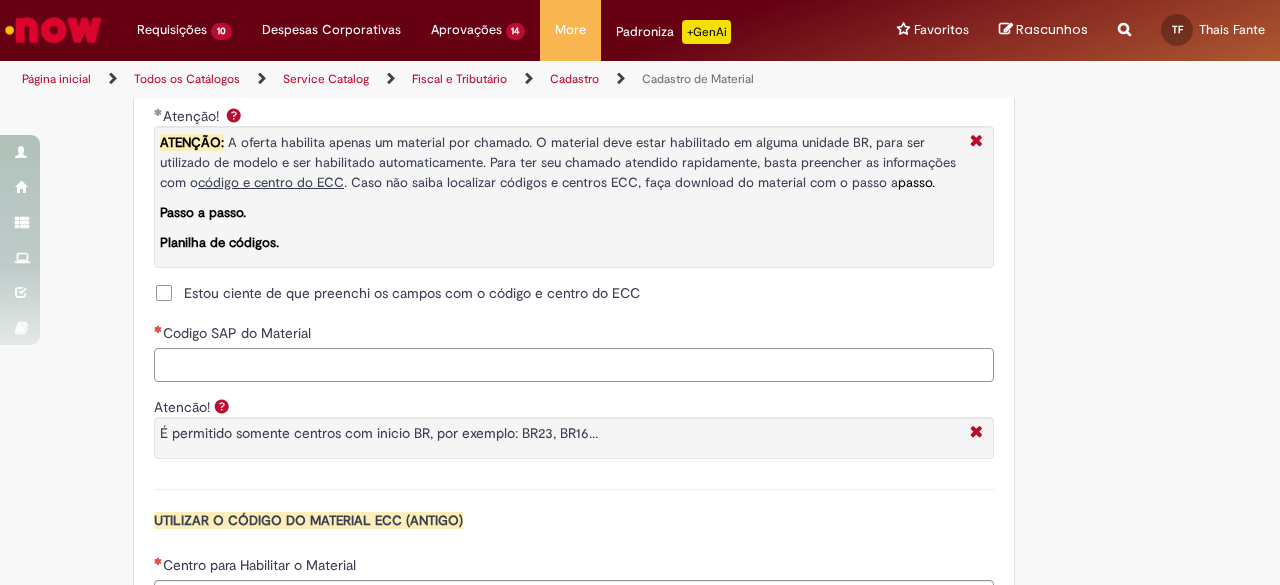 click on "Codigo SAP do Material" at bounding box center [574, 365] 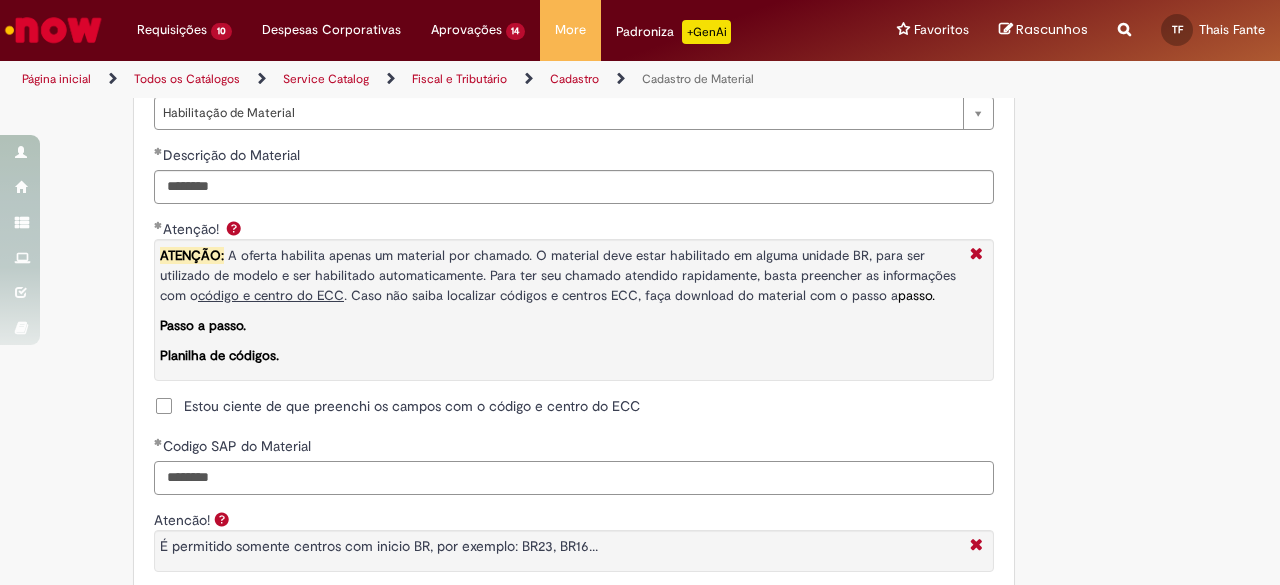 scroll, scrollTop: 1300, scrollLeft: 0, axis: vertical 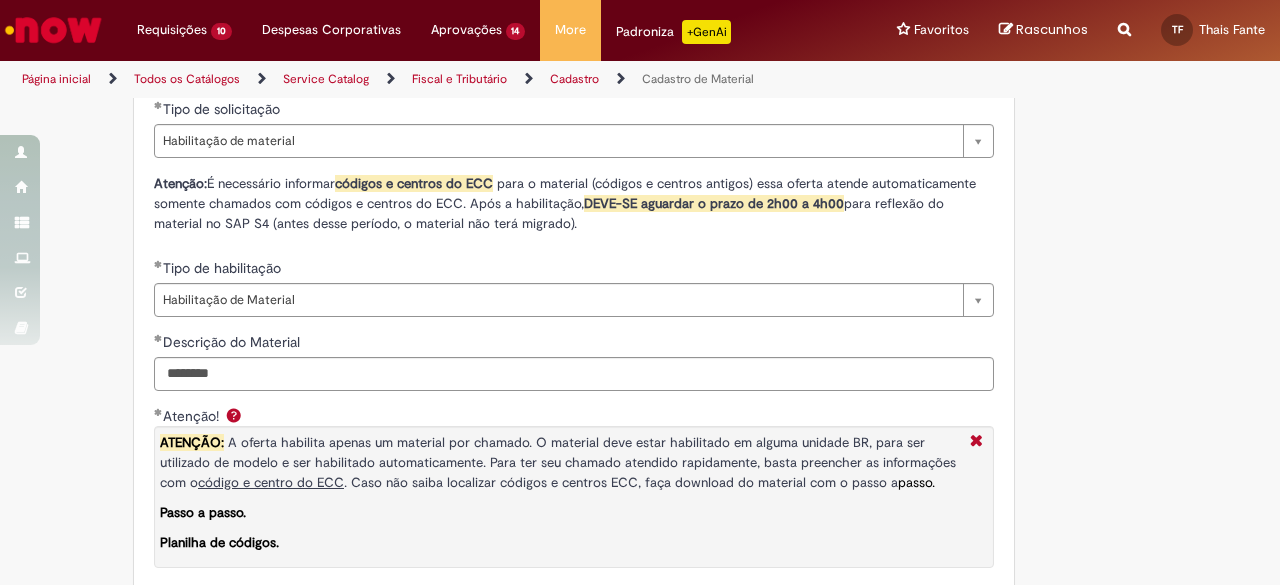 type on "********" 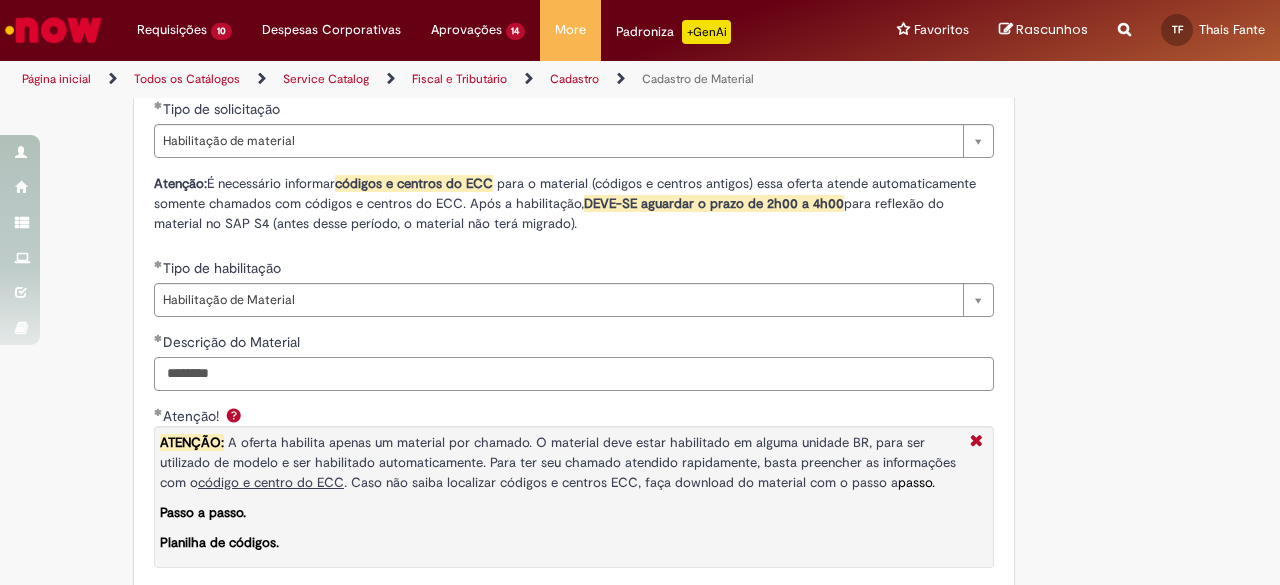 drag, startPoint x: 312, startPoint y: 379, endPoint x: 24, endPoint y: 363, distance: 288.4441 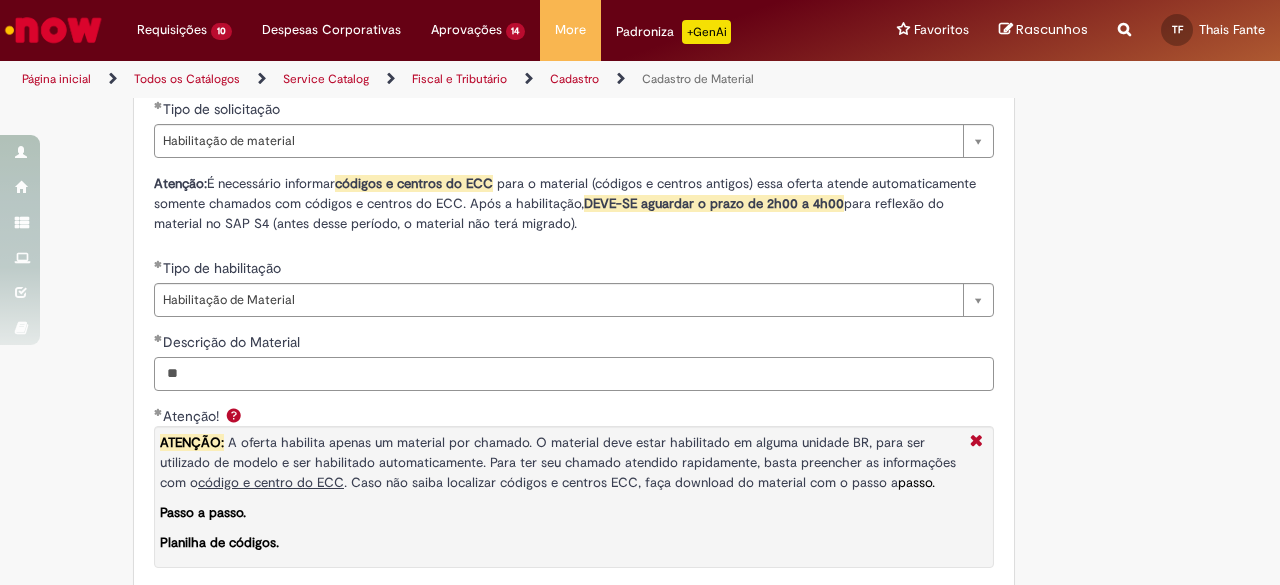 type on "*" 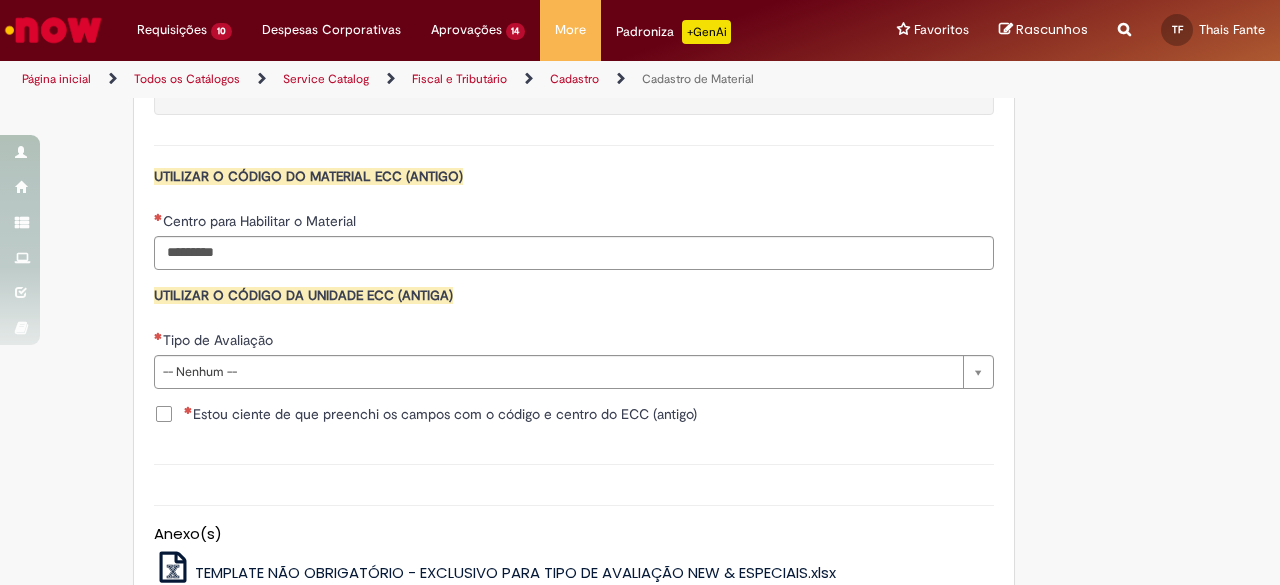 scroll, scrollTop: 2100, scrollLeft: 0, axis: vertical 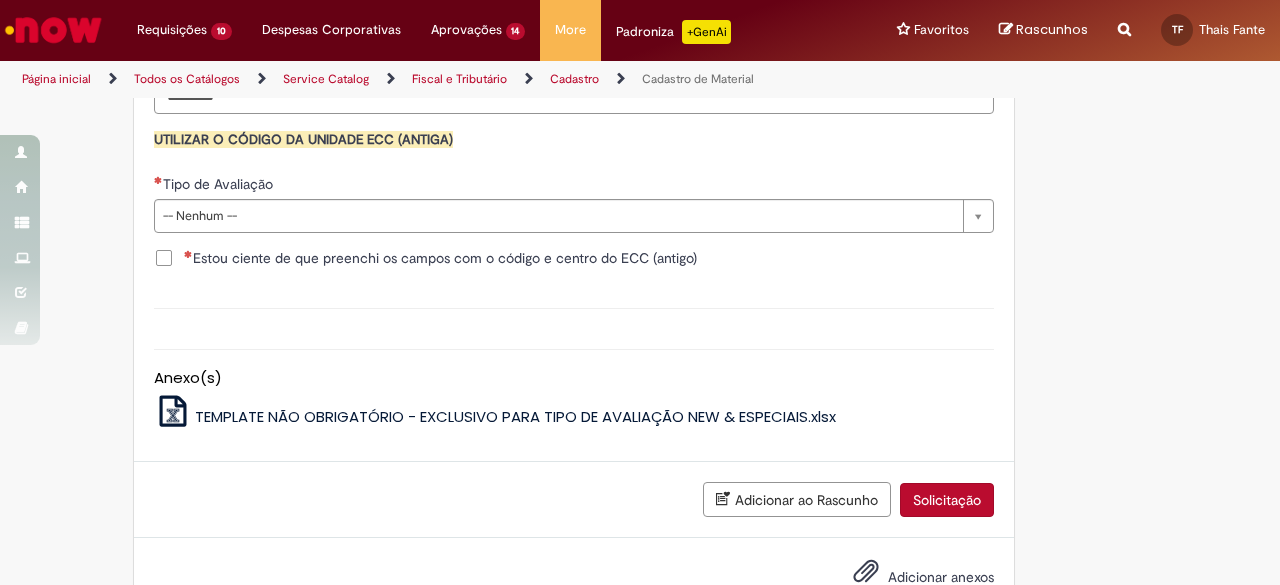 type on "*******" 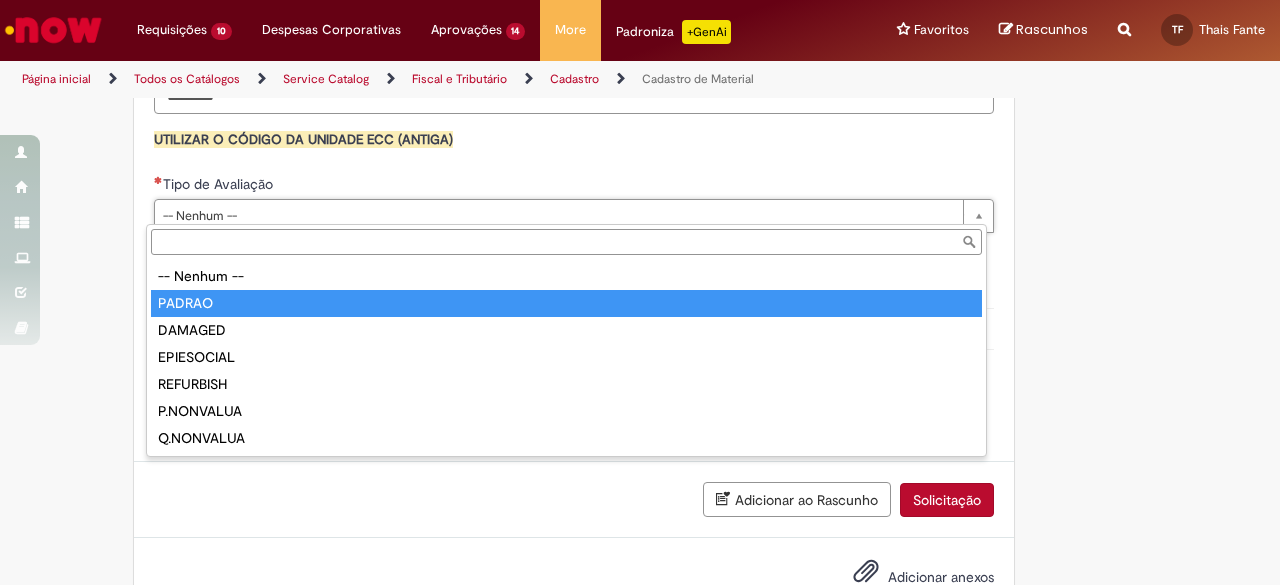 type on "******" 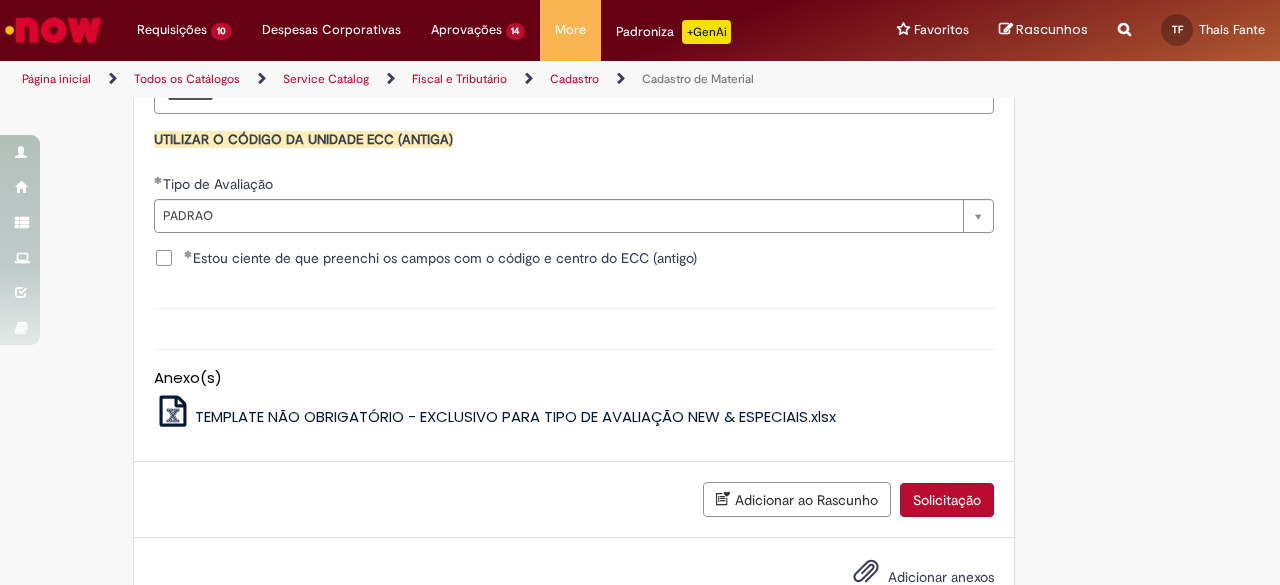 click on "**********" at bounding box center (574, -295) 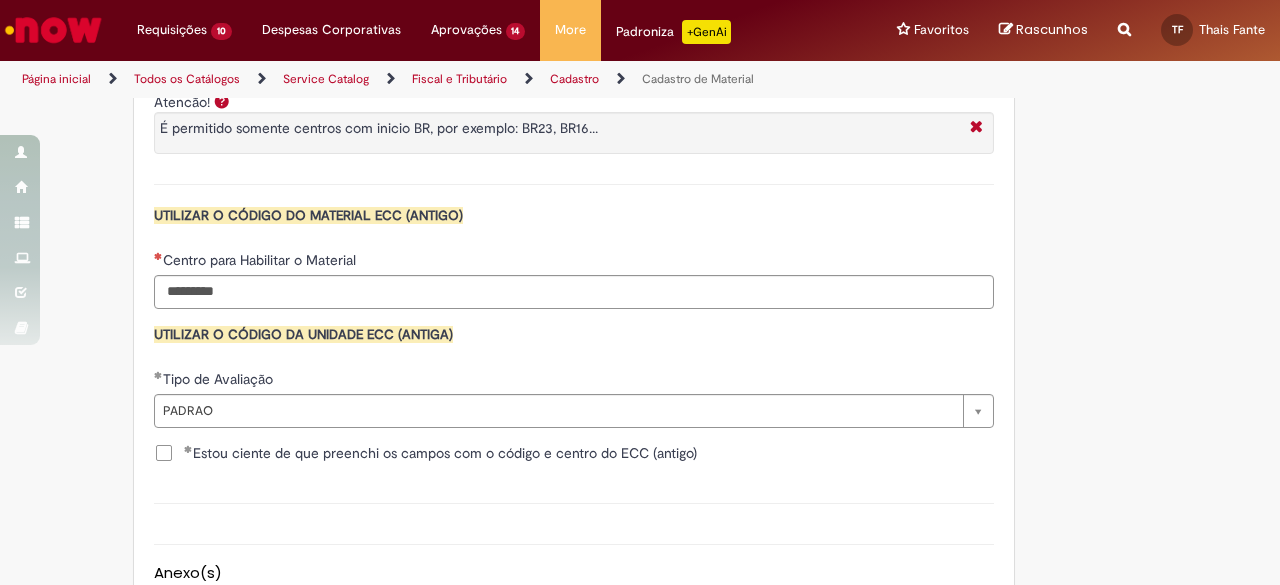 scroll, scrollTop: 1900, scrollLeft: 0, axis: vertical 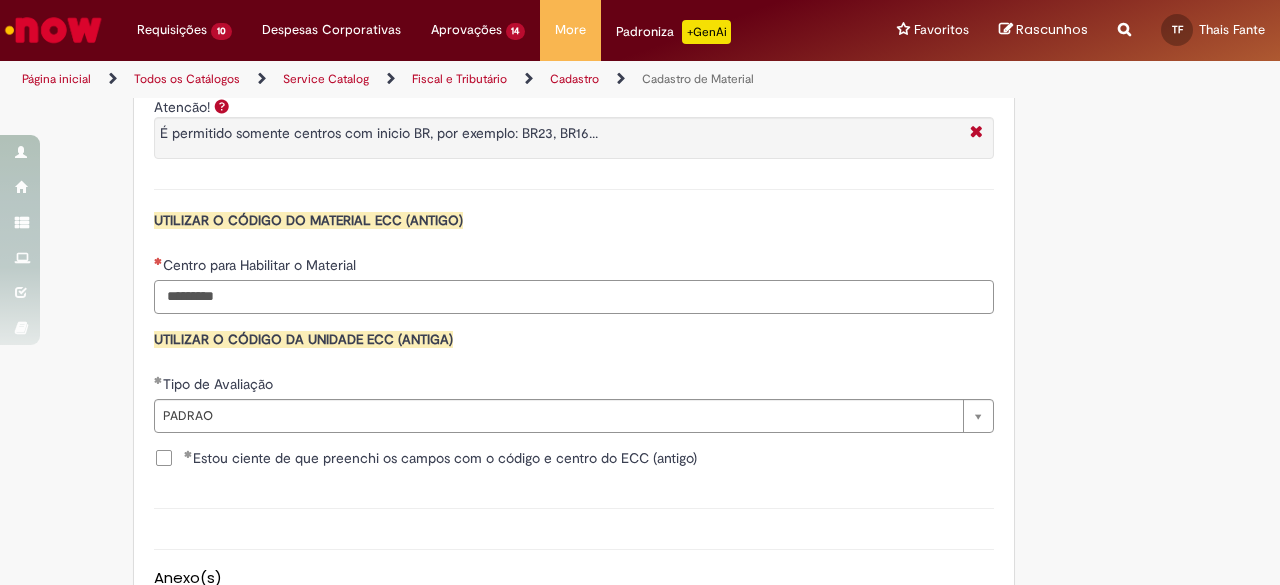 click on "Centro para Habilitar o Material" at bounding box center [574, 297] 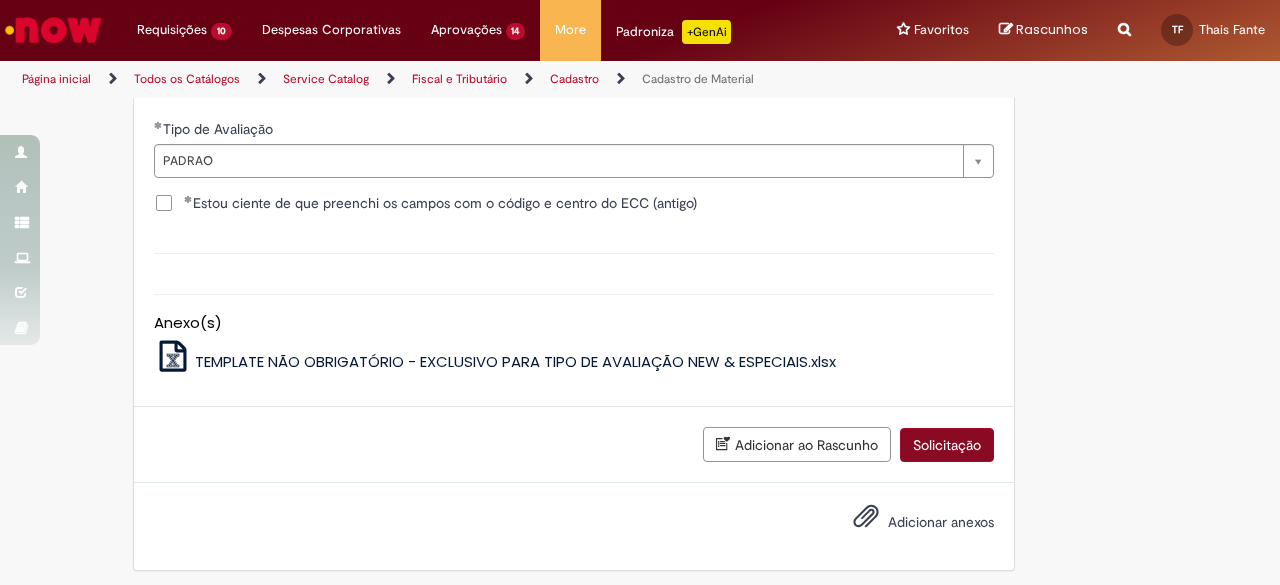 type on "****" 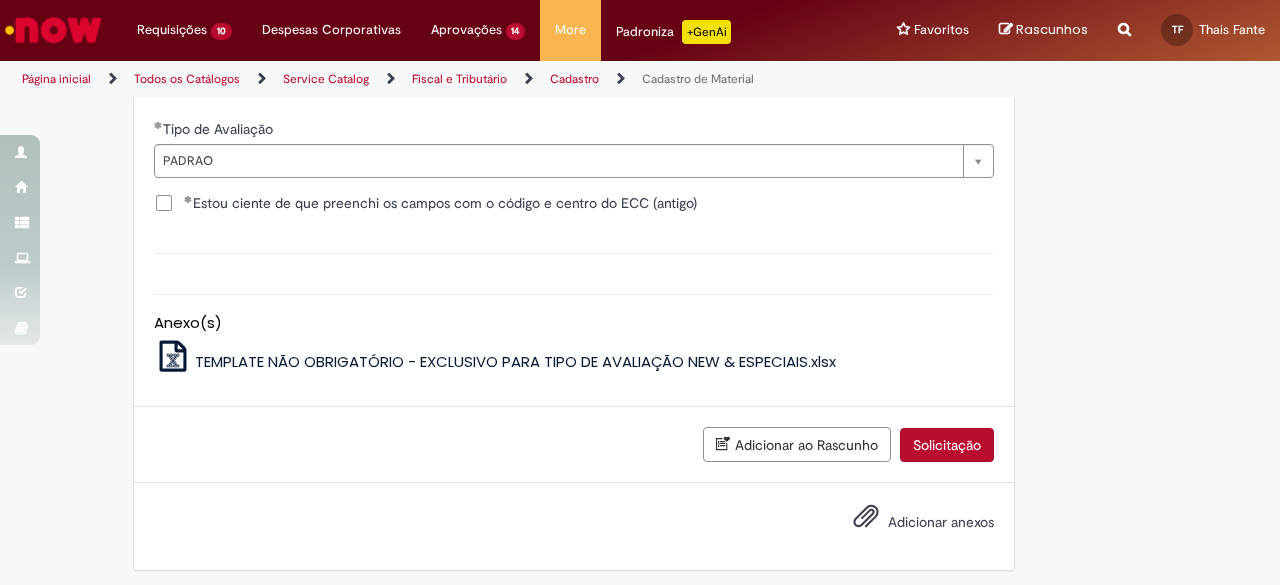 click on "Solicitação" at bounding box center [947, 445] 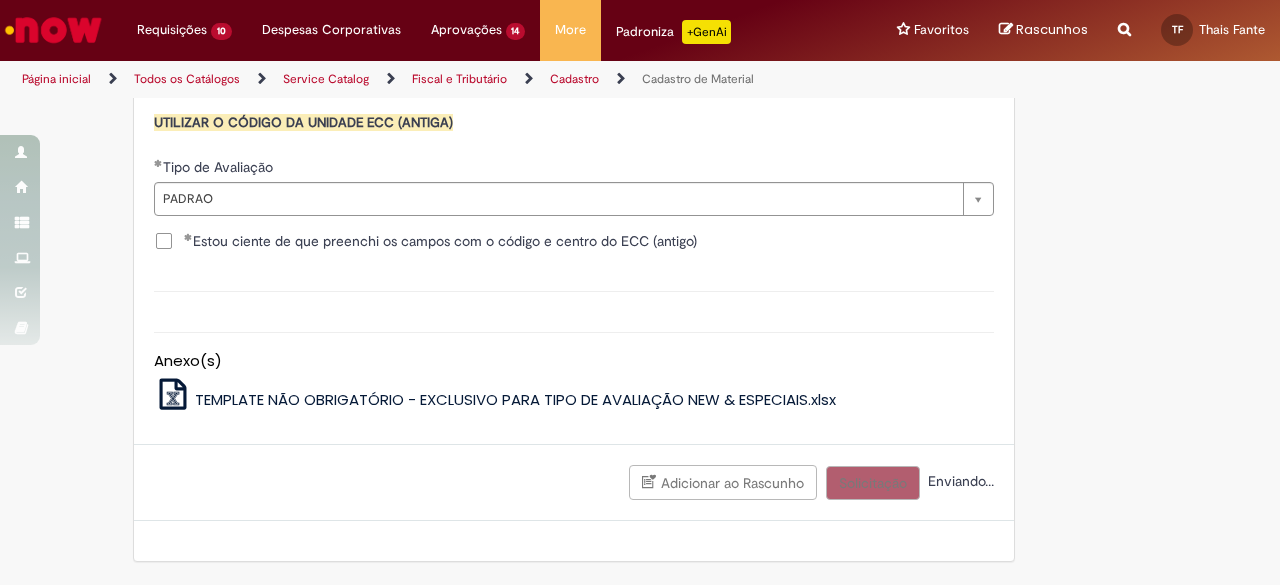 scroll, scrollTop: 2110, scrollLeft: 0, axis: vertical 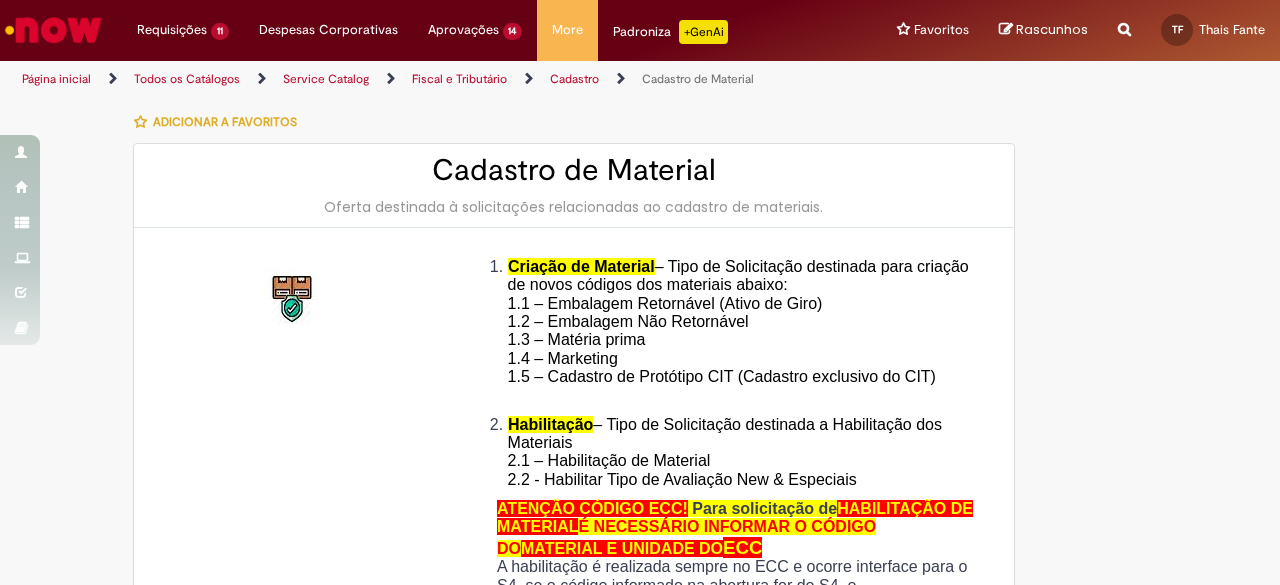 type on "**********" 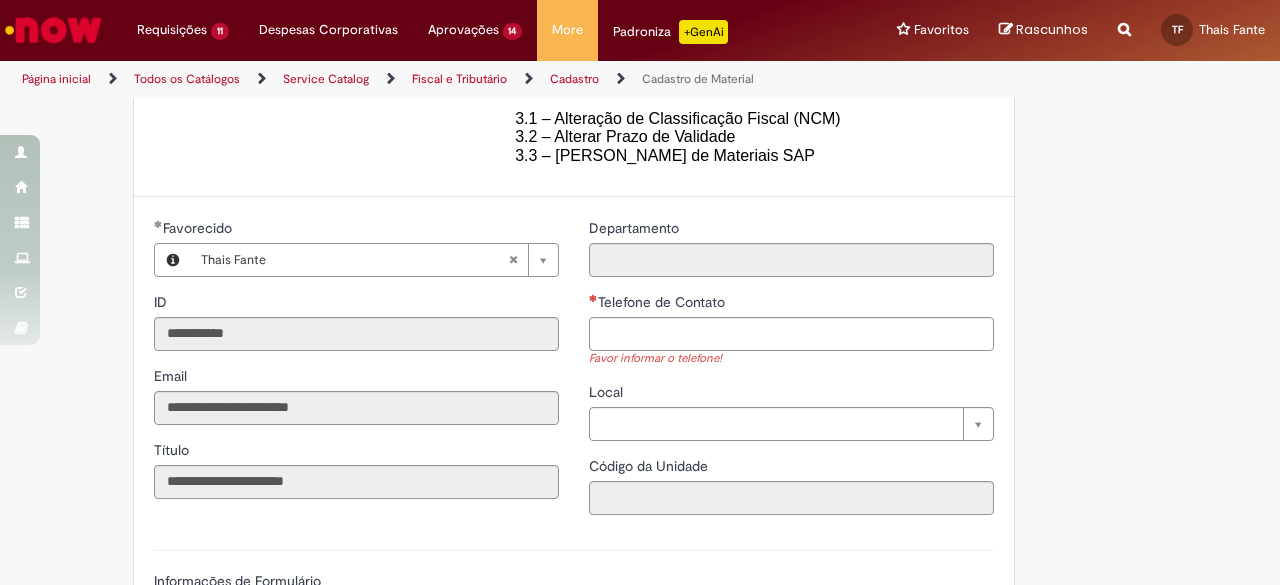 scroll, scrollTop: 700, scrollLeft: 0, axis: vertical 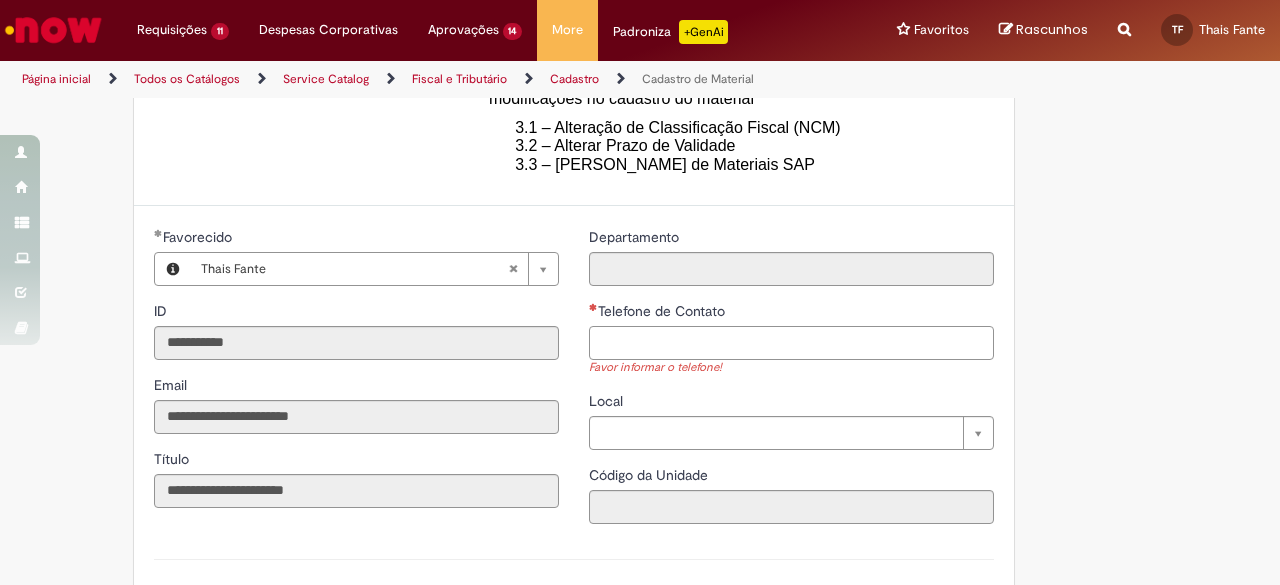 click on "Telefone de Contato" at bounding box center (791, 343) 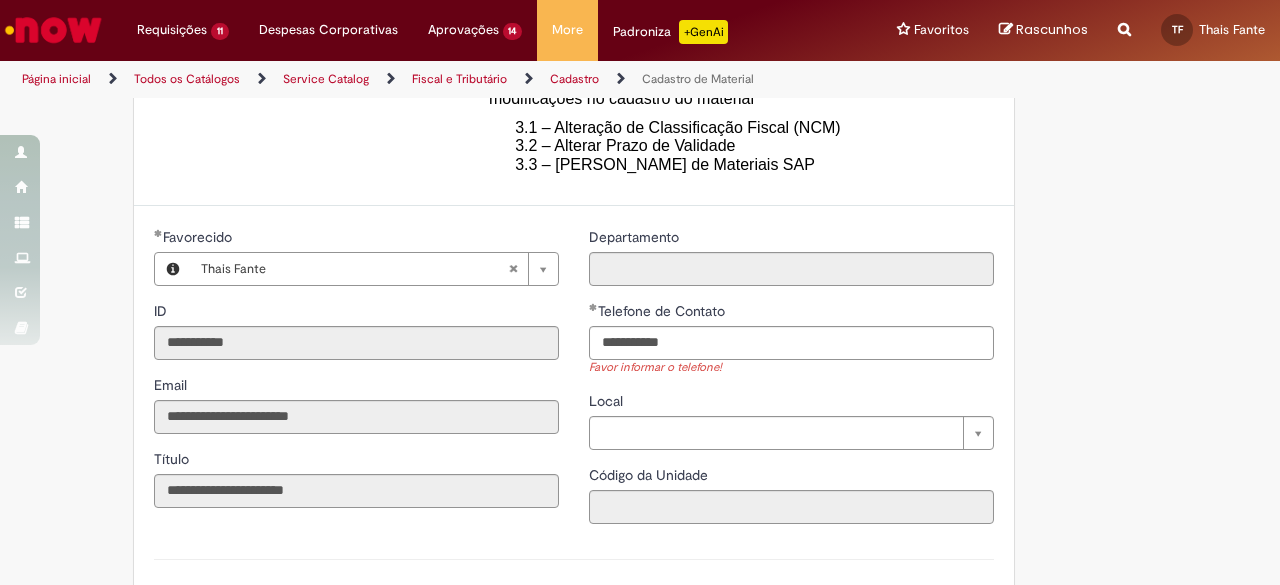 click on "Adicionar a Favoritos
Cadastro de Material
Oferta destinada à solicitações relacionadas ao cadastro de materiais.
Criação de Material  – Tipo de Solicitação destinada para criação de novos códigos dos materiais abaixo:       1.1 – Embalagem Retornável (Ativo de Giro)       1.2 – Embalagem Não Retornável        1.3 – Matéria prima       1.4 – Marketing       1.5 – Cadastro de Protótipo CIT (Cadastro exclusivo do CIT)
Habilitação  – Tipo de Solicitação destinada a Habilitação dos Materiais       2.1 – Habilitação de Material       2.2 - Habilitar Tipo de Avaliação New & Especiais
ATENÇÃO CÓDIGO ECC!   Para solicitação de  HABILITAÇÃO DE MATERIAL  É NECESSÁRIO INFORMAR O CÓDIGO DO  MATERIAL E UNIDADE DO  ECC
NÃO  ocorre.
ATENÇÃO INTERFACE!
Modificação" at bounding box center (640, 353) 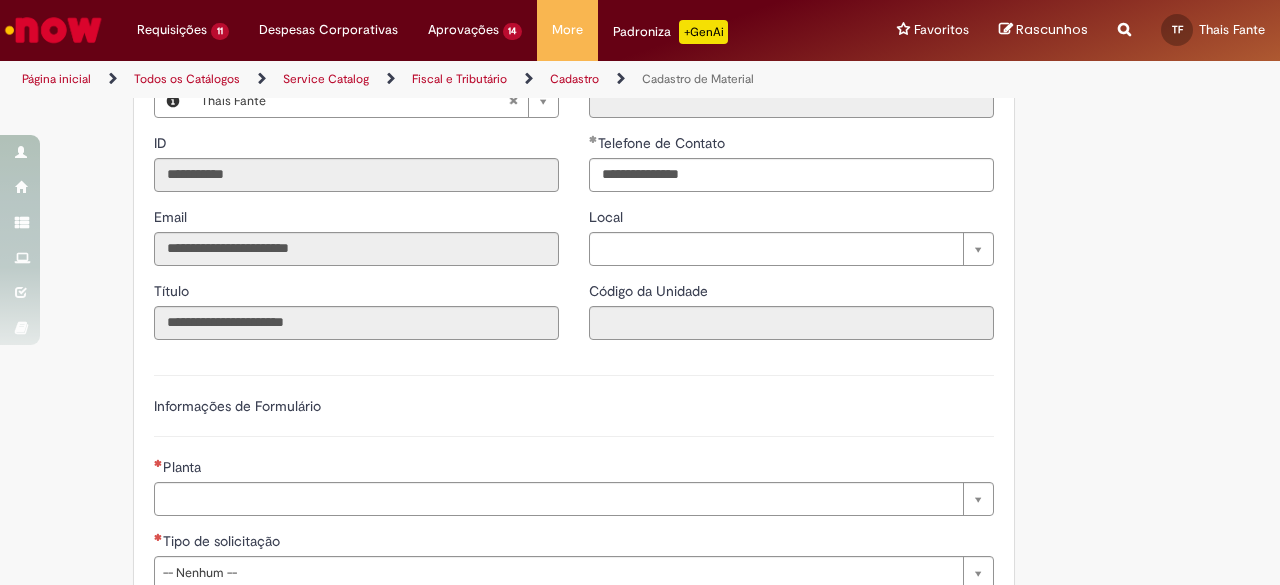 scroll, scrollTop: 1100, scrollLeft: 0, axis: vertical 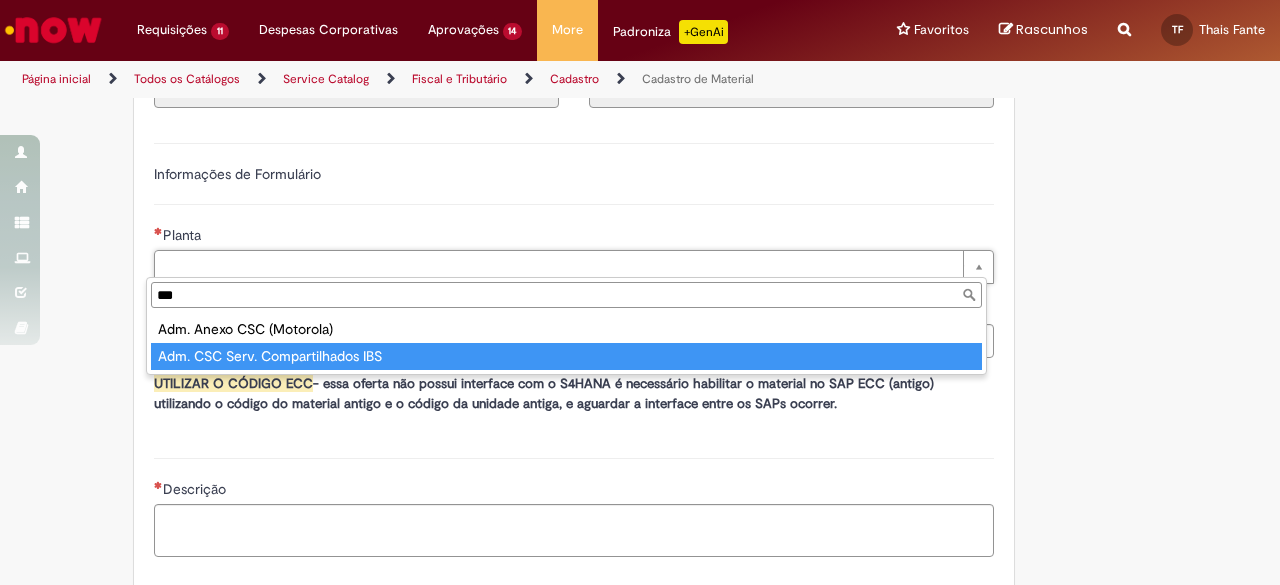 type on "***" 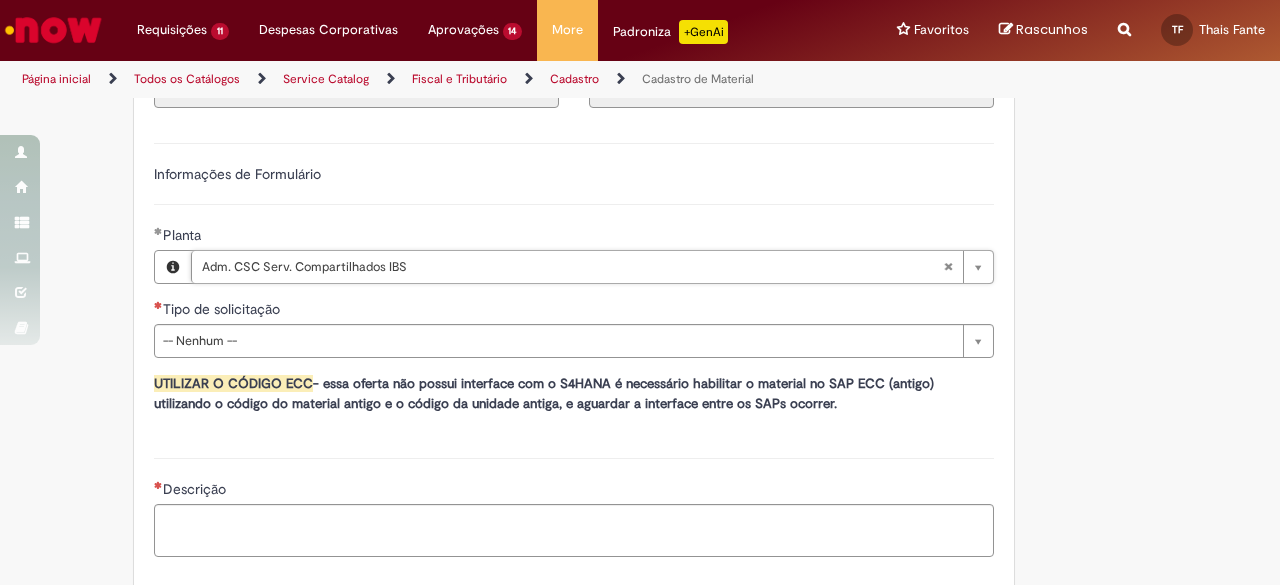 click on "Adicionar a Favoritos
Cadastro de Material
Oferta destinada à solicitações relacionadas ao cadastro de materiais.
Criação de Material  – Tipo de Solicitação destinada para criação de novos códigos dos materiais abaixo:       1.1 – Embalagem Retornável (Ativo de Giro)       1.2 – Embalagem Não Retornável        1.3 – Matéria prima       1.4 – Marketing       1.5 – Cadastro de Protótipo CIT (Cadastro exclusivo do CIT)
Habilitação  – Tipo de Solicitação destinada a Habilitação dos Materiais       2.1 – Habilitação de Material       2.2 - Habilitar Tipo de Avaliação New & Especiais
ATENÇÃO CÓDIGO ECC!   Para solicitação de  HABILITAÇÃO DE MATERIAL  É NECESSÁRIO INFORMAR O CÓDIGO DO  MATERIAL E UNIDADE DO  ECC
NÃO  ocorre.
ATENÇÃO INTERFACE!
Modificação" at bounding box center (640, -55) 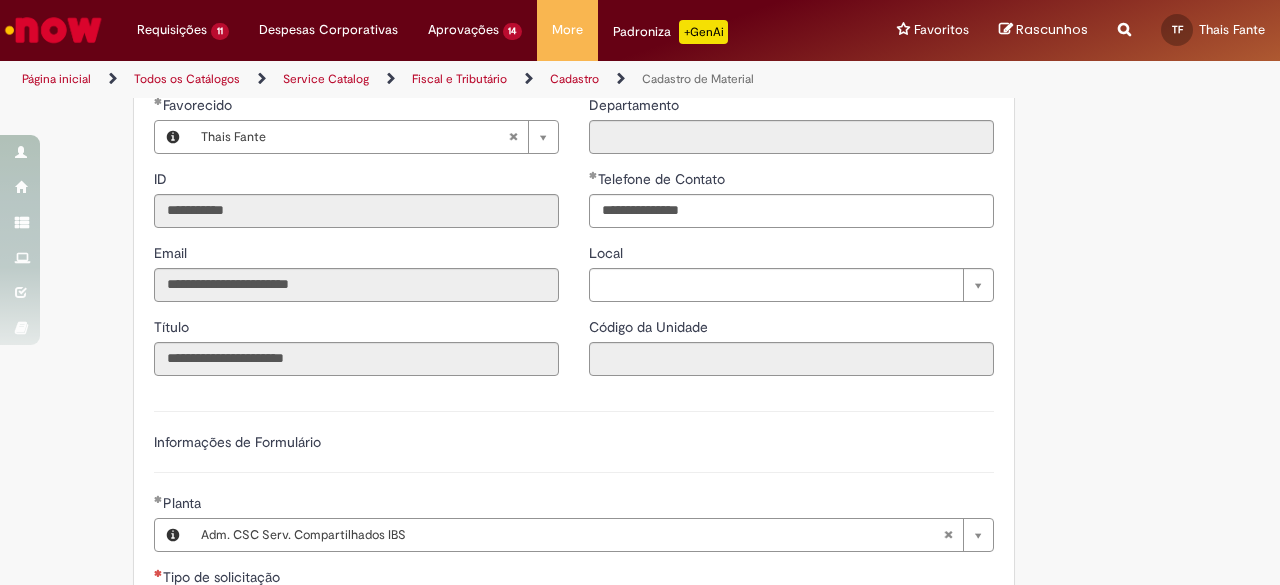 scroll, scrollTop: 1000, scrollLeft: 0, axis: vertical 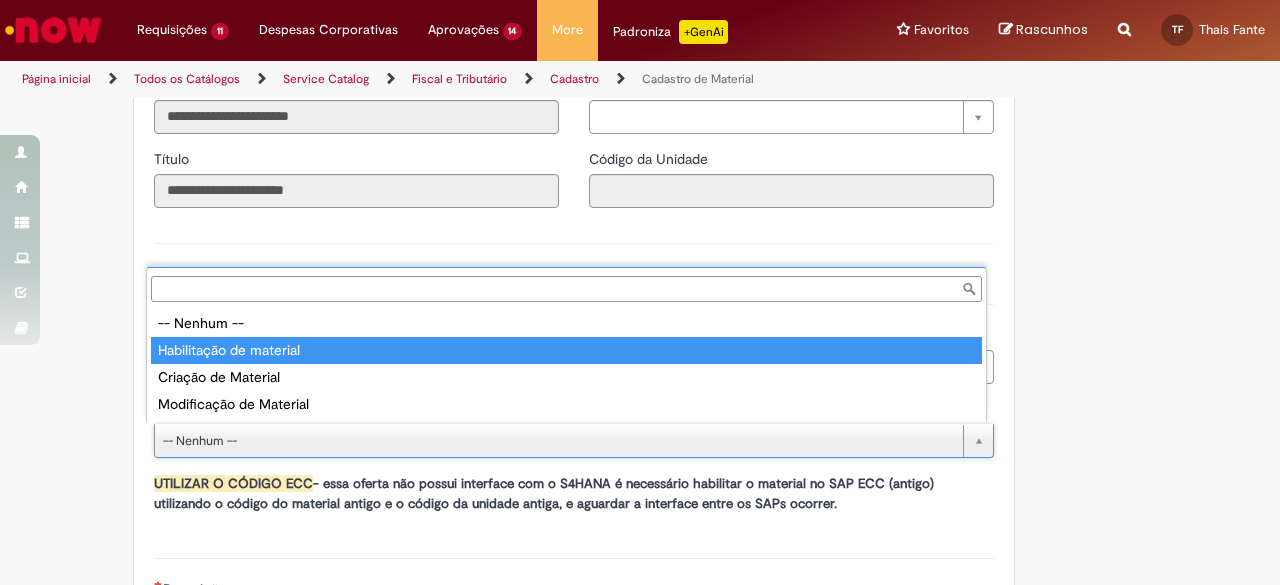 type on "**********" 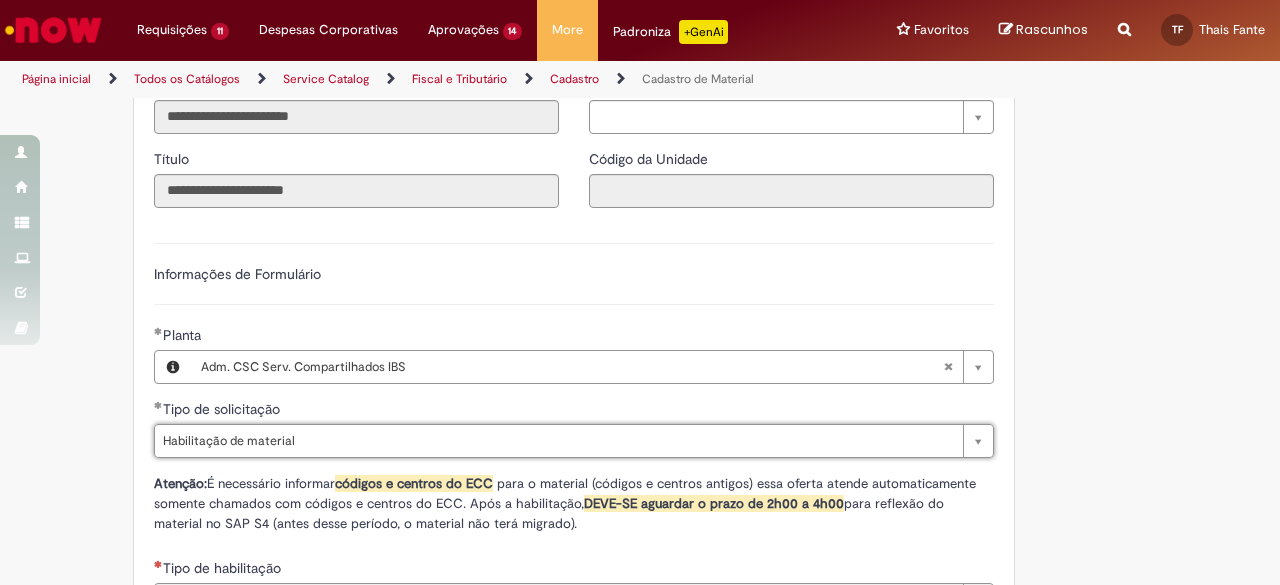 click on "Adicionar a Favoritos
Cadastro de Material
Oferta destinada à solicitações relacionadas ao cadastro de materiais.
Criação de Material  – Tipo de Solicitação destinada para criação de novos códigos dos materiais abaixo:       1.1 – Embalagem Retornável (Ativo de Giro)       1.2 – Embalagem Não Retornável        1.3 – Matéria prima       1.4 – Marketing       1.5 – Cadastro de Protótipo CIT (Cadastro exclusivo do CIT)
Habilitação  – Tipo de Solicitação destinada a Habilitação dos Materiais       2.1 – Habilitação de Material       2.2 - Habilitar Tipo de Avaliação New & Especiais
ATENÇÃO CÓDIGO ECC!   Para solicitação de  HABILITAÇÃO DE MATERIAL  É NECESSÁRIO INFORMAR O CÓDIGO DO  MATERIAL E UNIDADE DO  ECC
NÃO  ocorre.
ATENÇÃO INTERFACE!
Modificação" at bounding box center [640, 151] 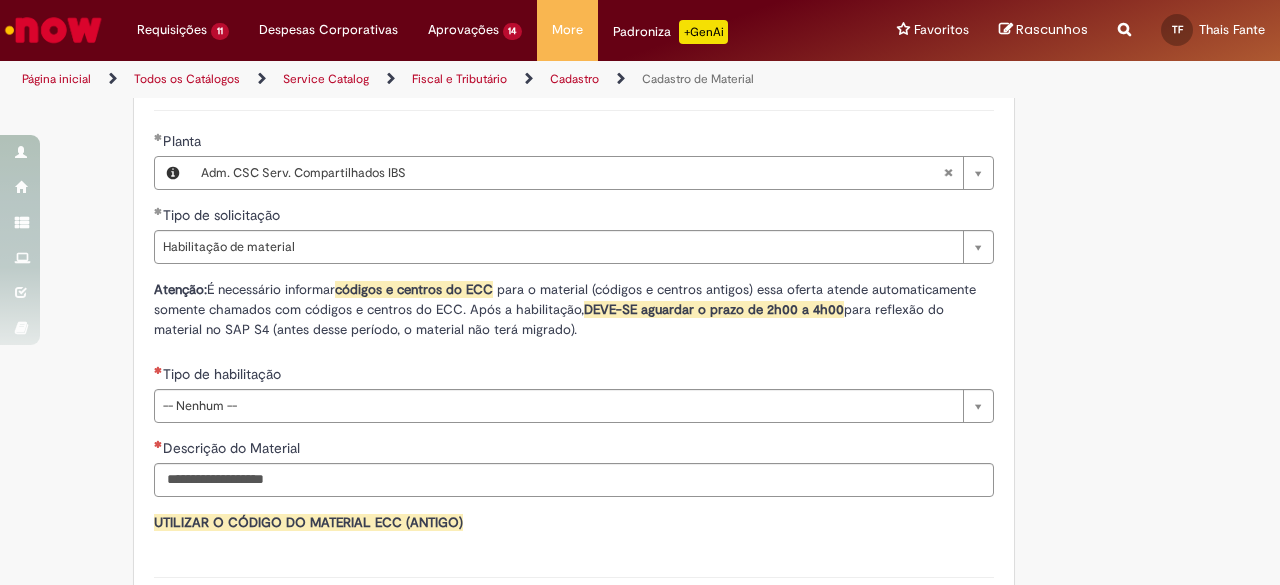 scroll, scrollTop: 1200, scrollLeft: 0, axis: vertical 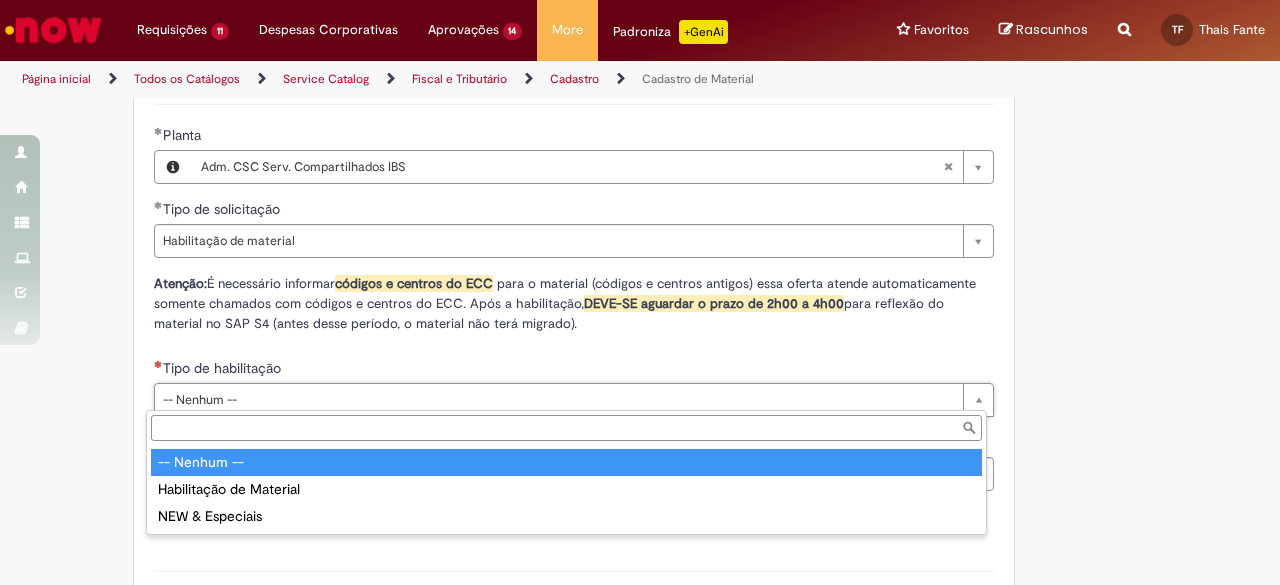 type on "**********" 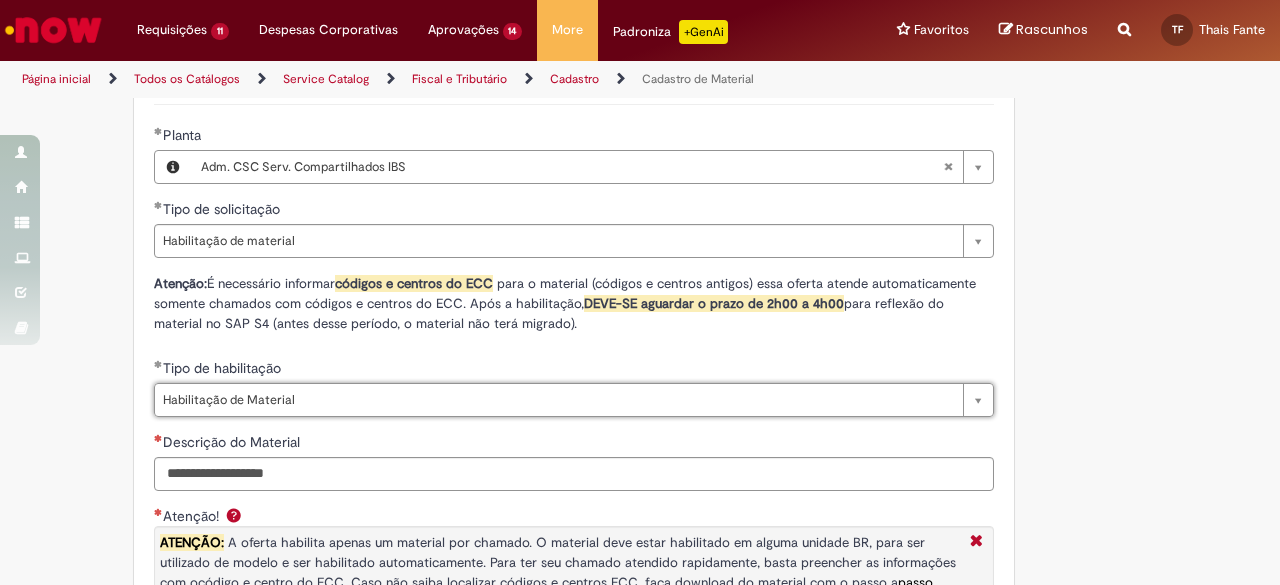 drag, startPoint x: 1106, startPoint y: 295, endPoint x: 1076, endPoint y: 305, distance: 31.622776 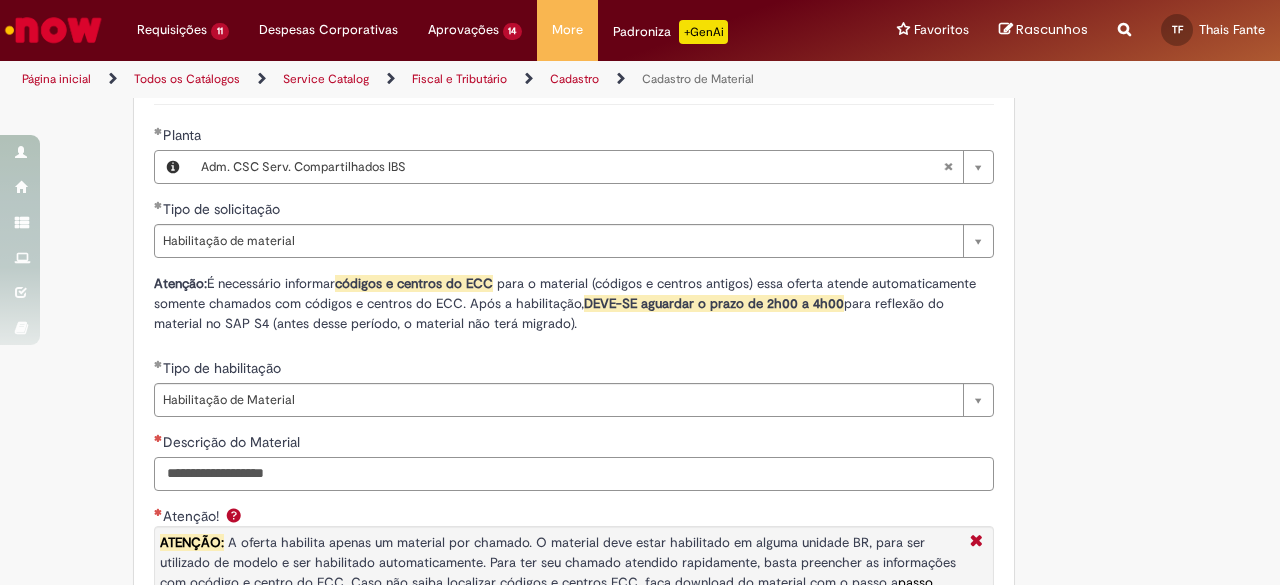 click on "Descrição do Material" at bounding box center [574, 474] 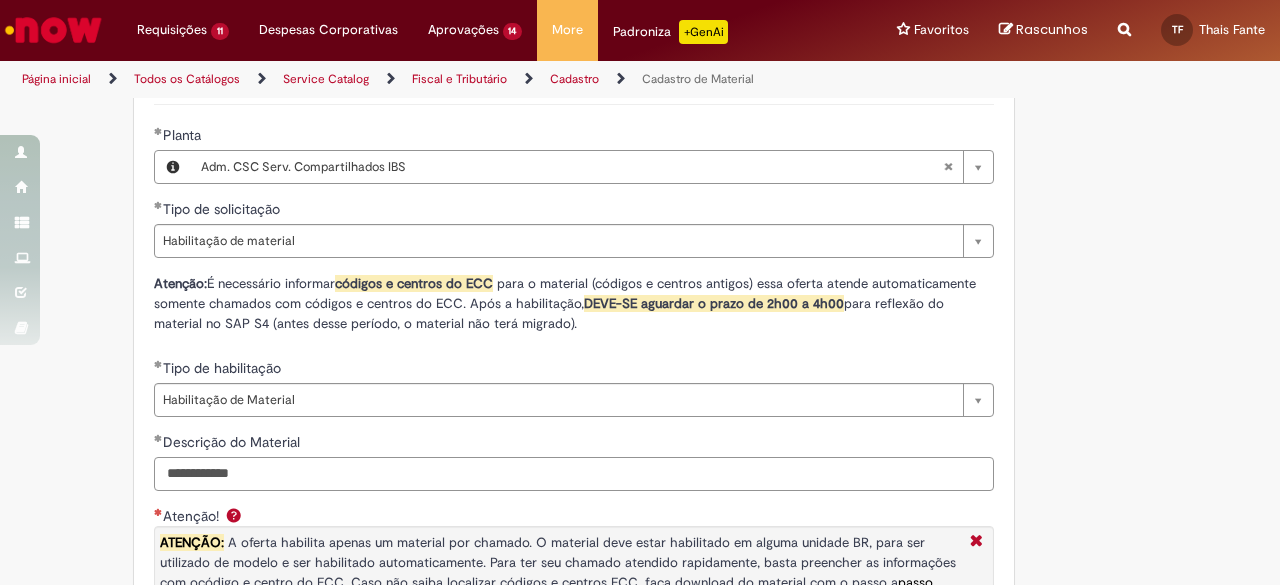 scroll, scrollTop: 1500, scrollLeft: 0, axis: vertical 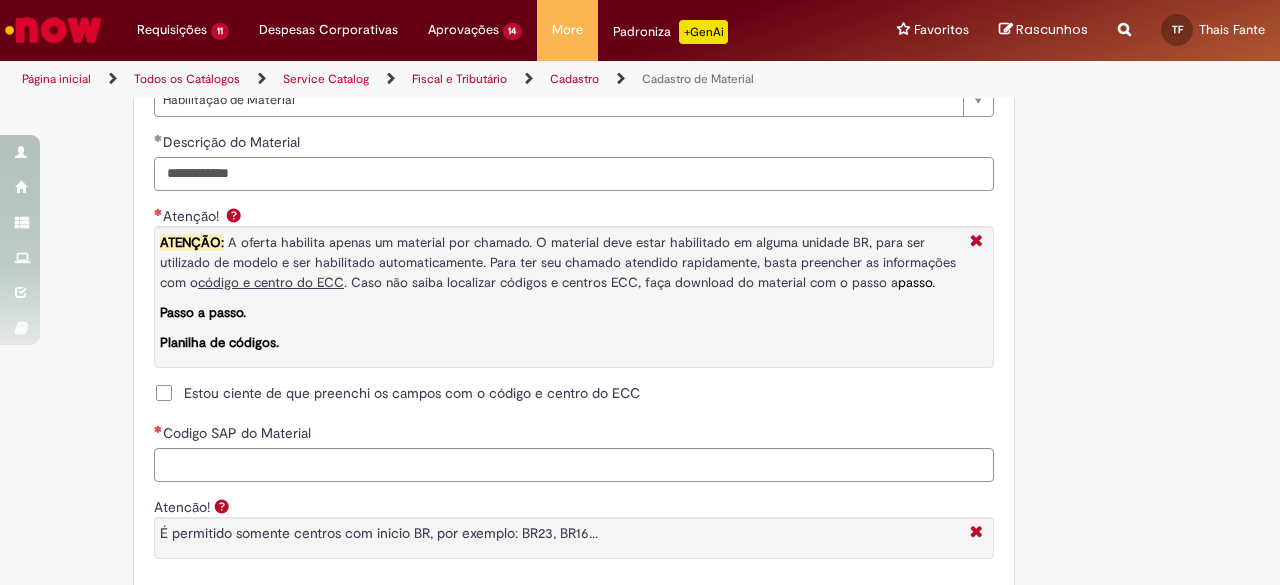 type on "**********" 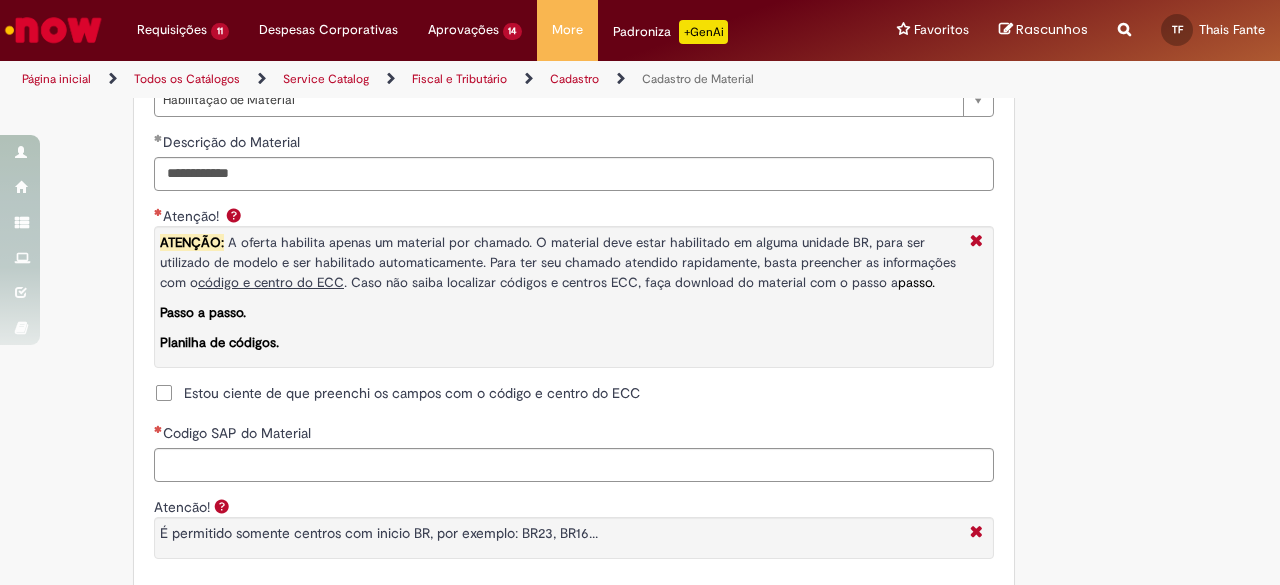 click on "Estou ciente de que preenchi os campos com o código e centro do ECC" at bounding box center [412, 393] 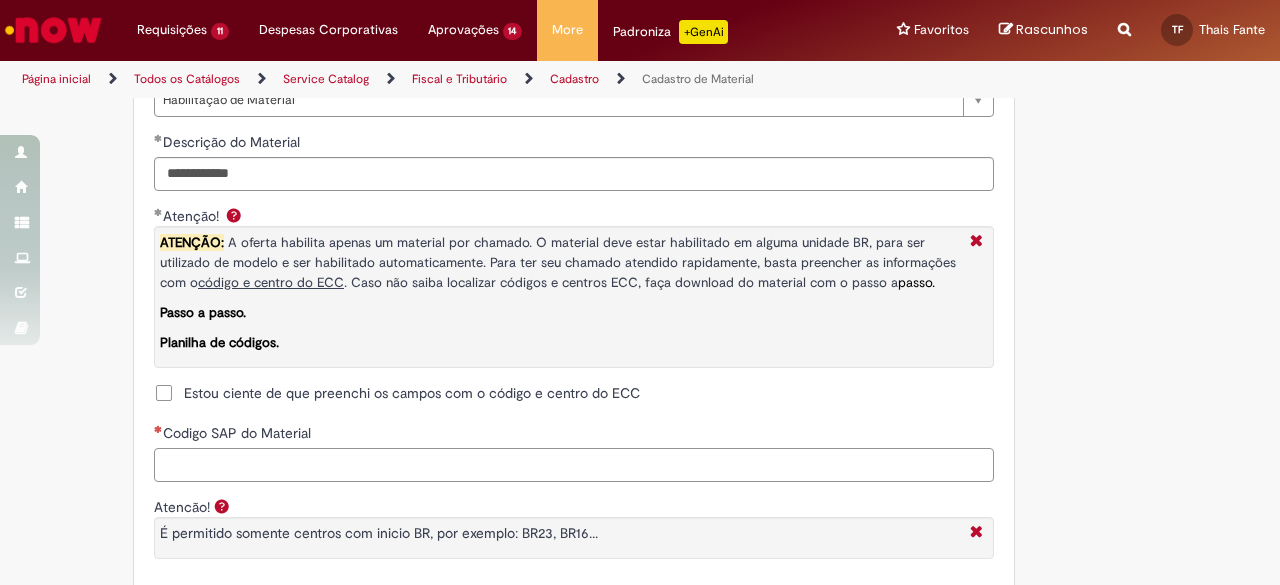 click on "Codigo SAP do Material" at bounding box center [574, 465] 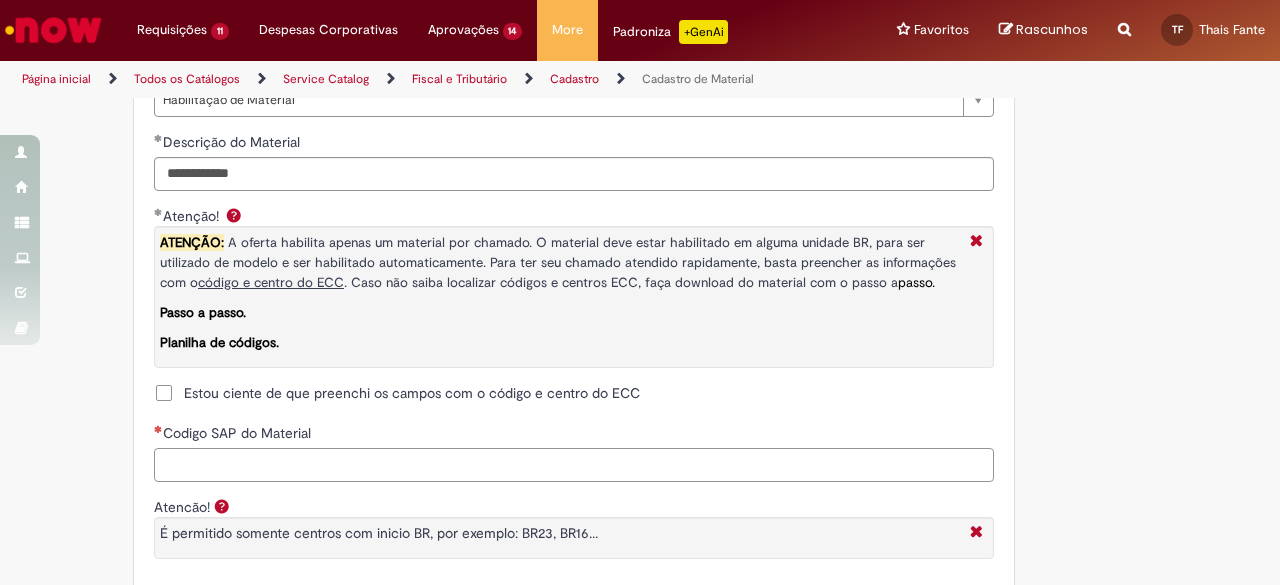 paste on "********" 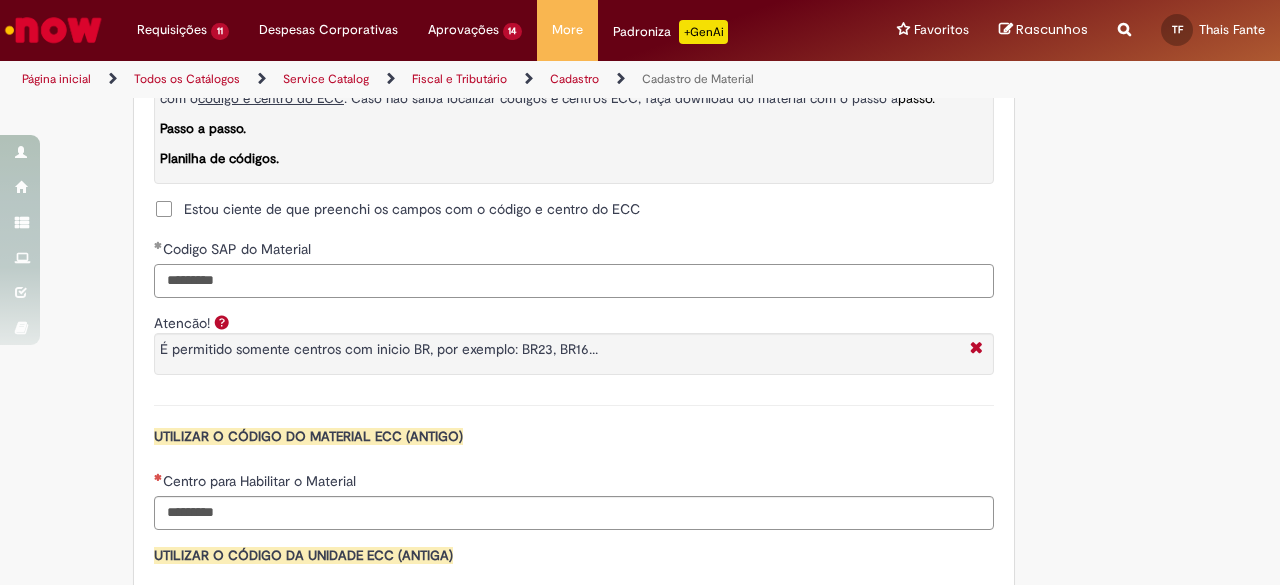 scroll, scrollTop: 1800, scrollLeft: 0, axis: vertical 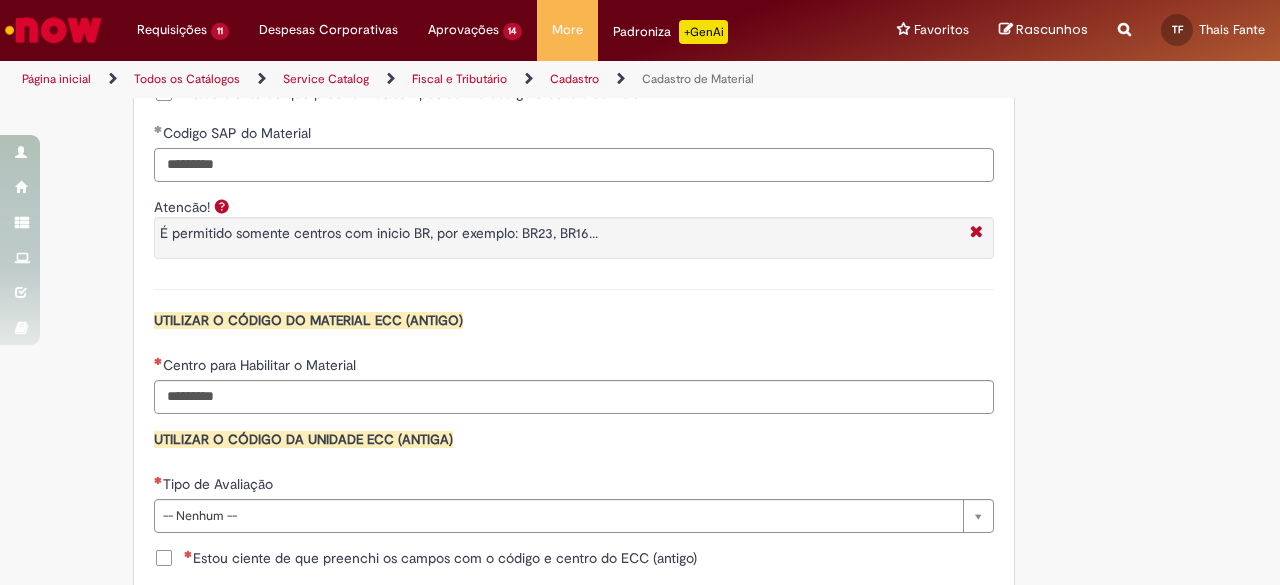 drag, startPoint x: 177, startPoint y: 155, endPoint x: 126, endPoint y: 137, distance: 54.08327 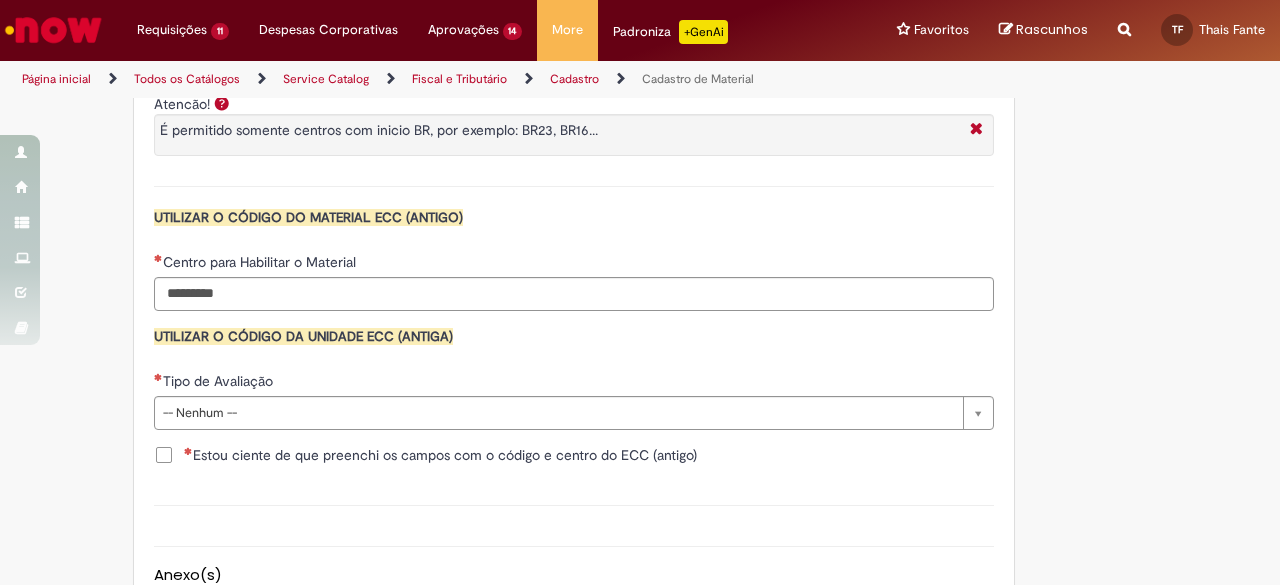 scroll, scrollTop: 2000, scrollLeft: 0, axis: vertical 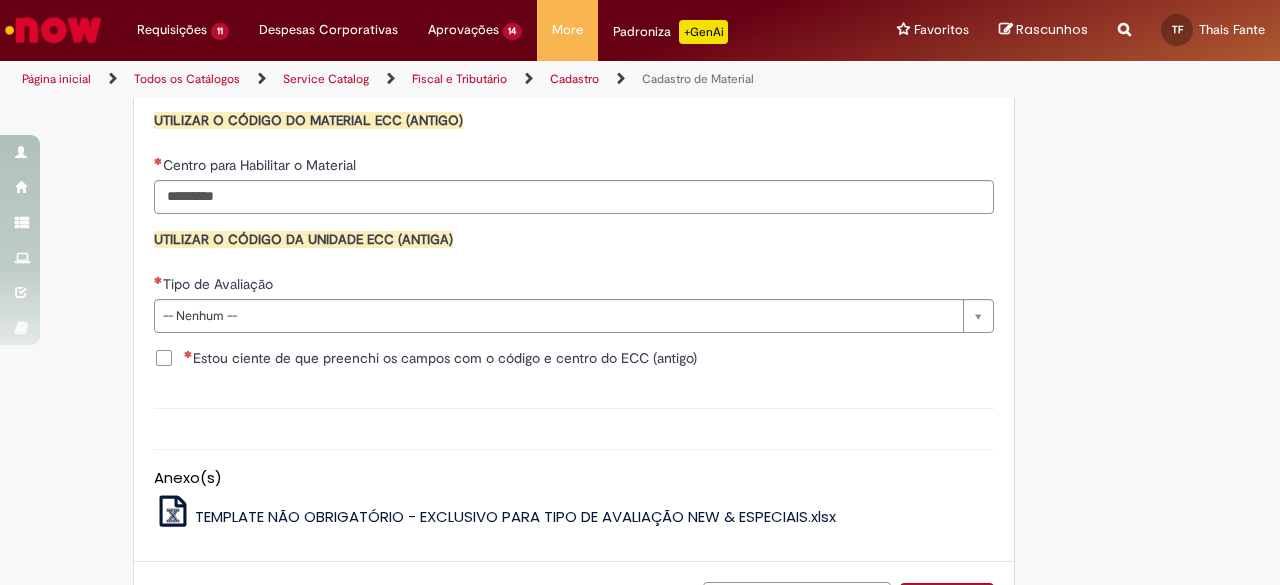 type on "********" 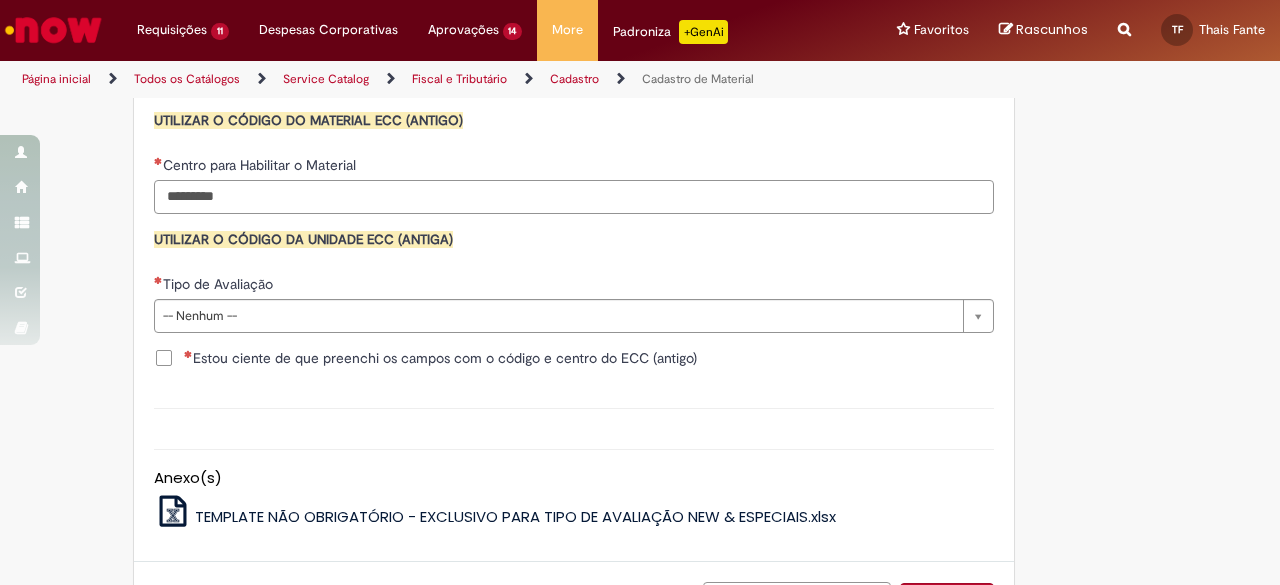 click on "Centro para Habilitar o Material" at bounding box center [574, 197] 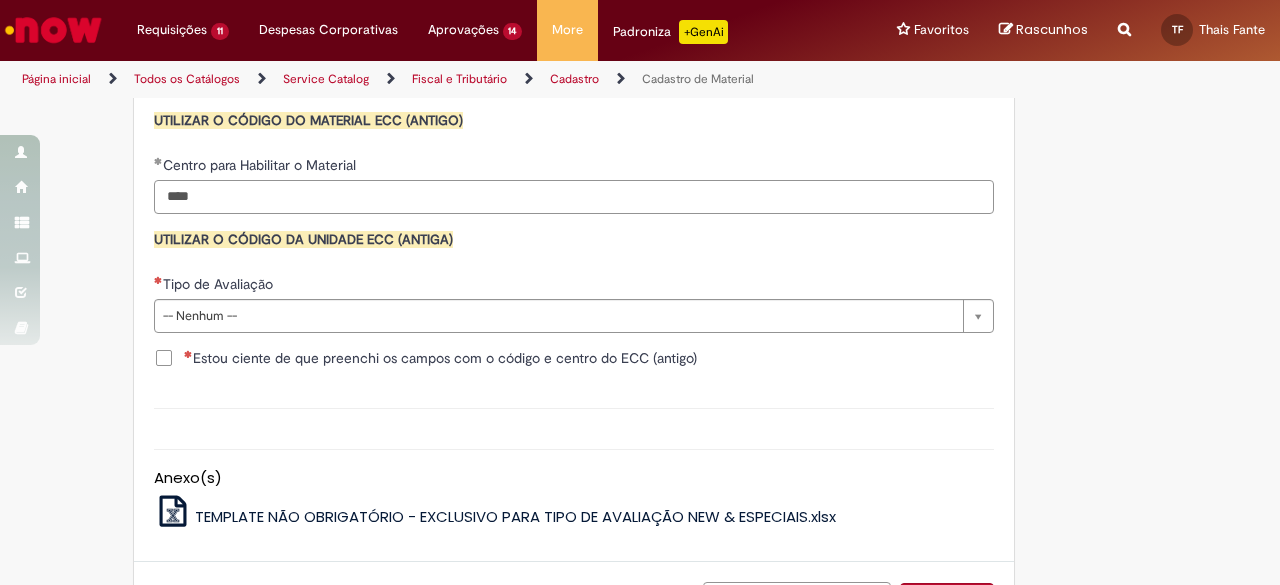 type on "****" 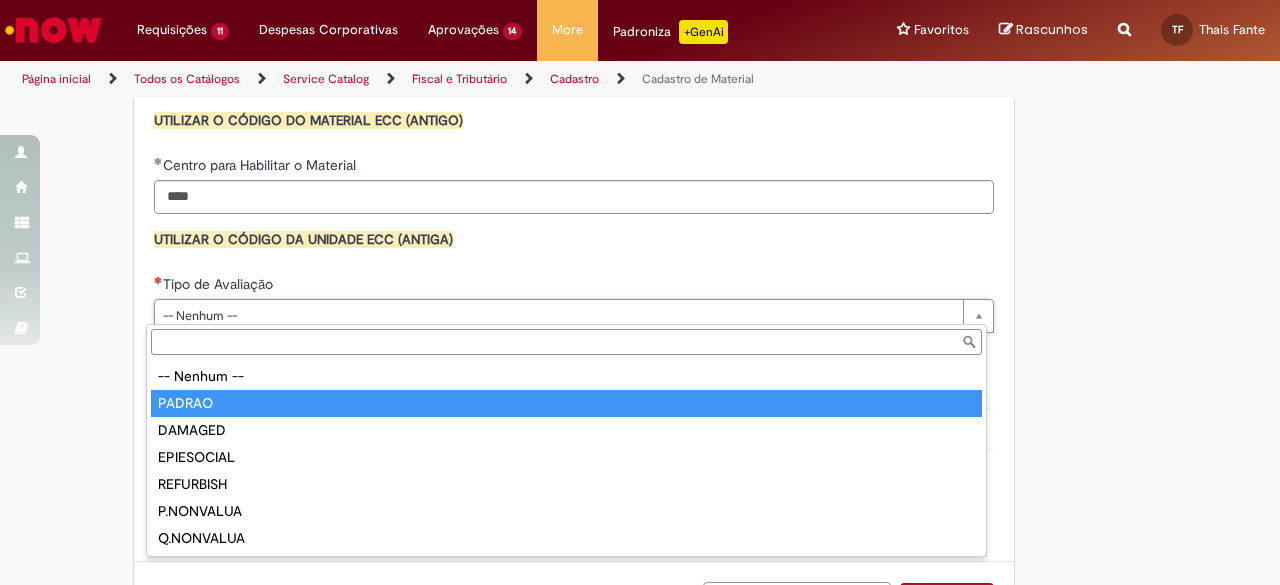 type on "******" 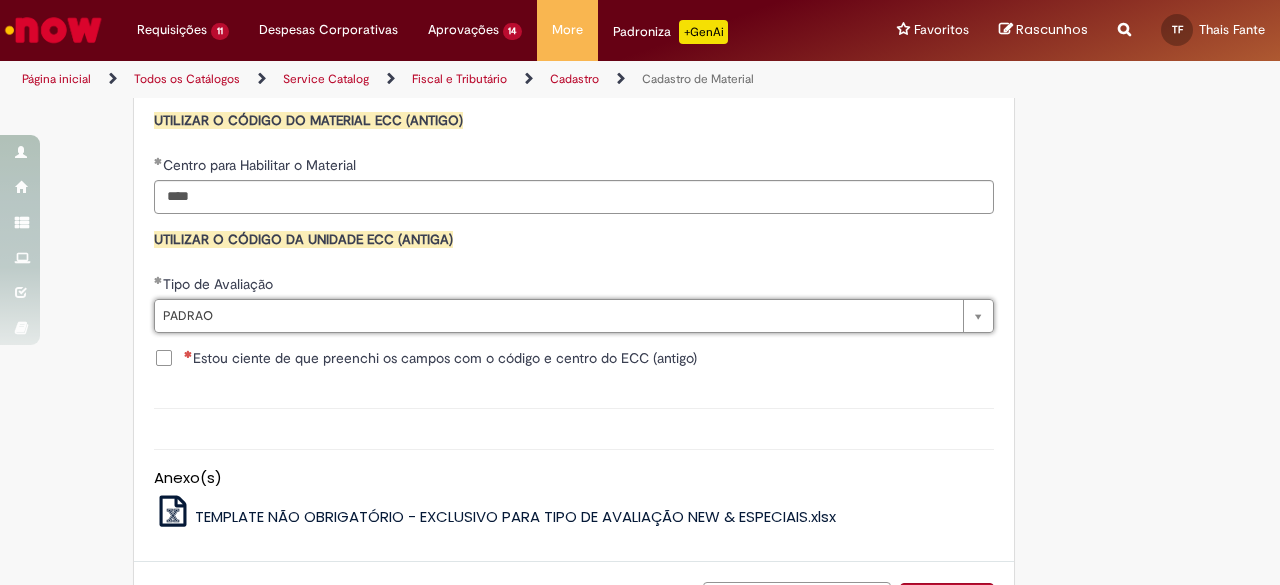 click on "Estou ciente de que preenchi os campos com o código e centro do ECC  (antigo)" at bounding box center (440, 358) 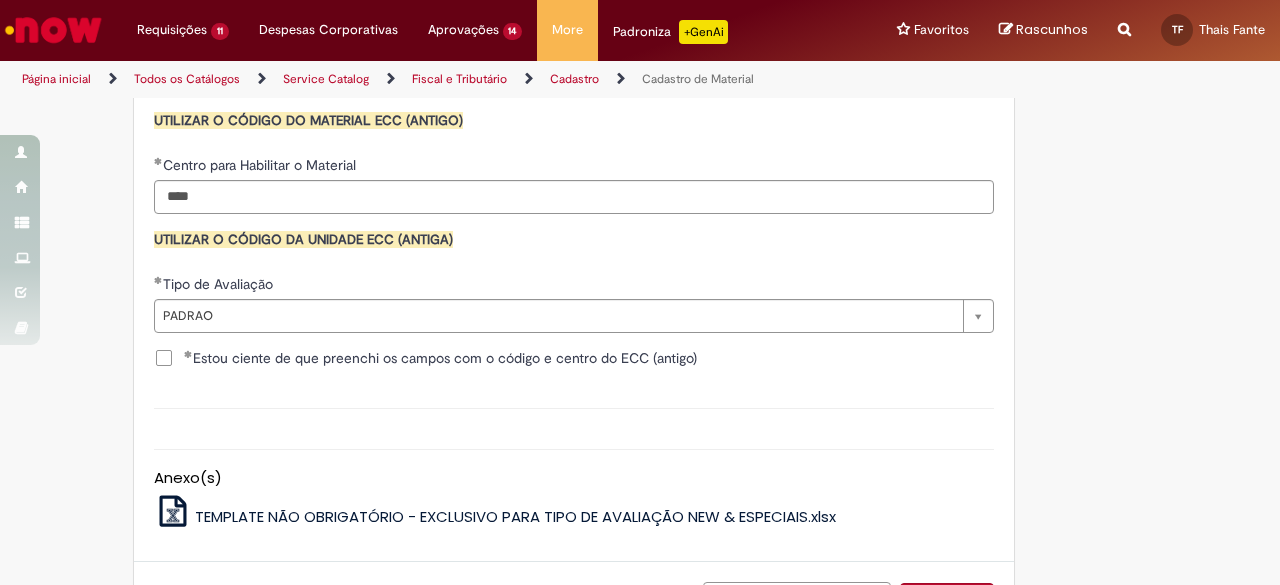 scroll, scrollTop: 2155, scrollLeft: 0, axis: vertical 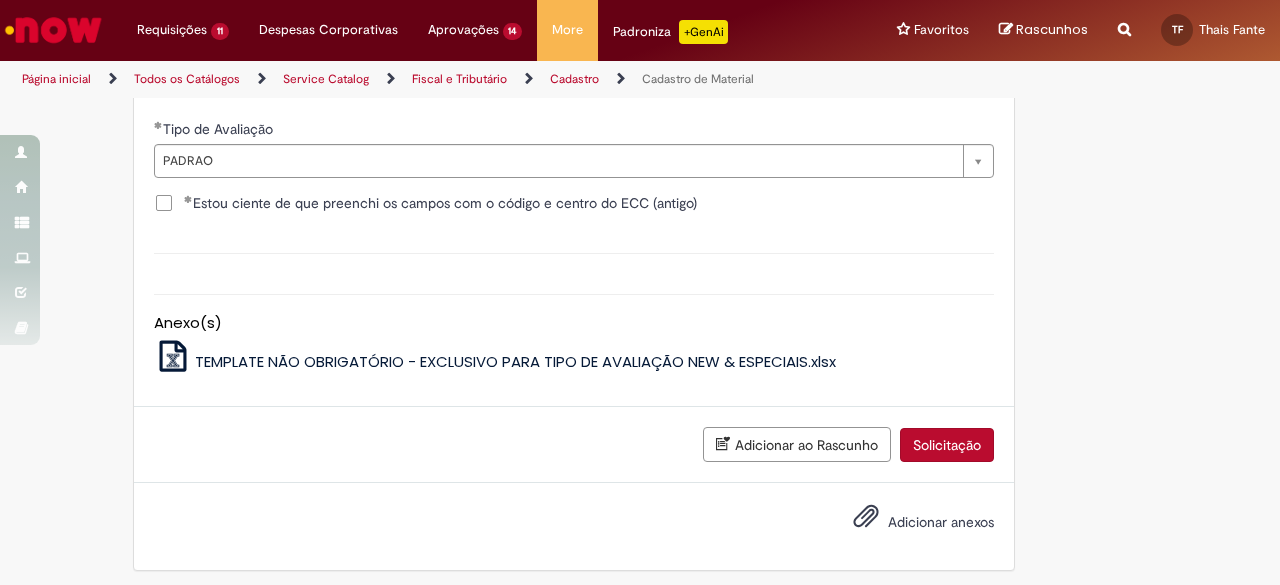 click on "Solicitação" at bounding box center (947, 445) 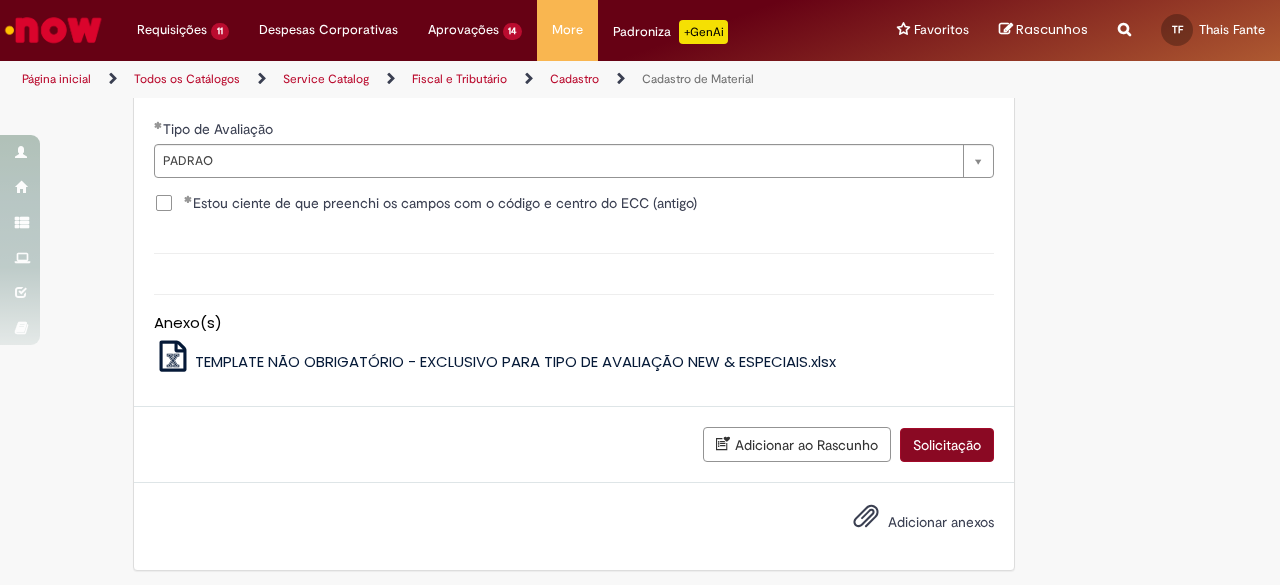 scroll, scrollTop: 2110, scrollLeft: 0, axis: vertical 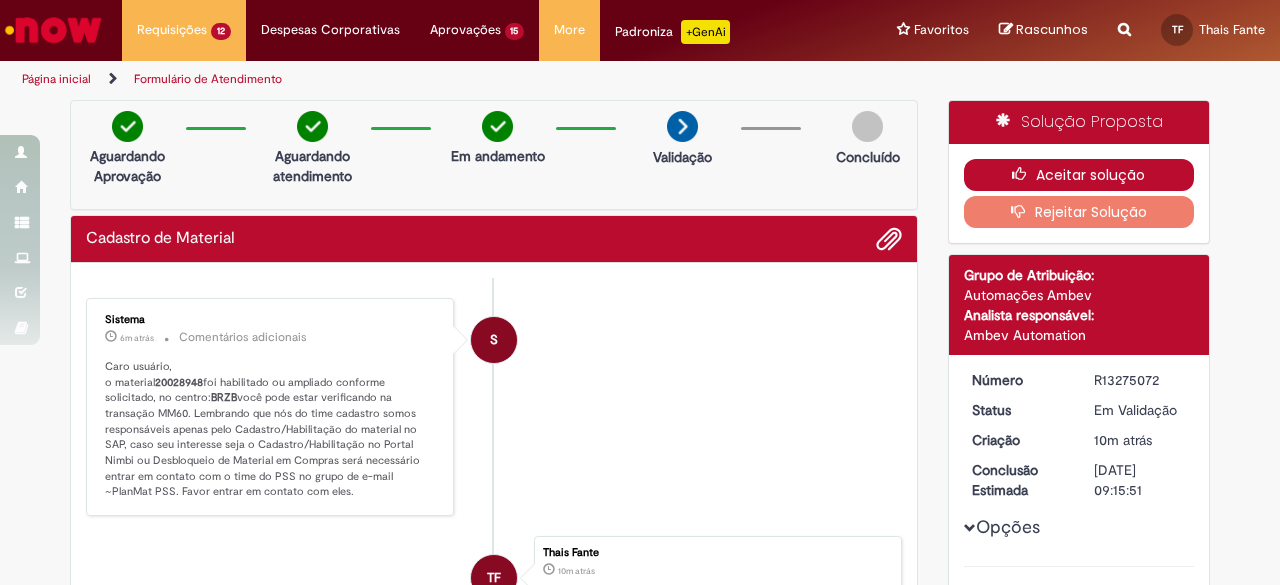 click on "Aceitar solução" at bounding box center (1079, 175) 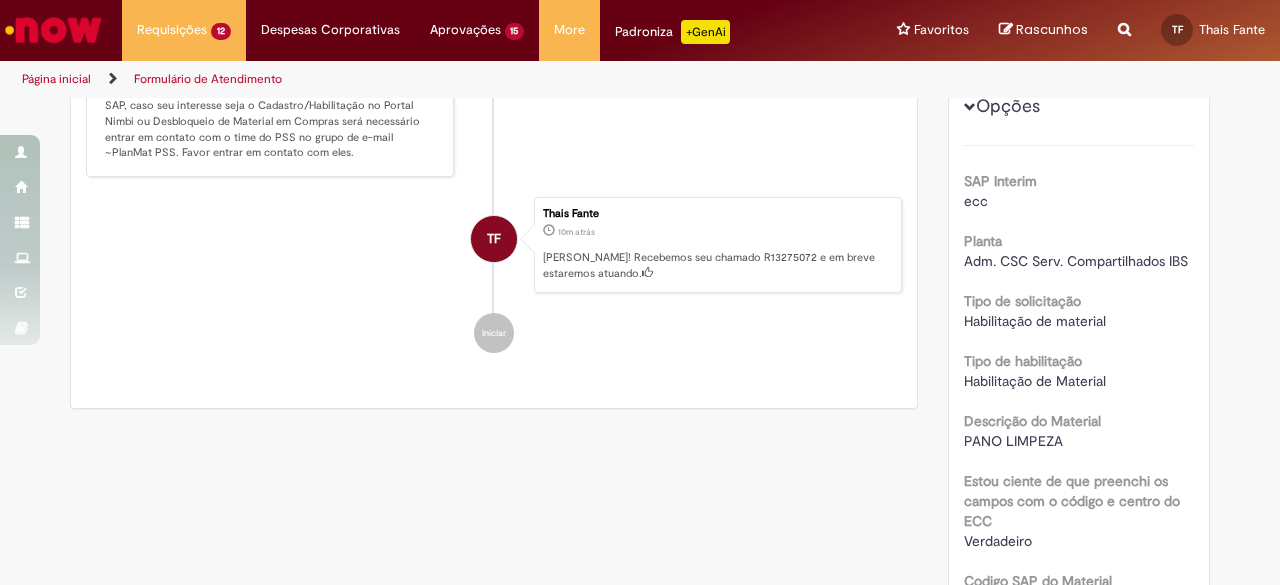 scroll, scrollTop: 400, scrollLeft: 0, axis: vertical 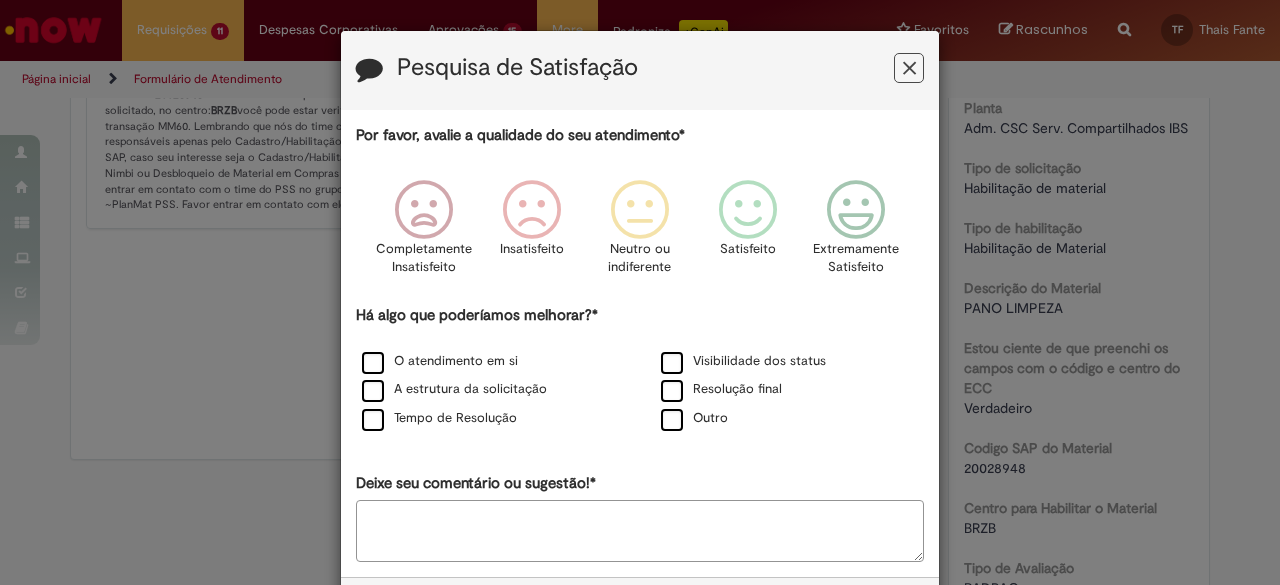 click at bounding box center [909, 68] 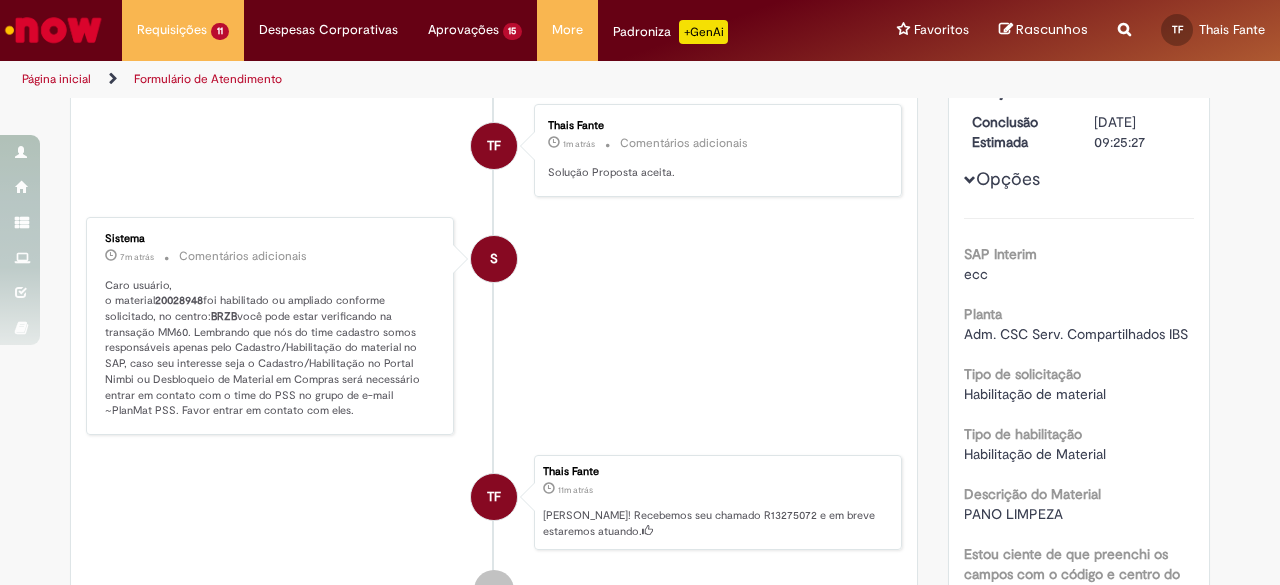 scroll, scrollTop: 200, scrollLeft: 0, axis: vertical 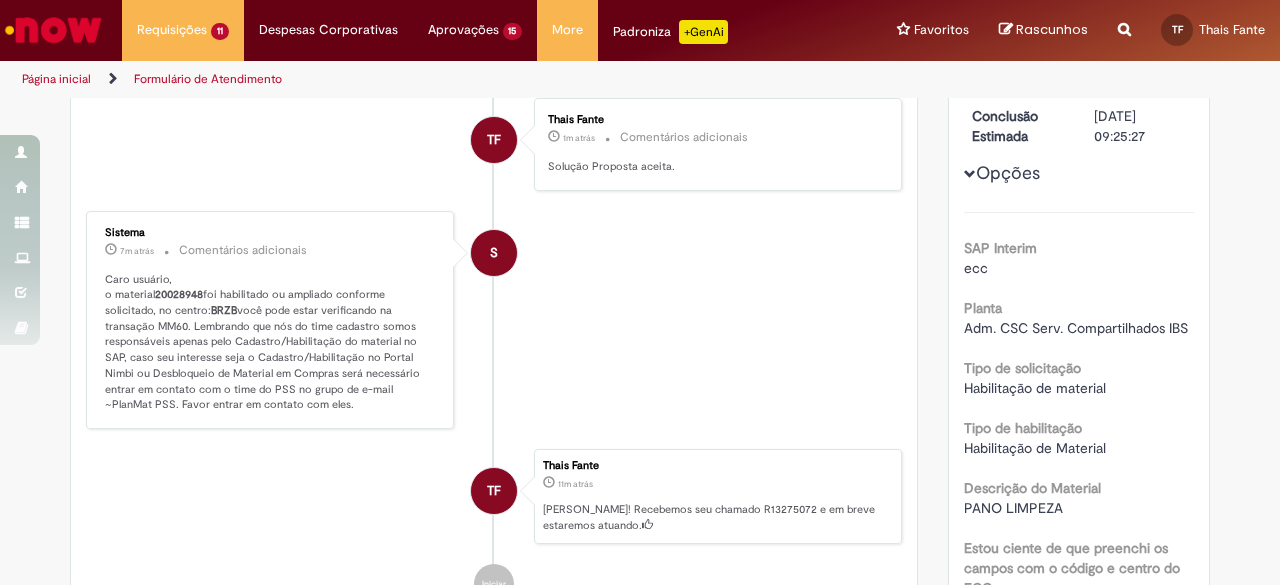 click on "S
Sistema
7m atrás 7 minutos atrás     Comentários adicionais
Caro usuário,  o material  20028948  foi habilitado ou ampliado conforme solicitado, no centro:  BRZB  você pode estar verificando na transação MM60. Lembrando que nós do time cadastro somos responsáveis apenas pelo Cadastro/Habilitação do material no SAP, caso seu interesse seja o Cadastro/Habilitação no Portal Nimbi ou Desbloqueio de Material em Compras será necessário entrar em contato com o time do PSS no grupo de e-mail ~PlanMat PSS. Favor entrar em contato com eles." at bounding box center [494, 320] 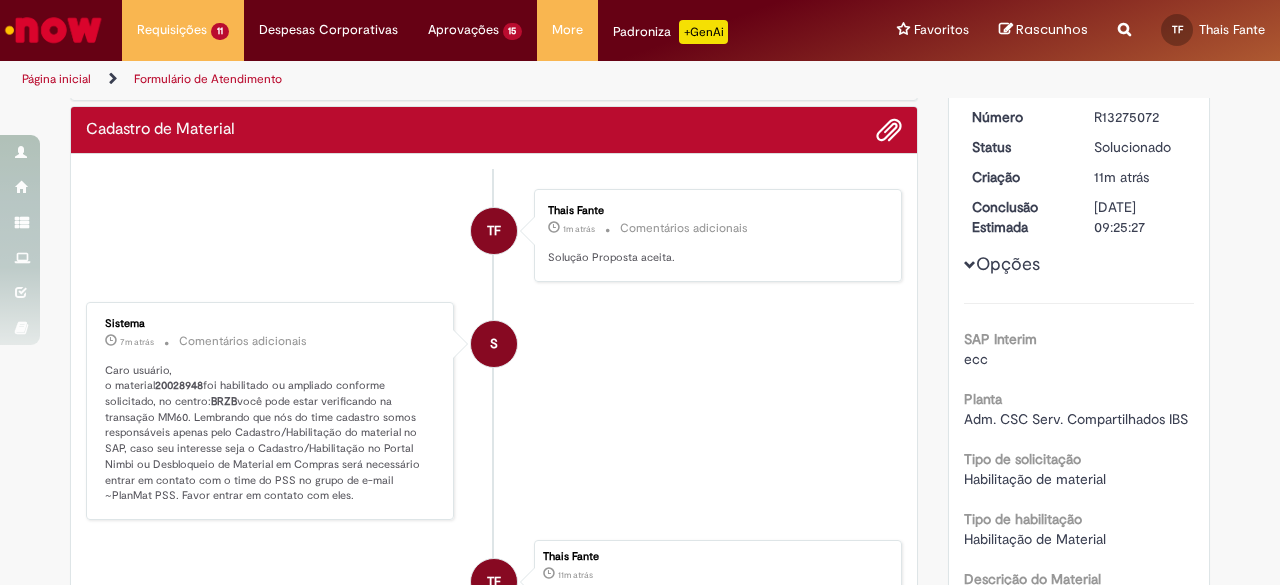 scroll, scrollTop: 0, scrollLeft: 0, axis: both 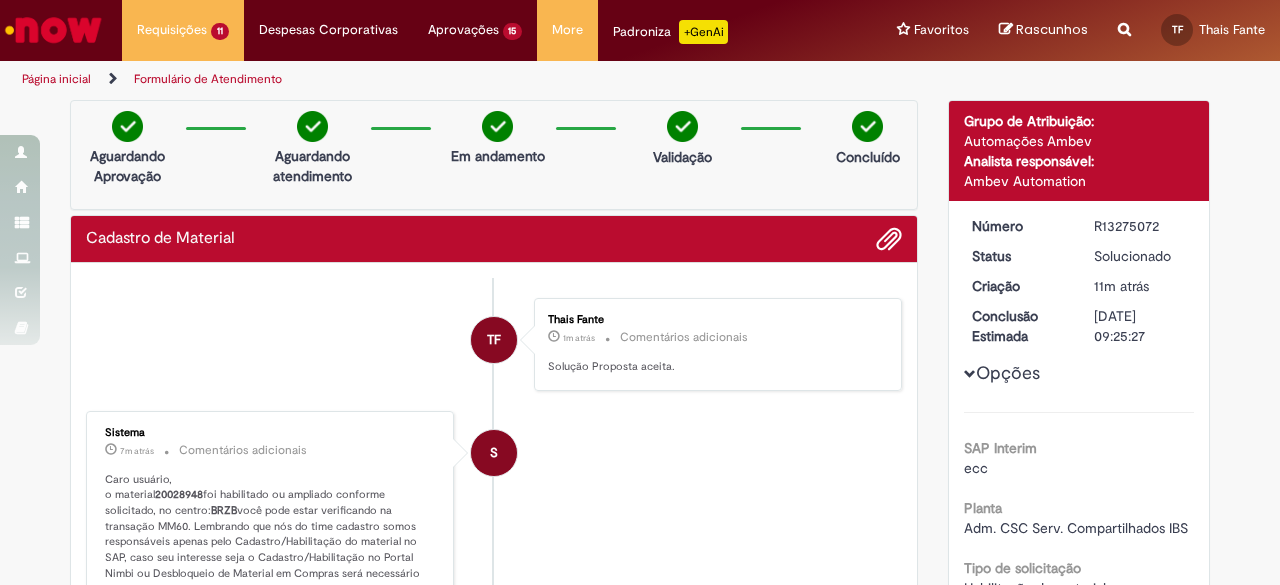 click at bounding box center [970, 374] 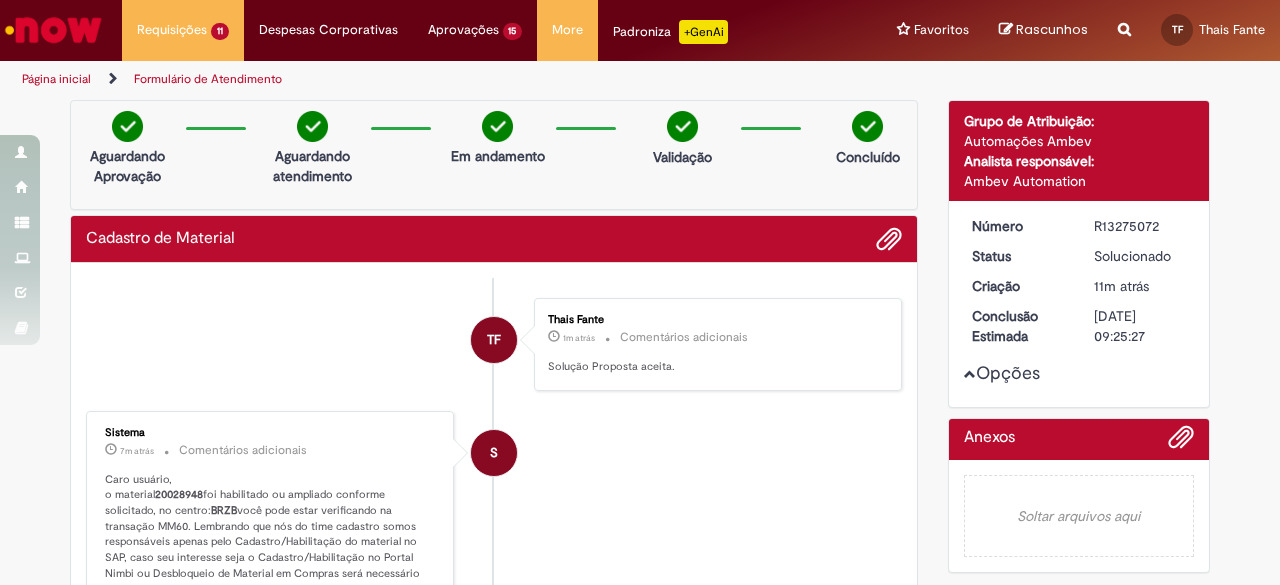 click at bounding box center [970, 374] 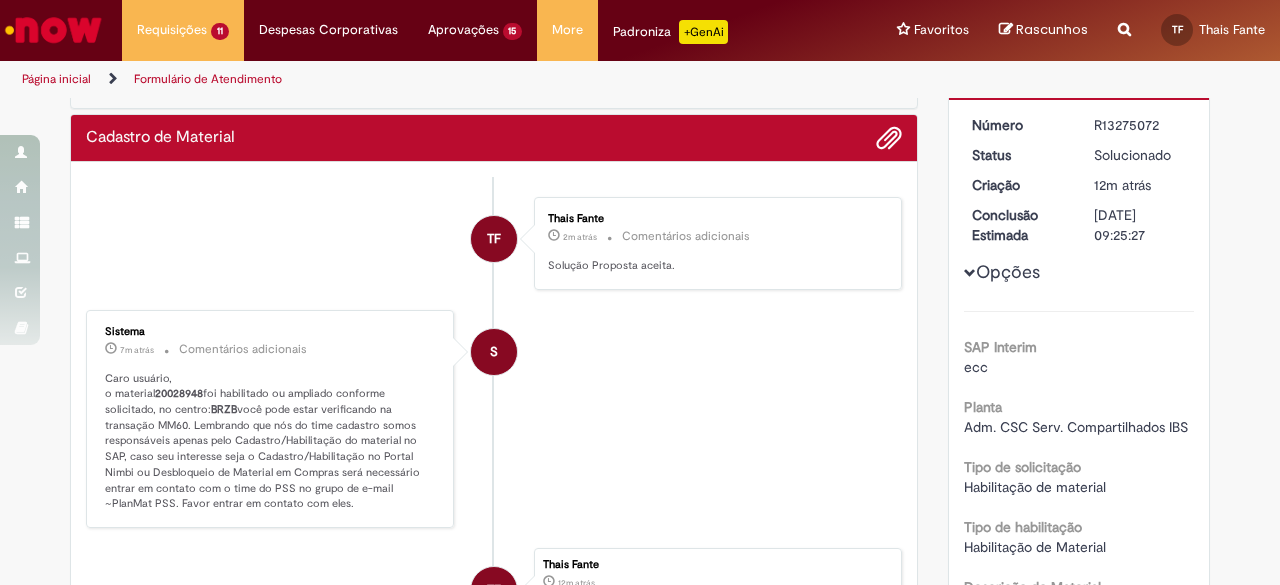 scroll, scrollTop: 0, scrollLeft: 0, axis: both 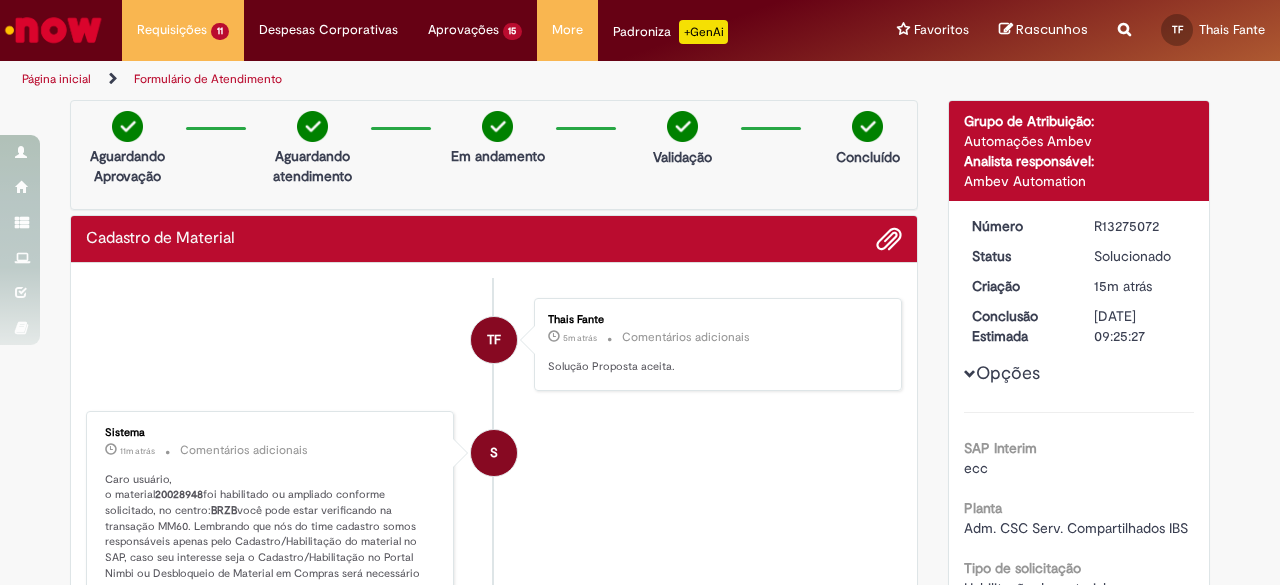 click on "Thais Fante
5m atrás 5 minutos atrás     Comentários adicionais
Solução Proposta aceita." at bounding box center [718, 344] 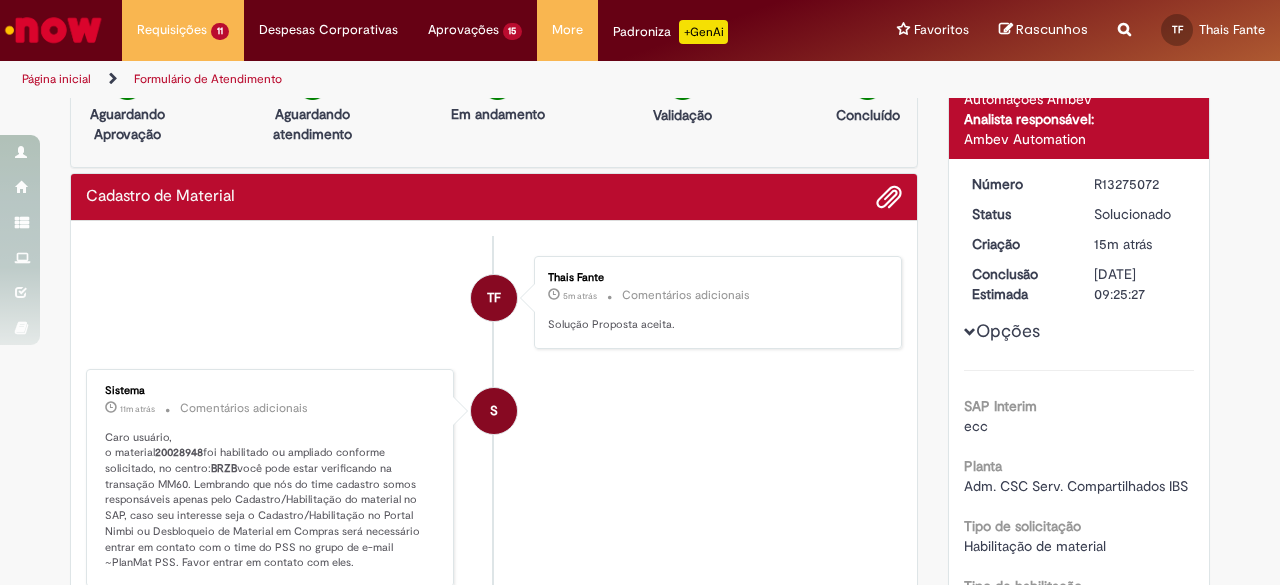 scroll, scrollTop: 0, scrollLeft: 0, axis: both 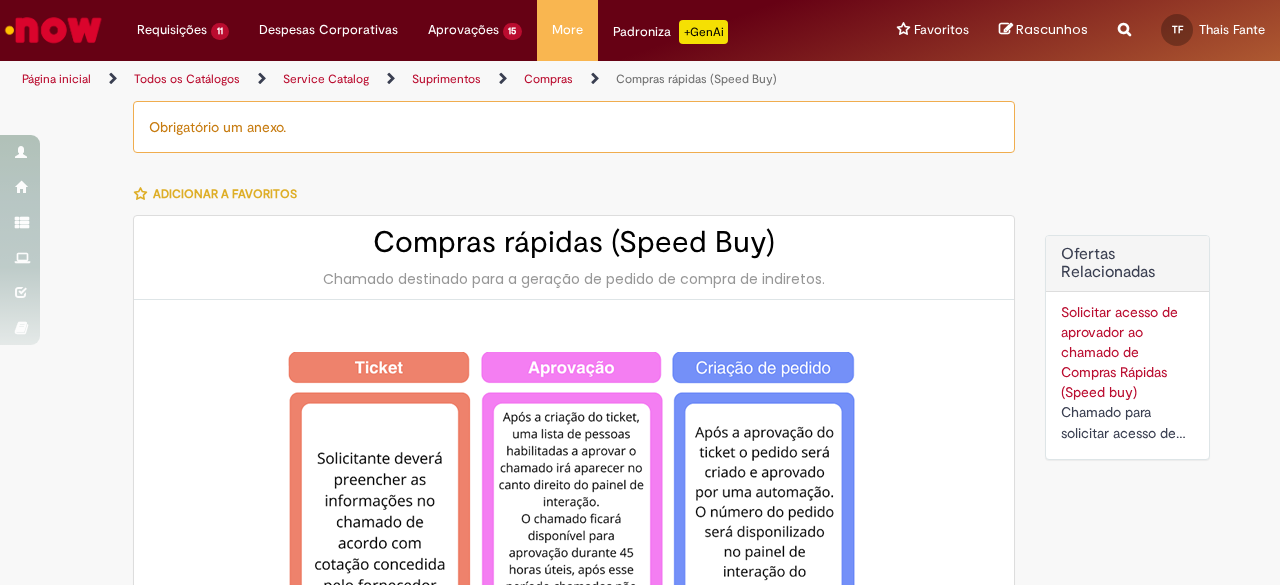 type on "**********" 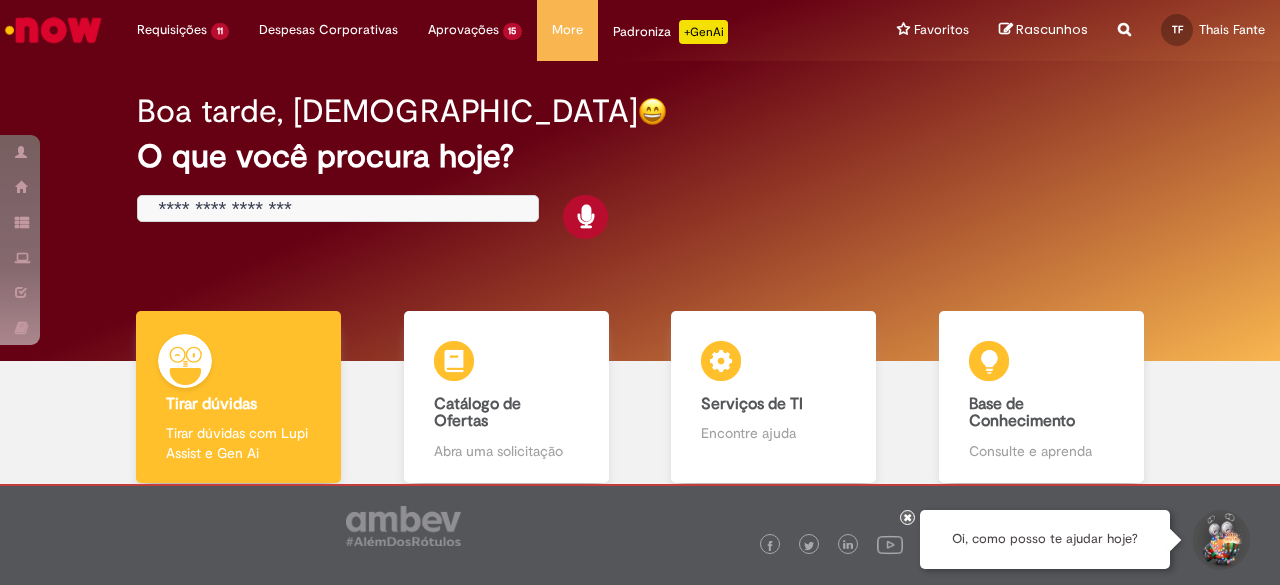 scroll, scrollTop: 0, scrollLeft: 0, axis: both 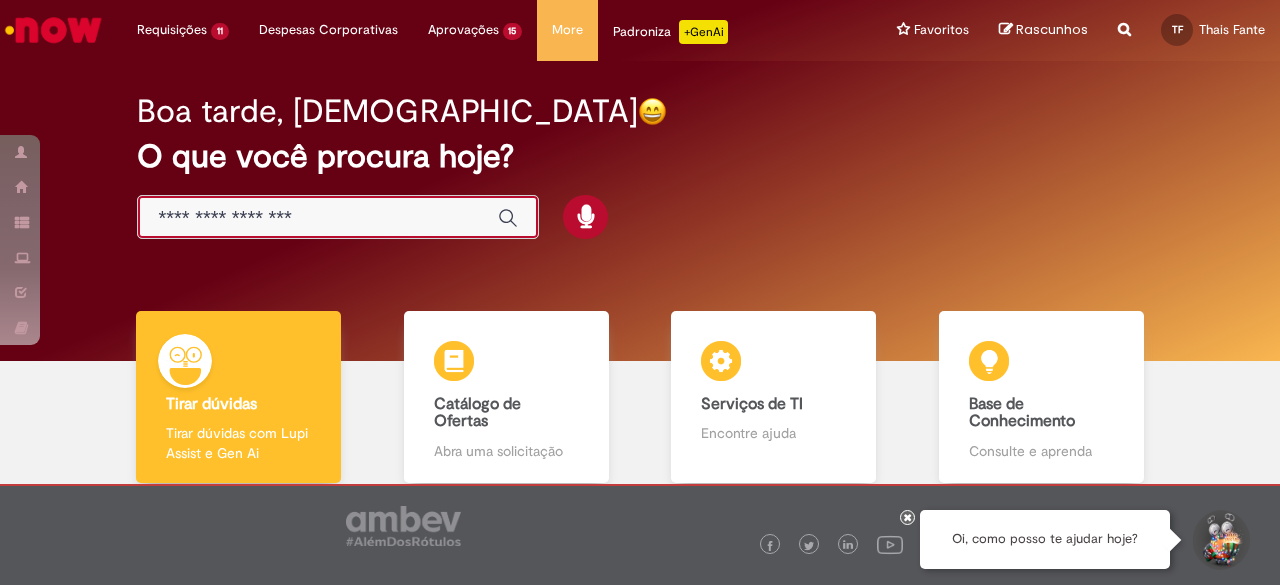 click at bounding box center [318, 218] 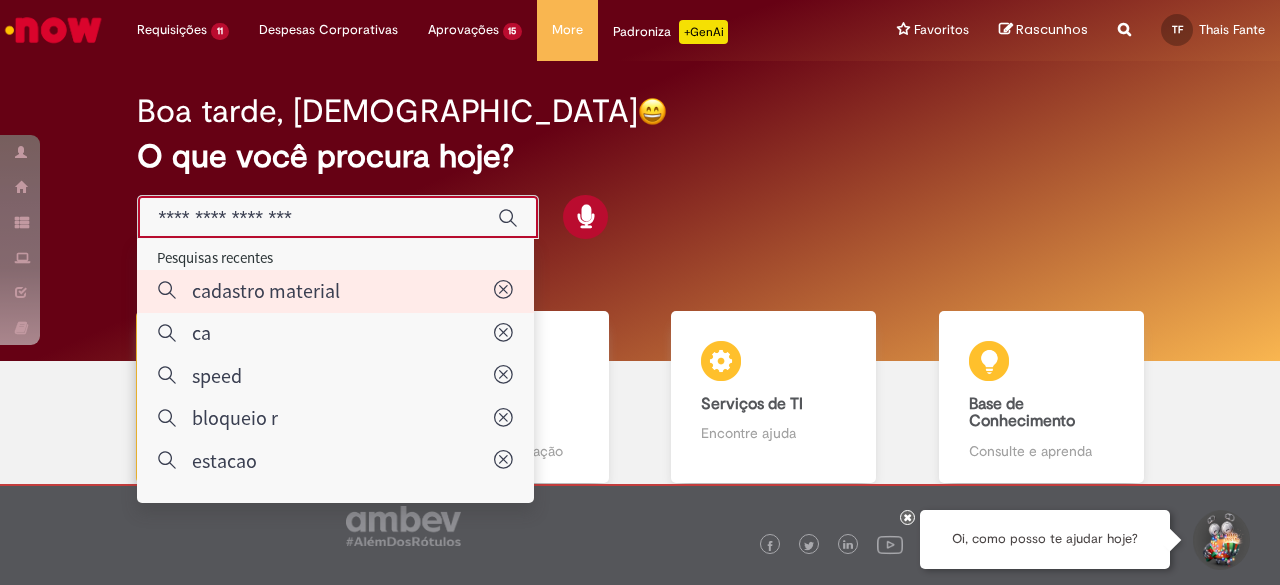 type on "**********" 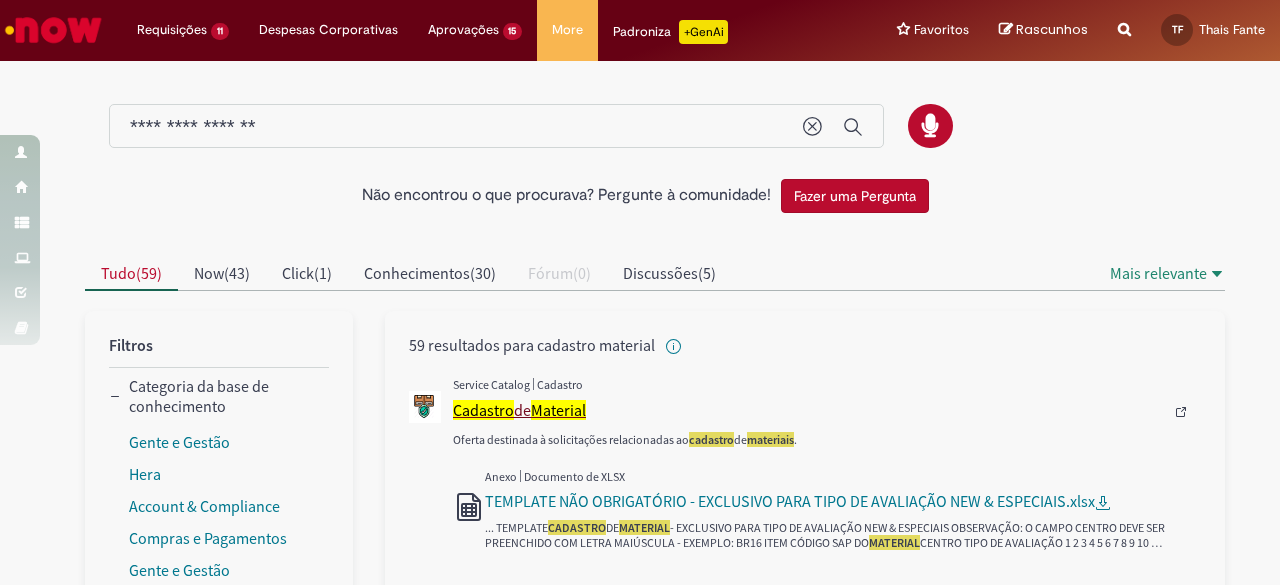 click on "Cadastro  de  Material" at bounding box center (808, 410) 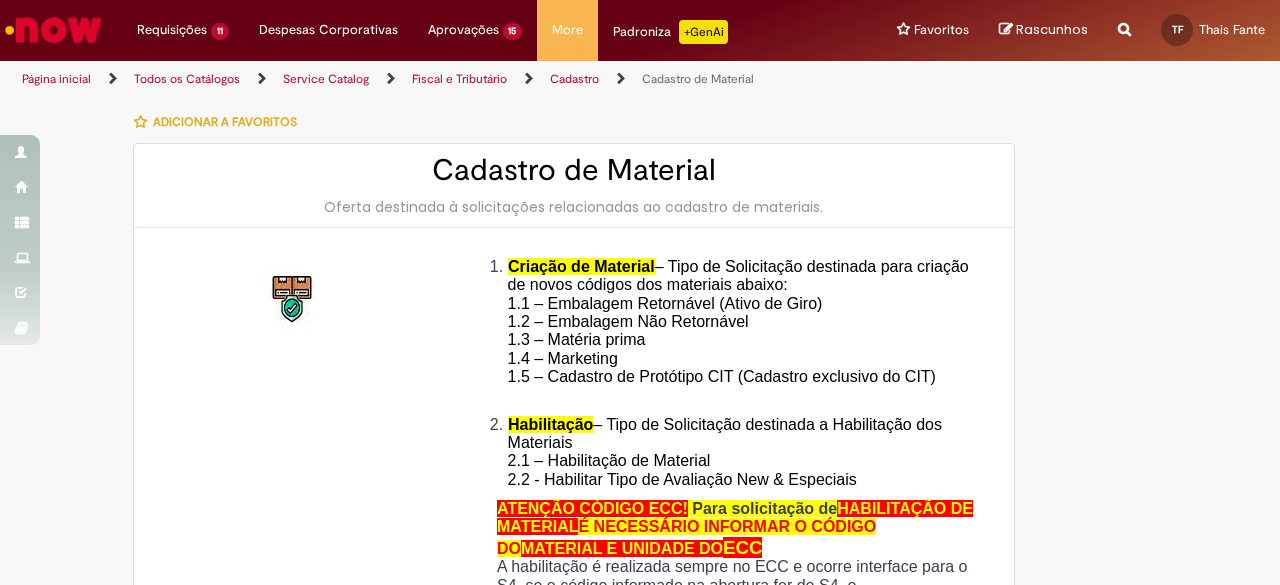 type on "**********" 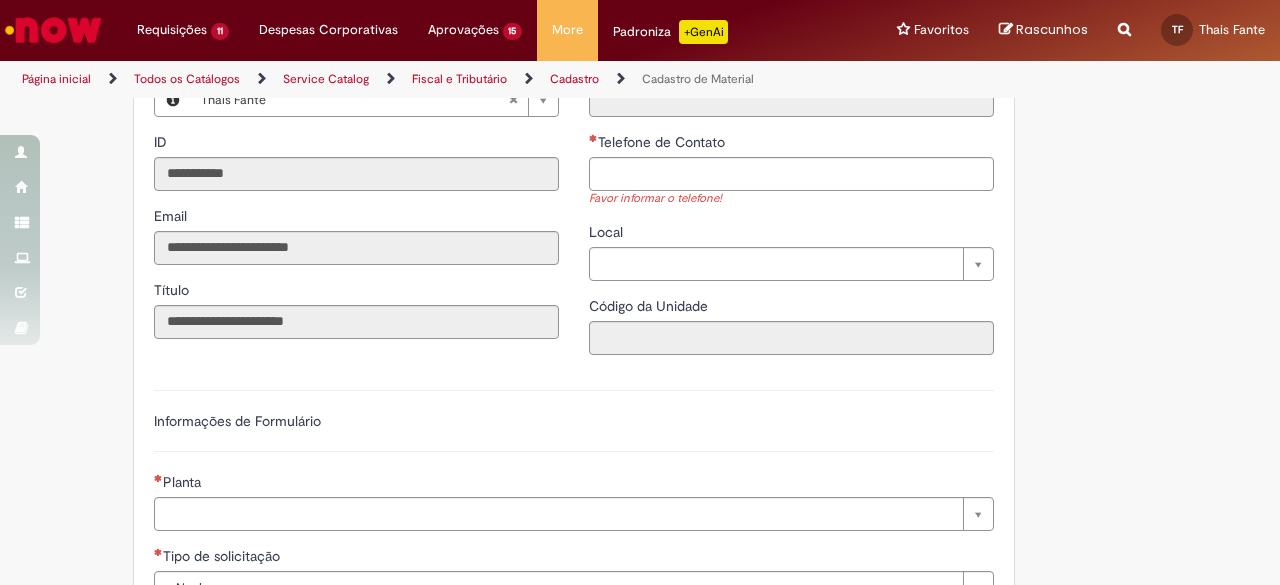 scroll, scrollTop: 900, scrollLeft: 0, axis: vertical 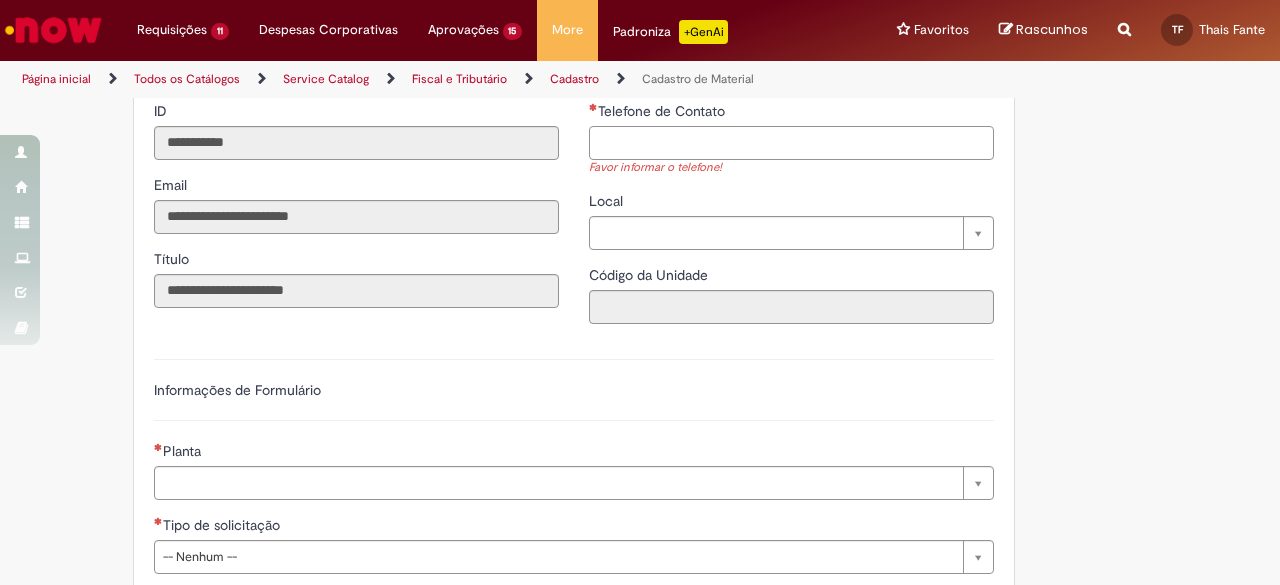click on "Telefone de Contato" at bounding box center (791, 143) 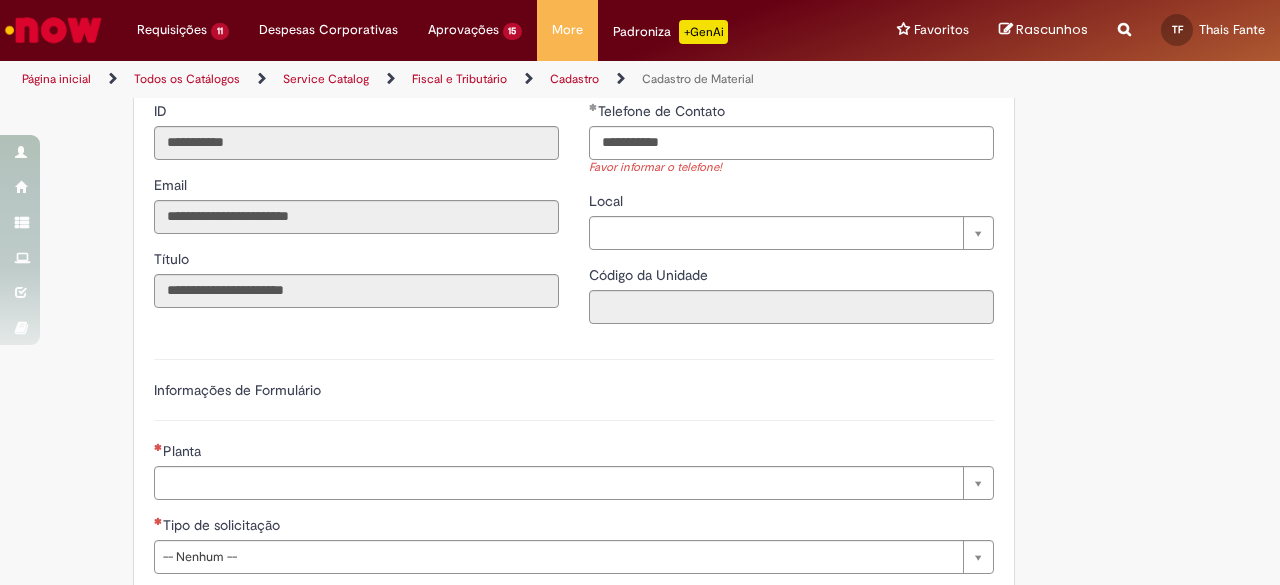 click on "Adicionar a Favoritos
Cadastro de Material
Oferta destinada à solicitações relacionadas ao cadastro de materiais.
Criação de Material  – Tipo de Solicitação destinada para criação de novos códigos dos materiais abaixo:       1.1 – Embalagem Retornável (Ativo de Giro)       1.2 – Embalagem Não Retornável        1.3 – Matéria prima       1.4 – Marketing       1.5 – Cadastro de Protótipo CIT (Cadastro exclusivo do CIT)
Habilitação  – Tipo de Solicitação destinada a Habilitação dos Materiais       2.1 – Habilitação de Material       2.2 - Habilitar Tipo de Avaliação New & Especiais
ATENÇÃO CÓDIGO ECC!   Para solicitação de  HABILITAÇÃO DE MATERIAL  É NECESSÁRIO INFORMAR O CÓDIGO DO  MATERIAL E UNIDADE DO  ECC
NÃO  ocorre.
ATENÇÃO INTERFACE!
Modificação" at bounding box center [640, 153] 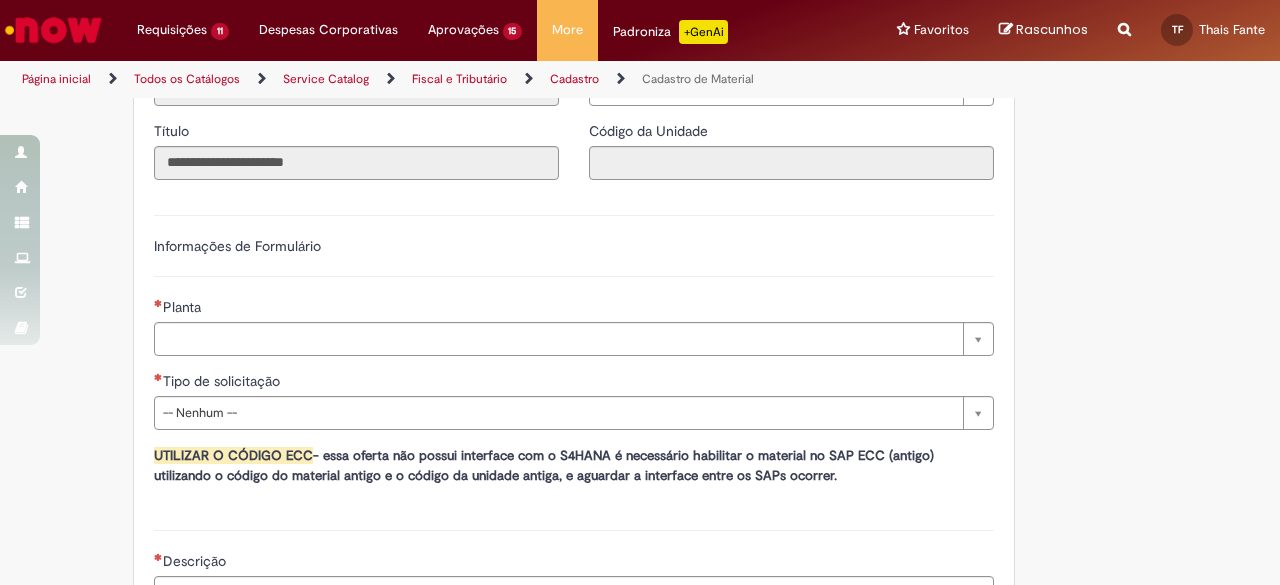 scroll, scrollTop: 1100, scrollLeft: 0, axis: vertical 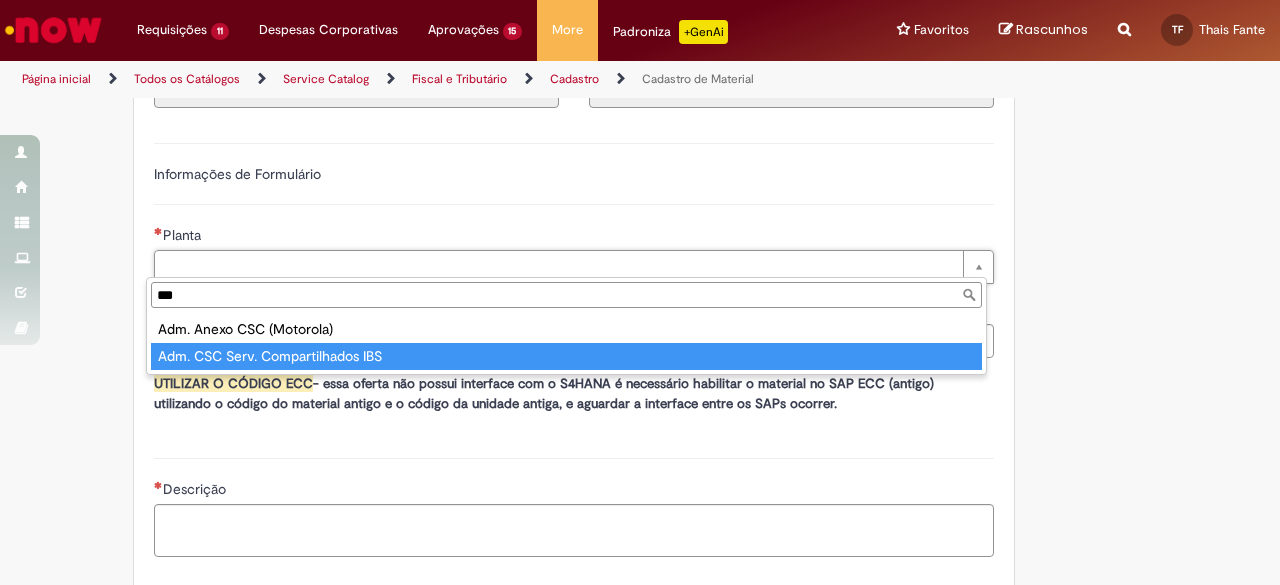 type on "***" 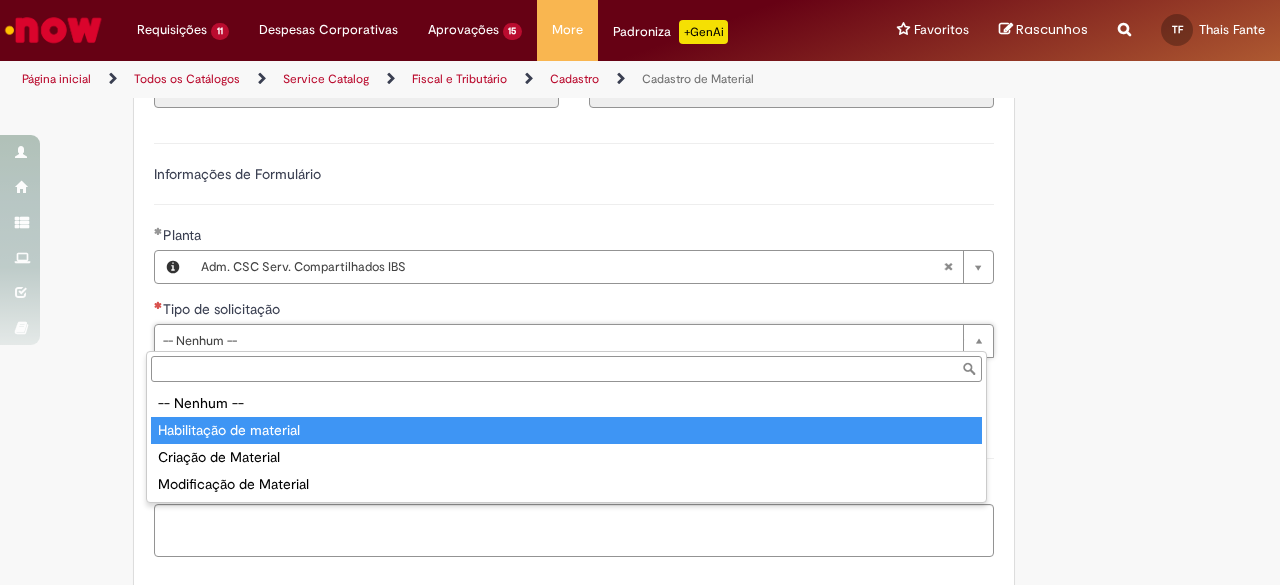 type on "**********" 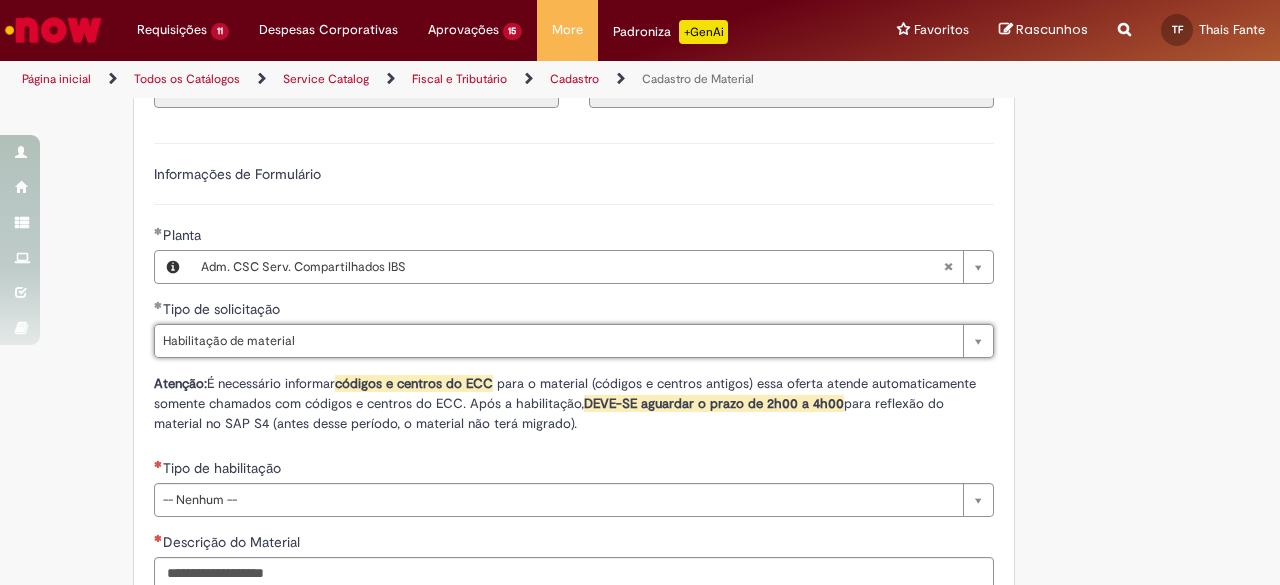 click on "Tipo de habilitação" at bounding box center [574, 470] 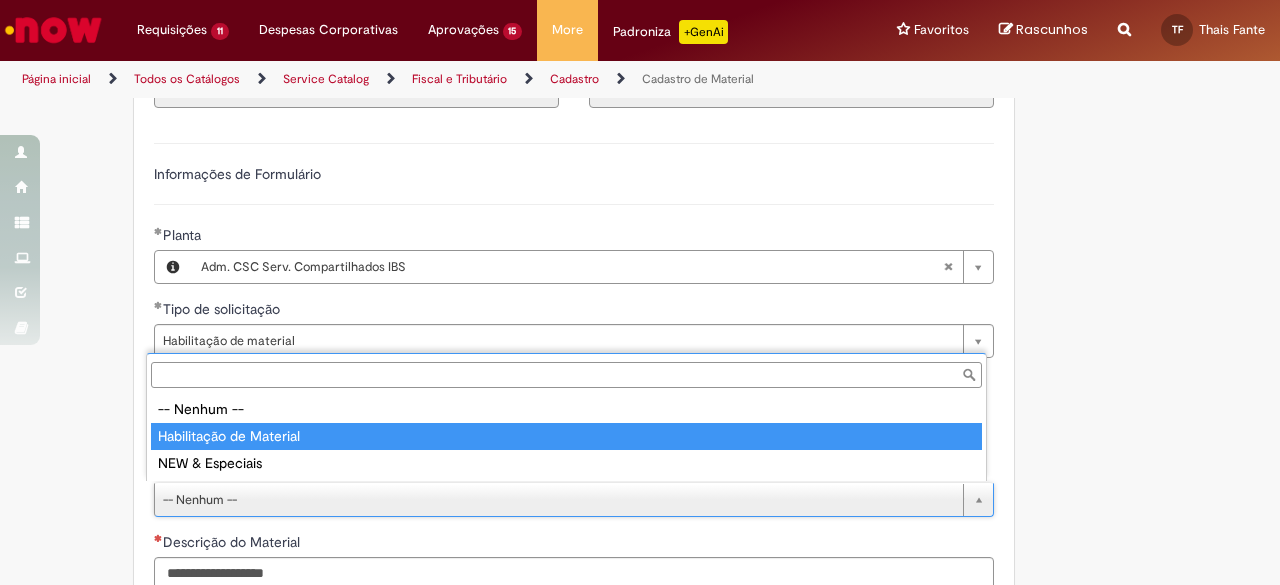 type on "**********" 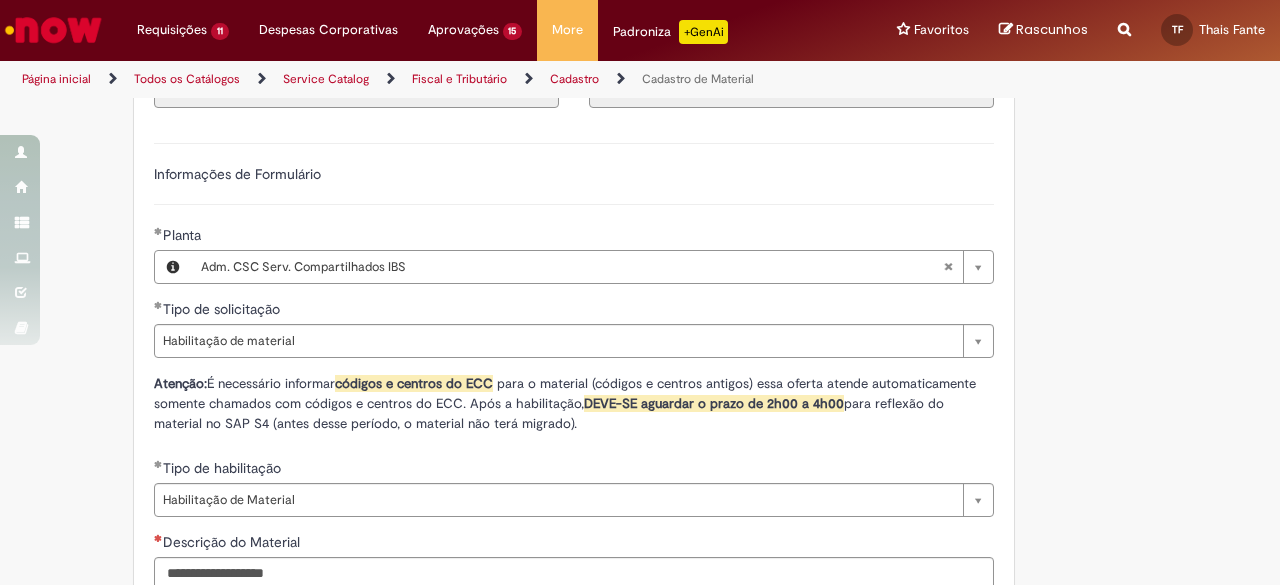 click on "Adicionar a Favoritos
Cadastro de Material
Oferta destinada à solicitações relacionadas ao cadastro de materiais.
Criação de Material  – Tipo de Solicitação destinada para criação de novos códigos dos materiais abaixo:       1.1 – Embalagem Retornável (Ativo de Giro)       1.2 – Embalagem Não Retornável        1.3 – Matéria prima       1.4 – Marketing       1.5 – Cadastro de Protótipo CIT (Cadastro exclusivo do CIT)
Habilitação  – Tipo de Solicitação destinada a Habilitação dos Materiais       2.1 – Habilitação de Material       2.2 - Habilitar Tipo de Avaliação New & Especiais
ATENÇÃO CÓDIGO ECC!   Para solicitação de  HABILITAÇÃO DE MATERIAL  É NECESSÁRIO INFORMAR O CÓDIGO DO  MATERIAL E UNIDADE DO  ECC
NÃO  ocorre.
ATENÇÃO INTERFACE!
Modificação" at bounding box center [542, 323] 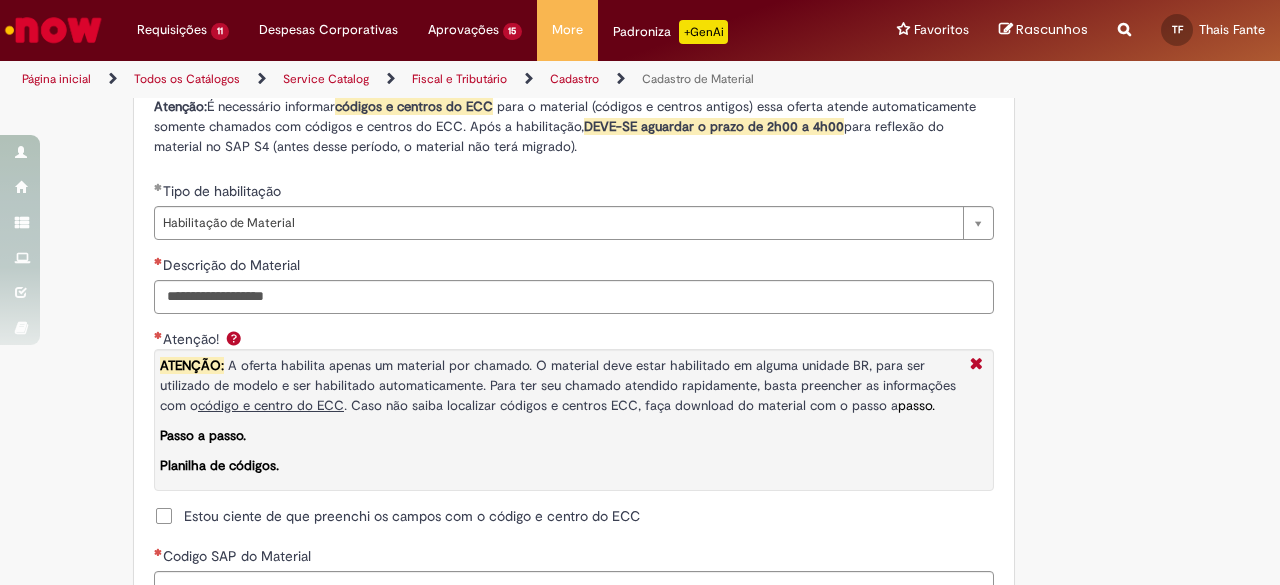 scroll, scrollTop: 1400, scrollLeft: 0, axis: vertical 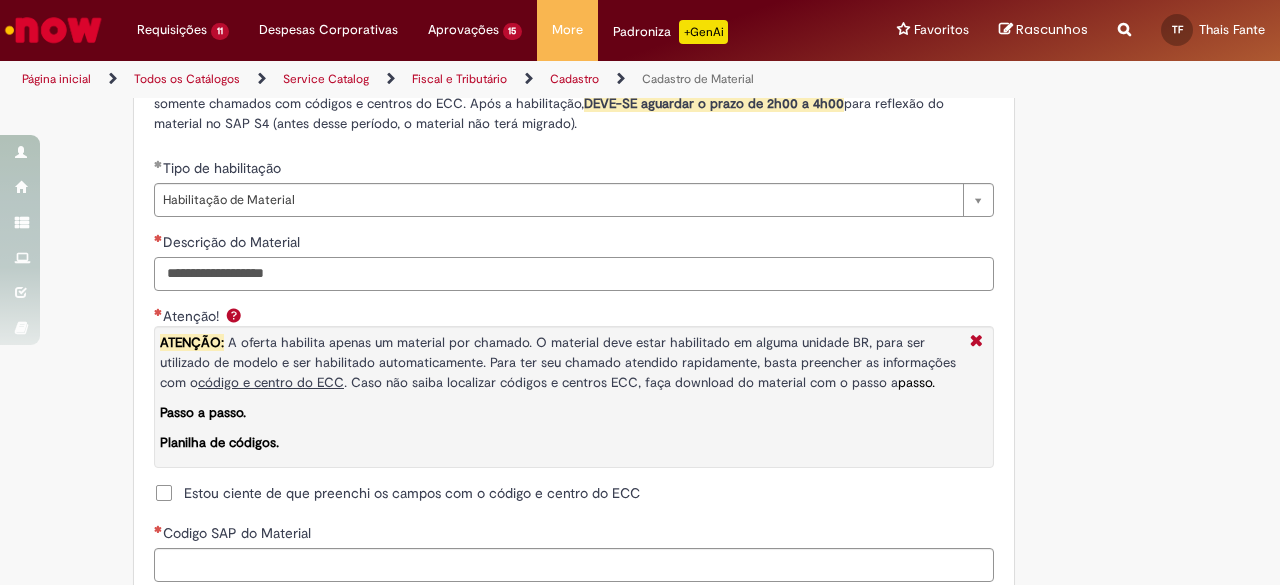 click on "Descrição do Material" at bounding box center [574, 274] 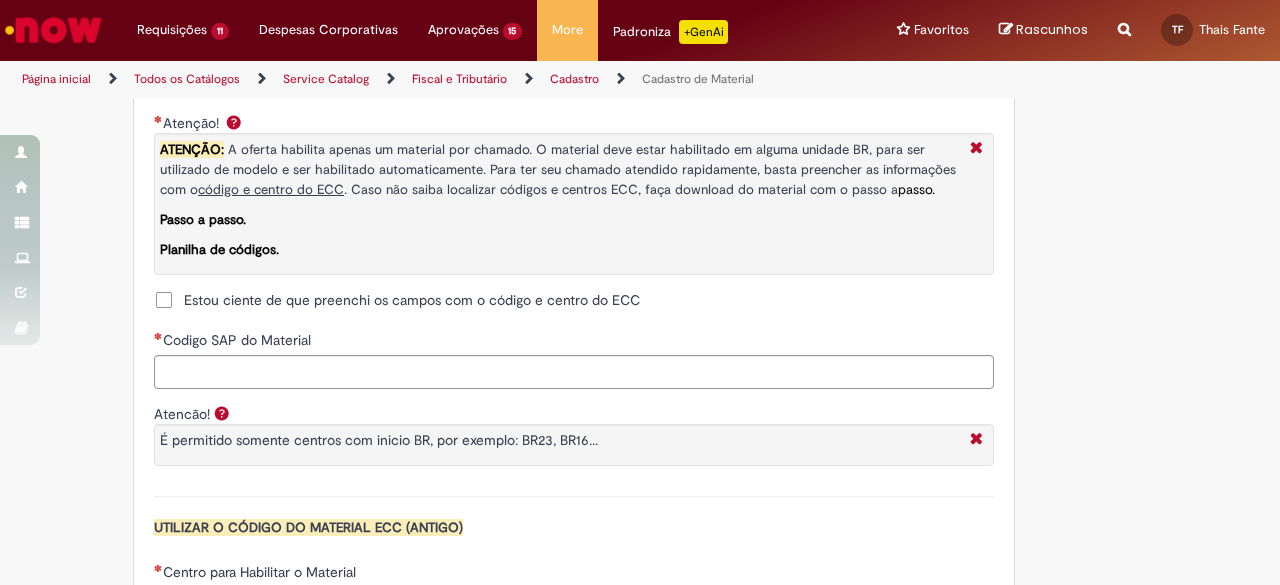 scroll, scrollTop: 1600, scrollLeft: 0, axis: vertical 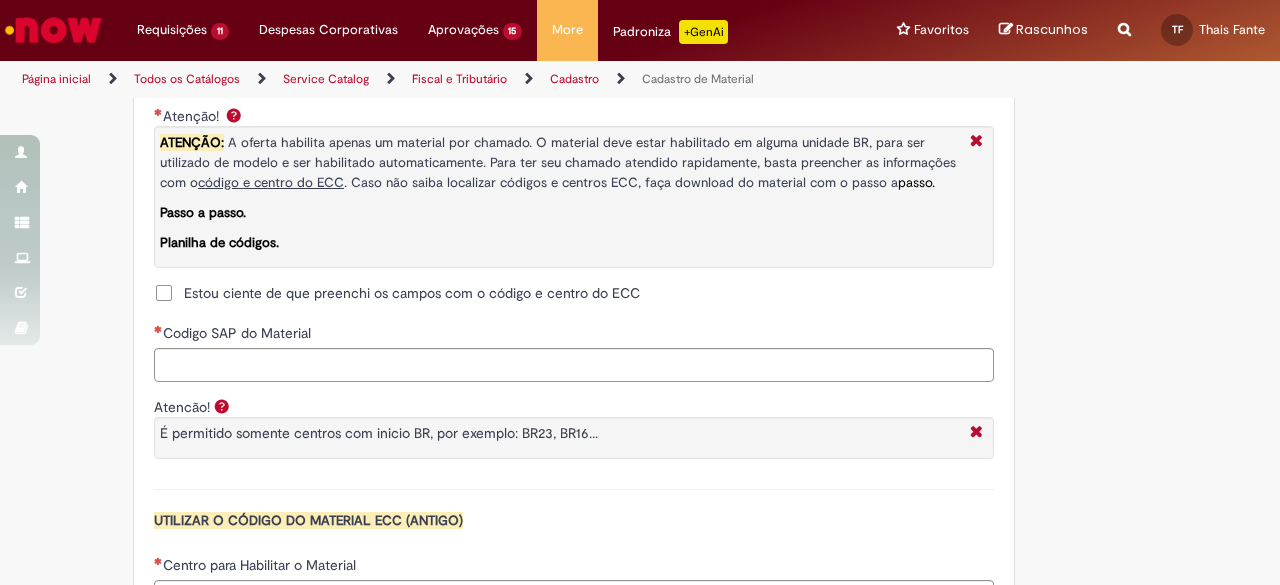 type on "**********" 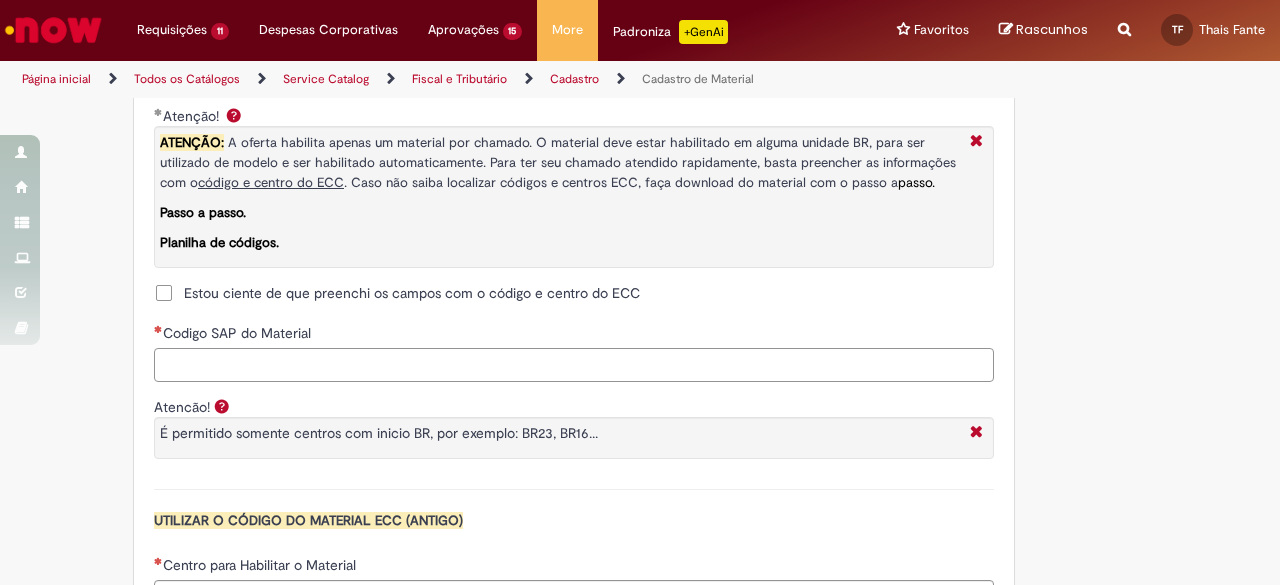 click on "Codigo SAP do Material" at bounding box center (574, 365) 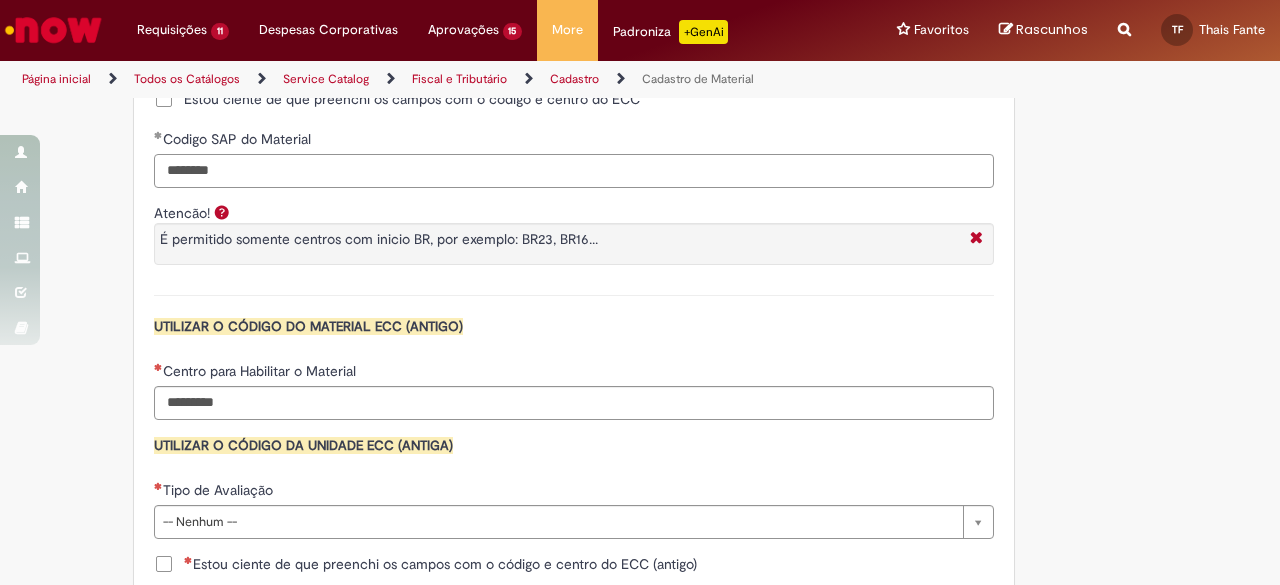 scroll, scrollTop: 1800, scrollLeft: 0, axis: vertical 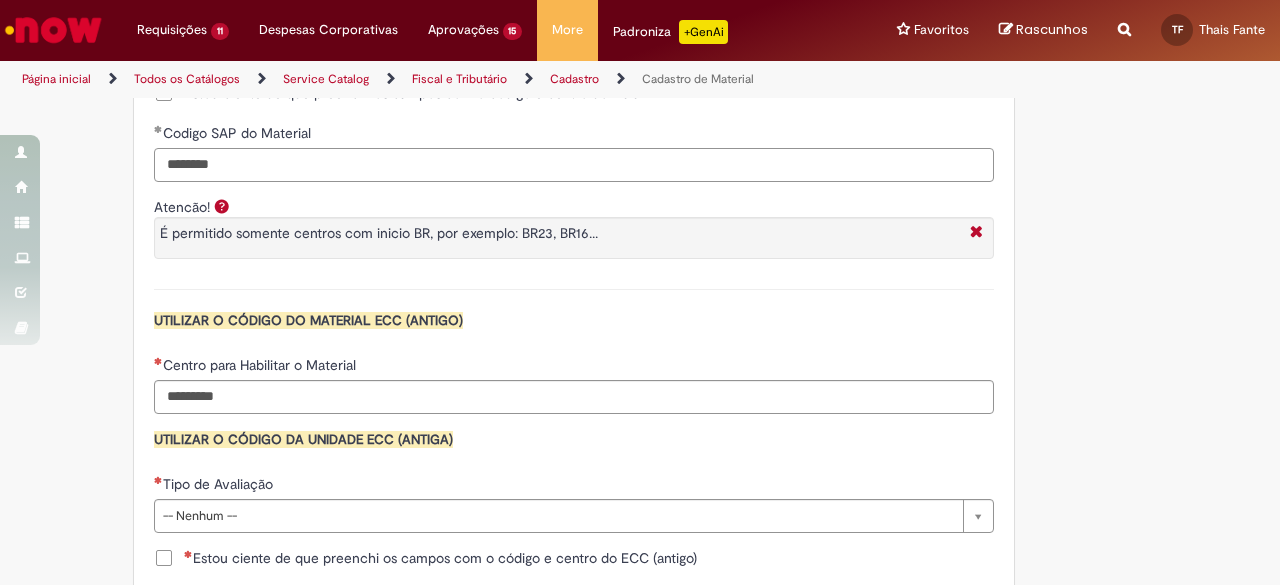 type on "********" 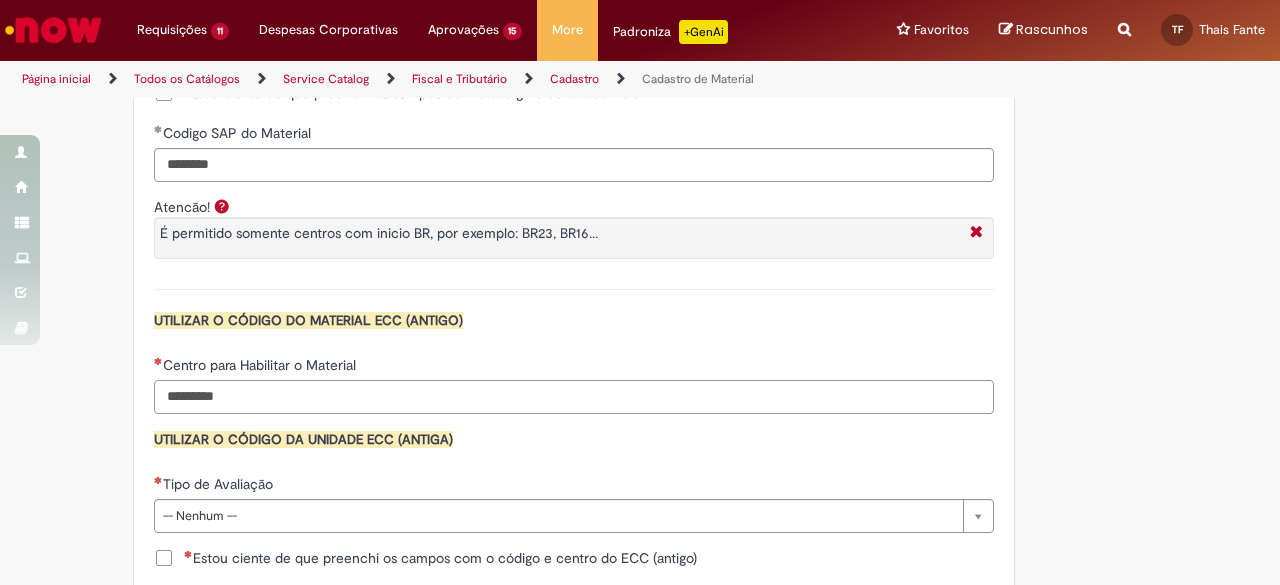 click on "Centro para Habilitar o Material" at bounding box center (574, 397) 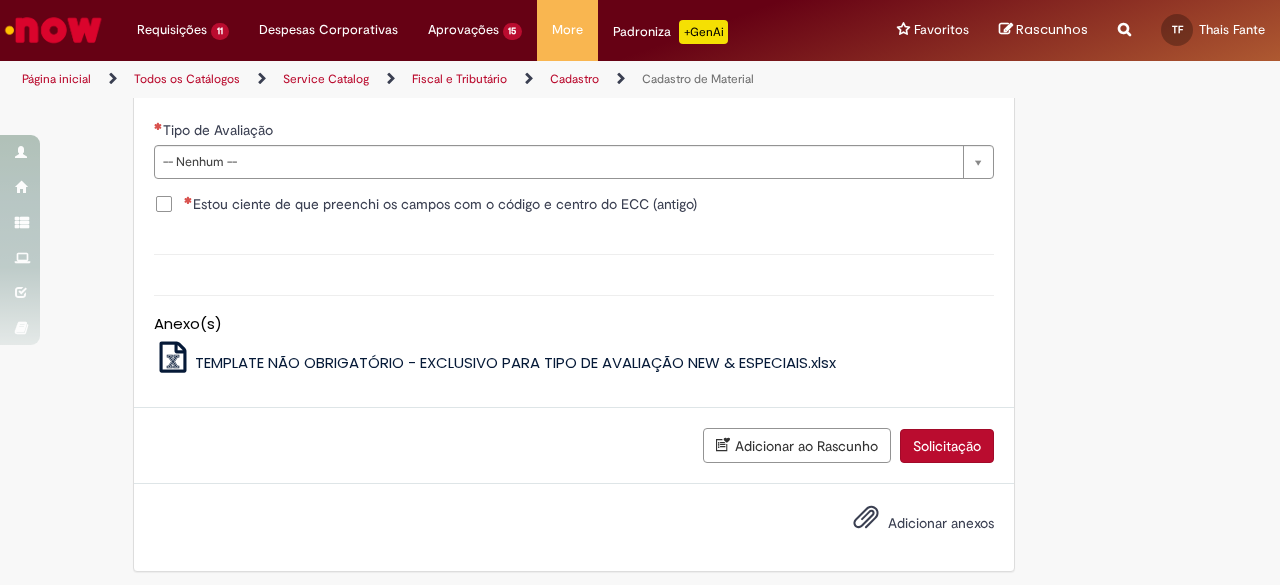 scroll, scrollTop: 2155, scrollLeft: 0, axis: vertical 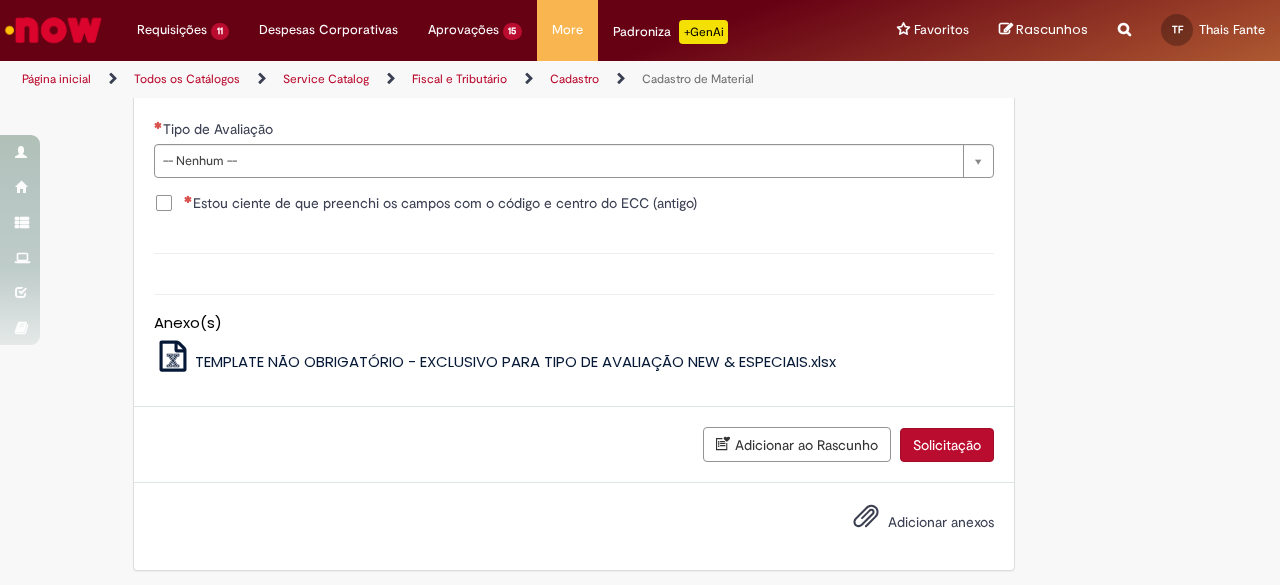 type on "****" 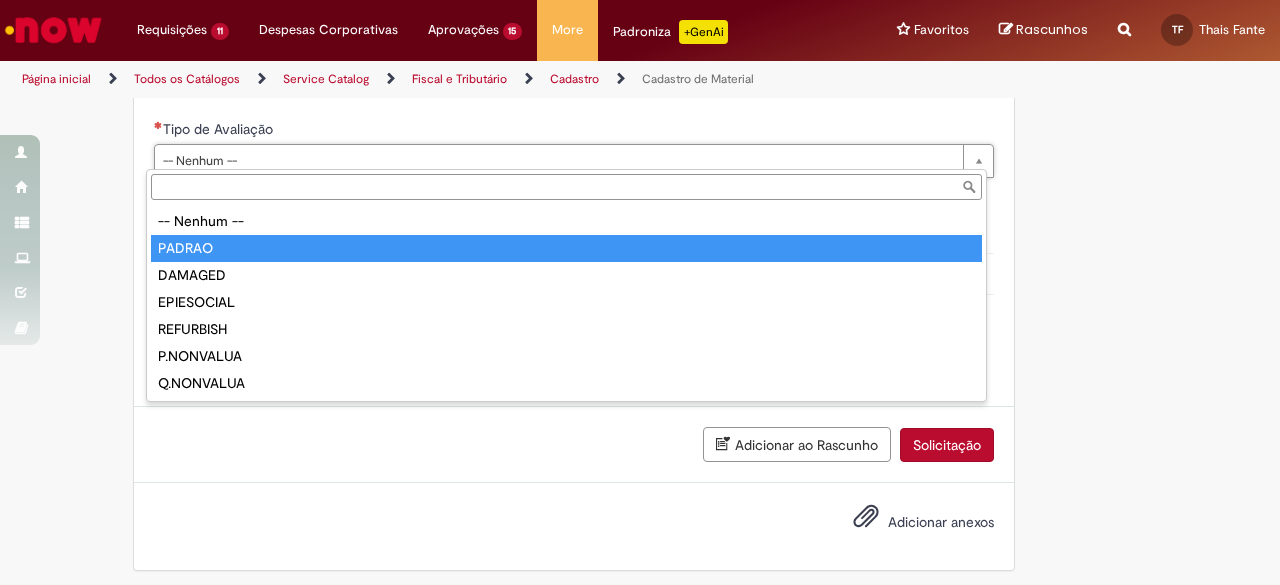 type on "******" 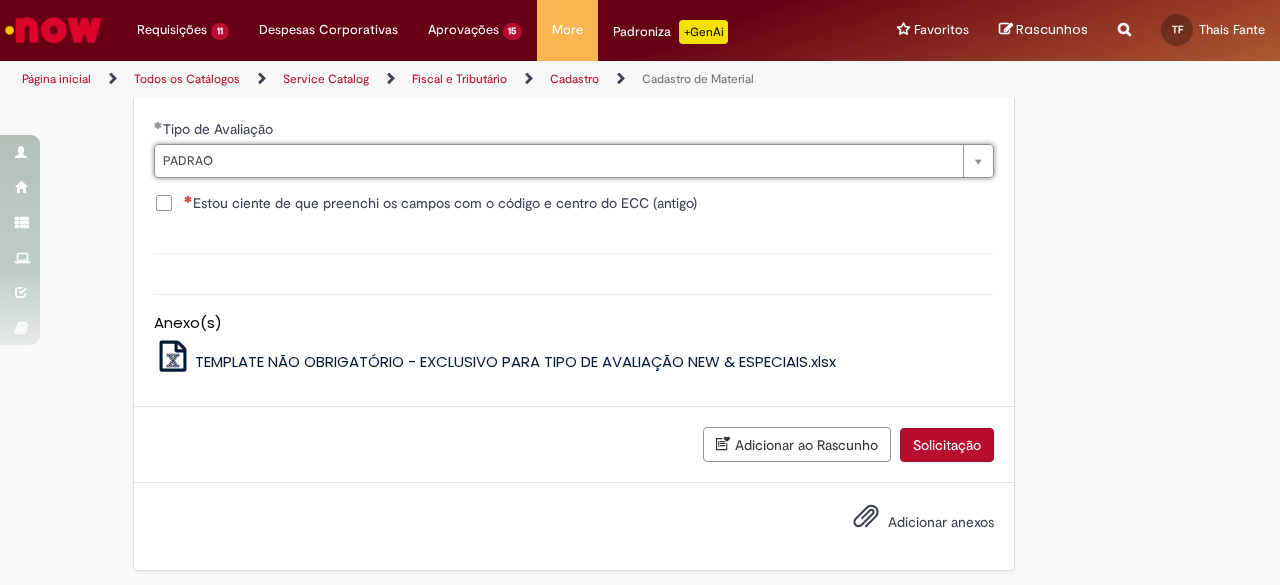click on "Adicionar a Favoritos
Cadastro de Material
Oferta destinada à solicitações relacionadas ao cadastro de materiais.
Criação de Material  – Tipo de Solicitação destinada para criação de novos códigos dos materiais abaixo:       1.1 – Embalagem Retornável (Ativo de Giro)       1.2 – Embalagem Não Retornável        1.3 – Matéria prima       1.4 – Marketing       1.5 – Cadastro de Protótipo CIT (Cadastro exclusivo do CIT)
Habilitação  – Tipo de Solicitação destinada a Habilitação dos Materiais       2.1 – Habilitação de Material       2.2 - Habilitar Tipo de Avaliação New & Especiais
ATENÇÃO CÓDIGO ECC!   Para solicitação de  HABILITAÇÃO DE MATERIAL  É NECESSÁRIO INFORMAR O CÓDIGO DO  MATERIAL E UNIDADE DO  ECC
NÃO  ocorre.
ATENÇÃO INTERFACE!
Modificação" at bounding box center [542, -732] 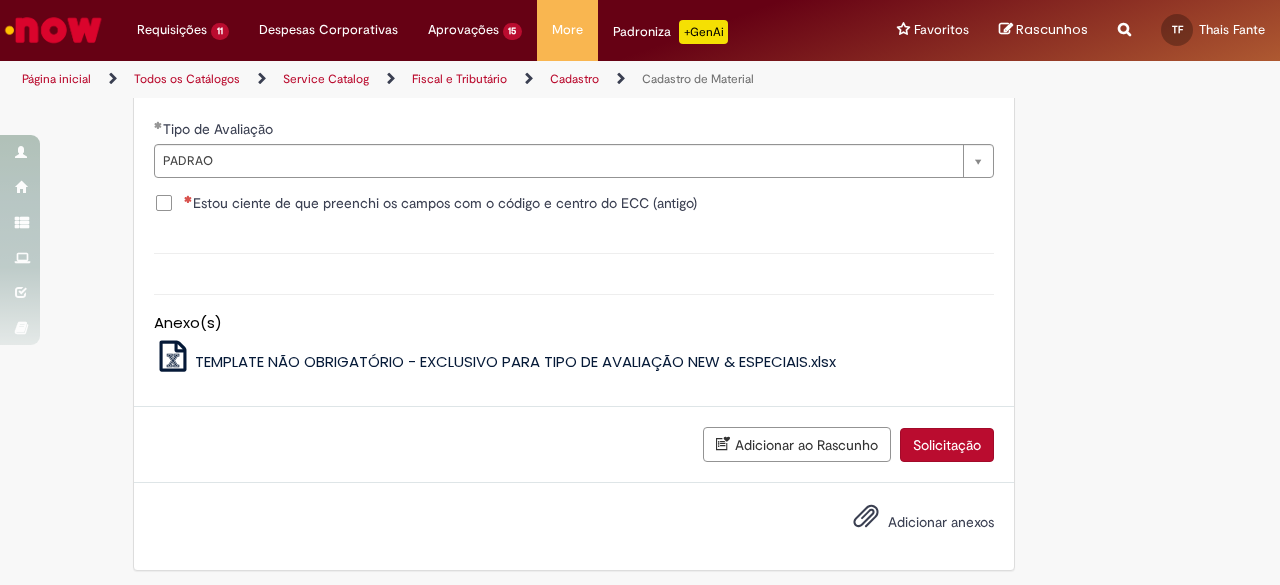 drag, startPoint x: 160, startPoint y: 192, endPoint x: 244, endPoint y: 207, distance: 85.32877 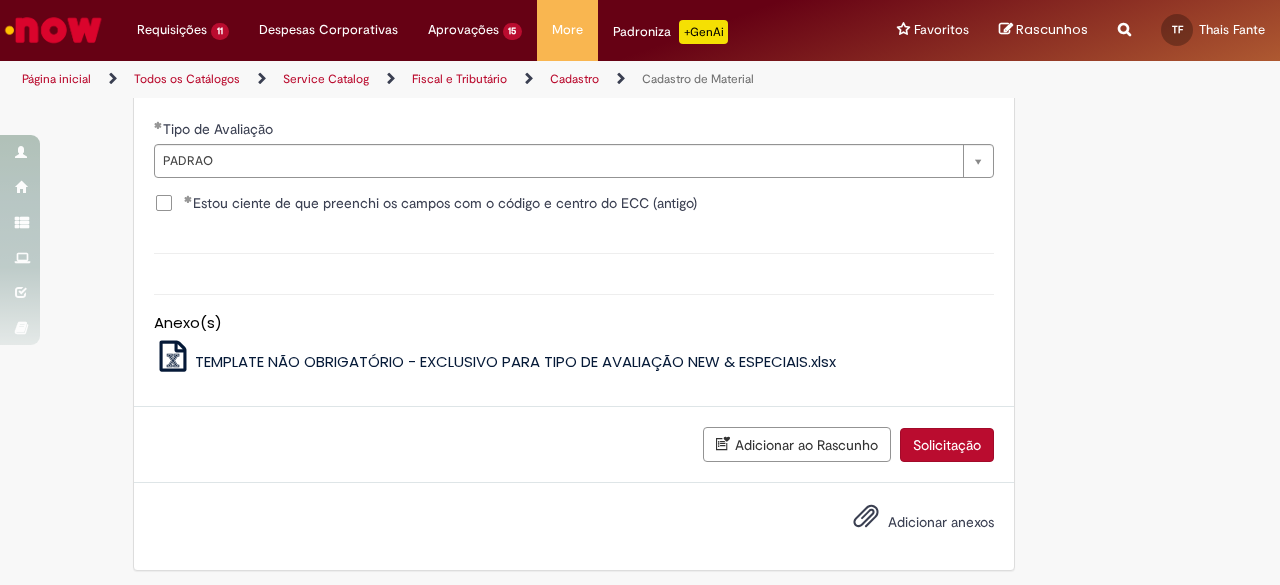 click on "Solicitação" at bounding box center [947, 445] 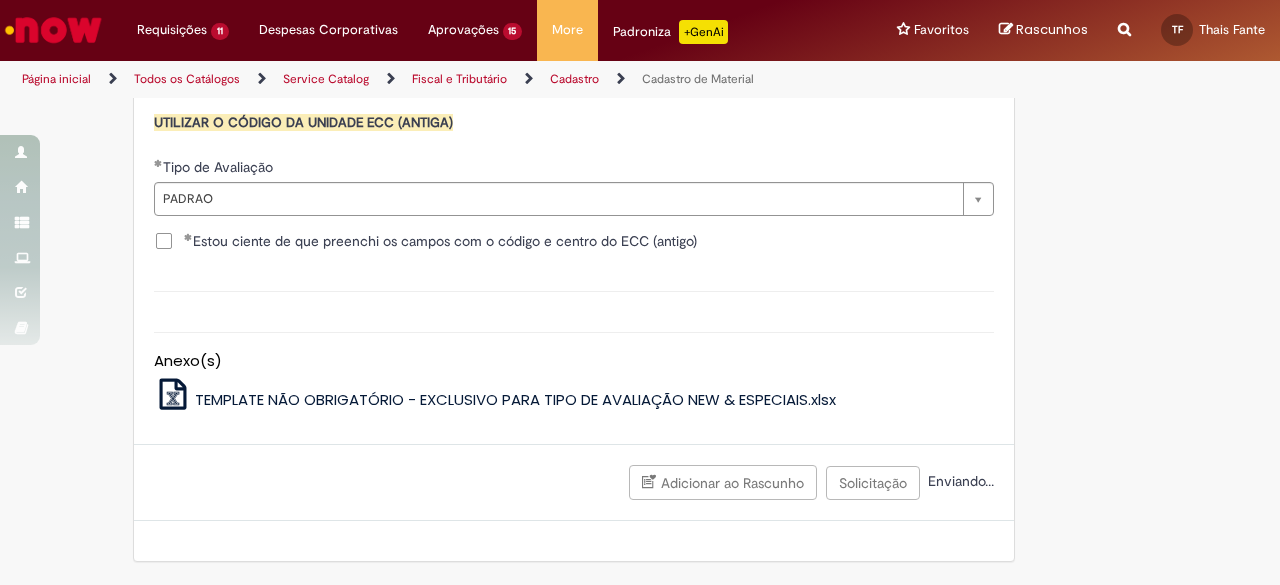 scroll, scrollTop: 2110, scrollLeft: 0, axis: vertical 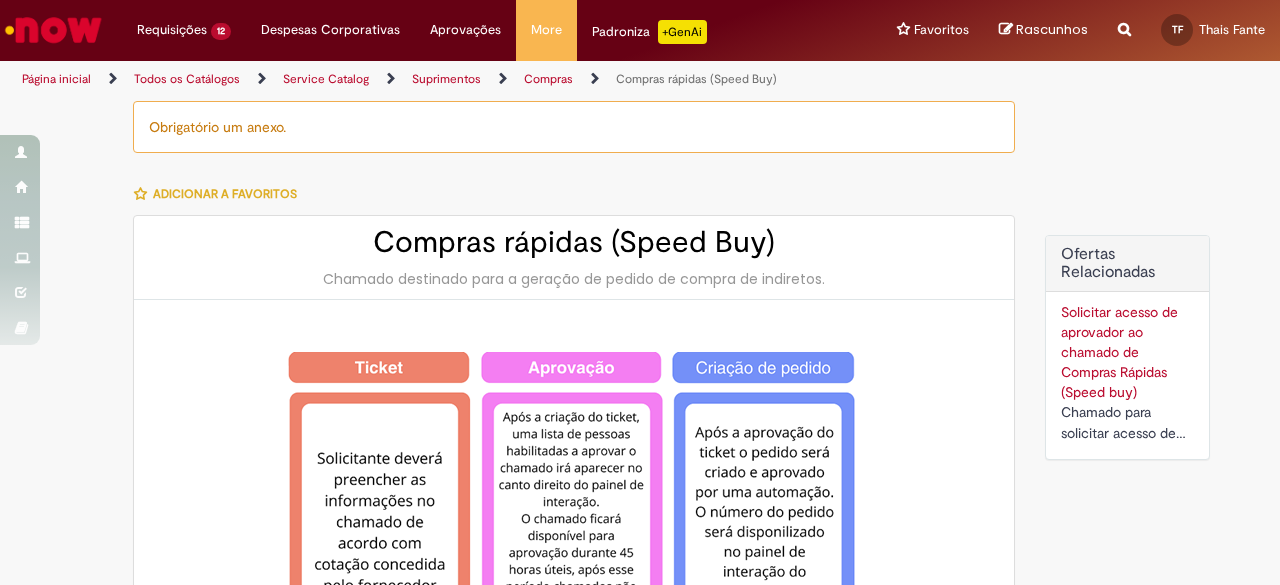 type on "**********" 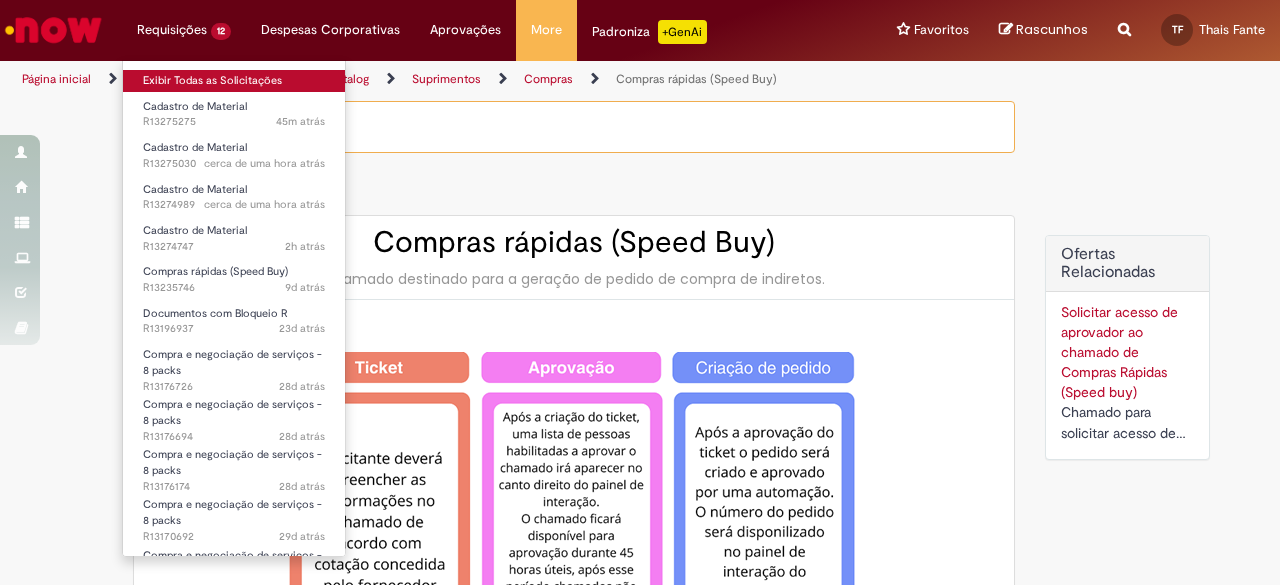 click on "Exibir Todas as Solicitações" at bounding box center (234, 81) 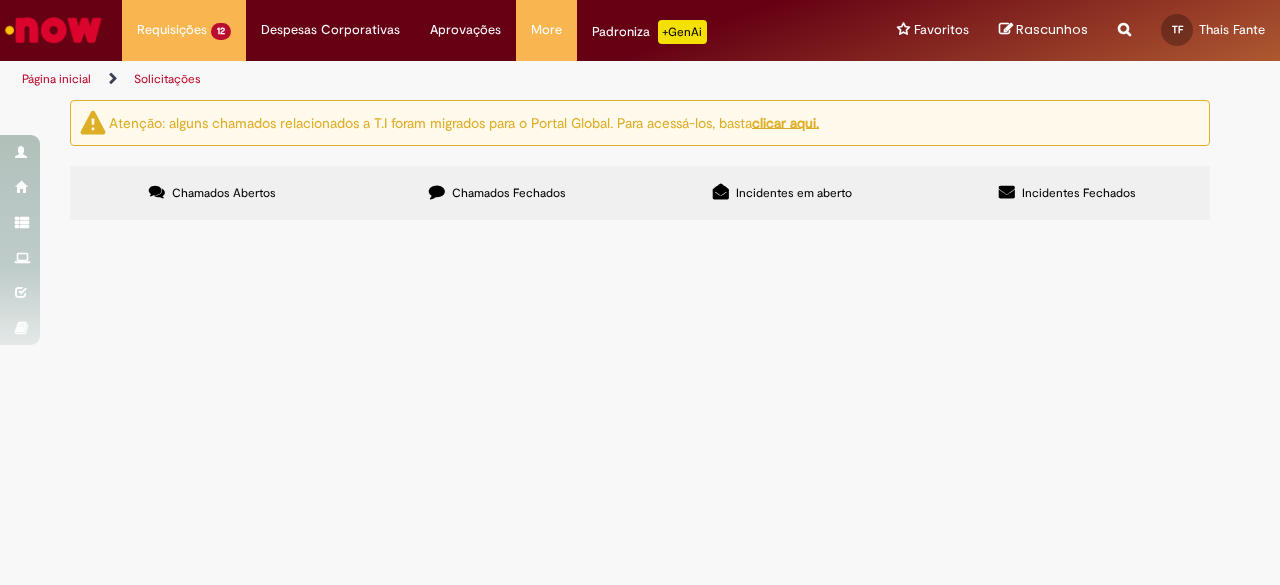 scroll, scrollTop: 0, scrollLeft: 0, axis: both 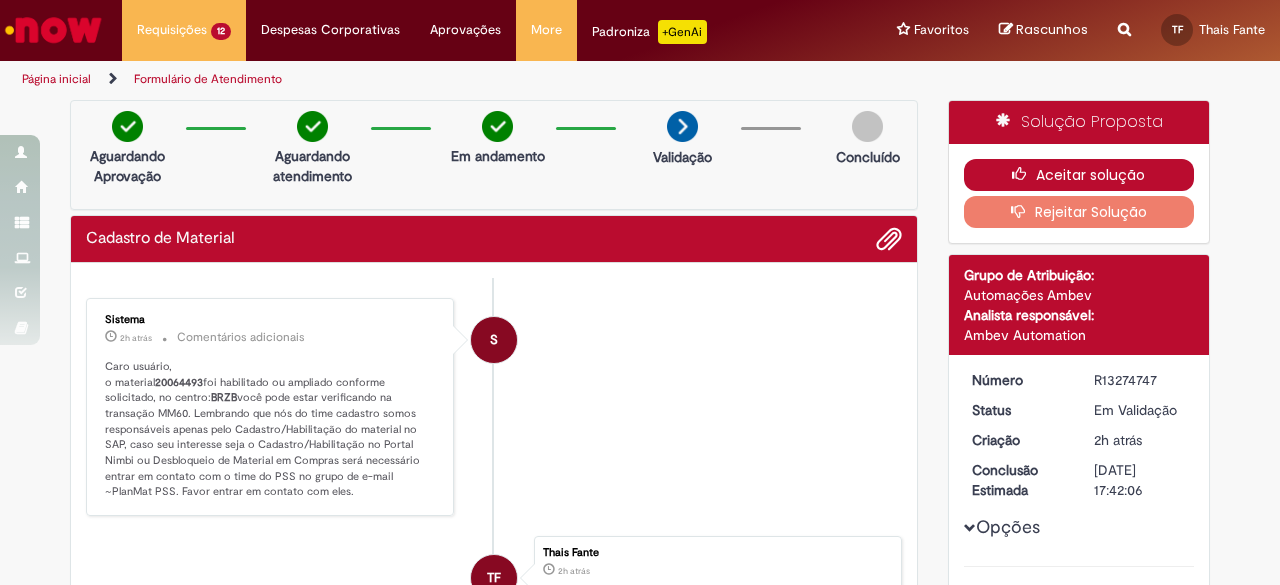 click on "Aceitar solução" at bounding box center [1079, 175] 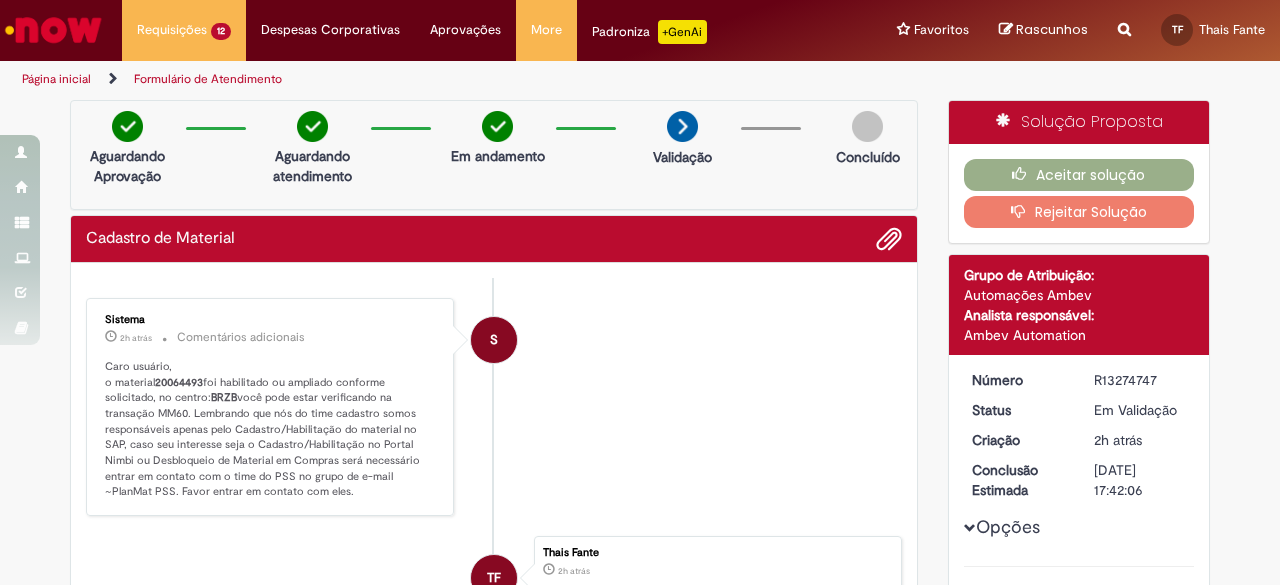 click at bounding box center (53, 30) 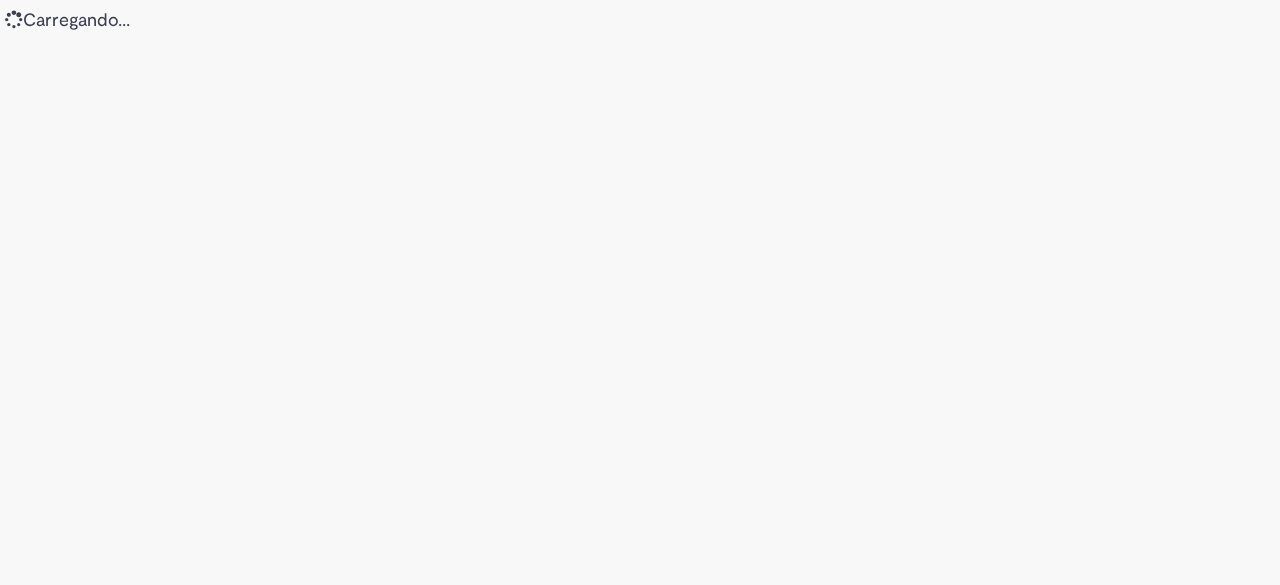 scroll, scrollTop: 0, scrollLeft: 0, axis: both 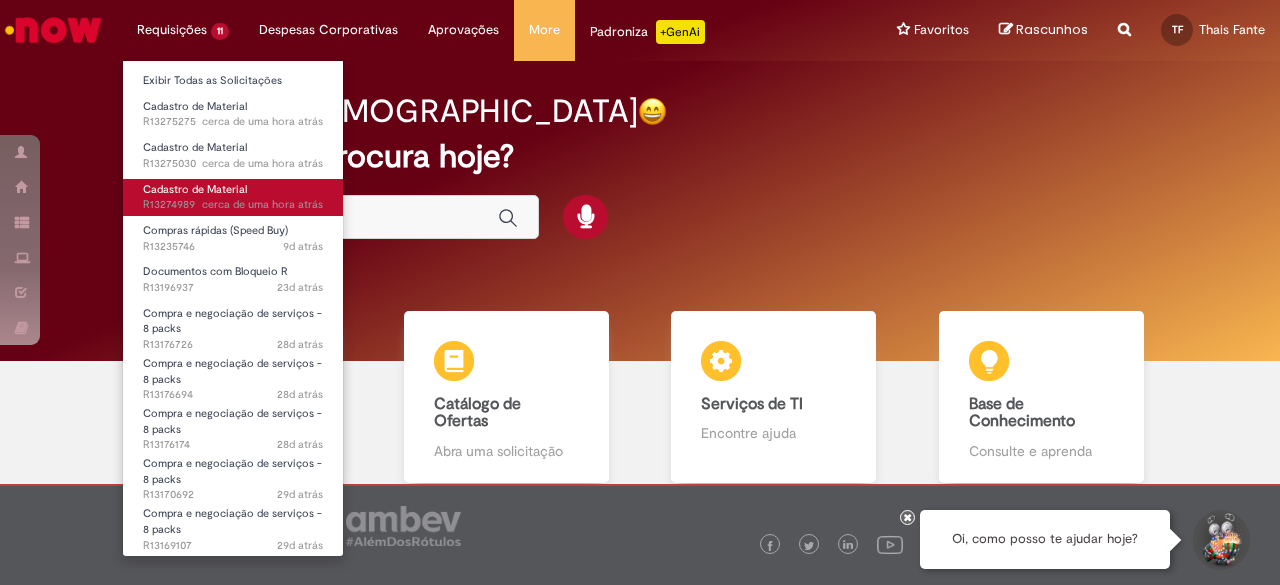 click on "Cadastro de Material" at bounding box center [195, 189] 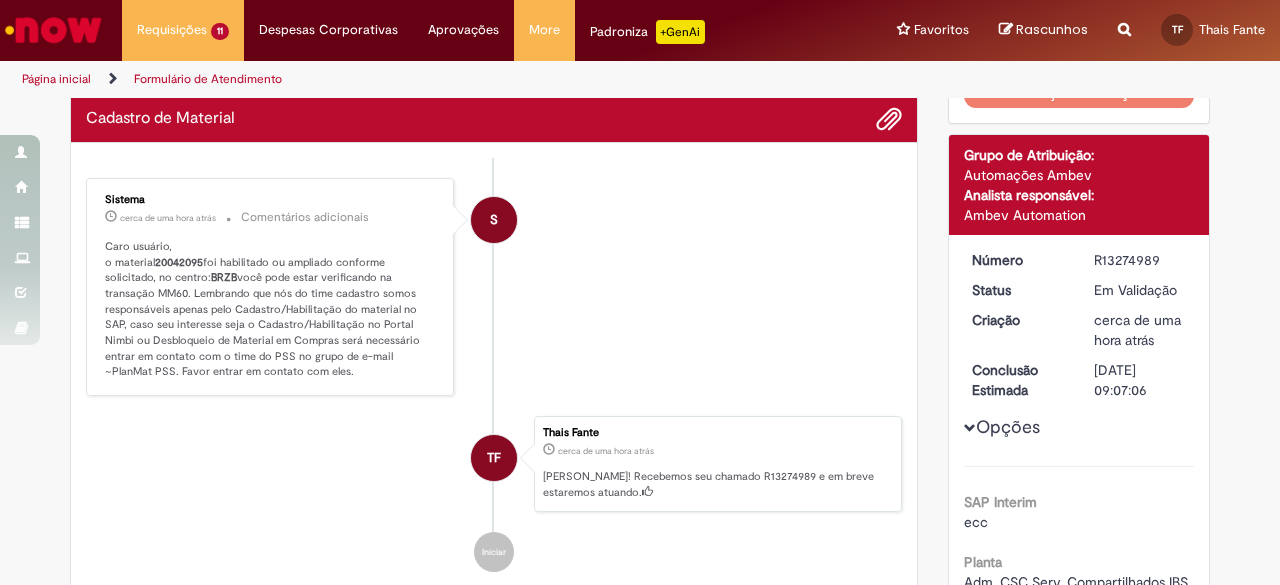 scroll, scrollTop: 0, scrollLeft: 0, axis: both 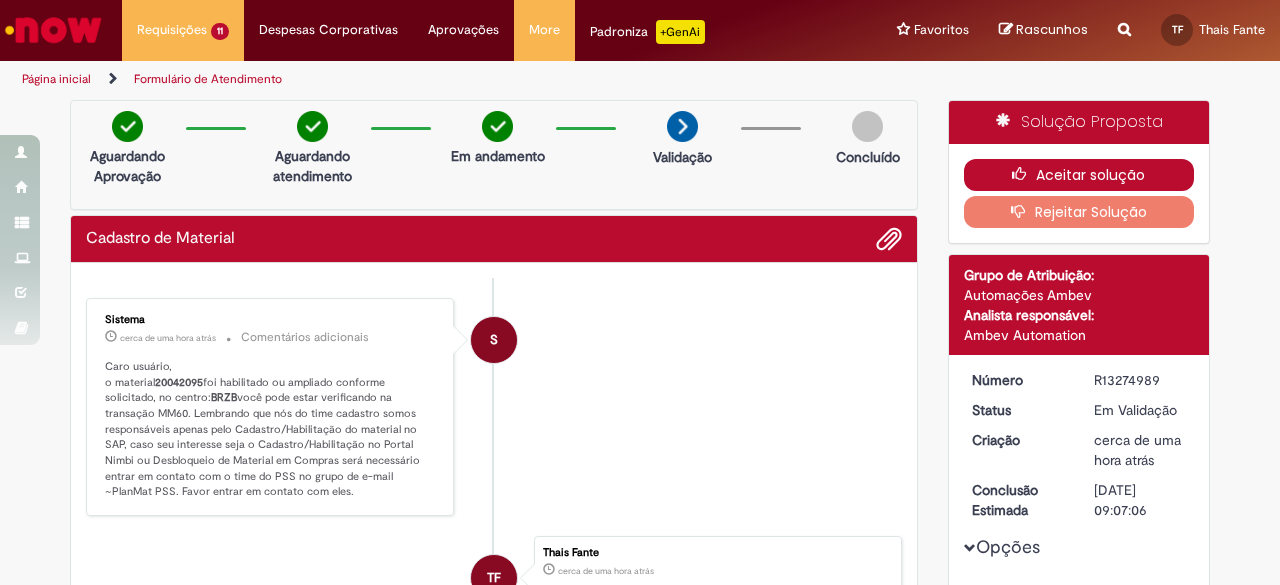 click on "Aceitar solução" at bounding box center [1079, 175] 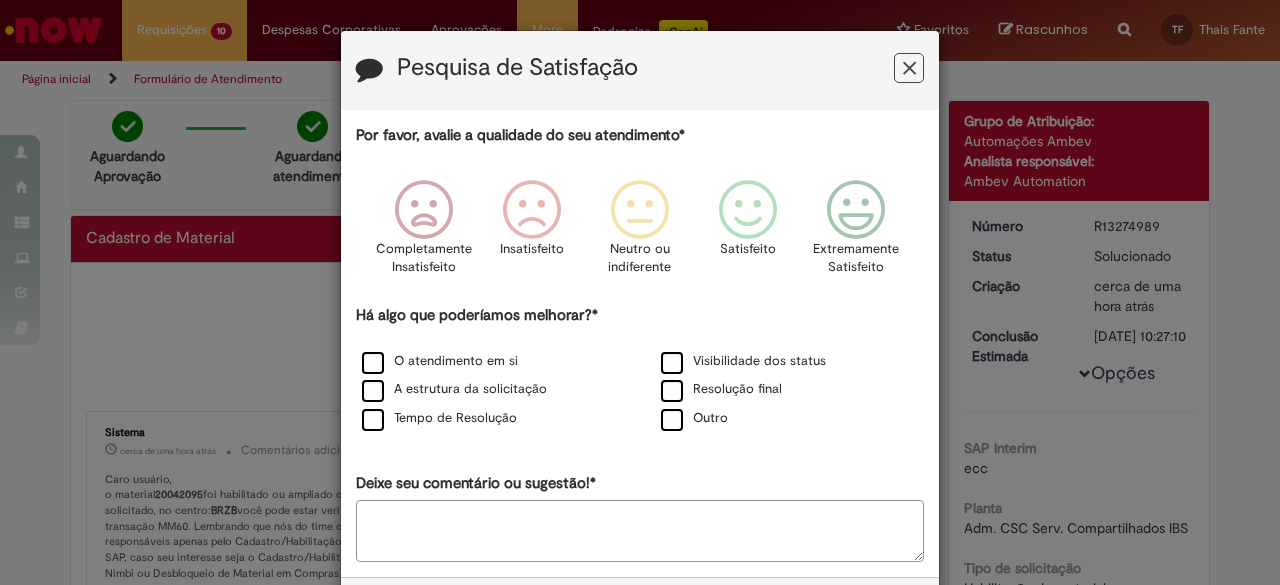 click at bounding box center [909, 68] 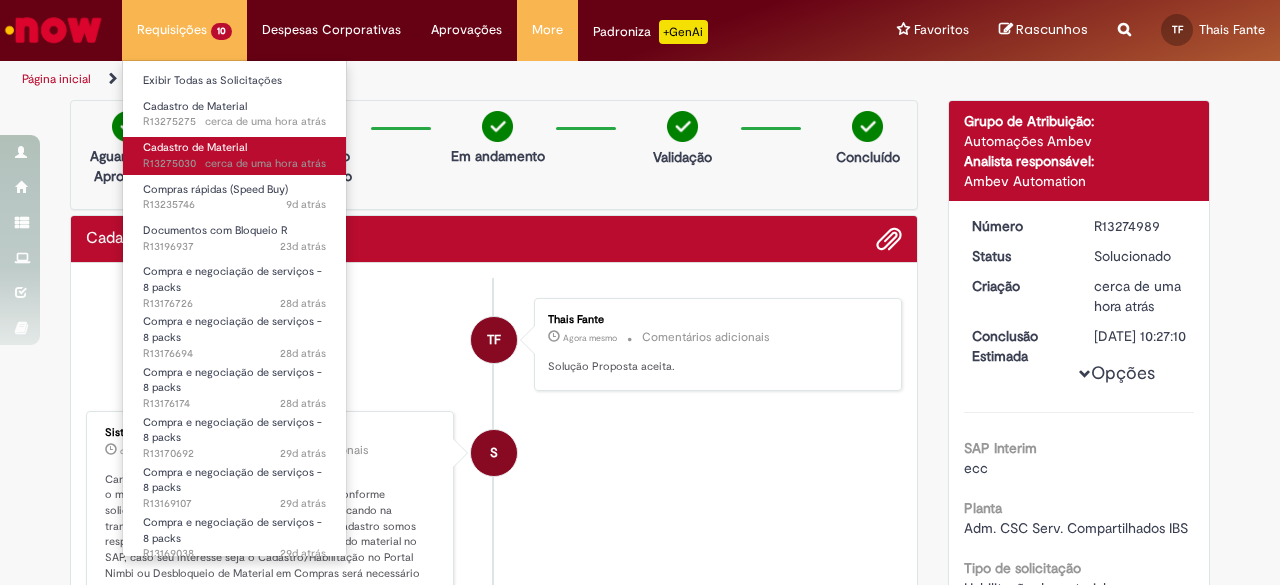 click on "Cadastro de Material" at bounding box center [195, 147] 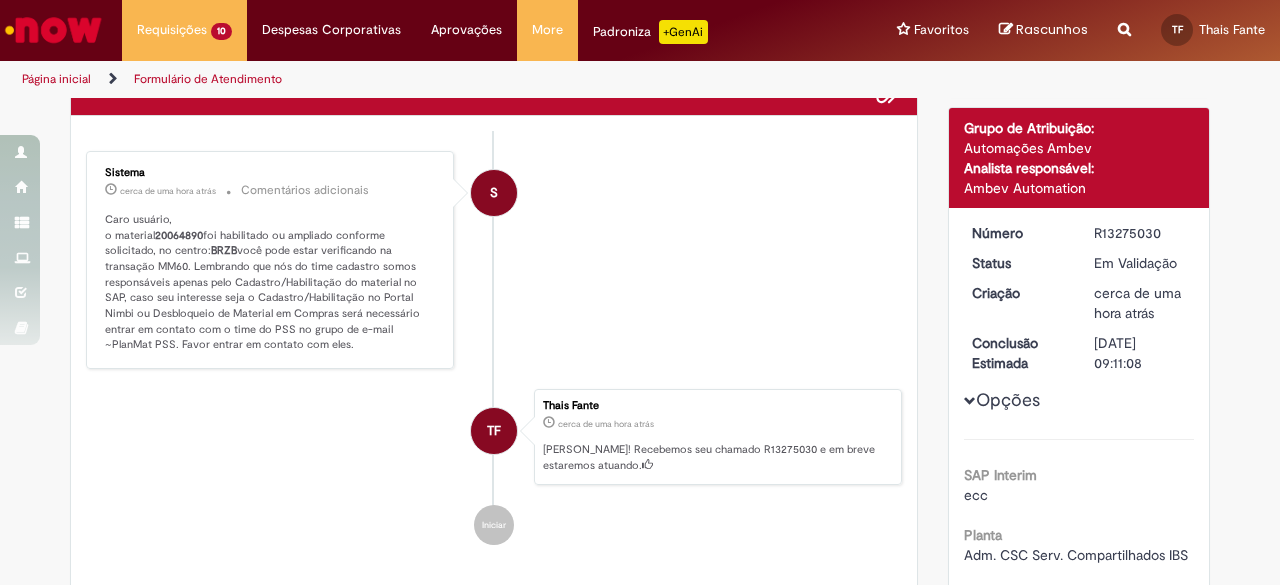 scroll, scrollTop: 0, scrollLeft: 0, axis: both 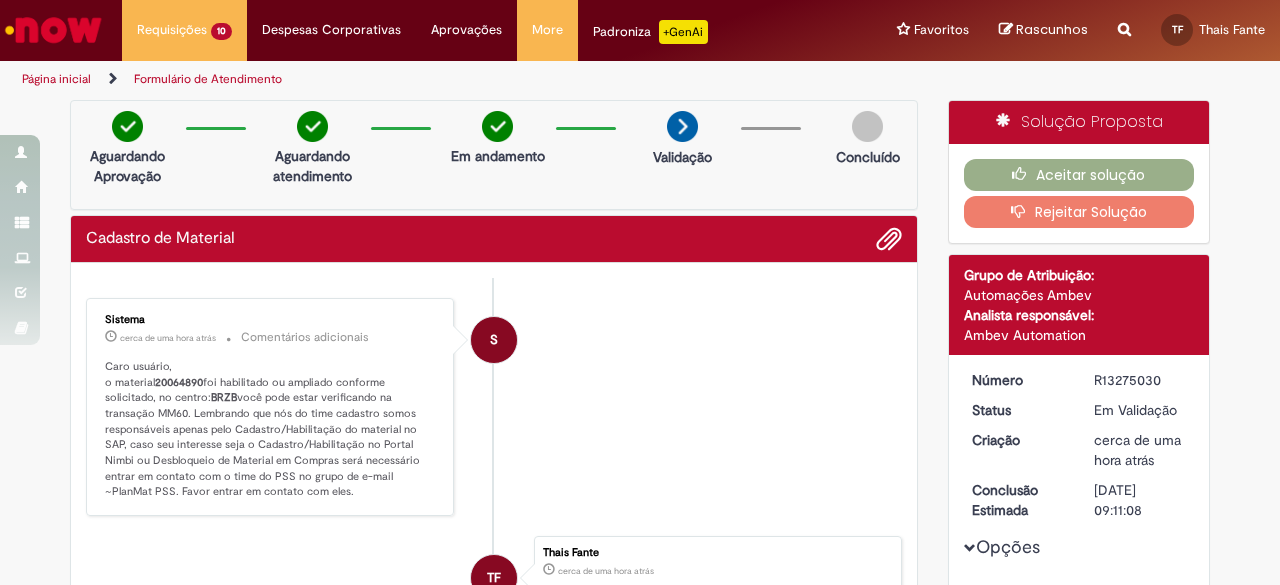 click on "20064890" at bounding box center (179, 382) 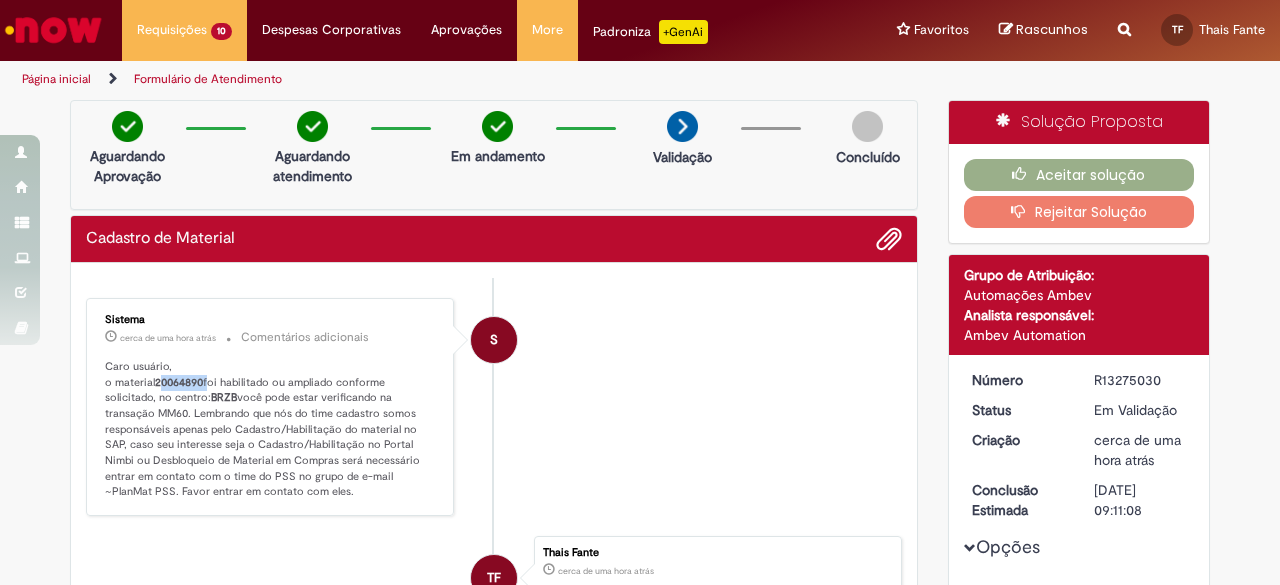click on "20064890" at bounding box center (179, 382) 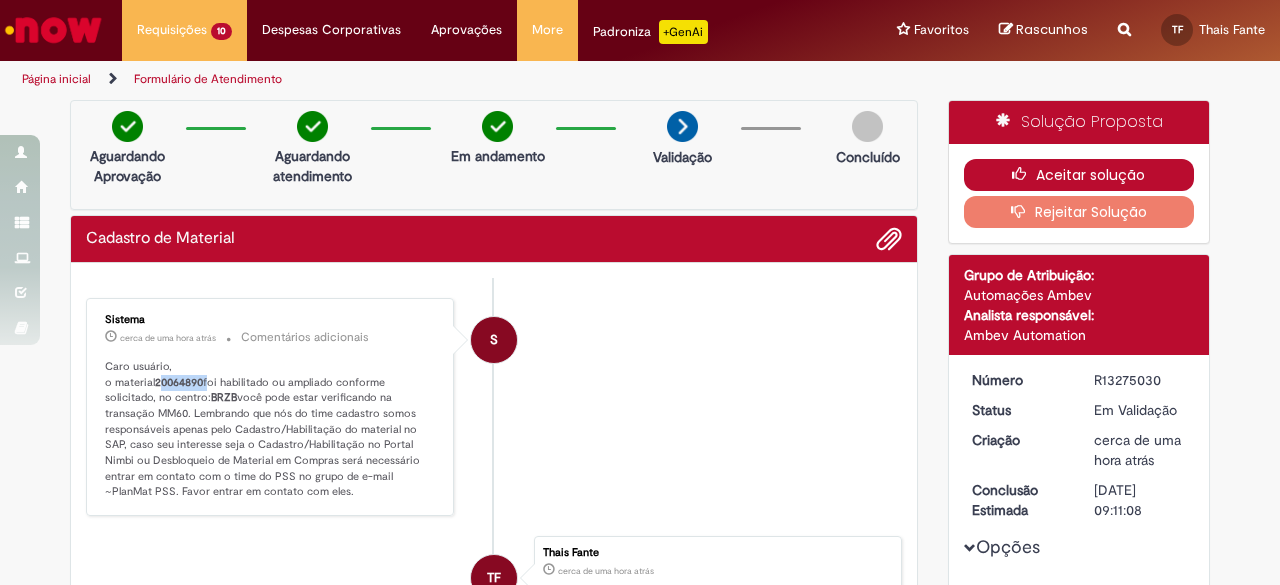 click on "Aceitar solução" at bounding box center [1079, 175] 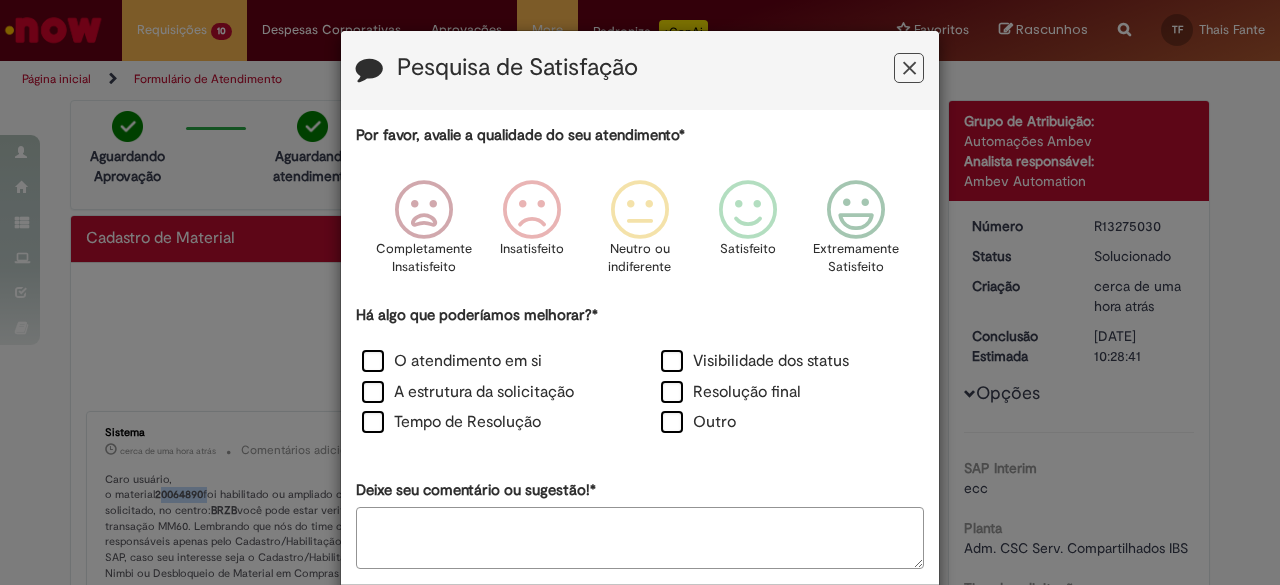 click at bounding box center (909, 68) 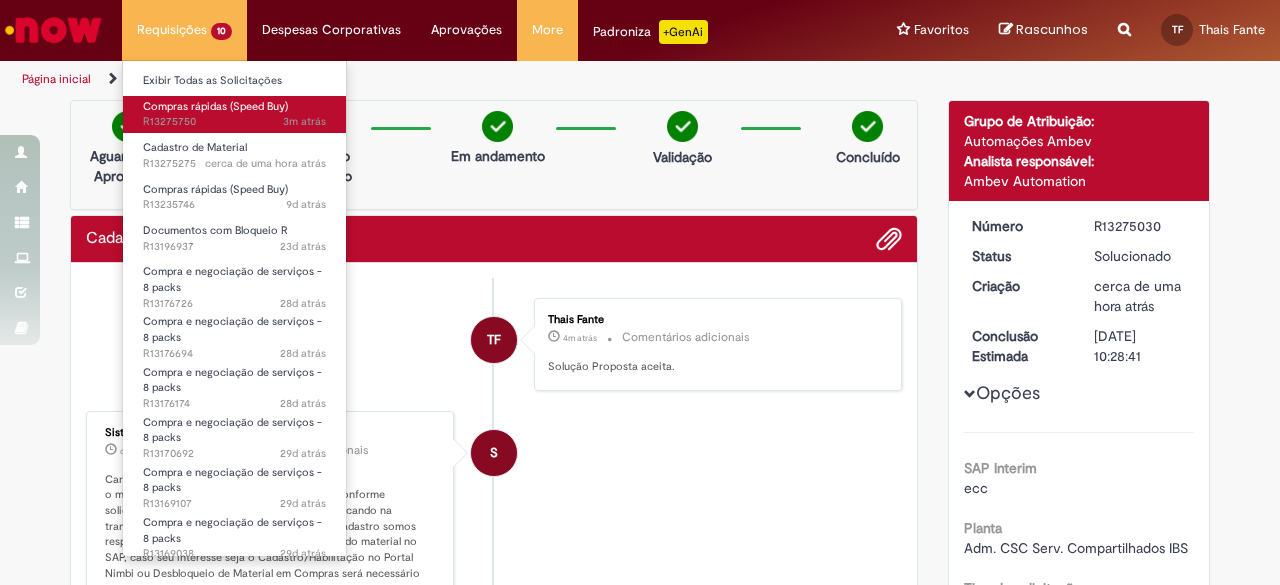 click on "Compras rápidas (Speed Buy)" at bounding box center (215, 106) 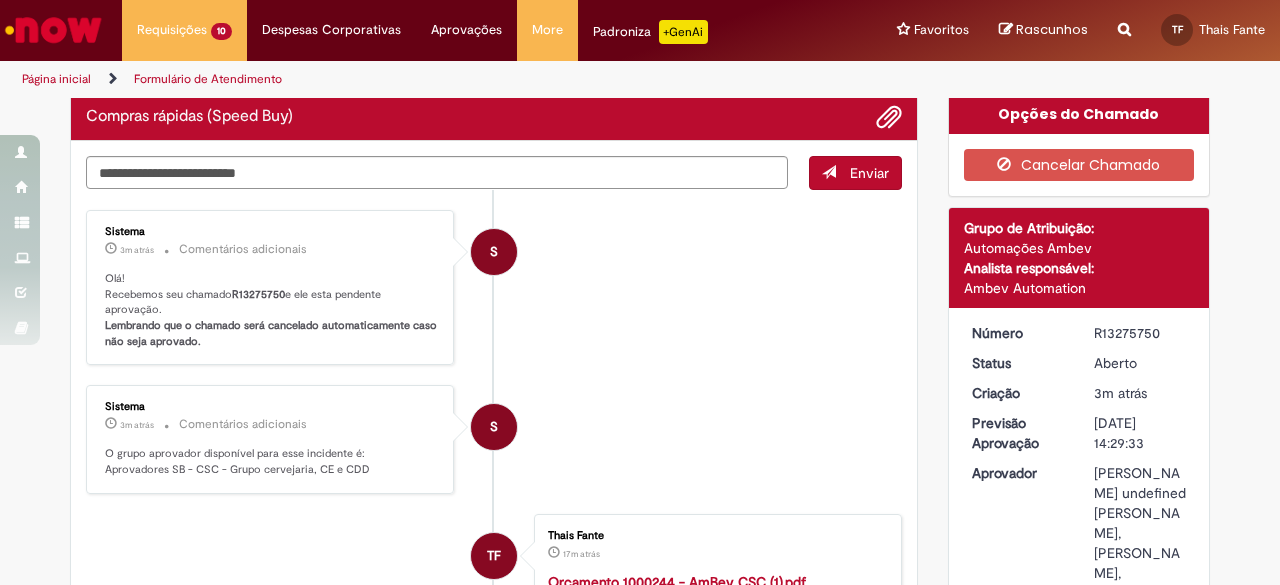 scroll, scrollTop: 0, scrollLeft: 0, axis: both 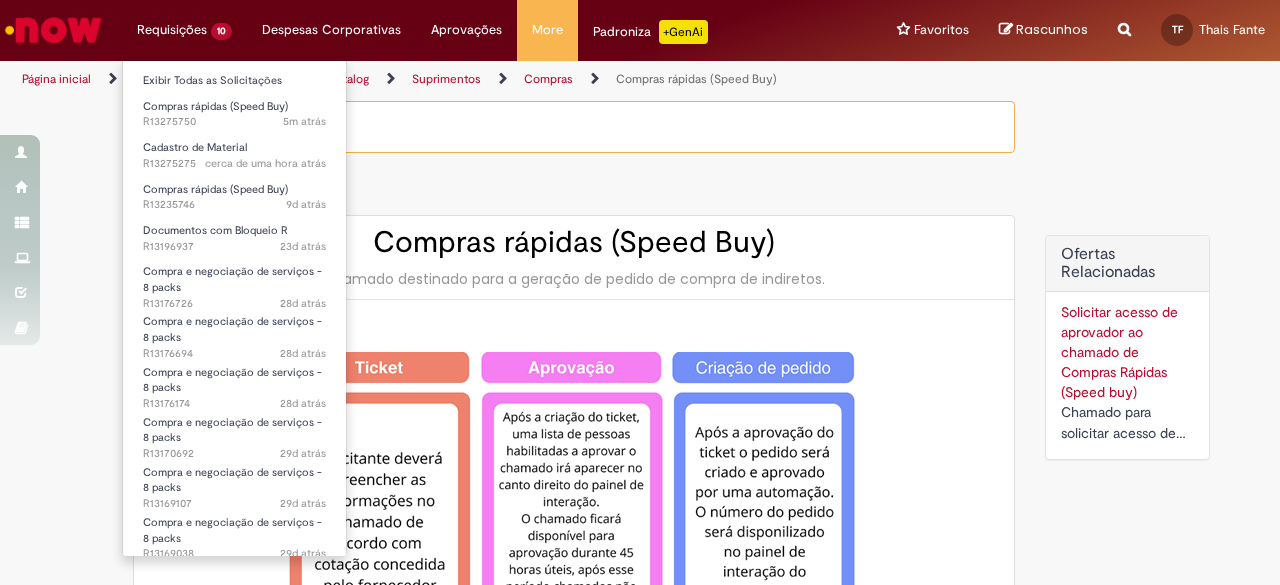 type on "**********" 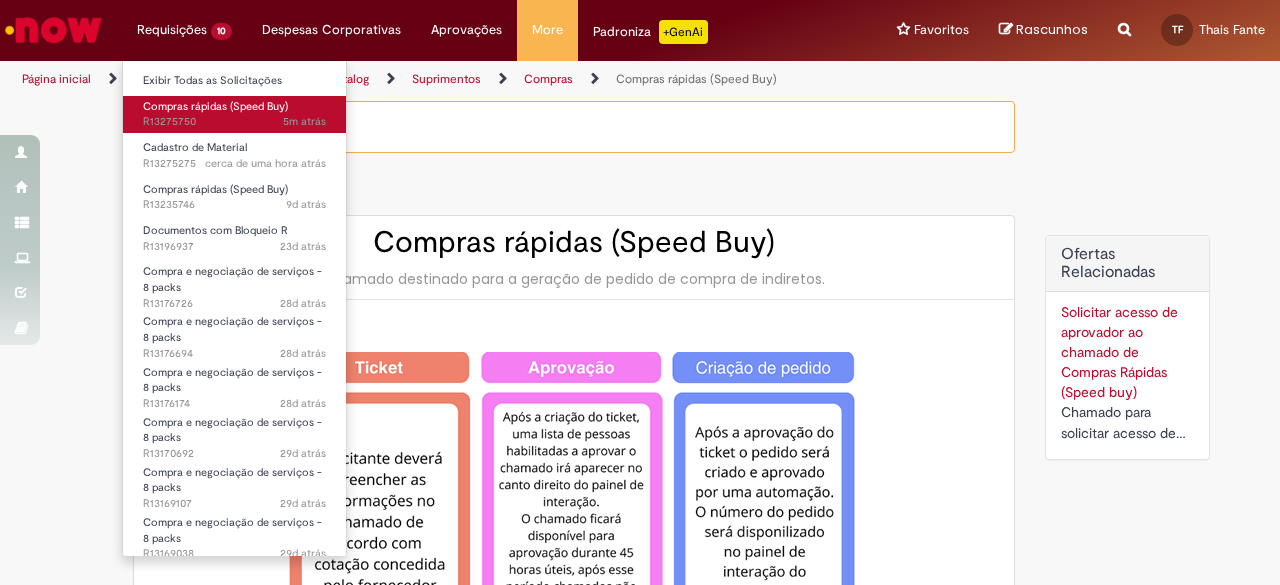 click on "Compras rápidas (Speed Buy)" at bounding box center [215, 106] 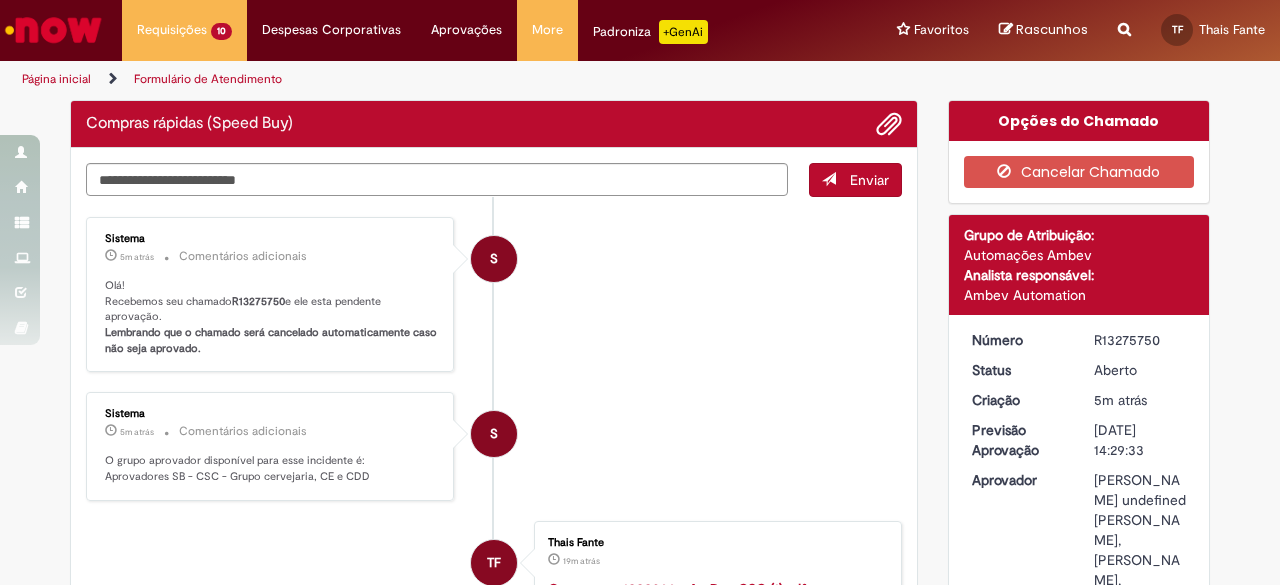 click on "R13275750" at bounding box center [1140, 340] 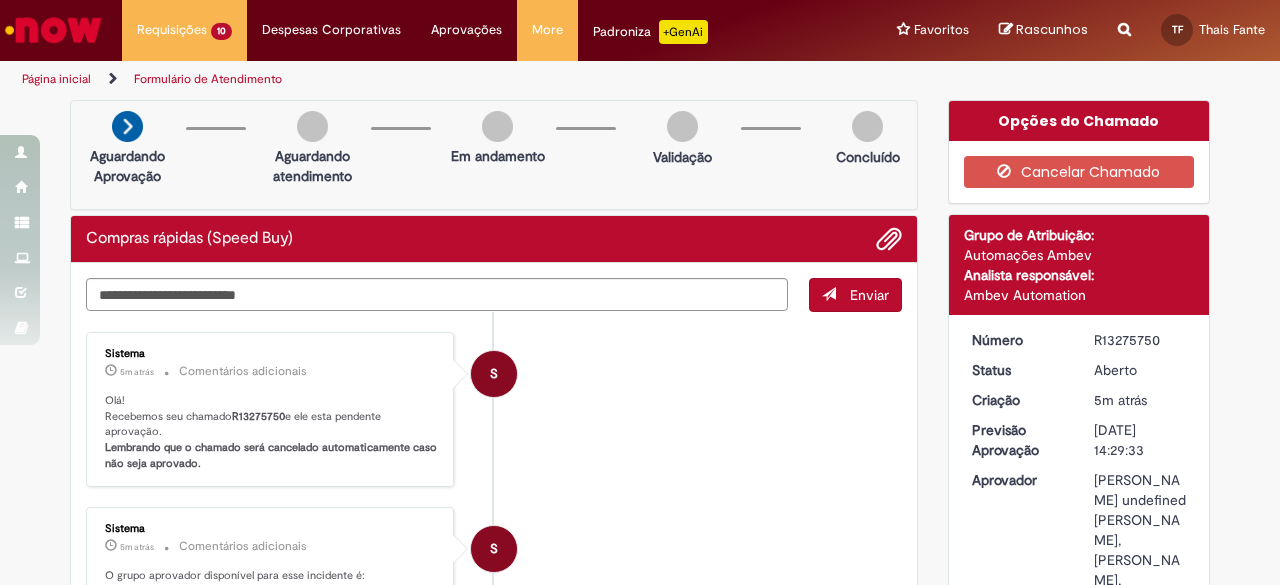 copy on "R13275750" 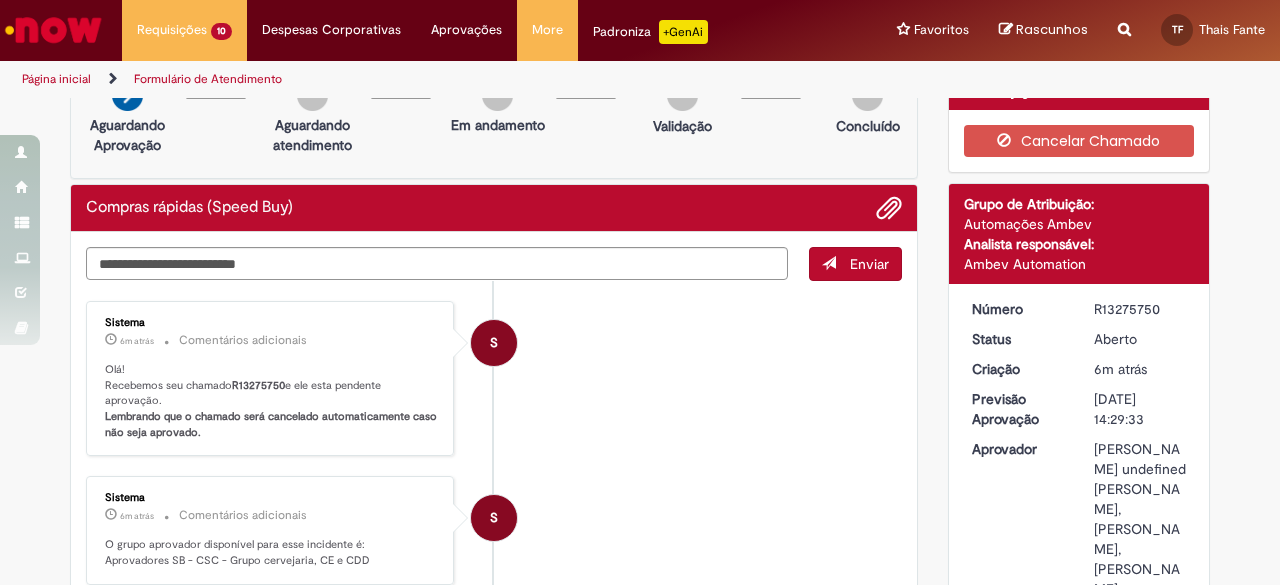 scroll, scrollTop: 0, scrollLeft: 0, axis: both 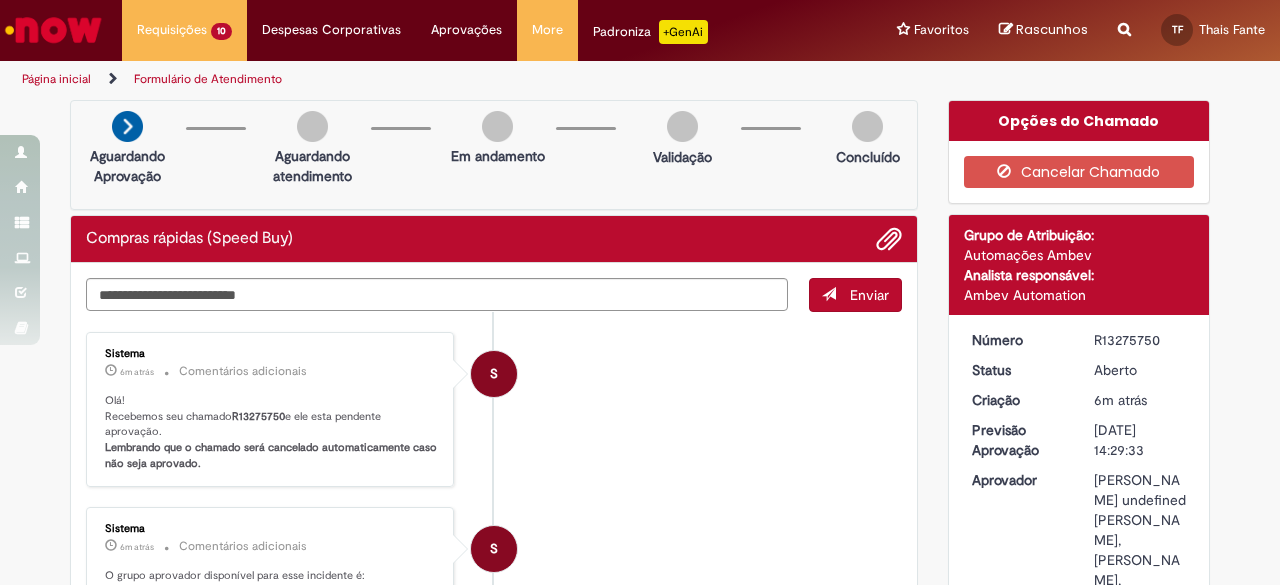click on "S
Sistema
6m atrás 6 minutos atrás     Comentários adicionais
Olá!  Recebemos seu chamado  R13275750  e ele esta pendente aprovação.  Lembrando que o chamado será cancelado automaticamente caso não seja aprovado." at bounding box center [494, 410] 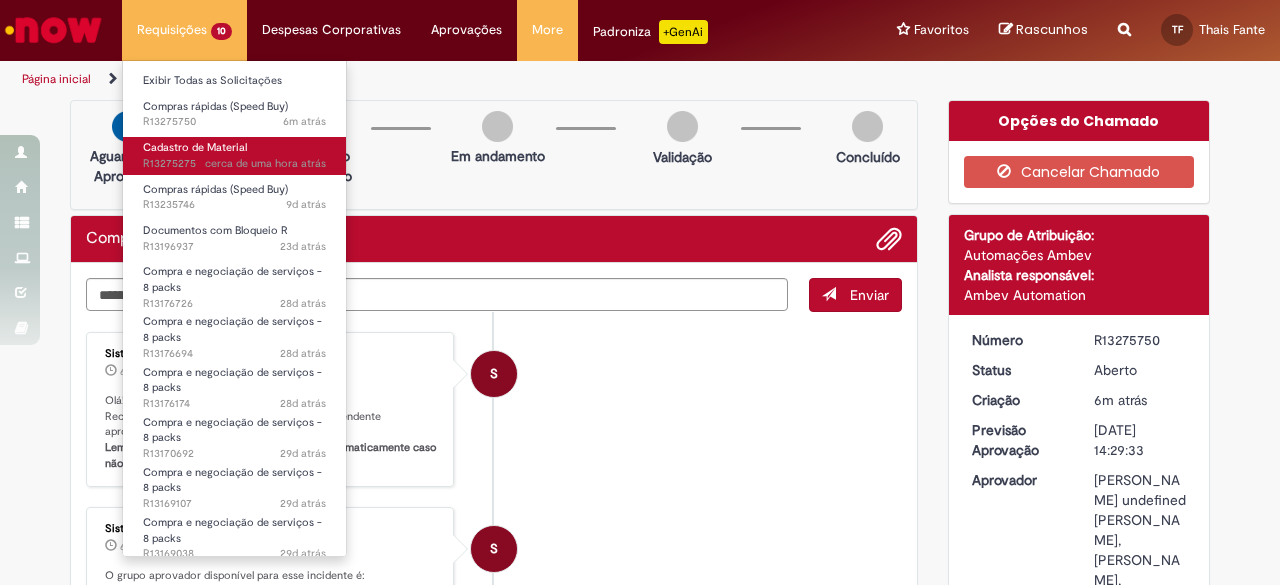 click on "Cadastro de Material" at bounding box center [195, 147] 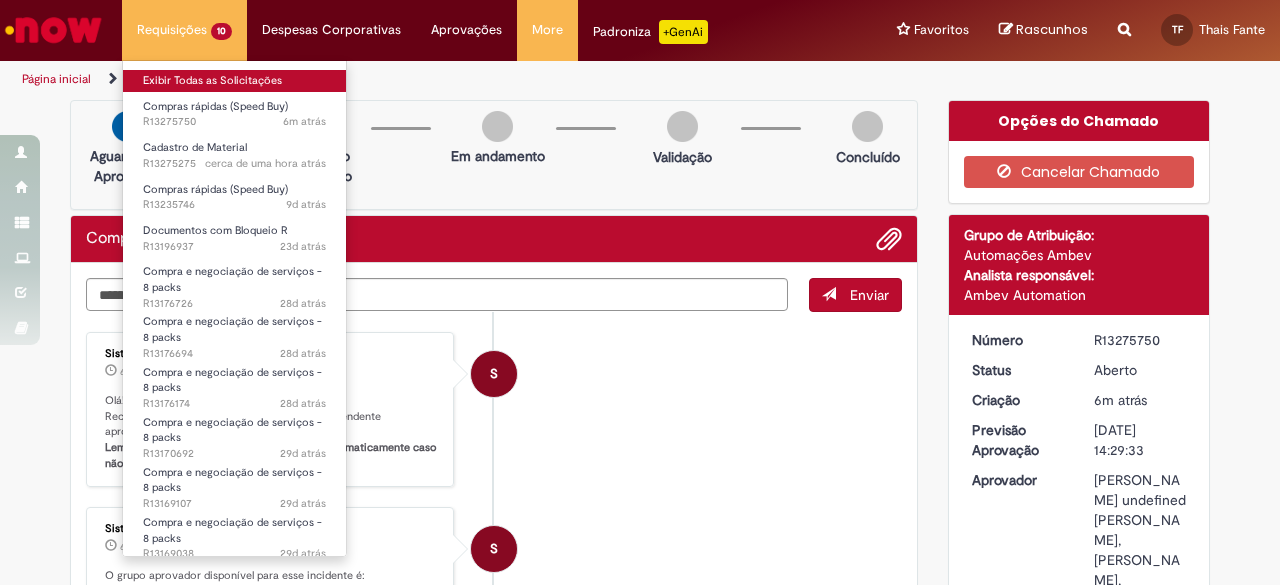 click on "Exibir Todas as Solicitações" at bounding box center [234, 81] 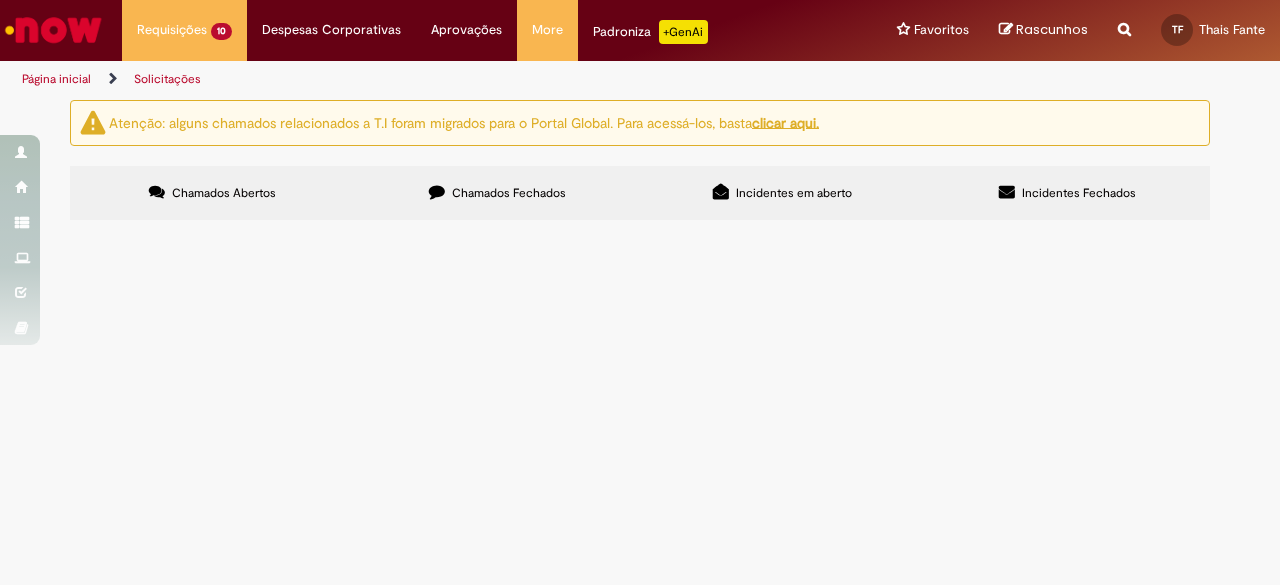 click on "Cadastro de Material" at bounding box center (0, 0) 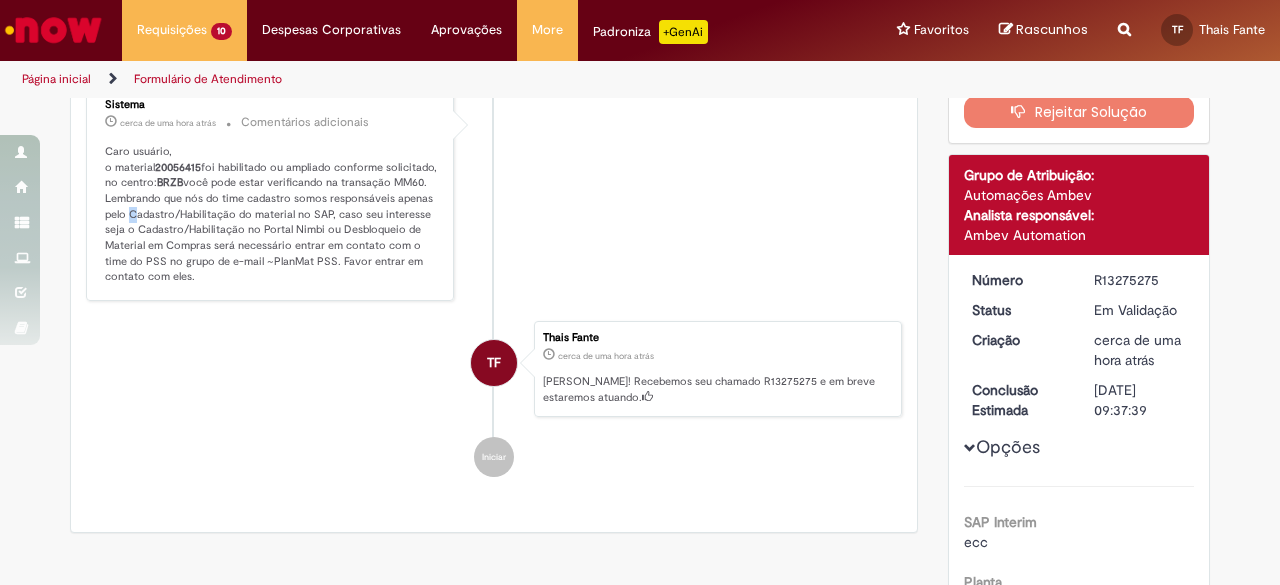 scroll, scrollTop: 0, scrollLeft: 0, axis: both 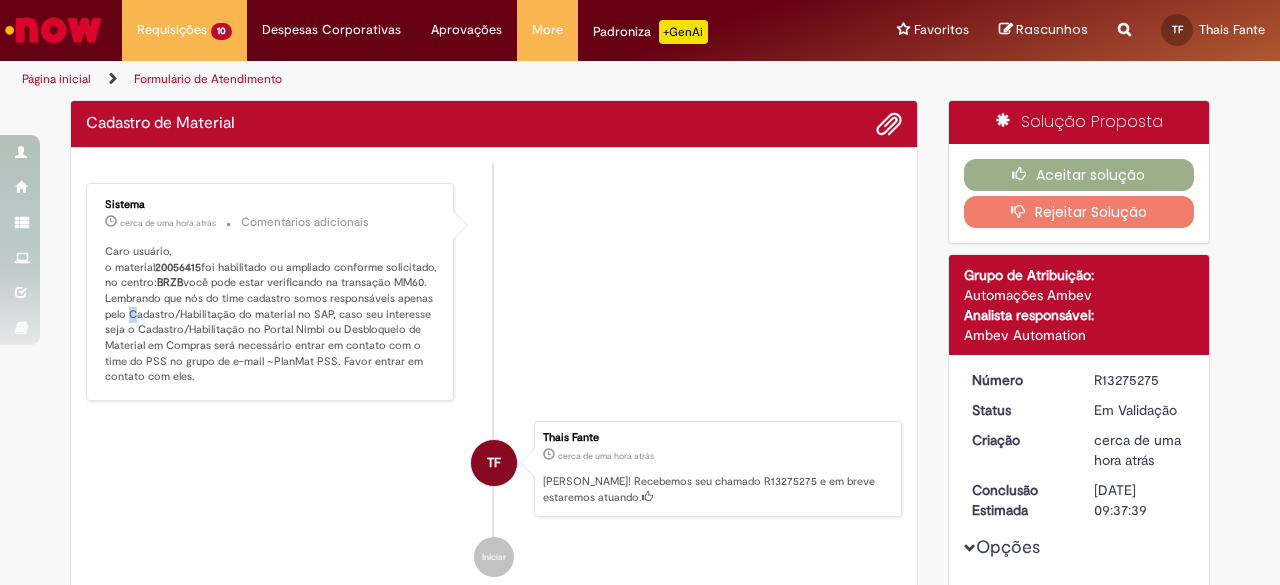 click on "Caro usuário,  o material  20056415  foi habilitado ou ampliado conforme solicitado, no centro:  BRZB  você pode estar verificando na transação MM60. Lembrando que nós do time cadastro somos responsáveis apenas pelo Cadastro/Habilitação do material no SAP, caso seu interesse seja o Cadastro/Habilitação no Portal Nimbi ou Desbloqueio de Material em Compras será necessário entrar em contato com o time do PSS no grupo de e-mail ~PlanMat PSS. Favor entrar em contato com eles." at bounding box center (271, 314) 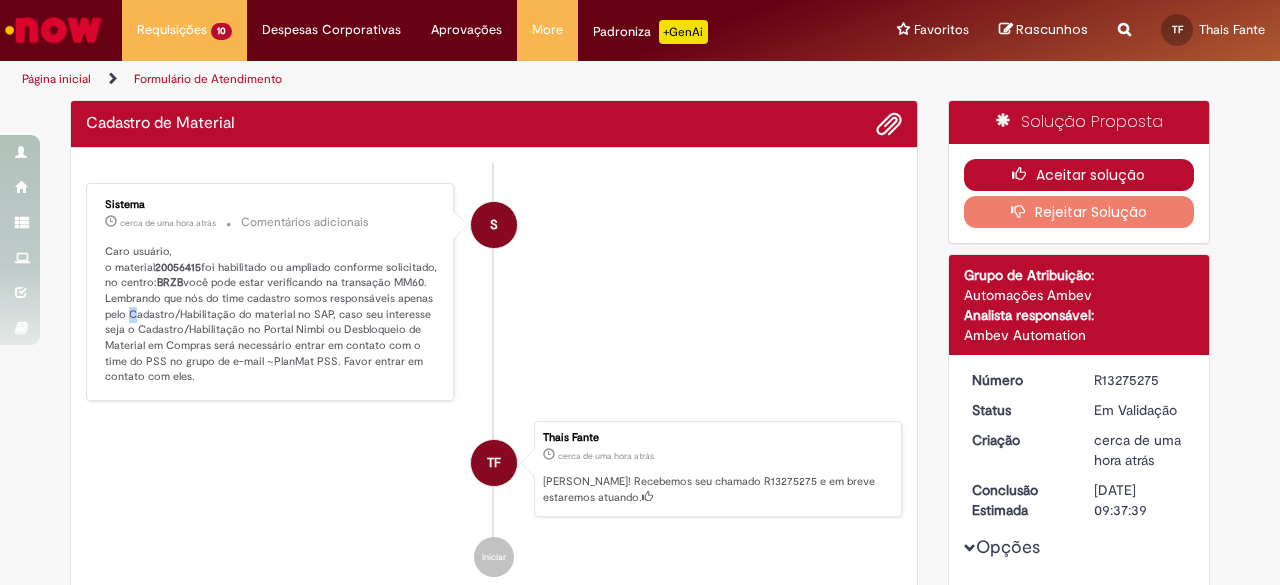 click on "Aceitar solução" at bounding box center [1079, 175] 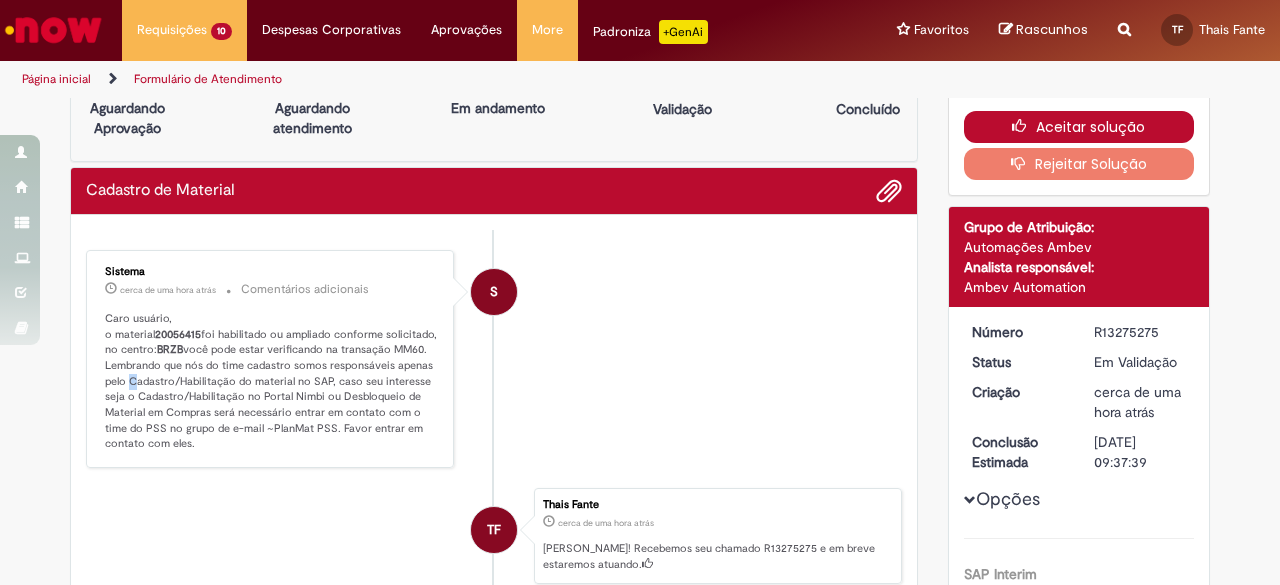 scroll, scrollTop: 0, scrollLeft: 0, axis: both 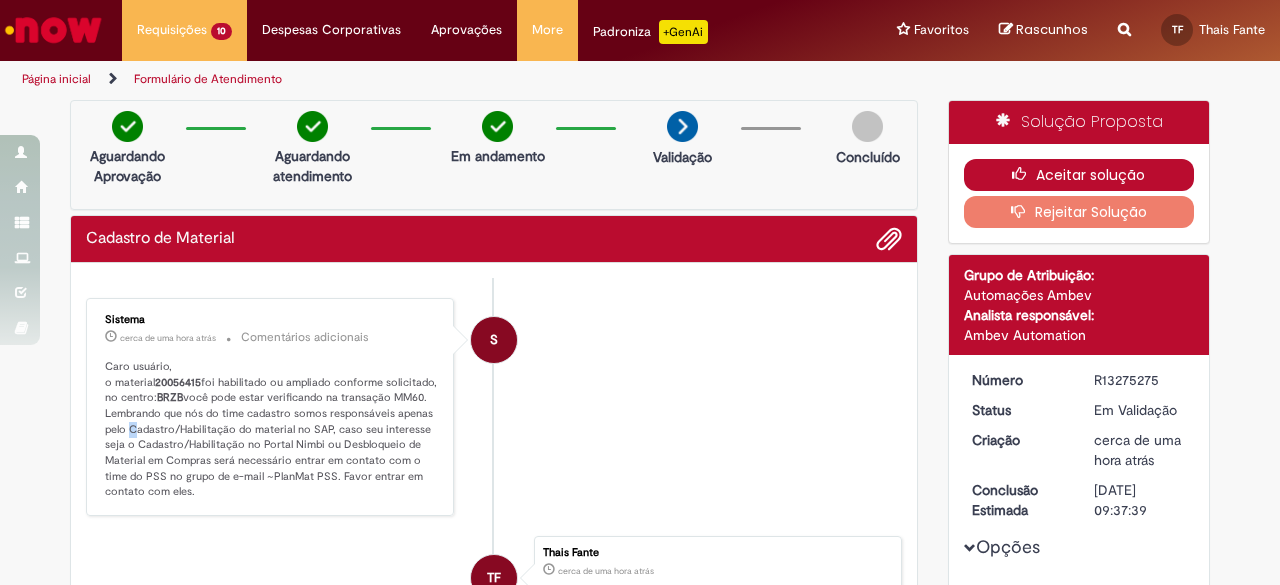 click on "Aceitar solução" at bounding box center [1079, 175] 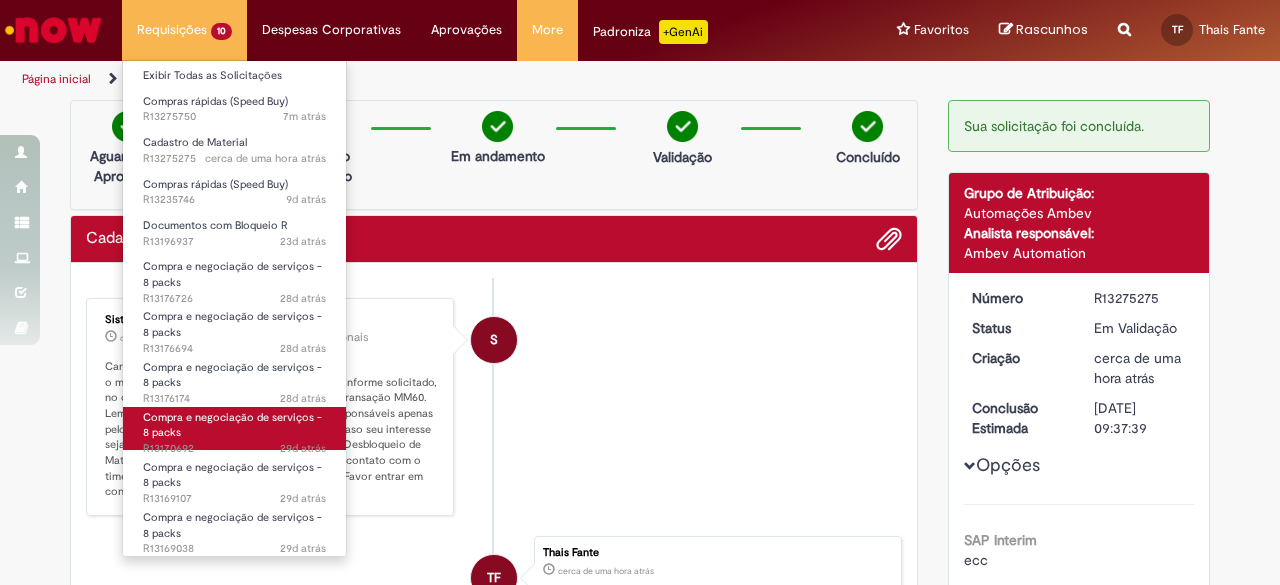 scroll, scrollTop: 0, scrollLeft: 0, axis: both 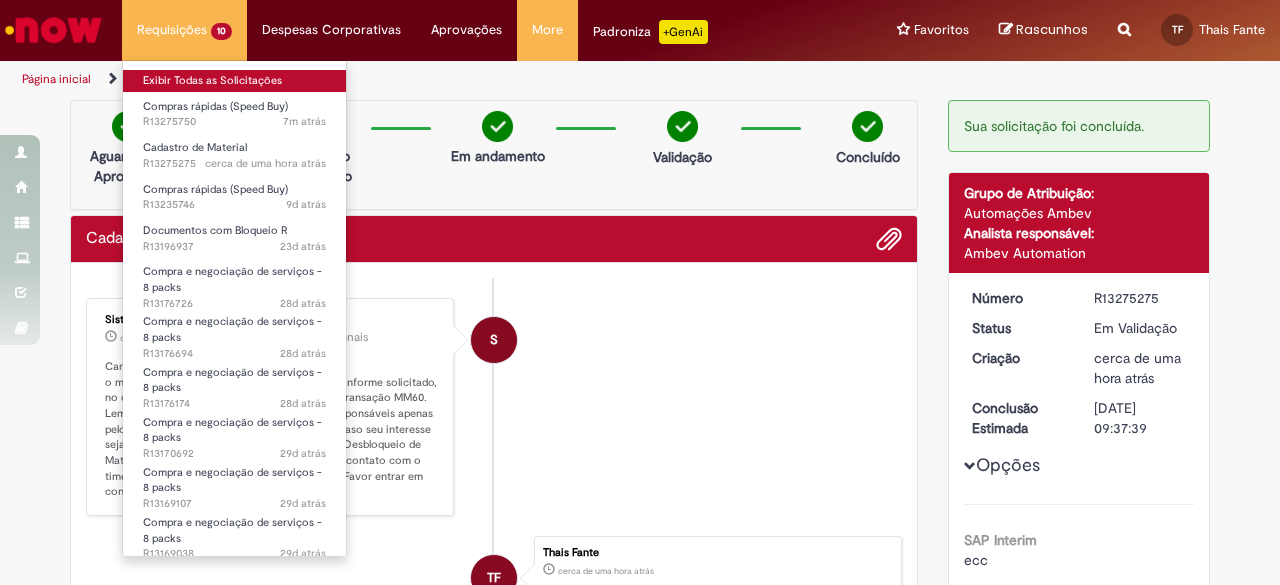click on "Exibir Todas as Solicitações" at bounding box center [234, 81] 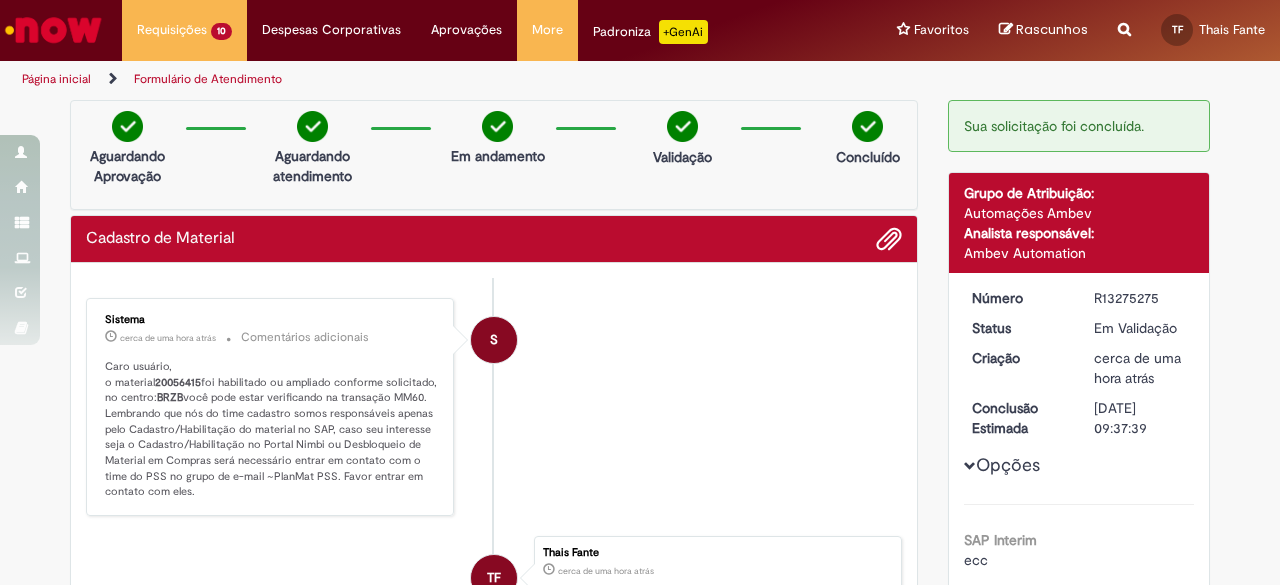 click on "S
Sistema
cerca de uma hora atrás cerca de uma hora atrás     Comentários adicionais
Caro usuário,  o material  20056415  foi habilitado ou ampliado conforme solicitado, no centro:  BRZB  você pode estar verificando na transação MM60. Lembrando que nós do time cadastro somos responsáveis apenas pelo Cadastro/Habilitação do material no SAP, caso seu interesse seja o Cadastro/Habilitação no Portal Nimbi ou Desbloqueio de Material em Compras será necessário entrar em contato com o time do PSS no grupo de e-mail ~PlanMat PSS. Favor entrar em contato com eles." at bounding box center (494, 407) 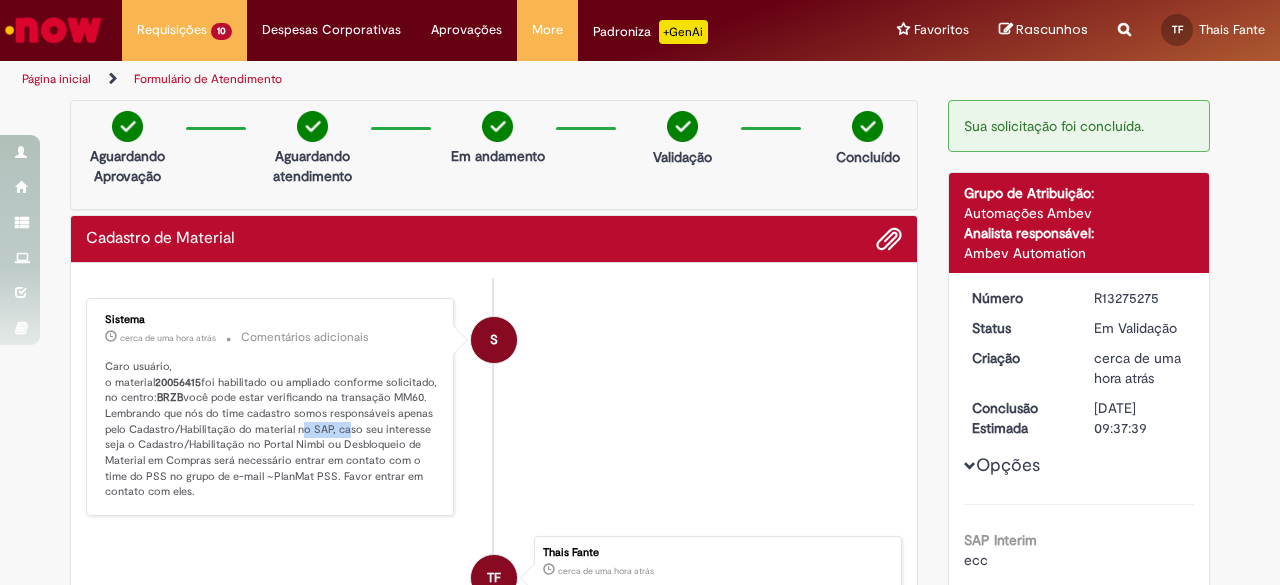 drag, startPoint x: 284, startPoint y: 431, endPoint x: 331, endPoint y: 426, distance: 47.26521 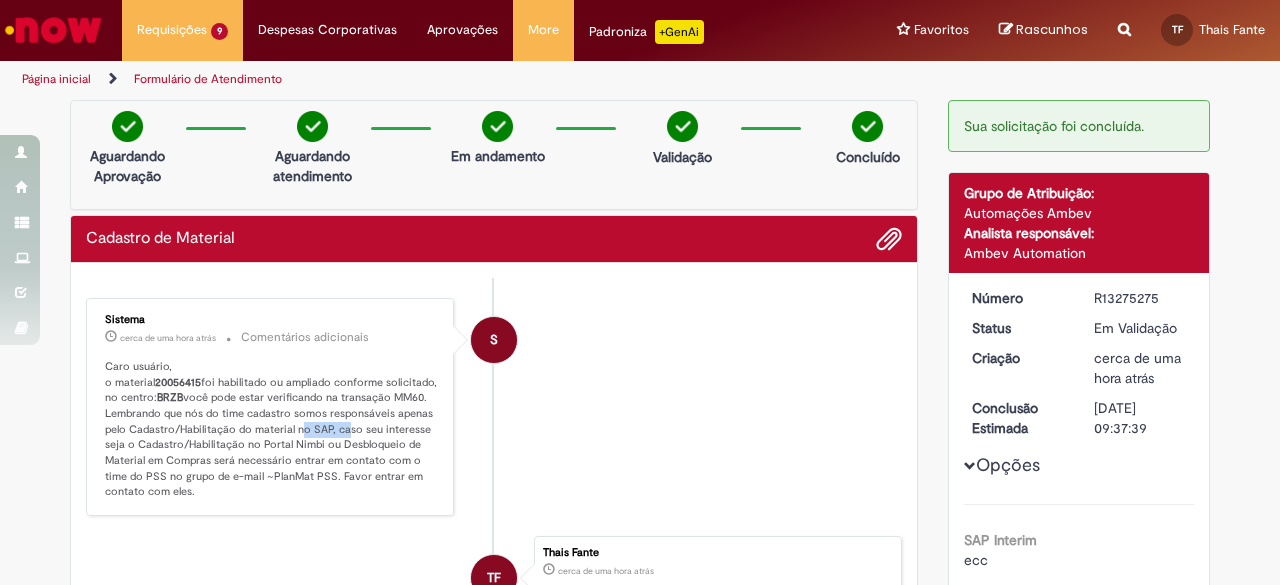 drag, startPoint x: 620, startPoint y: 418, endPoint x: 610, endPoint y: 403, distance: 18.027756 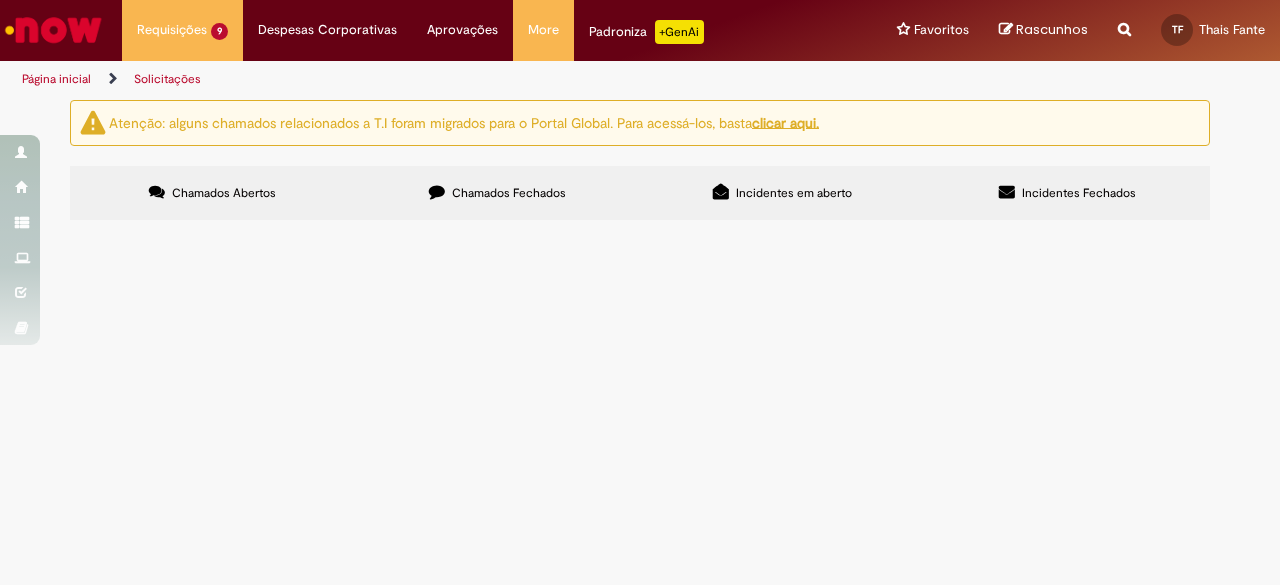 click on "Chamados Fechados" at bounding box center (497, 193) 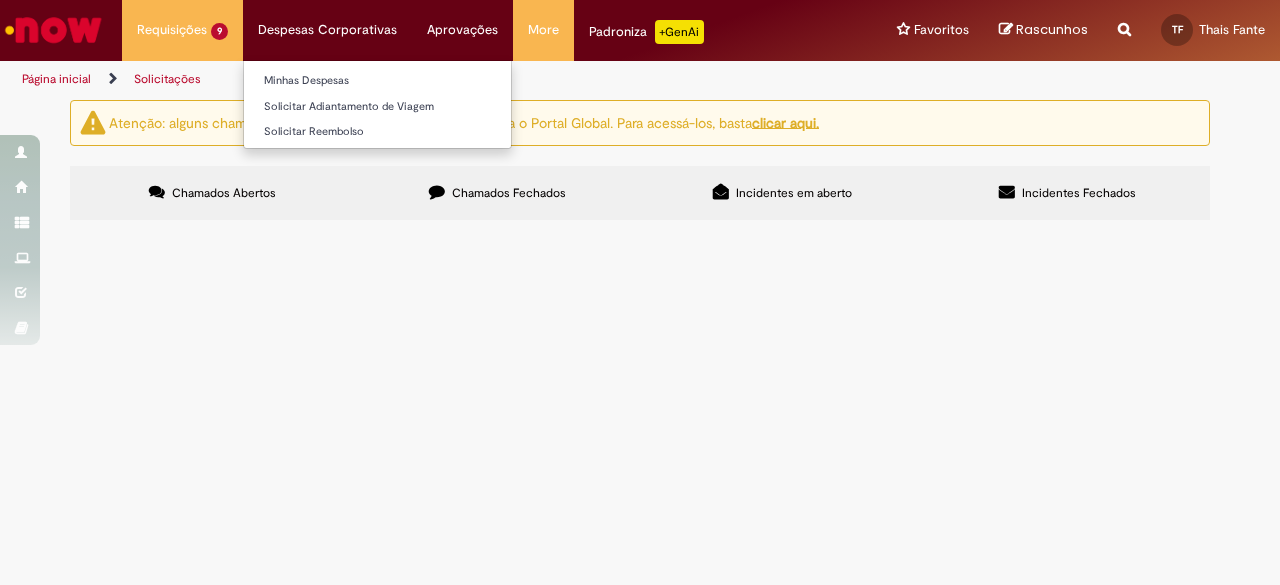 scroll, scrollTop: 0, scrollLeft: 0, axis: both 